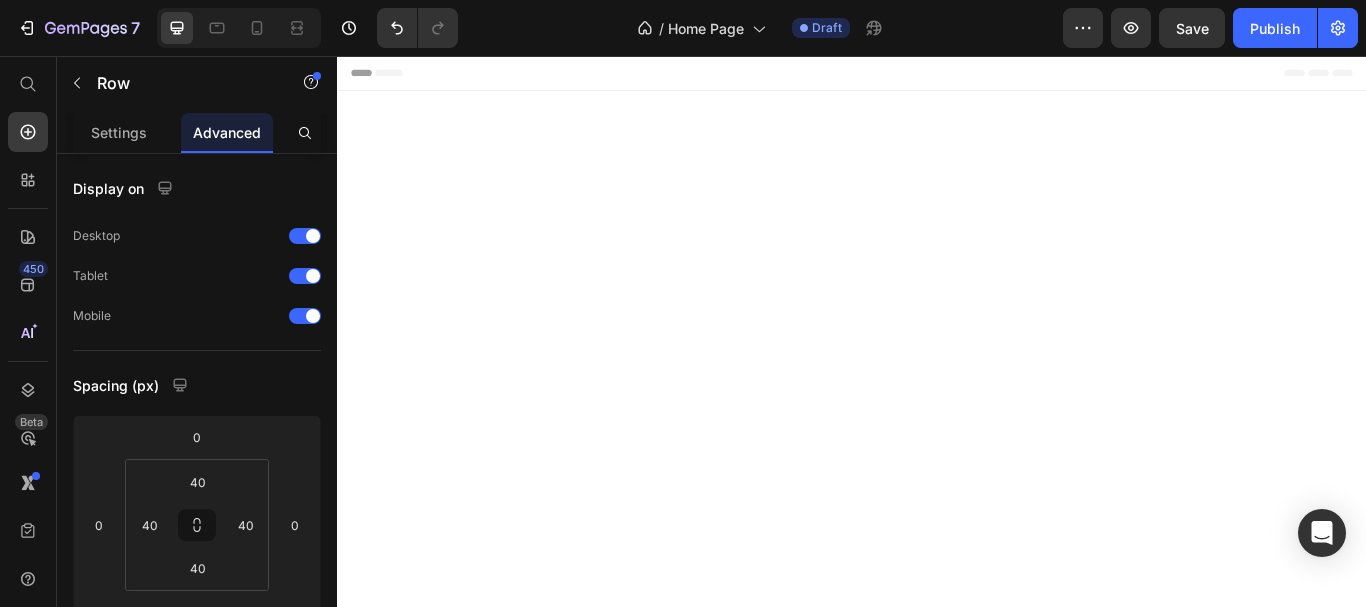 scroll, scrollTop: 5170, scrollLeft: 0, axis: vertical 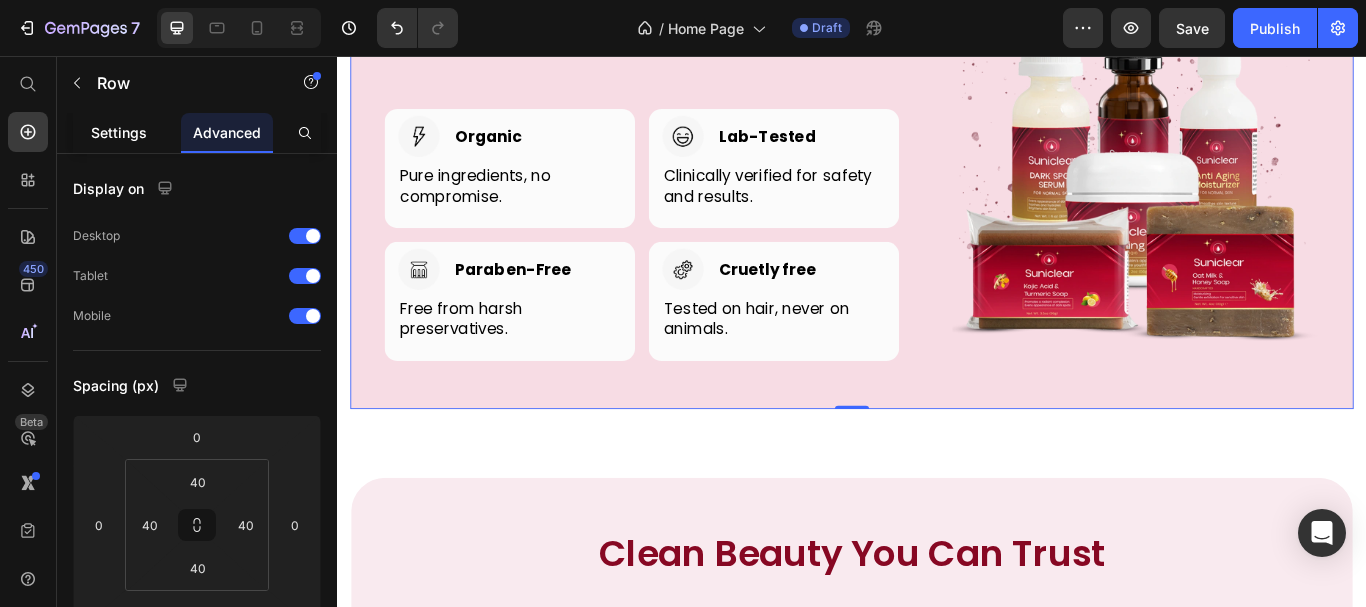 click on "Settings" at bounding box center [119, 132] 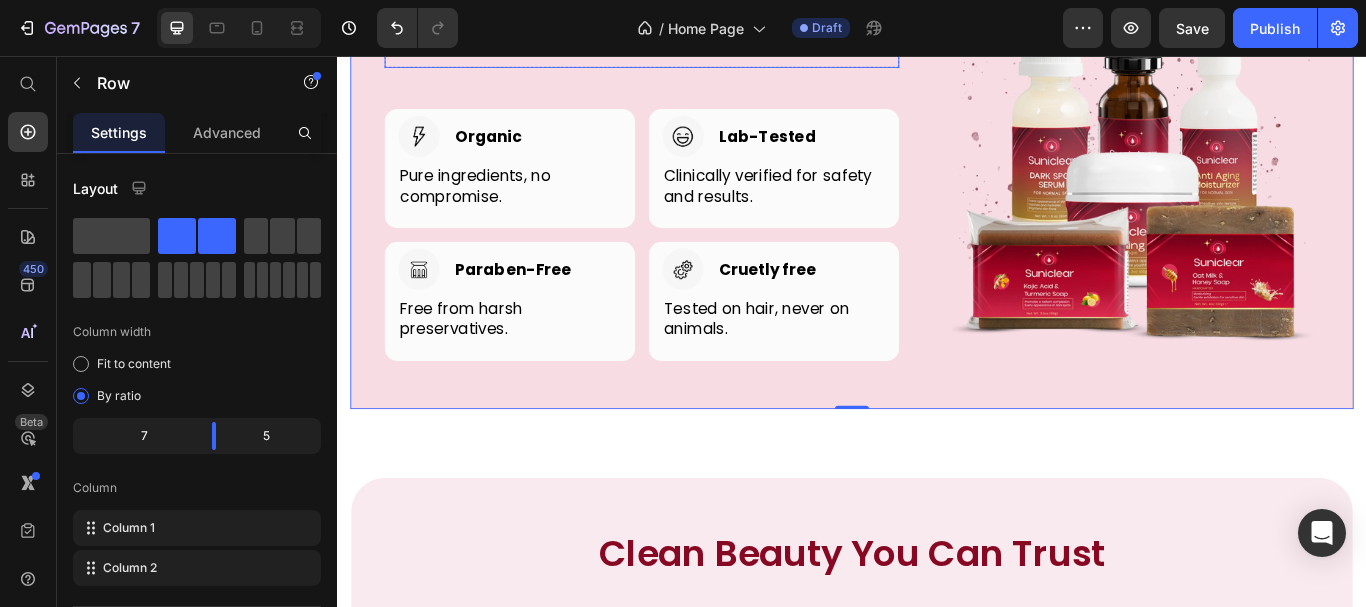 click on "Free Form, Free Choice. You Created" at bounding box center [692, 16] 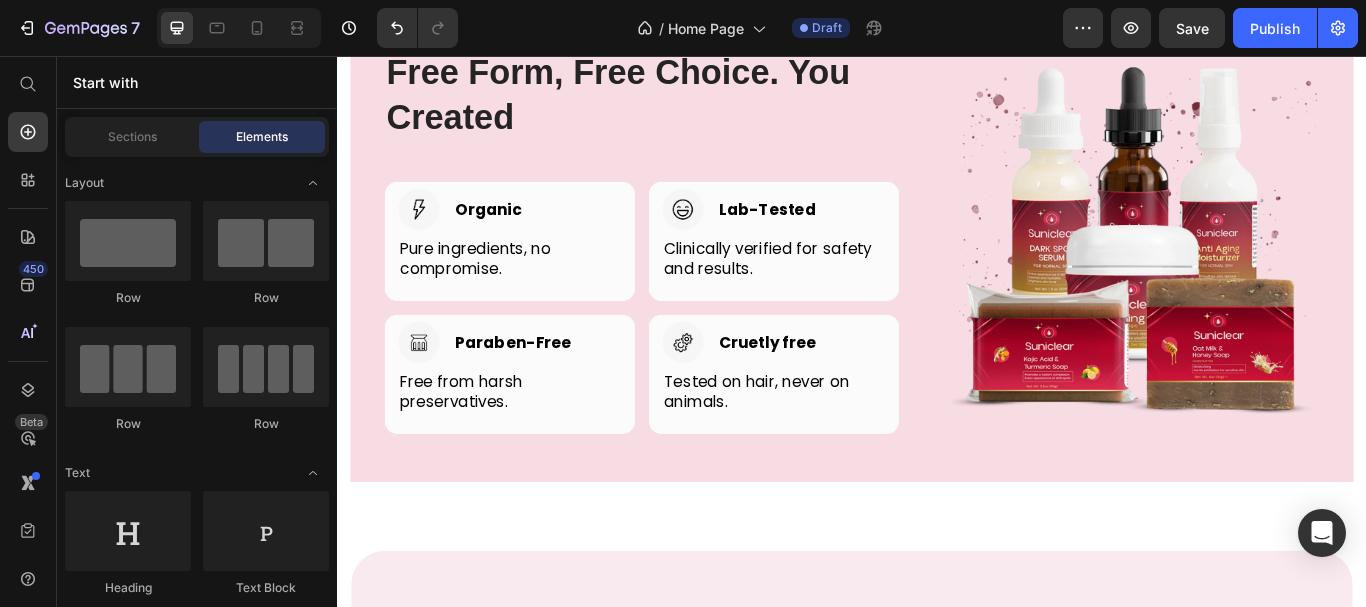 scroll, scrollTop: 5099, scrollLeft: 0, axis: vertical 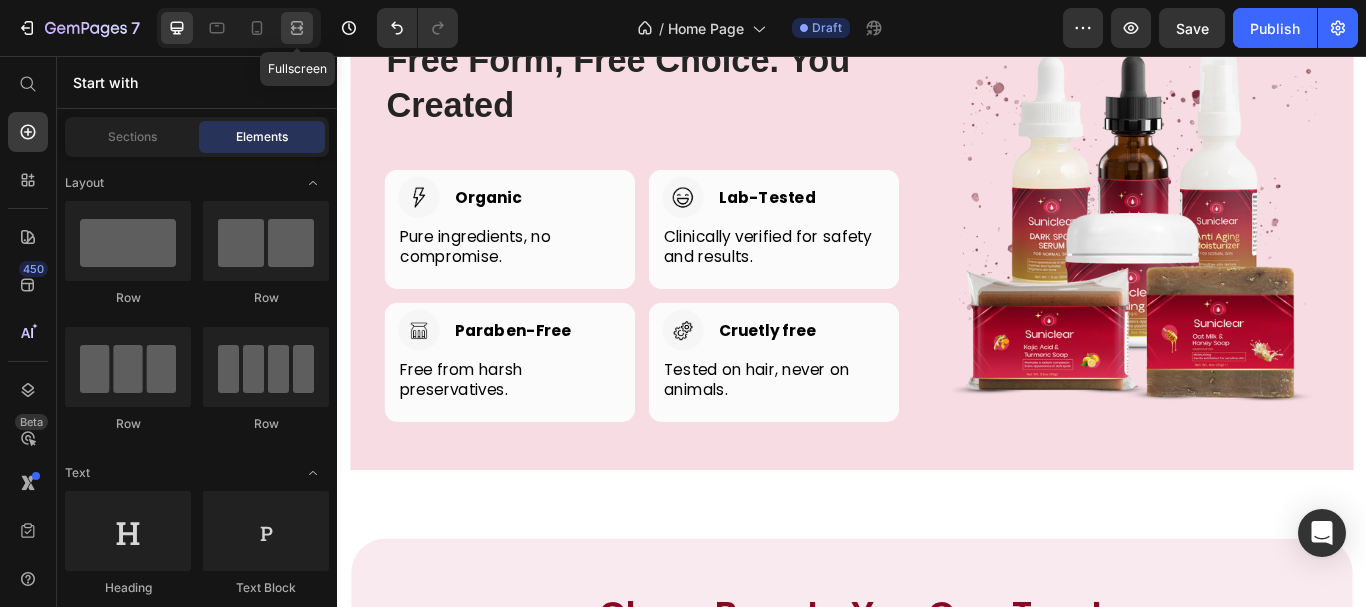 click 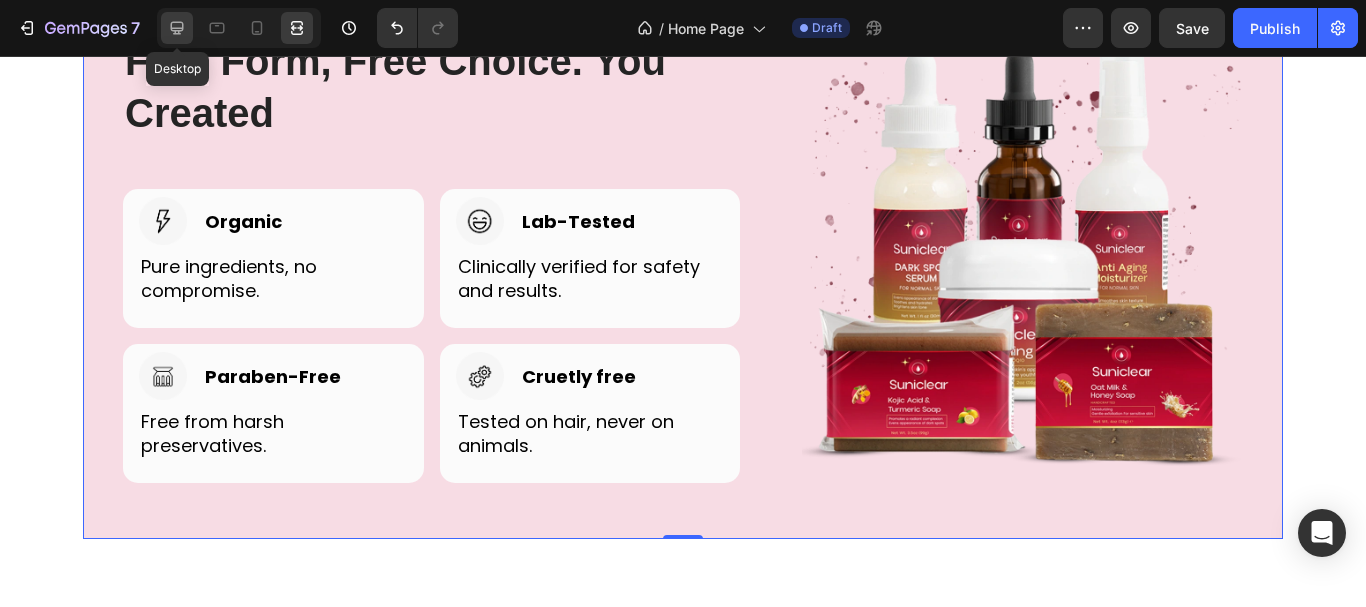 click 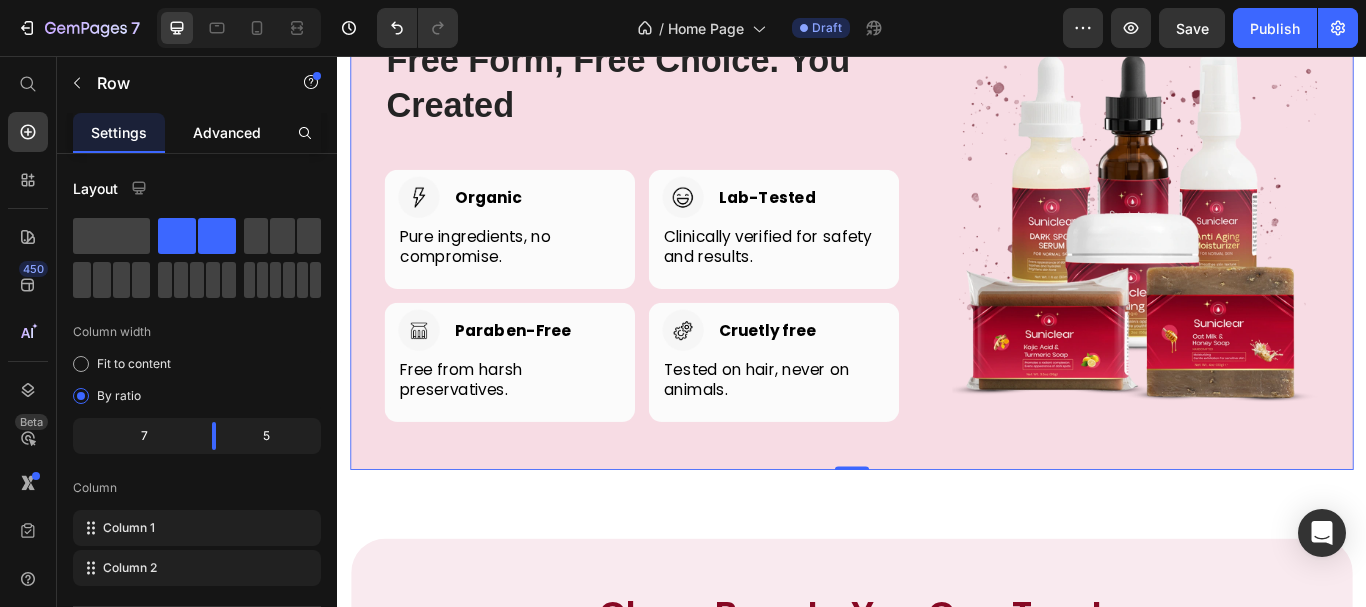 click on "Advanced" at bounding box center (227, 132) 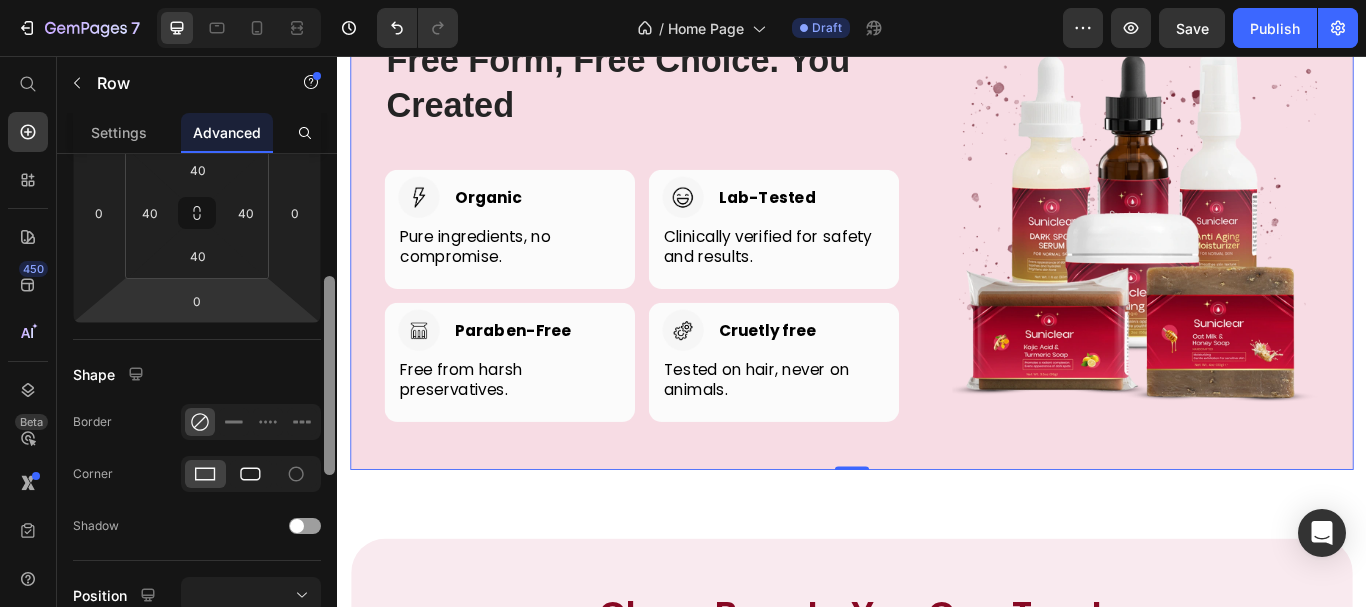 drag, startPoint x: 330, startPoint y: 184, endPoint x: 261, endPoint y: 356, distance: 185.32404 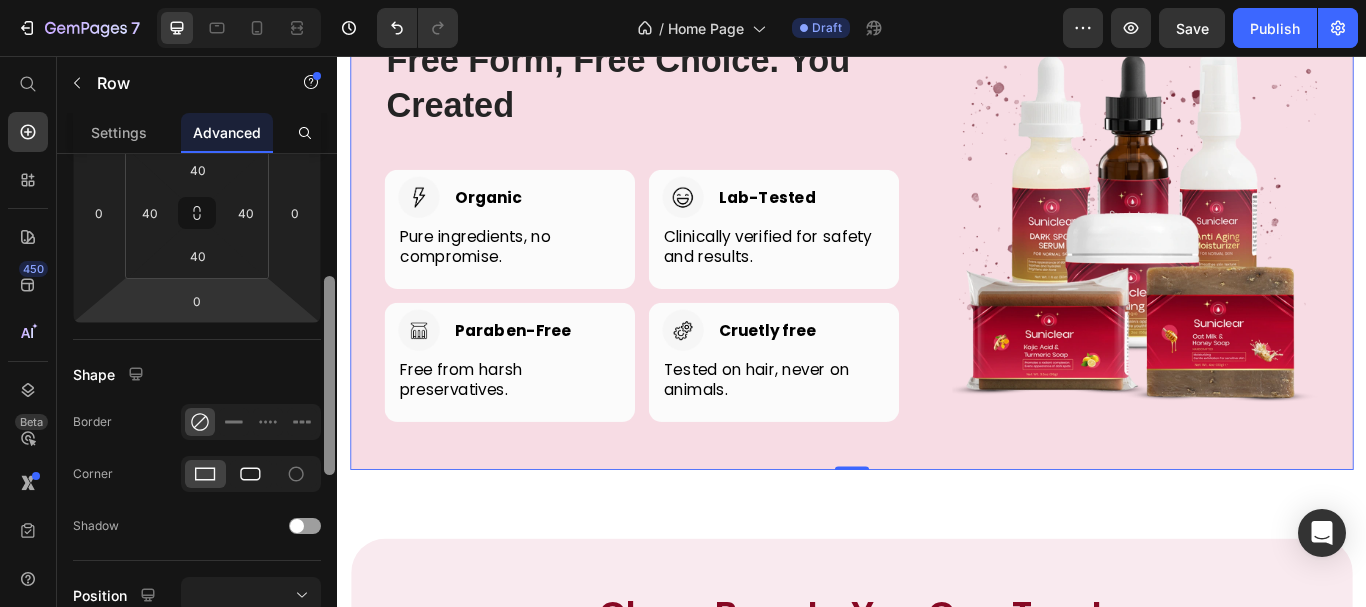 click on "Display on Desktop Tablet Mobile Spacing (px) 0 0 0 0 40 40 40 40 Shape Border Corner Shadow Position Opacity 100 % Animation Upgrade to Build plan  to unlock Animation & other premium features. Interaction Upgrade to Optimize plan  to unlock Interaction & other premium features. CSS class  Delete element" at bounding box center (197, 409) 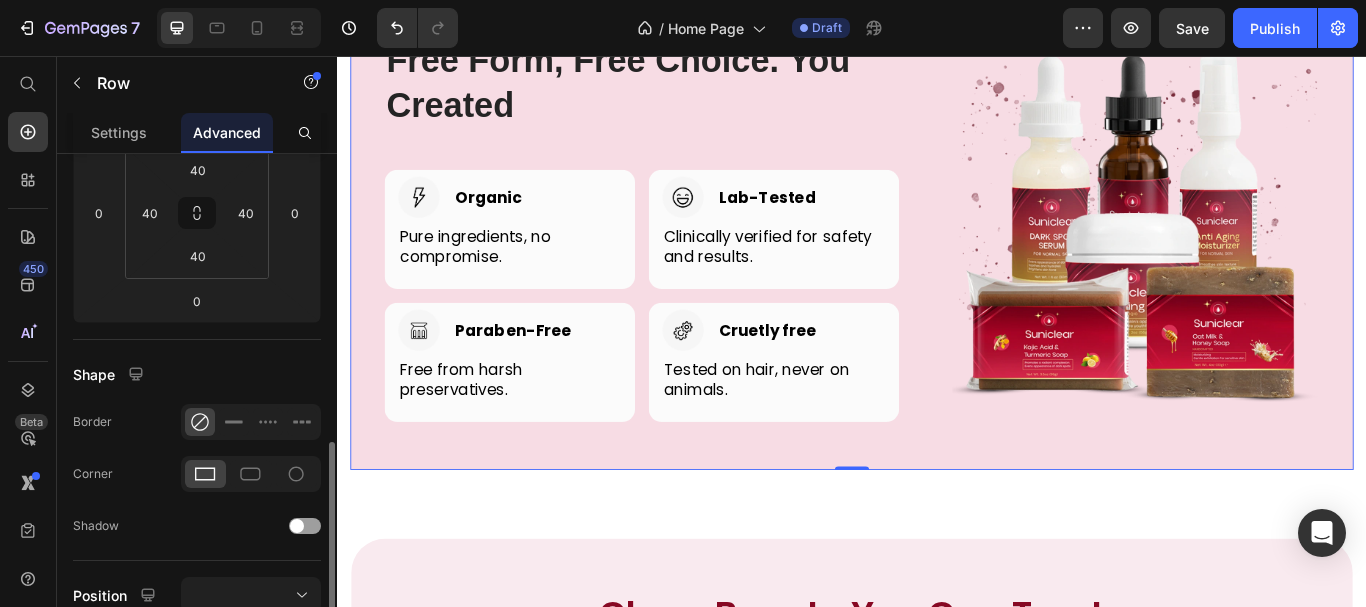 scroll, scrollTop: 432, scrollLeft: 0, axis: vertical 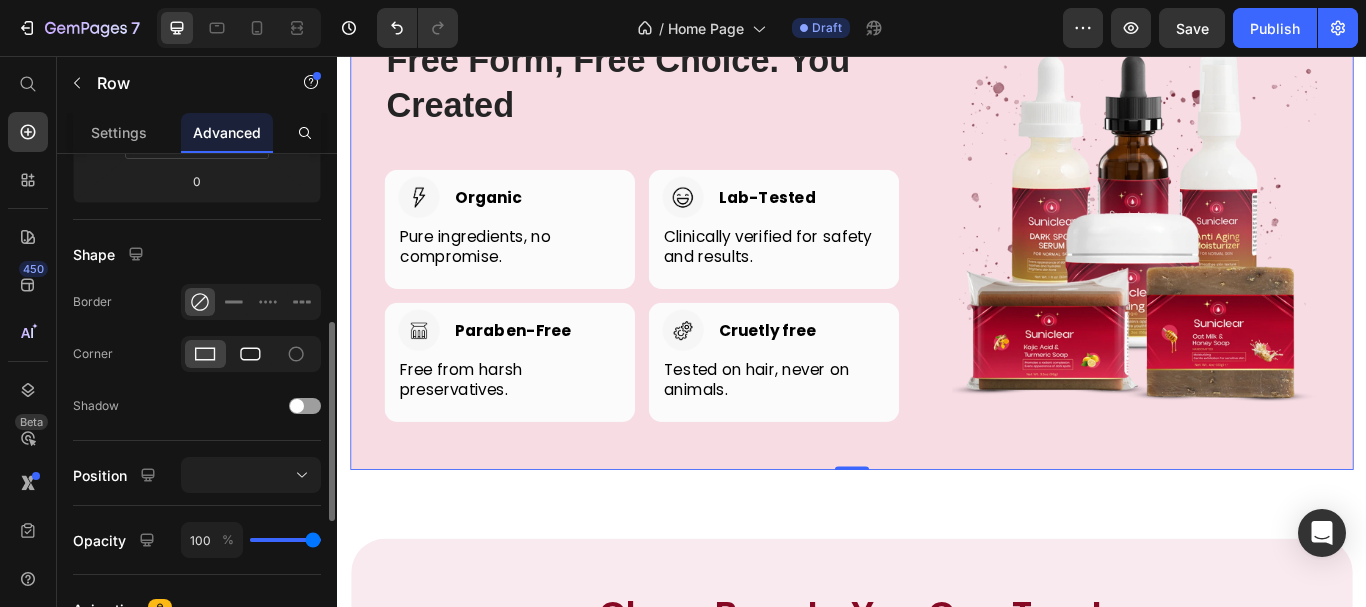 click 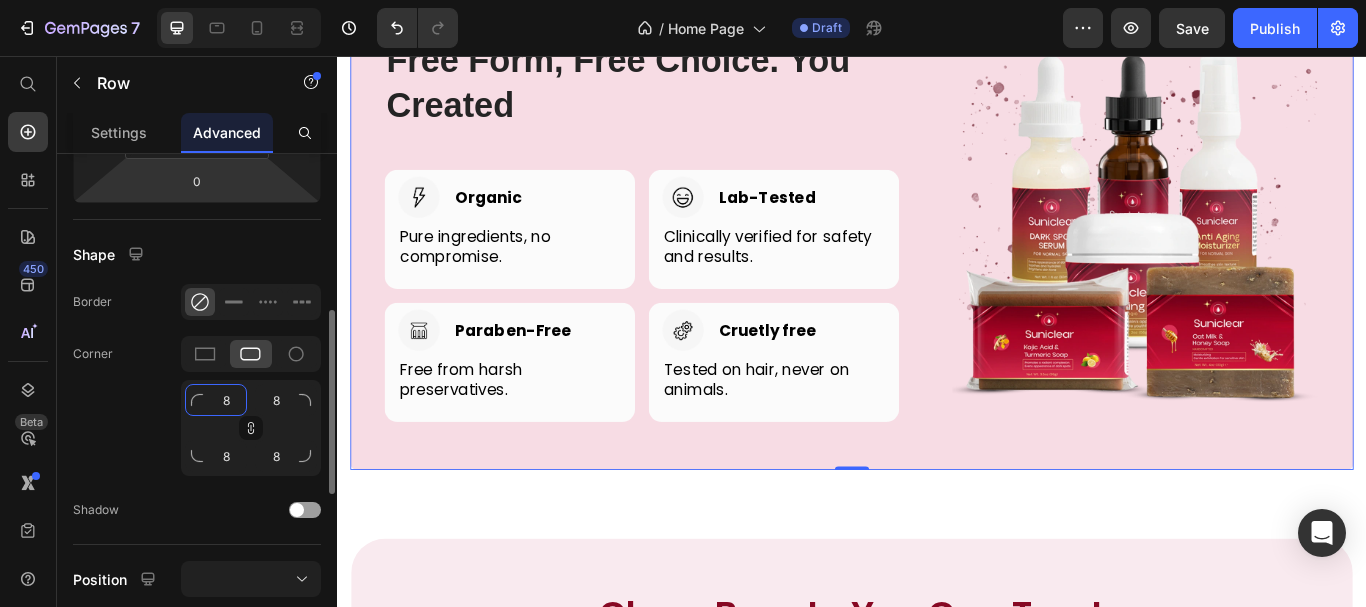 click on "8" 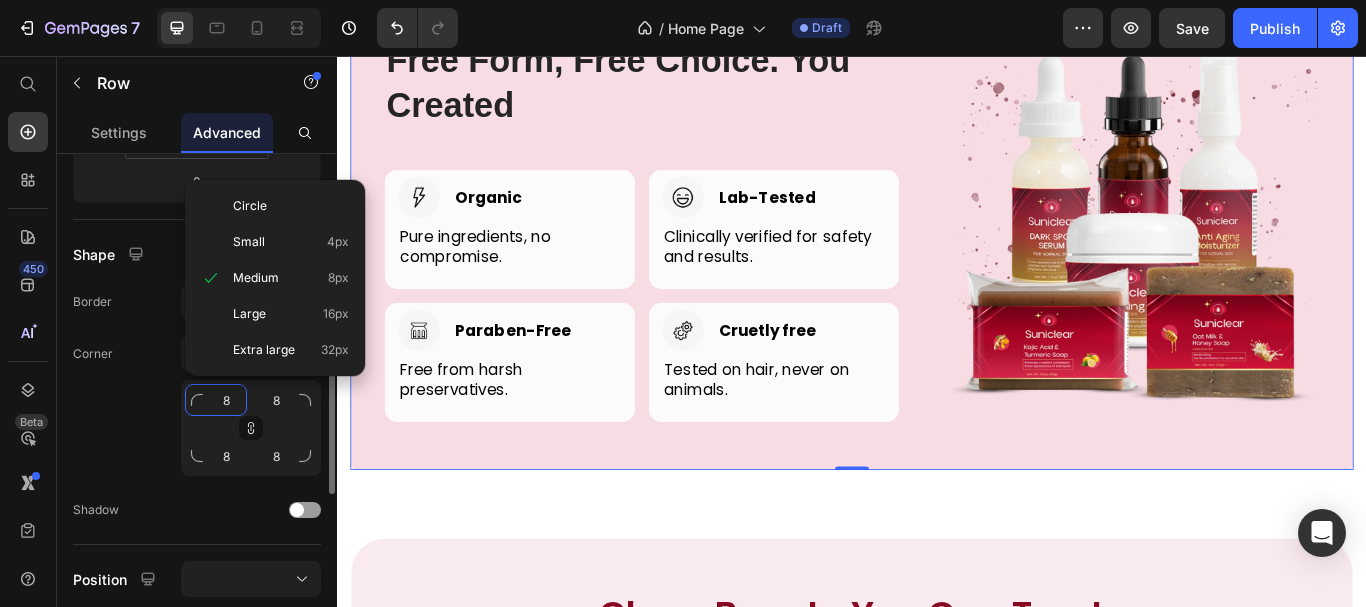 type on "2" 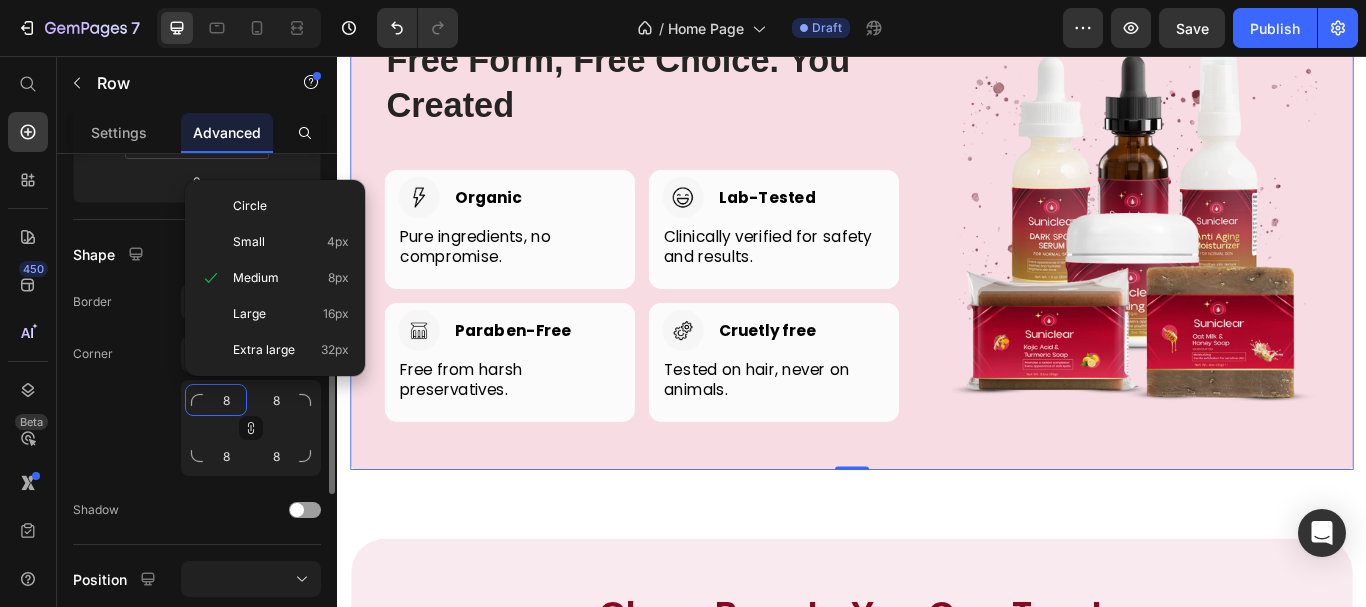 type on "2" 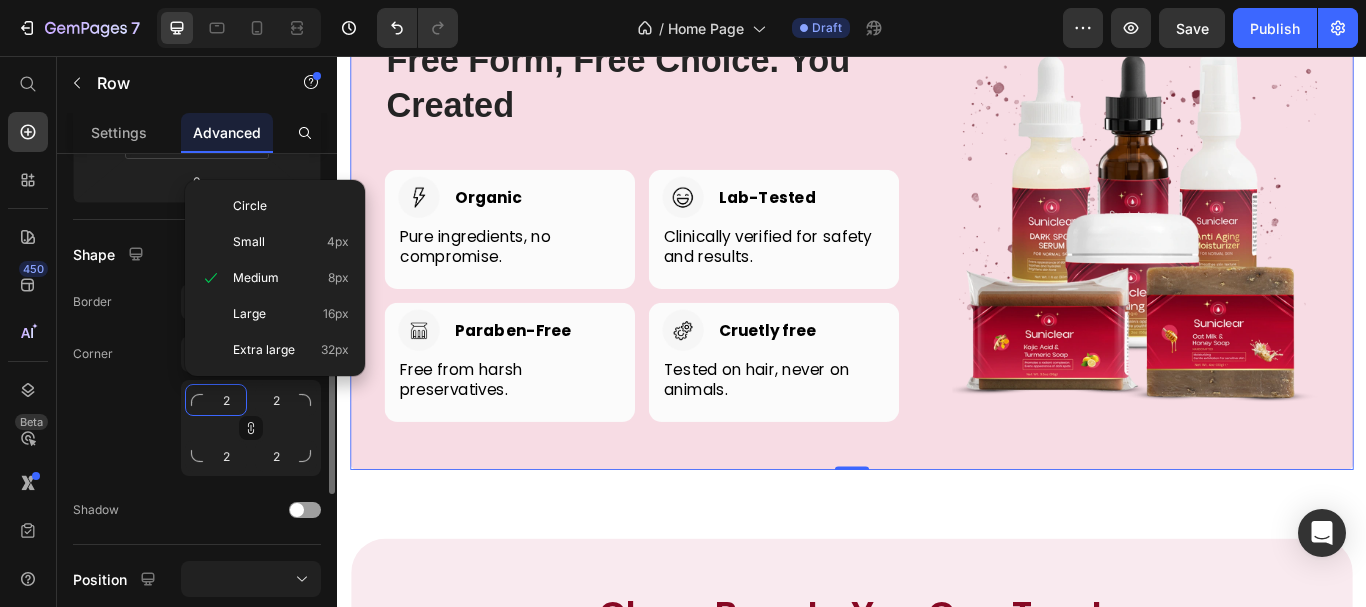type on "20" 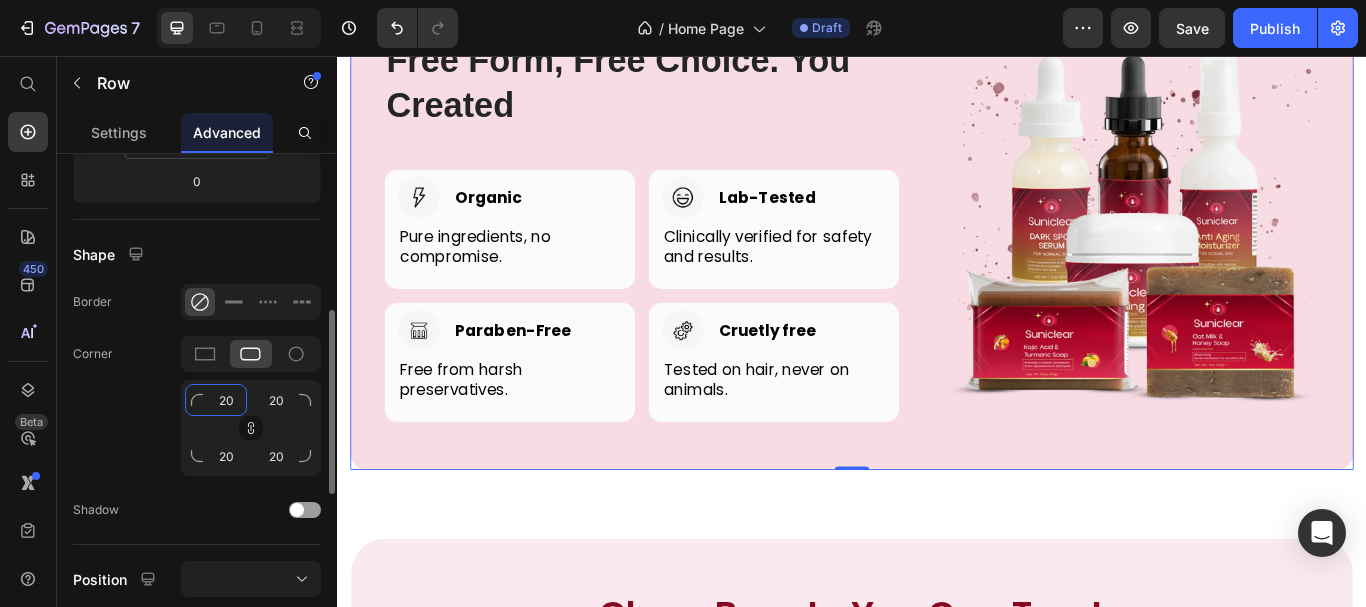type on "20" 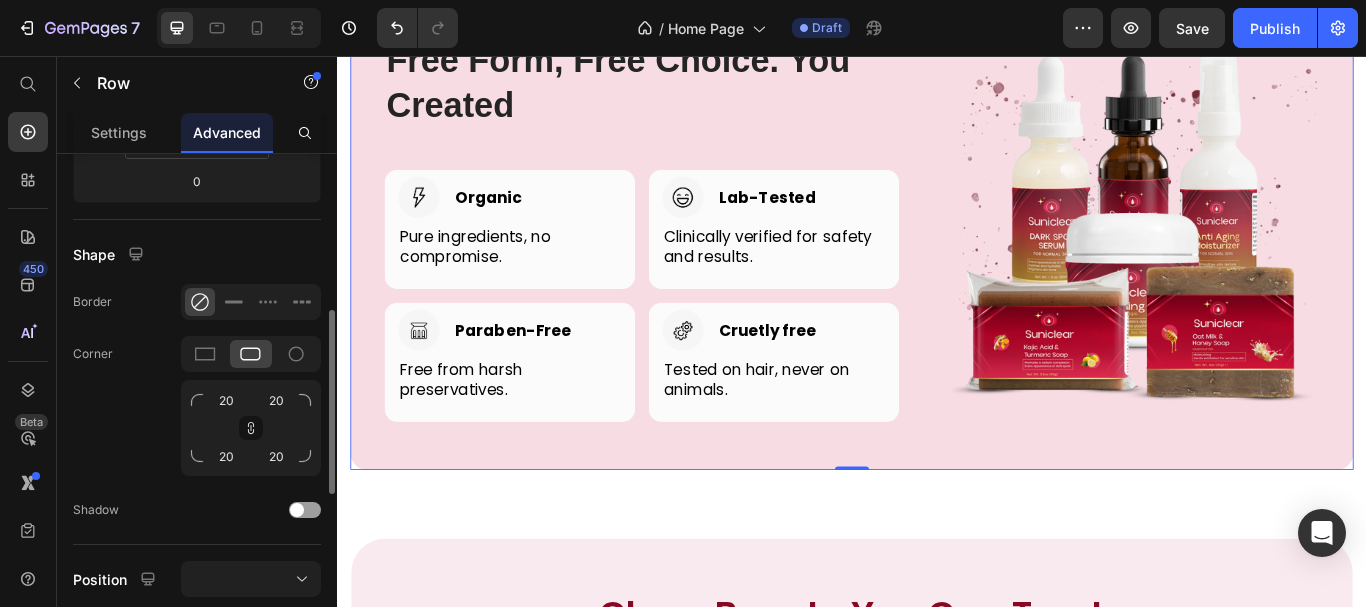 click on "Corner 20 20 20 20" 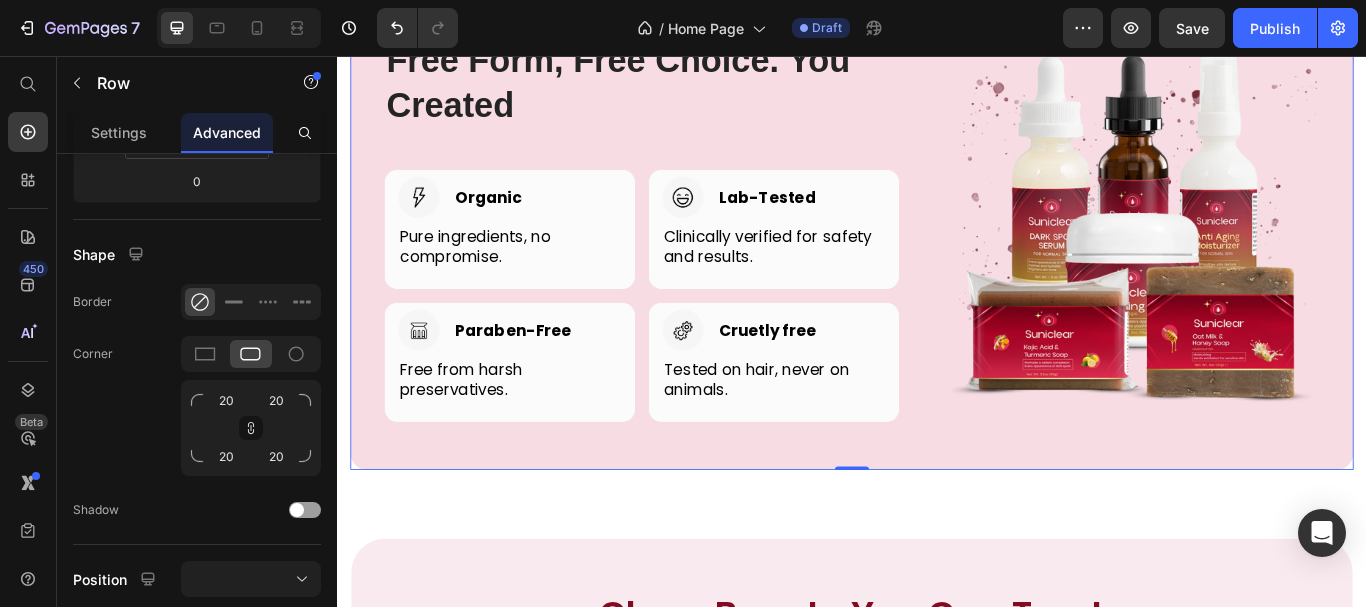click at bounding box center (239, 28) 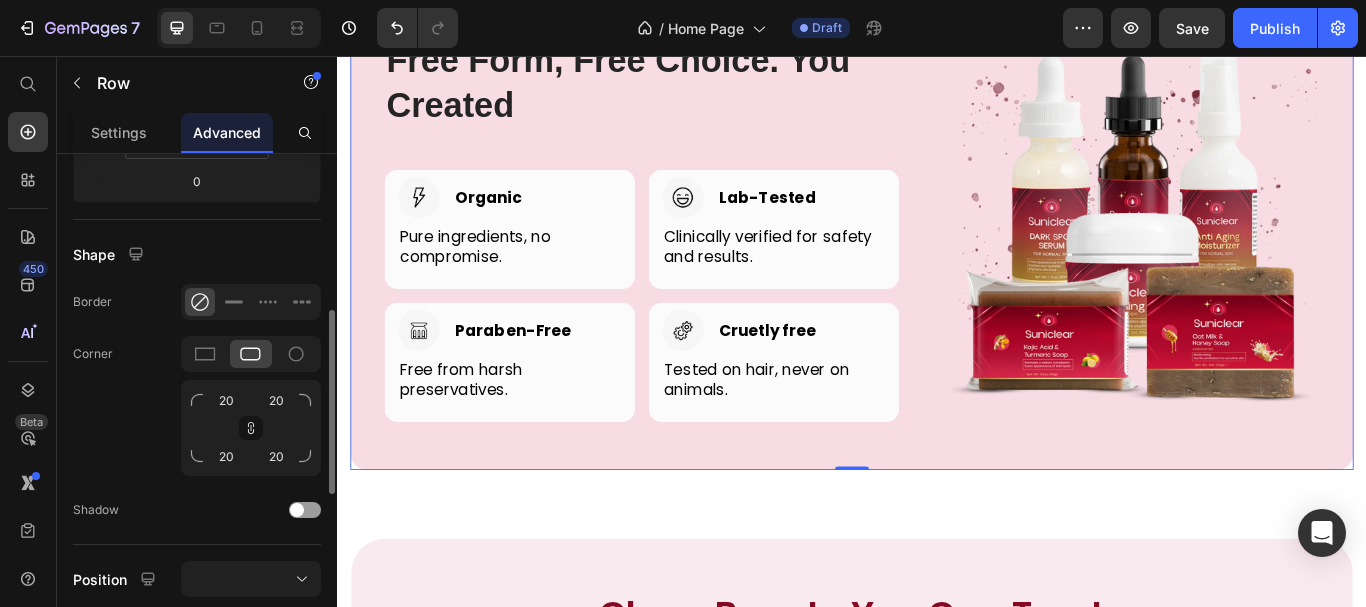 click on "Shape" at bounding box center (197, 254) 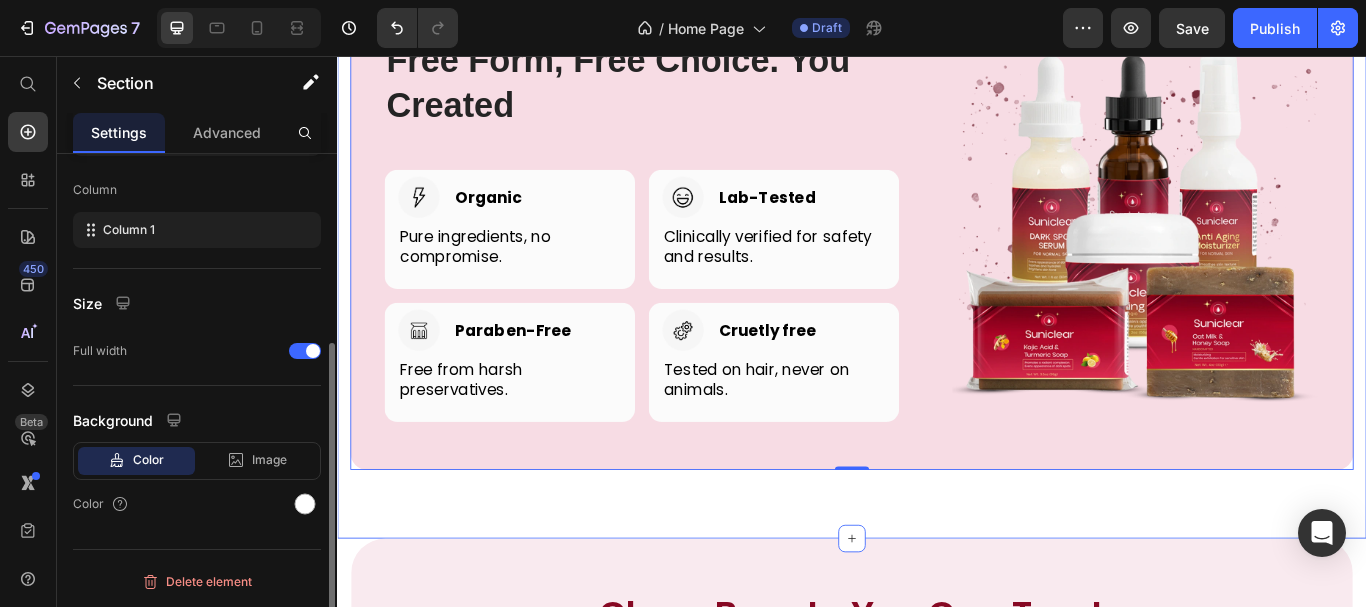 click on "Free Form, Free Choice. You Created Heading Row Image Organic Heading Row Pure ingredients, no compromise. Text block Row Image Lab-Tested Heading Row Clinically verified for safety and results. Text block Row Row Image Paraben-Free Heading Row Free from harsh preservatives. Text block Row Image Cruetly free Heading Row Tested on hair, never on animals. Text block Row Row Image Row   0 Product Section 10" at bounding box center [937, 266] 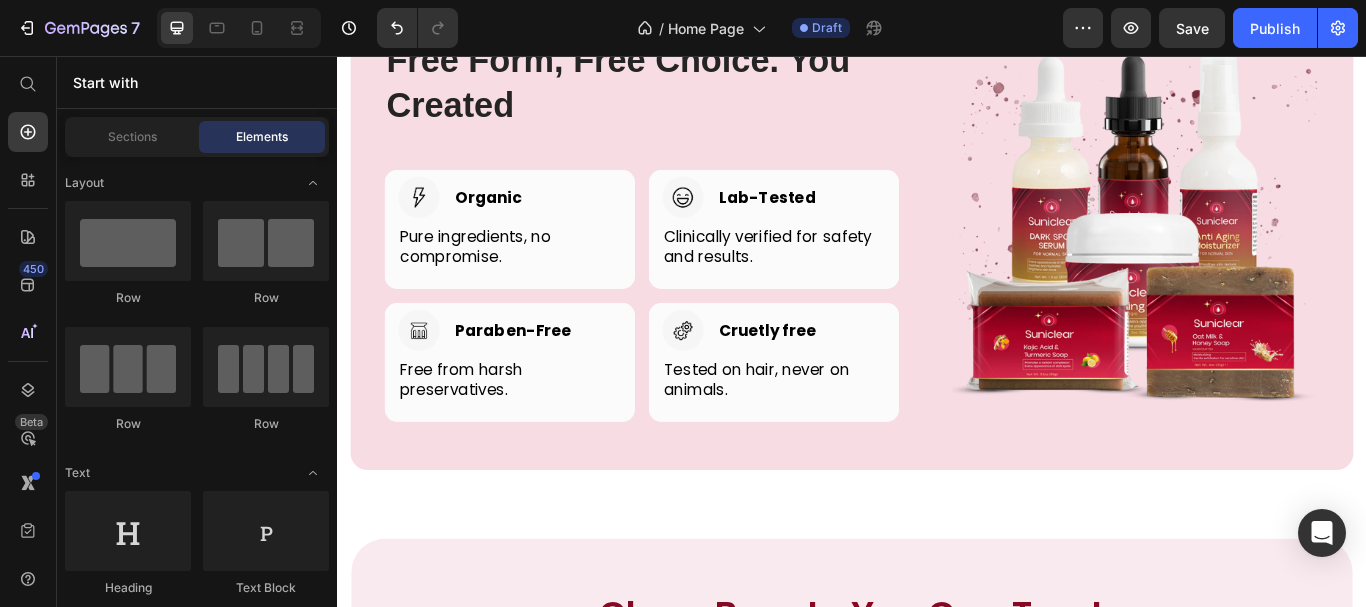 scroll, scrollTop: 5113, scrollLeft: 0, axis: vertical 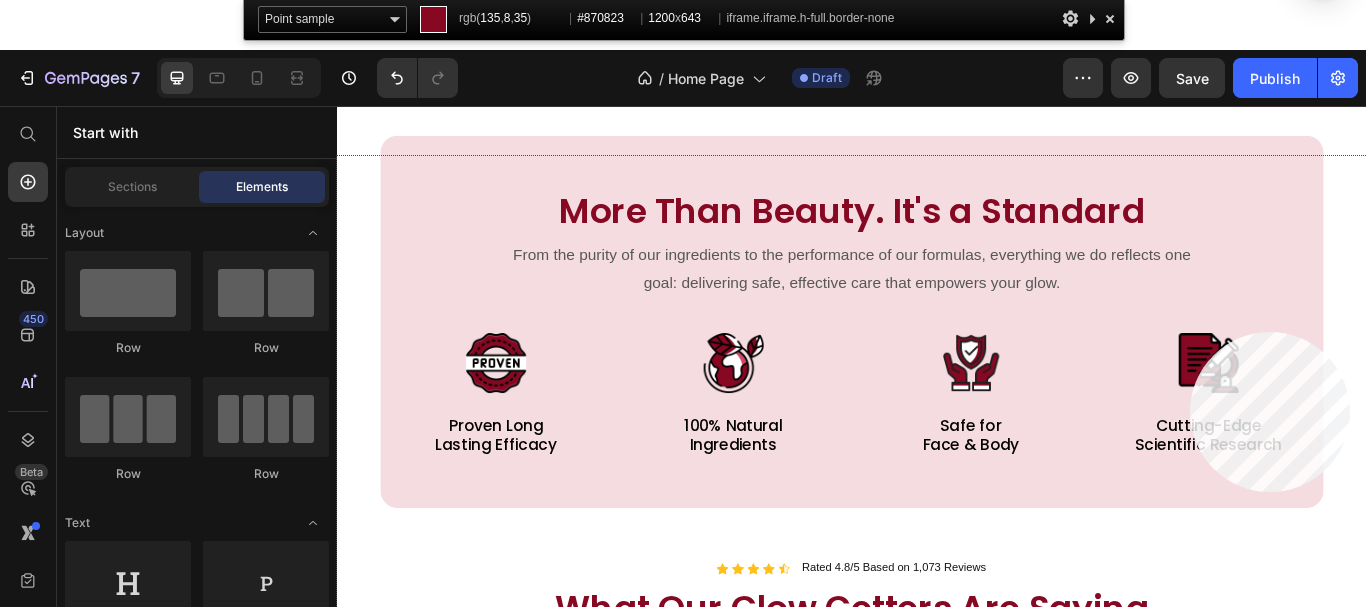 click 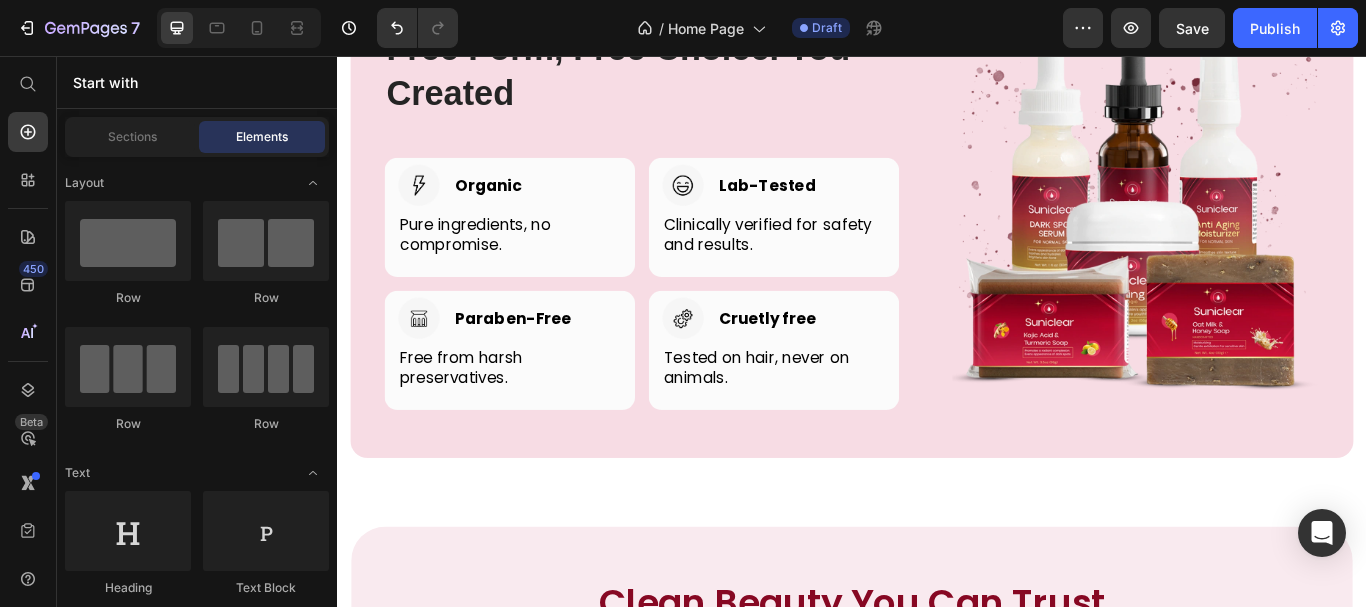 scroll, scrollTop: 5206, scrollLeft: 0, axis: vertical 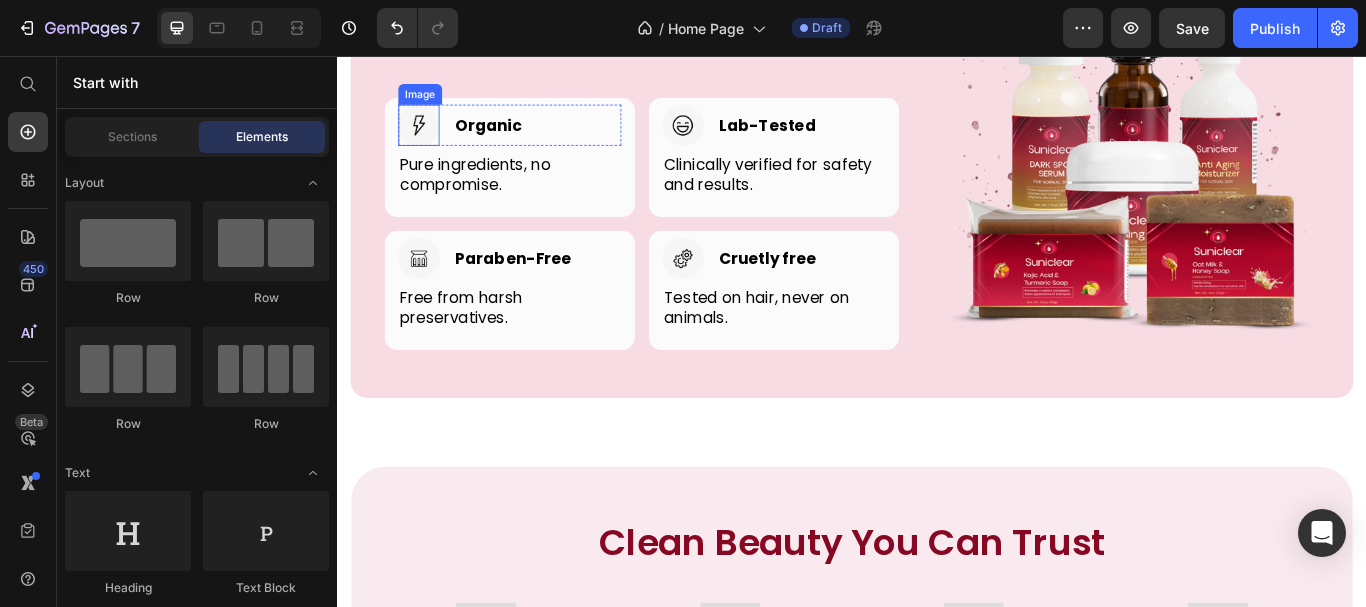 click at bounding box center (432, 137) 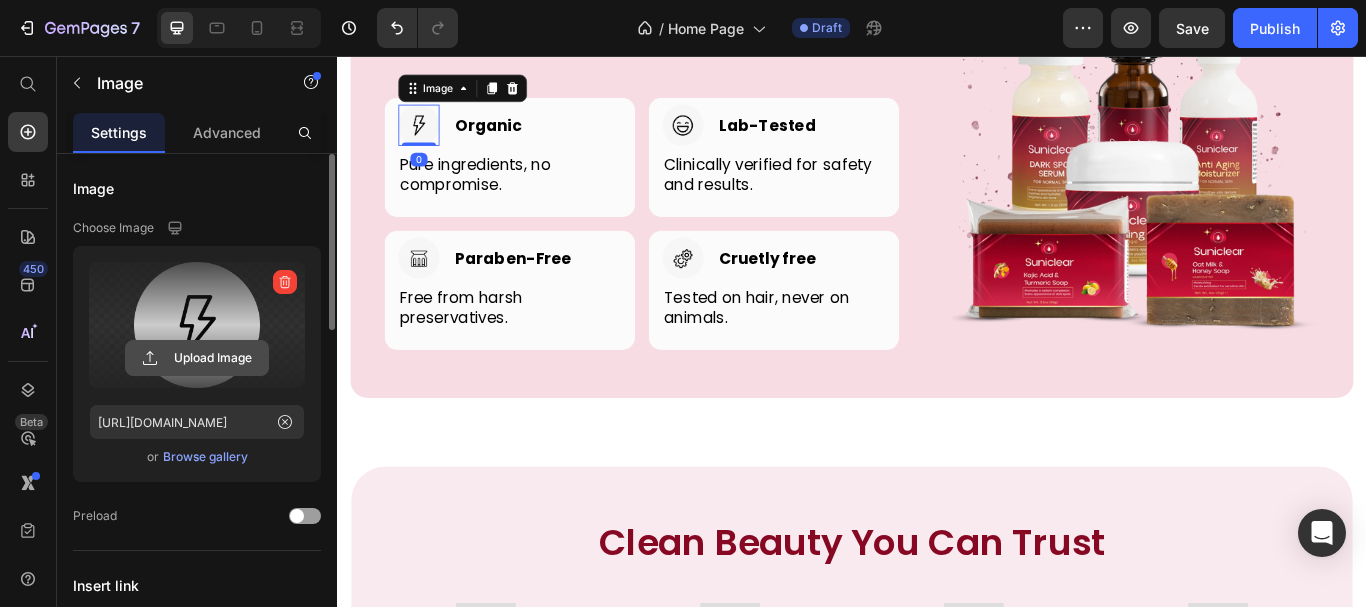 click 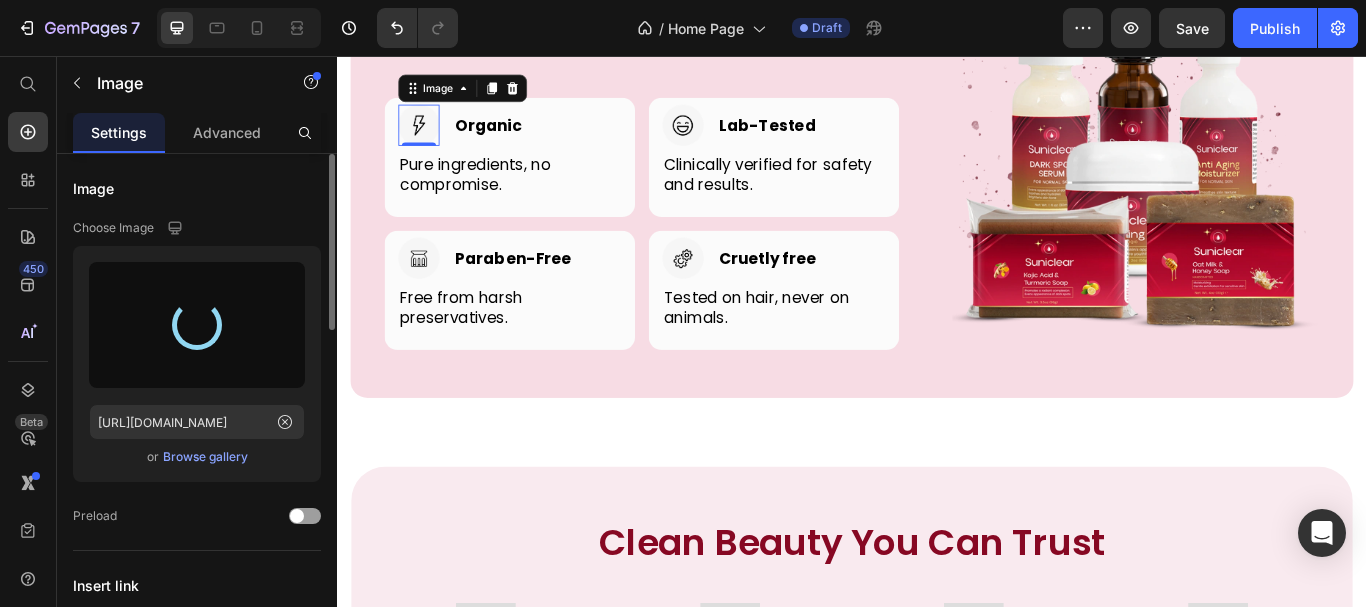 type on "[URL][DOMAIN_NAME]" 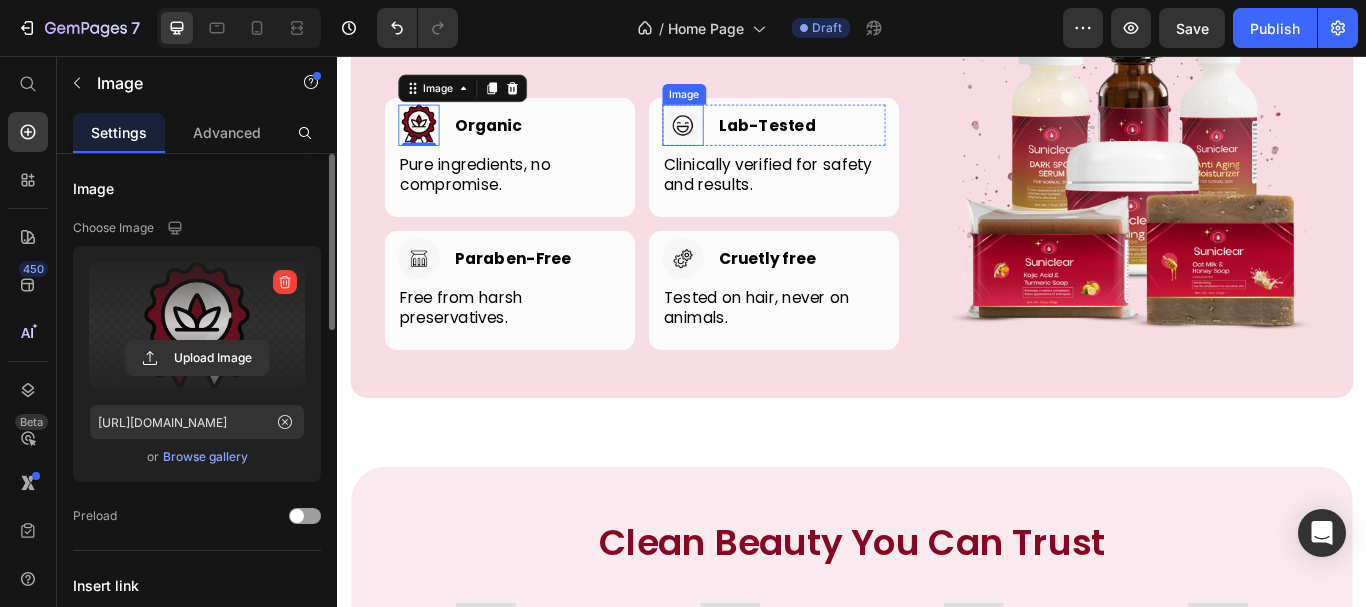 click at bounding box center (740, 137) 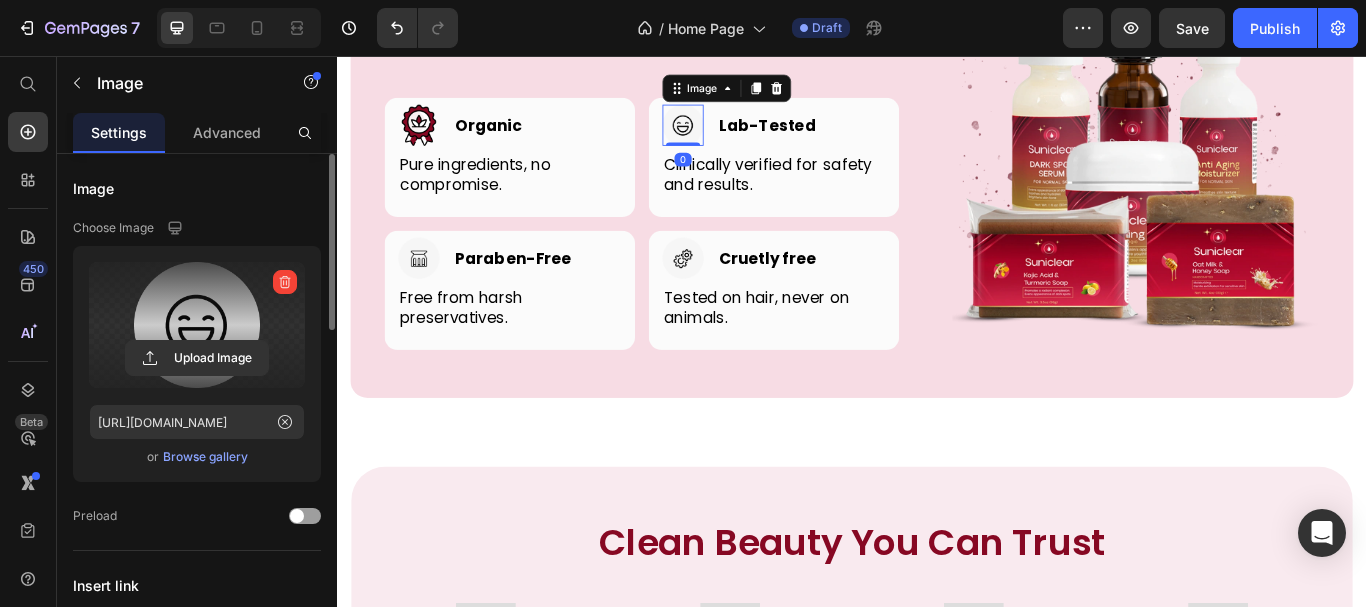 click at bounding box center [197, 325] 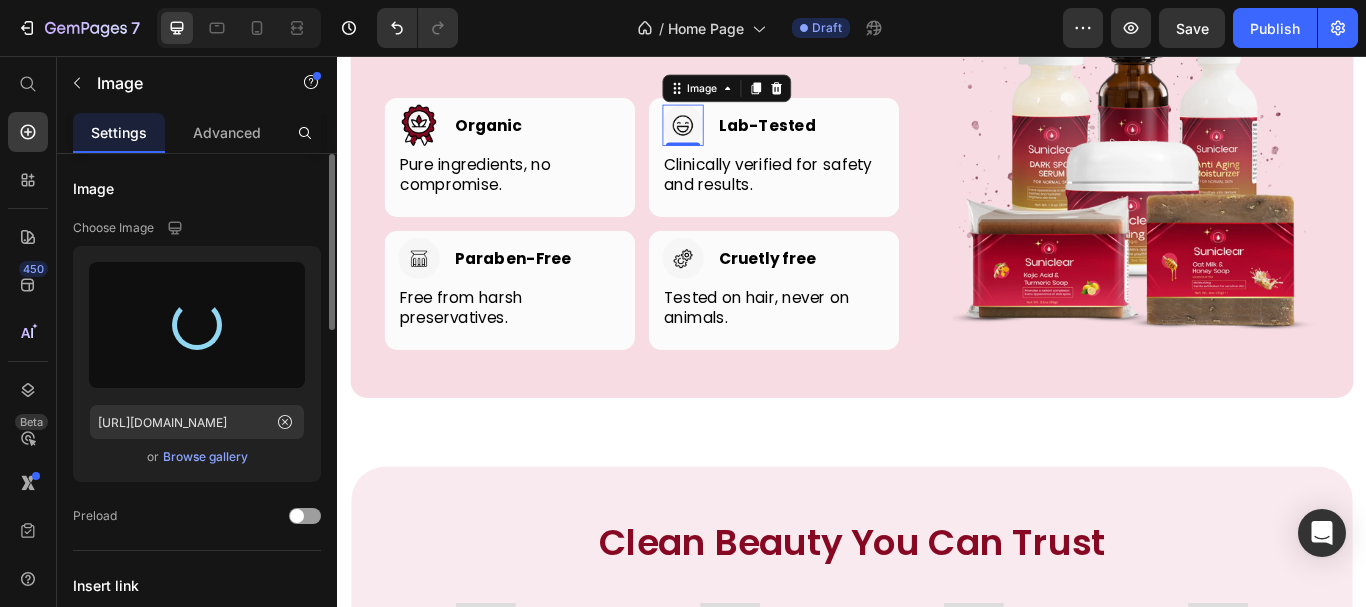 type on "[URL][DOMAIN_NAME]" 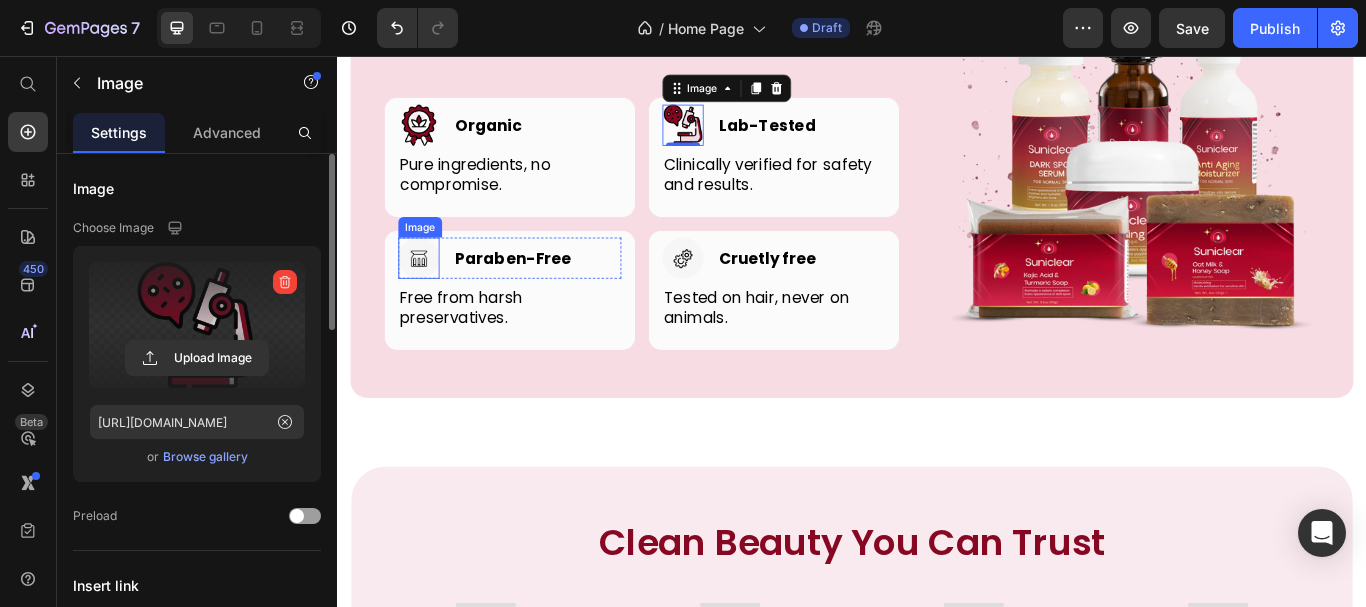 click at bounding box center (432, 292) 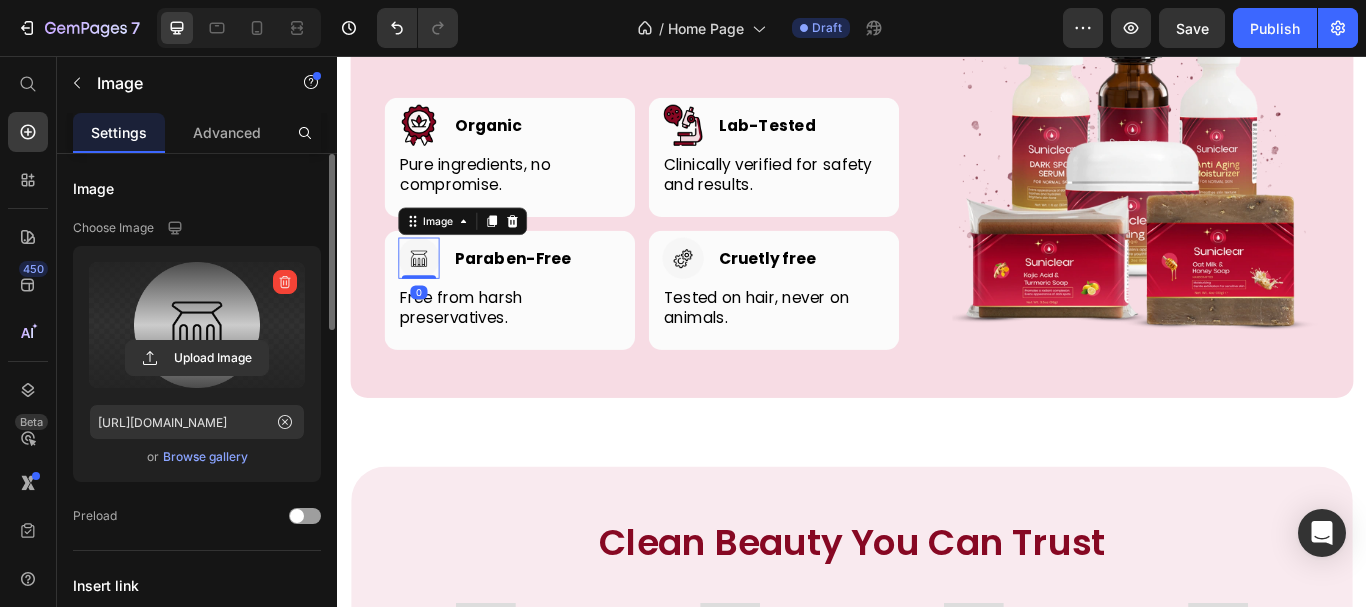 click at bounding box center [197, 325] 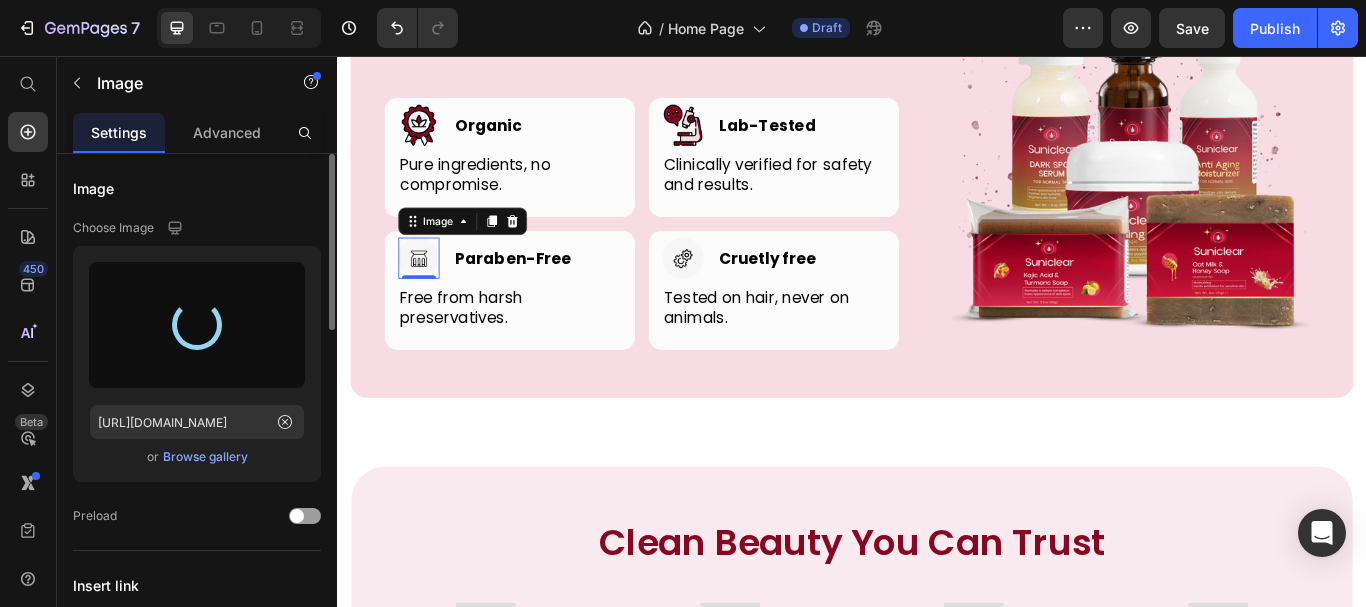 type on "[URL][DOMAIN_NAME]" 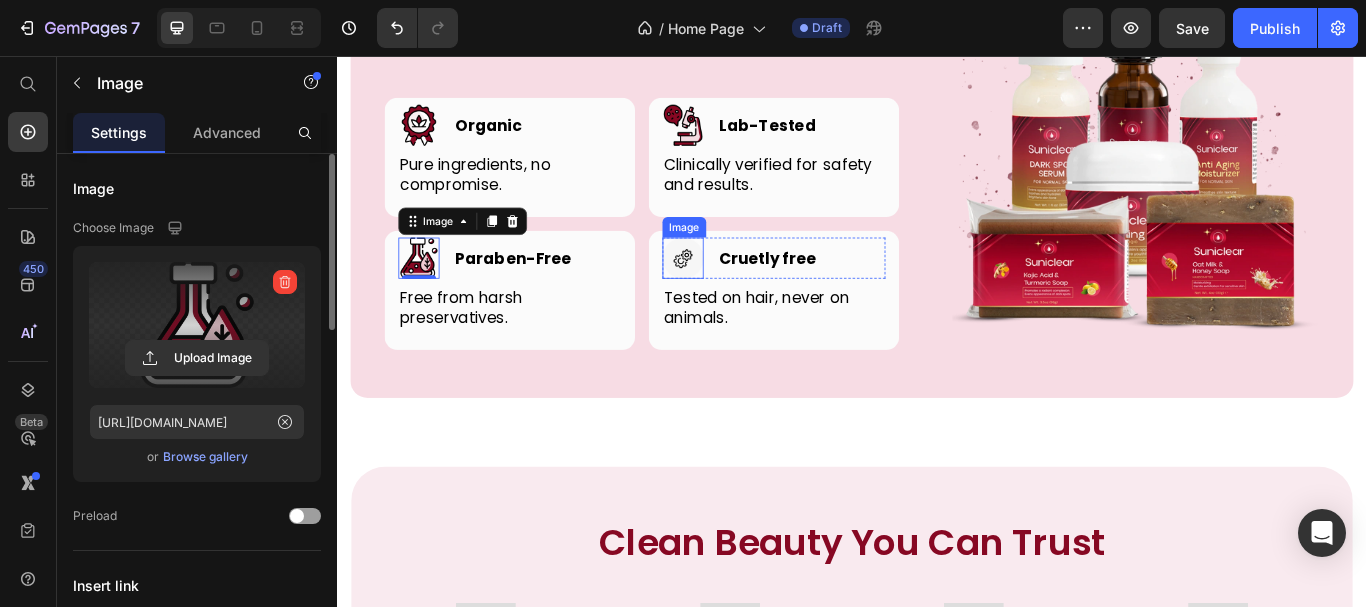click at bounding box center [740, 292] 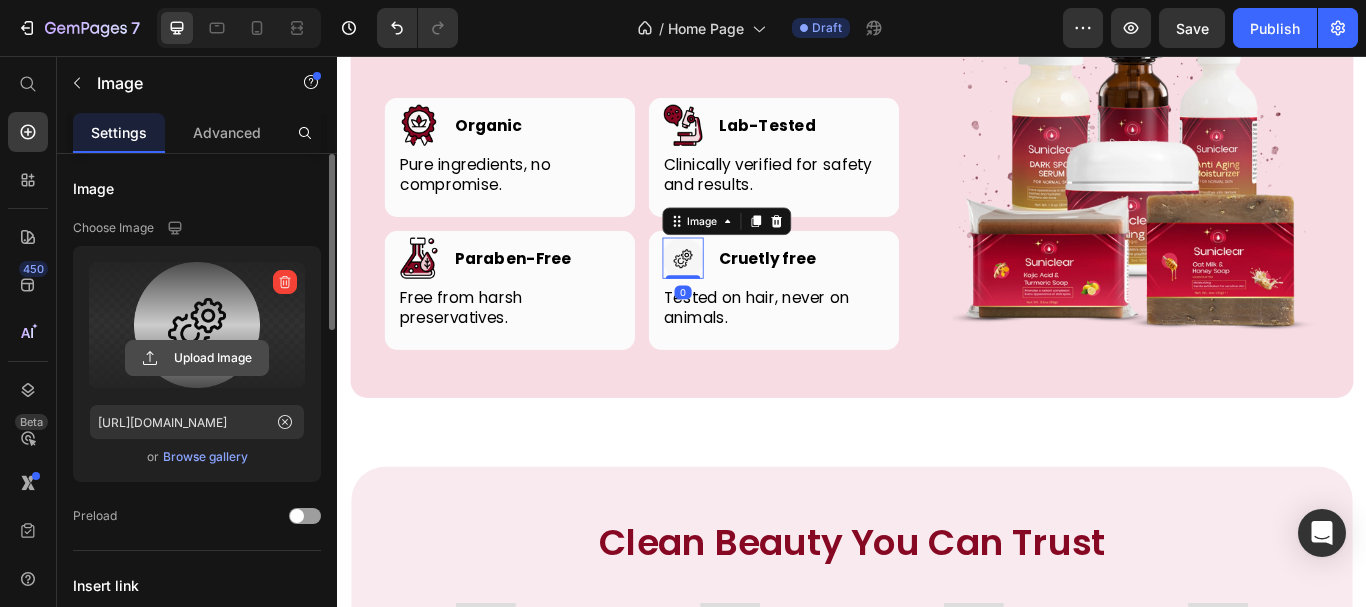 click 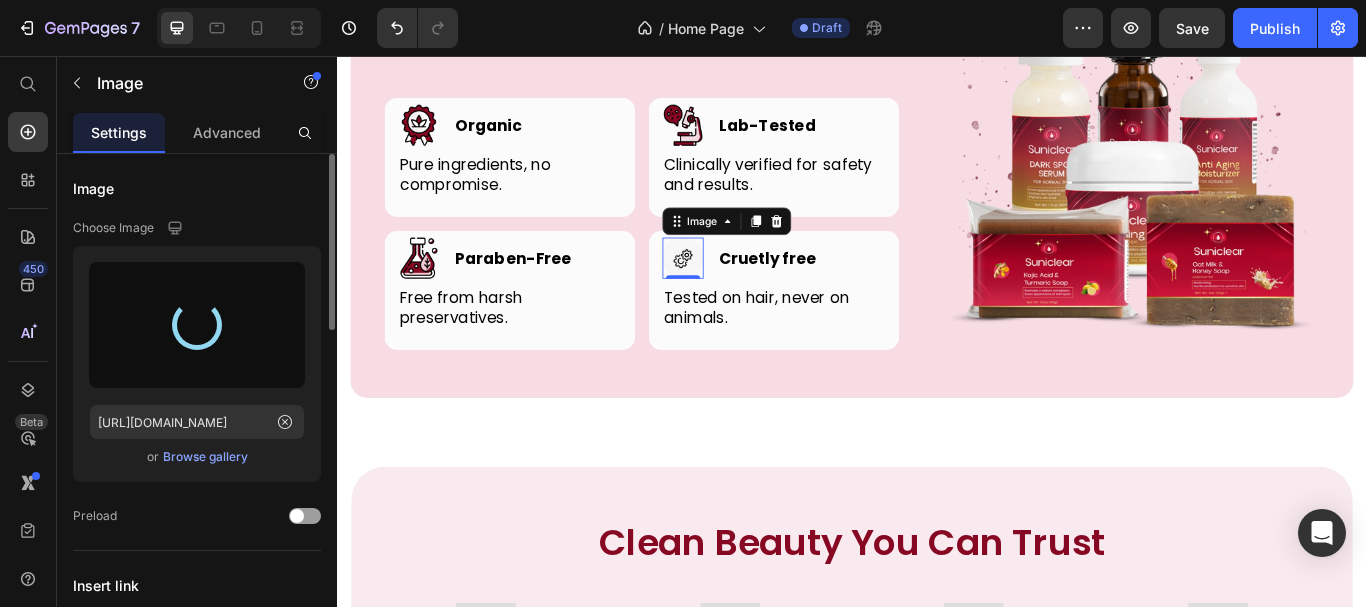 type on "[URL][DOMAIN_NAME]" 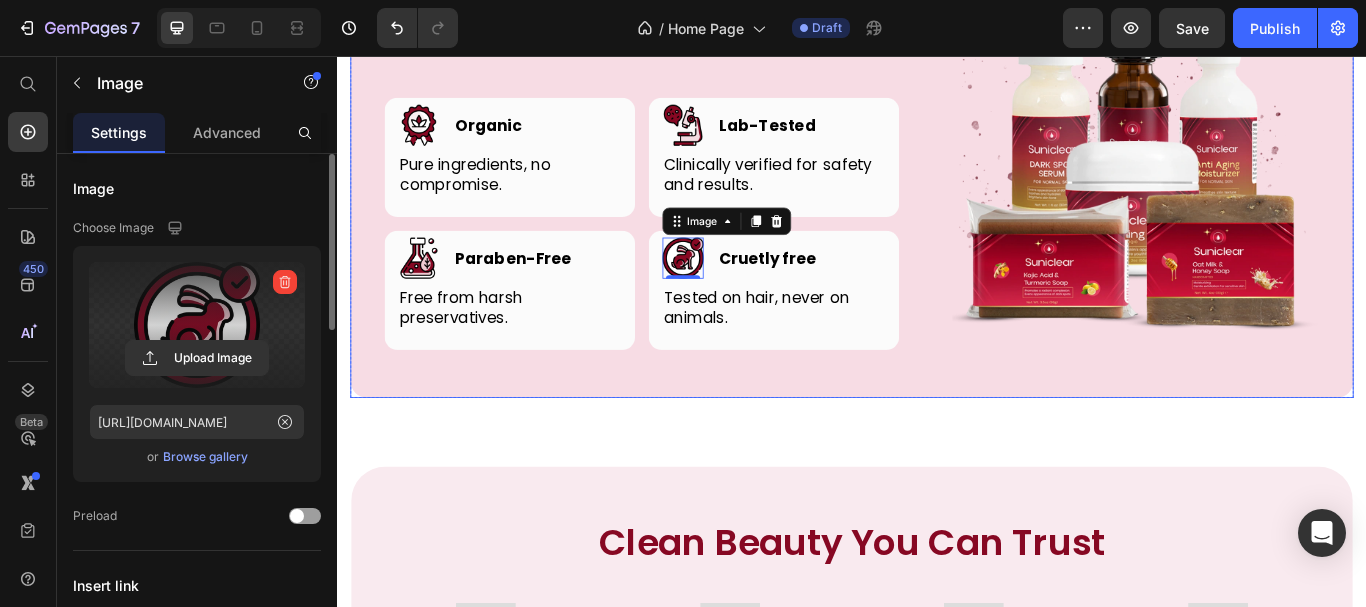 click on "Free Form, Free Choice. You Created Heading Row Image Organic Heading Row Pure ingredients, no compromise. Text block Row Image Lab-Tested Heading Row Clinically verified for safety and results. Text block Row Row Image Paraben-Free Heading Row Free from harsh preservatives. Text block Row Image   0 Cruetly free Heading Row Tested on hair, never on animals. Text block Row Row Image Row" at bounding box center [937, 182] 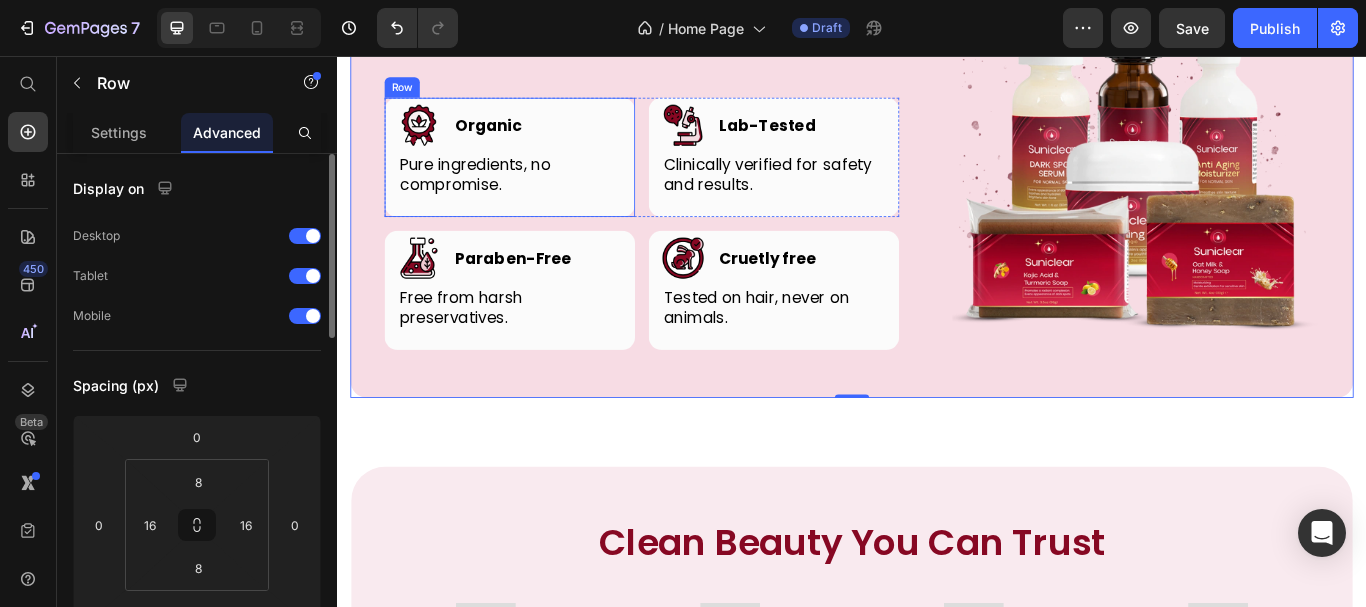 click on "Image Organic Heading Row Pure ingredients, no compromise. Text block Row" at bounding box center [538, 174] 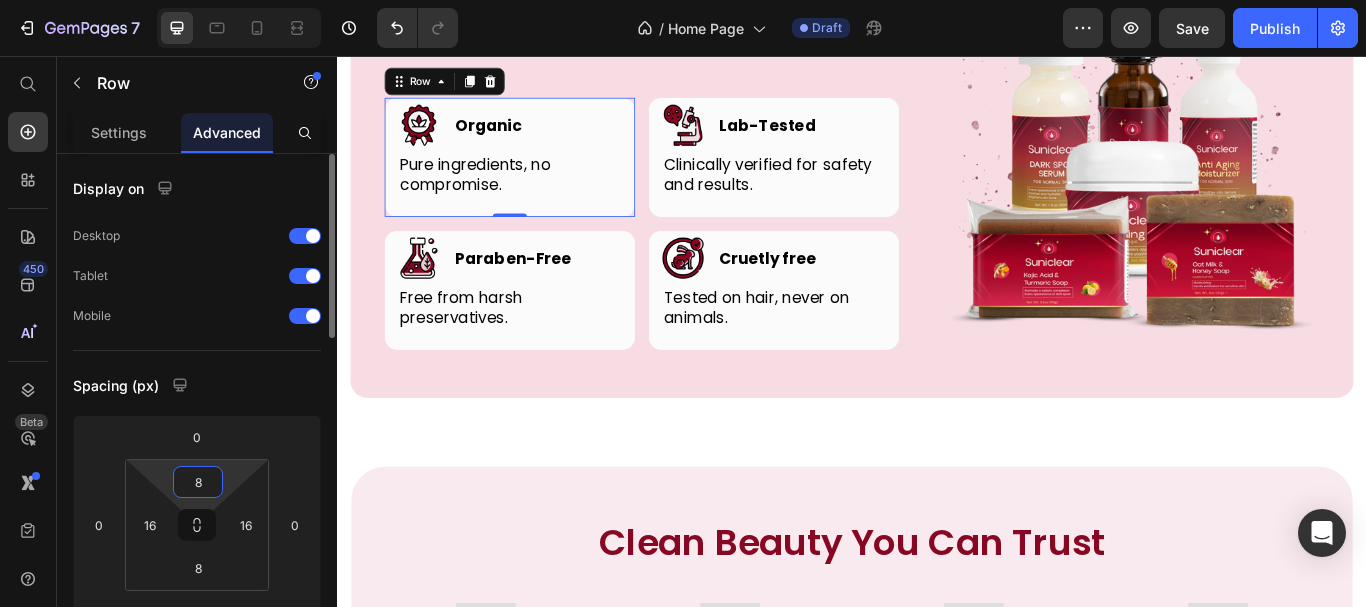 click on "8" at bounding box center [198, 482] 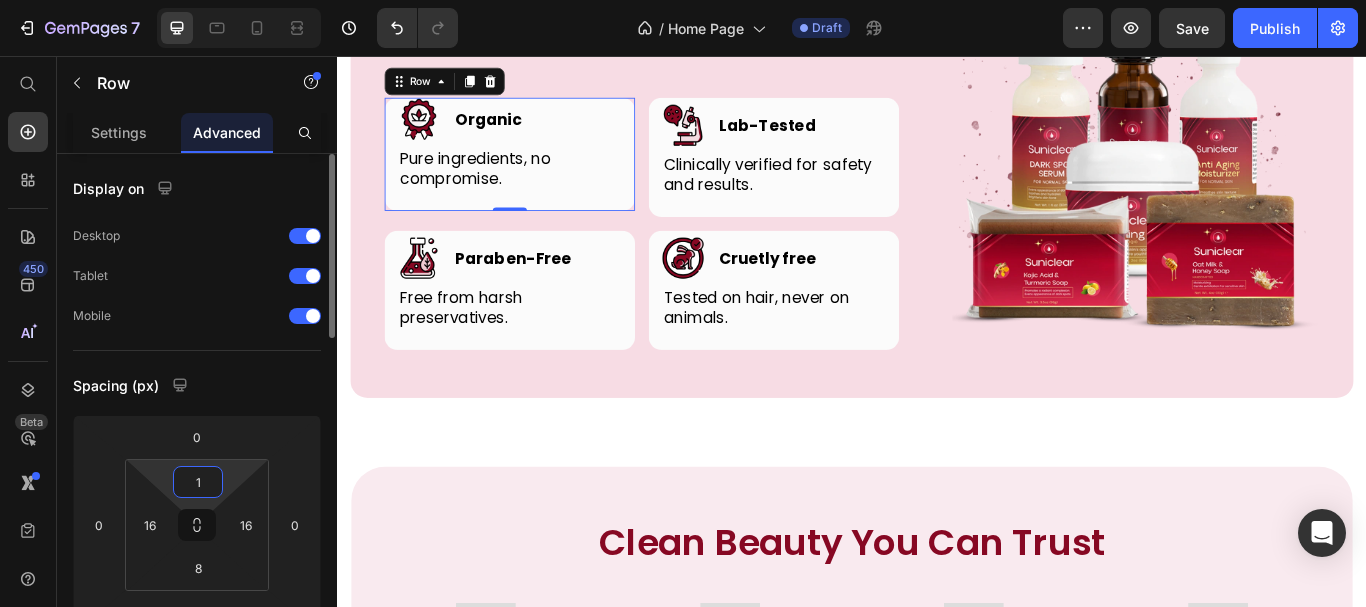 type on "12" 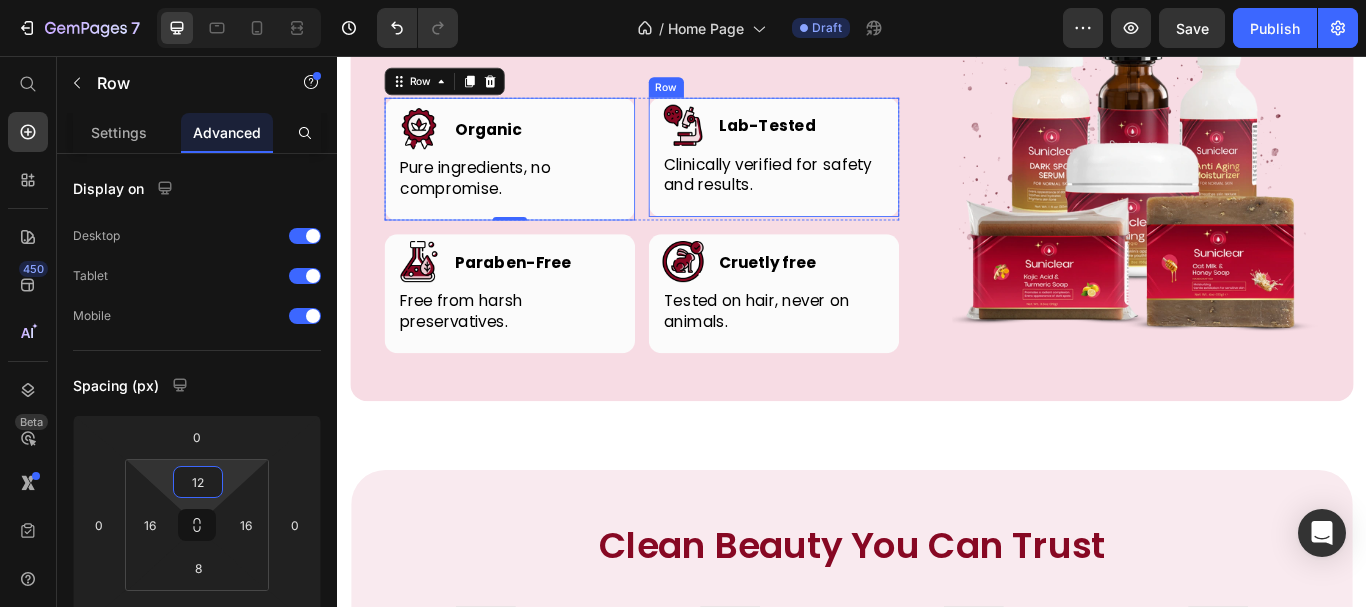 click on "Image Lab-Tested Heading Row Clinically verified for safety and results. Text block Row" at bounding box center (846, 174) 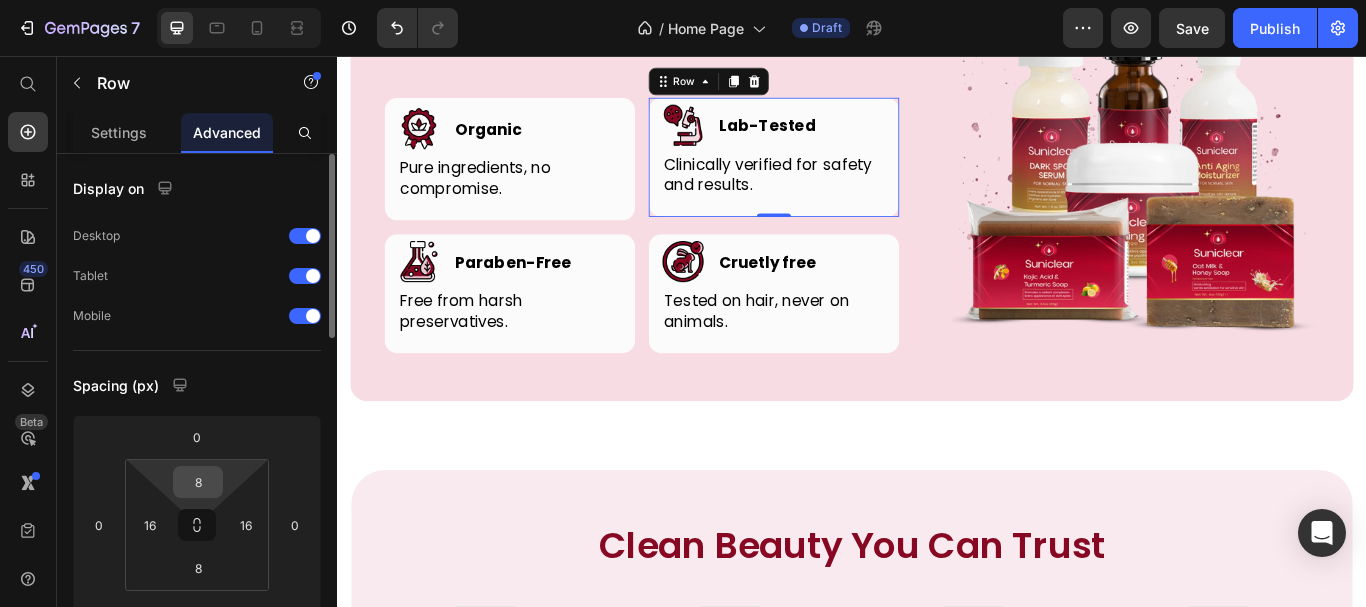 click on "8" at bounding box center [198, 482] 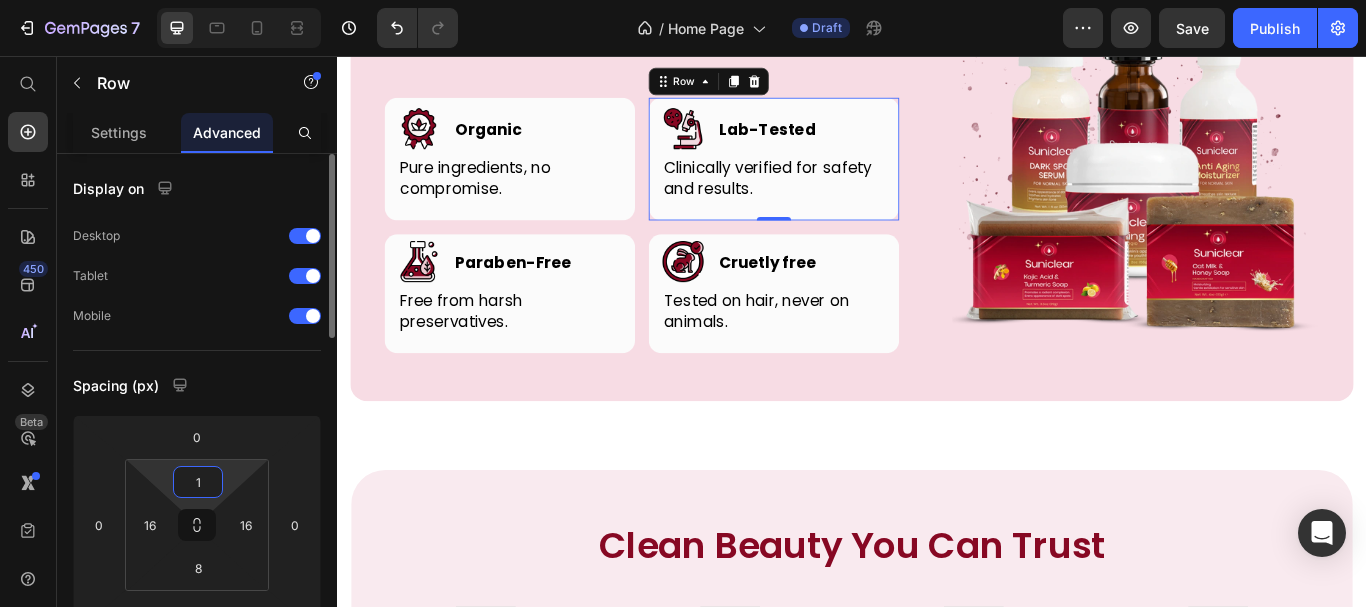 type on "12" 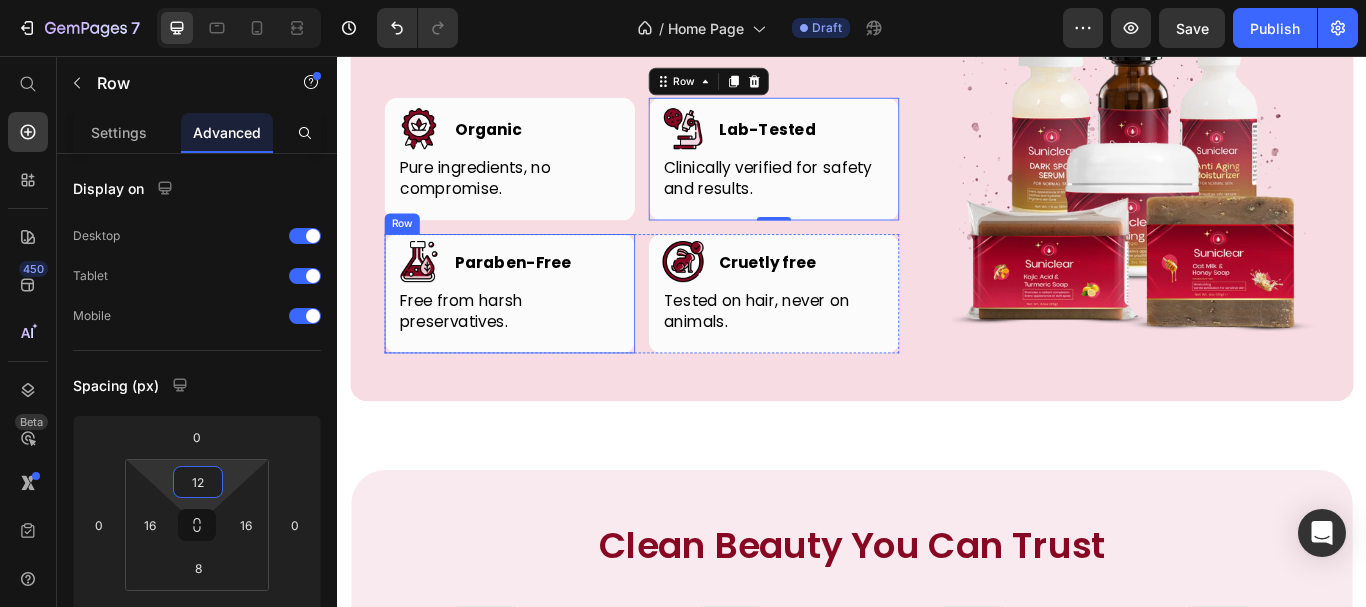 click on "Image Paraben-Free Heading Row Free from harsh preservatives. Text block Row" at bounding box center [538, 333] 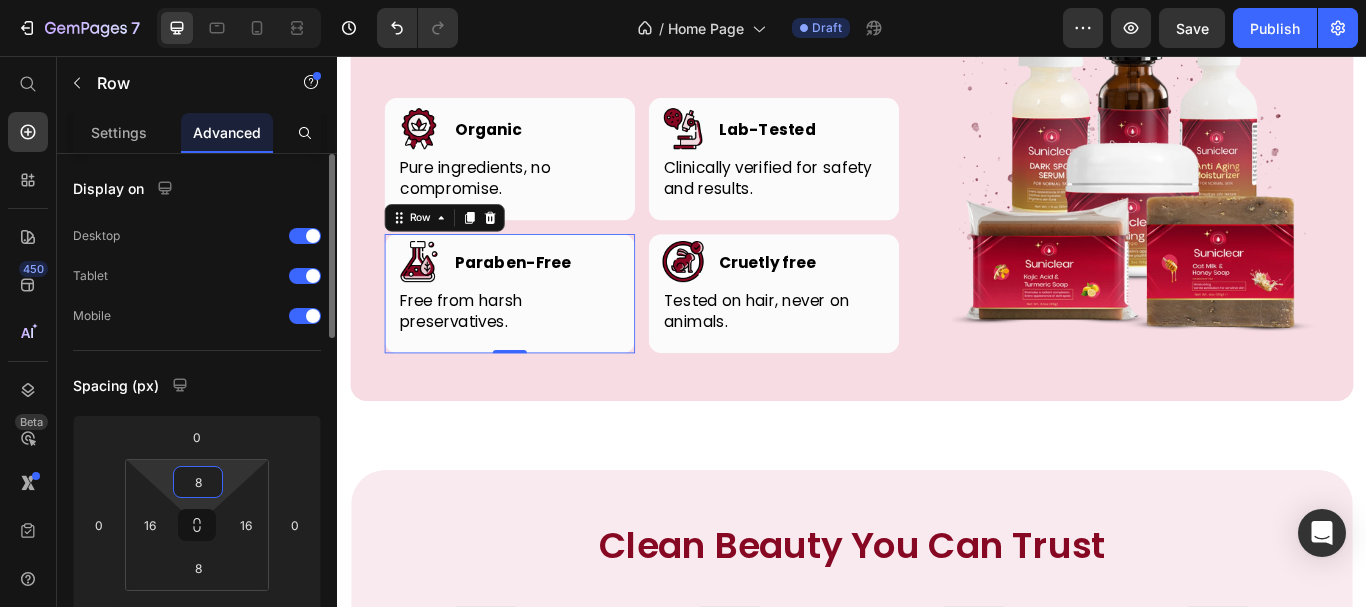 click on "8" at bounding box center (198, 482) 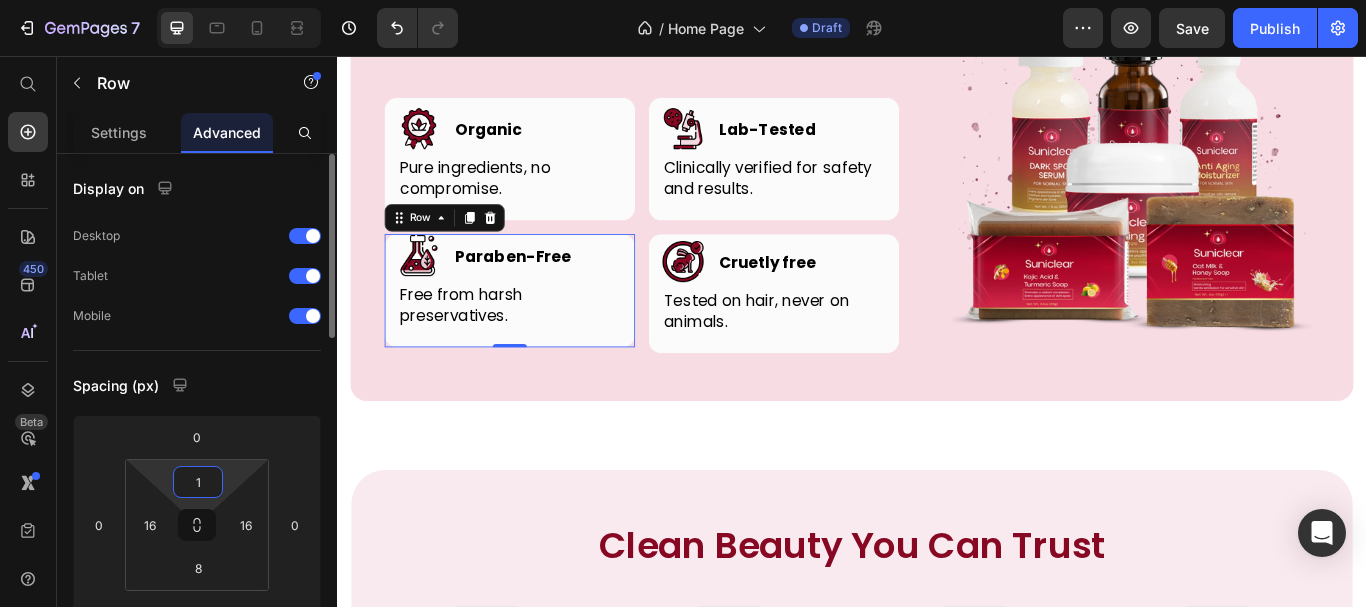 type on "12" 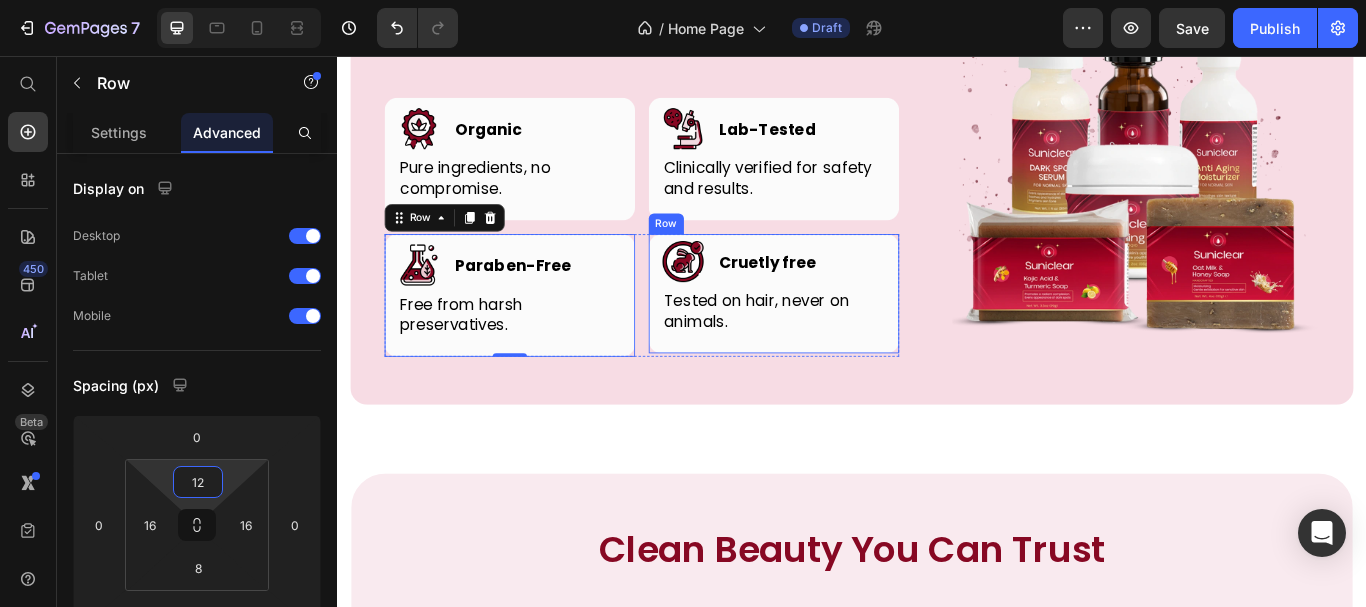 click on "Image Cruetly free Heading Row Tested on hair, never on animals. Text block Row" at bounding box center [846, 333] 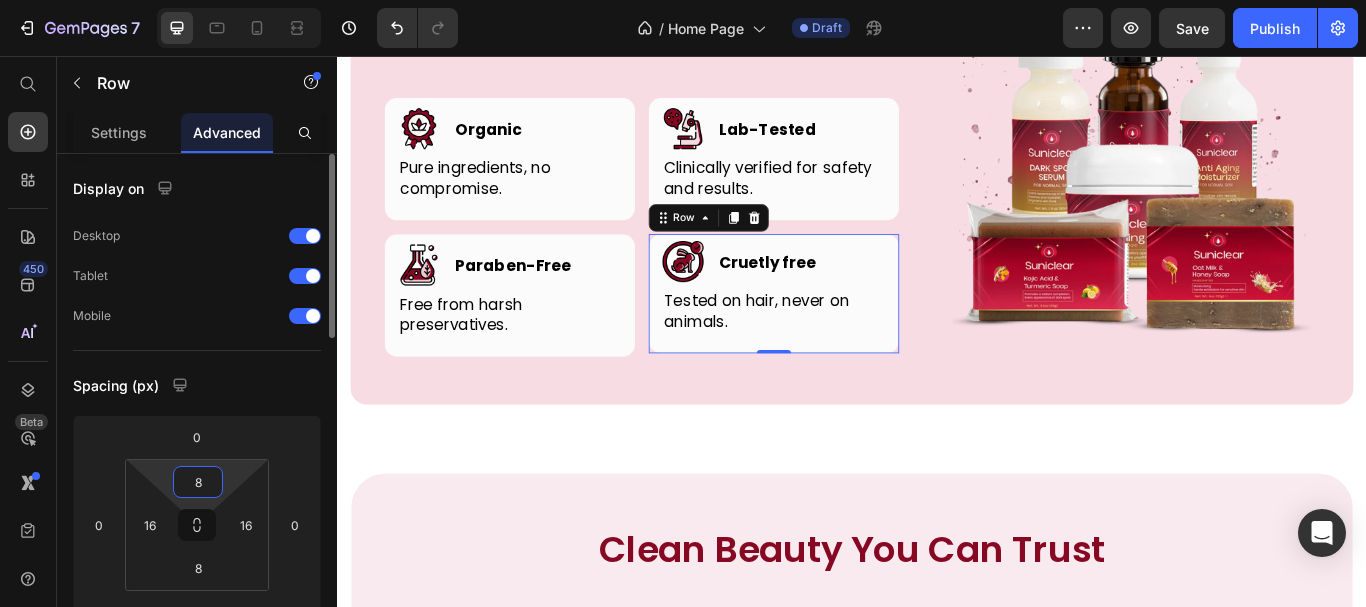 click on "8" at bounding box center (198, 482) 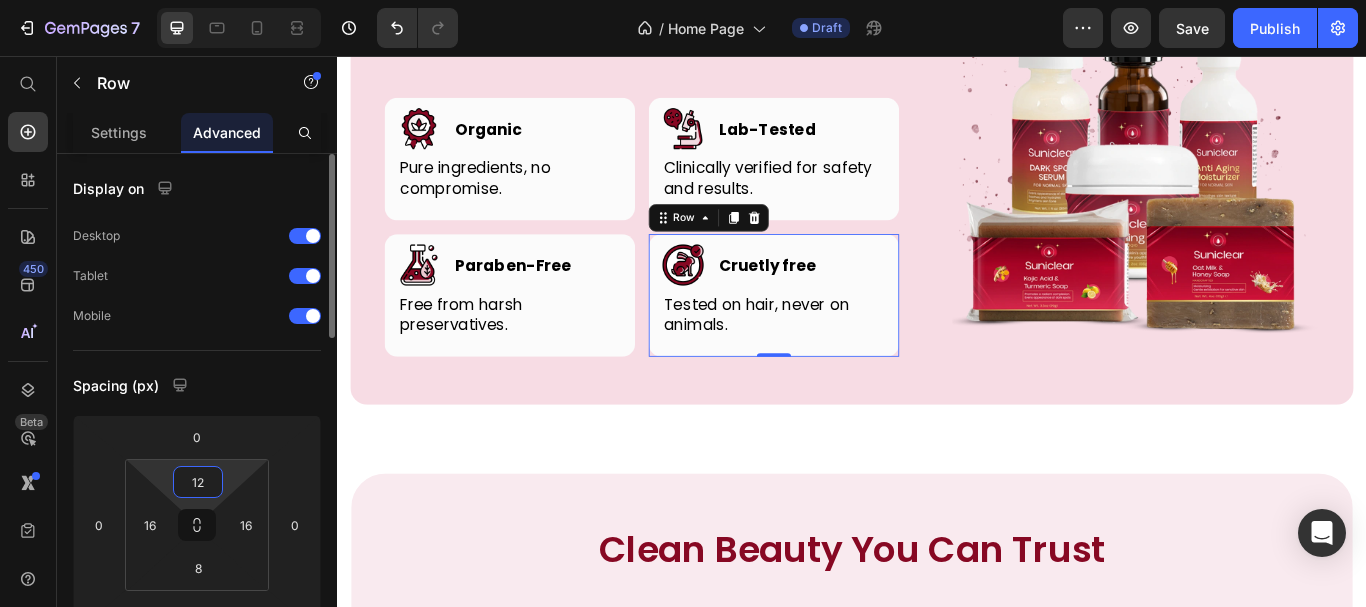 type on "12" 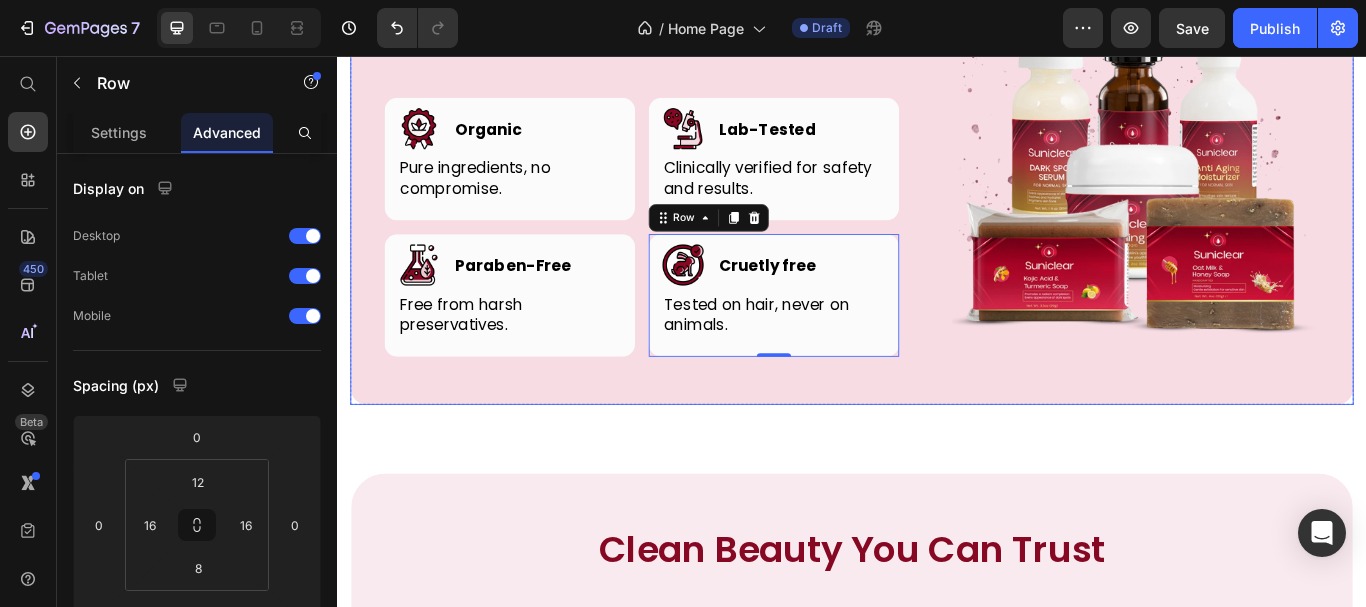 click on "Free Form, Free Choice. You Created Heading Row Image Organic Heading Row Pure ingredients, no compromise. Text block Row Image Lab-Tested Heading Row Clinically verified for safety and results. Text block Row Row Image Paraben-Free Heading Row Free from harsh preservatives. Text block Row Image Cruetly free Heading Row Tested on hair, never on animals. Text block Row   0 Row Image Row" at bounding box center [937, 186] 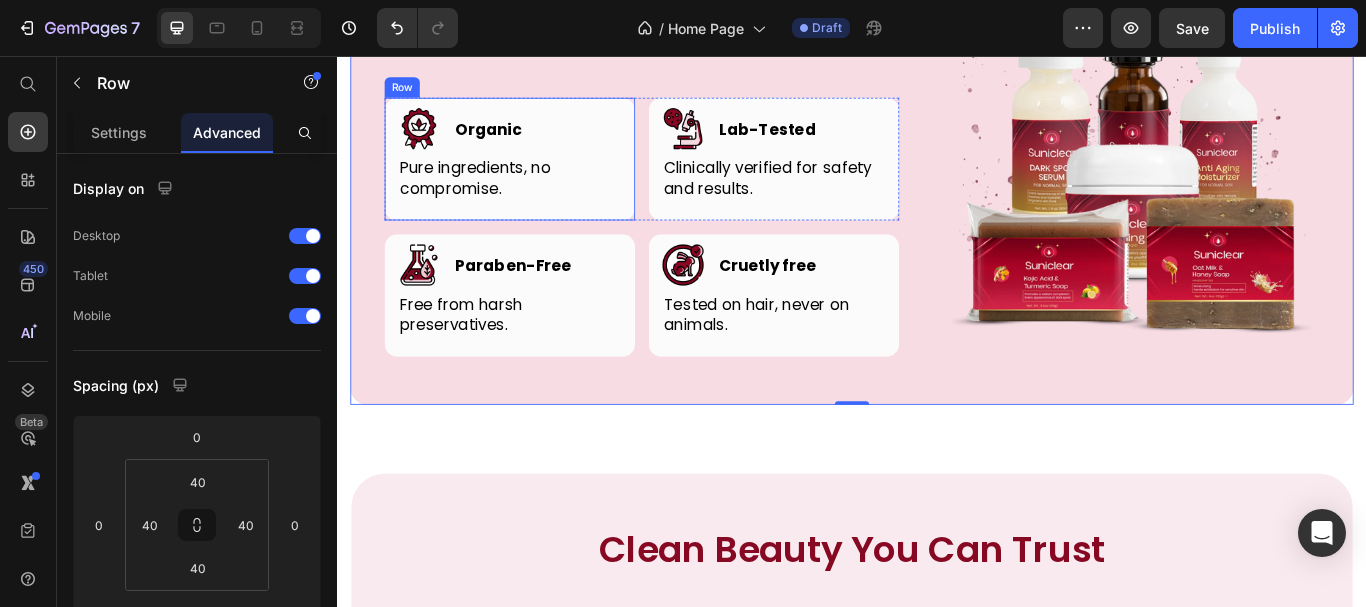 click on "Image Organic Heading Row Pure ingredients, no compromise. Text block Row" at bounding box center [538, 176] 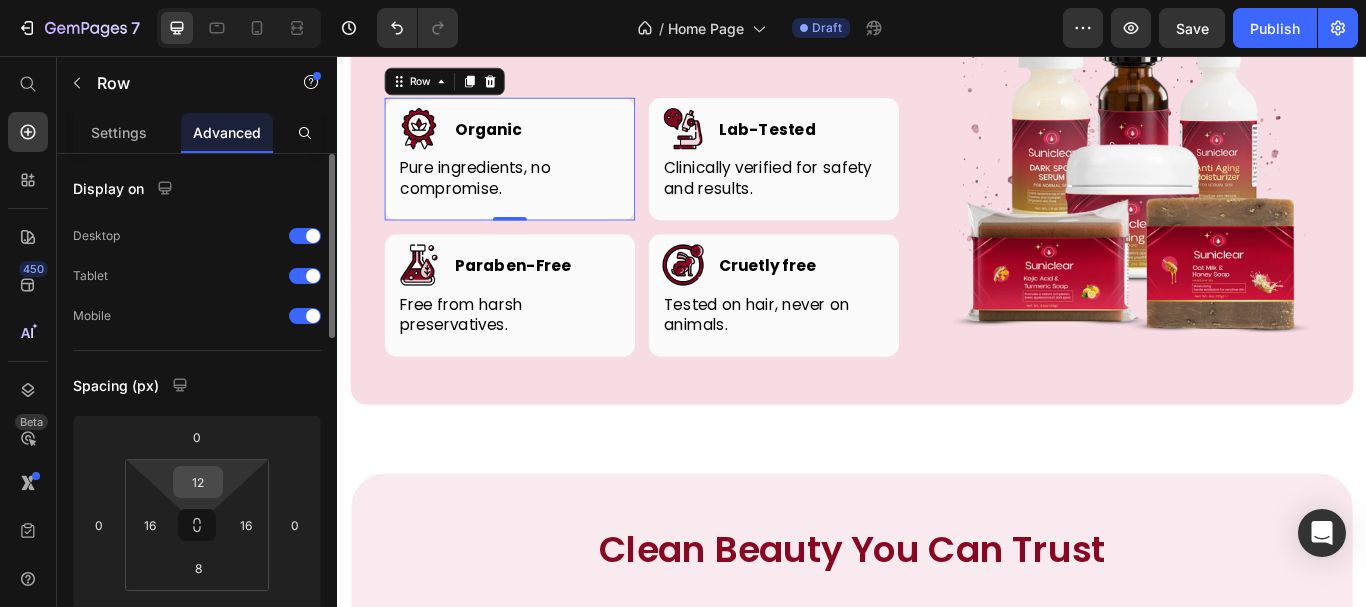 click on "12" at bounding box center [198, 482] 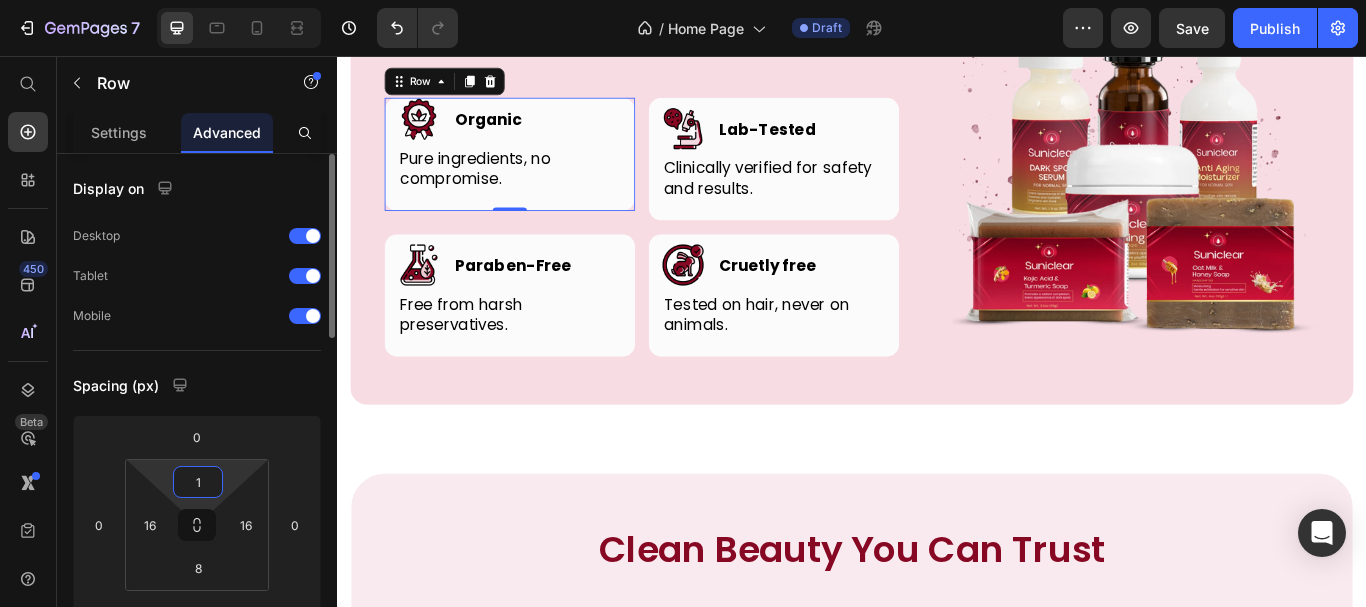 type on "16" 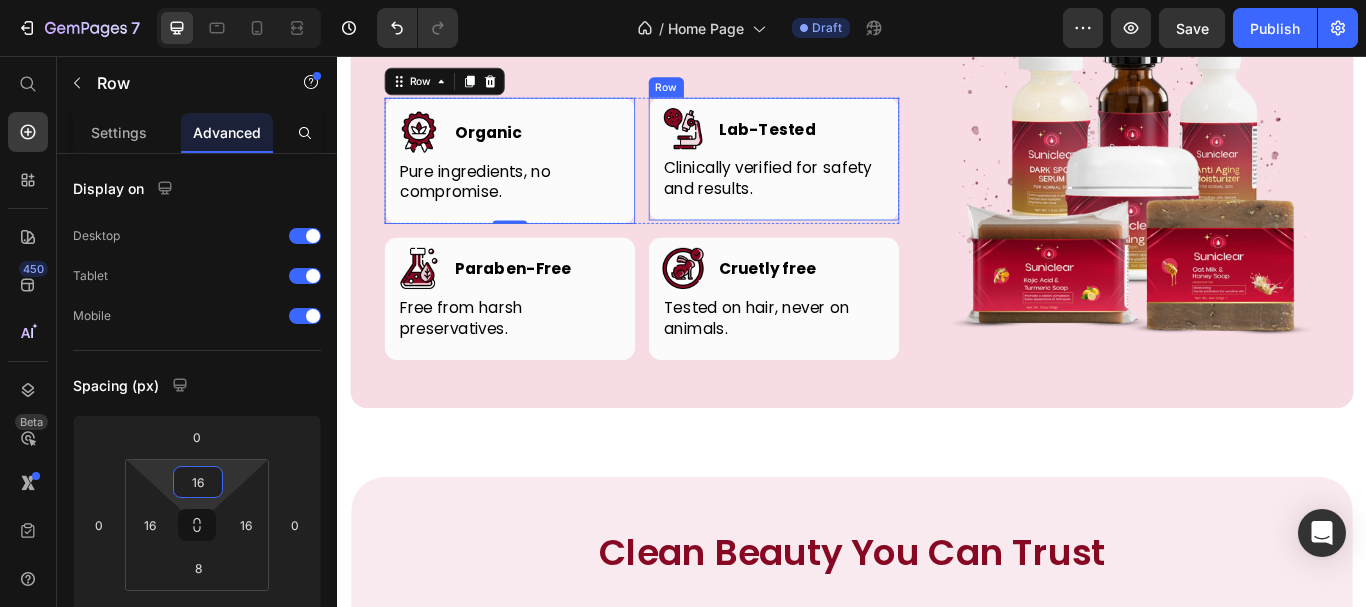 click on "Image Lab-Tested Heading Row Clinically verified for safety and results. Text block Row" at bounding box center [846, 176] 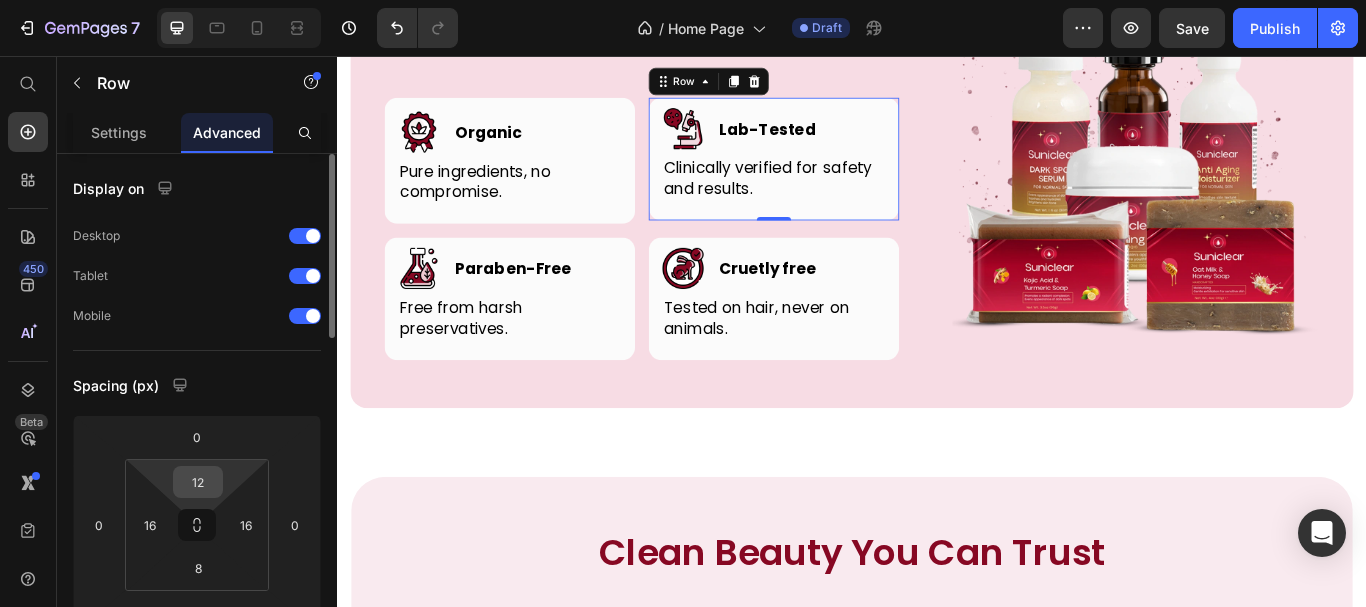 click on "12" at bounding box center (198, 482) 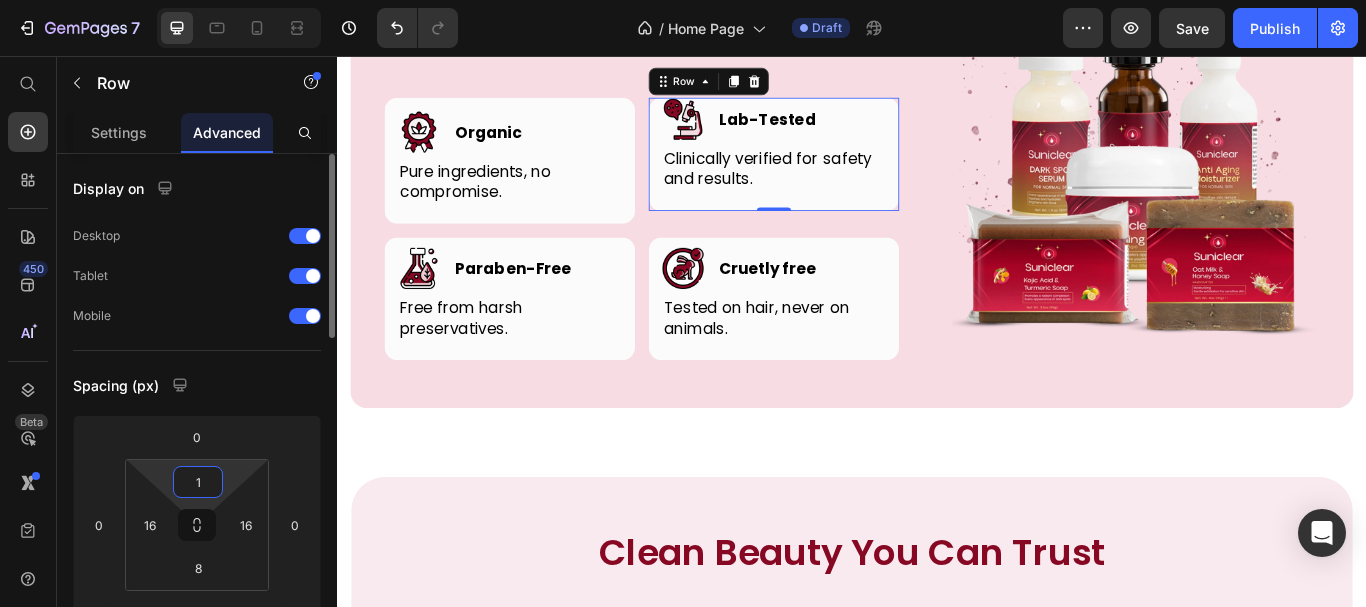 type on "16" 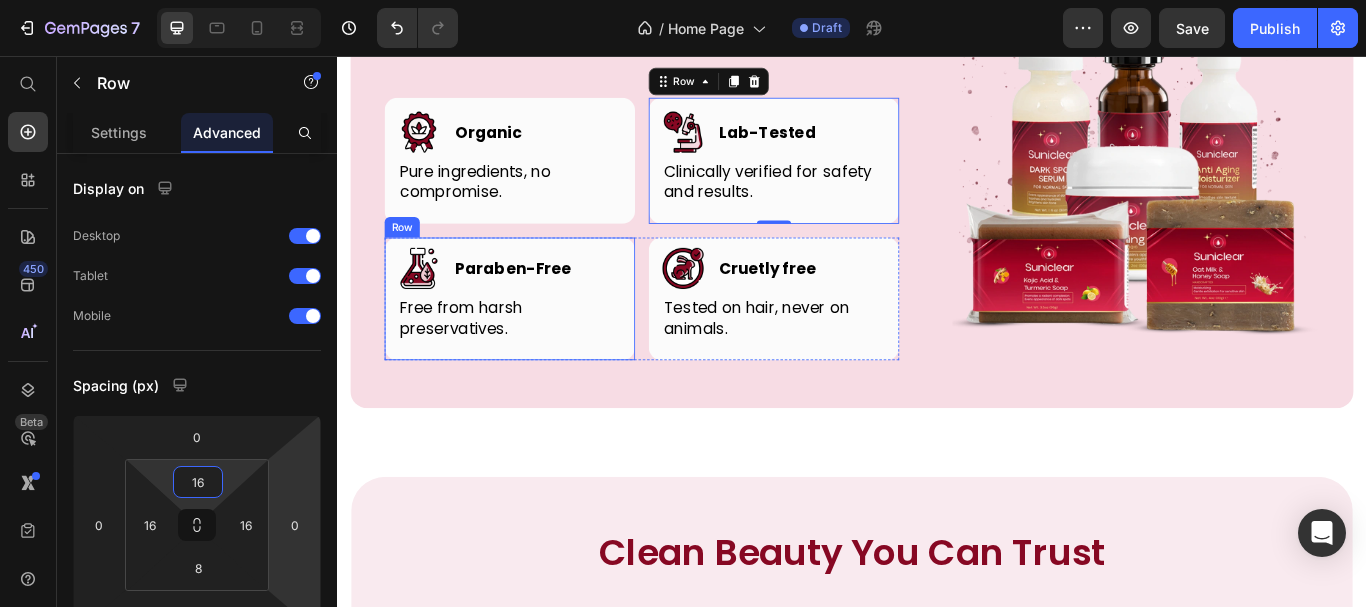 click on "Image Paraben-Free Heading Row Free from harsh preservatives. Text block Row" at bounding box center (538, 339) 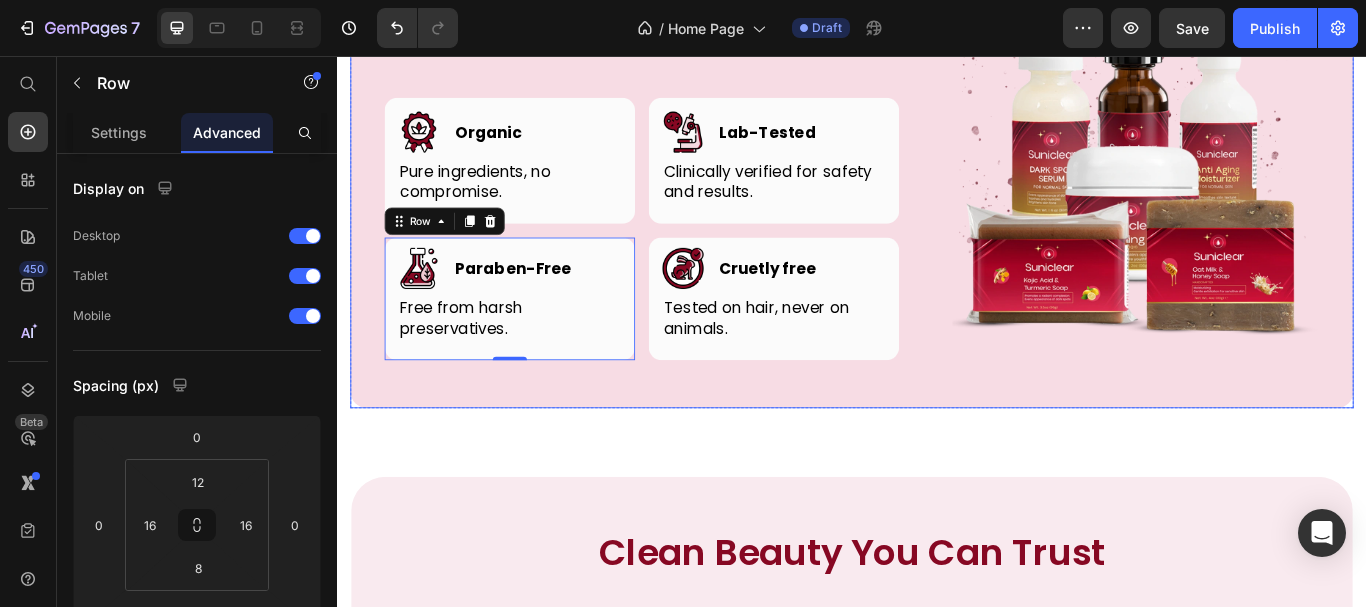 click on "Free Form, Free Choice. You Created Heading Row Image Organic Heading Row Pure ingredients, no compromise. Text block Row Image Lab-Tested Heading Row Clinically verified for safety and results. Text block Row Row Image Paraben-Free Heading Row Free from harsh preservatives. Text block Row   0 Image Cruetly free Heading Row Tested on hair, never on animals. Text block Row Row Image Row" at bounding box center [937, 188] 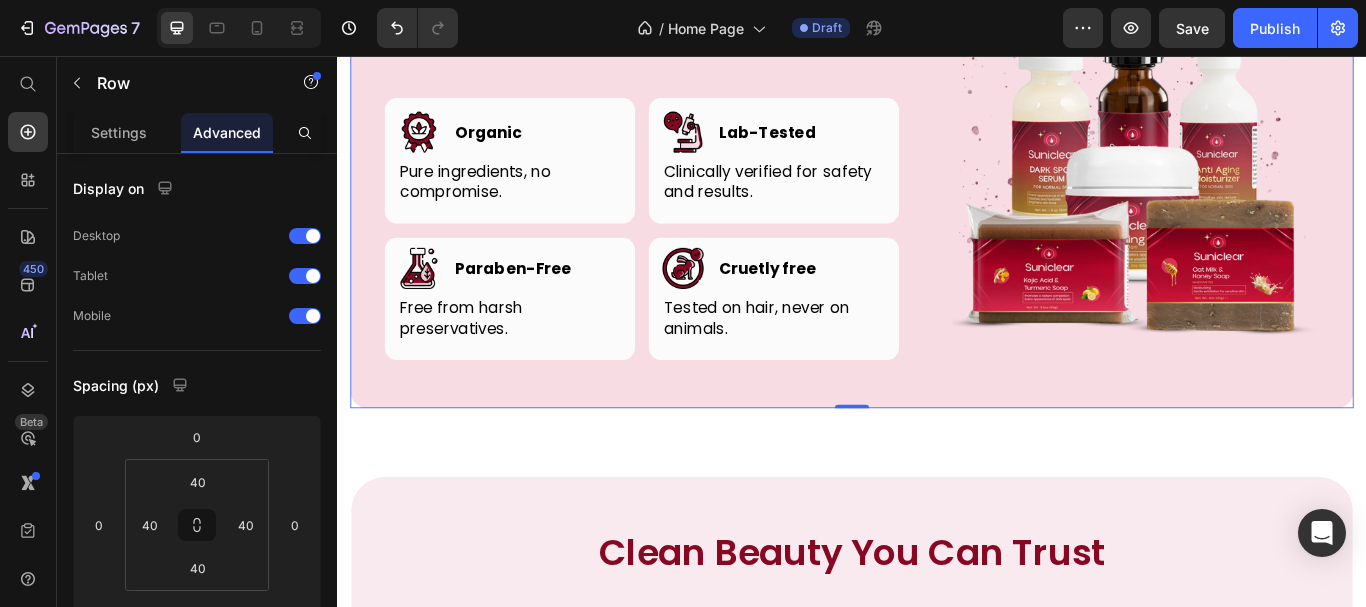 click on "Free Form, Free Choice. You Created" at bounding box center [692, 3] 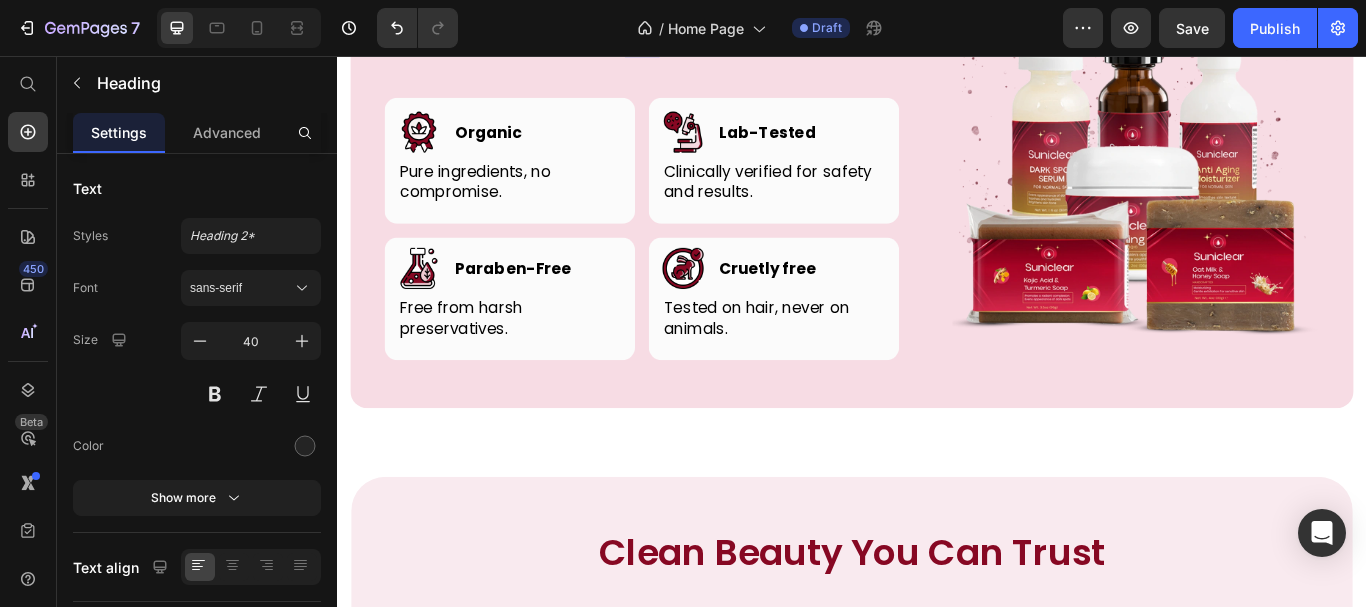 click on "Free Form, Free Choice. You Created" at bounding box center [692, 3] 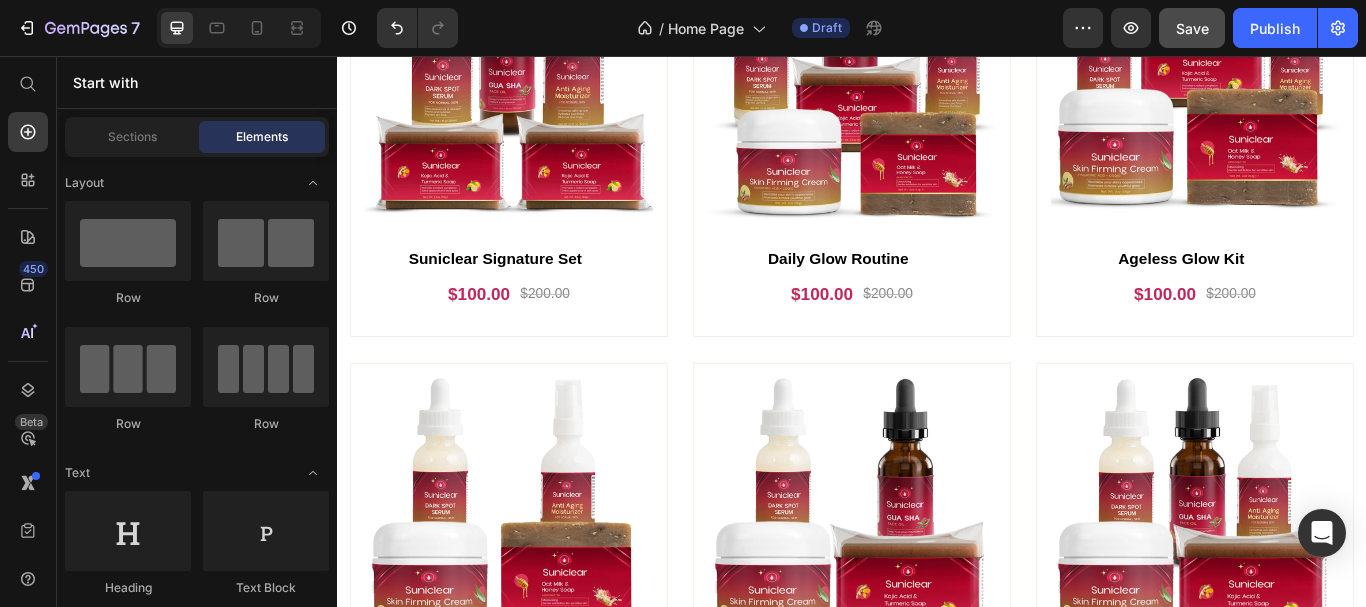 scroll, scrollTop: 4742, scrollLeft: 0, axis: vertical 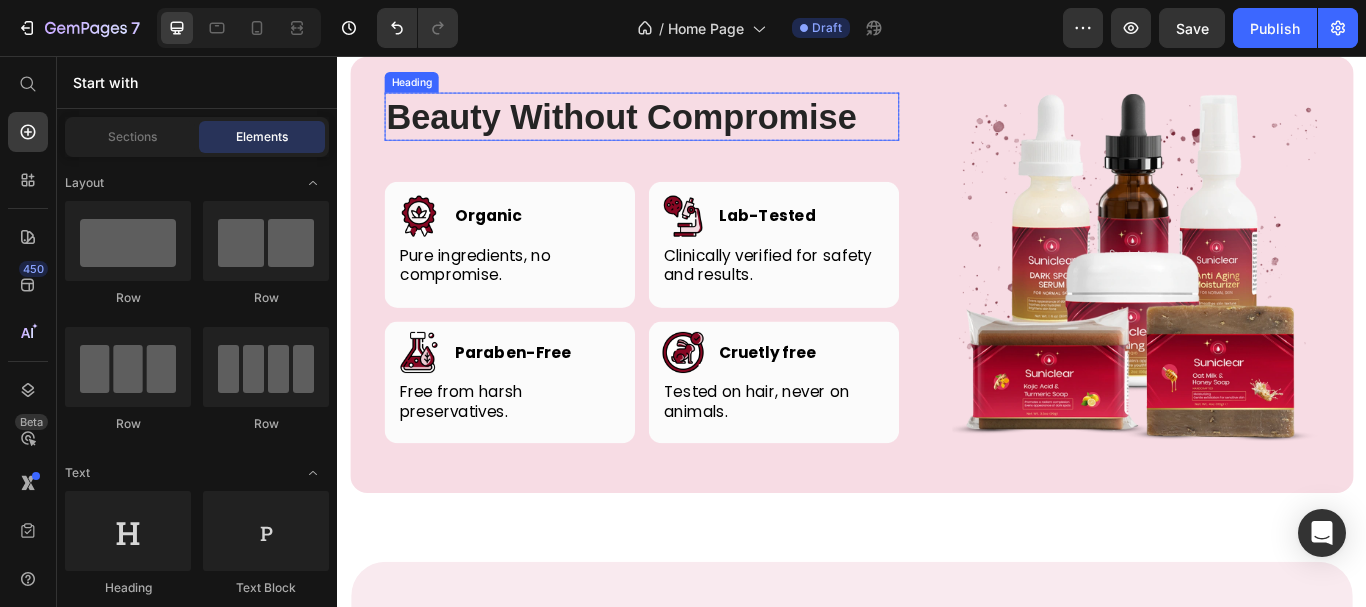click on "Beauty Without Compromise" at bounding box center [692, 127] 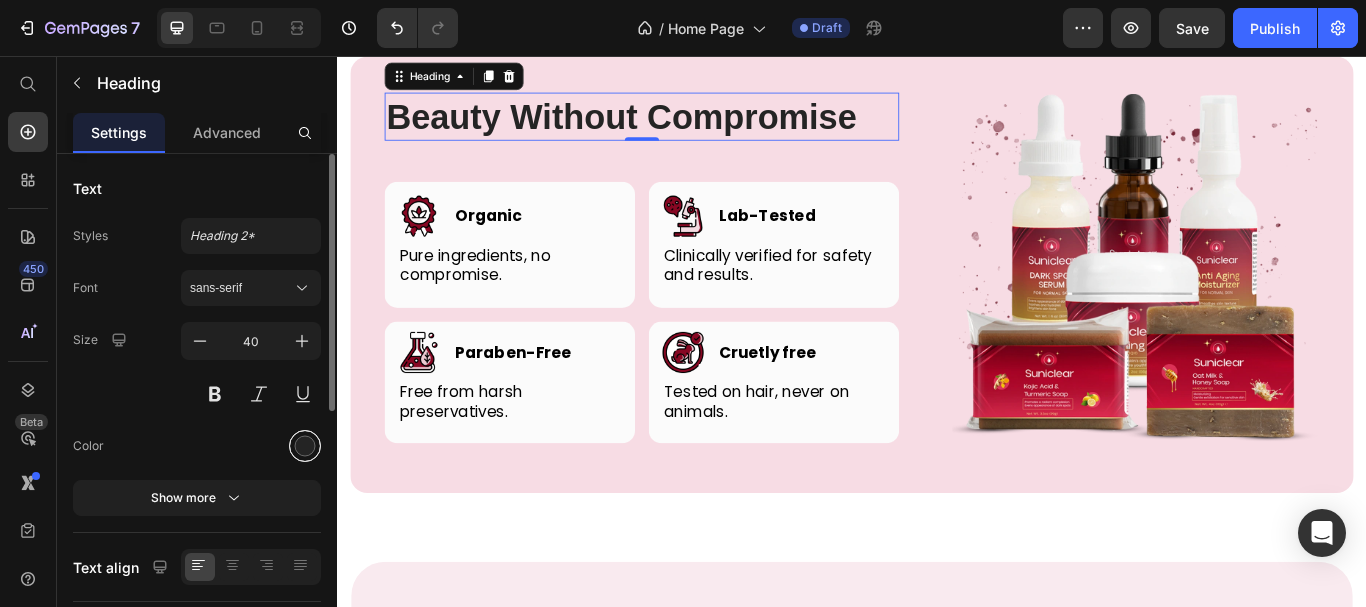 click at bounding box center [305, 446] 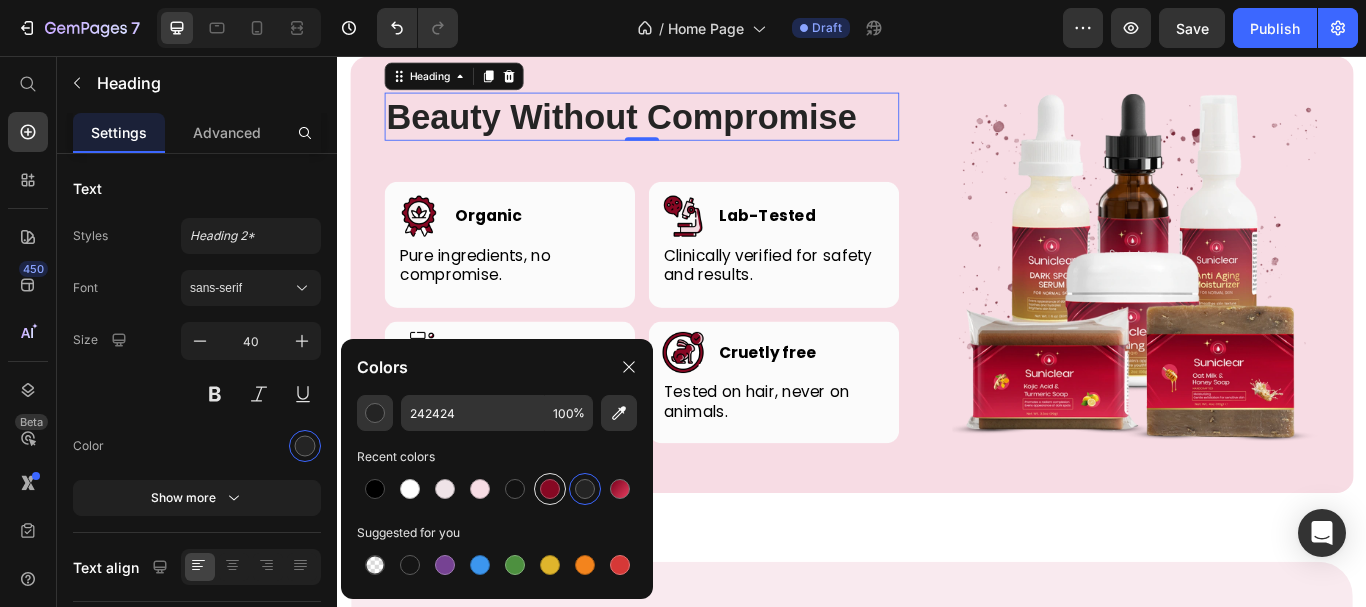 click at bounding box center (550, 489) 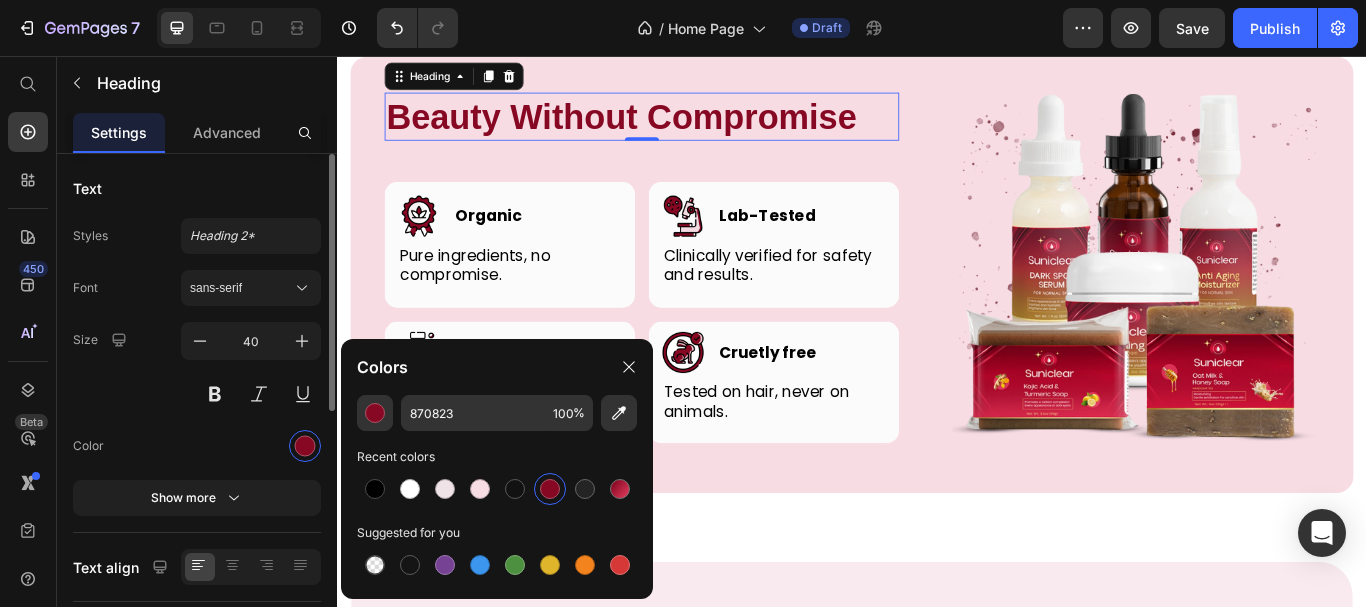 click at bounding box center (251, 446) 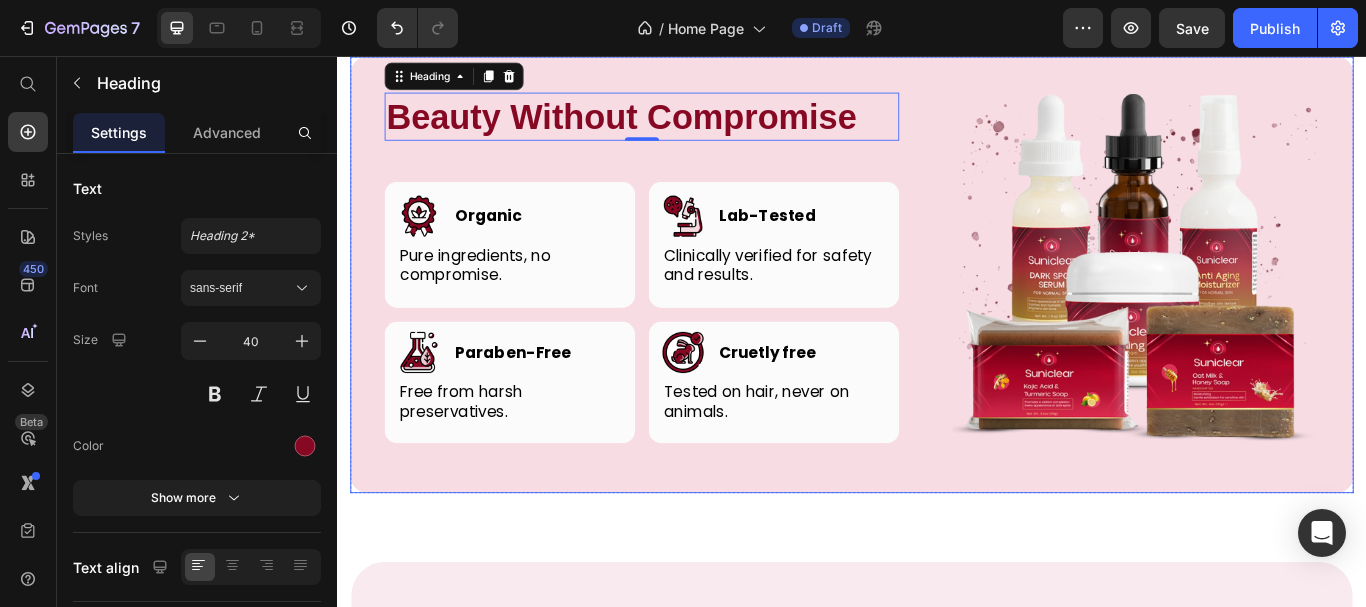 click on "Beauty Without Compromise Heading   0 Row Image Organic Heading Row Pure ingredients, no compromise. Text block Row Image Lab-Tested Heading Row Clinically verified for safety and results. Text block Row Row Image Paraben-Free Heading Row Free from harsh preservatives. Text block Row Image Cruetly free Heading Row Tested on hair, never on animals. Text block Row Row Image Row" at bounding box center (937, 311) 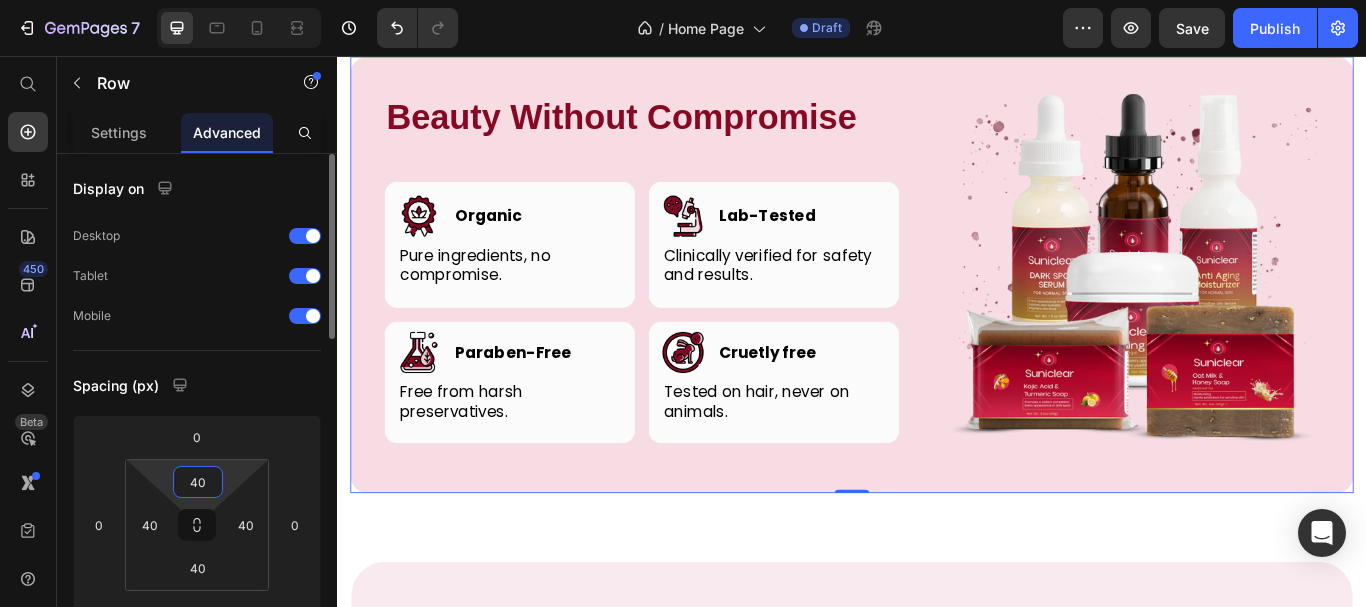 click on "40" at bounding box center [198, 482] 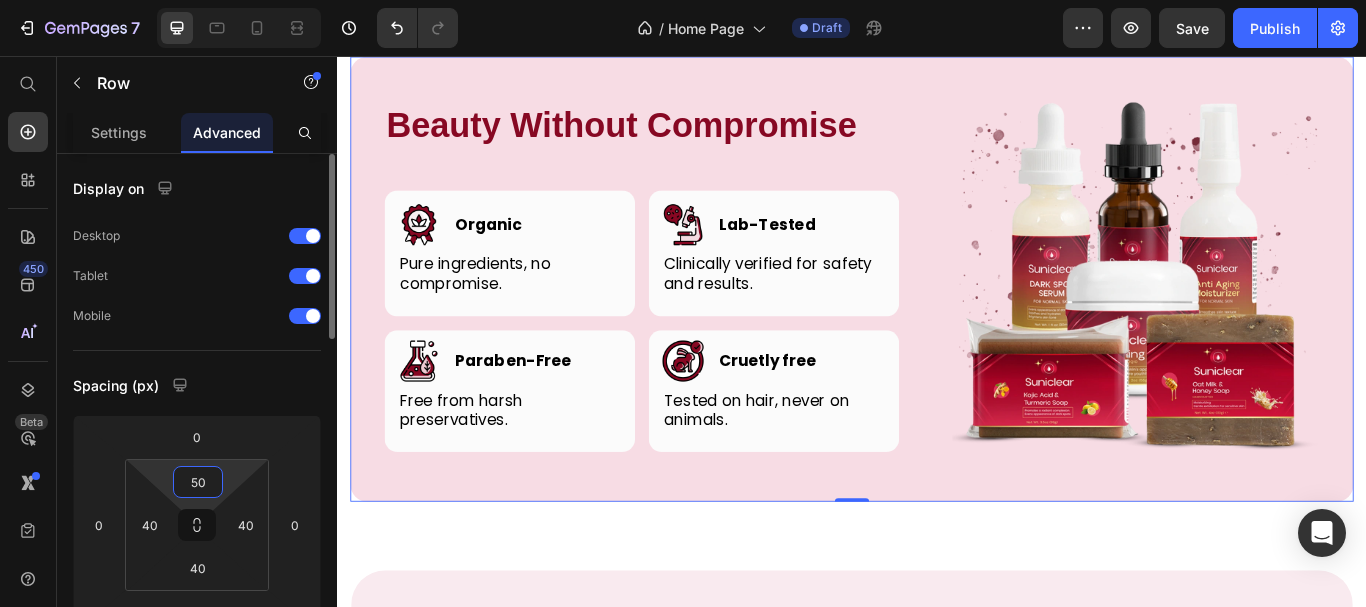 type on "50" 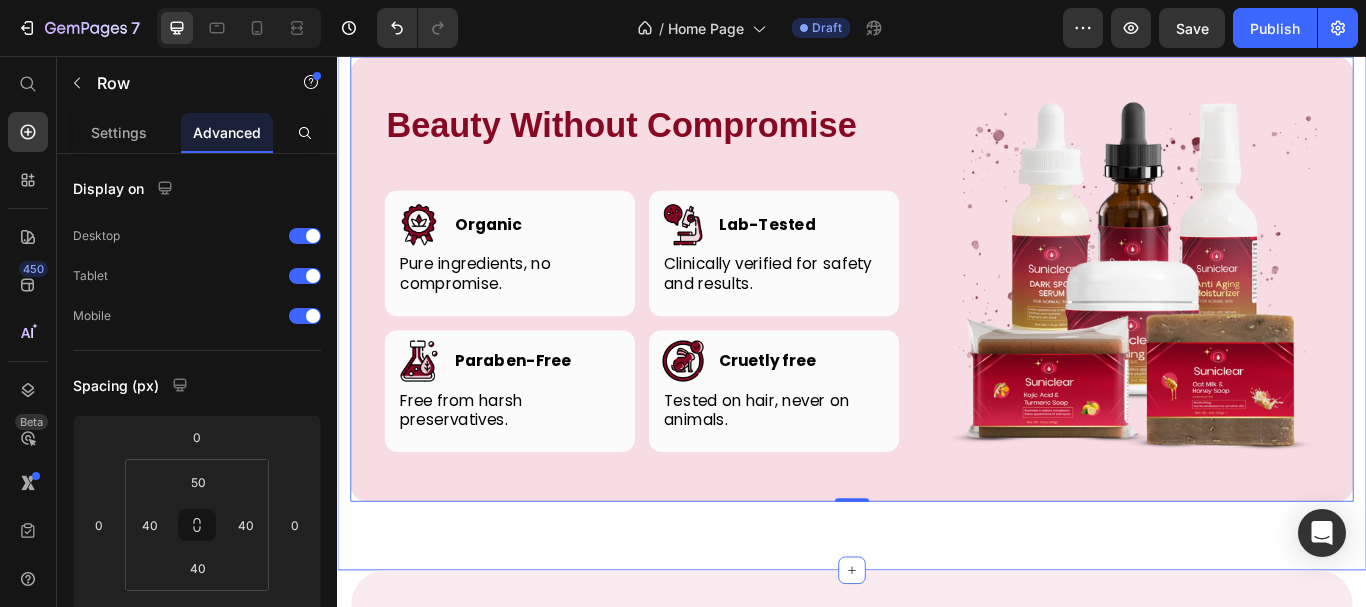 click on "Beauty Without Compromise Heading Row Image Organic Heading Row Pure ingredients, no compromise. Text block Row Image Lab-Tested Heading Row Clinically verified for safety and results. Text block Row Row Image Paraben-Free Heading Row Free from harsh preservatives. Text block Row Image Cruetly free Heading Row Tested on hair, never on animals. Text block Row Row Image Row   0 Product Section 10" at bounding box center (937, 316) 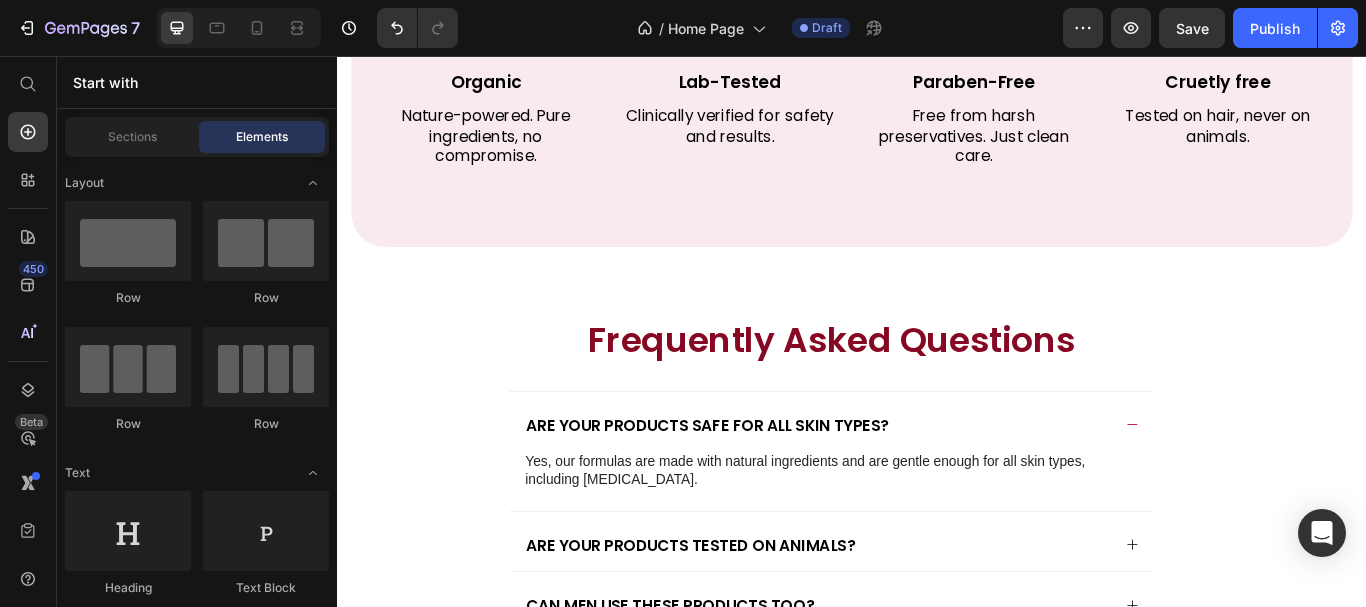 scroll, scrollTop: 6235, scrollLeft: 0, axis: vertical 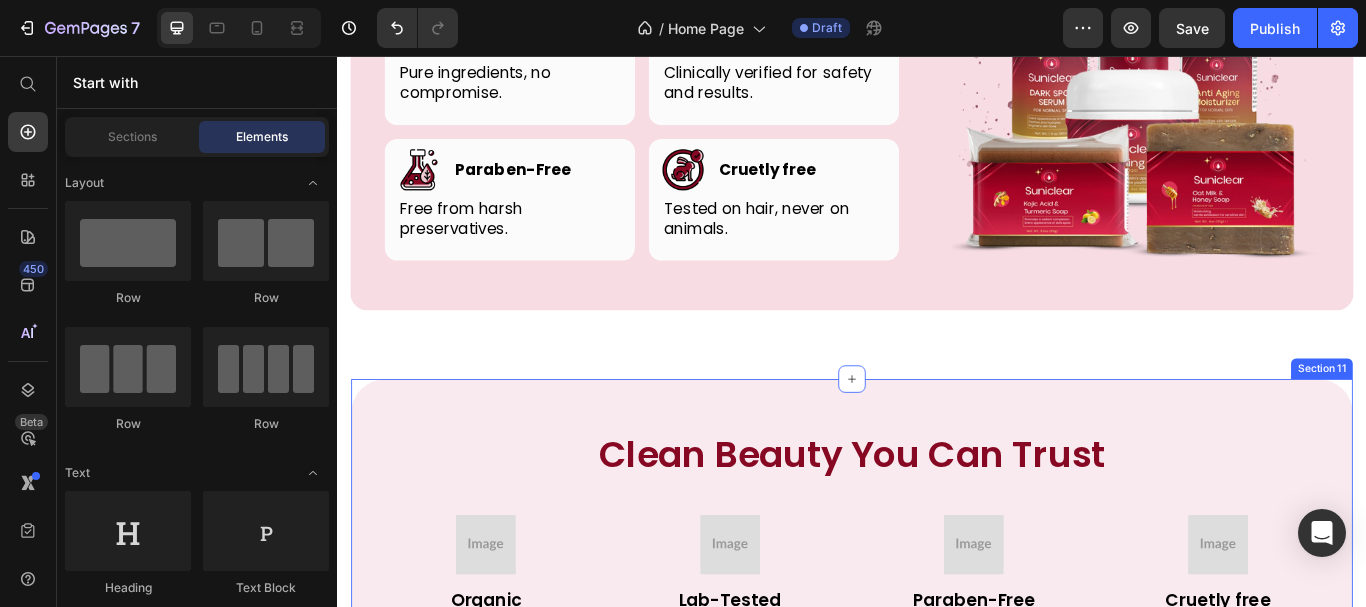 click on "Clean Beauty You Can Trust Heading Image Organic Text Block Nature-powered. Pure ingredients, no compromise. Text Block Image Lab-Tested Text Block Clinically verified for safety and results. Text Block Row Image Paraben-Free Text Block Free from harsh preservatives. Just clean care. Text Block Image Cruetly free Text Block Tested on hair, never on animals. Text Block Row Row Section 11" at bounding box center [937, 658] 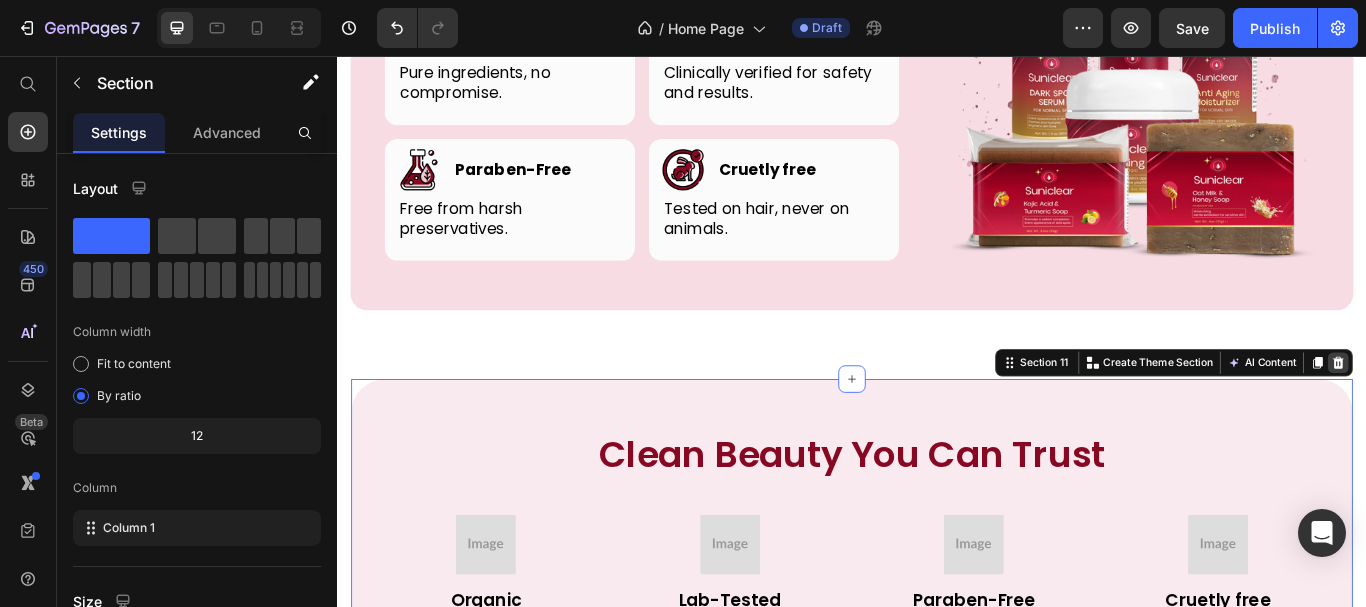 click 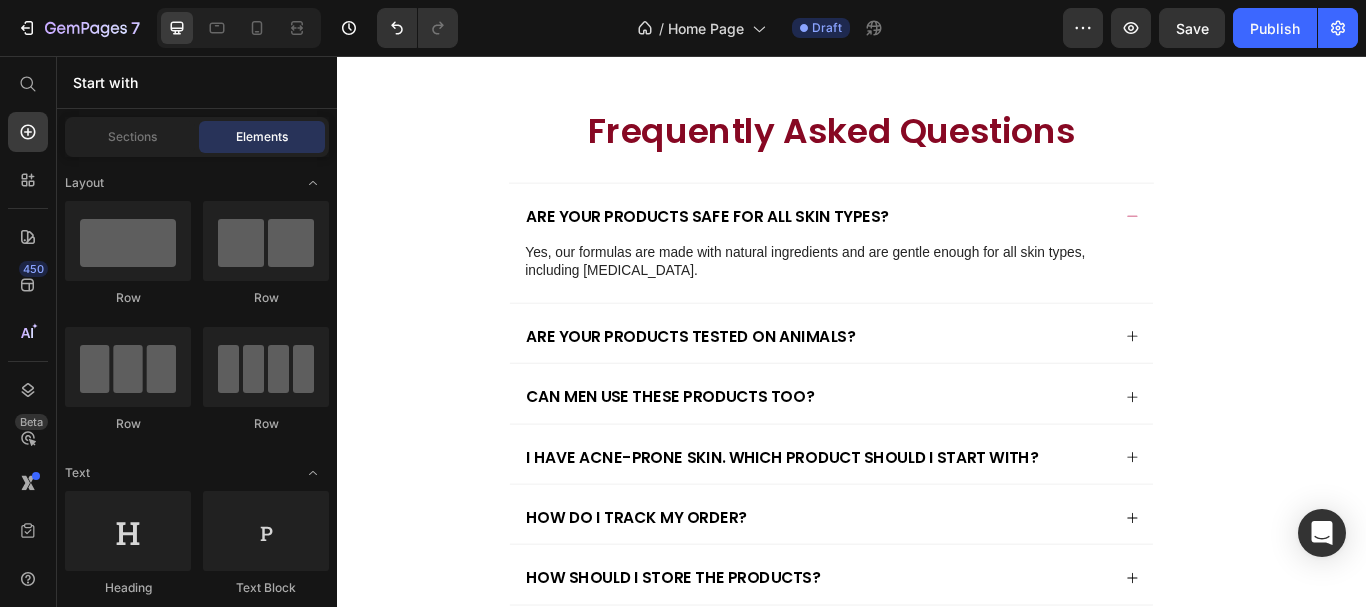 scroll, scrollTop: 6489, scrollLeft: 0, axis: vertical 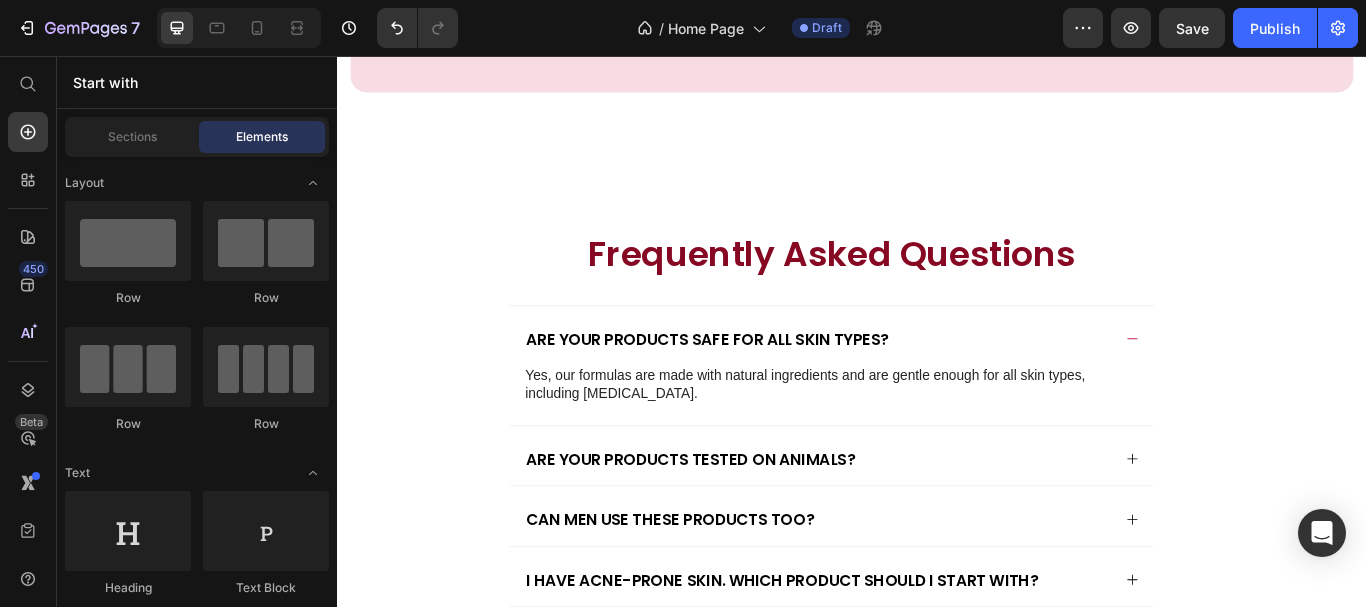 drag, startPoint x: 1532, startPoint y: 572, endPoint x: 1682, endPoint y: 570, distance: 150.01334 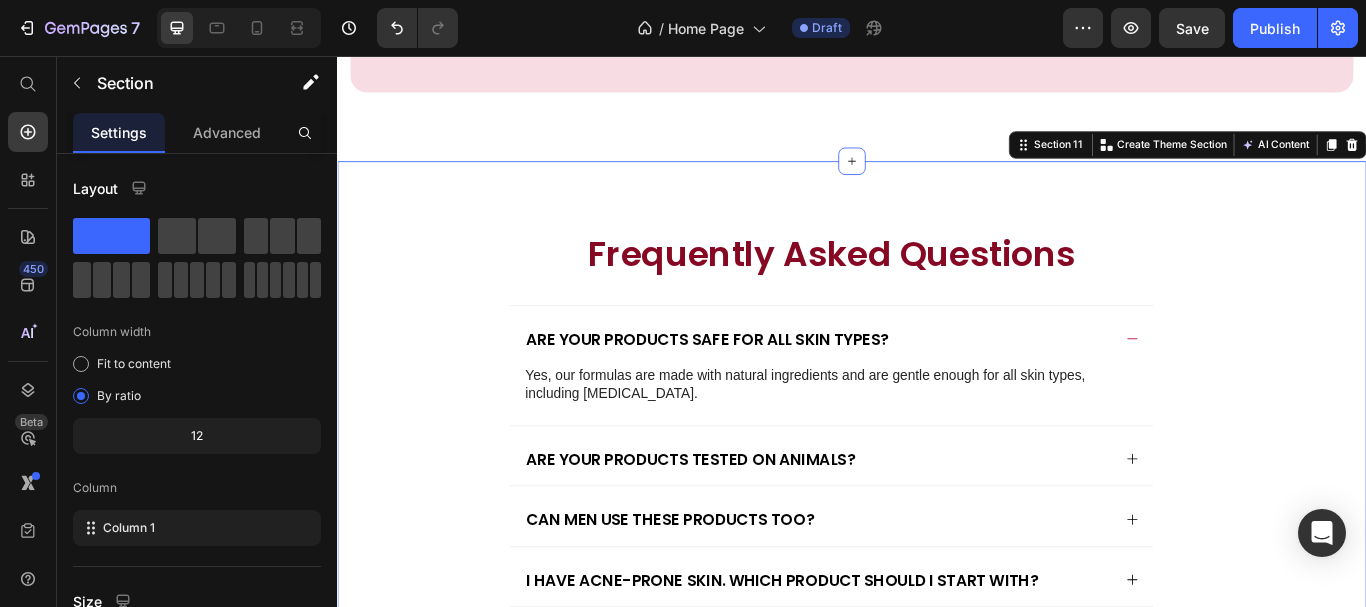 click on "Frequently Asked Questions Heading
Are your products safe for all skin types? Yes, our formulas are made with natural ingredients and are gentle enough for all skin types, including [MEDICAL_DATA]. Text Block
Are your products tested on animals?
Can men use these products too?
I have acne-prone skin. Which product should I start with?
How do I track my order?
How should I store the products?
What is your return policy? Accordion Row Row Section 11   You can create reusable sections Create Theme Section AI Content Write with GemAI What would you like to describe here? Tone and Voice Persuasive Product Show more Generate" at bounding box center [937, 598] 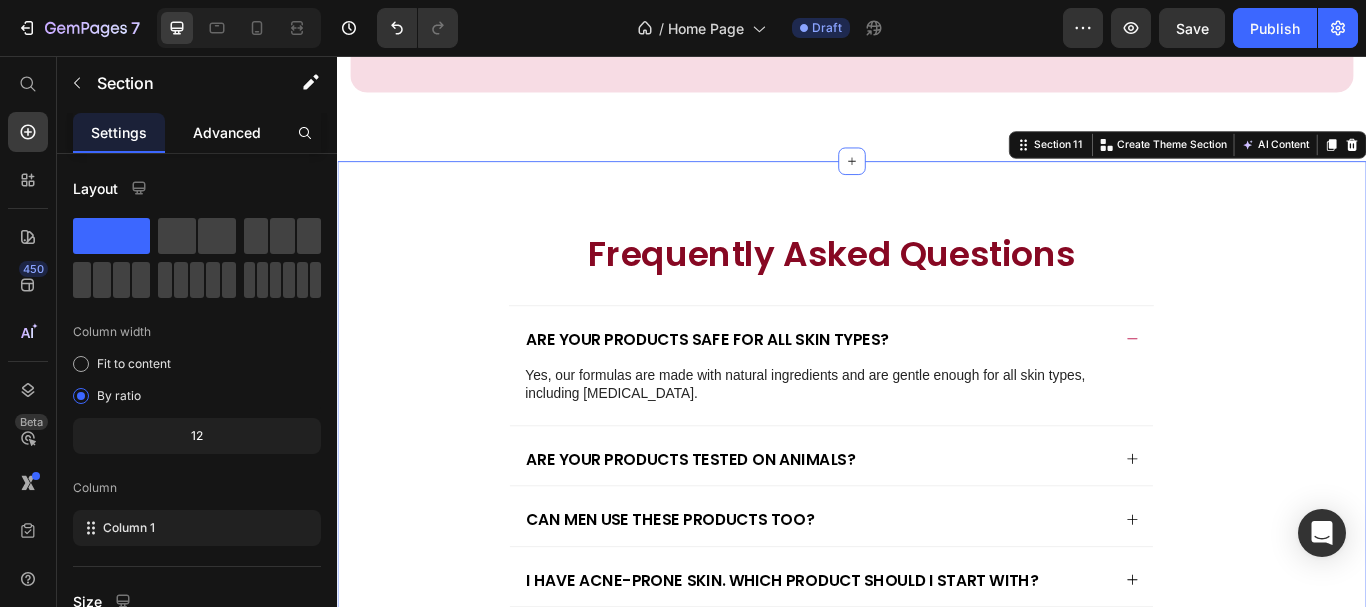 click on "Advanced" at bounding box center [227, 132] 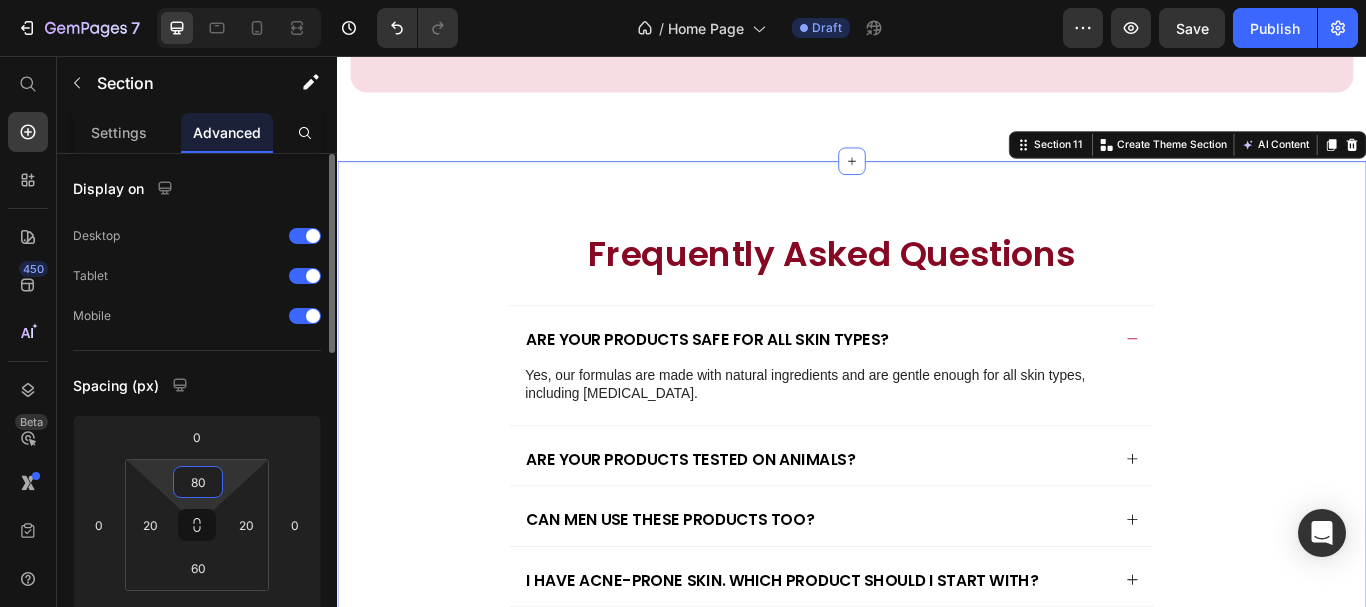 click on "80" at bounding box center [198, 482] 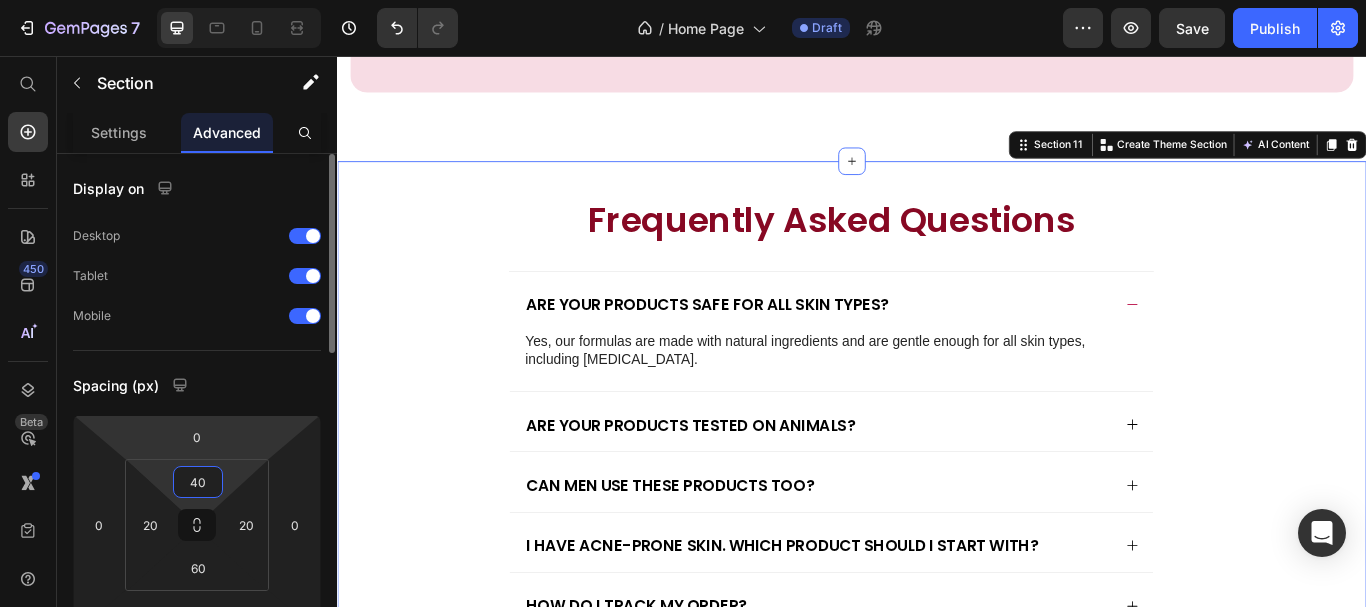 type on "40" 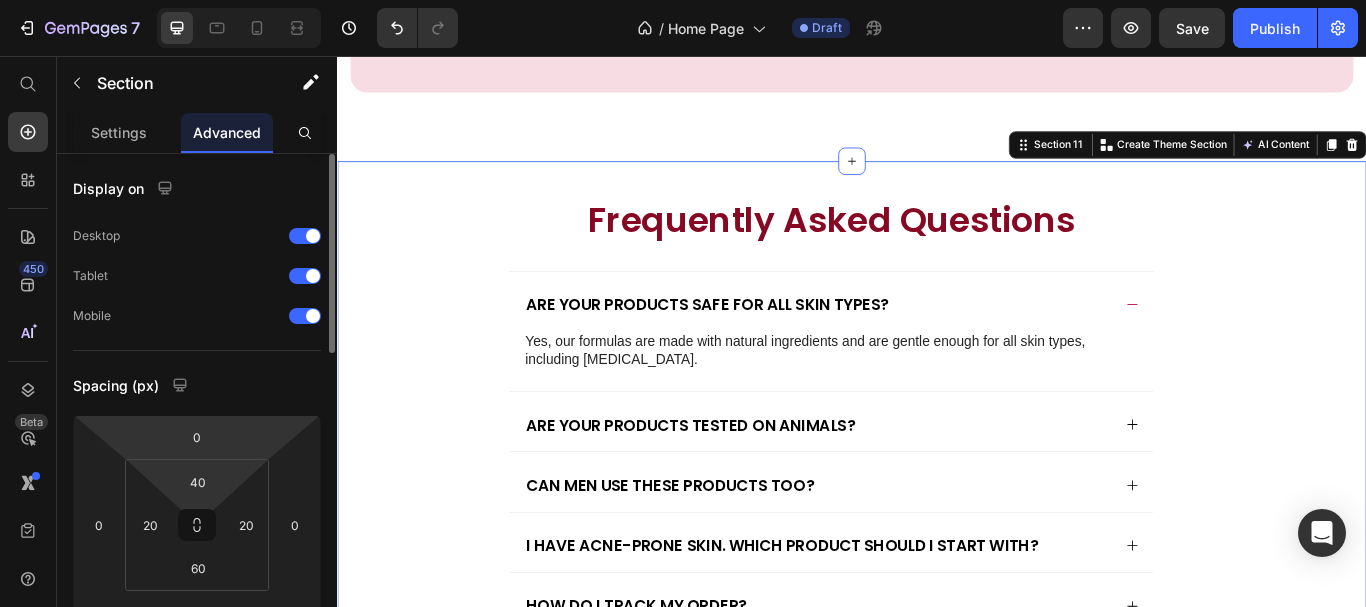 click on "Spacing (px)" at bounding box center [197, 385] 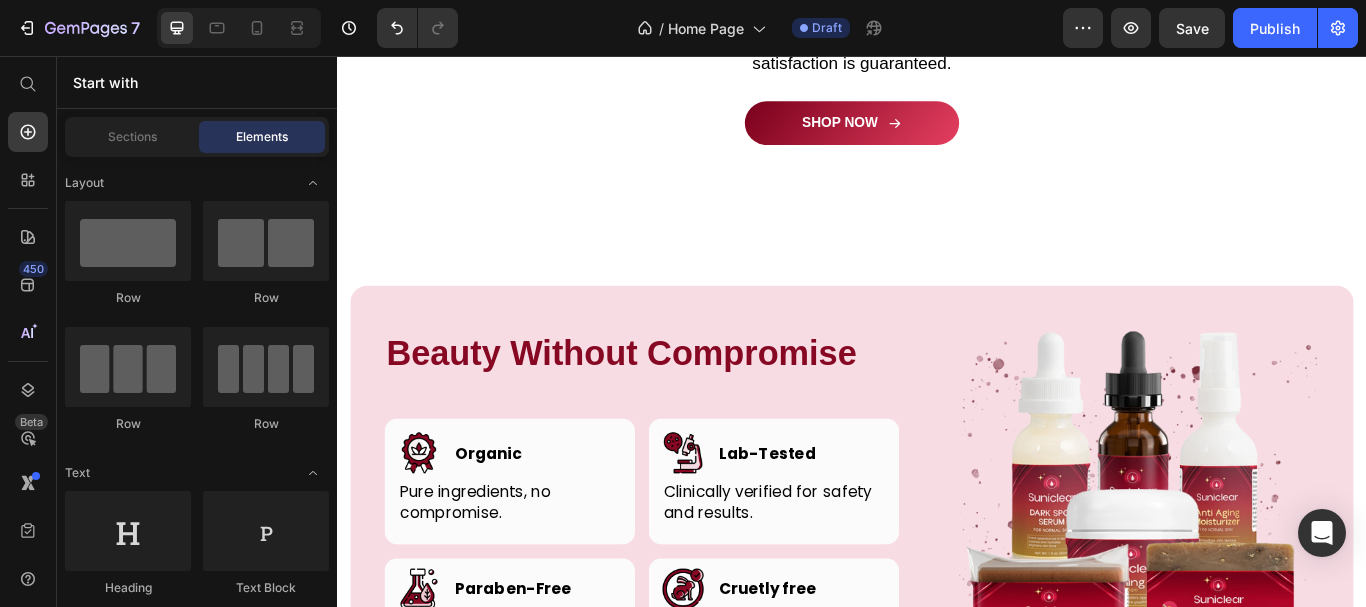 scroll, scrollTop: 5824, scrollLeft: 0, axis: vertical 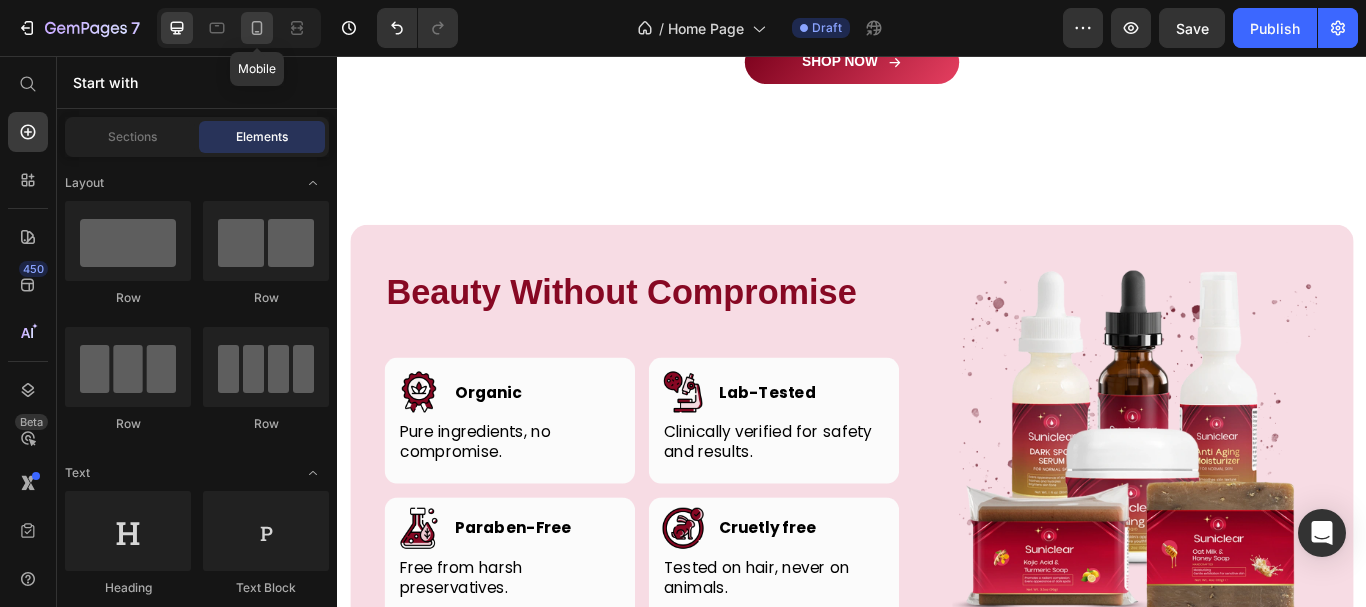 click 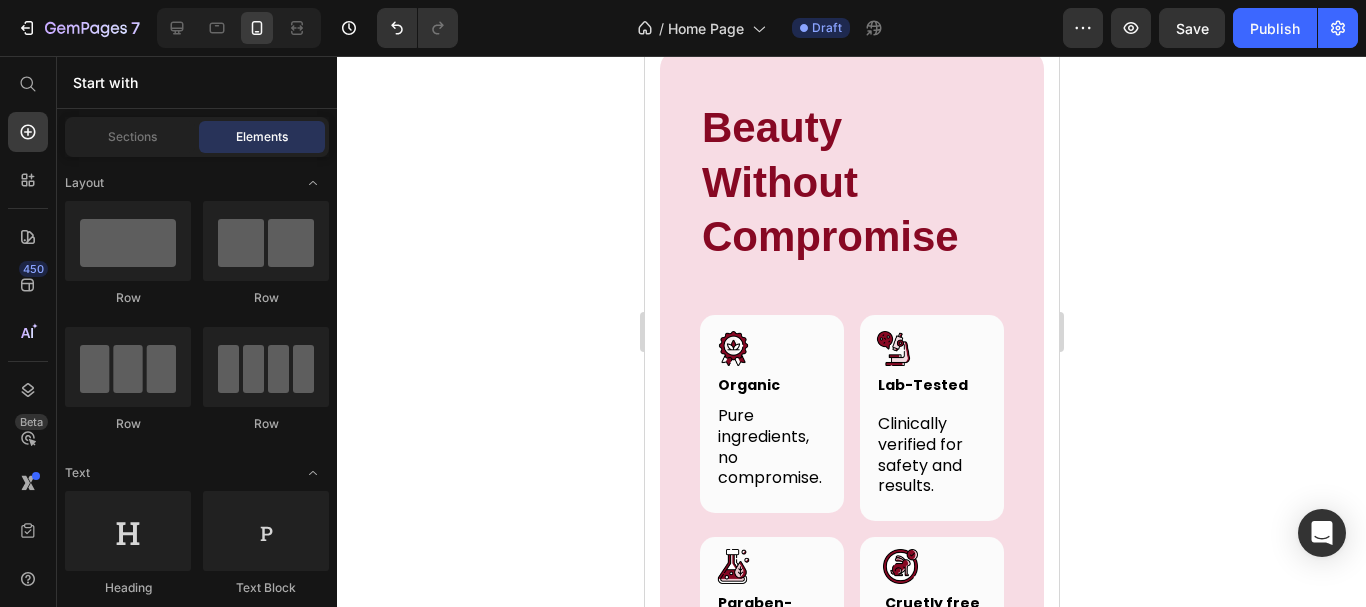 scroll, scrollTop: 6138, scrollLeft: 0, axis: vertical 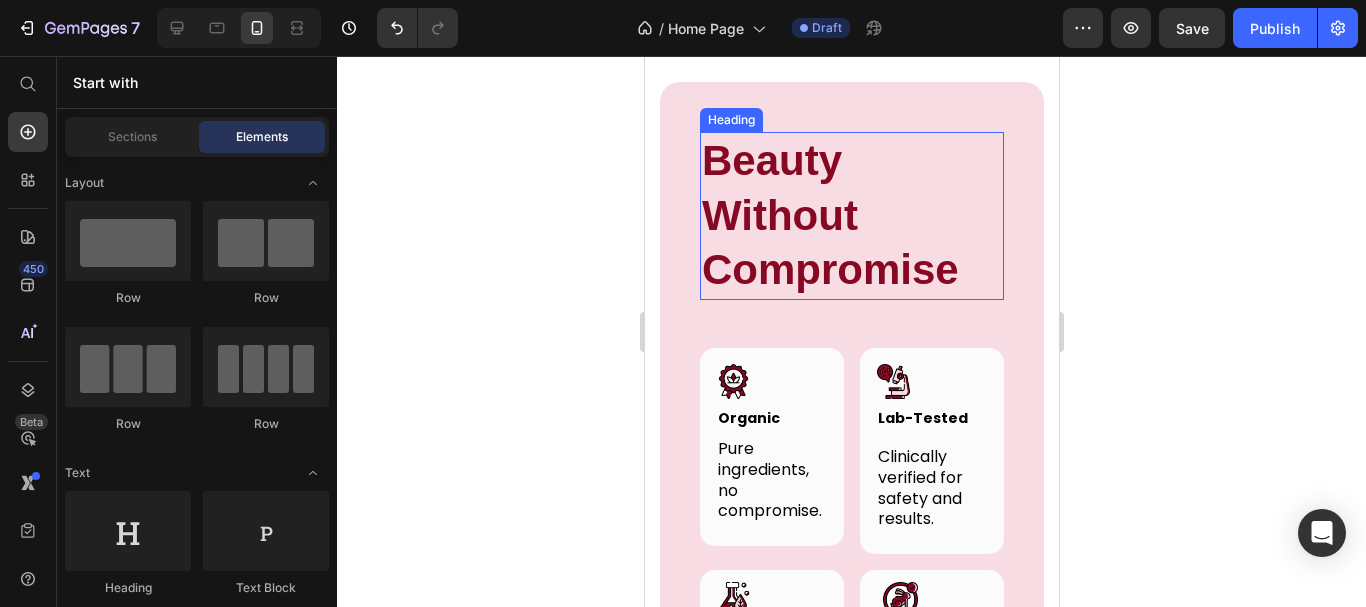 click on "Beauty Without Compromise" at bounding box center (851, 216) 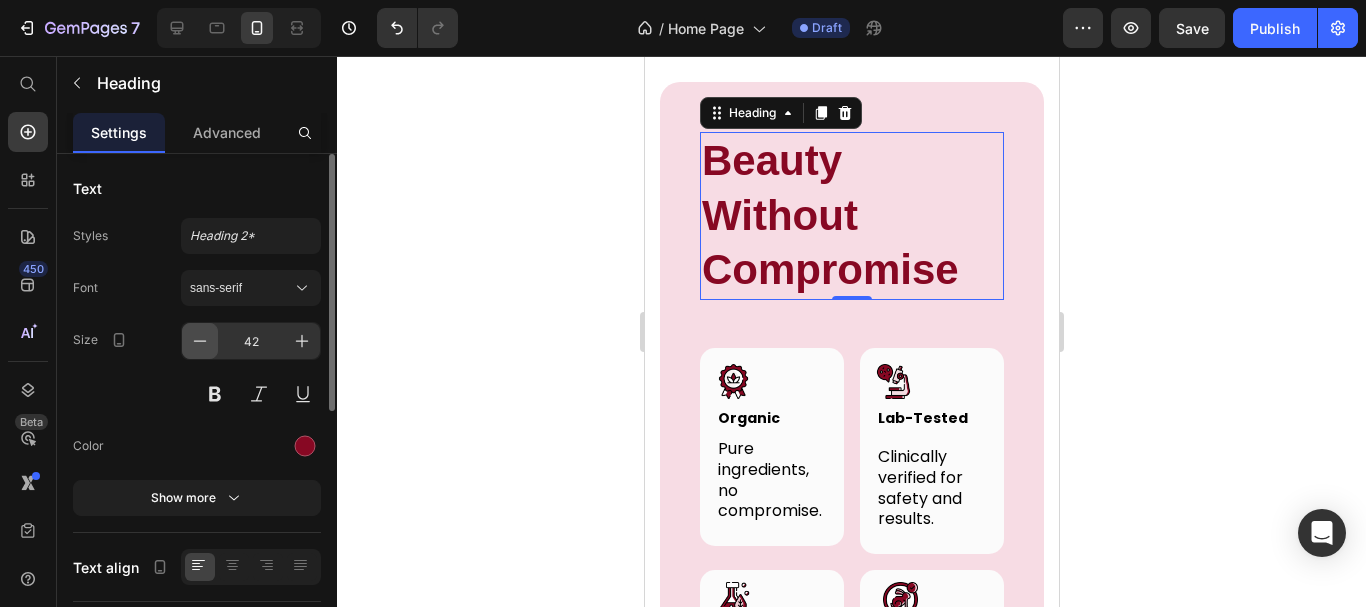 click 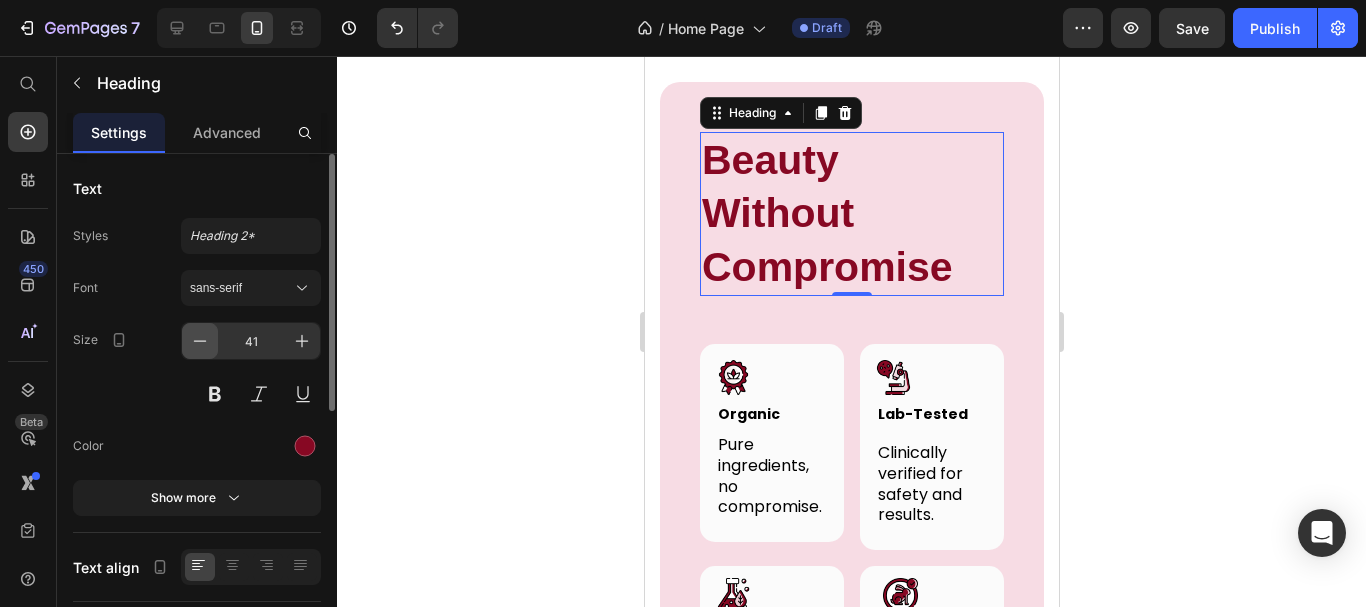 click 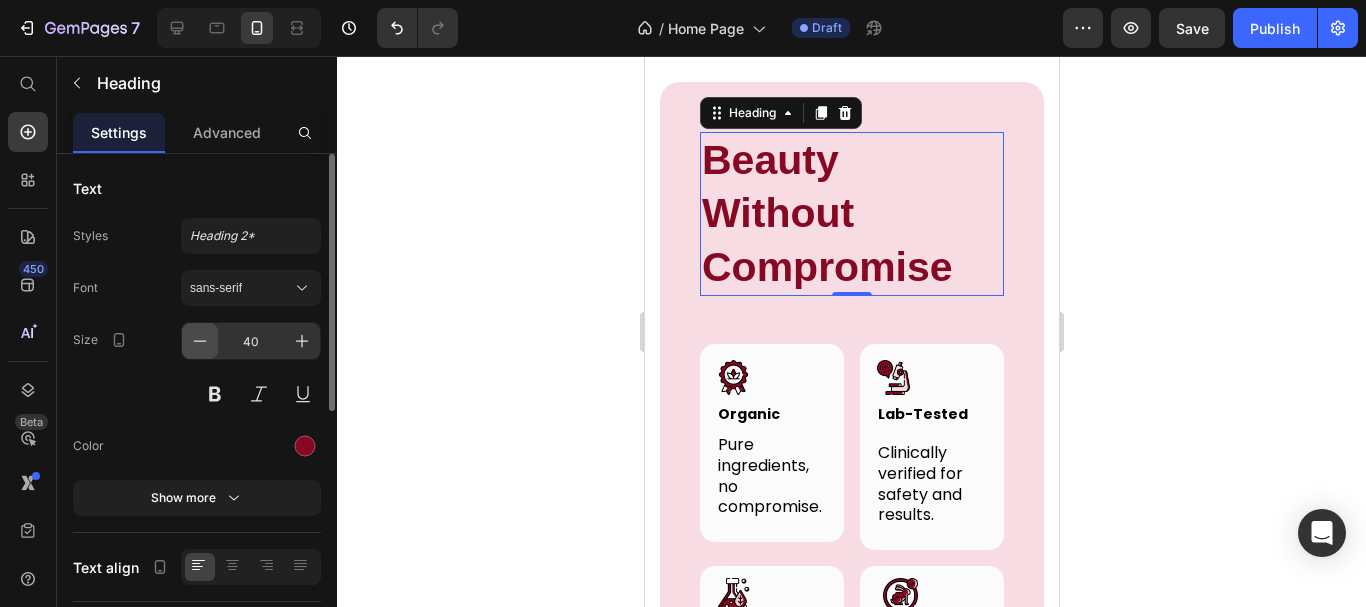 click 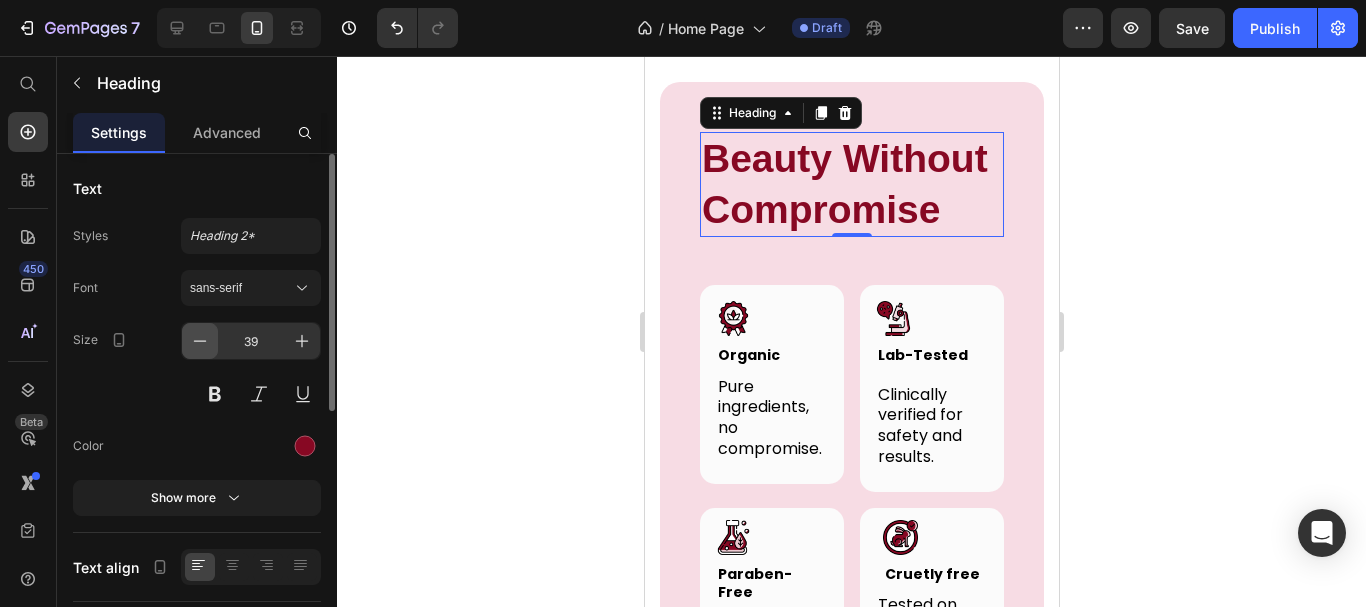 click 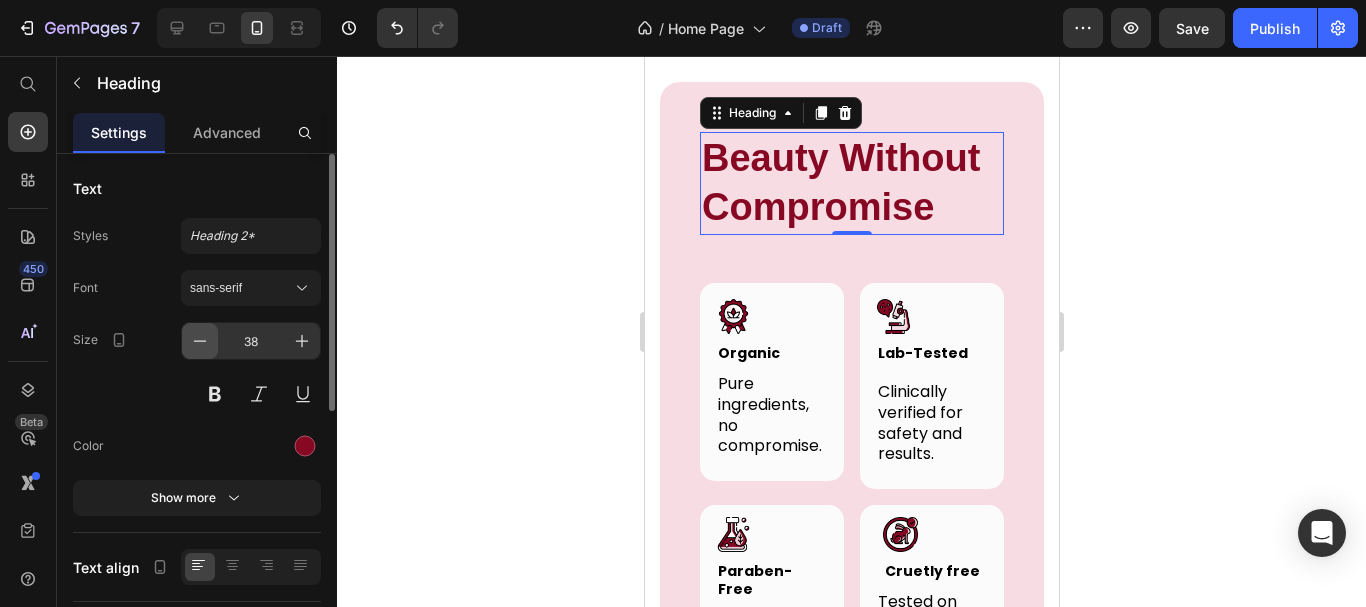 click 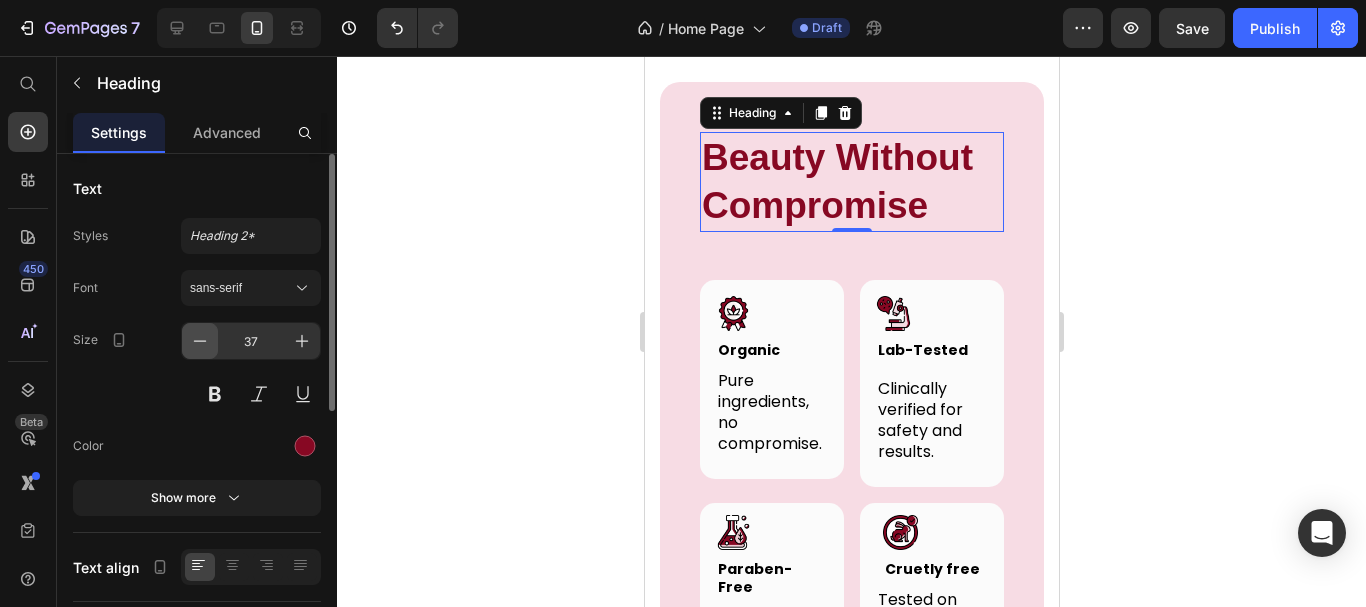 click 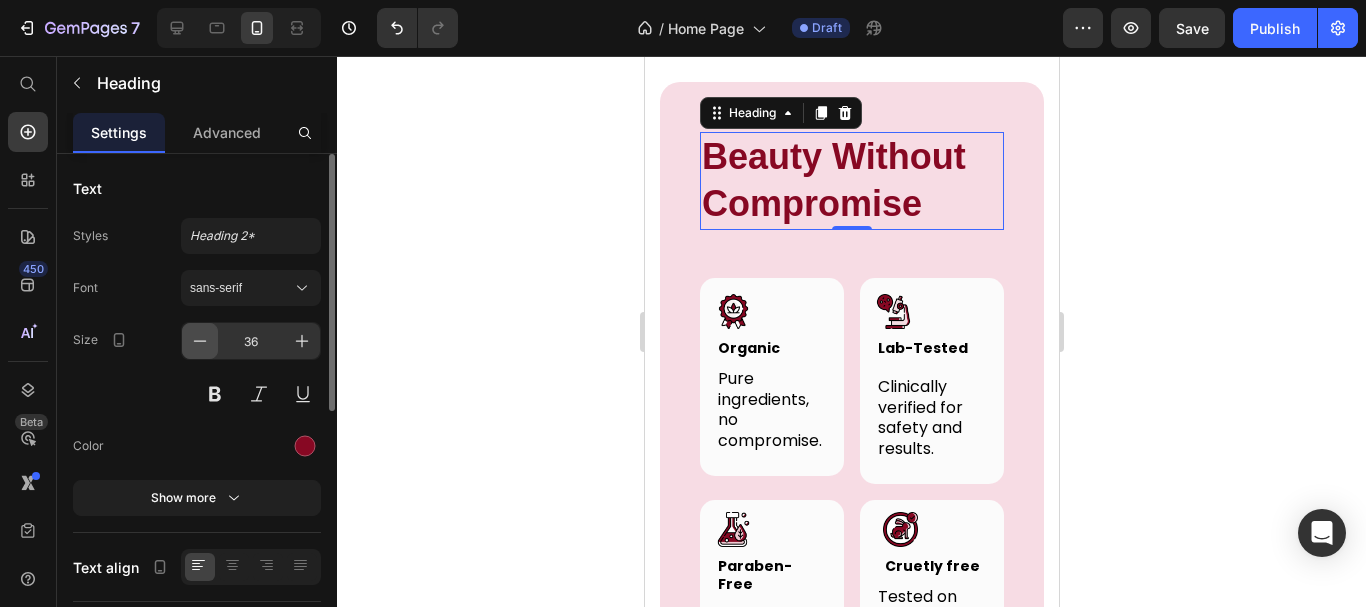 click 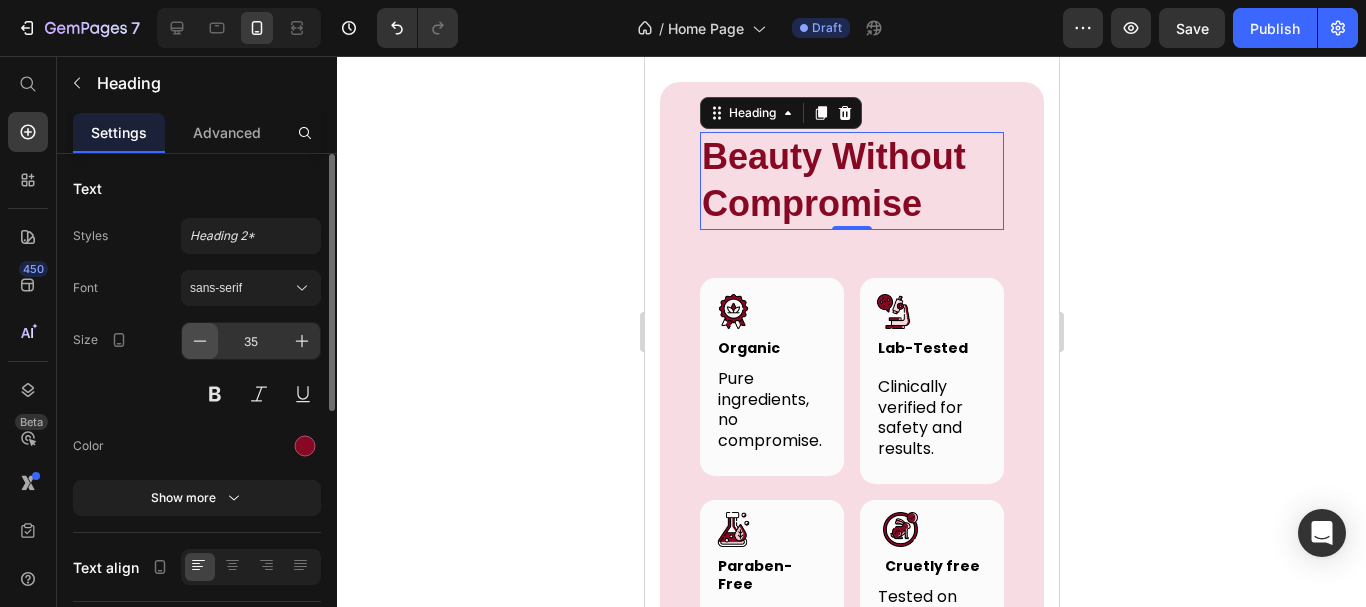 click 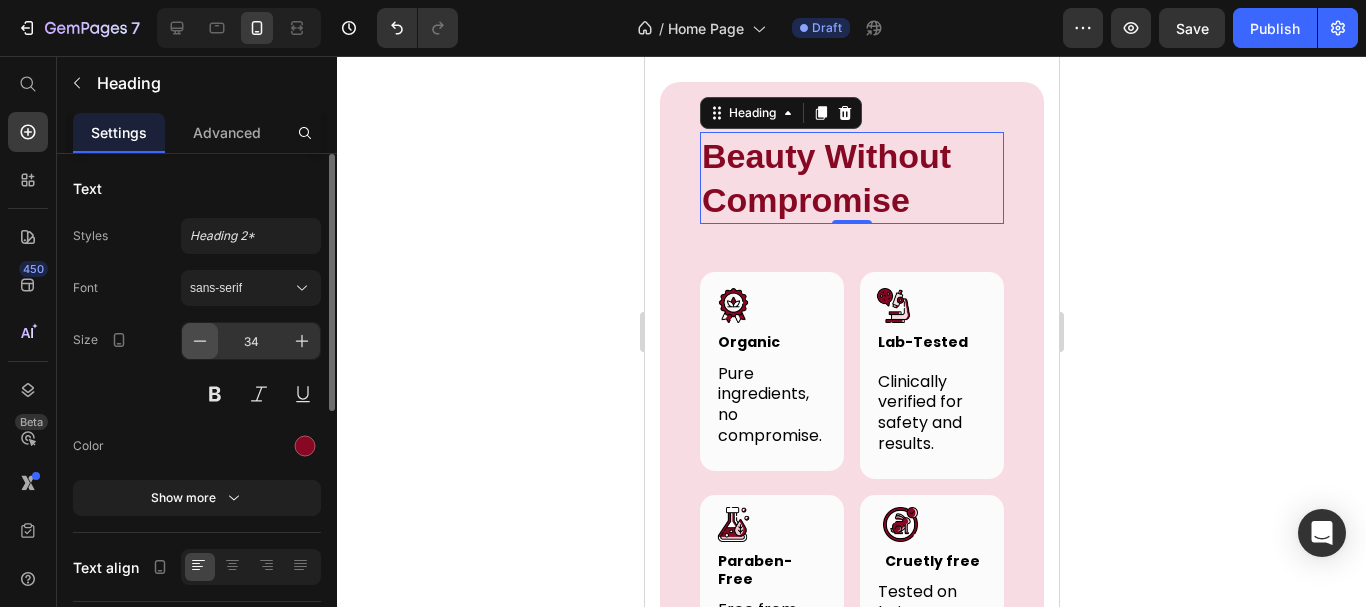 click 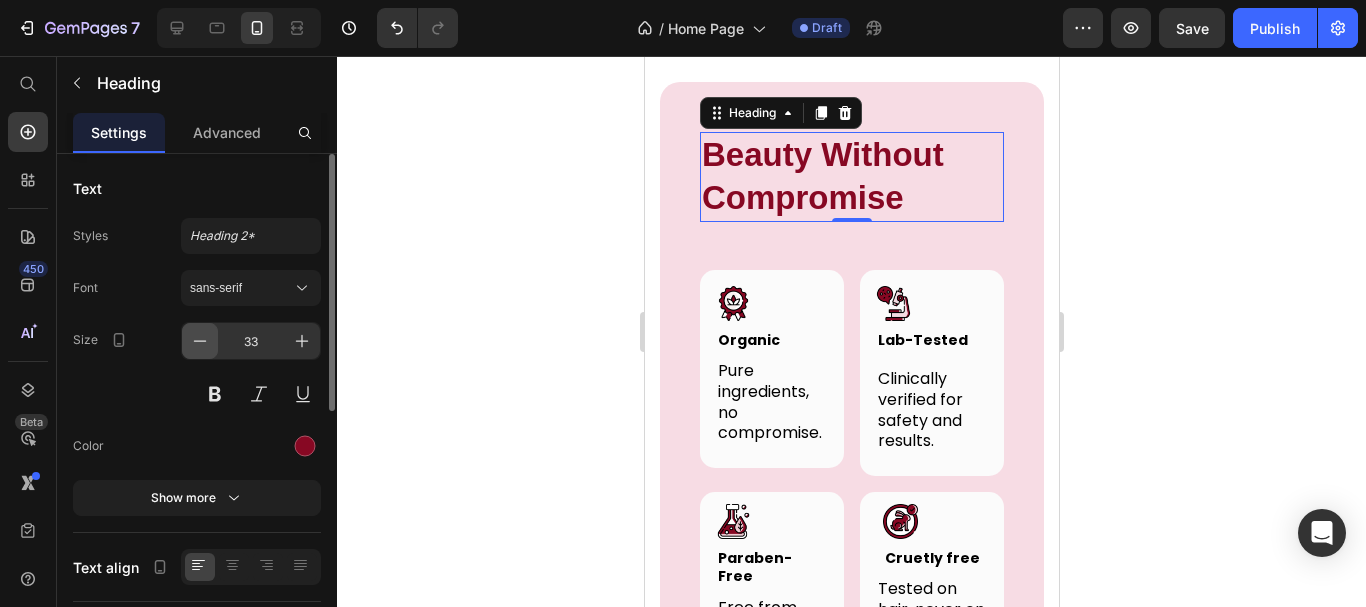 click 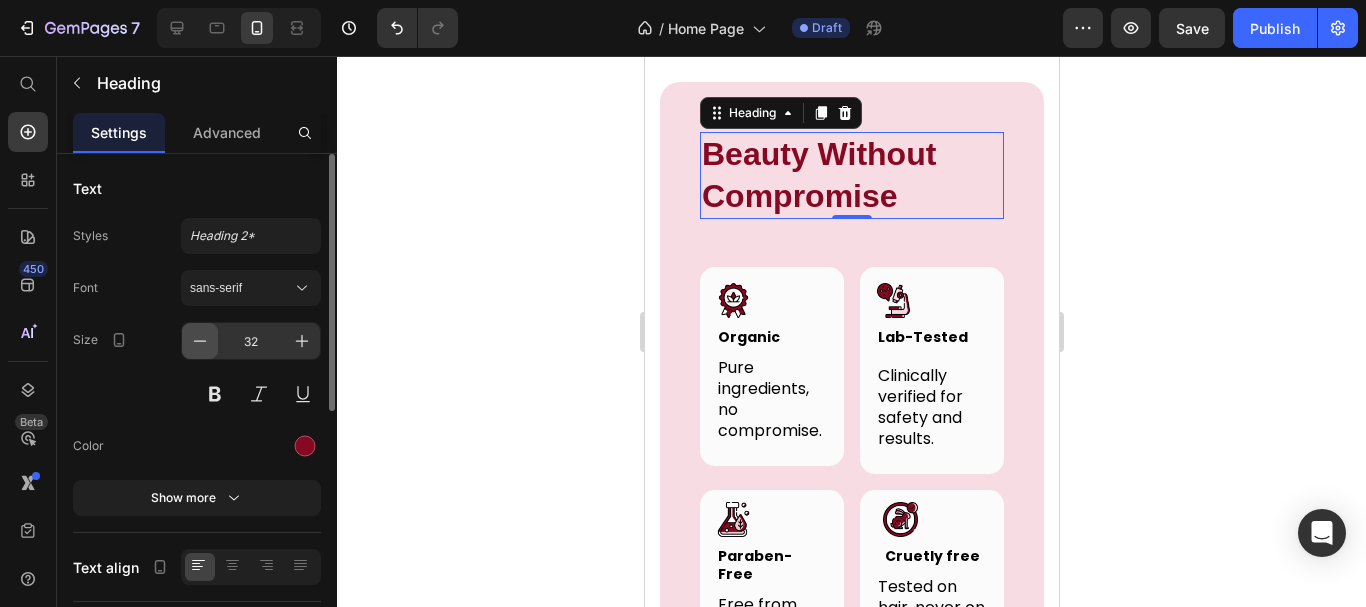 click 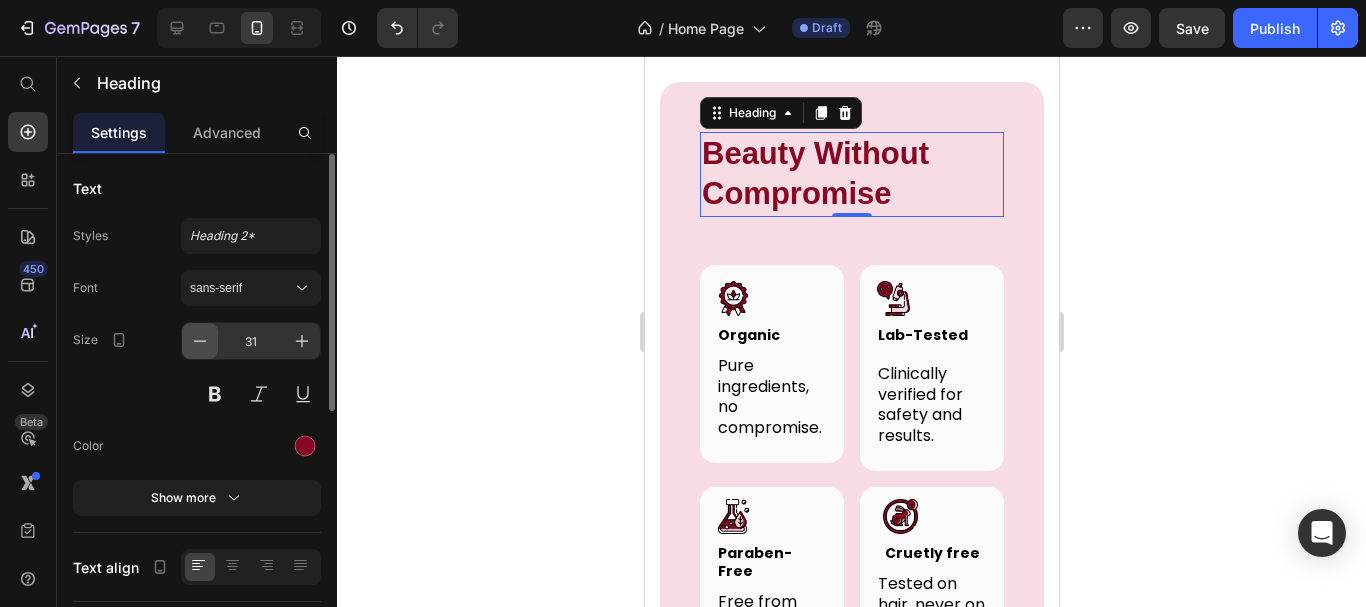 click 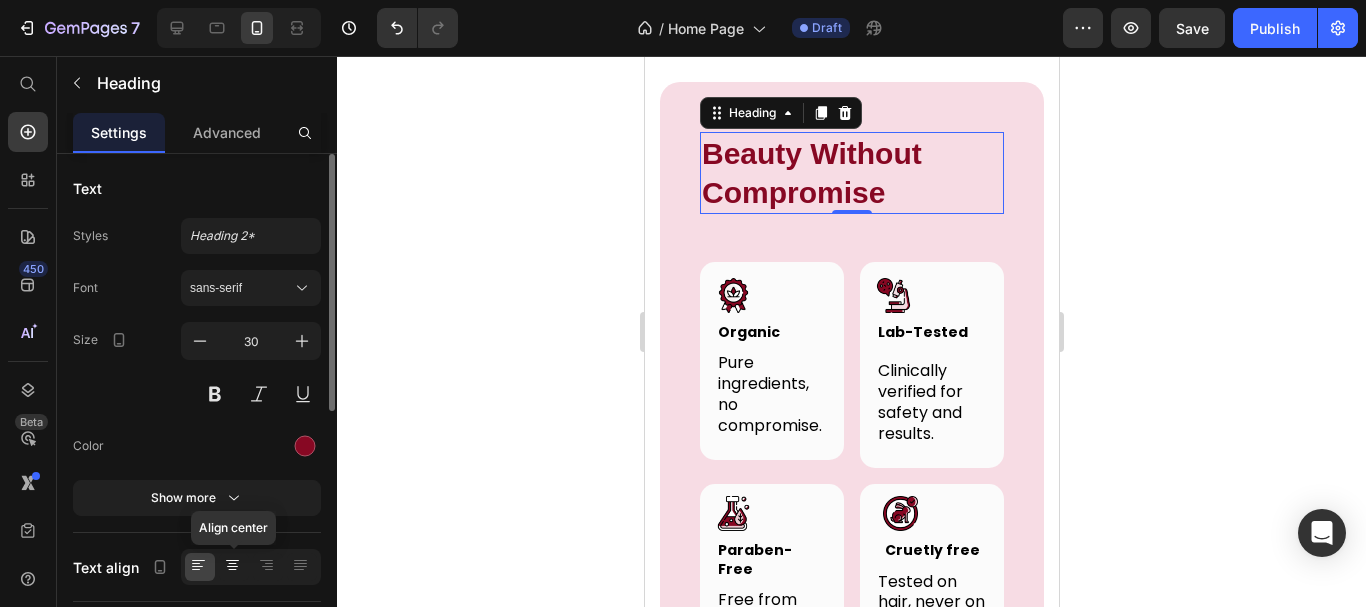 click 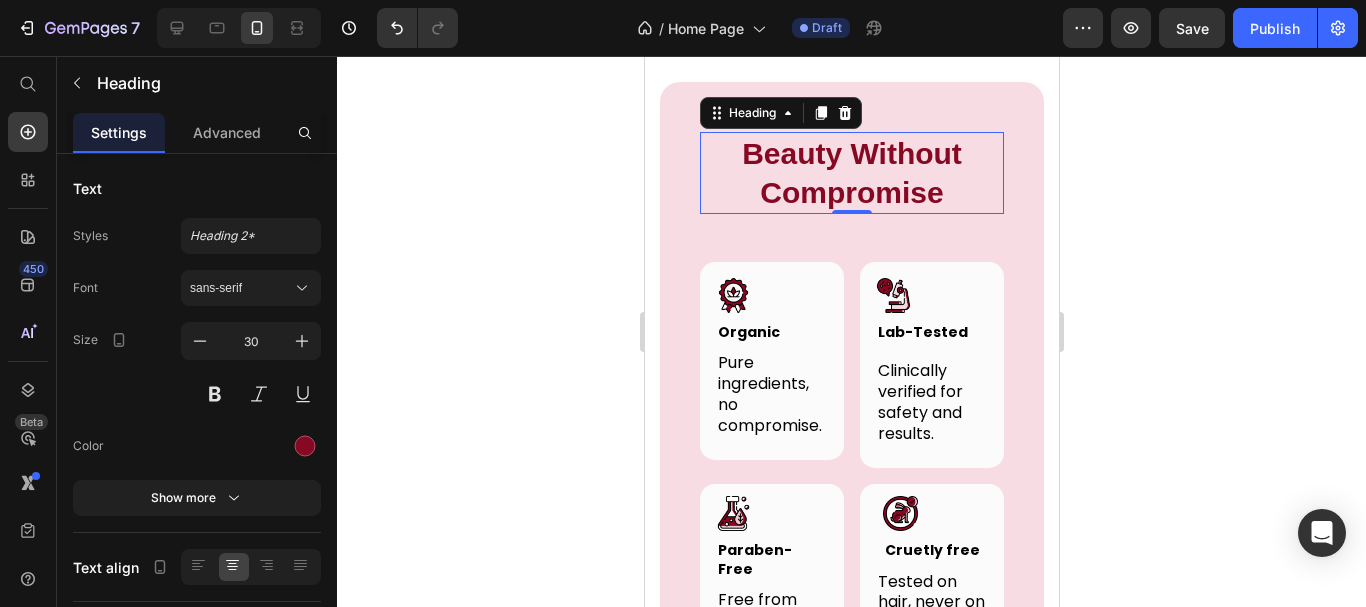 click 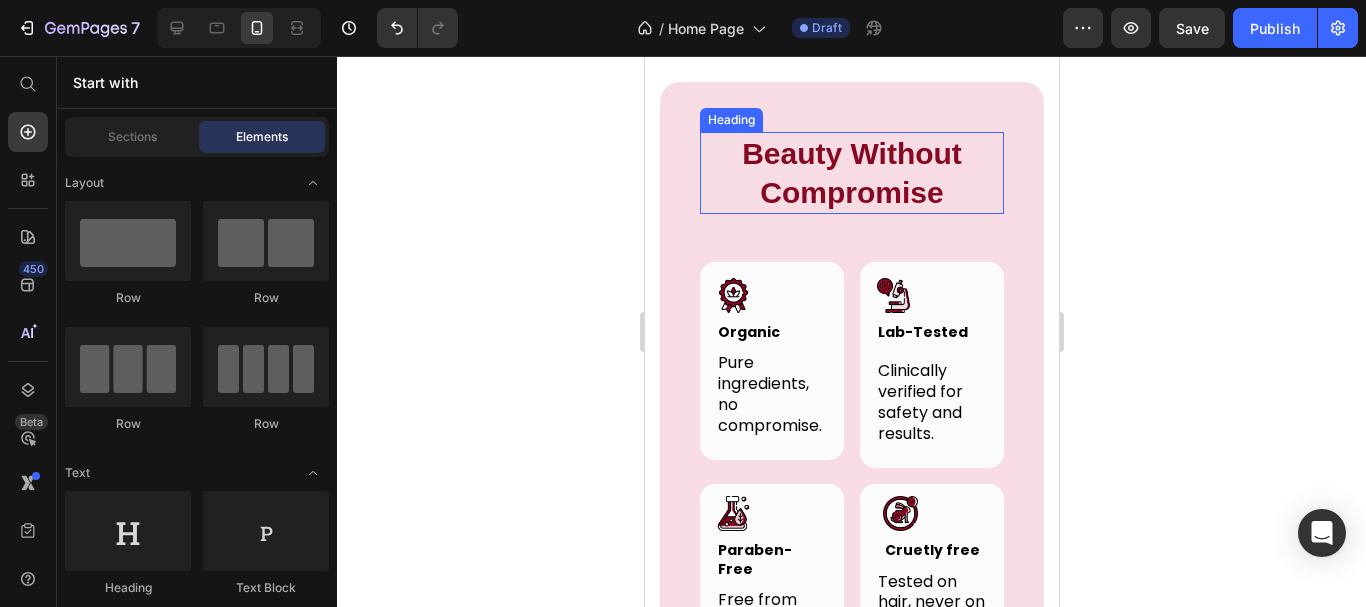 click on "Beauty Without Compromise" at bounding box center (851, 173) 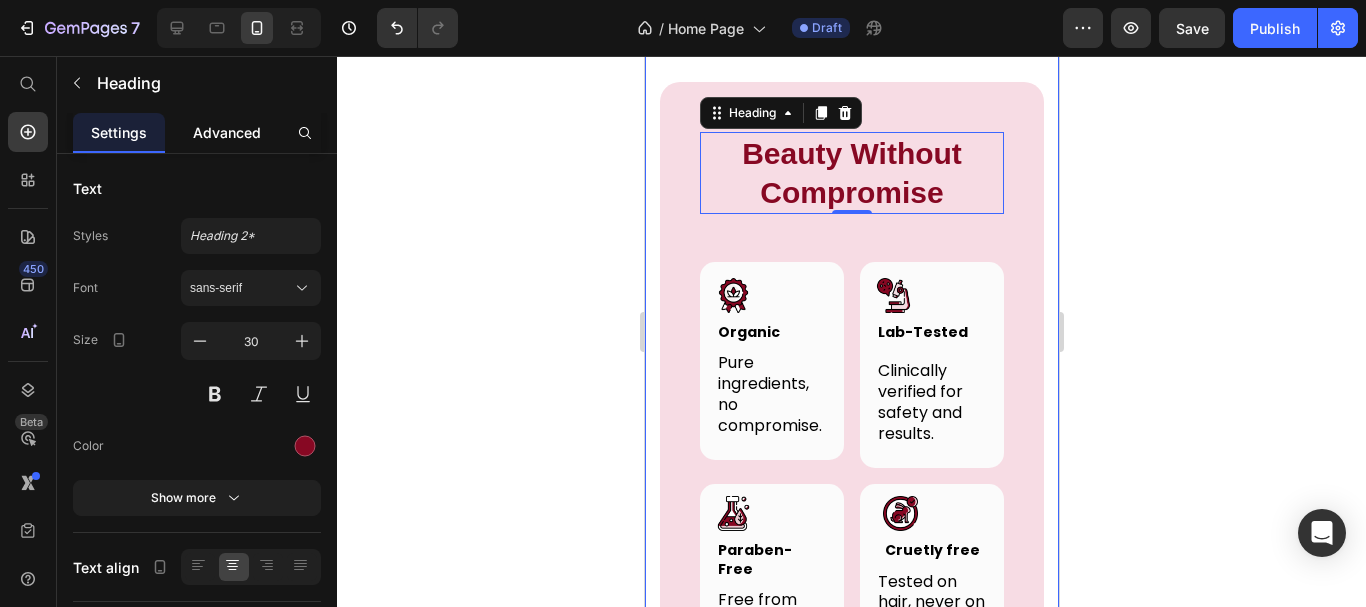 click on "Advanced" at bounding box center [227, 132] 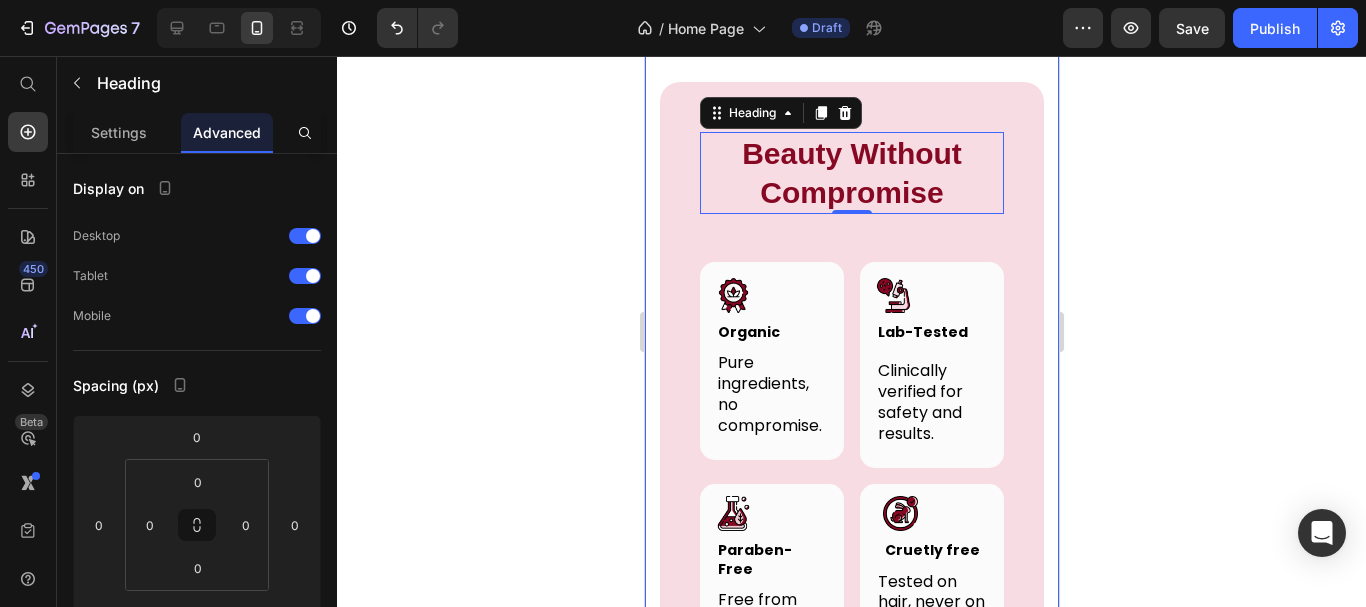 click 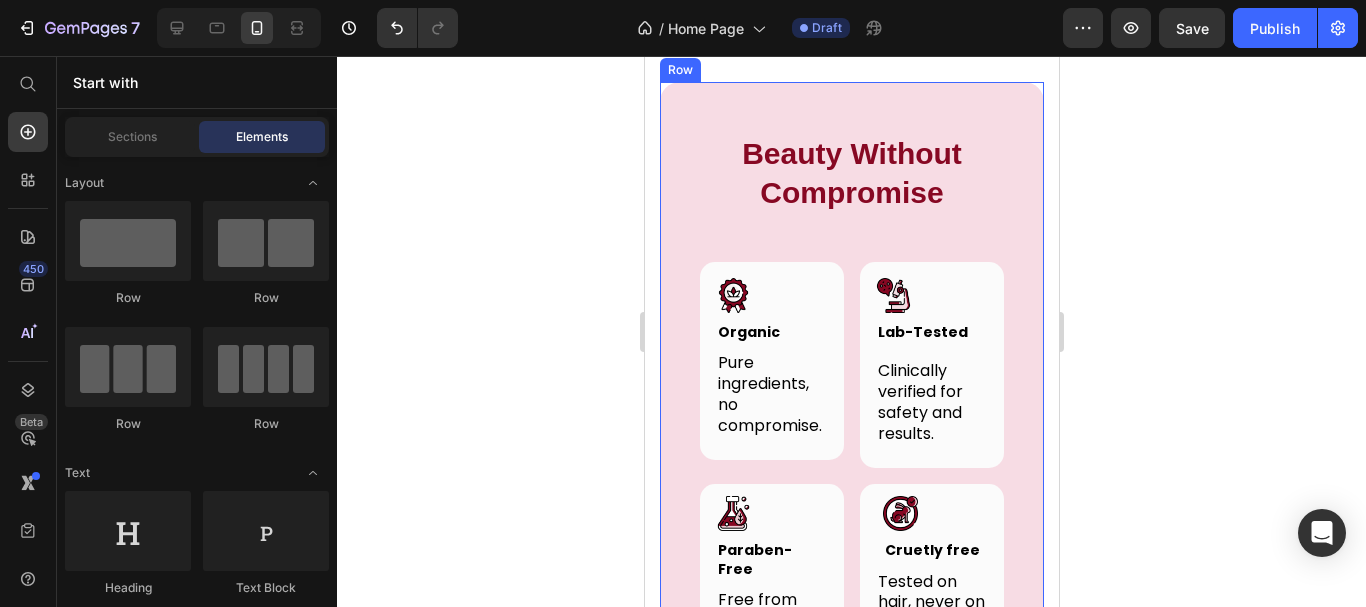 click on "Beauty Without Compromise Heading Row Image Organic Heading Row Pure ingredients, no compromise. Text block Row Image Lab-Tested Heading Row Clinically verified for safety and results. Text block Row Row Image Paraben-Free Heading Row Free from harsh preservatives. Text block Row Image Cruetly free Heading Row Tested on hair, never on animals. Text block Row Row Image Row" at bounding box center (851, 577) 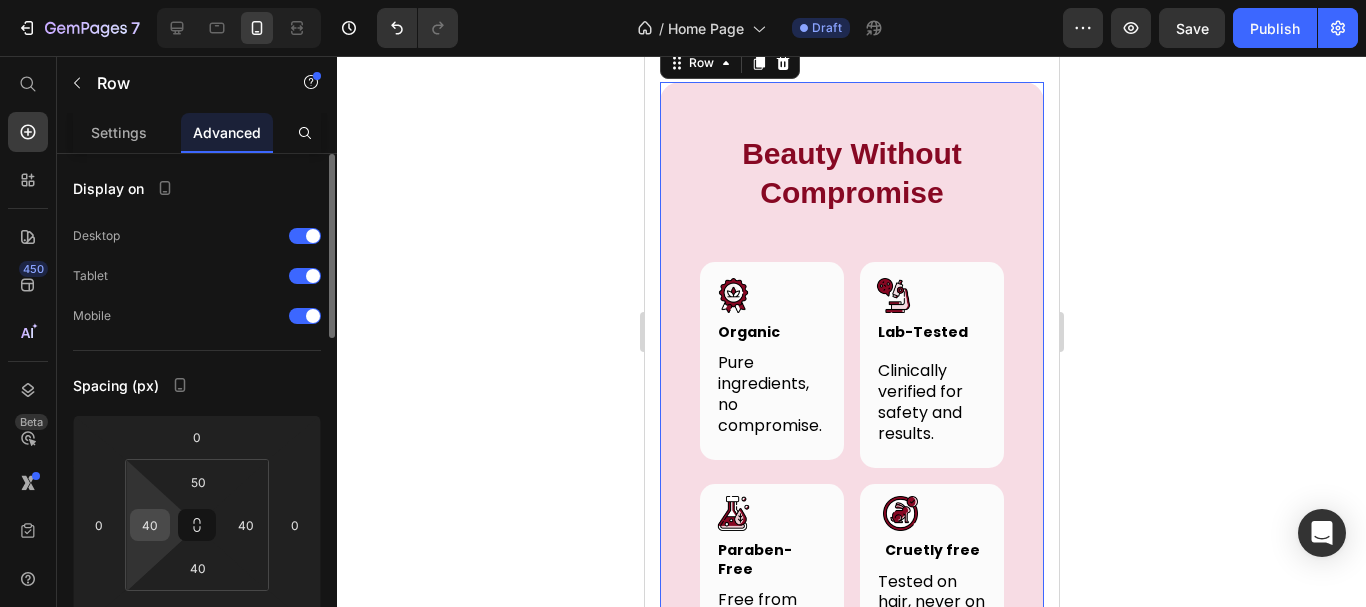 click on "40" at bounding box center (150, 525) 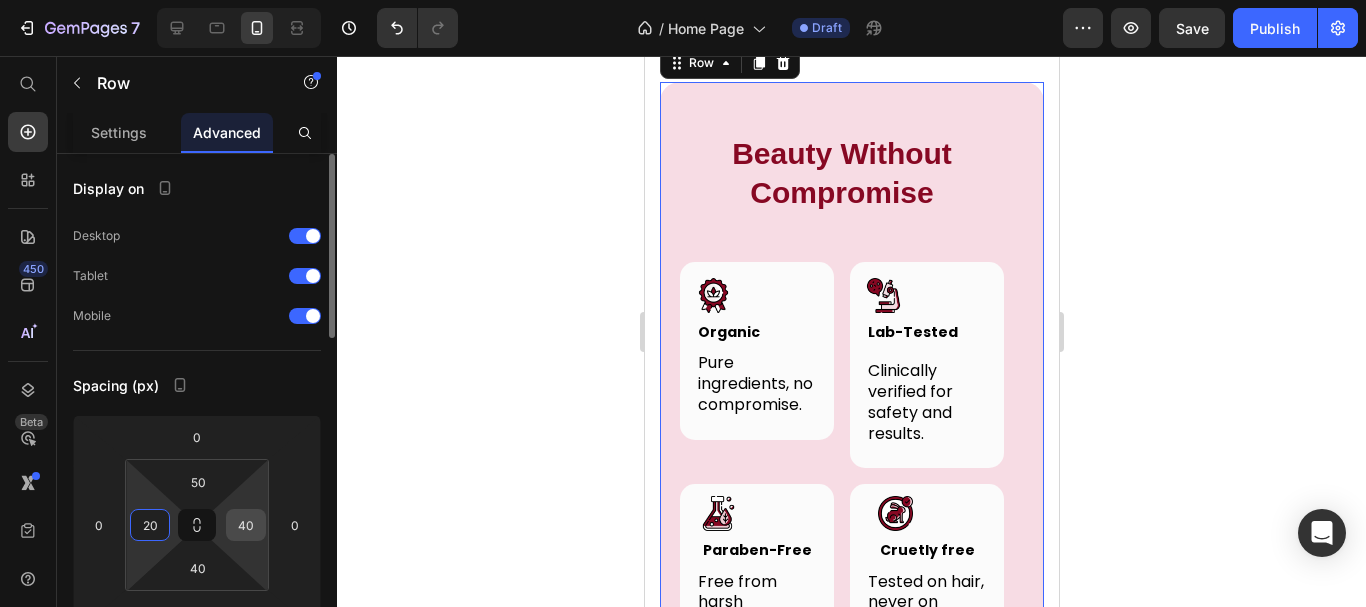 type on "20" 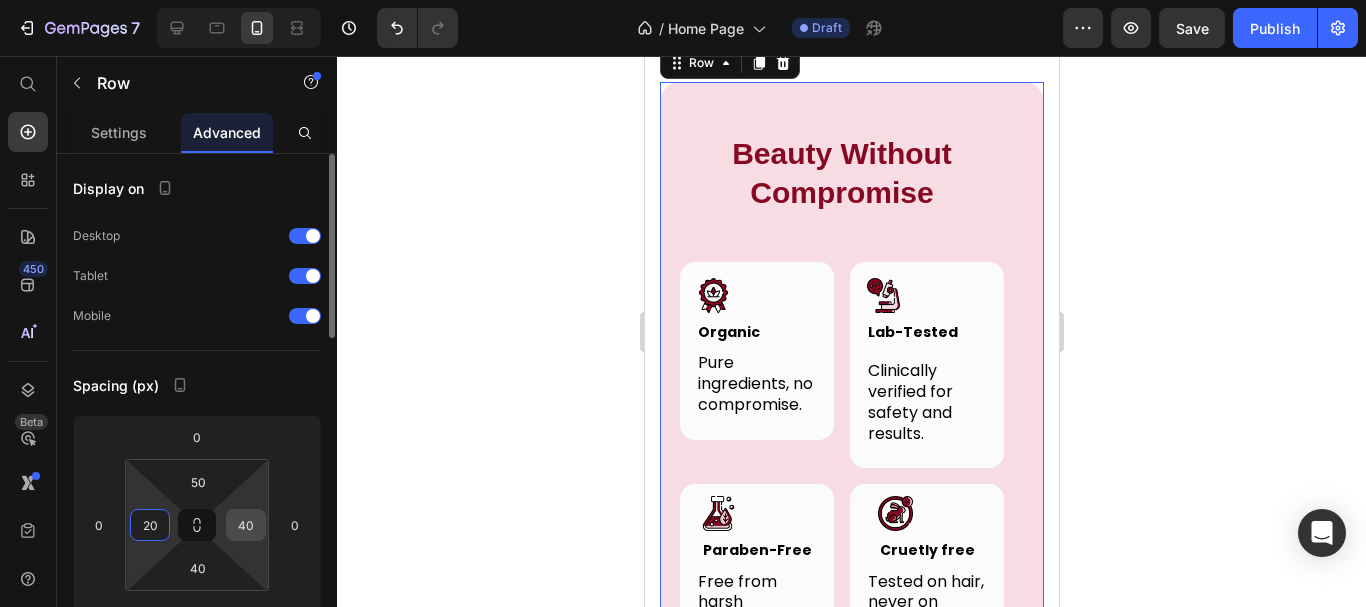 click on "40" at bounding box center [246, 525] 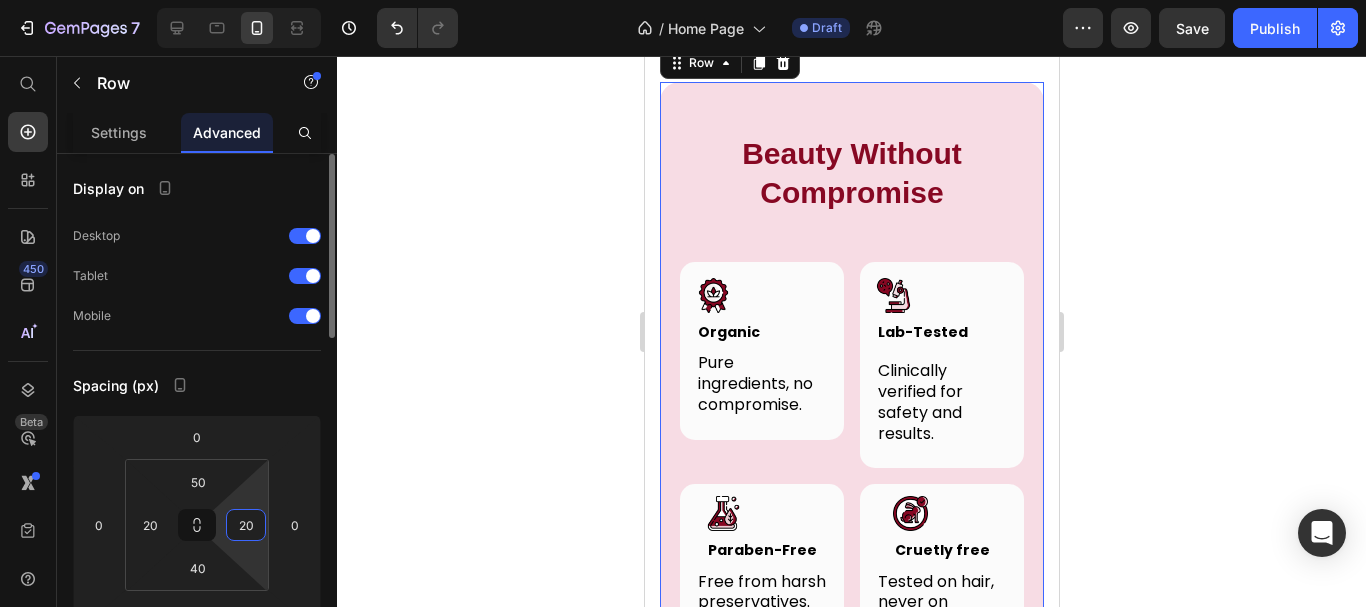 type on "20" 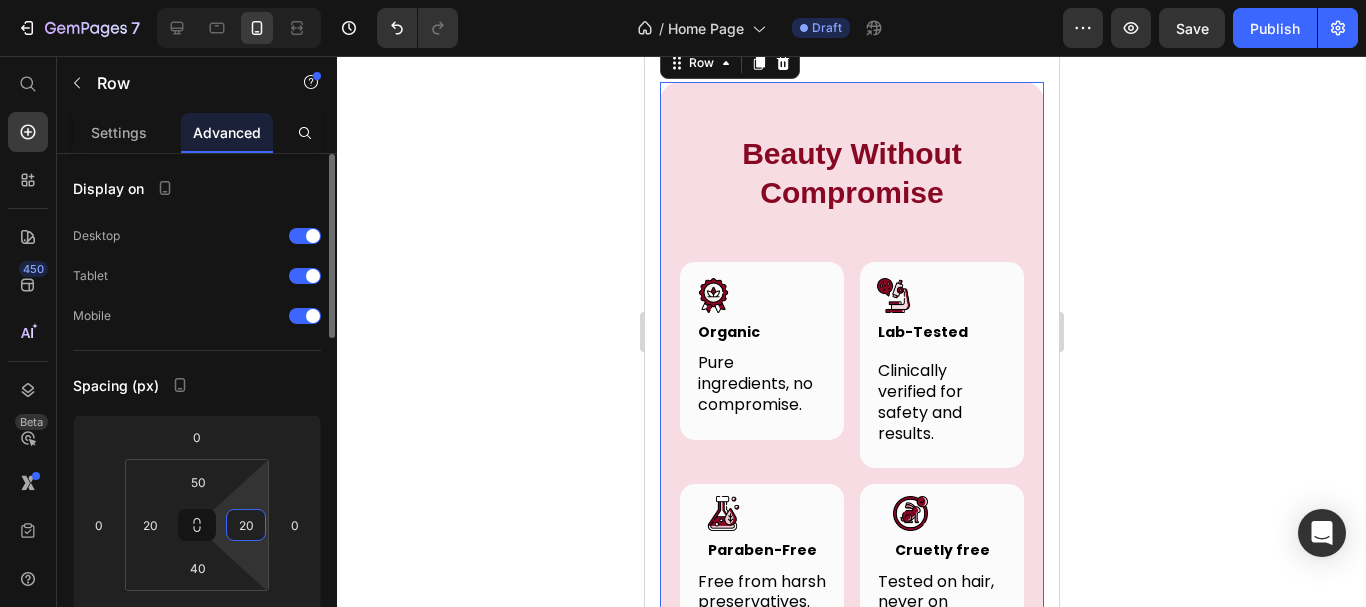 click on "Display on Desktop Tablet Mobile Spacing (px) 0 0 0 0 50 20 40 20 Shape Border Corner 20 20 20 20 Shadow Position Opacity 100 % Animation Upgrade to Build plan  to unlock Animation & other premium features. Interaction Upgrade to Optimize plan  to unlock Interaction & other premium features. CSS class" at bounding box center [197, 809] 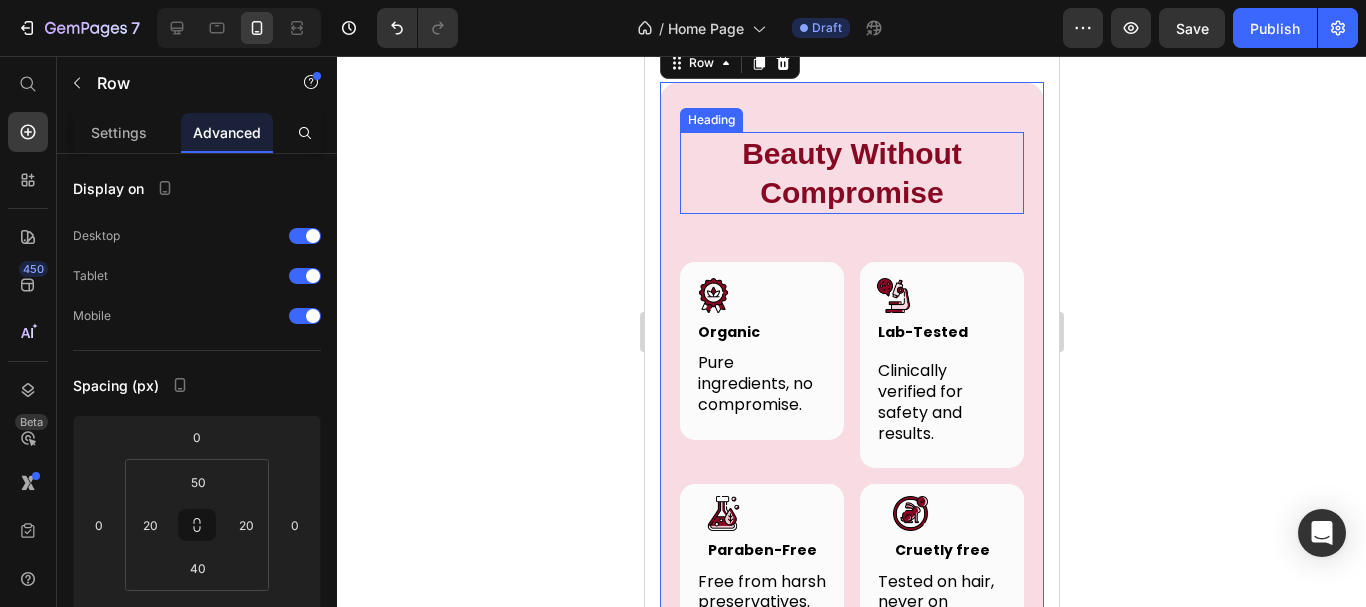 click on "Beauty Without Compromise" at bounding box center [851, 173] 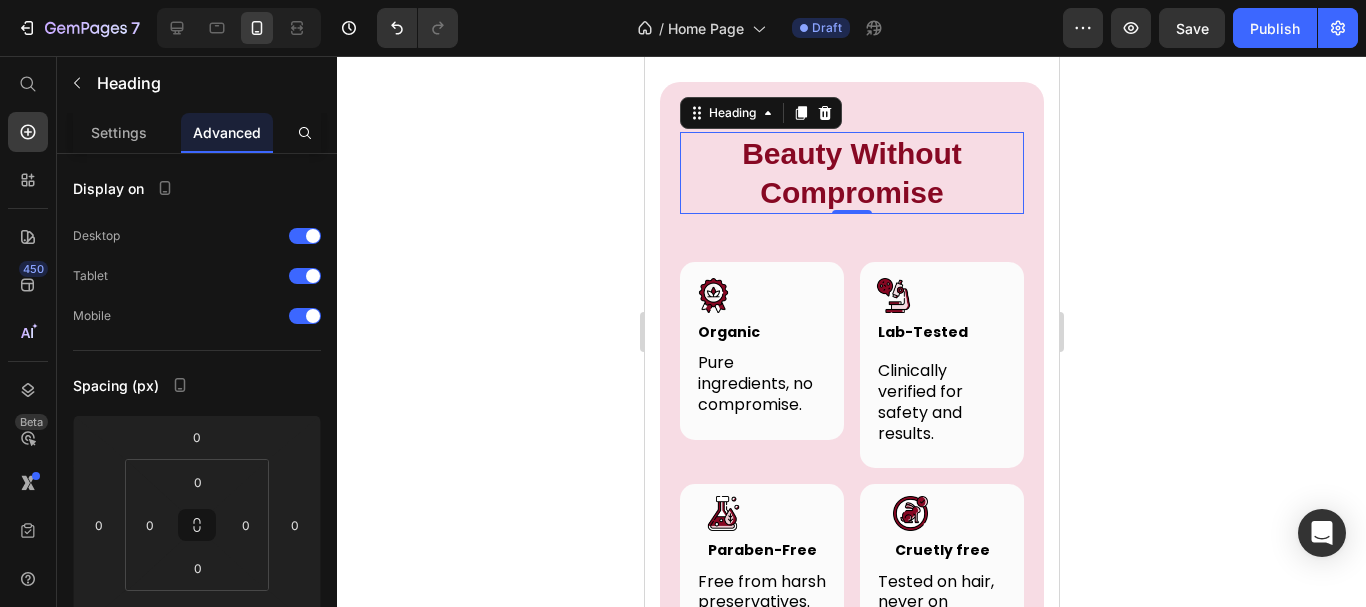 click on "Beauty Without Compromise" at bounding box center [851, 173] 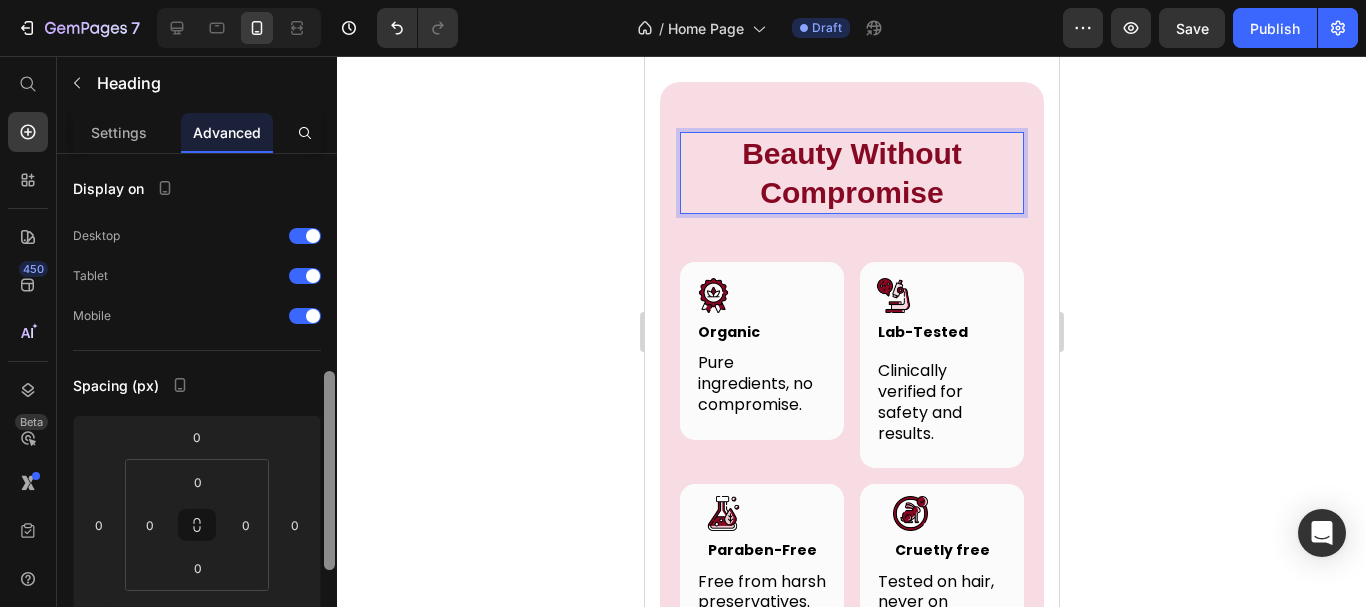 scroll, scrollTop: 174, scrollLeft: 0, axis: vertical 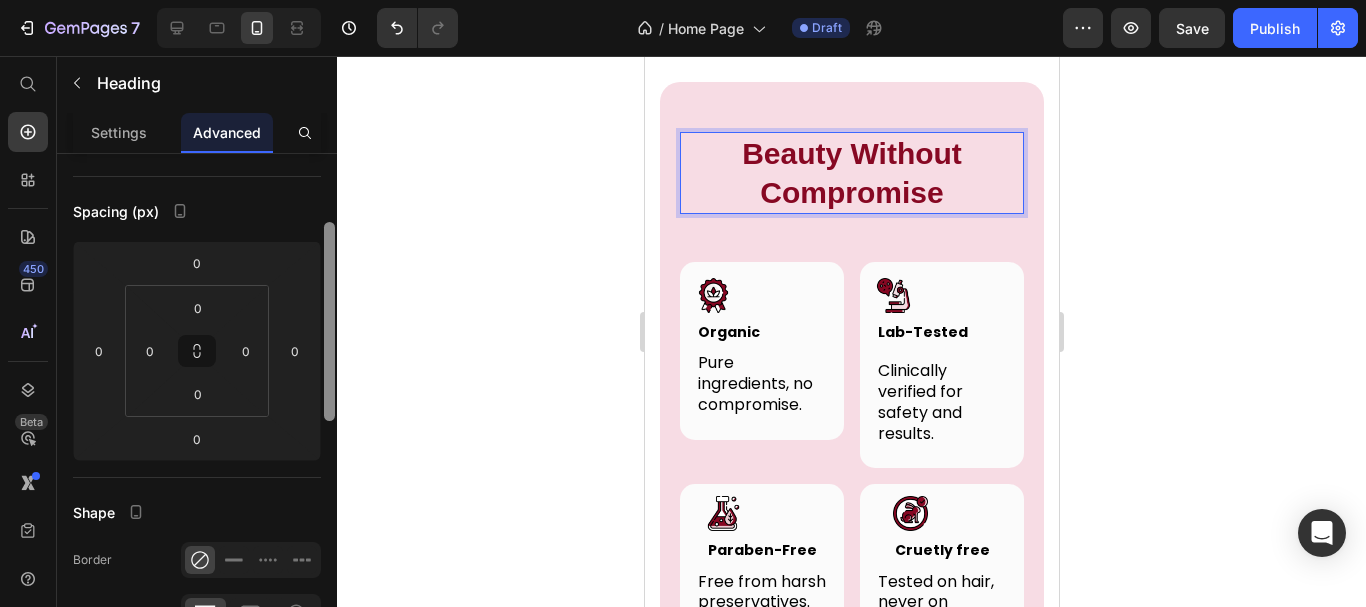 drag, startPoint x: 333, startPoint y: 241, endPoint x: 327, endPoint y: 309, distance: 68.26419 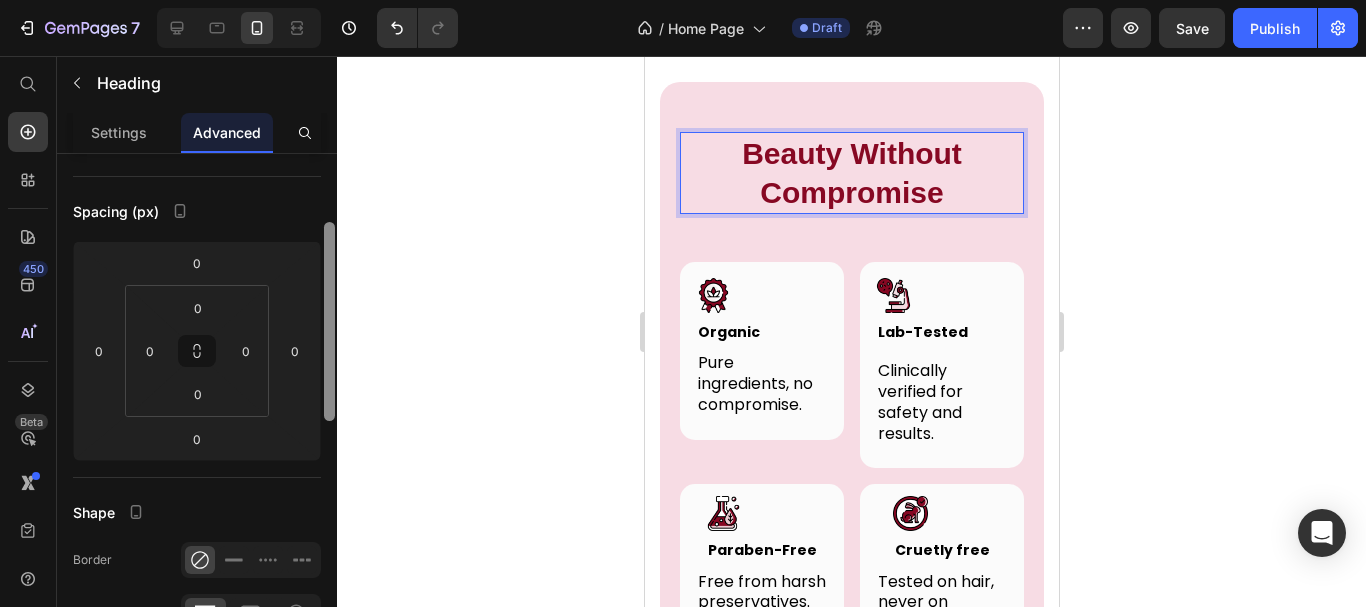 click at bounding box center (329, 321) 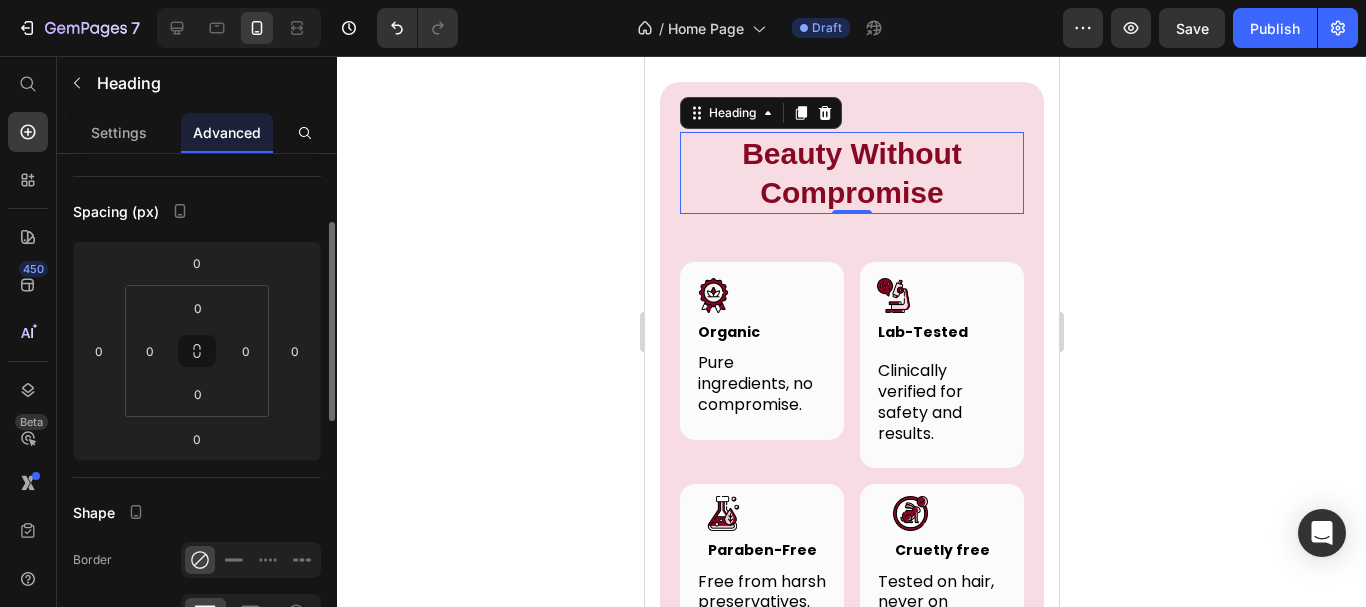 click 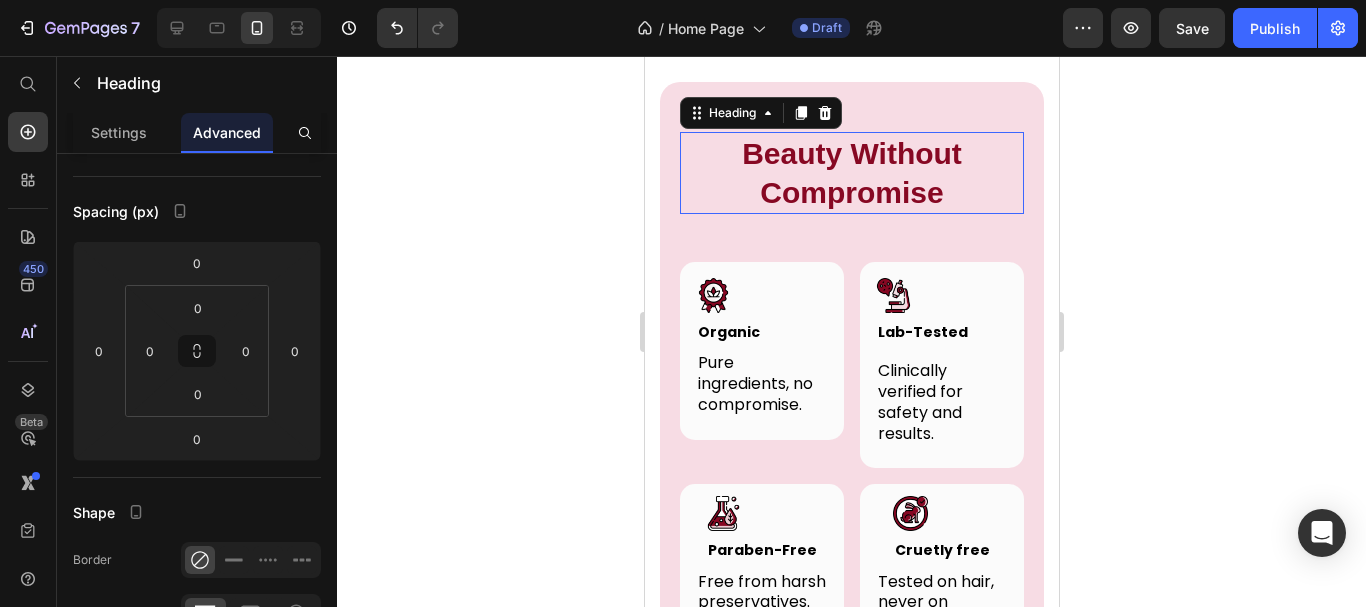 click on "Beauty Without Compromise" at bounding box center [851, 173] 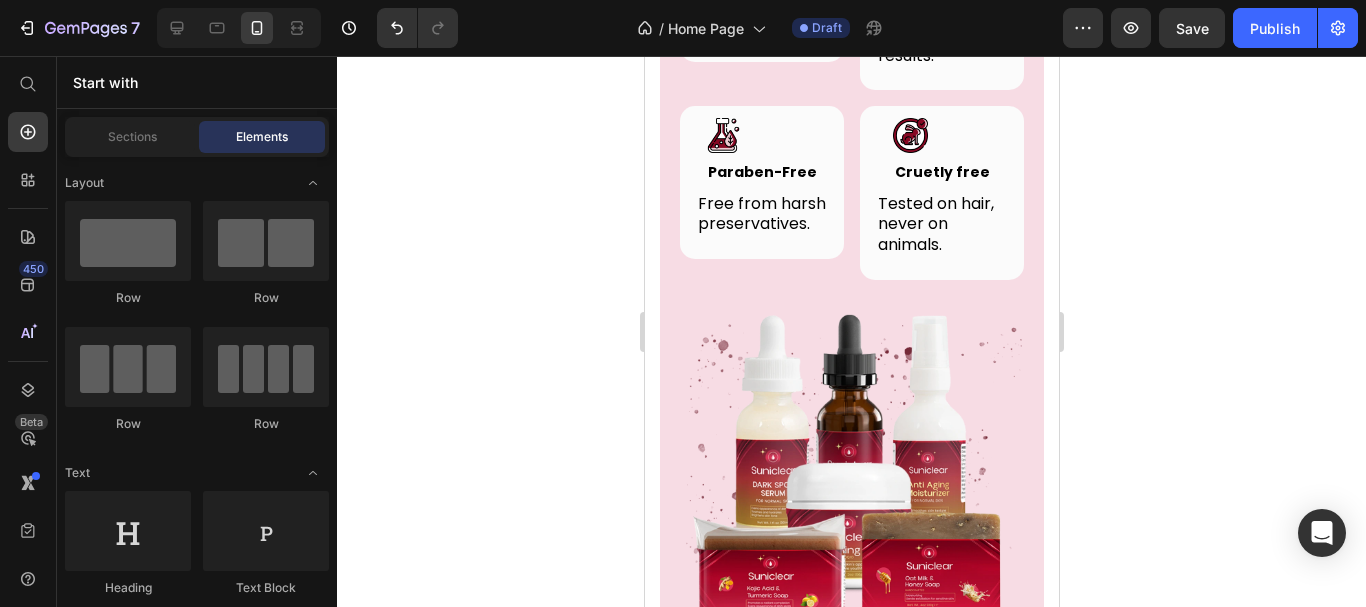 scroll, scrollTop: 6533, scrollLeft: 0, axis: vertical 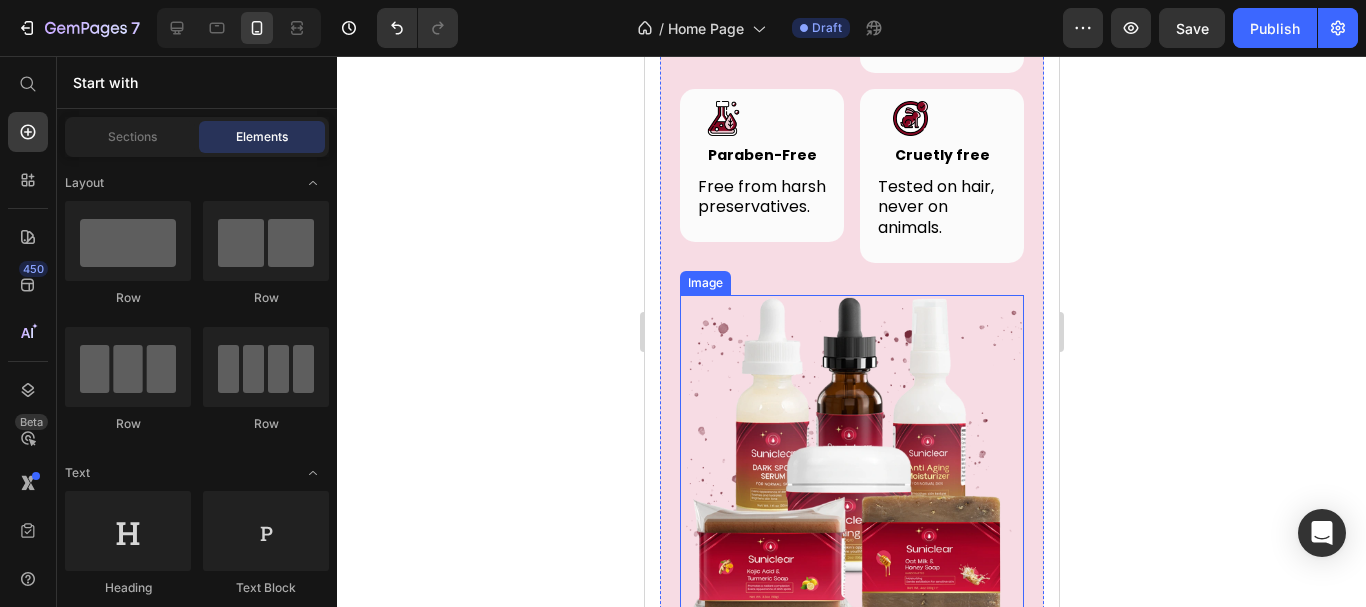 click at bounding box center (851, 467) 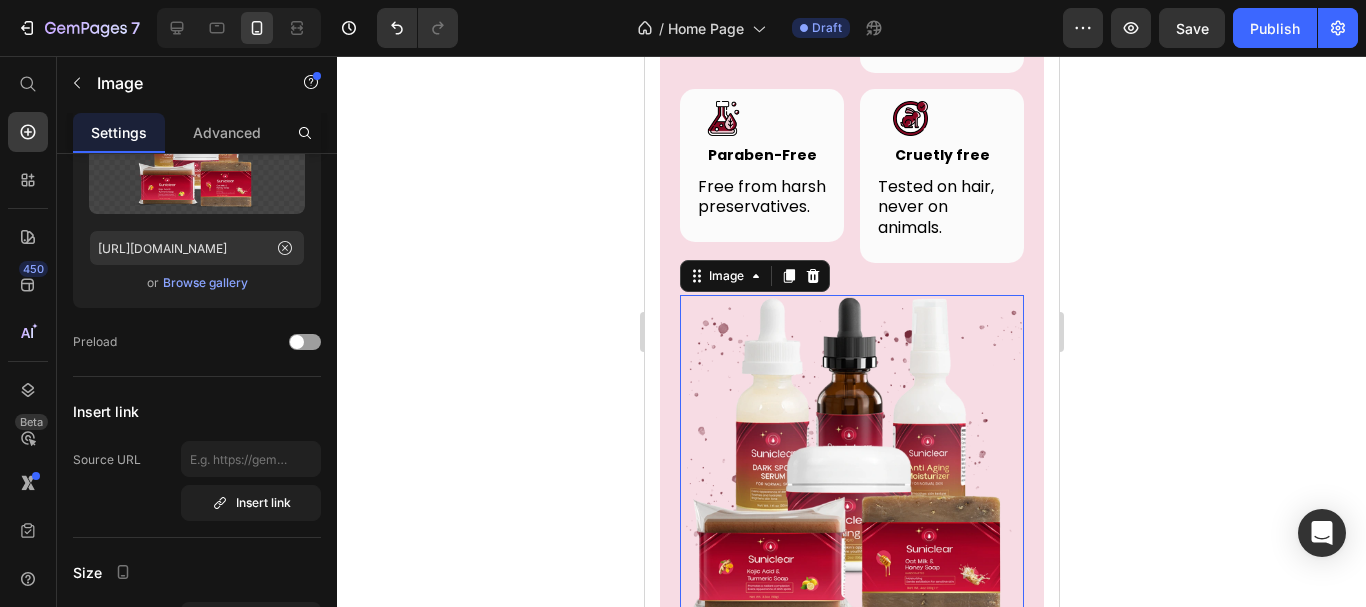 scroll, scrollTop: 0, scrollLeft: 0, axis: both 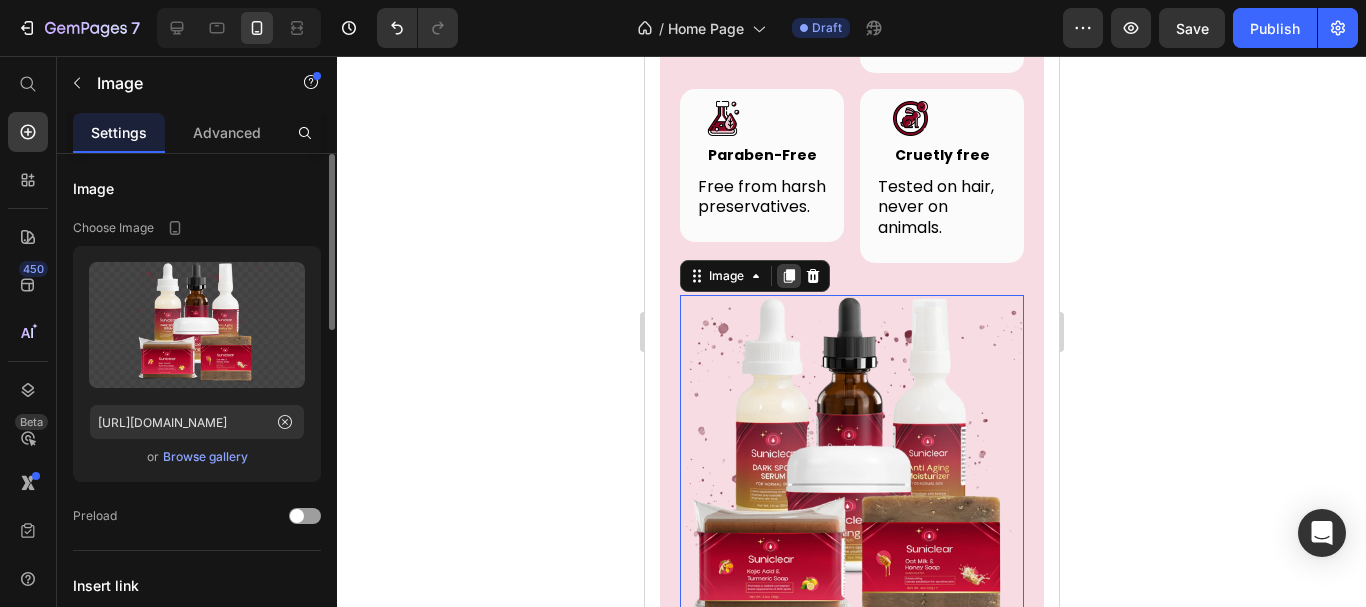 click 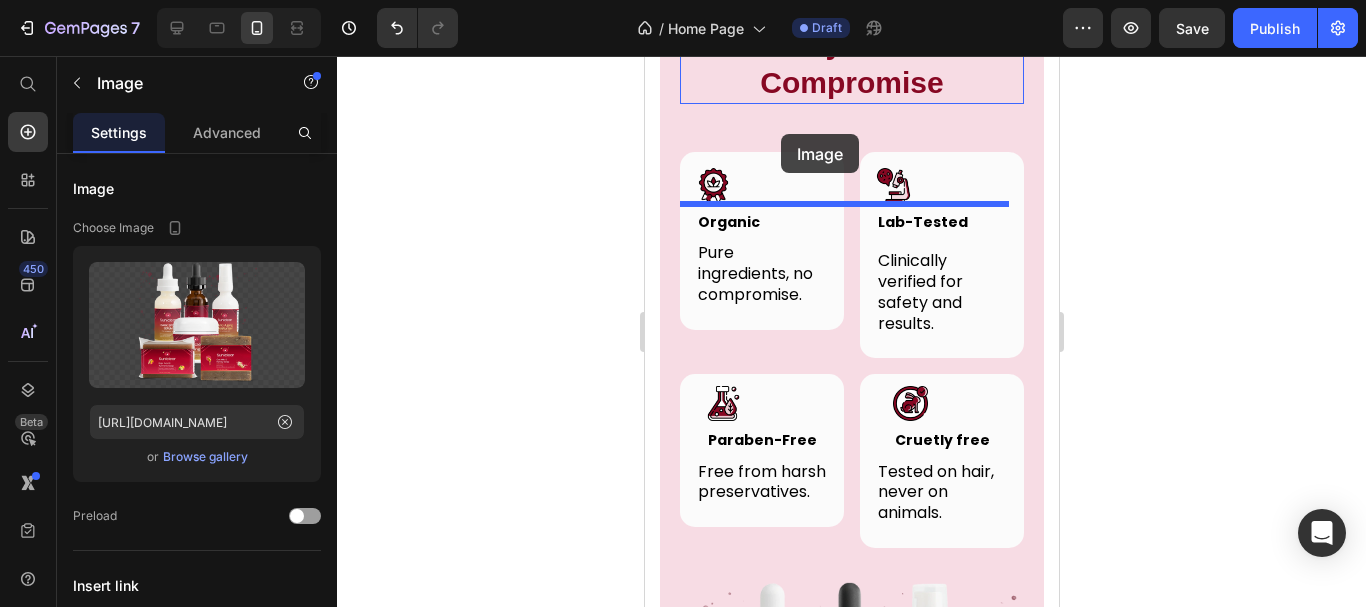 scroll, scrollTop: 6200, scrollLeft: 0, axis: vertical 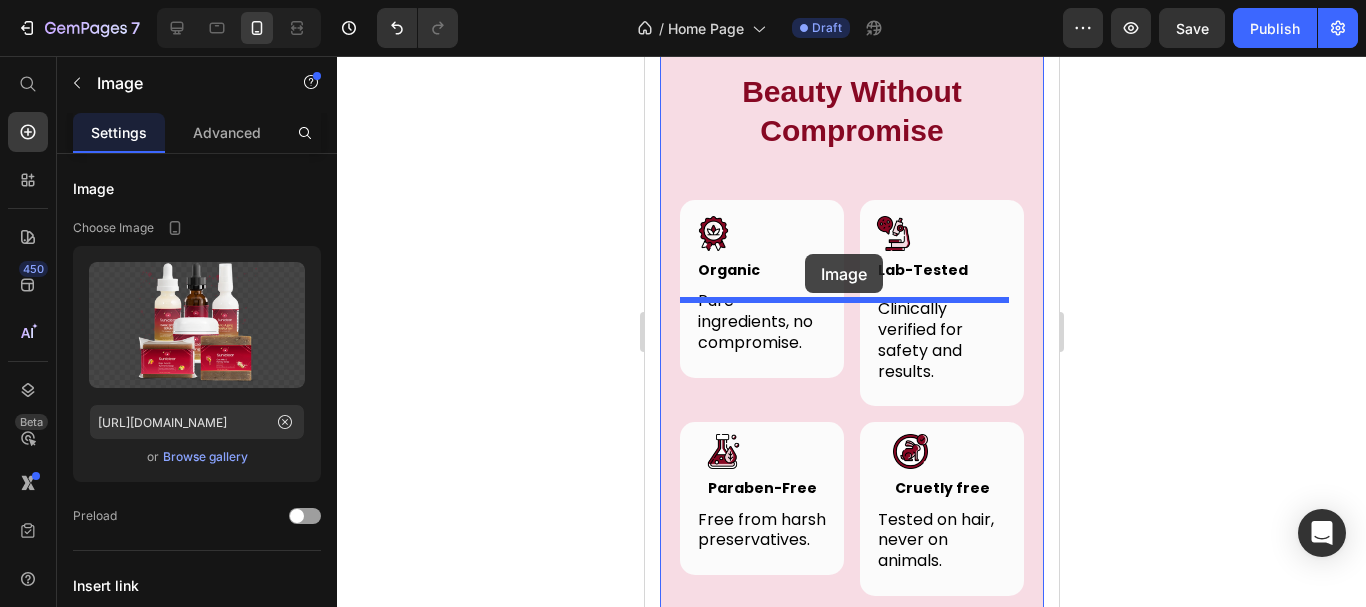 drag, startPoint x: 713, startPoint y: 114, endPoint x: 804, endPoint y: 254, distance: 166.97604 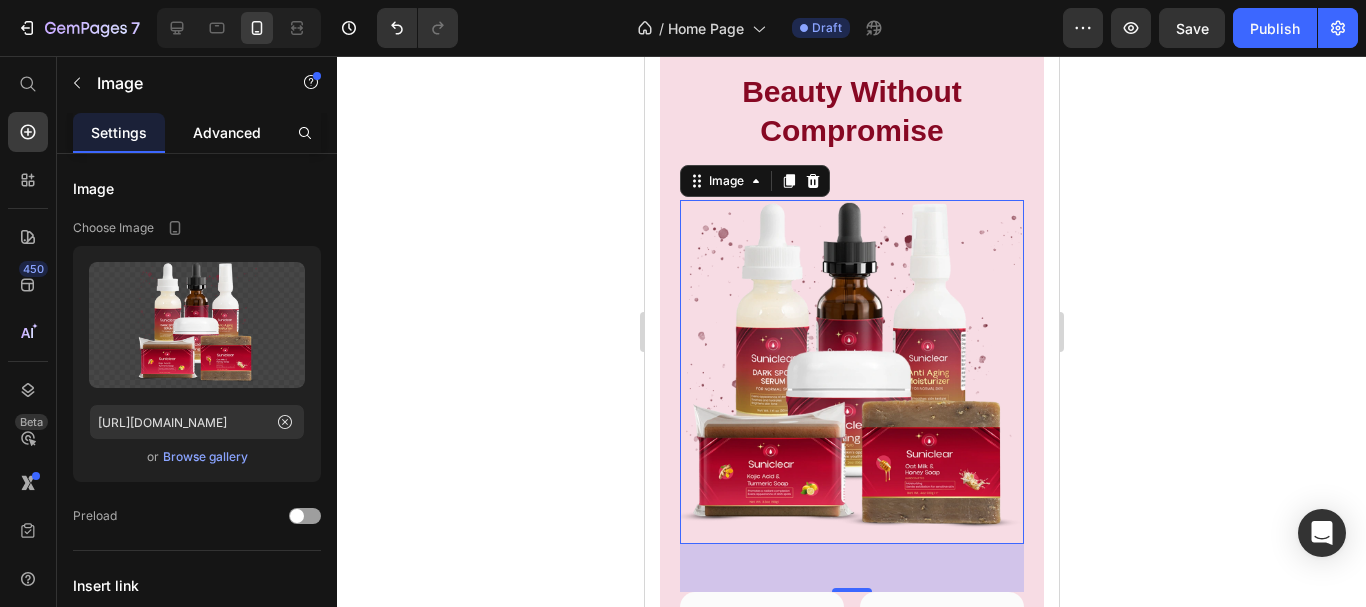 click on "Advanced" 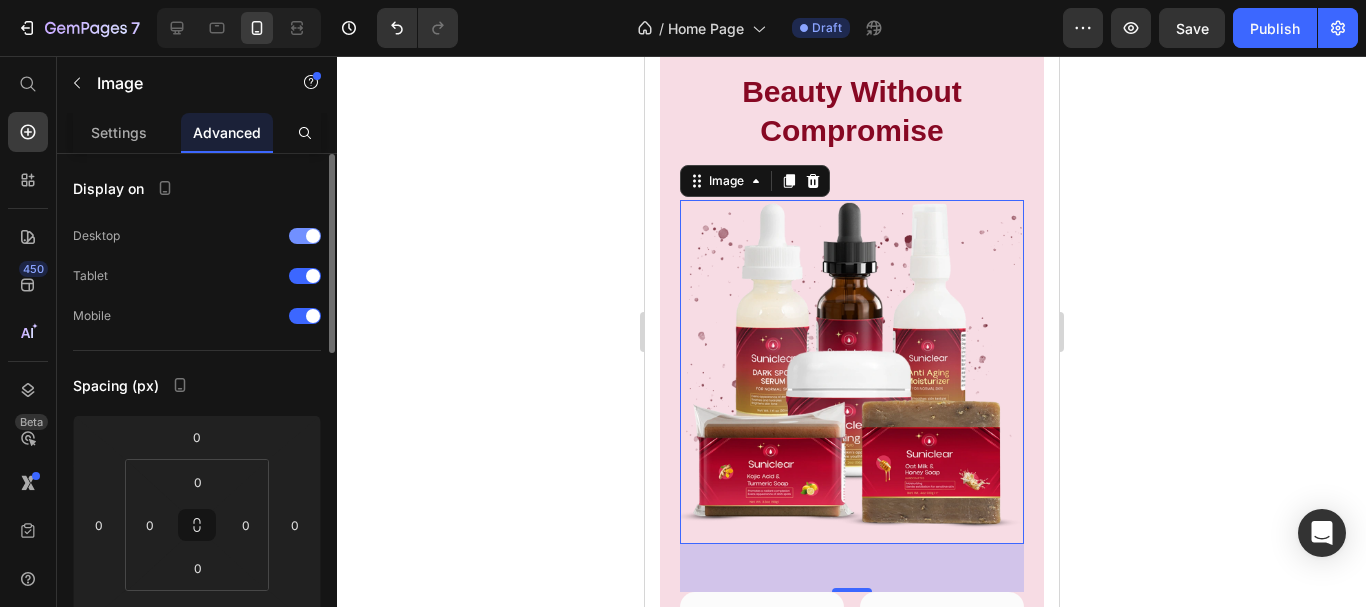 drag, startPoint x: 303, startPoint y: 275, endPoint x: 296, endPoint y: 230, distance: 45.54119 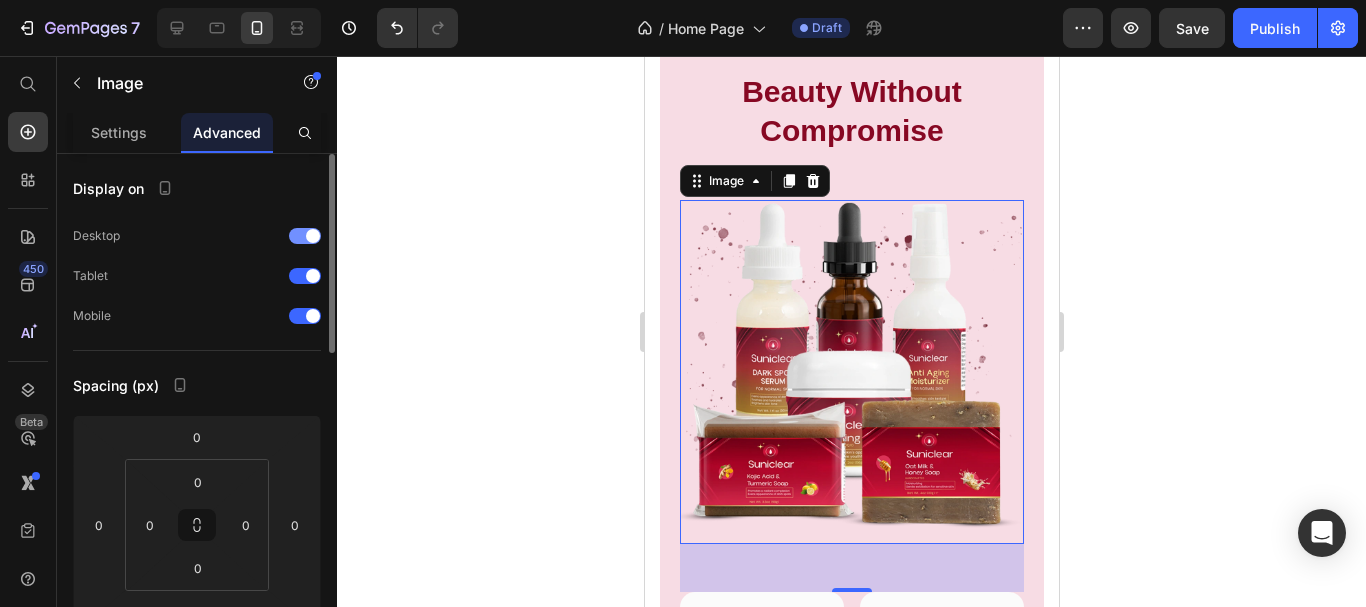 click at bounding box center [305, 276] 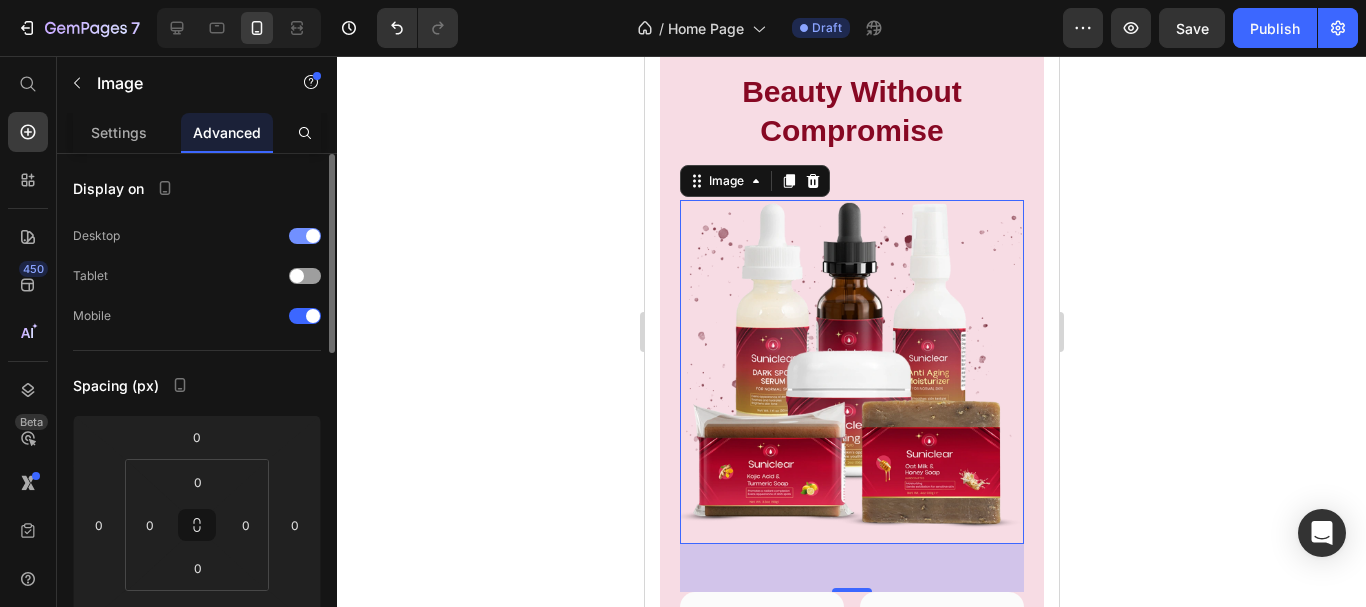 click at bounding box center [305, 236] 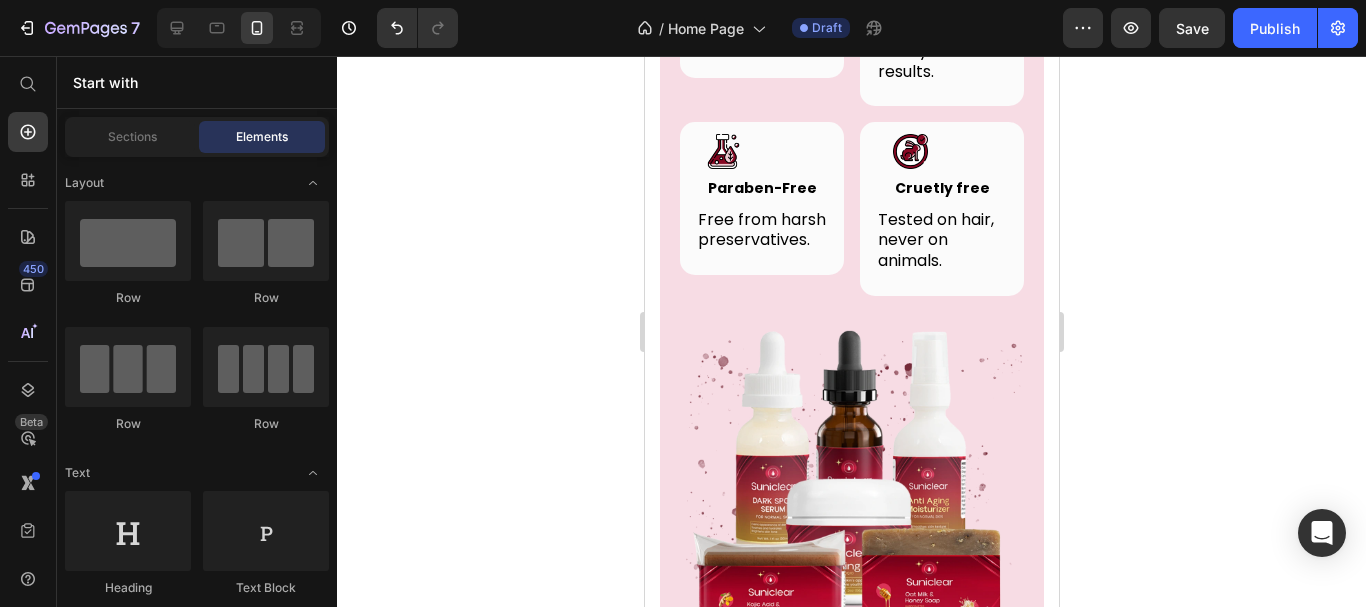 scroll, scrollTop: 7026, scrollLeft: 0, axis: vertical 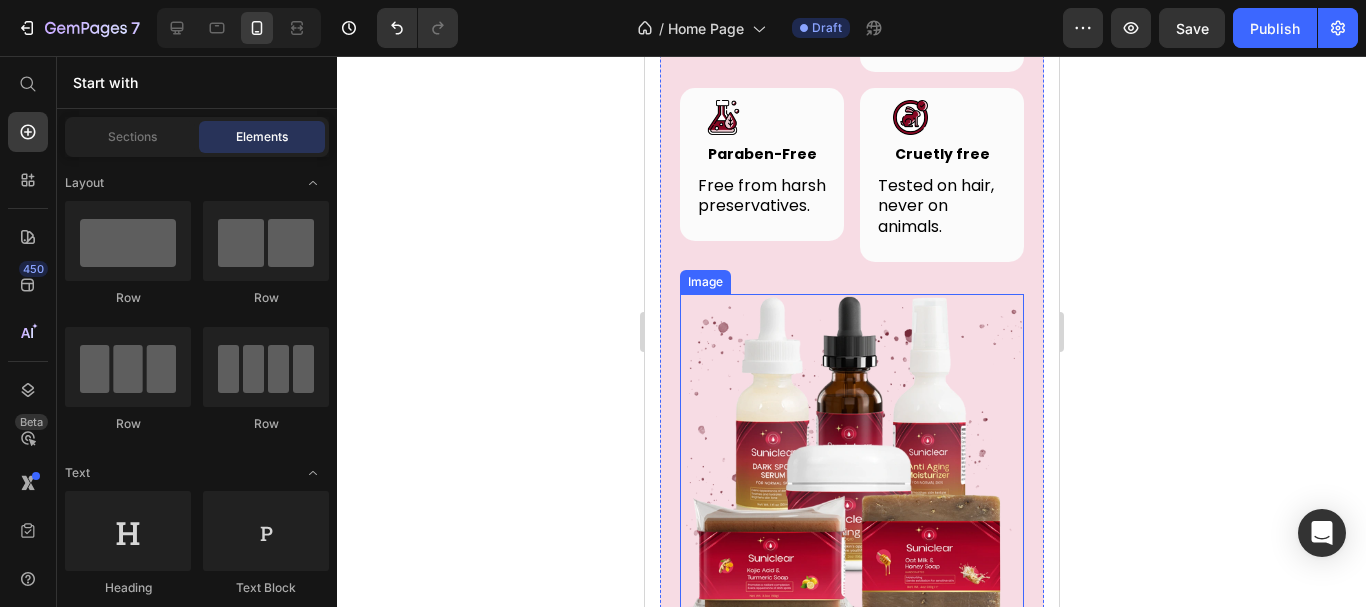 click at bounding box center (851, 466) 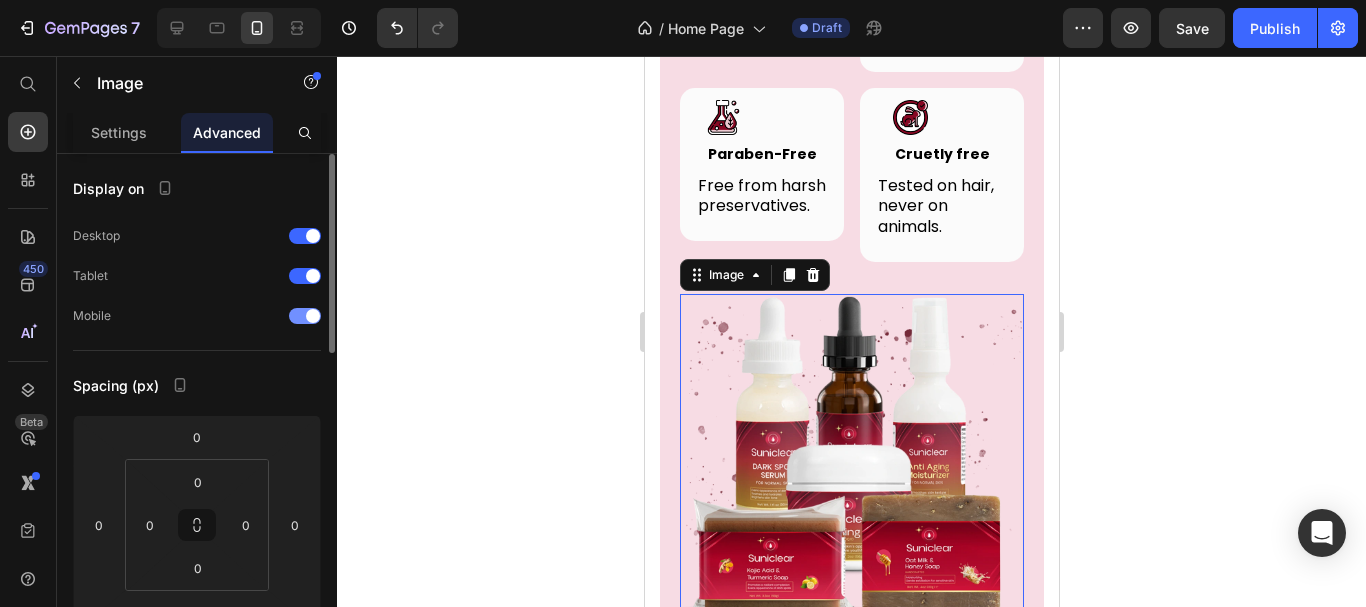 click on "Mobile" at bounding box center [197, 316] 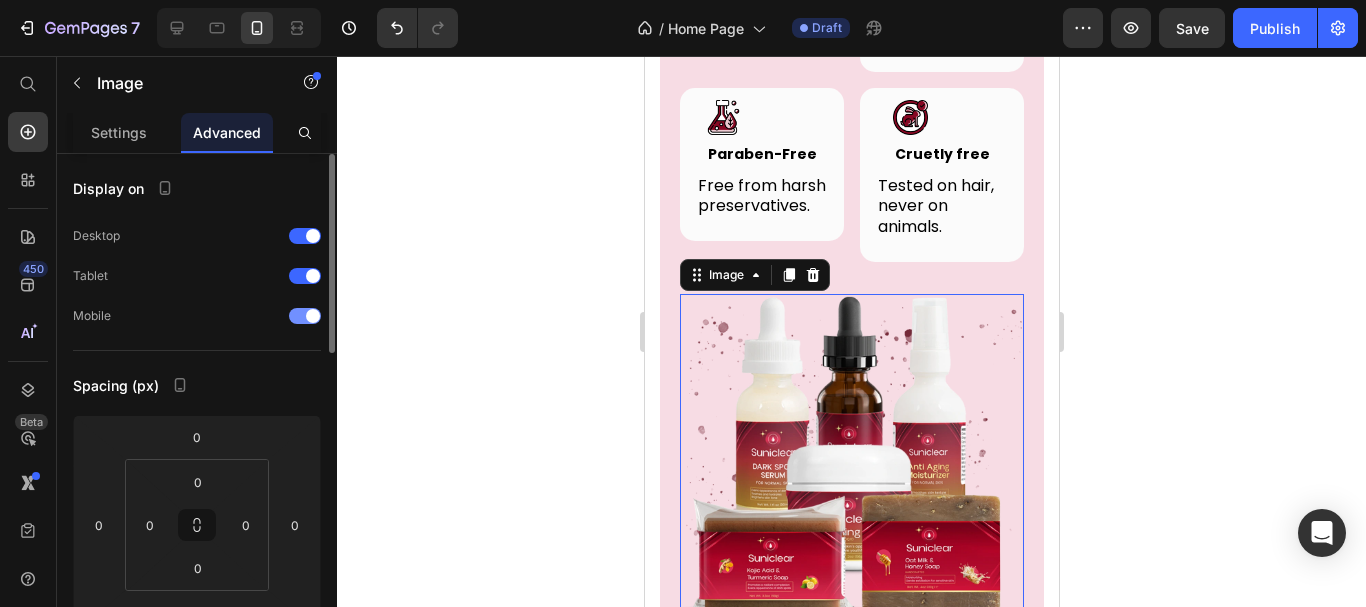 click at bounding box center (305, 316) 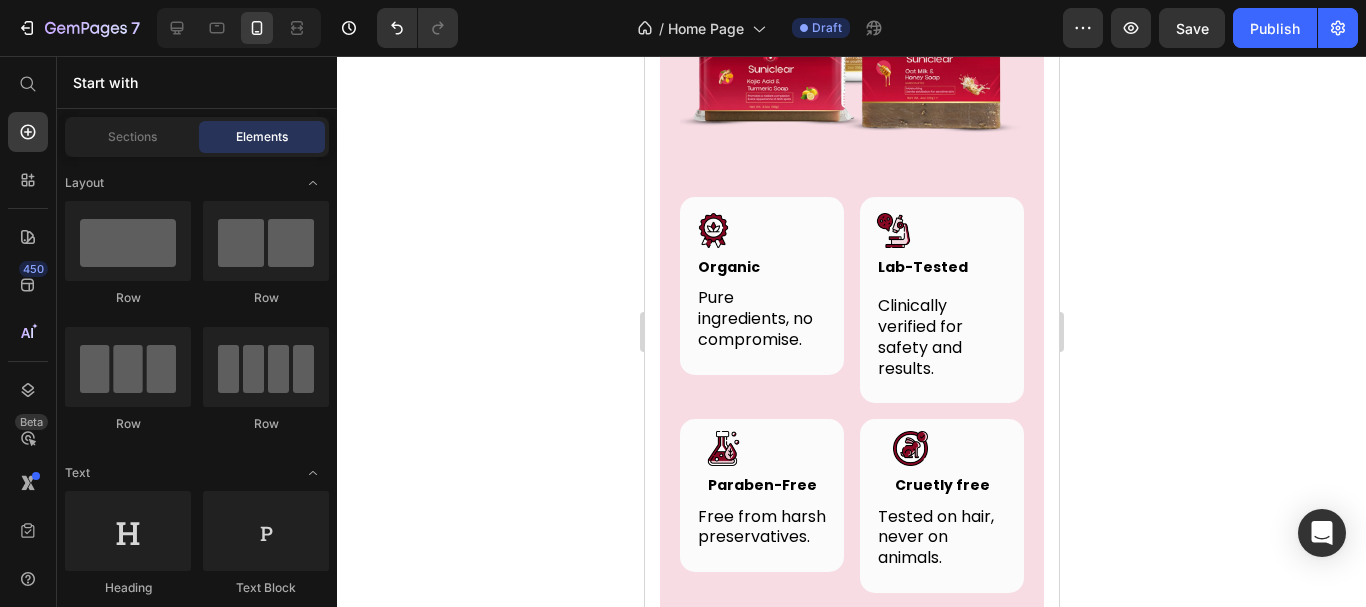 scroll, scrollTop: 6479, scrollLeft: 0, axis: vertical 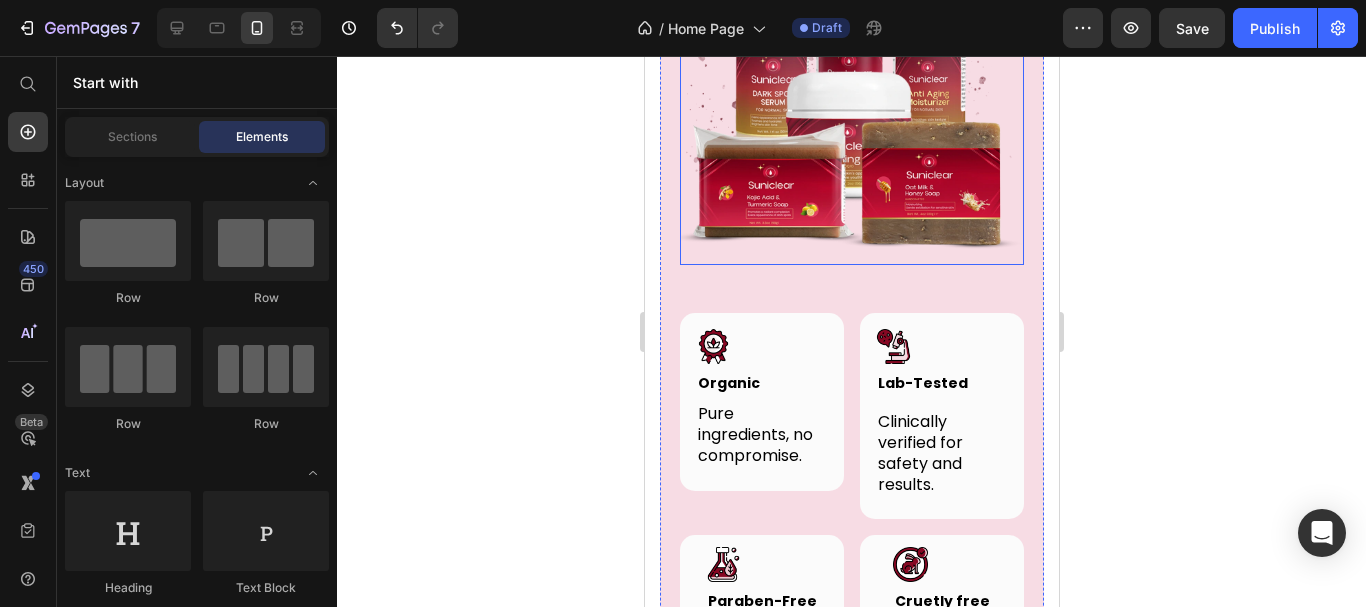 click at bounding box center (851, 93) 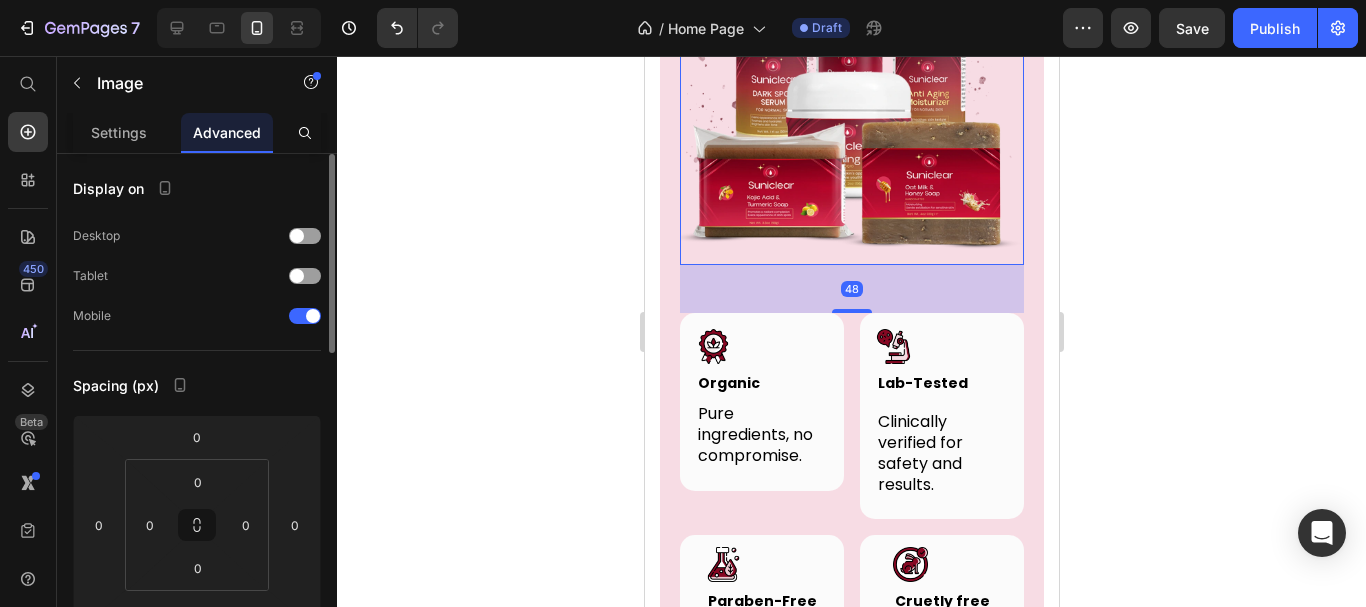 click 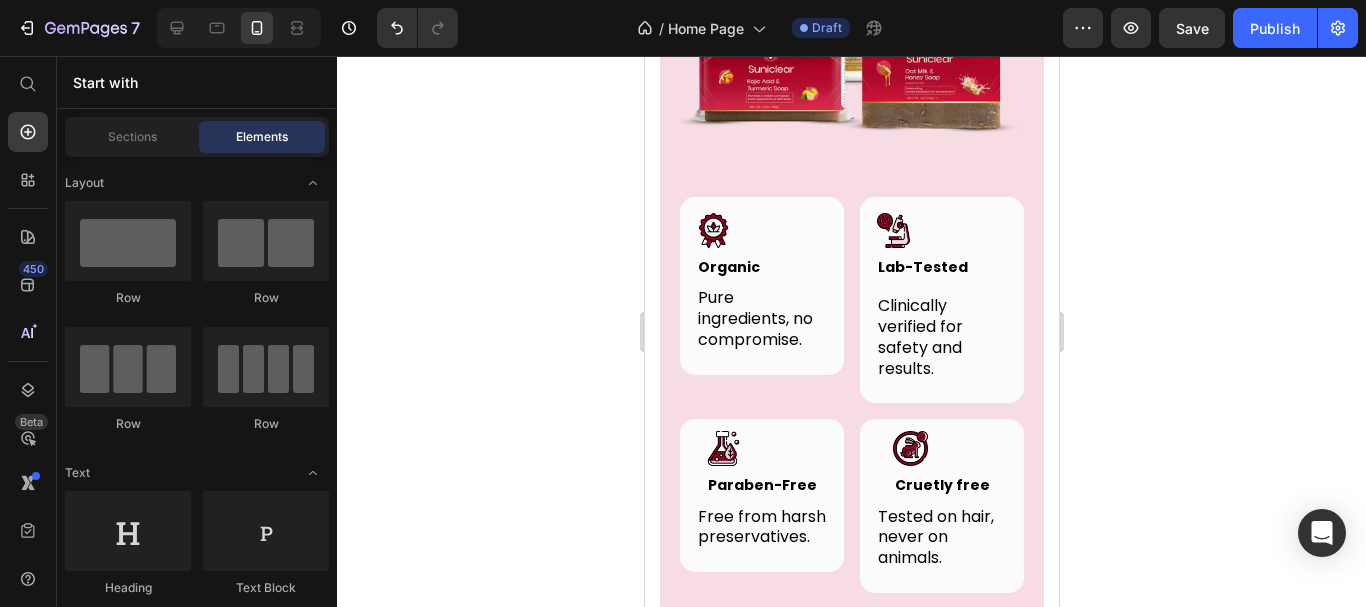 scroll, scrollTop: 6612, scrollLeft: 0, axis: vertical 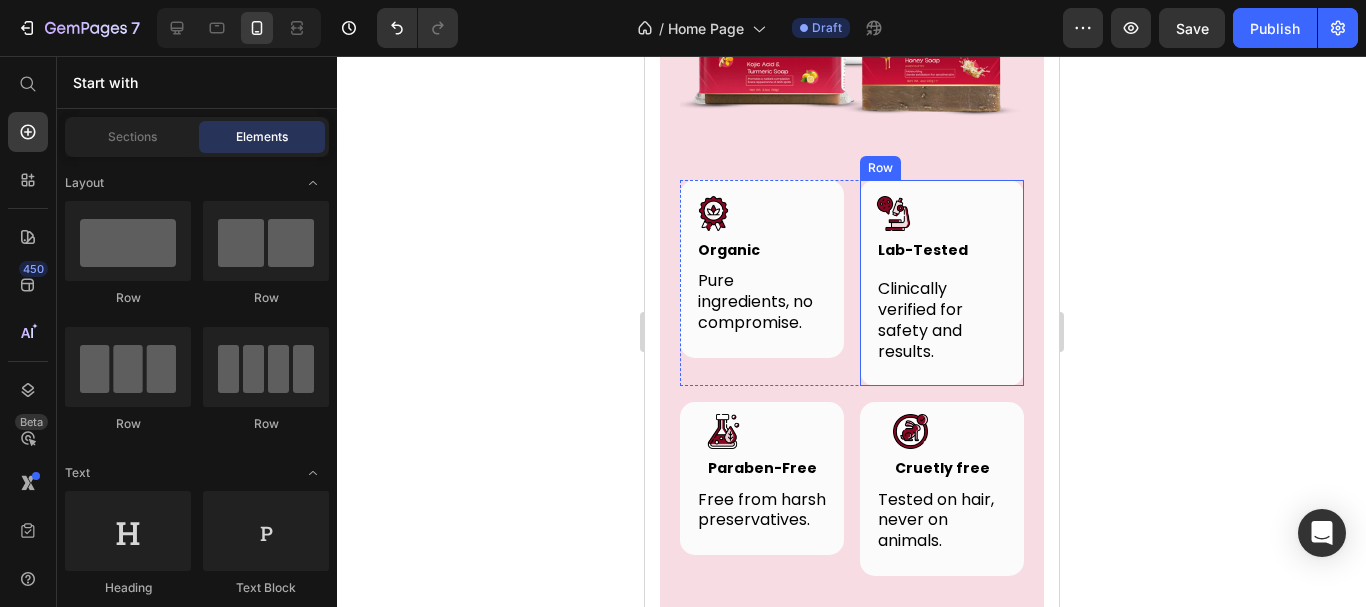 click on "Image Lab-Tested Heading Row Clinically verified for safety and results. Text block Row" at bounding box center [941, 283] 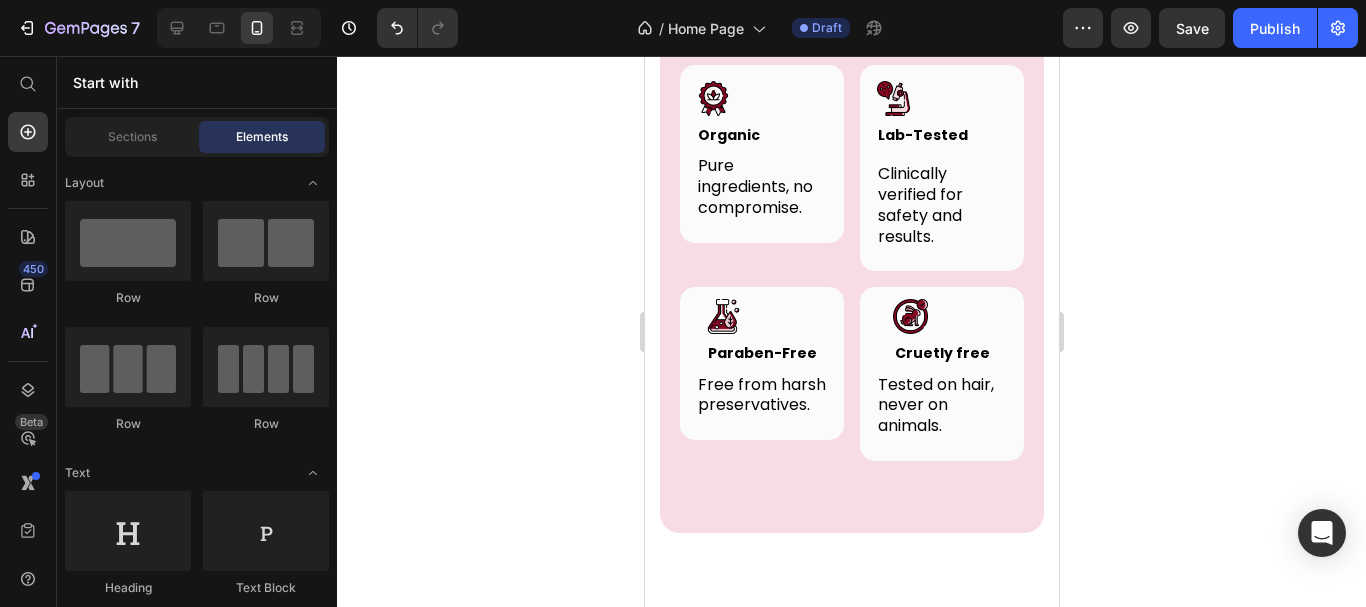 scroll, scrollTop: 6811, scrollLeft: 0, axis: vertical 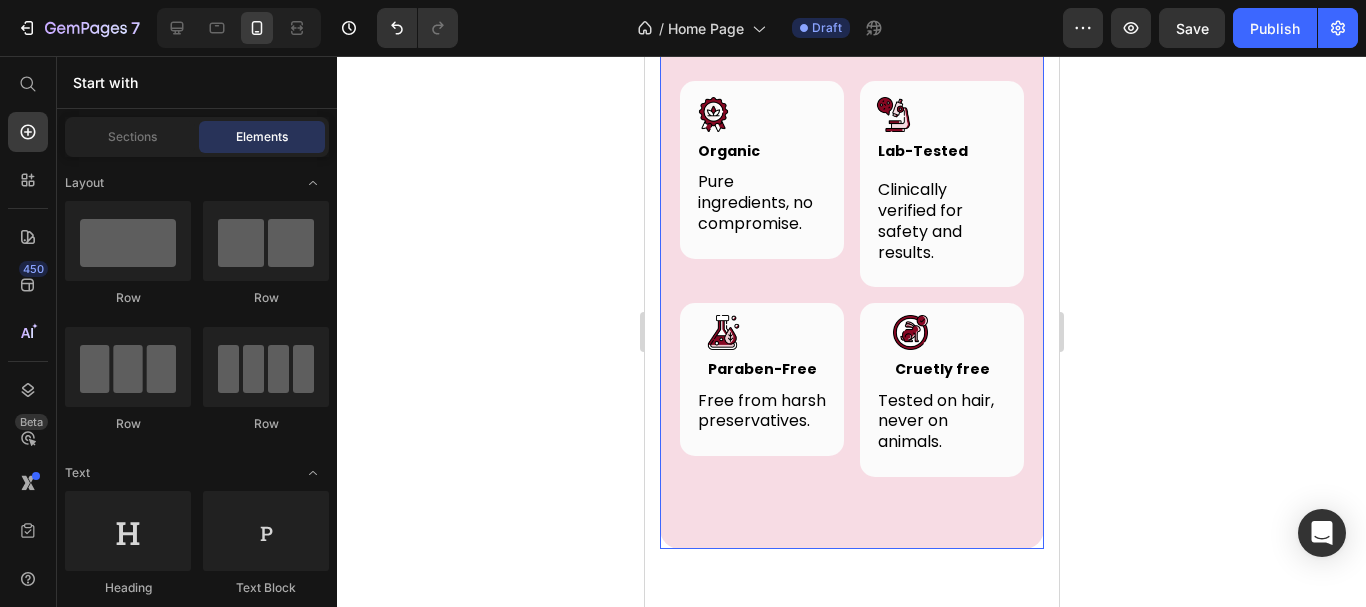 click on "Beauty Without Compromise Heading Row Image Image Organic Heading Row Pure ingredients, no compromise. Text block Row Image Lab-Tested Heading Row Clinically verified for safety and results. Text block Row Row Image Paraben-Free Heading Row Free from harsh preservatives. Text block Row Image Cruetly free Heading Row Tested on hair, never on animals. Text block Row Row Image Row" at bounding box center [851, 29] 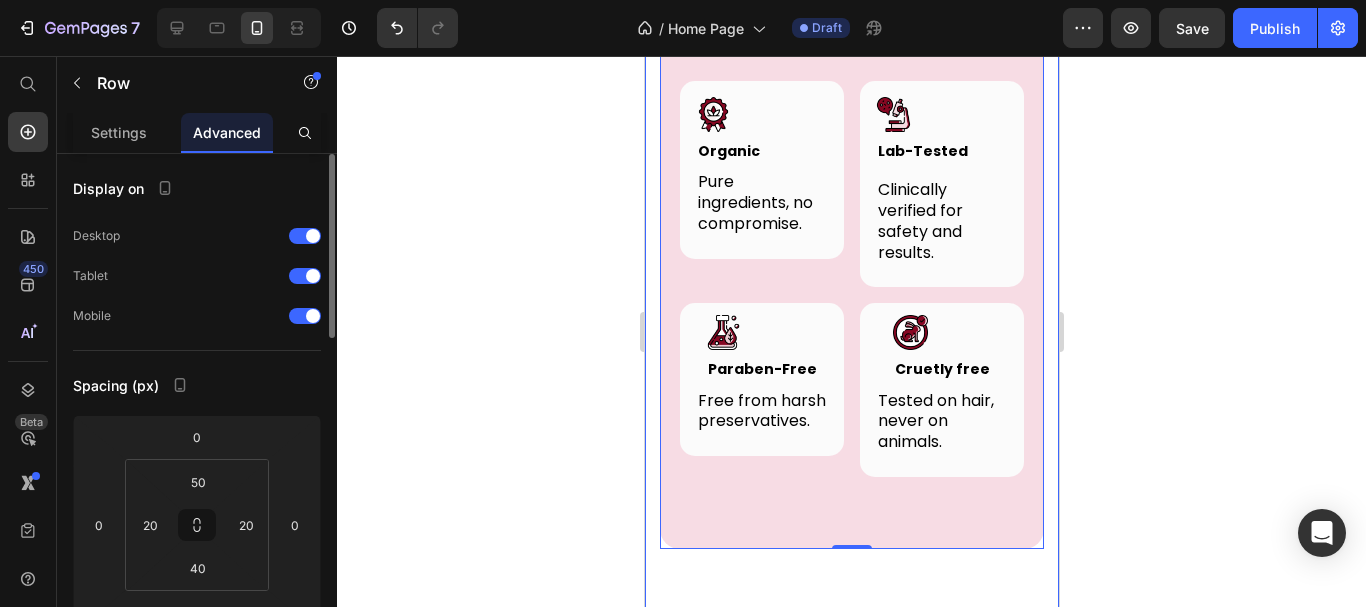 click on "Beauty Without Compromise Heading Row Image Image Organic Heading Row Pure ingredients, no compromise. Text block Row Image Lab-Tested Heading Row Clinically verified for safety and results. Text block Row Row Image Paraben-Free Heading Row Free from harsh preservatives. Text block Row Image Cruetly free Heading Row Tested on hair, never on animals. Text block Row Row Image Row   0 Product Section 10" at bounding box center (851, 29) 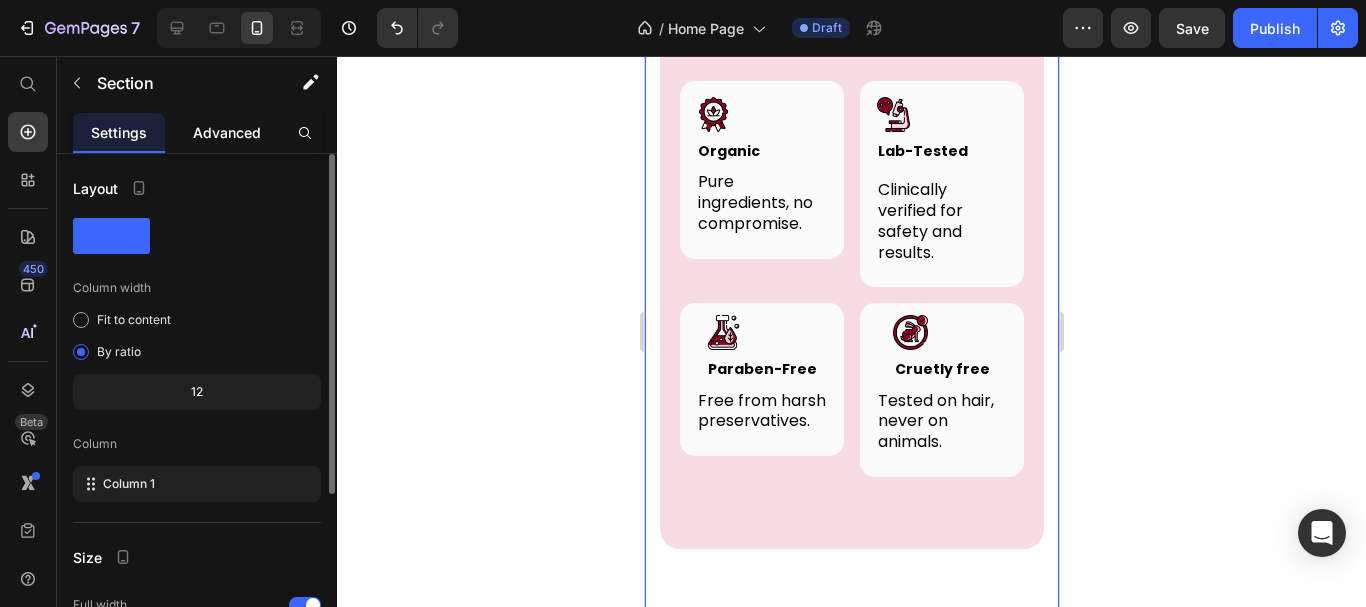 click on "Advanced" at bounding box center (227, 132) 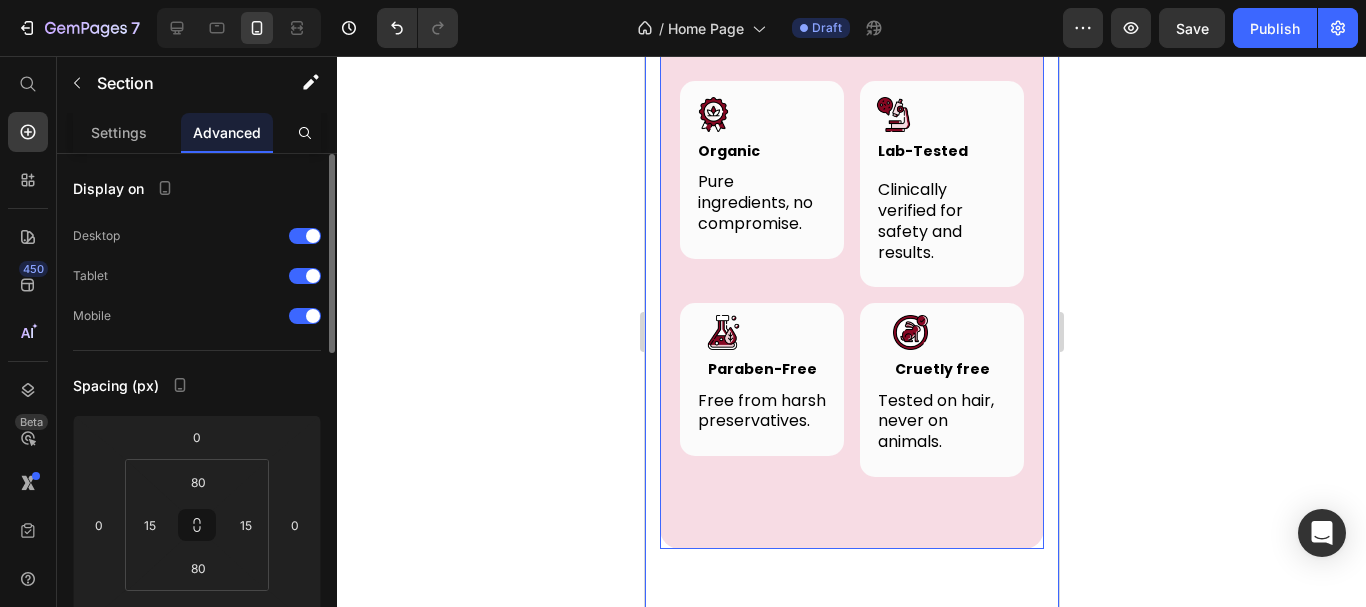 click on "Beauty Without Compromise Heading Row Image Image Organic Heading Row Pure ingredients, no compromise. Text block Row Image Lab-Tested Heading Row Clinically verified for safety and results. Text block Row Row Image Paraben-Free Heading Row Free from harsh preservatives. Text block Row Image Cruetly free Heading Row Tested on hair, never on animals. Text block Row Row Image Row" at bounding box center (851, 29) 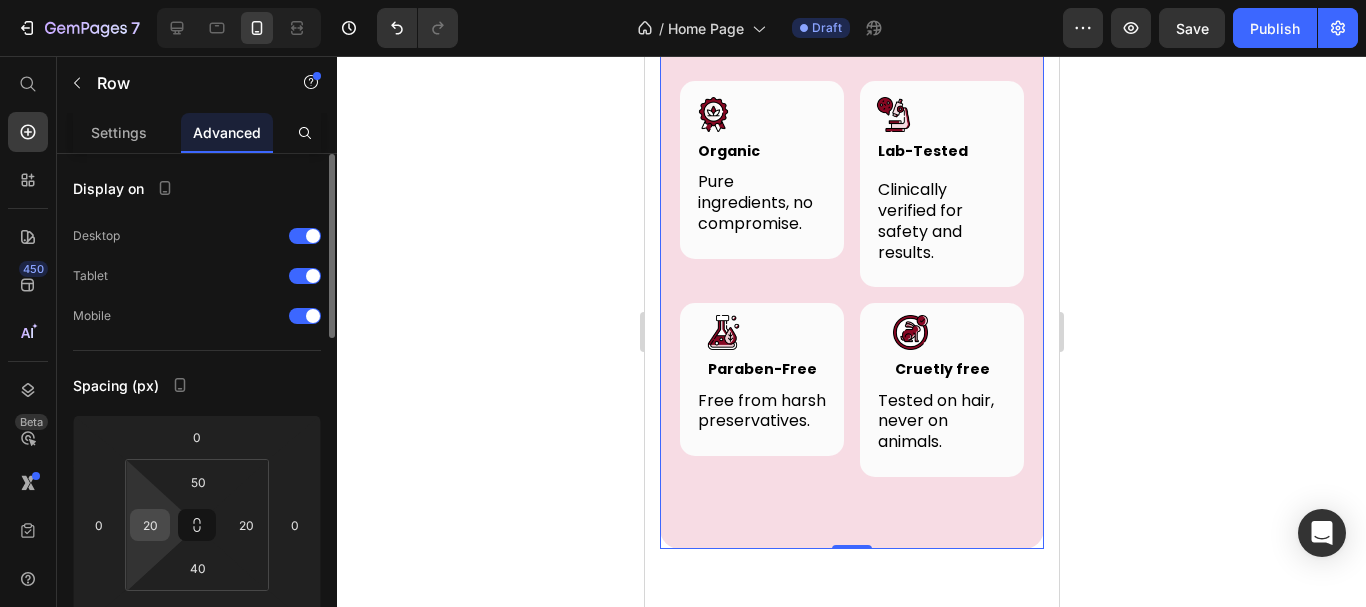 click on "20" at bounding box center (150, 525) 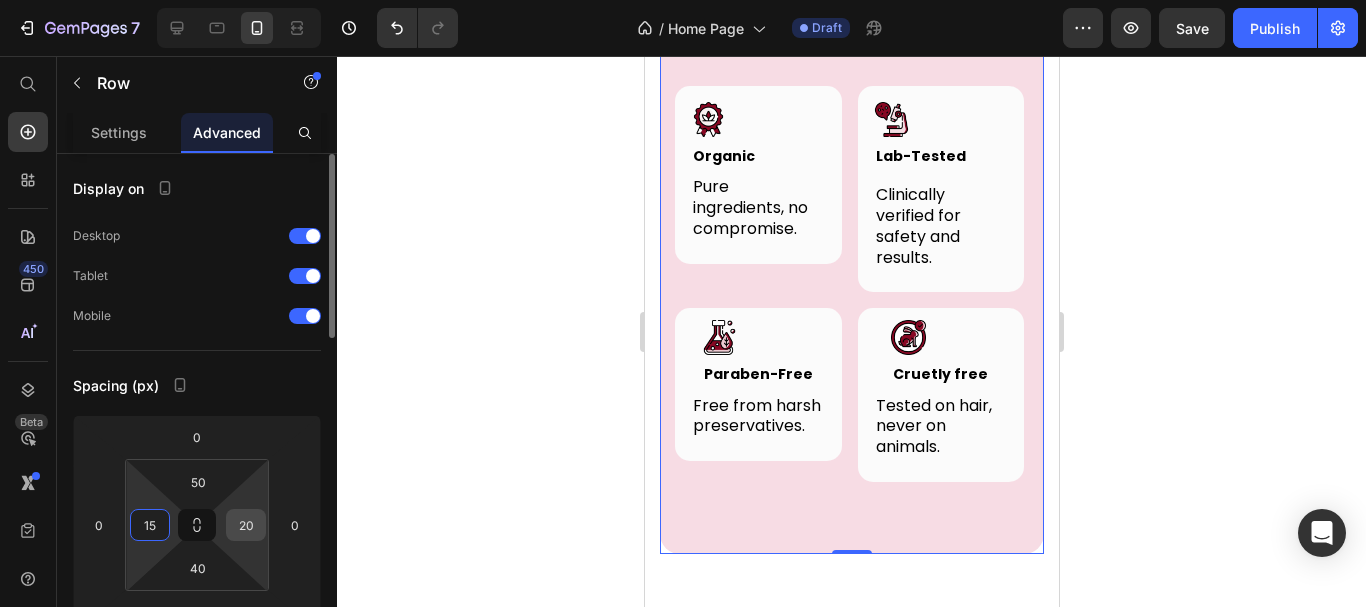 type on "15" 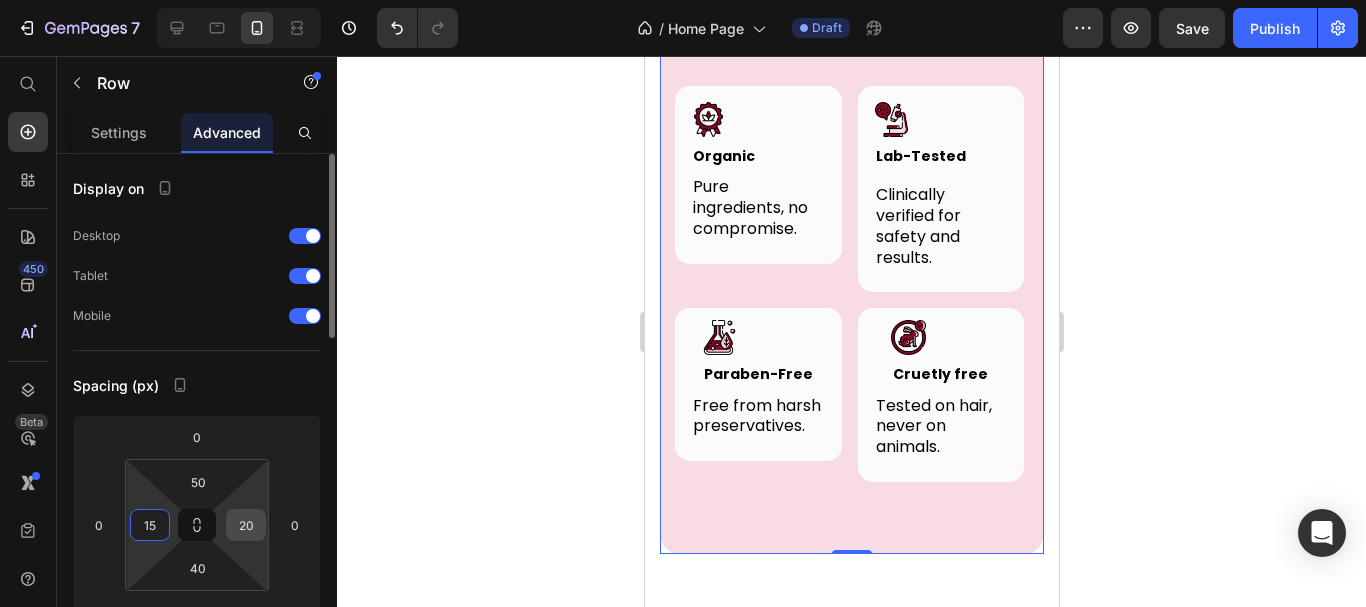 click on "20" at bounding box center [246, 525] 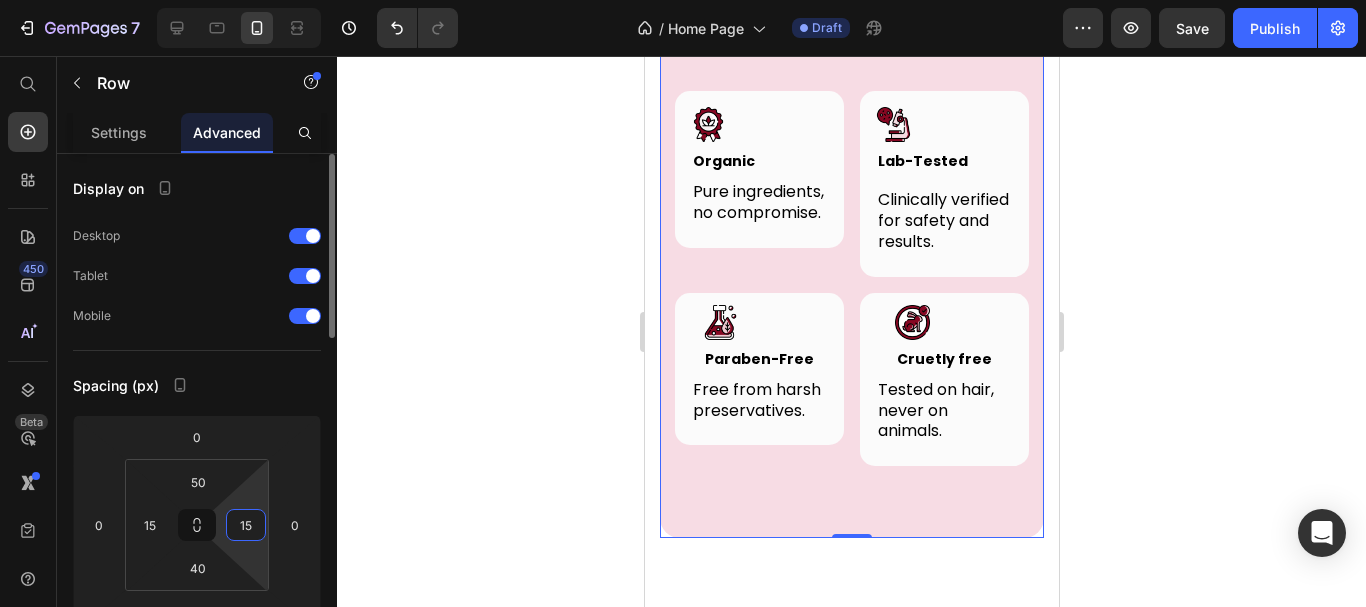 type on "15" 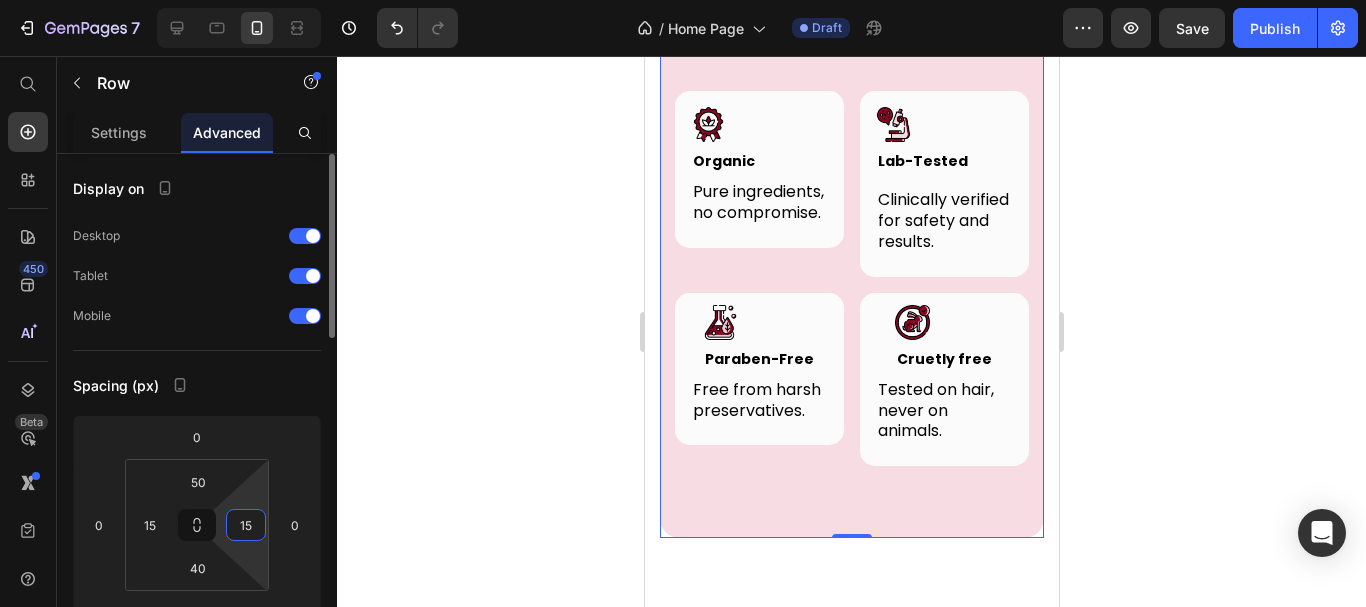 click on "Spacing (px)" at bounding box center (197, 385) 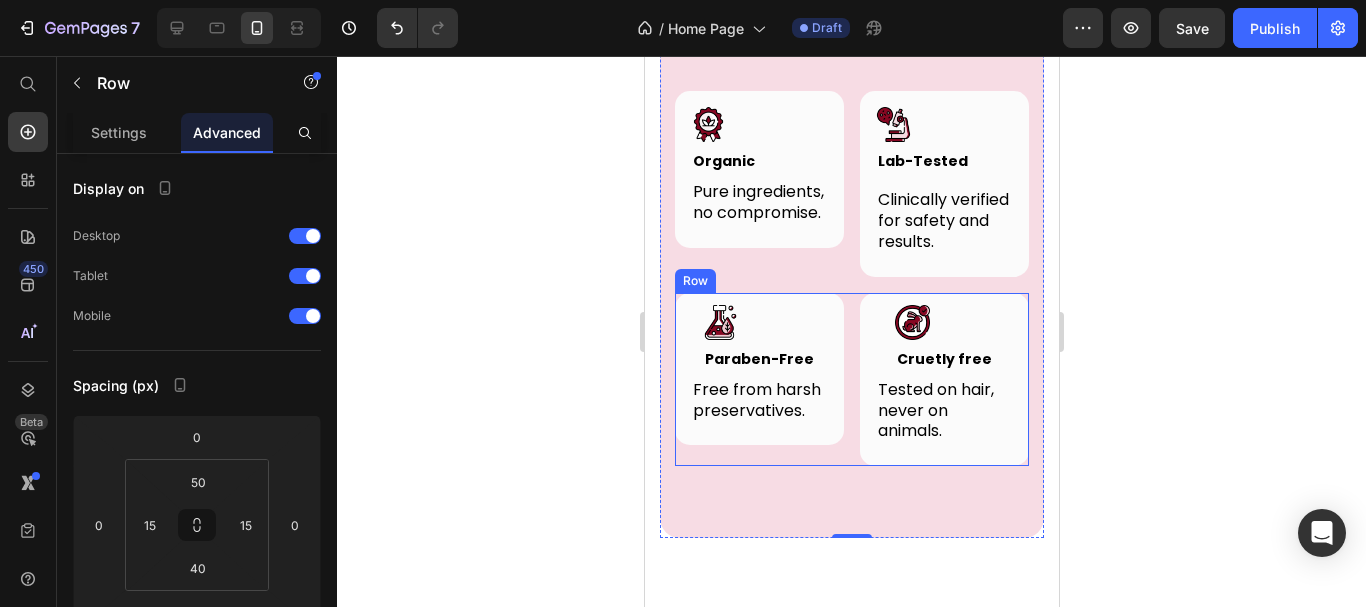 click on "Image Paraben-Free Heading Row Free from harsh preservatives. Text block Row Image Cruetly free Heading Row Tested on hair, never on animals. Text block Row Row" at bounding box center [851, 380] 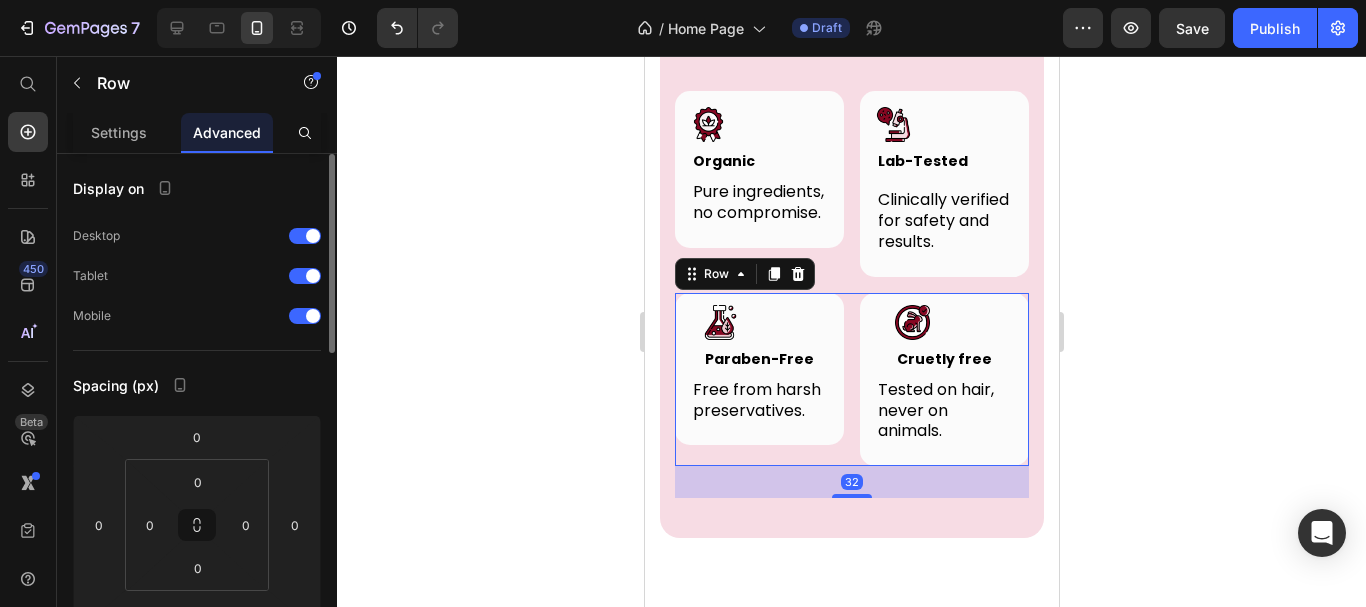 scroll, scrollTop: 8, scrollLeft: 0, axis: vertical 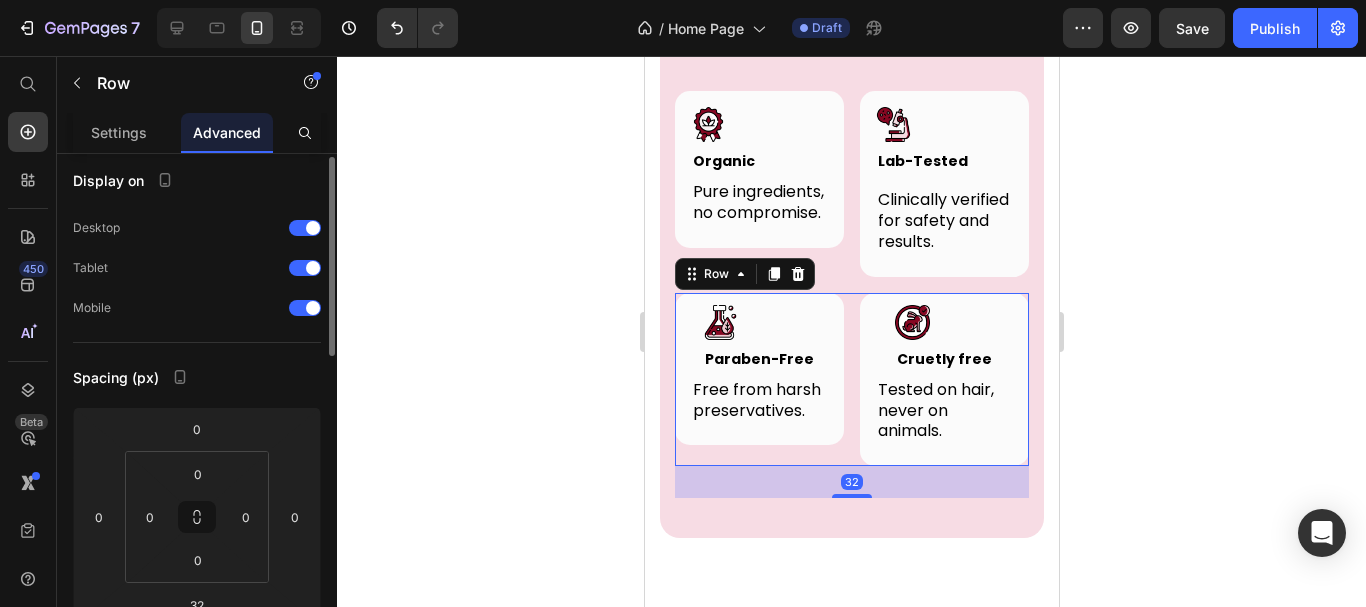 click on "Display on Desktop Tablet Mobile Spacing (px) 0 0 32 0 0 0 0 0 Shape Border Corner Shadow Position Opacity 100 % Animation Upgrade to Build plan  to unlock Animation & other premium features. Interaction Upgrade to Optimize plan  to unlock Interaction & other premium features. CSS class  Delete element" at bounding box center (197, 798) 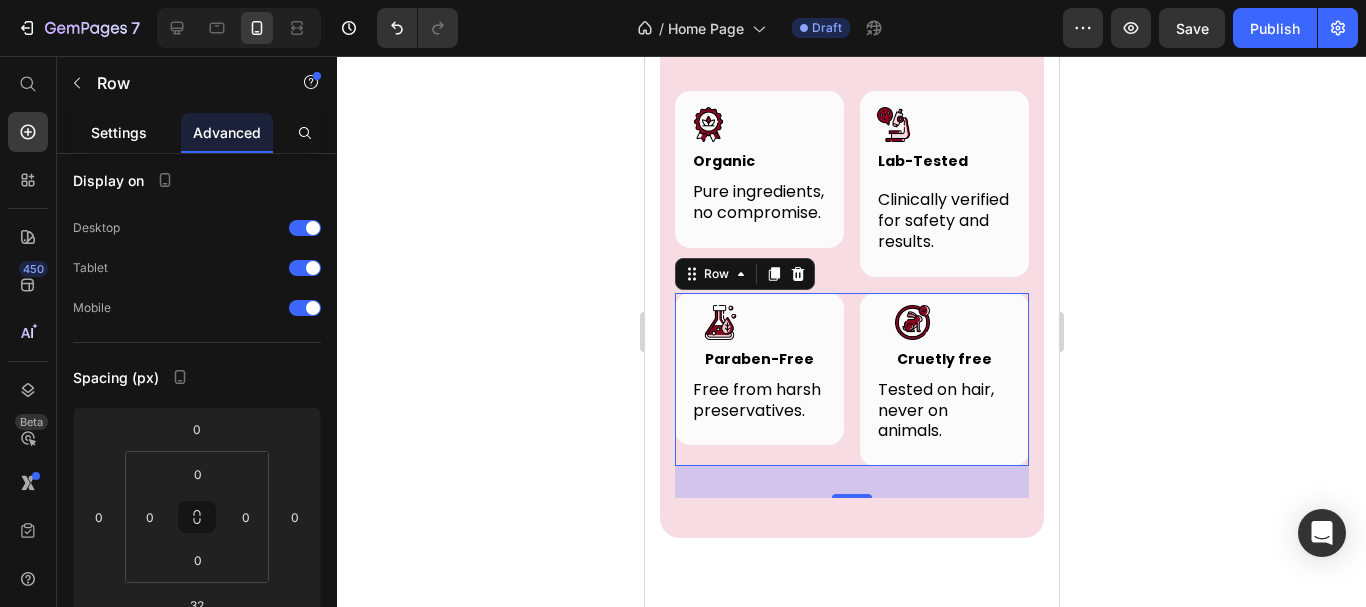 click on "Settings" 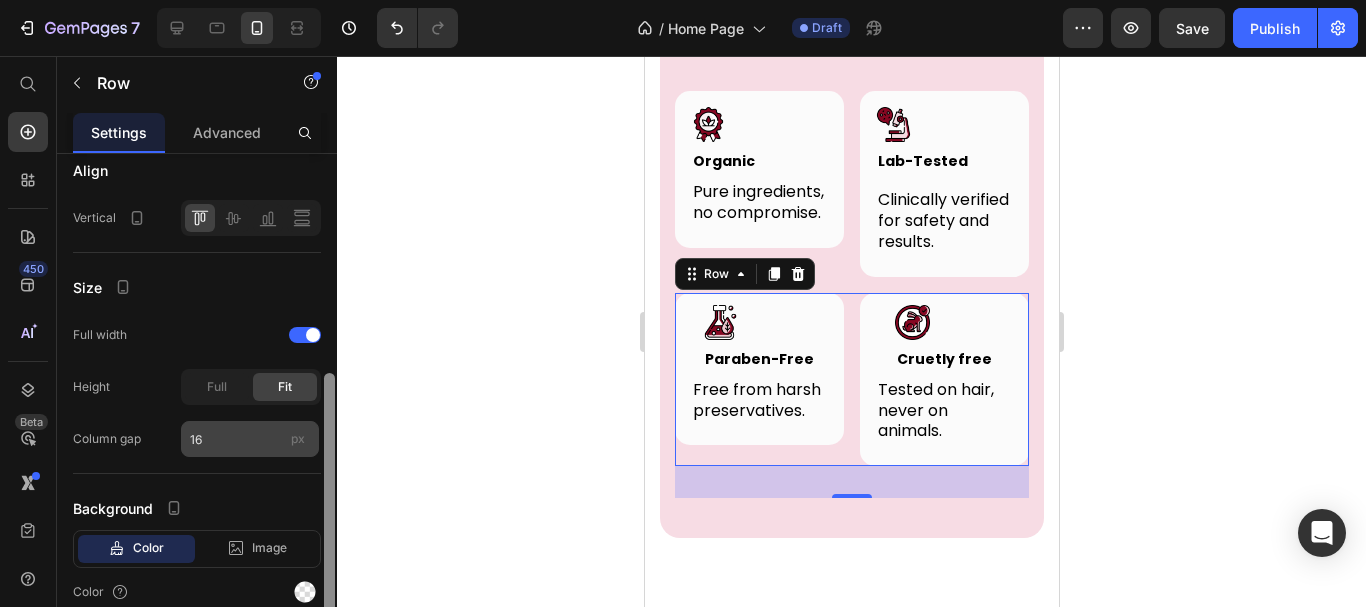 scroll, scrollTop: 431, scrollLeft: 0, axis: vertical 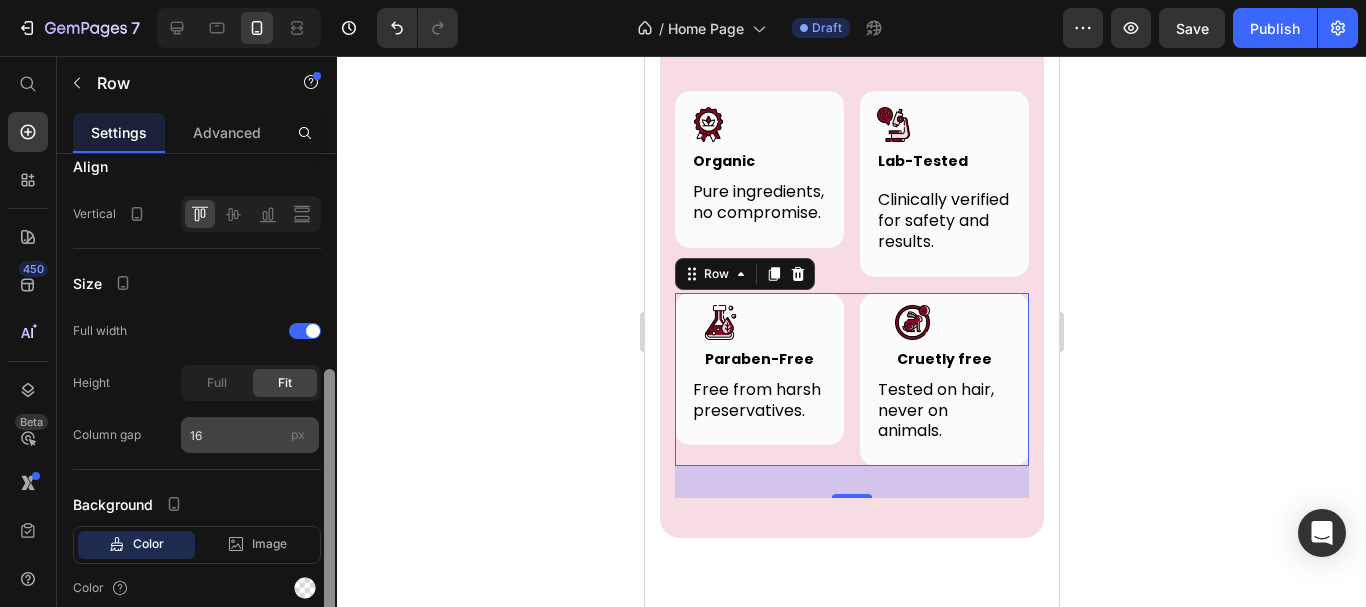 drag, startPoint x: 328, startPoint y: 204, endPoint x: 291, endPoint y: 419, distance: 218.16049 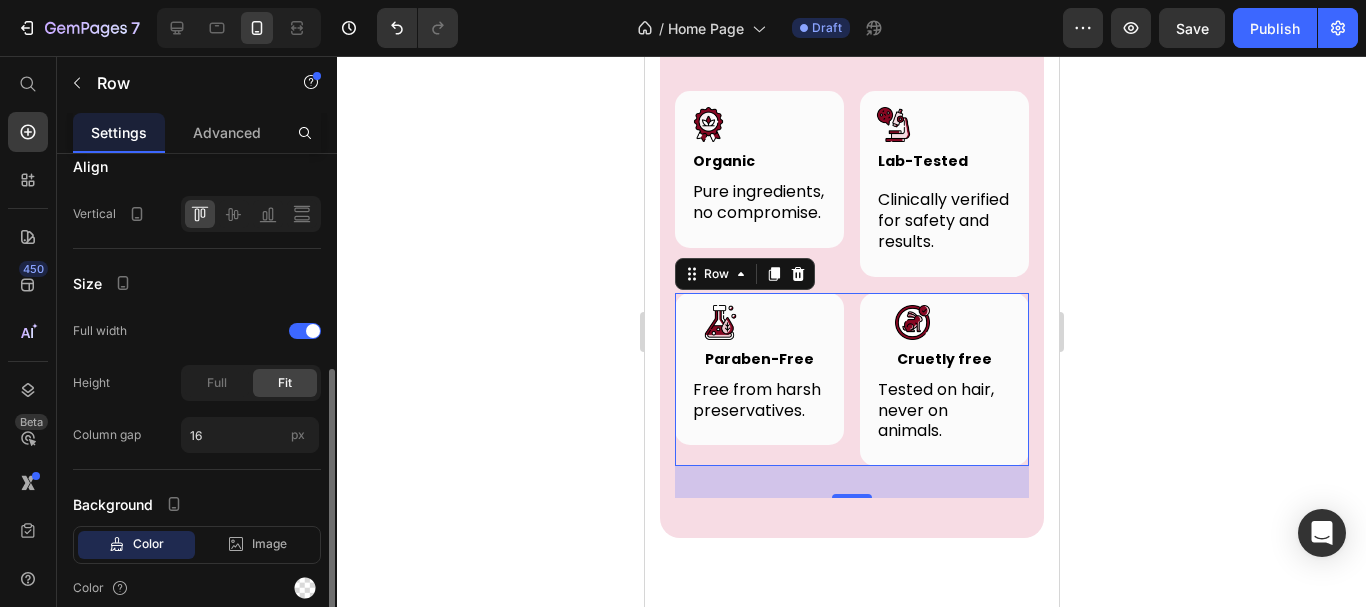 click 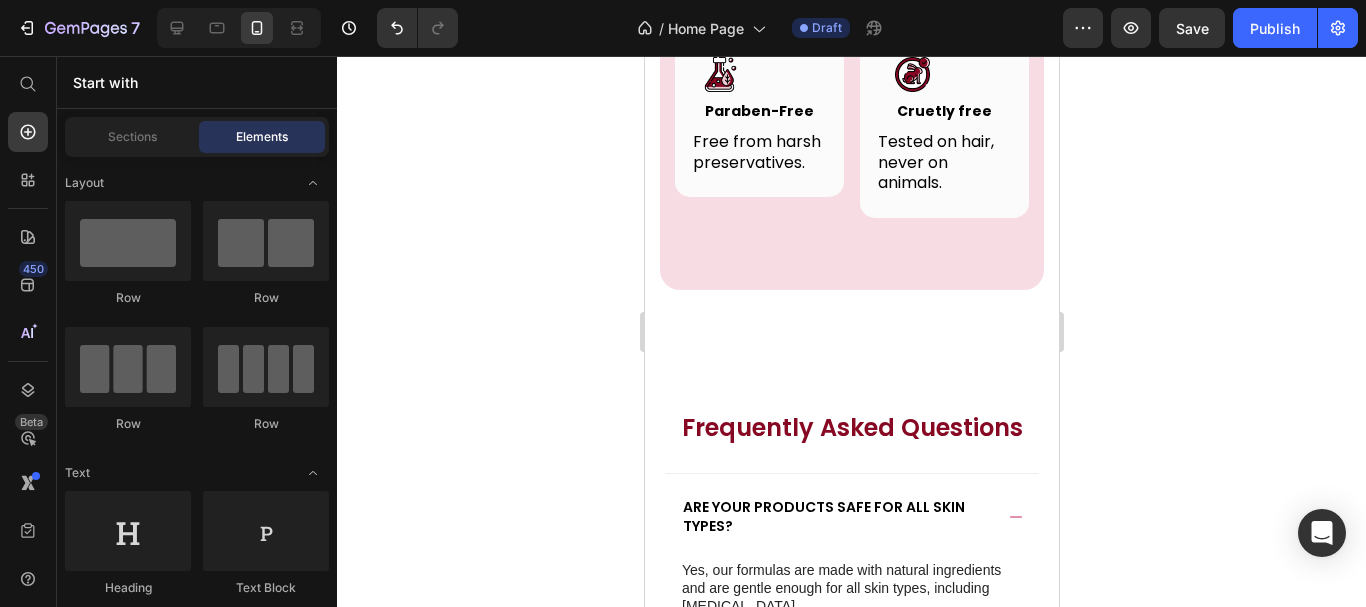 scroll, scrollTop: 7043, scrollLeft: 0, axis: vertical 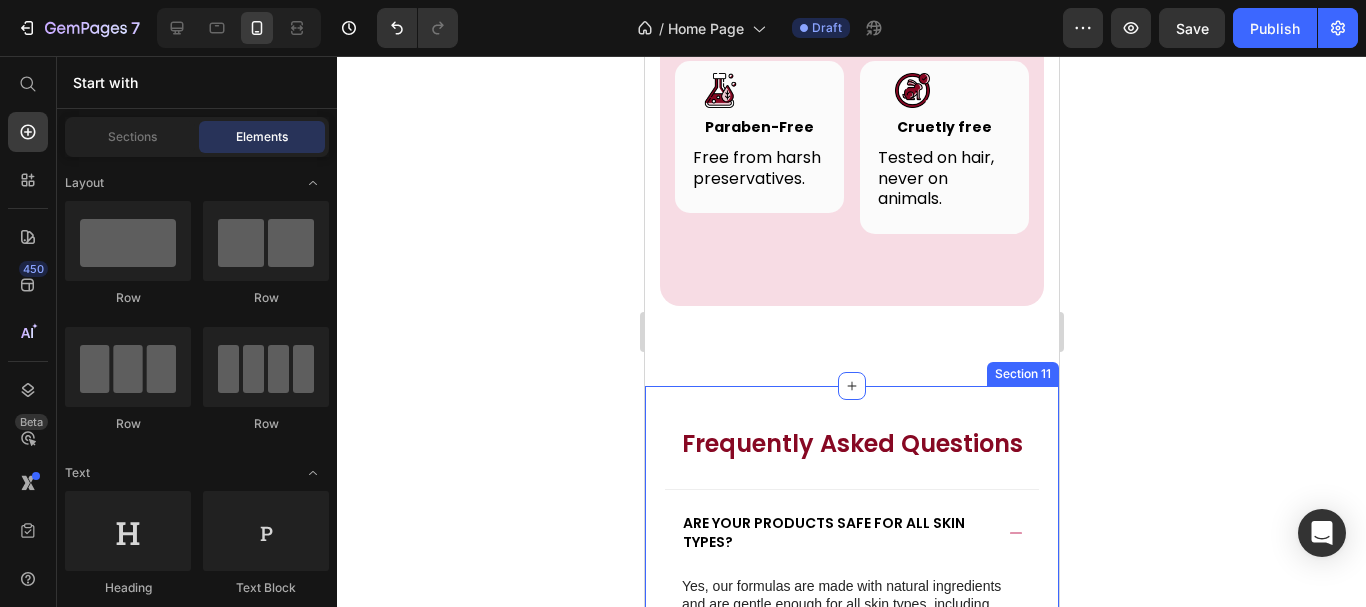 click on "Frequently Asked Questions Heading
Are your products safe for all skin types? Yes, our formulas are made with natural ingredients and are gentle enough for all skin types, including [MEDICAL_DATA]. Text Block
Are your products tested on animals?
Can men use these products too?
I have acne-prone skin. Which product should I start with?
How do I track my order?
How should I store the products?
What is your return policy? Accordion Row Row Section 11" at bounding box center (851, 773) 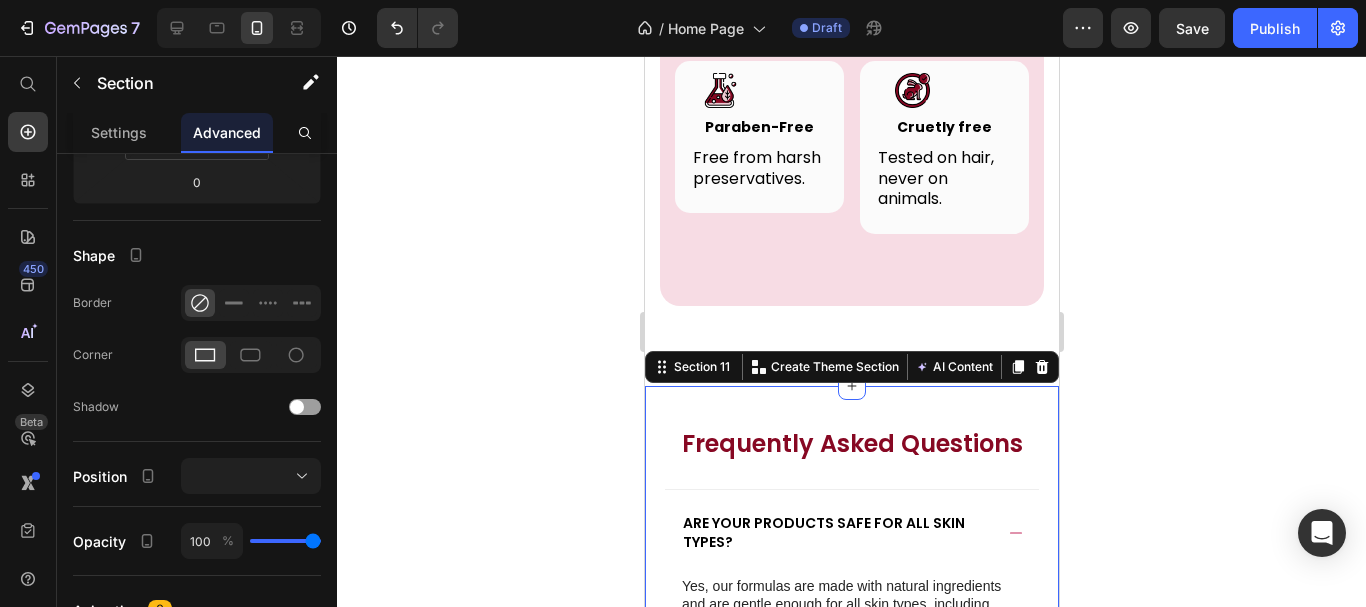 scroll, scrollTop: 0, scrollLeft: 0, axis: both 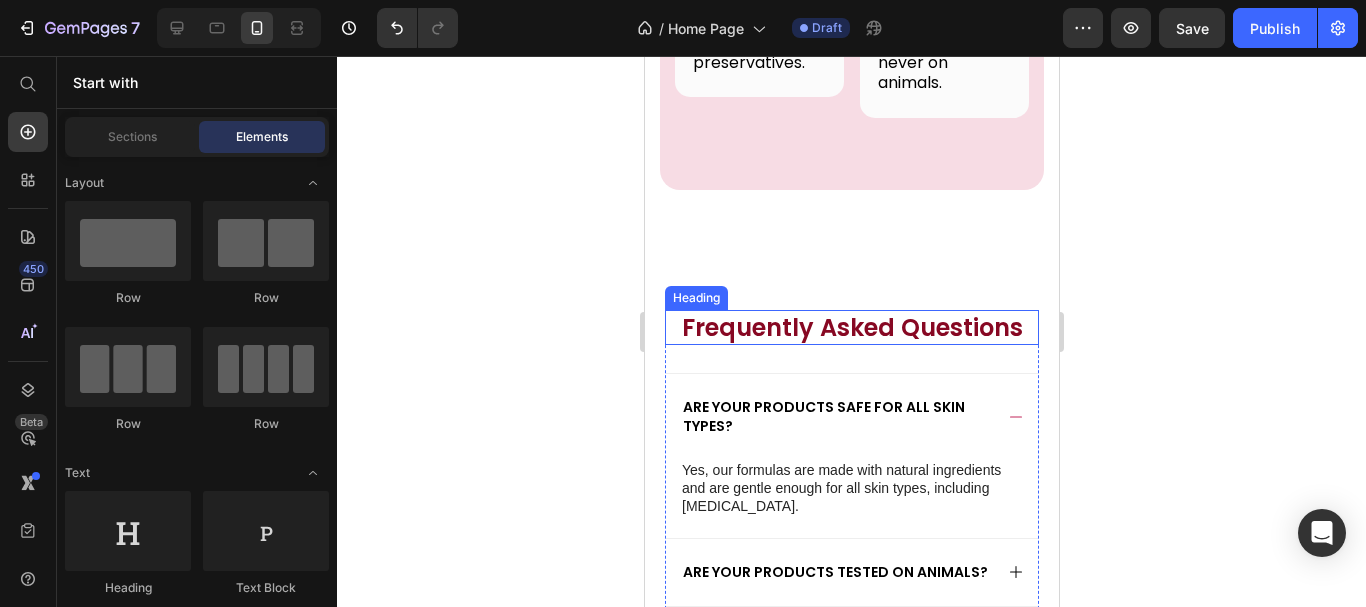 click on "Frequently Asked Questions" at bounding box center [851, 327] 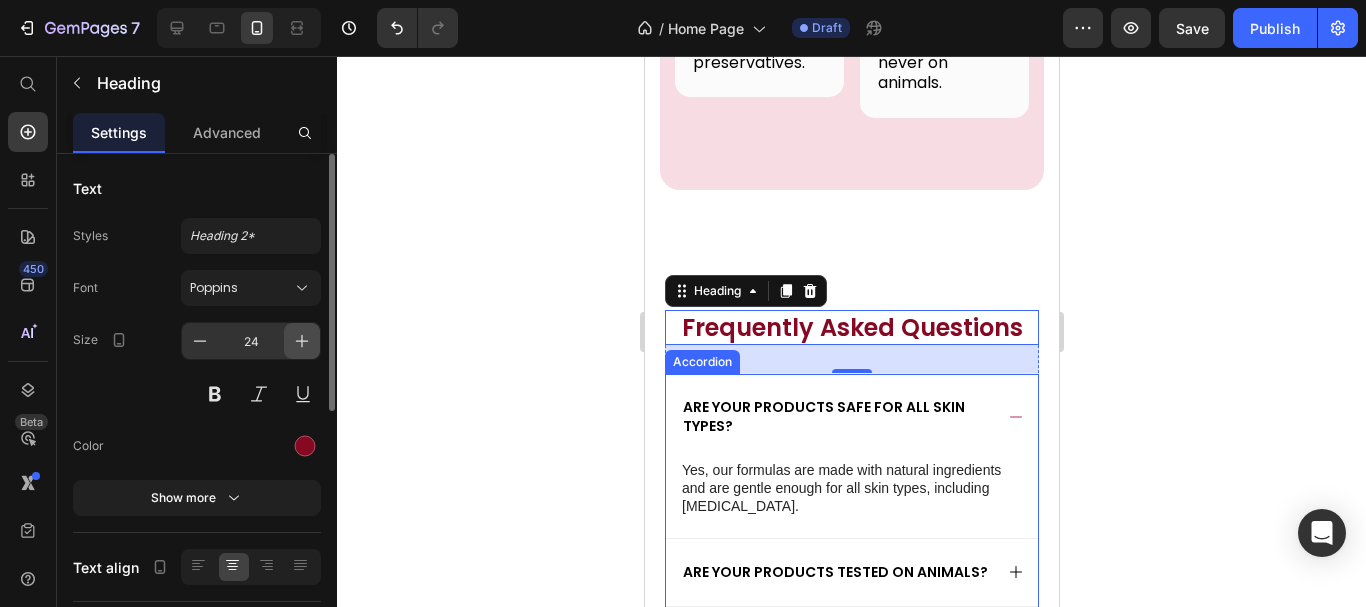 click 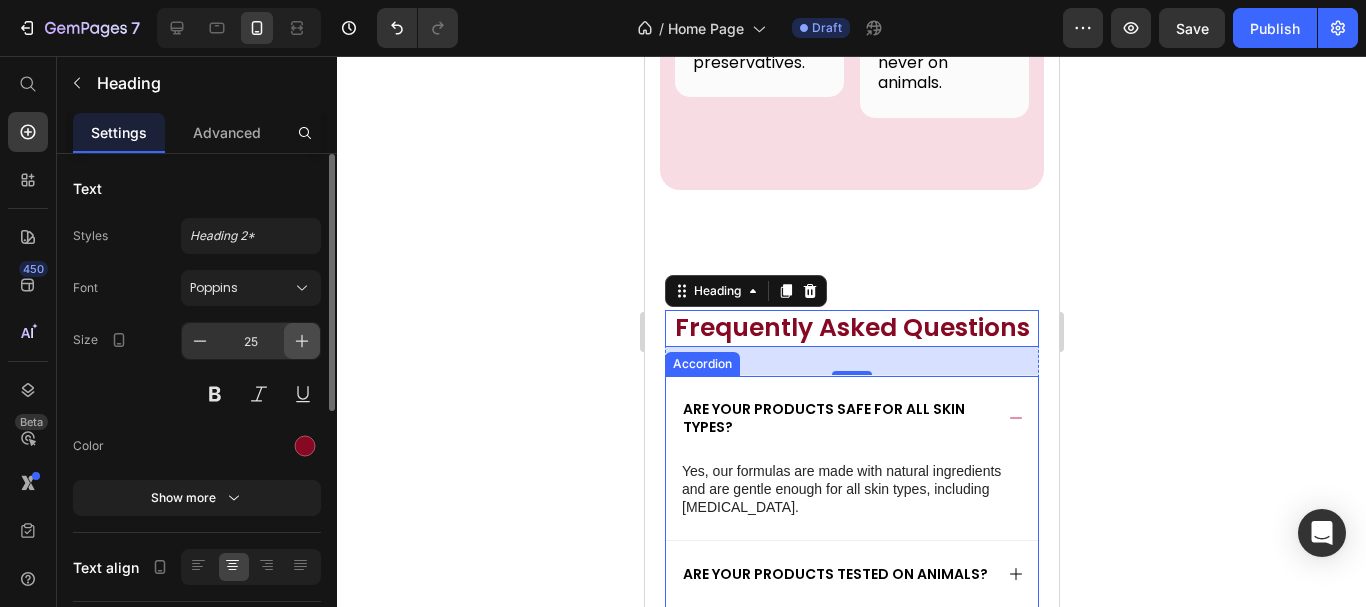 click 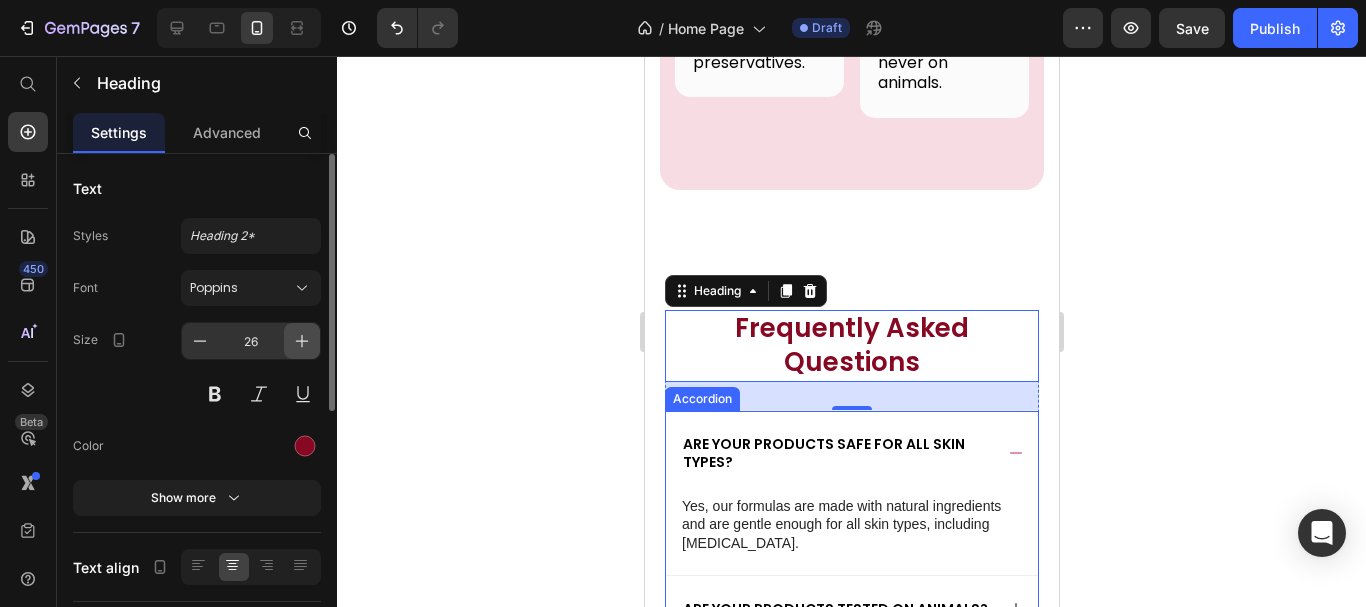 click 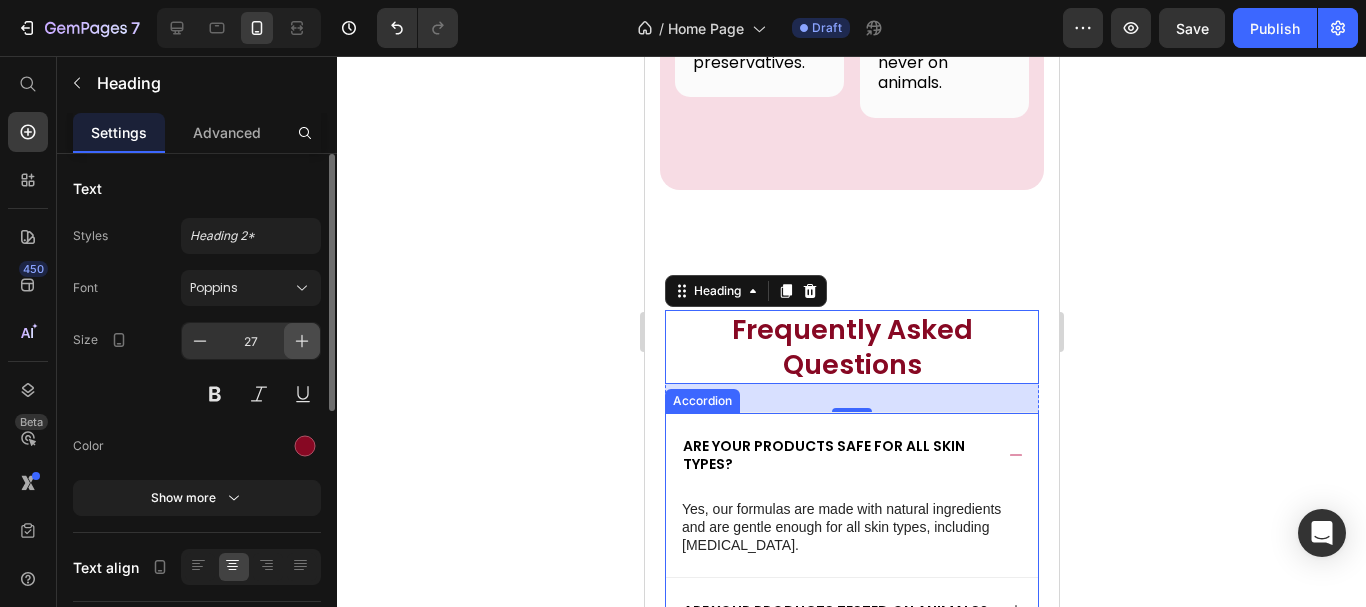 click 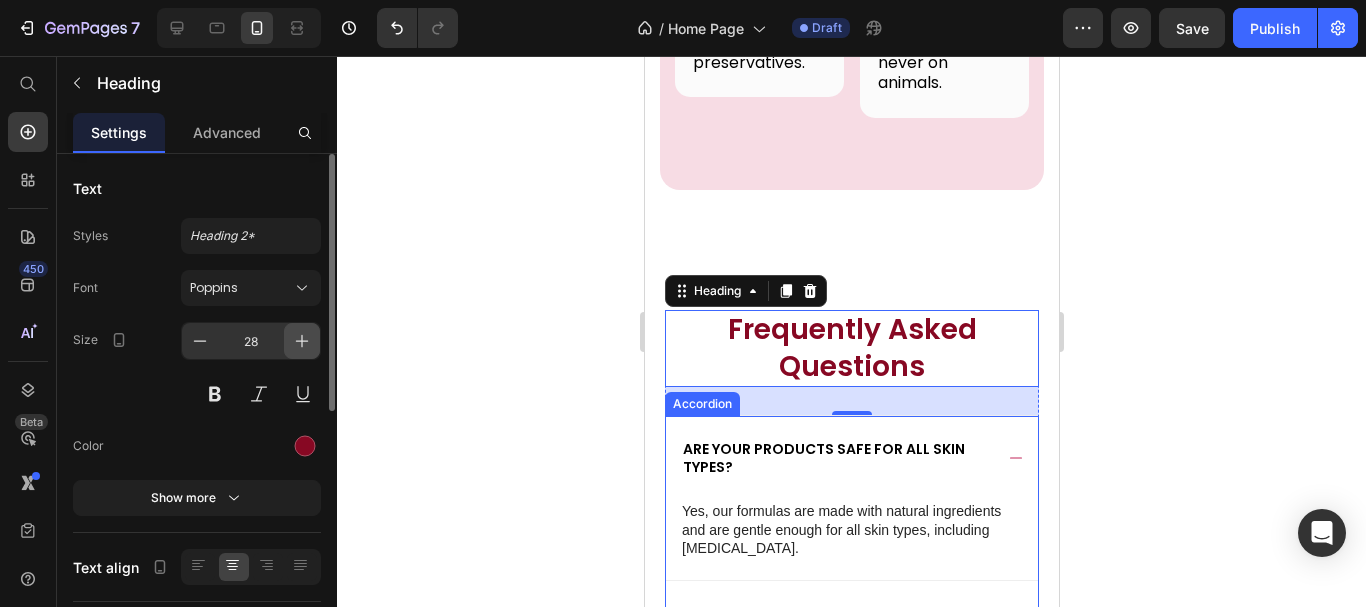 click 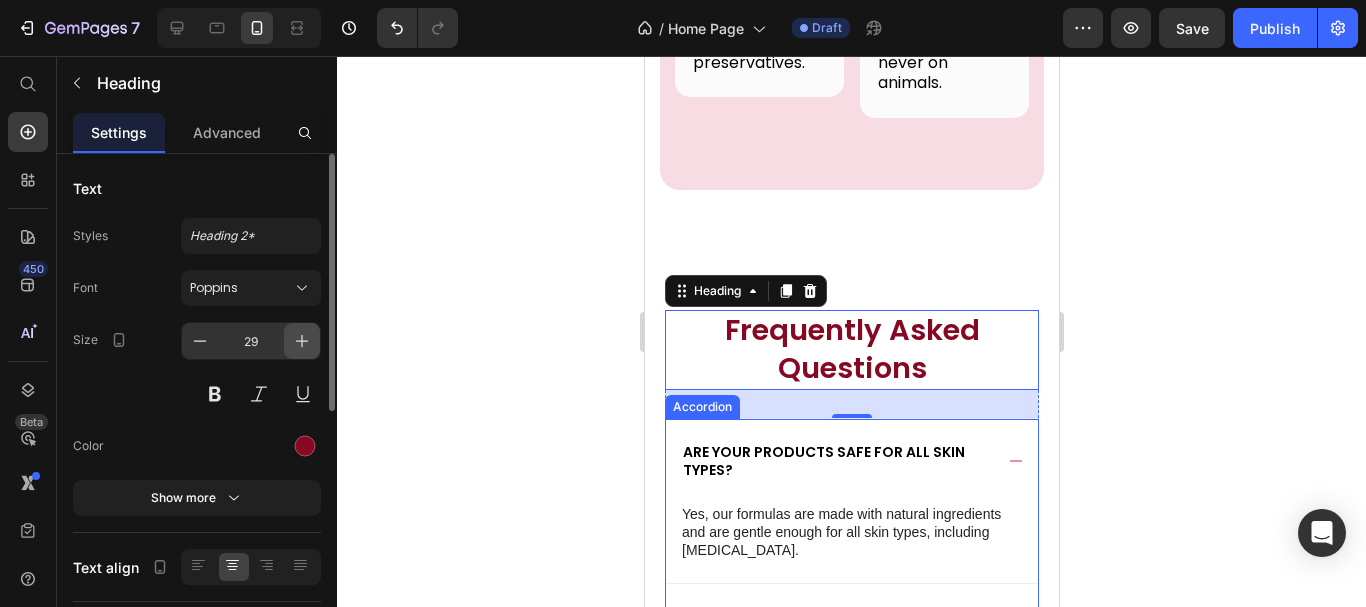 click 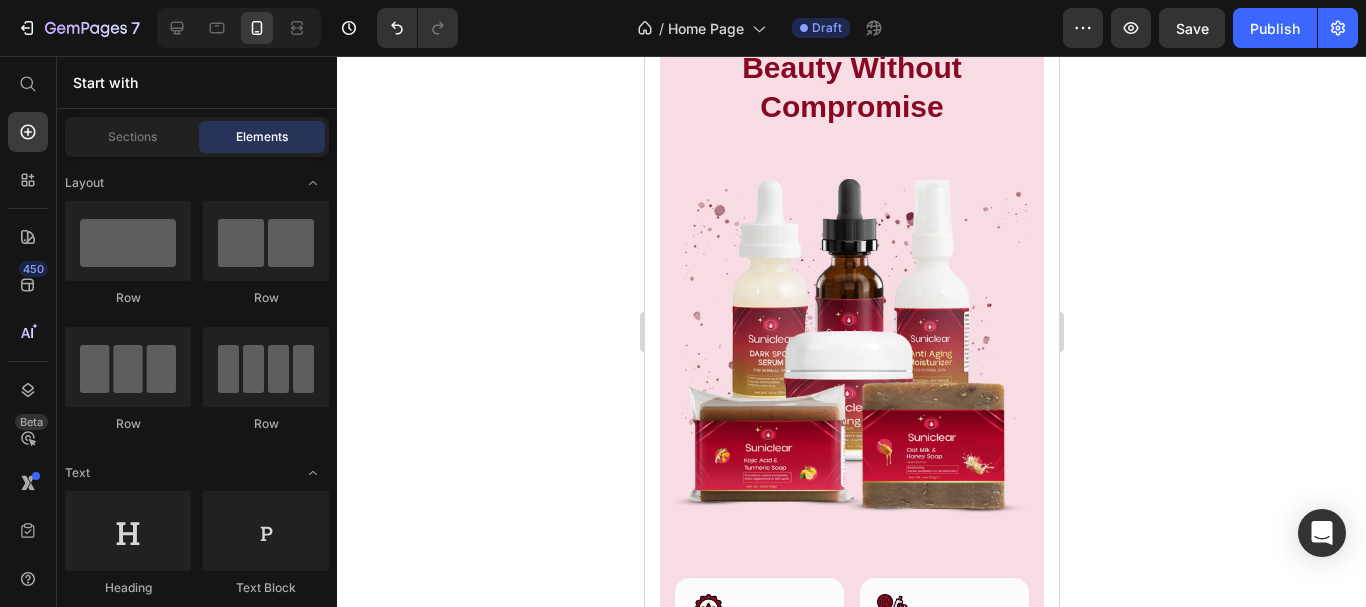 scroll, scrollTop: 6124, scrollLeft: 0, axis: vertical 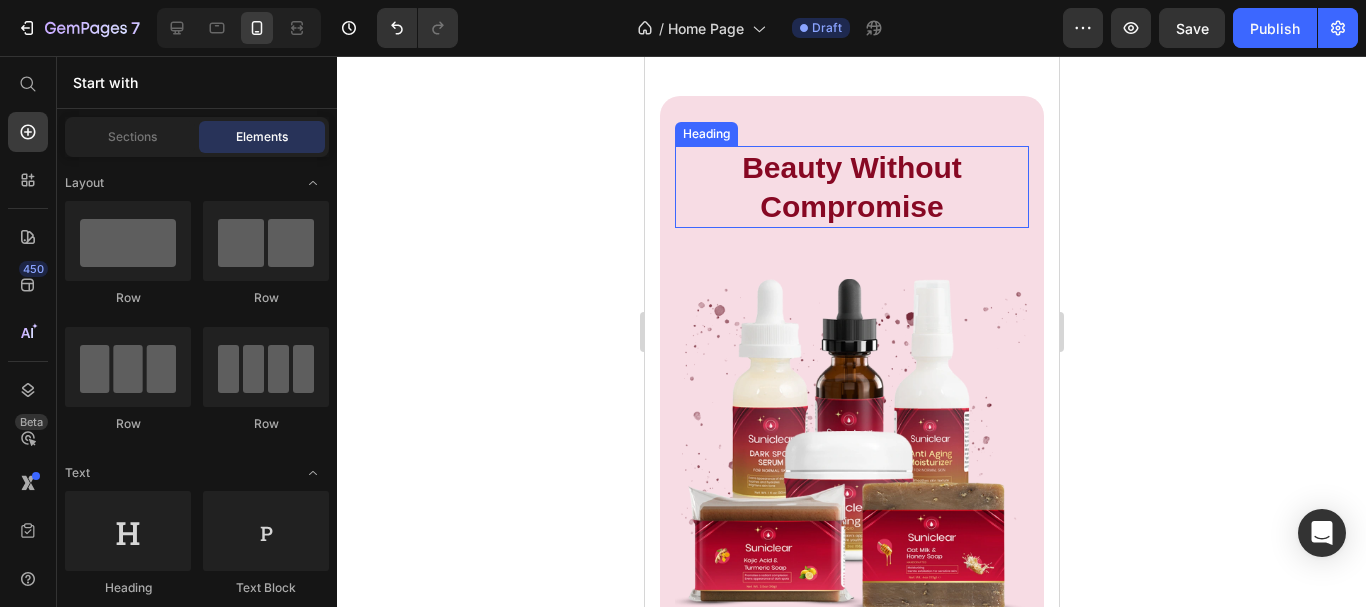 click on "Beauty Without Compromise" at bounding box center (851, 187) 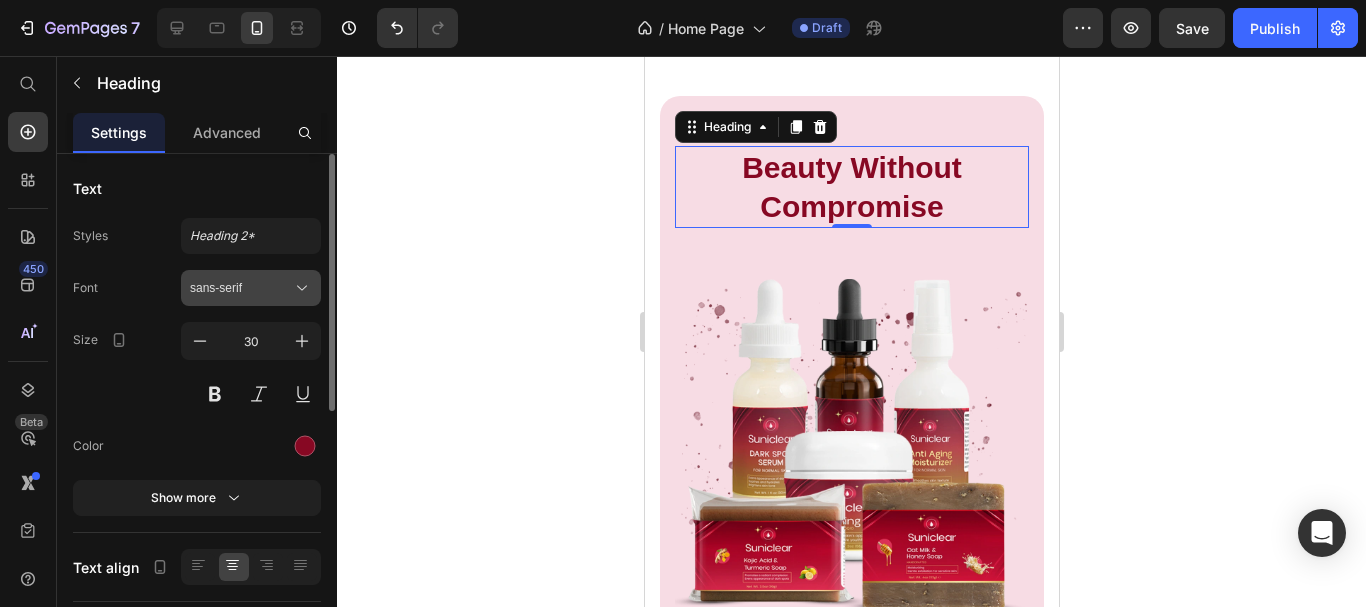 click on "sans-serif" at bounding box center [241, 288] 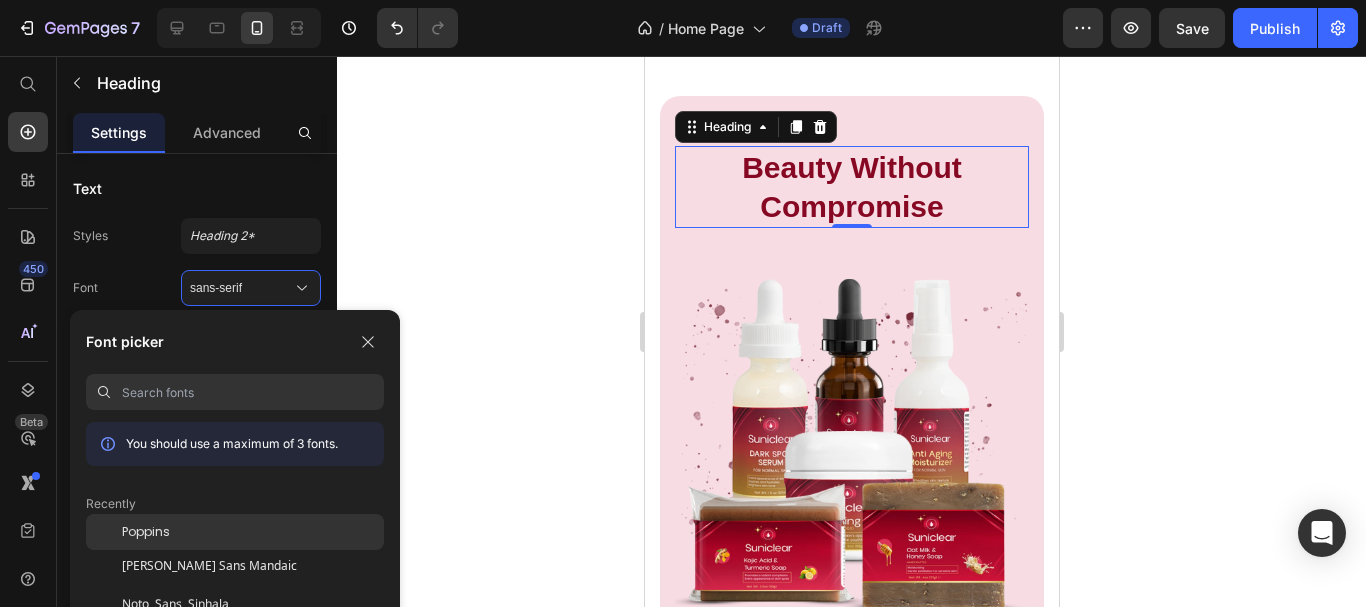 click on "Poppins" at bounding box center [146, 532] 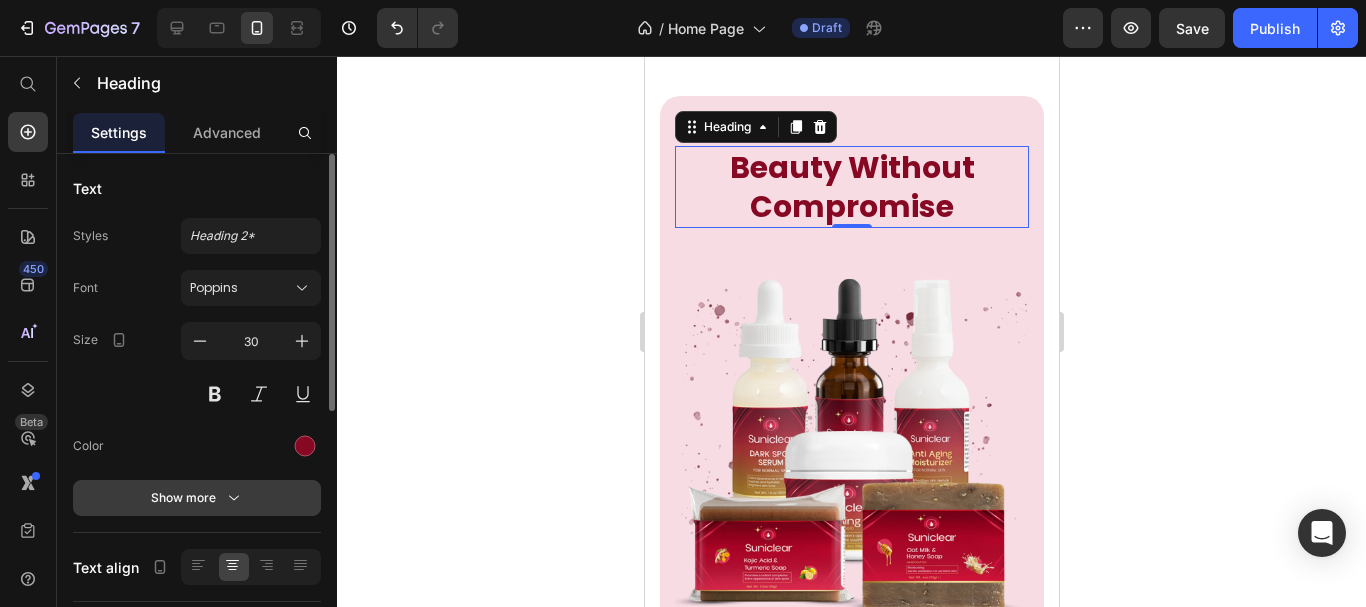 click on "Show more" at bounding box center [197, 498] 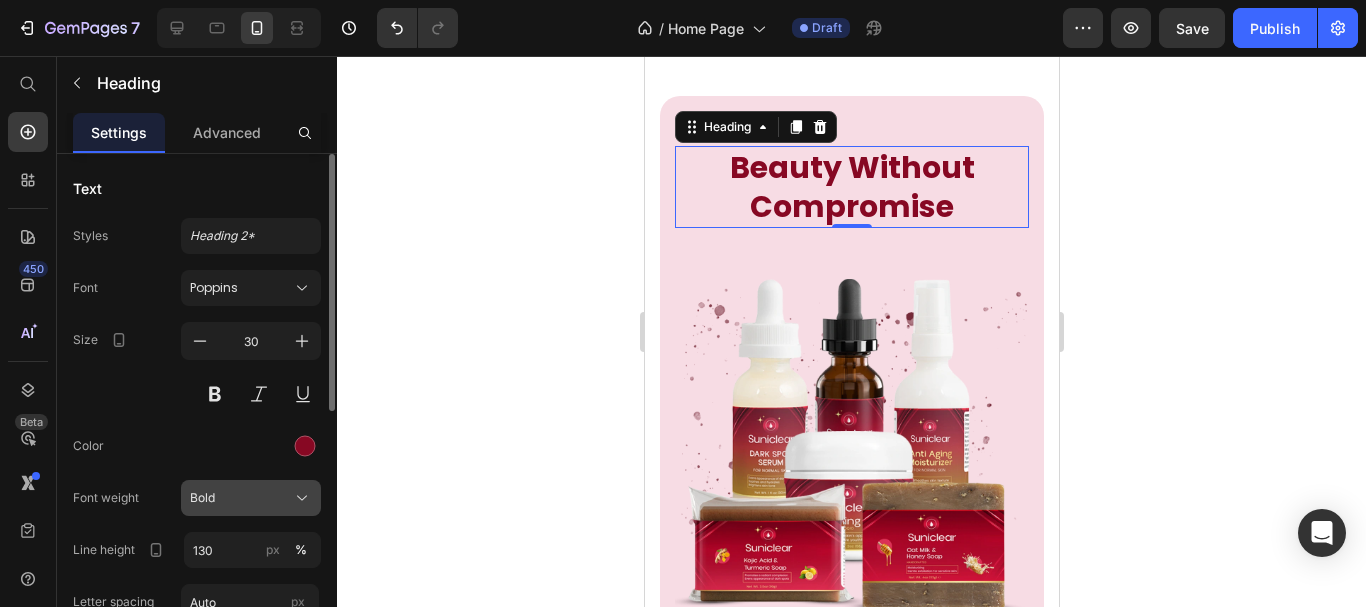 click on "Bold" 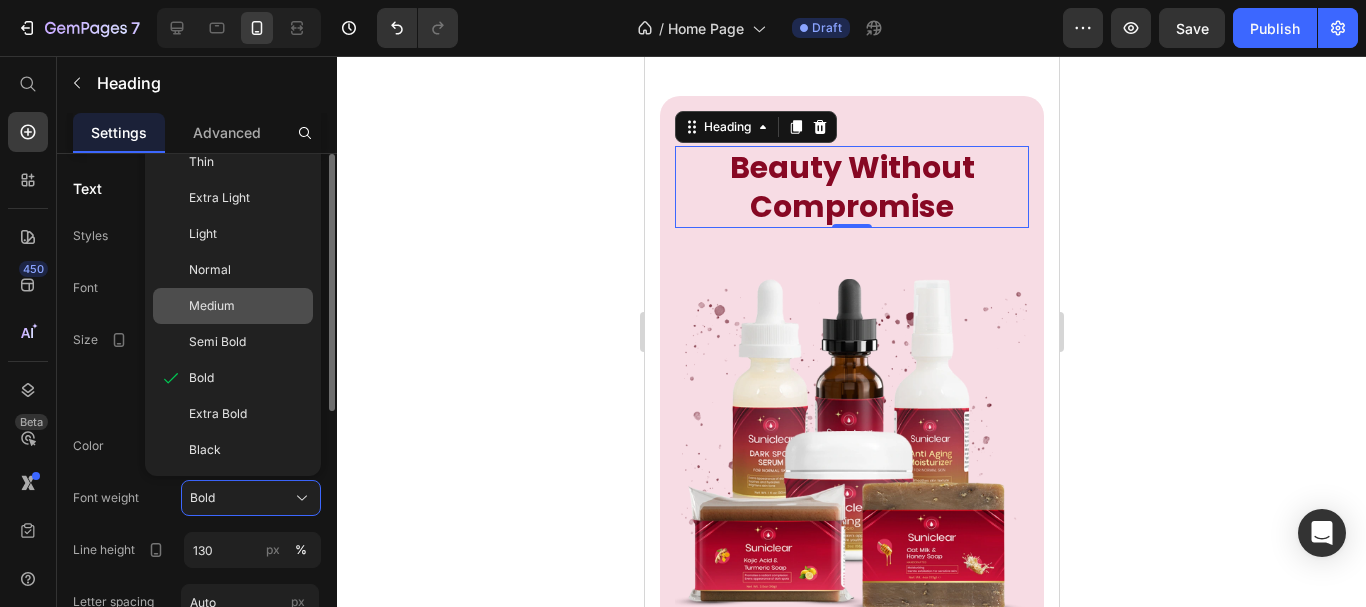 click on "Medium" at bounding box center [212, 306] 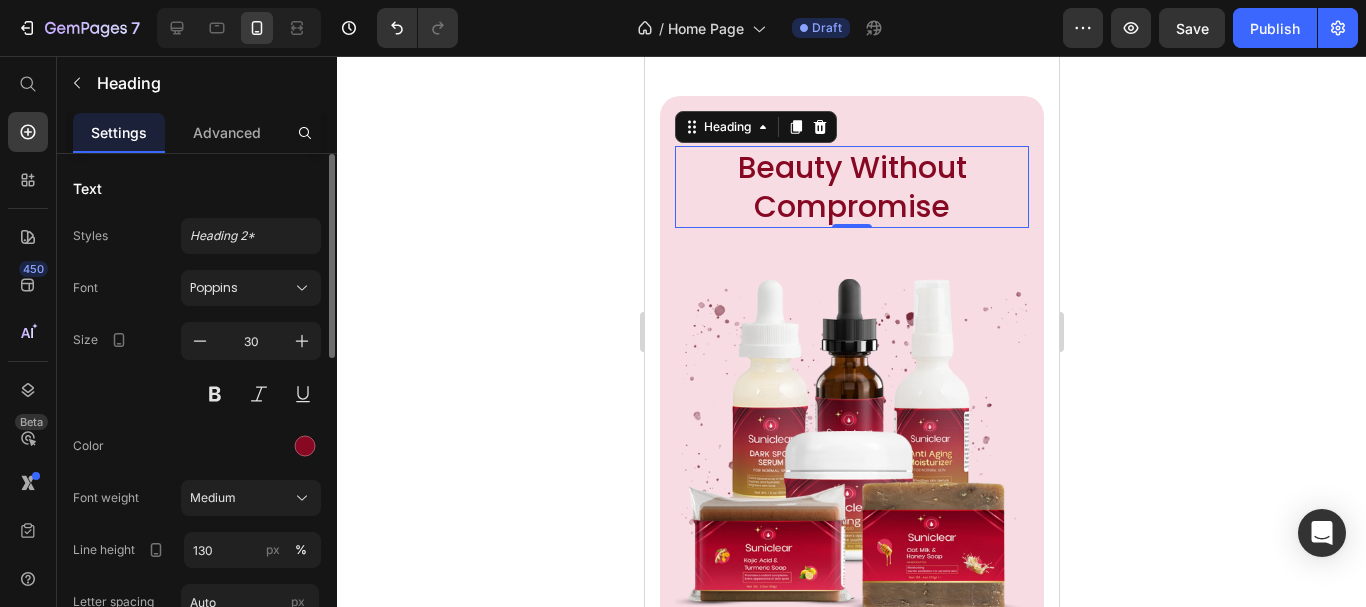 click on "Font Poppins Size 30 Color Font weight Medium Line height 130 px % Letter spacing Auto px Transform
AA Aa aa Shadow Show less" at bounding box center [197, 523] 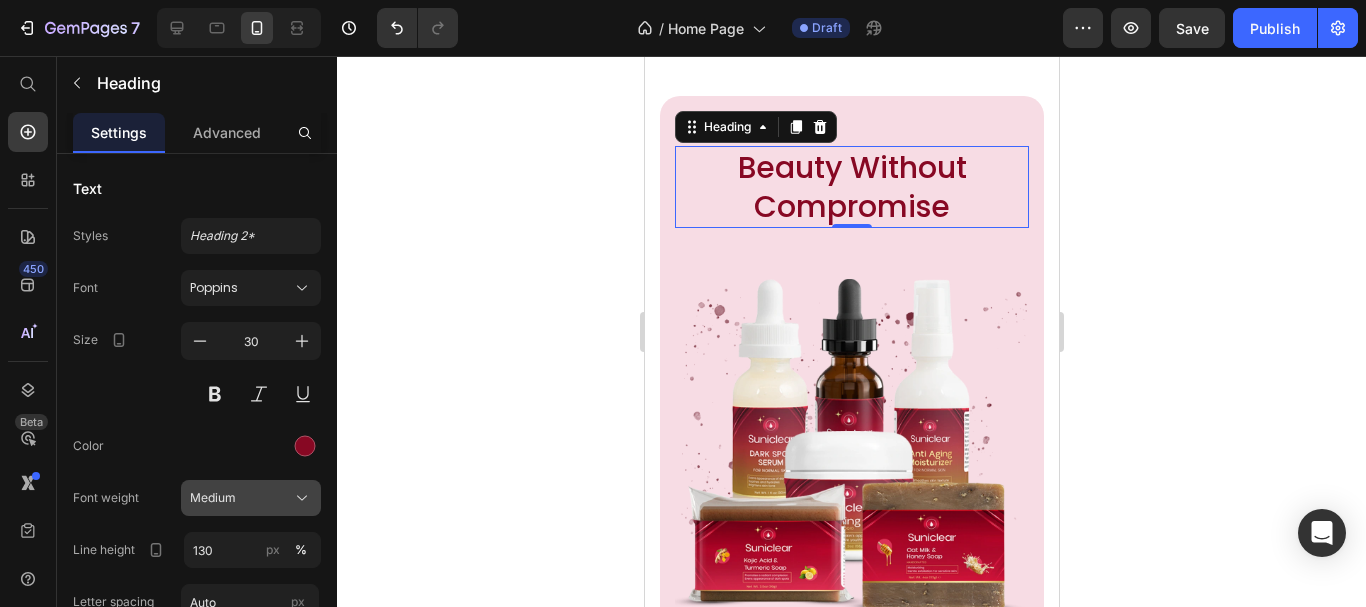 click on "Medium" at bounding box center [213, 498] 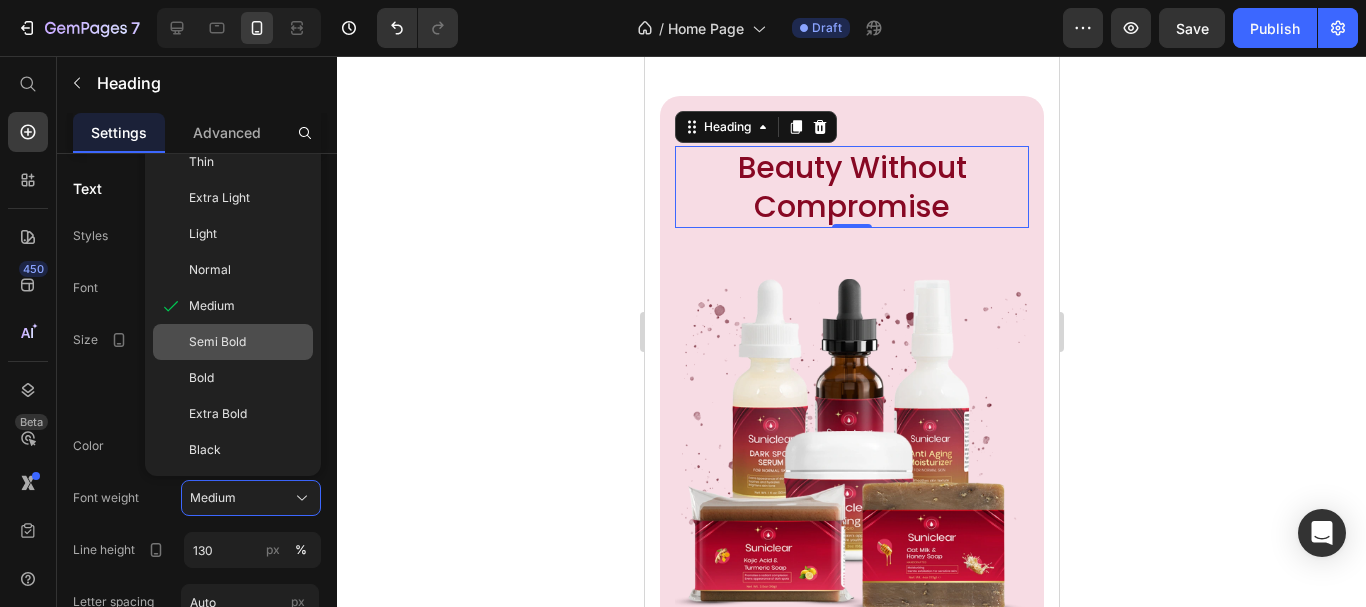 click on "Semi Bold" at bounding box center [217, 342] 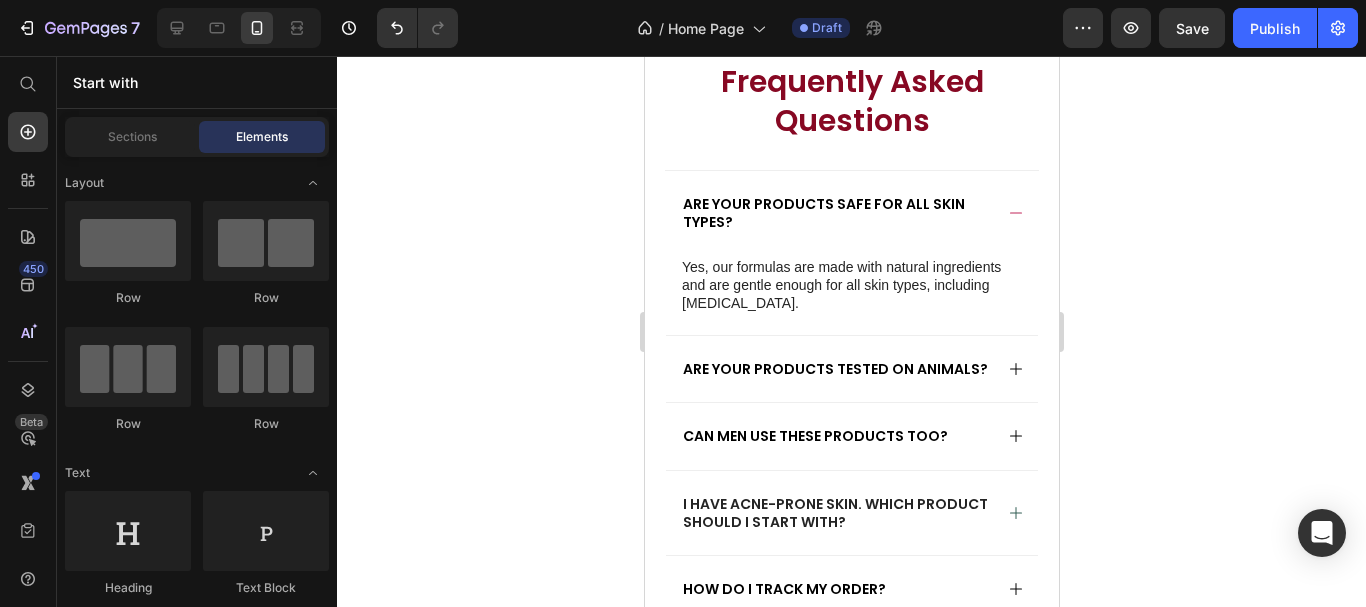 scroll, scrollTop: 7393, scrollLeft: 0, axis: vertical 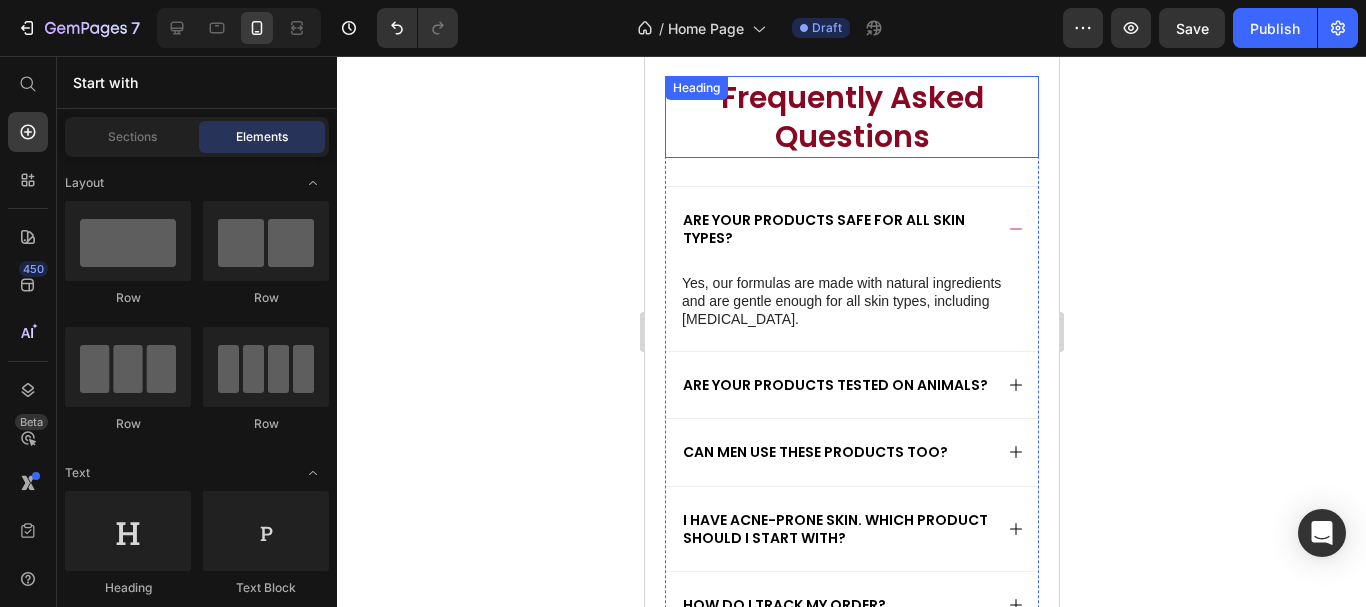 click on "Frequently Asked Questions" at bounding box center (851, 117) 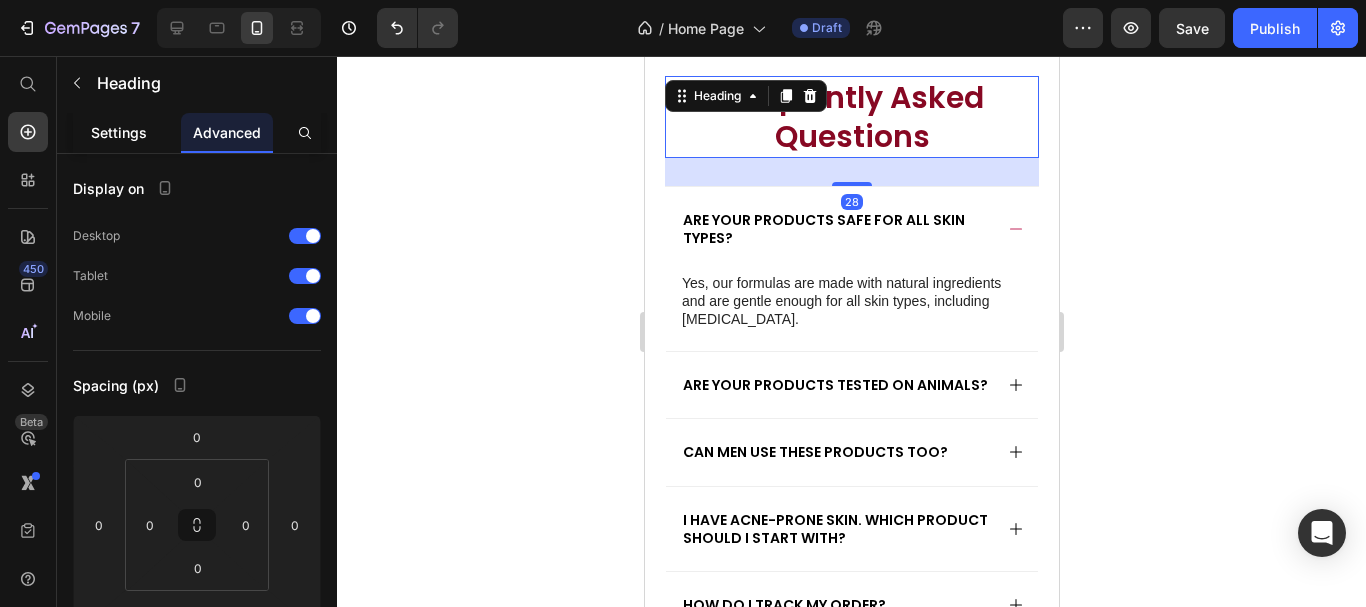 click on "Settings" 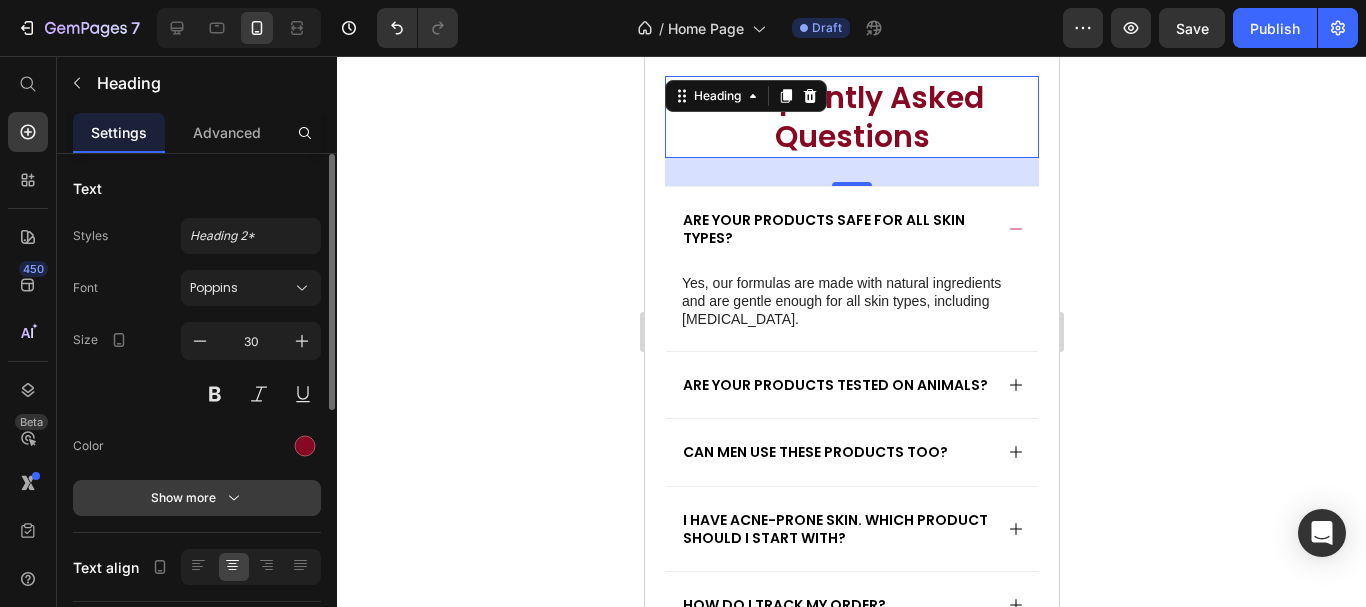 click 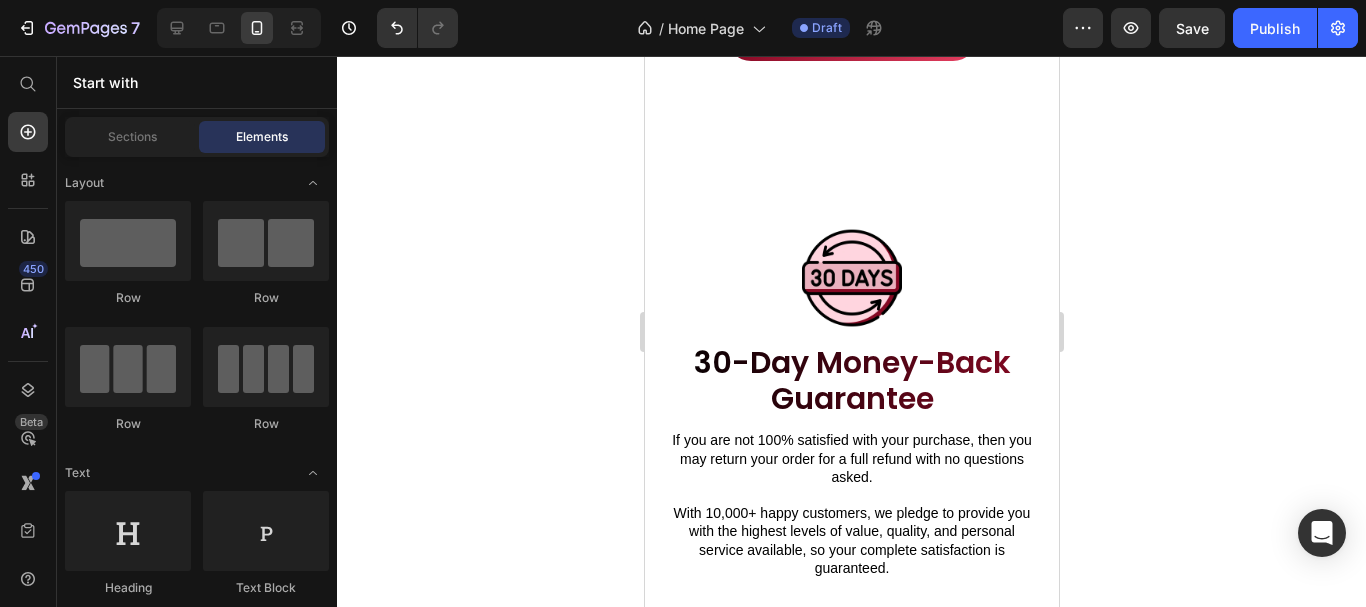 scroll, scrollTop: 5507, scrollLeft: 0, axis: vertical 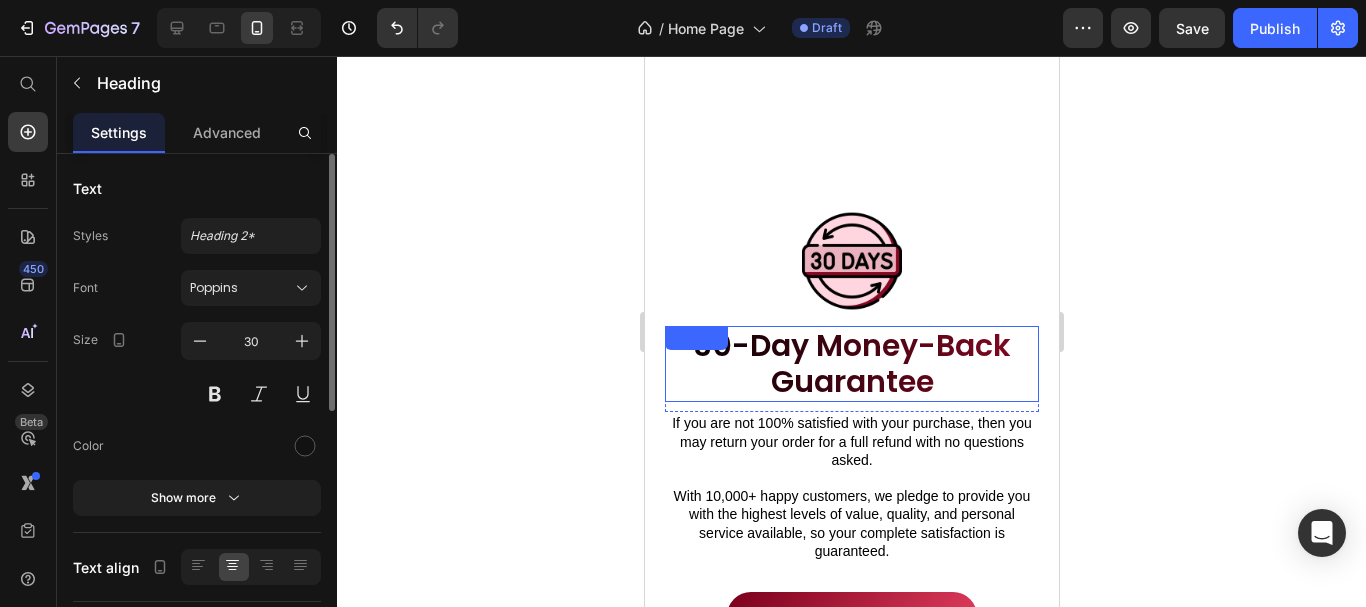 click on "30-Day Money-Back Guarantee" at bounding box center (851, 364) 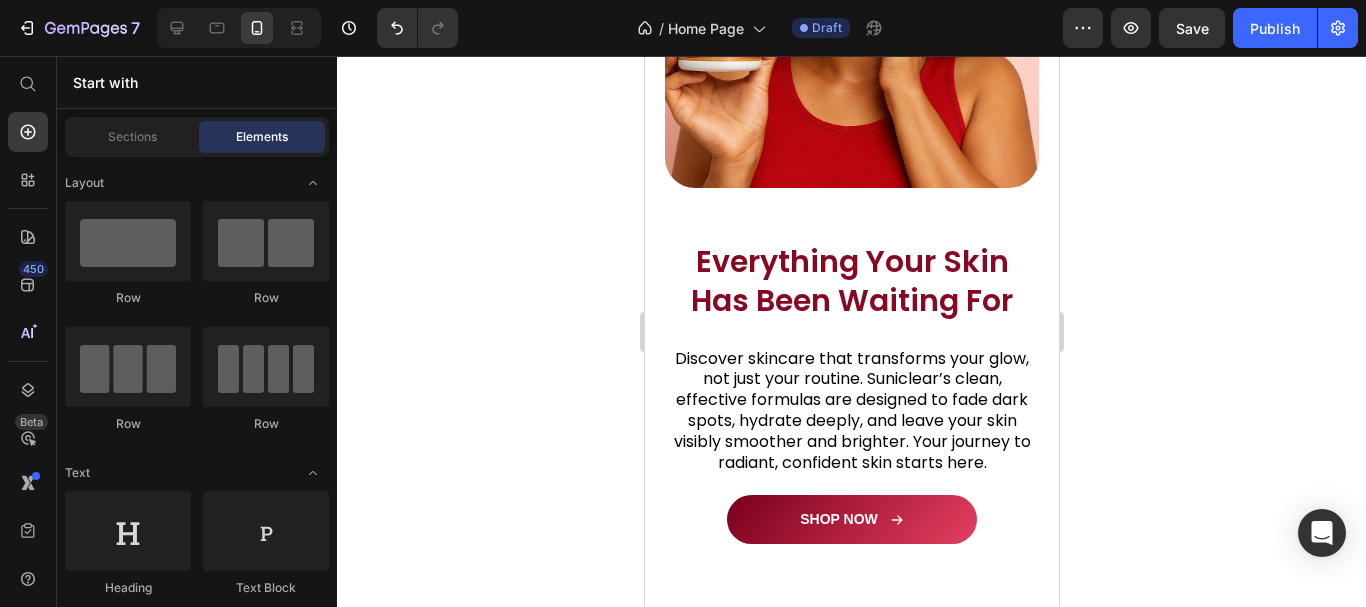 scroll, scrollTop: 4973, scrollLeft: 0, axis: vertical 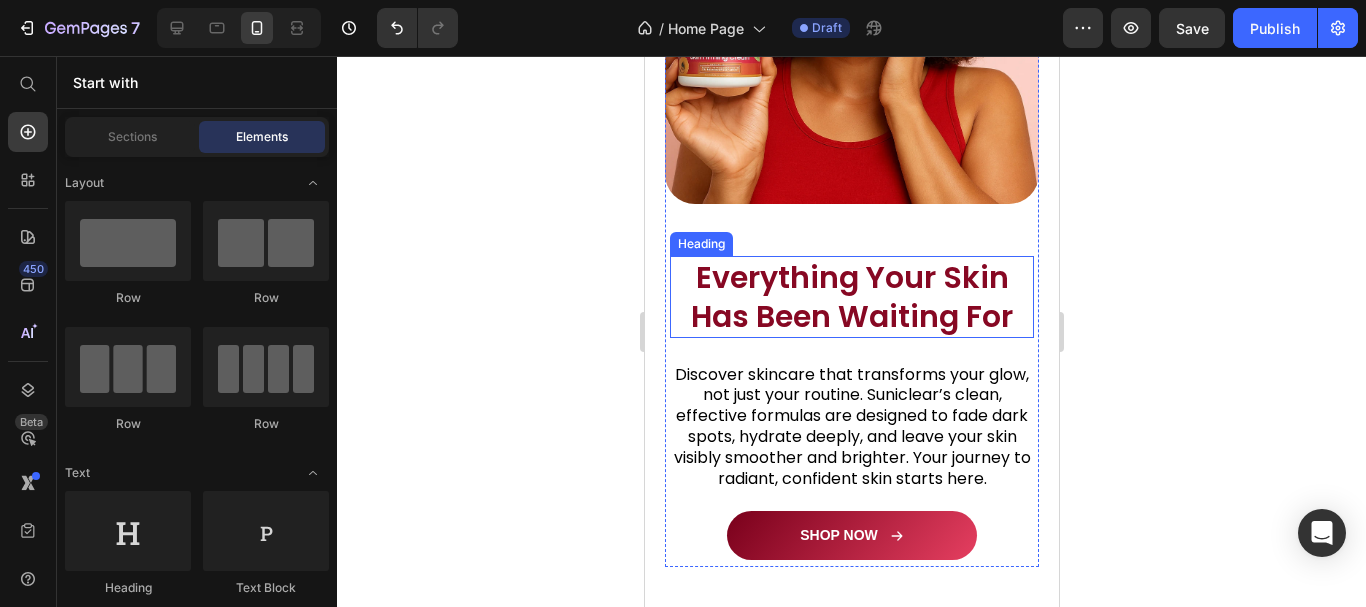click on "Everything Your Skin Has Been Waiting For" at bounding box center (851, 297) 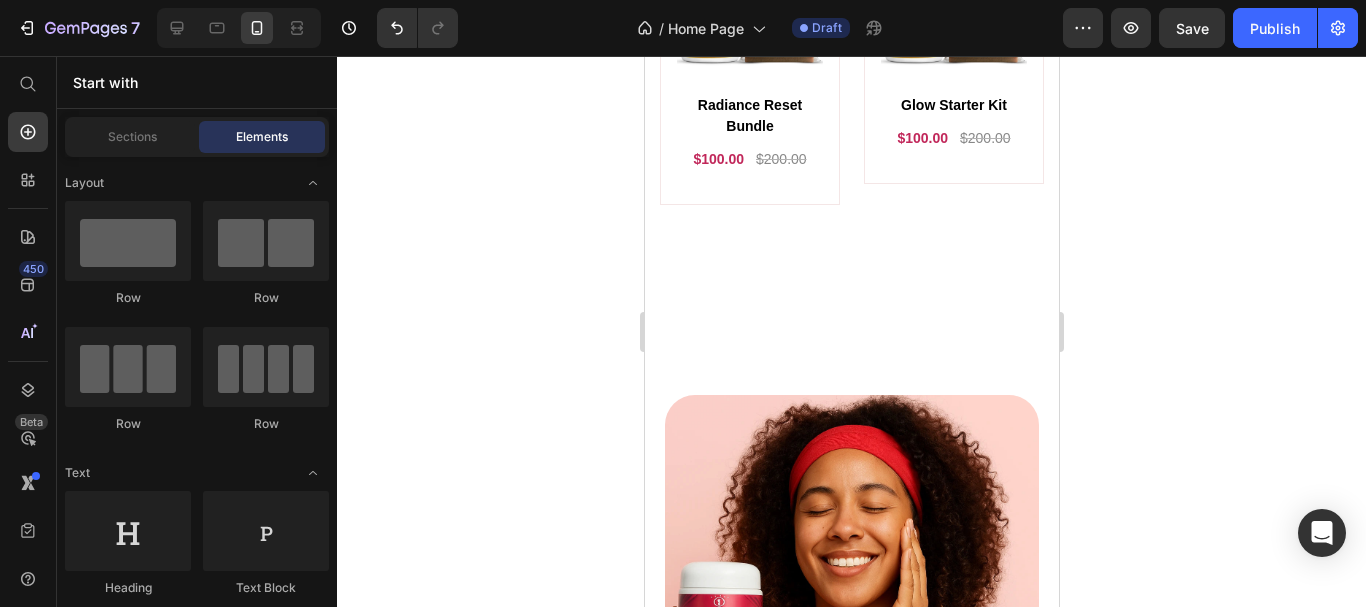 scroll, scrollTop: 4358, scrollLeft: 0, axis: vertical 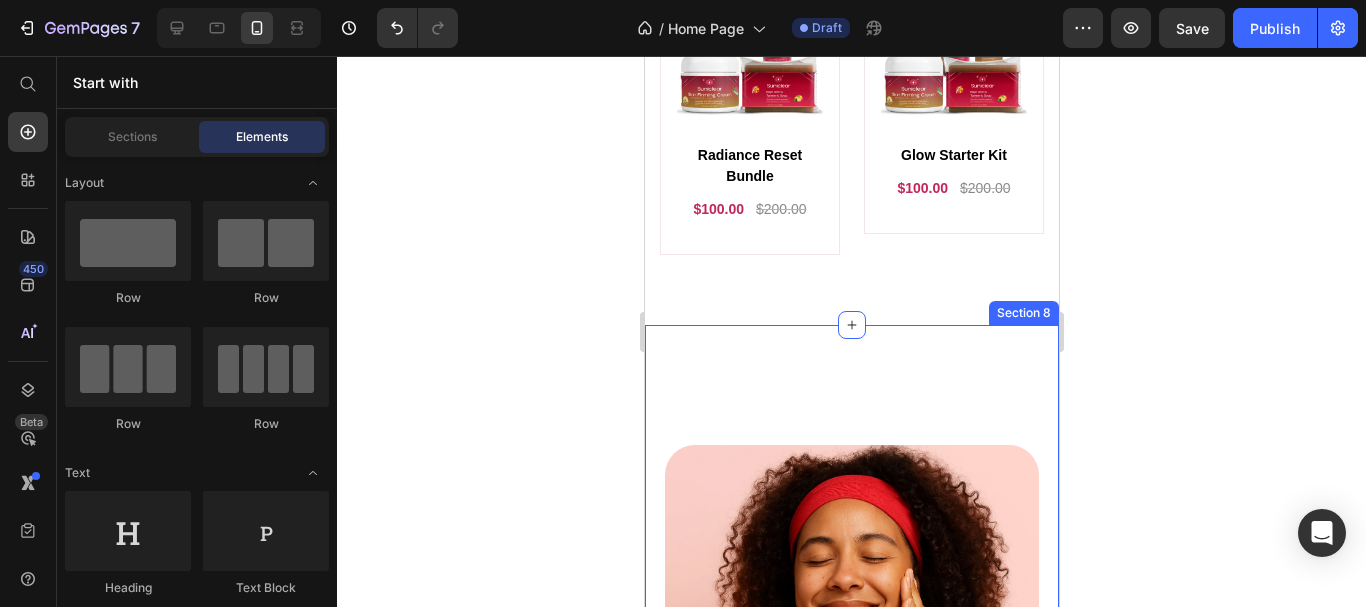 click on "Image Everything Your Skin Has Been Waiting For Heading Discover skincare that transforms your glow, not just your routine. Suniclear’s clean, effective formulas are designed to fade dark spots, hydrate deeply, and leave your skin visibly smoother and brighter. Your journey to radiant, confident skin starts here. Text block Row
SHOP NOW Button Image Row Row Section 8" at bounding box center (851, 793) 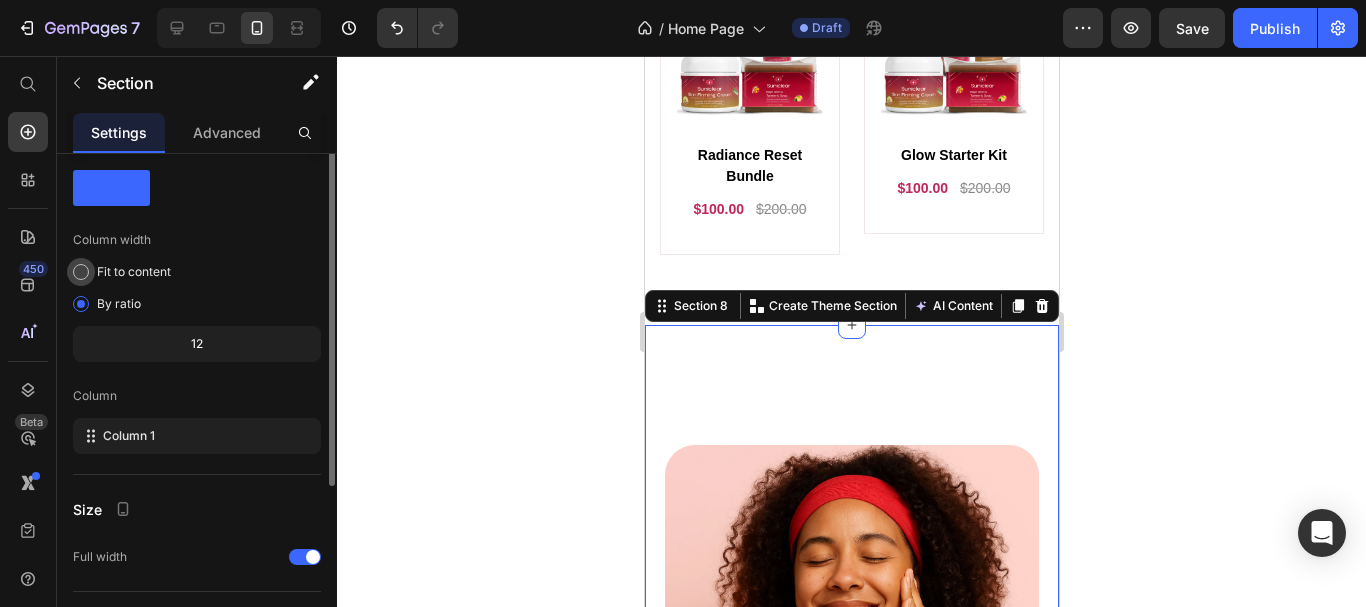 scroll, scrollTop: 254, scrollLeft: 0, axis: vertical 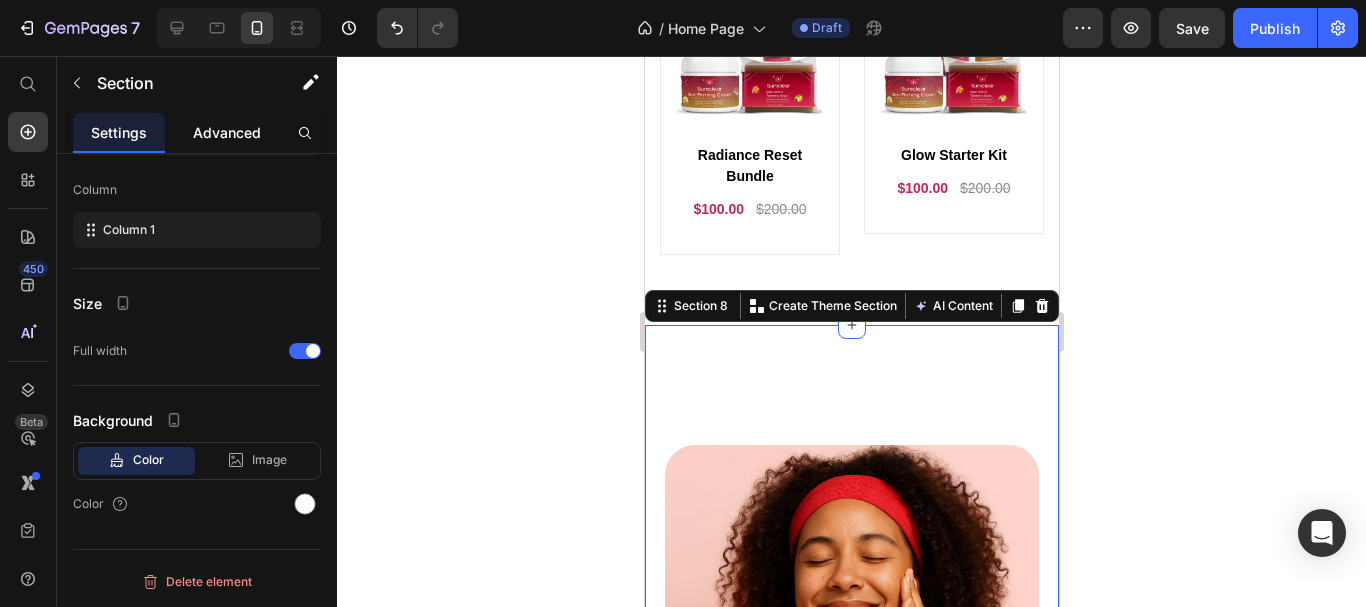 click on "Advanced" 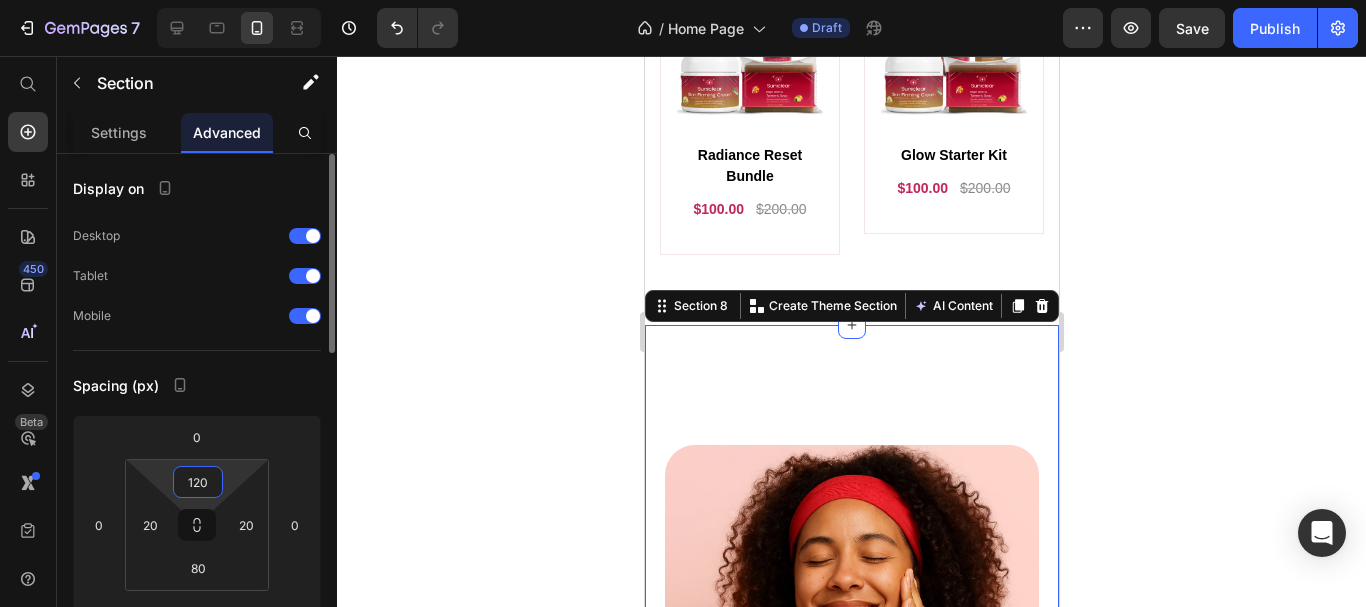 click on "120" at bounding box center [198, 482] 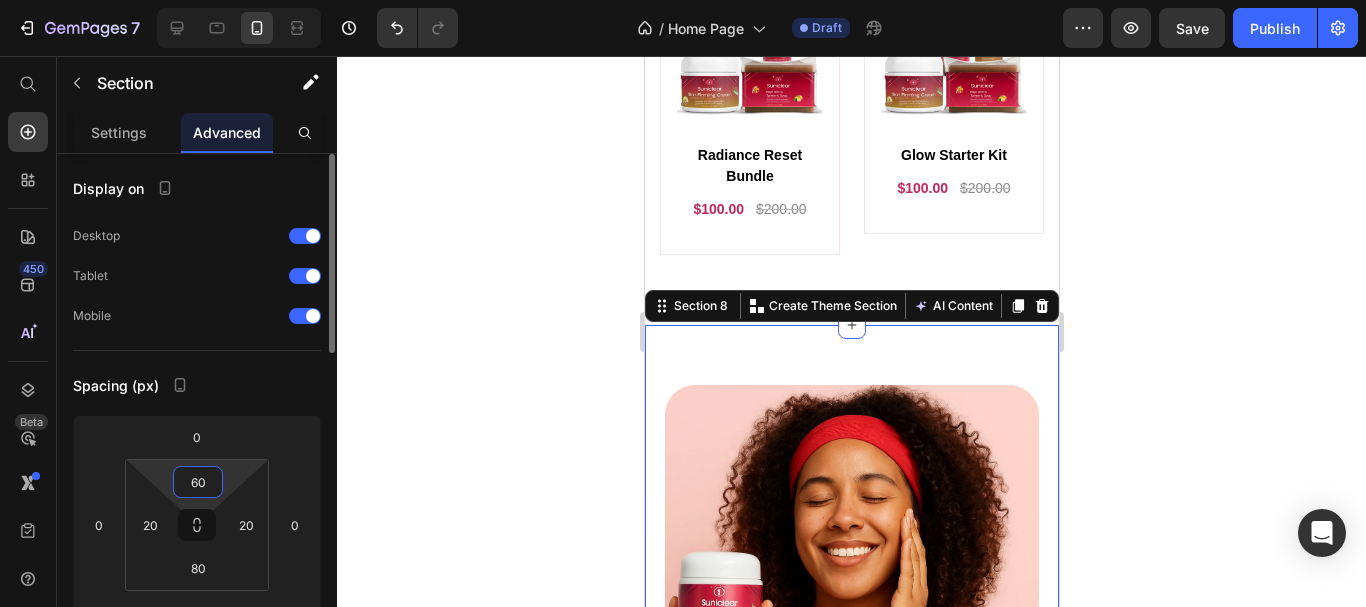 type on "60" 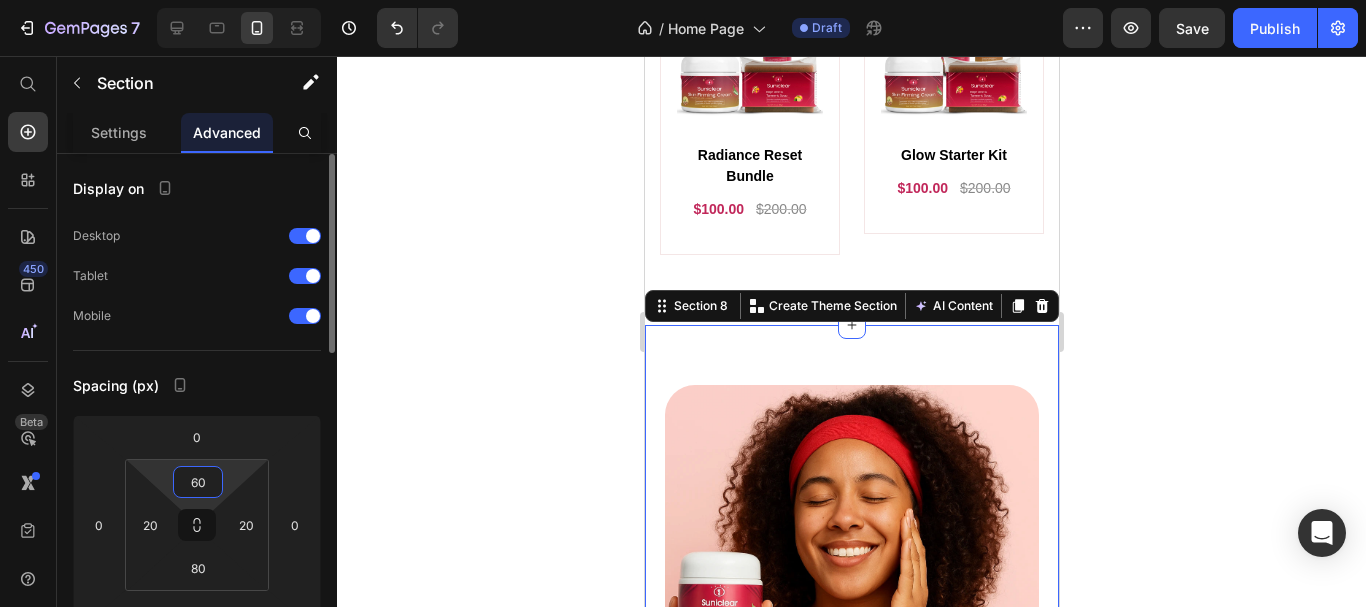 click on "Display on Desktop Tablet Mobile Spacing (px) 0 0 0 0 60 20 80 20 Shape Border Corner Shadow Position Opacity 100 % Animation Upgrade to Build plan  to unlock Animation & other premium features. Interaction Upgrade to Optimize plan  to unlock Interaction & other premium features. CSS class" at bounding box center [197, 757] 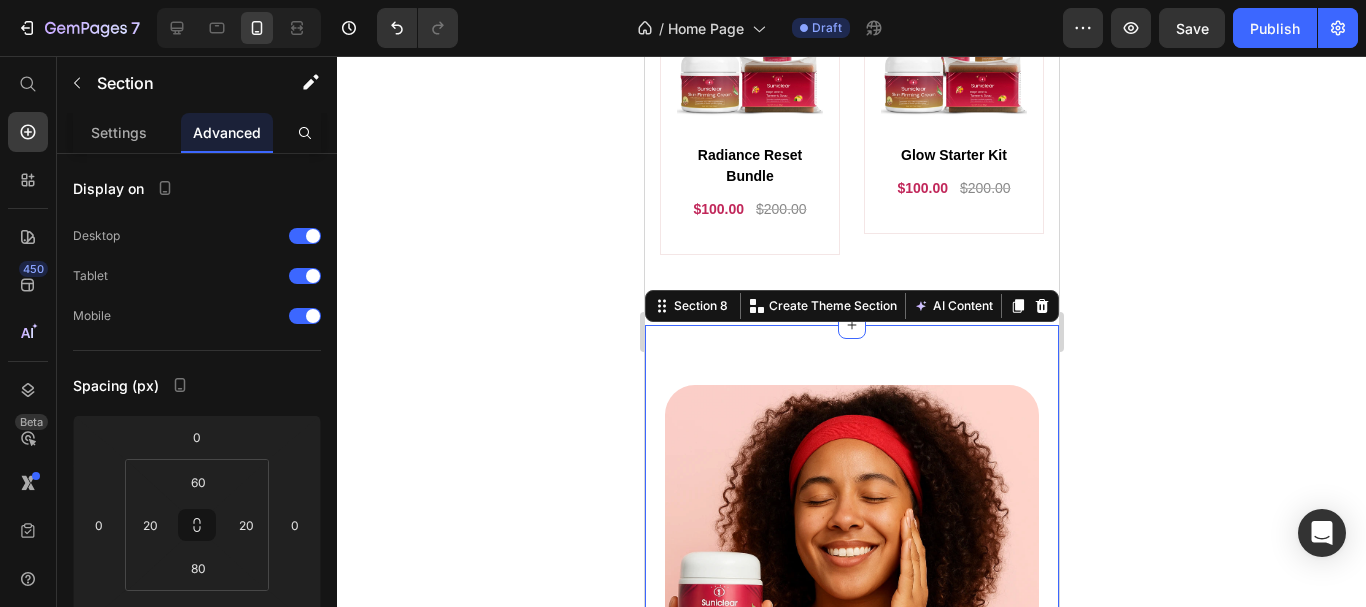 click 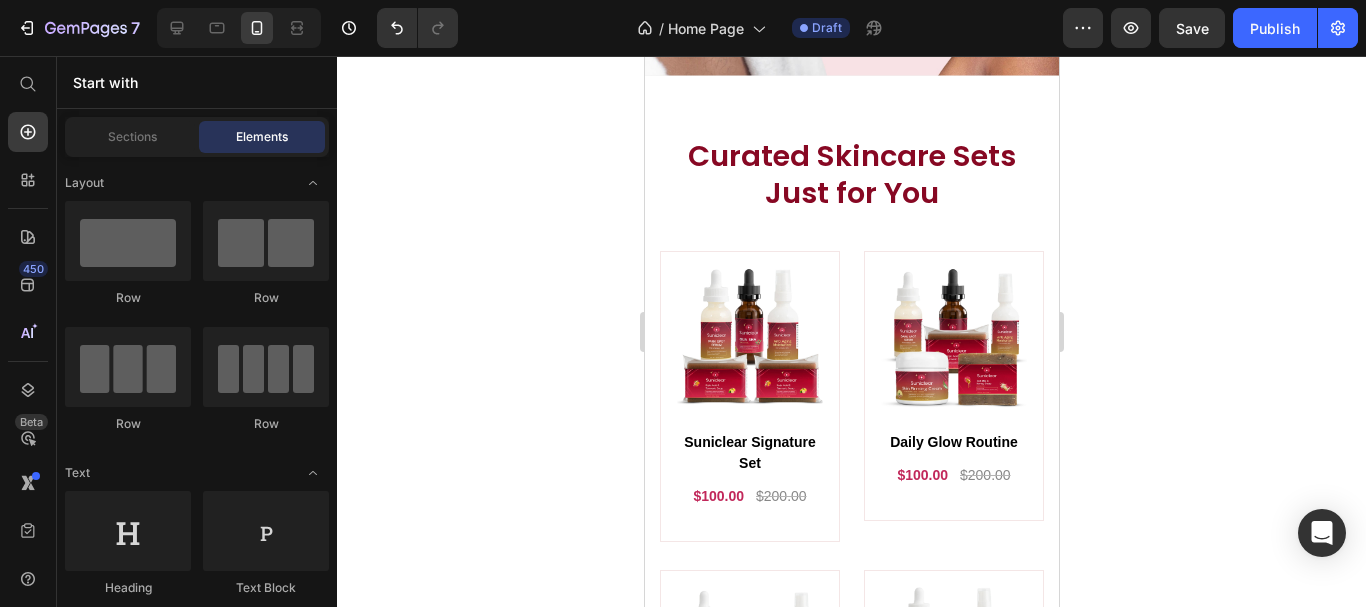 scroll, scrollTop: 3492, scrollLeft: 0, axis: vertical 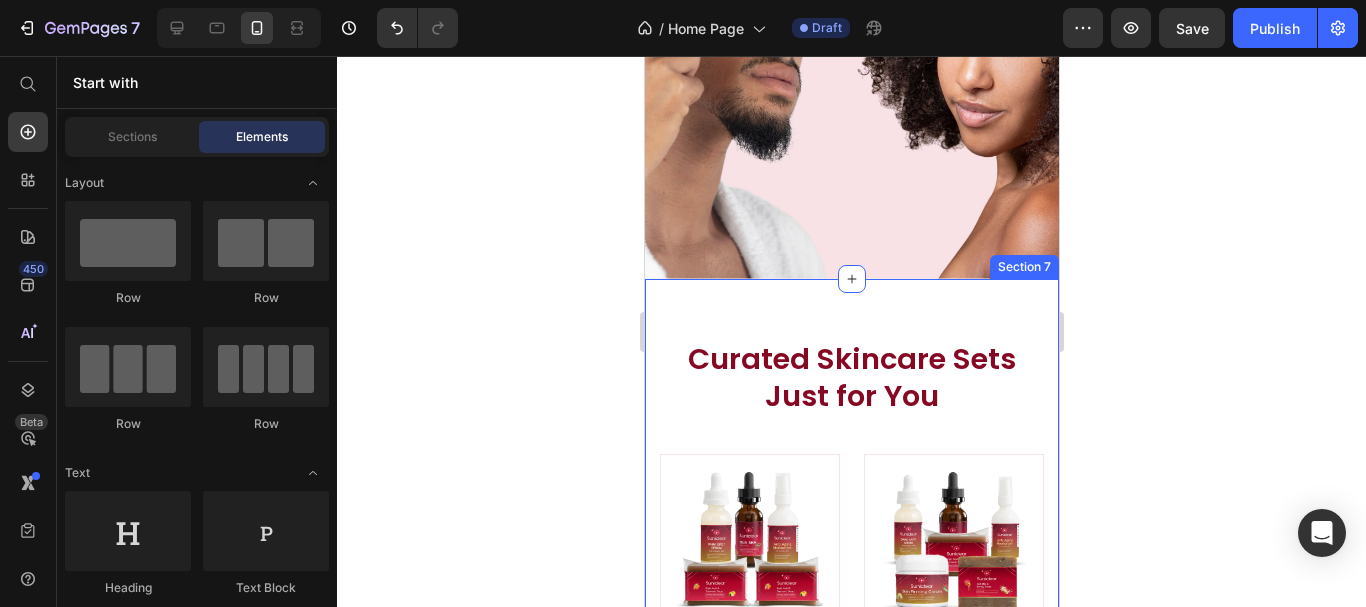 click on "Curated Skincare Sets Just for You Heading Row (P) Images Row Suniclear Signature Set (P) Title $100.00 (P) Price $200.00 (P) Price Row Row (P) Images Row Daily Glow Routine (P) Title $100.00 (P) Price $200.00 (P) Price Row Row (P) Images Row Ageless Glow Kit (P) Title $100.00 (P) Price $200.00 (P) Price Row Row (P) Images Row Hydration Heroes Set (P) Title $100.00 (P) Price $200.00 (P) Price Row Row (P) Images Row Radiance Reset Bundle (P) Title $100.00 (P) Price $200.00 (P) Price Row Row (P) Images Row Glow Starter Kit (P) Title $100.00 (P) Price $200.00 (P) Price Row Row Product List Row Section 7" at bounding box center [851, 866] 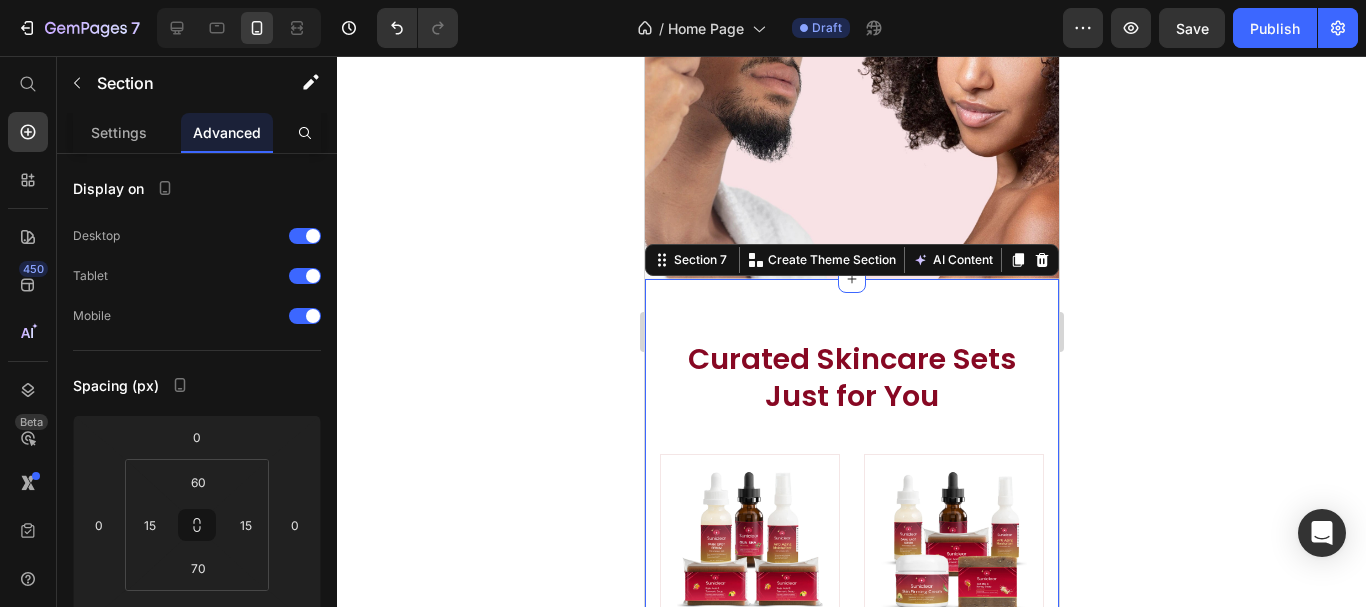 click 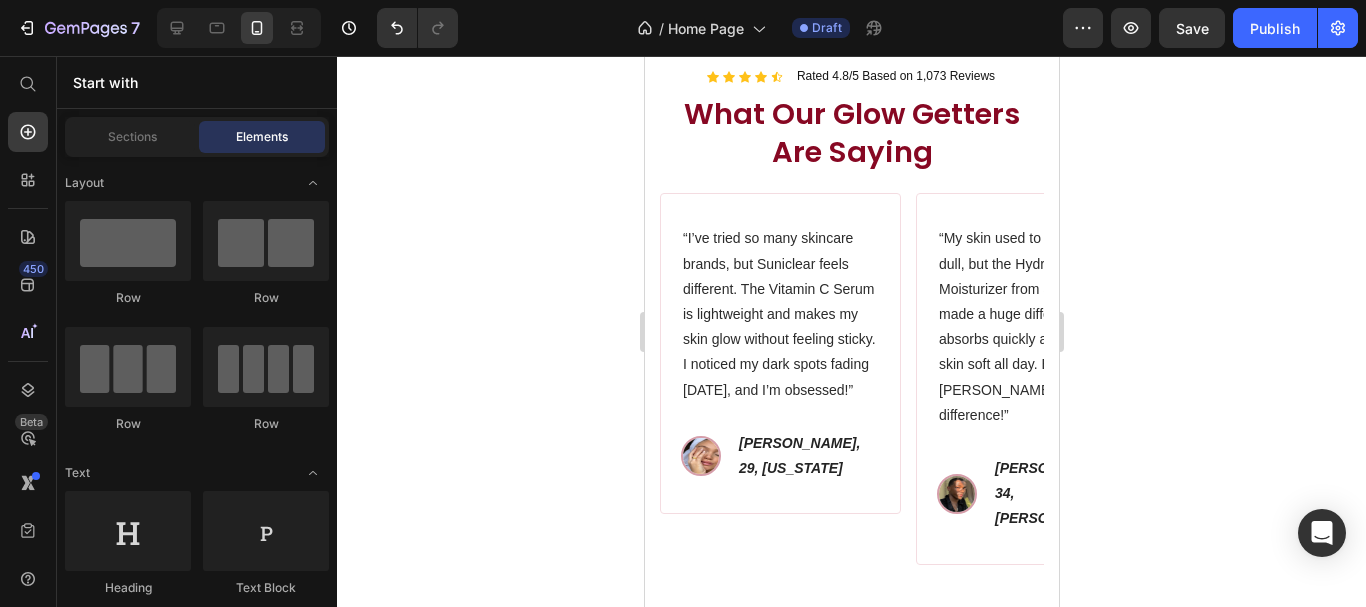 scroll, scrollTop: 2552, scrollLeft: 0, axis: vertical 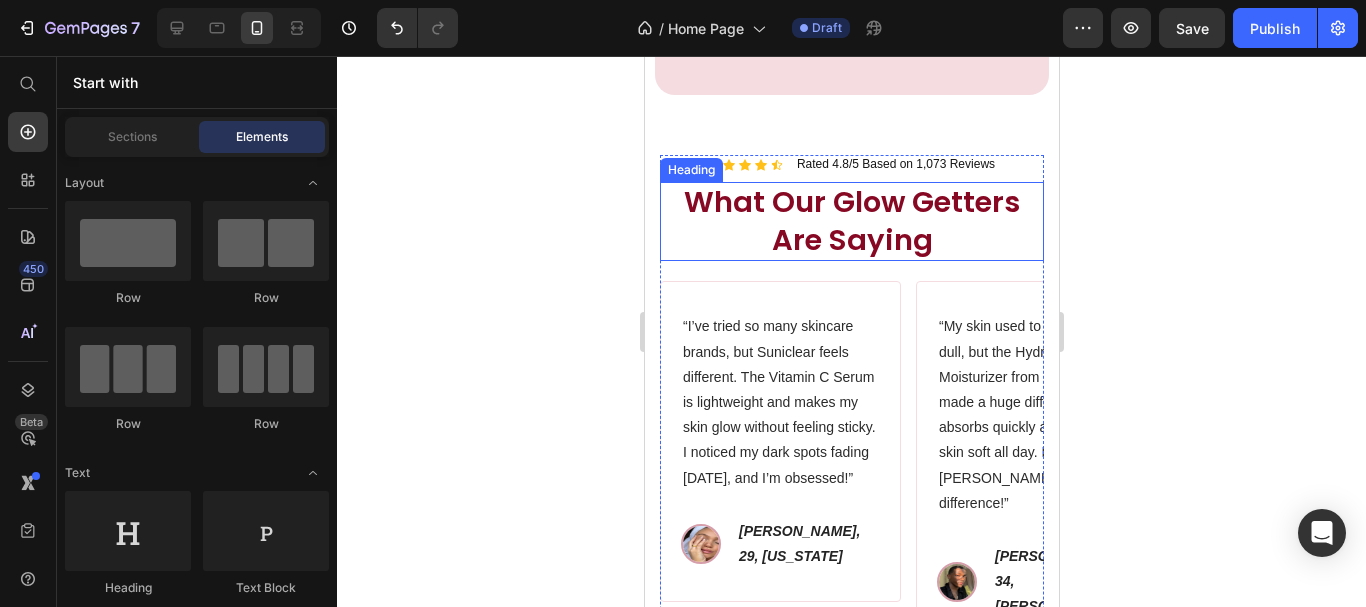 click on "What Our Glow Getters Are Saying" at bounding box center [851, 221] 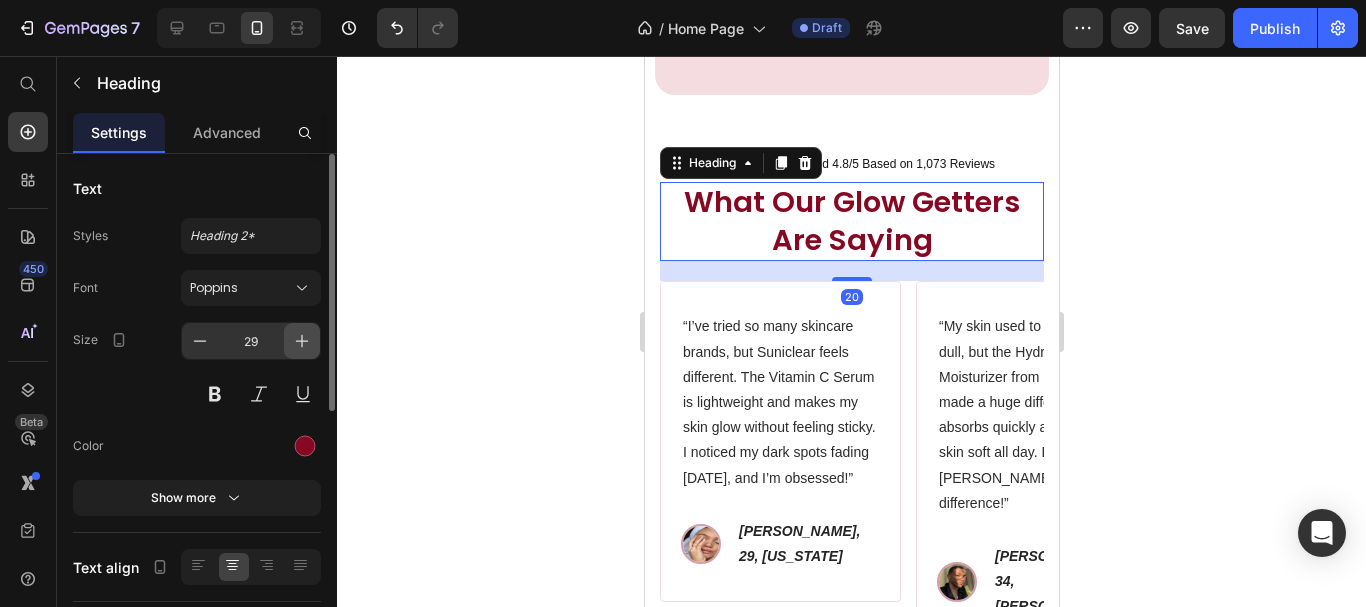click 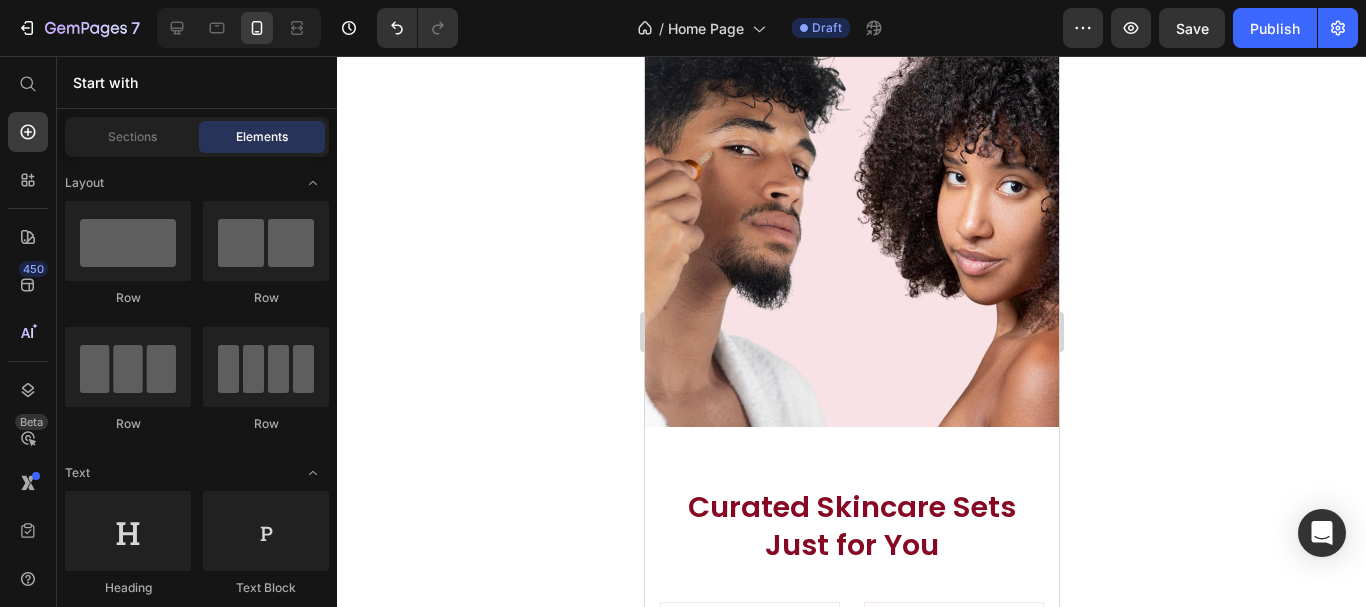 scroll, scrollTop: 3181, scrollLeft: 0, axis: vertical 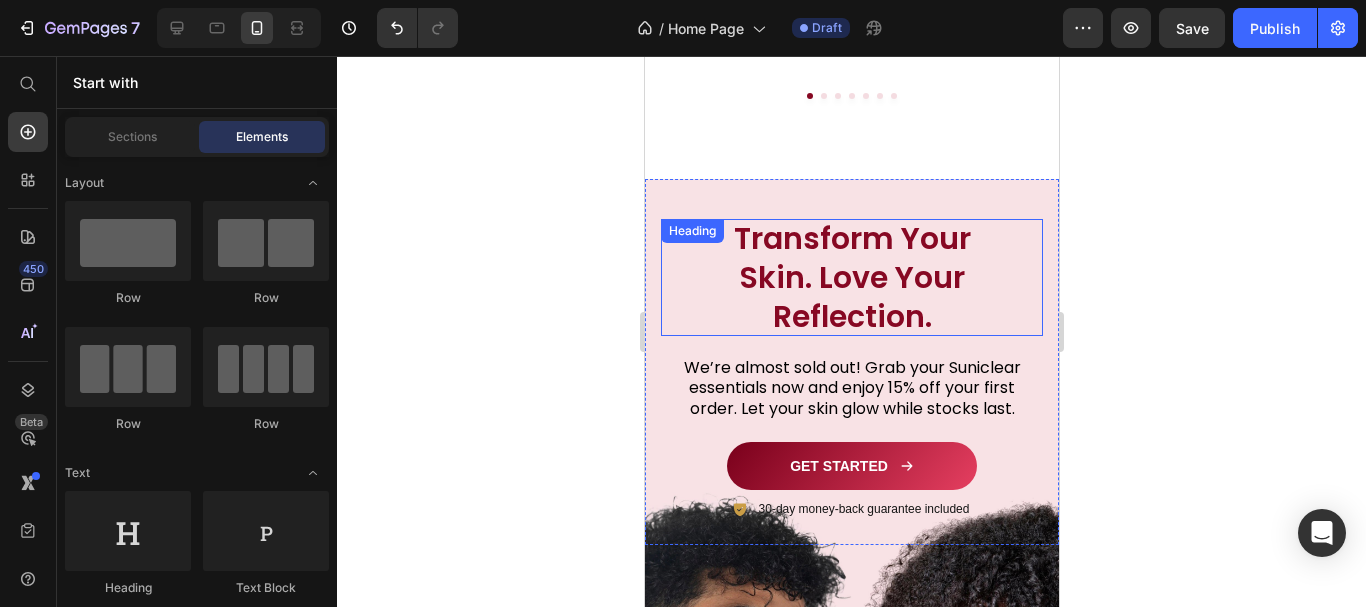 click on "Transform Your Skin. Love Your Reflection." at bounding box center [851, 277] 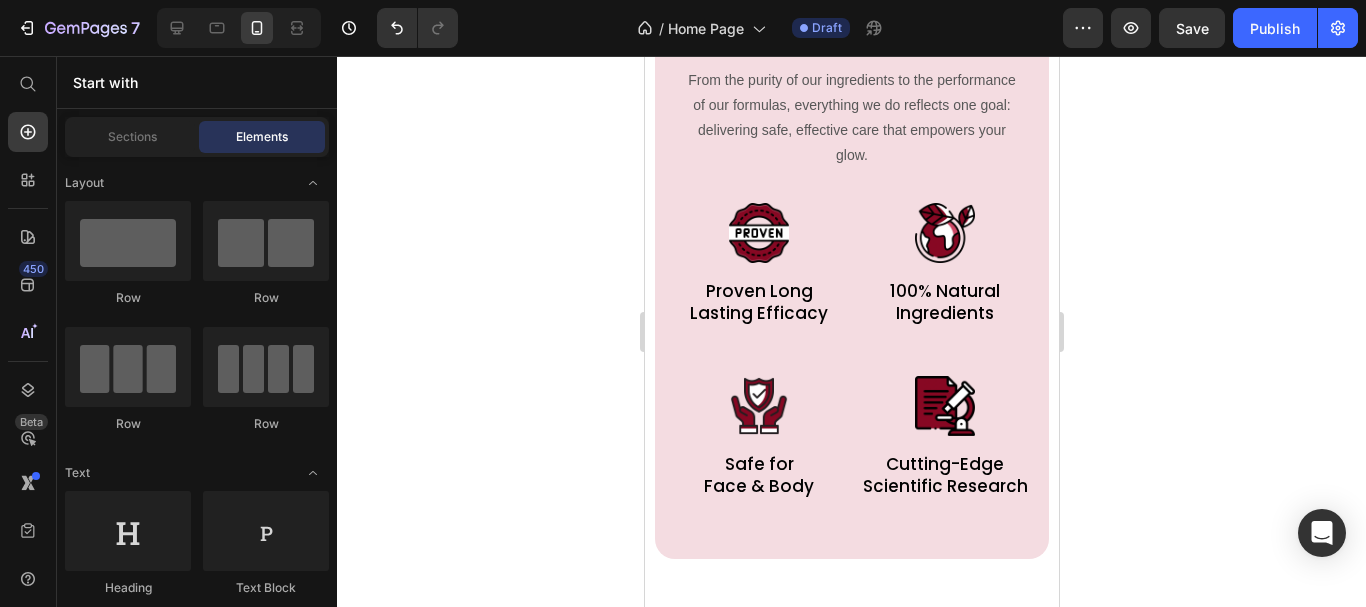 scroll, scrollTop: 1833, scrollLeft: 0, axis: vertical 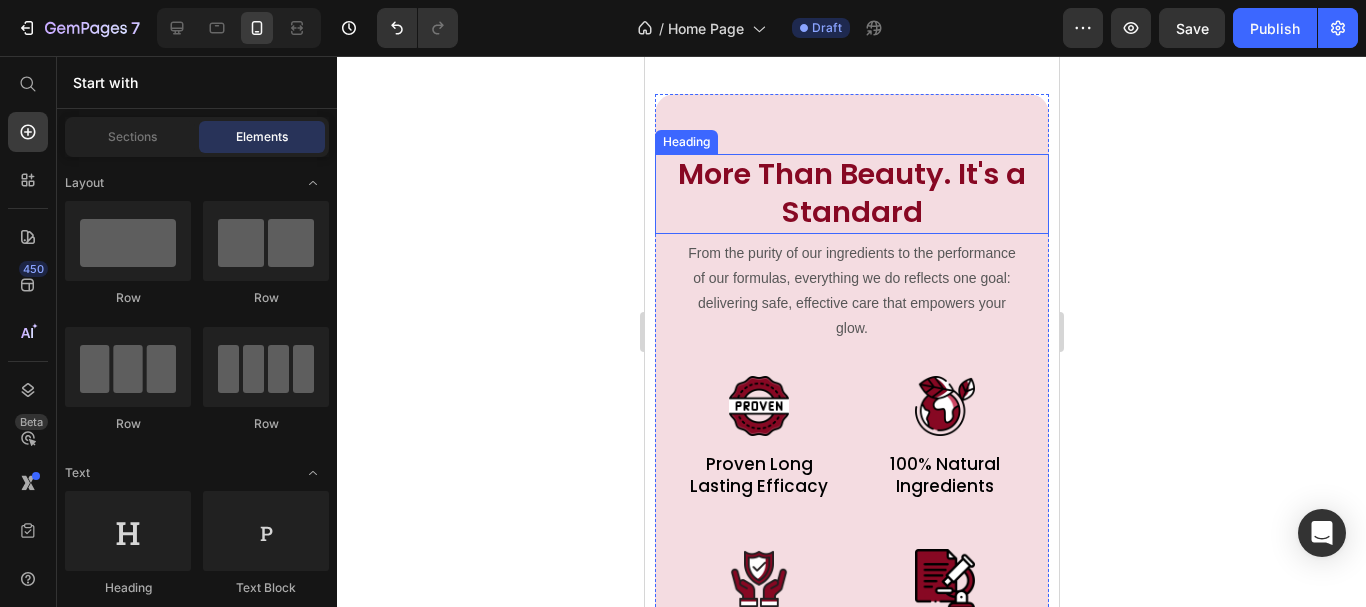 click on "More Than Beauty. It's a Standard" at bounding box center [851, 193] 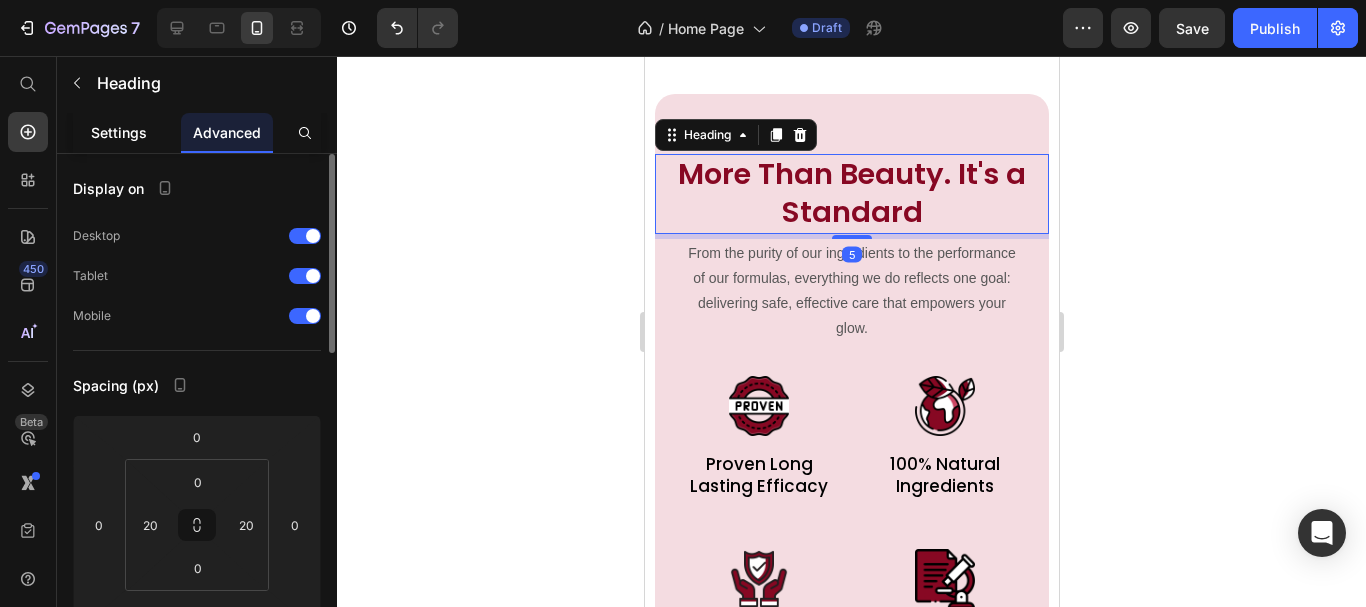 click on "Settings" at bounding box center [119, 132] 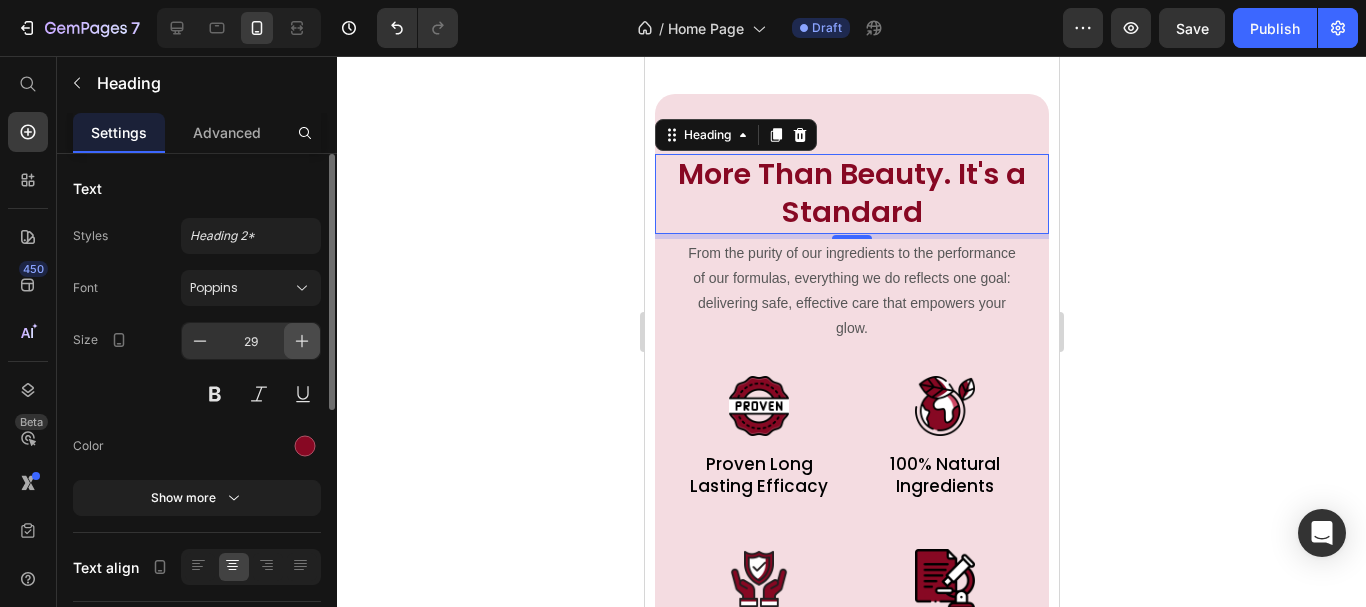 click 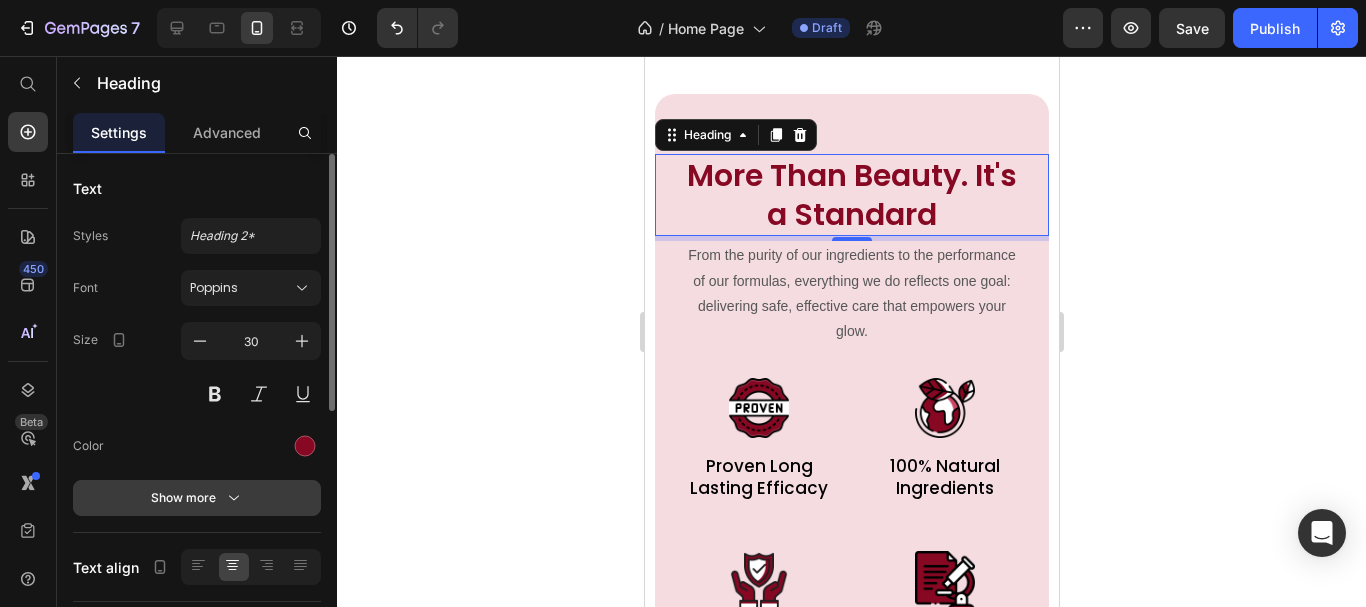 click 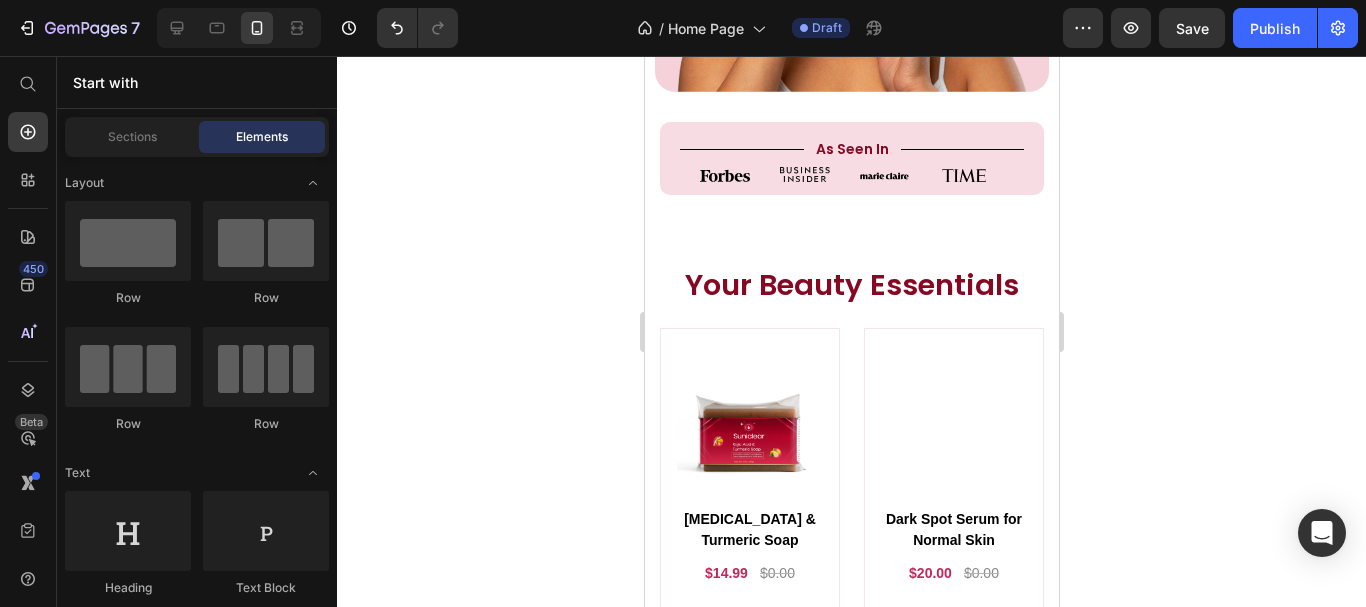 scroll, scrollTop: 711, scrollLeft: 0, axis: vertical 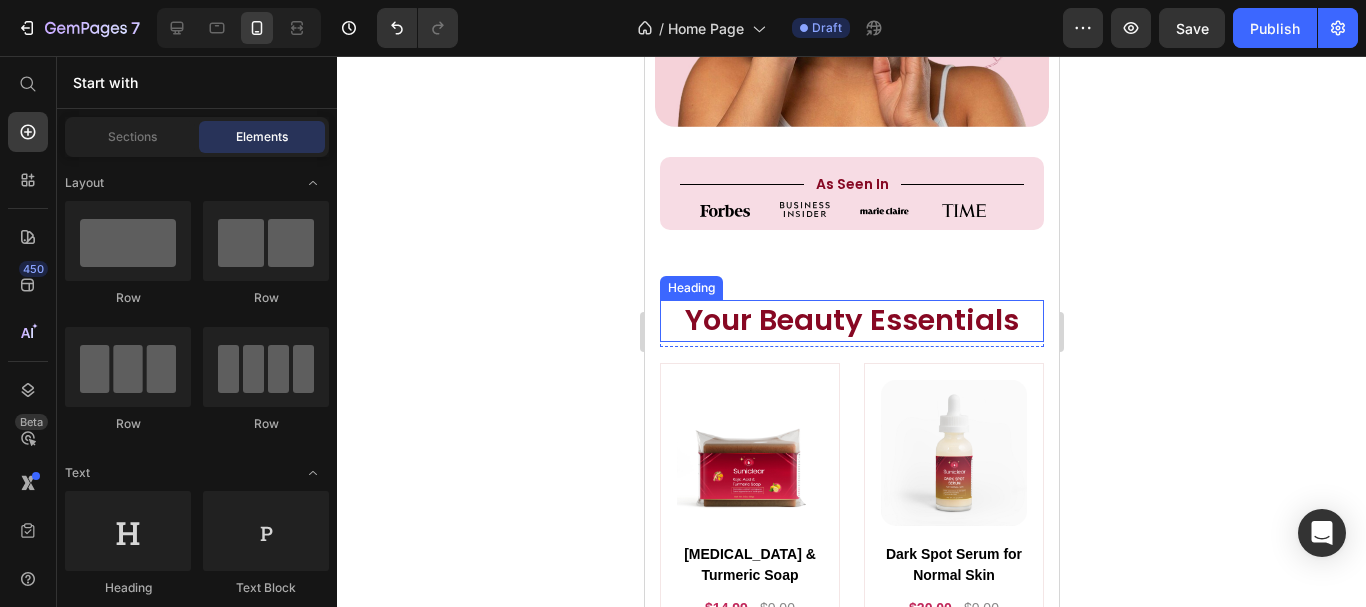 click on "Your Beauty Essentials" at bounding box center [851, 321] 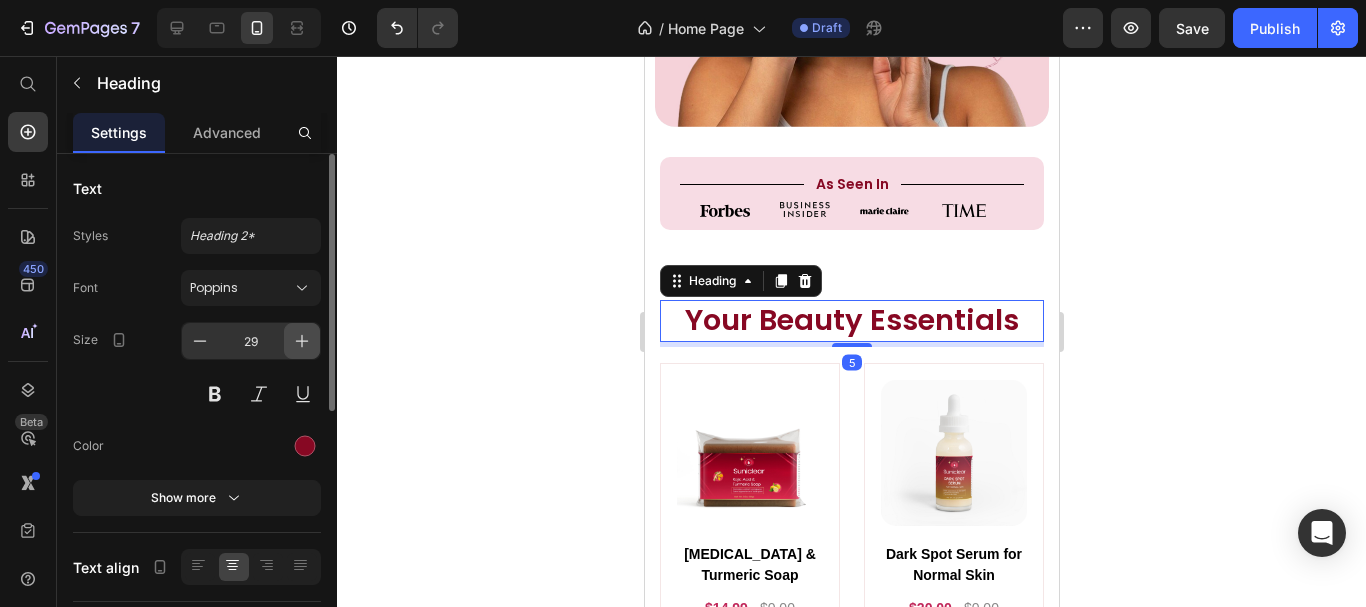 click 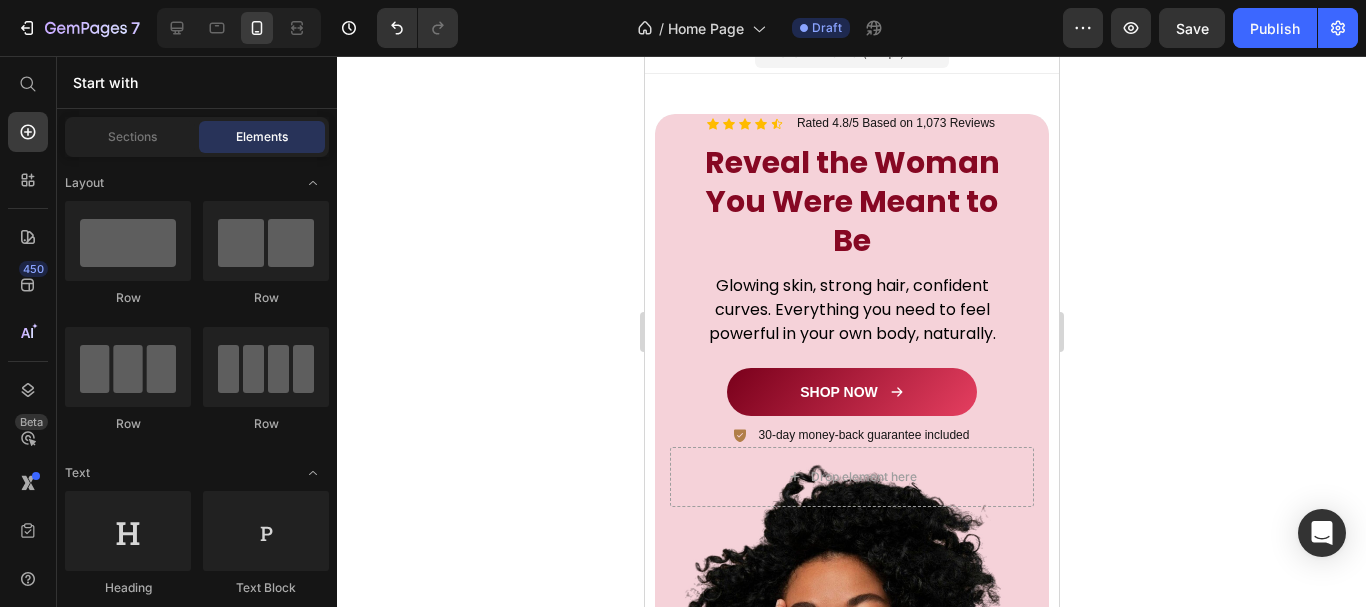 scroll, scrollTop: 5, scrollLeft: 0, axis: vertical 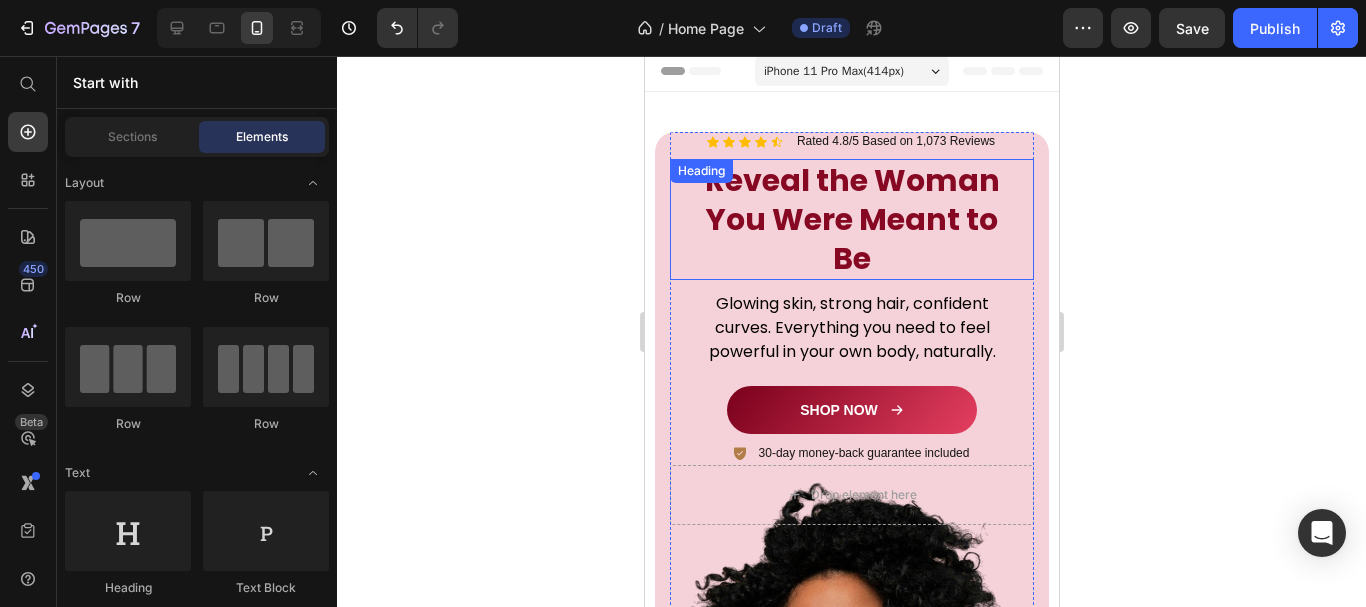 click on "Reveal the Woman You Were Meant to Be" at bounding box center [851, 219] 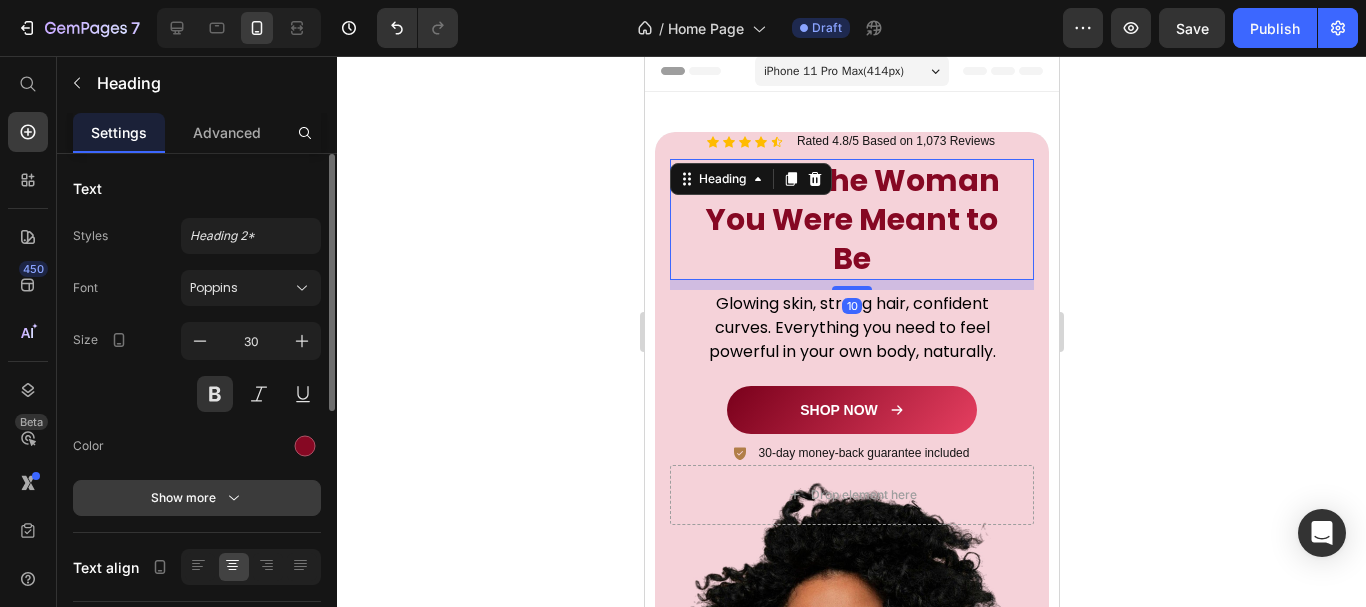 click 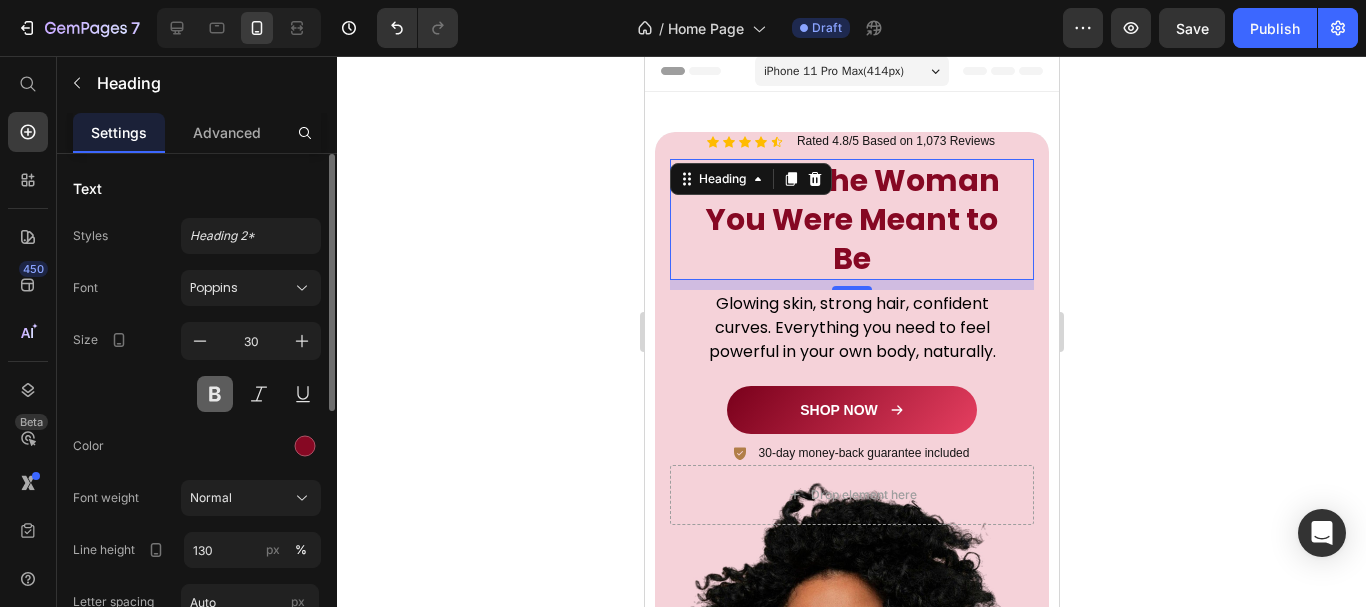 click at bounding box center (215, 394) 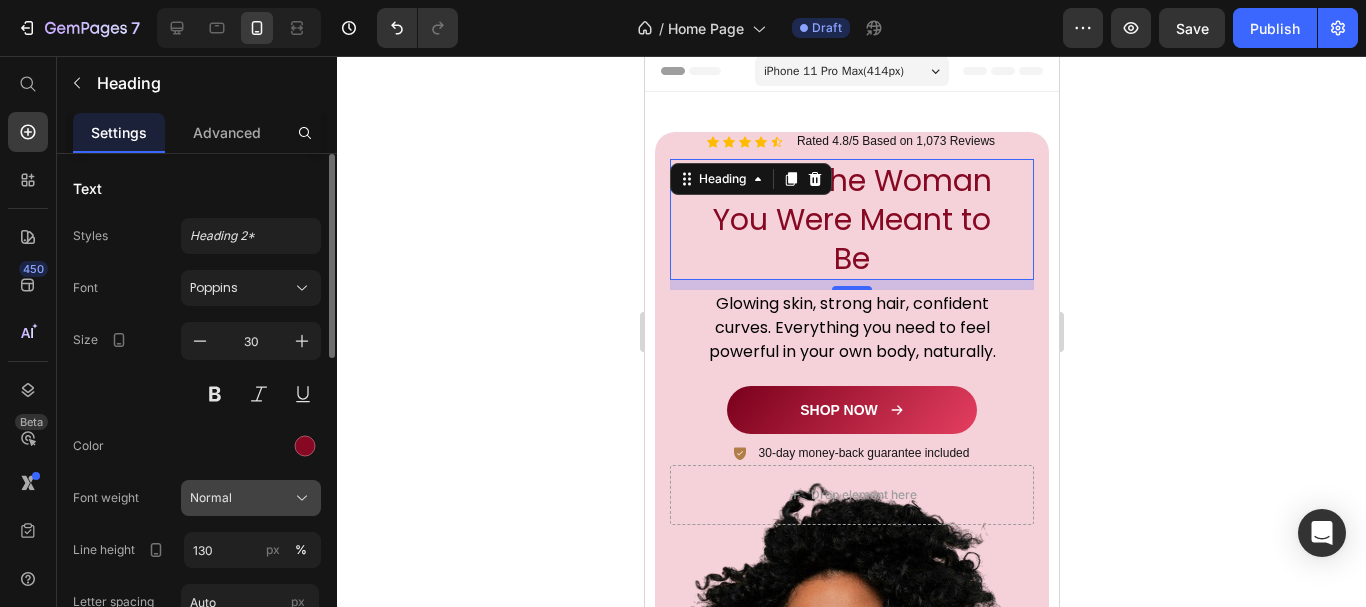 click on "Normal" at bounding box center [211, 498] 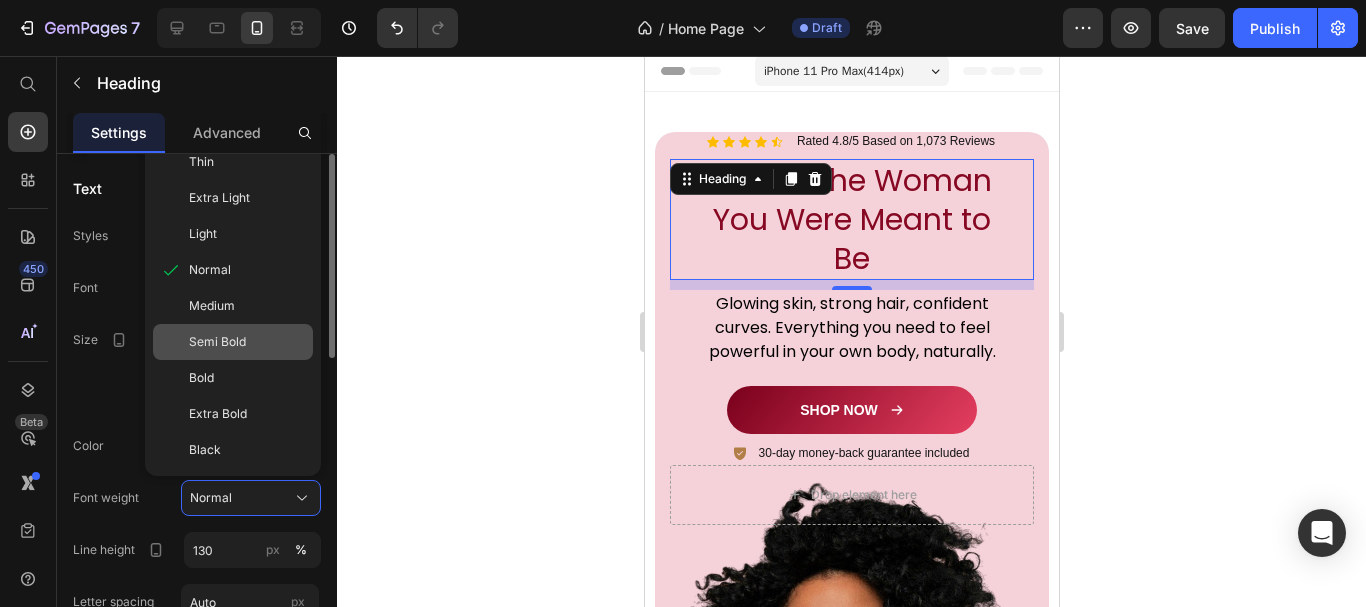 click on "Semi Bold" at bounding box center (217, 342) 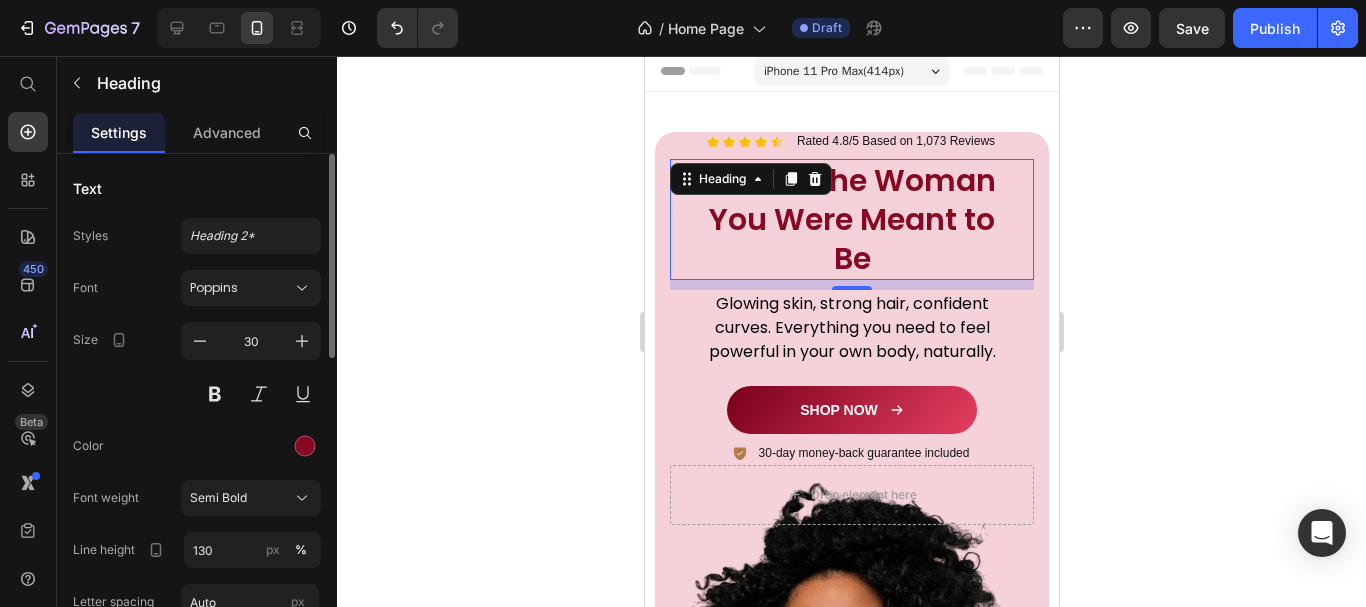click 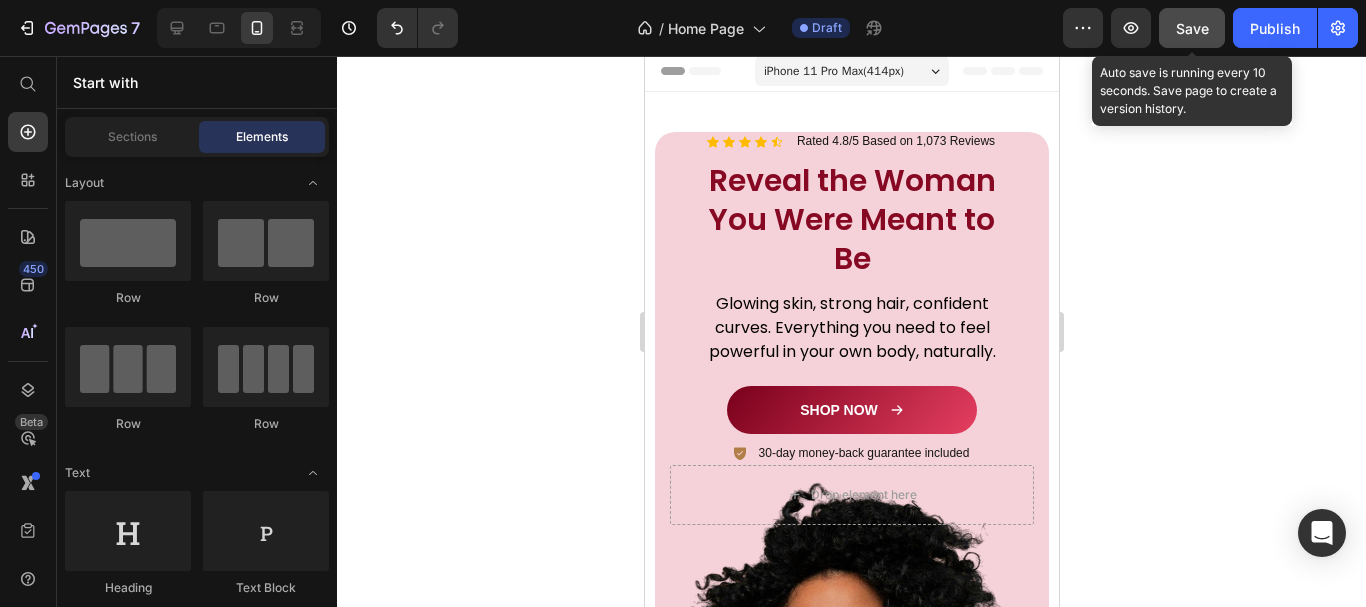 click on "Save" at bounding box center (1192, 28) 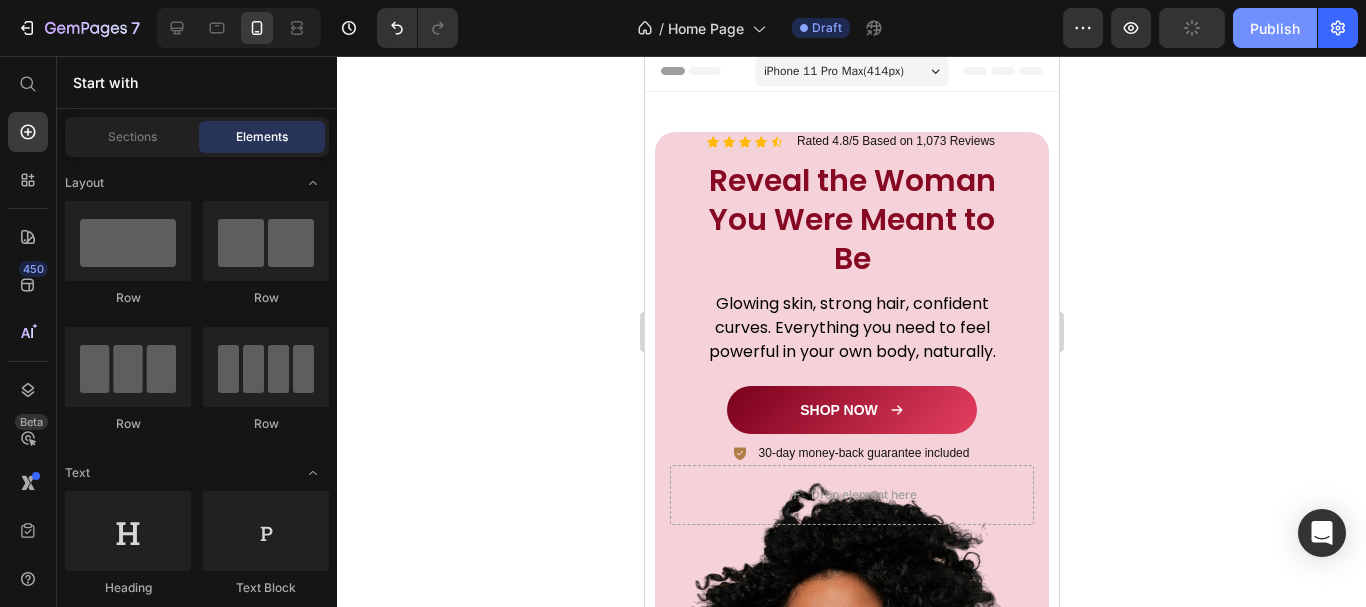 click on "Publish" at bounding box center [1275, 28] 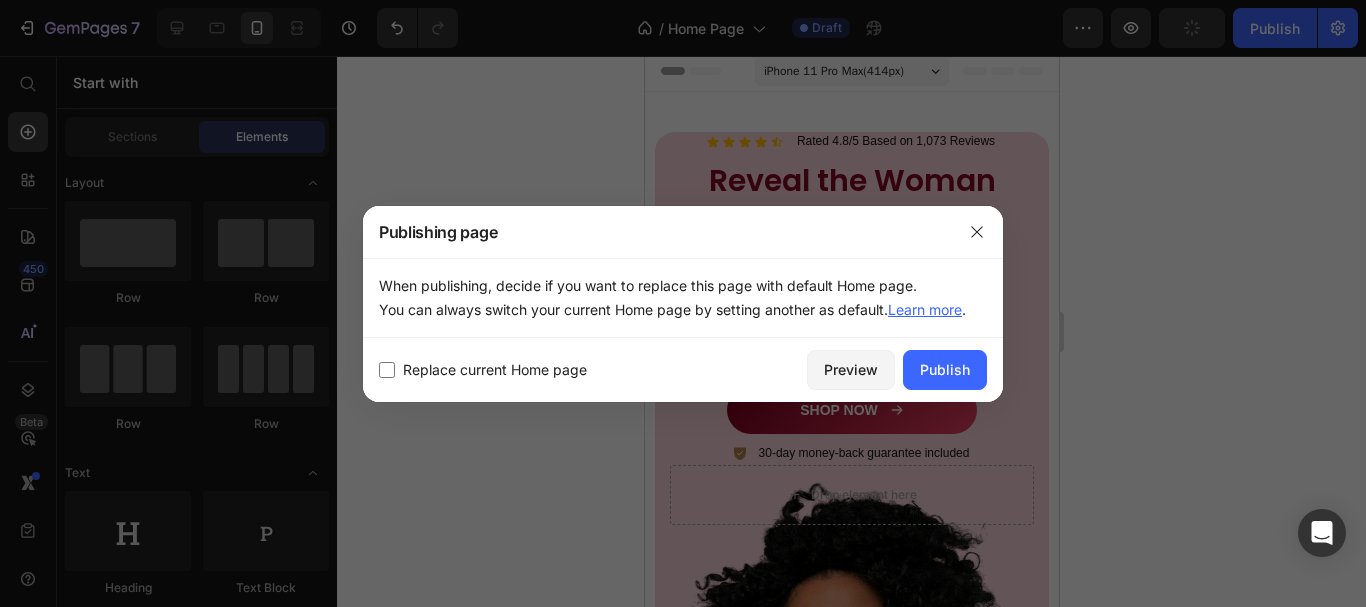 click on "Replace current Home page" at bounding box center [589, 370] 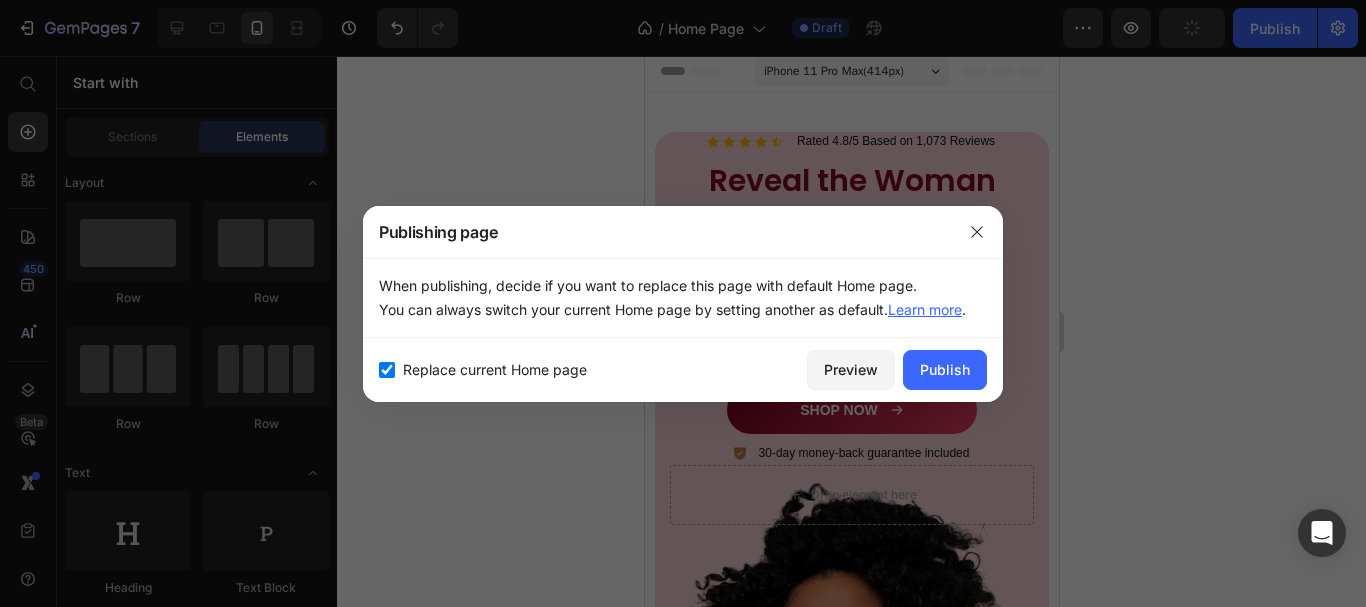 checkbox on "true" 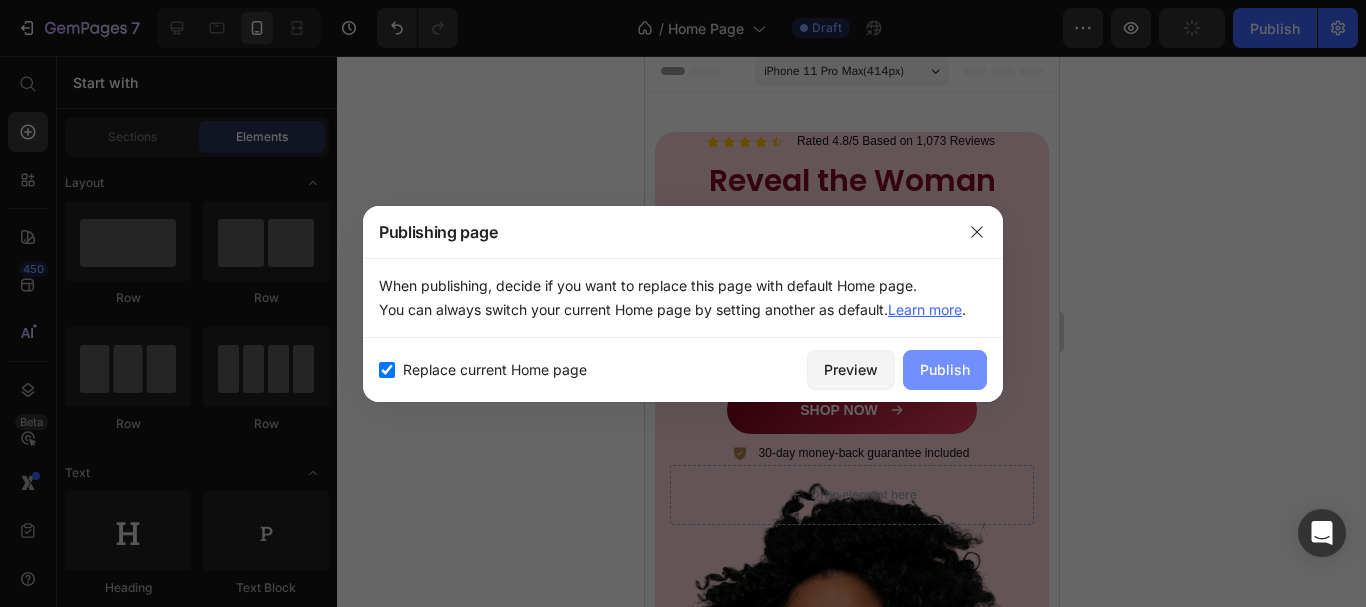 click on "Publish" at bounding box center (945, 369) 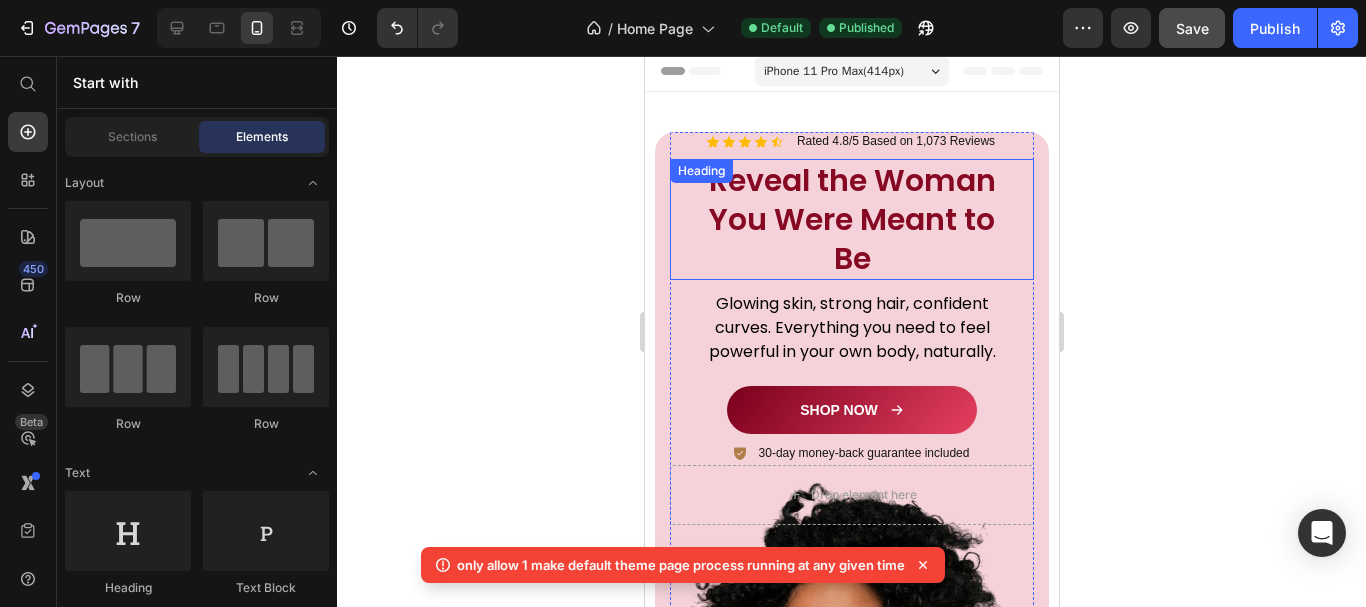 click on "Reveal the Woman You Were Meant to Be Heading" at bounding box center (851, 219) 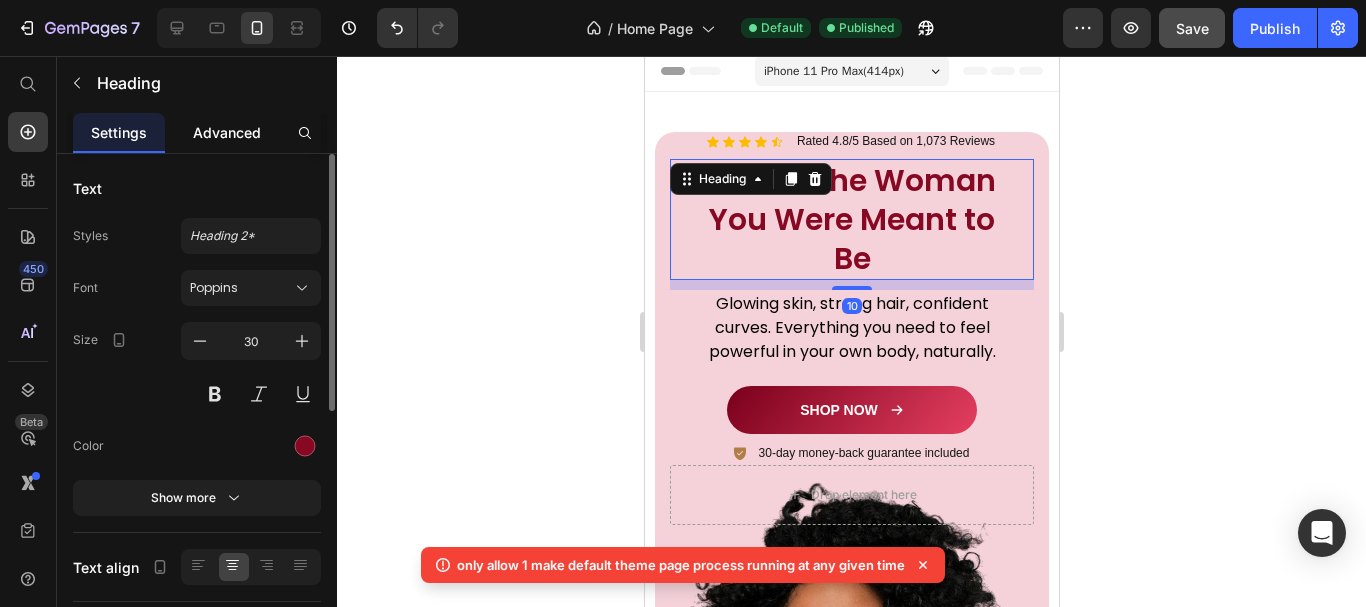click on "Advanced" at bounding box center (227, 132) 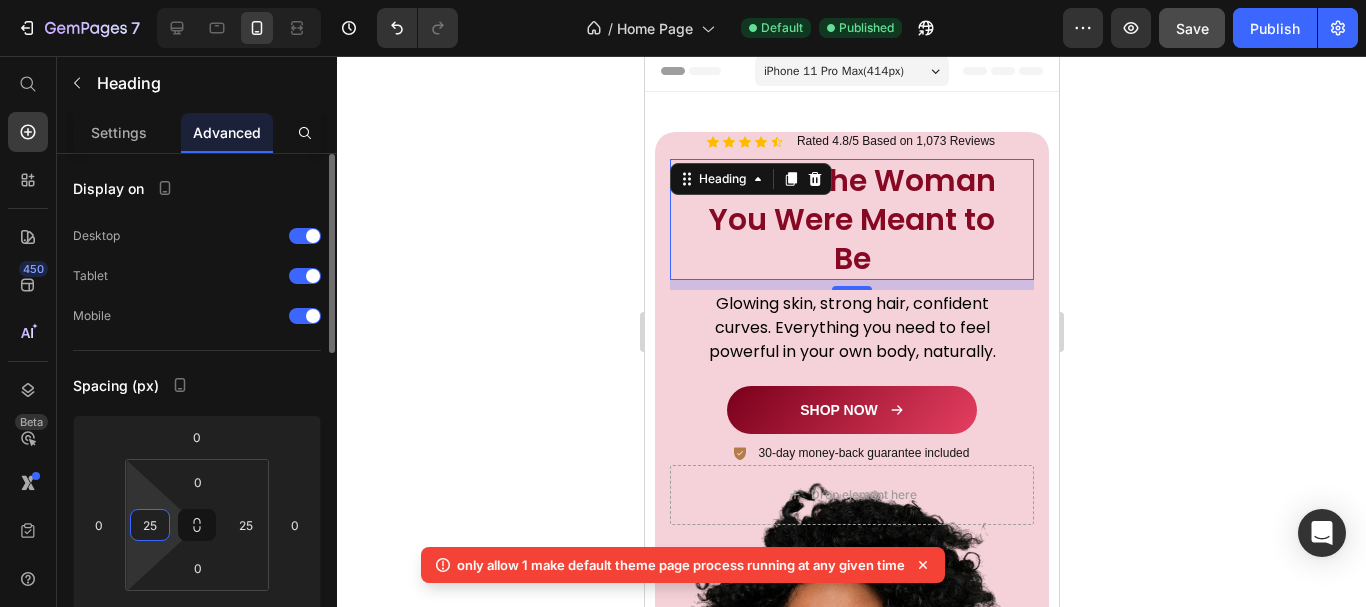 click on "25" at bounding box center (150, 525) 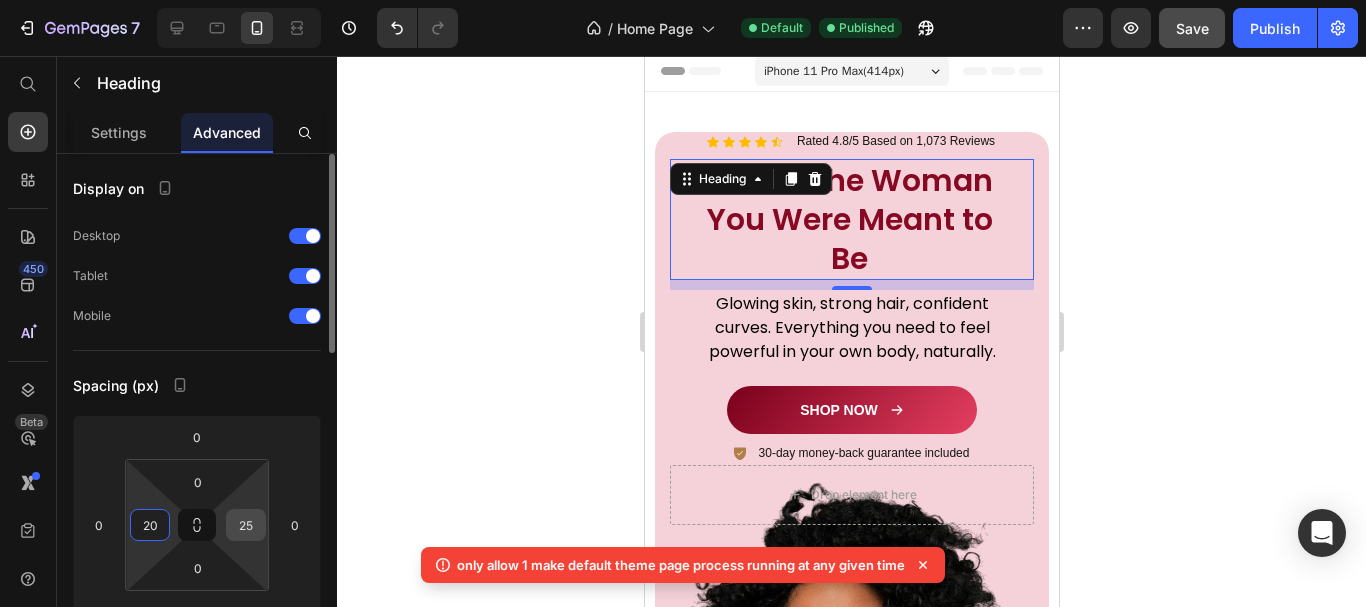type on "20" 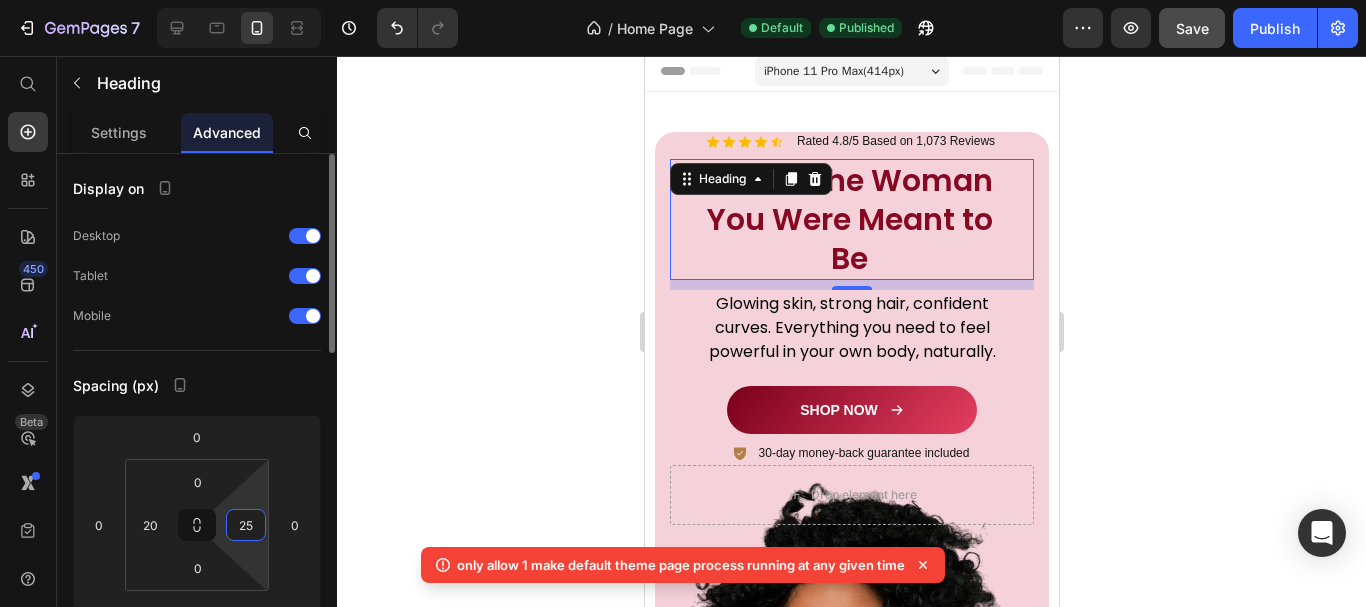 click on "25" at bounding box center (246, 525) 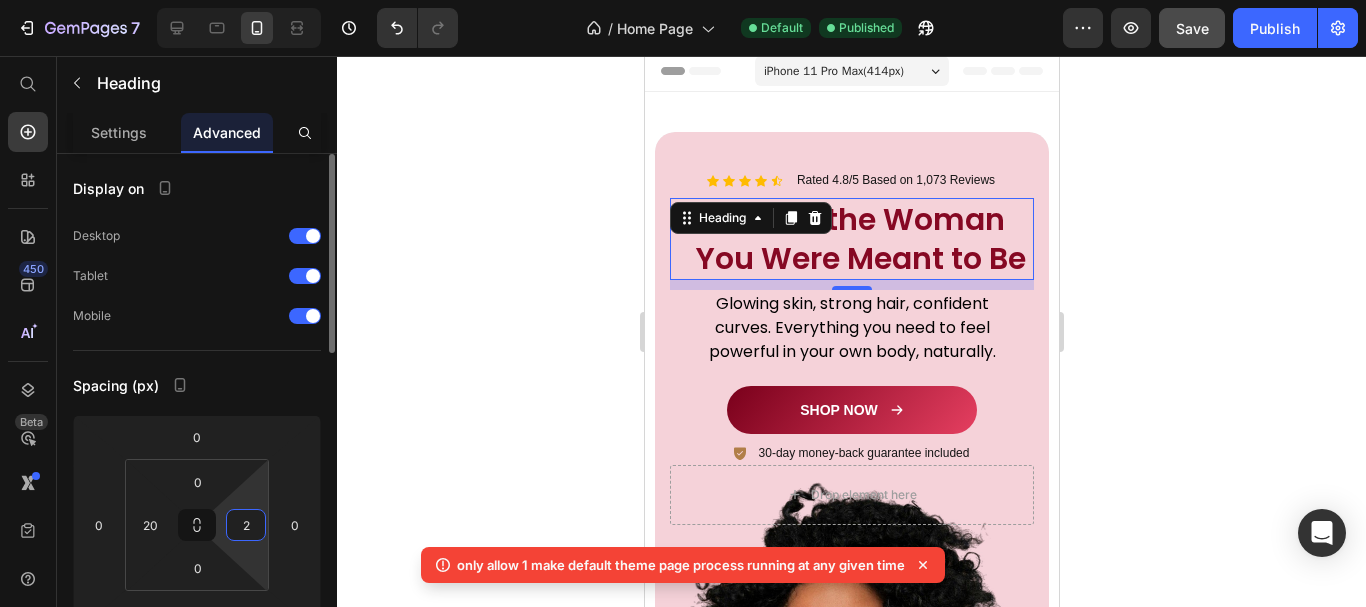 type on "20" 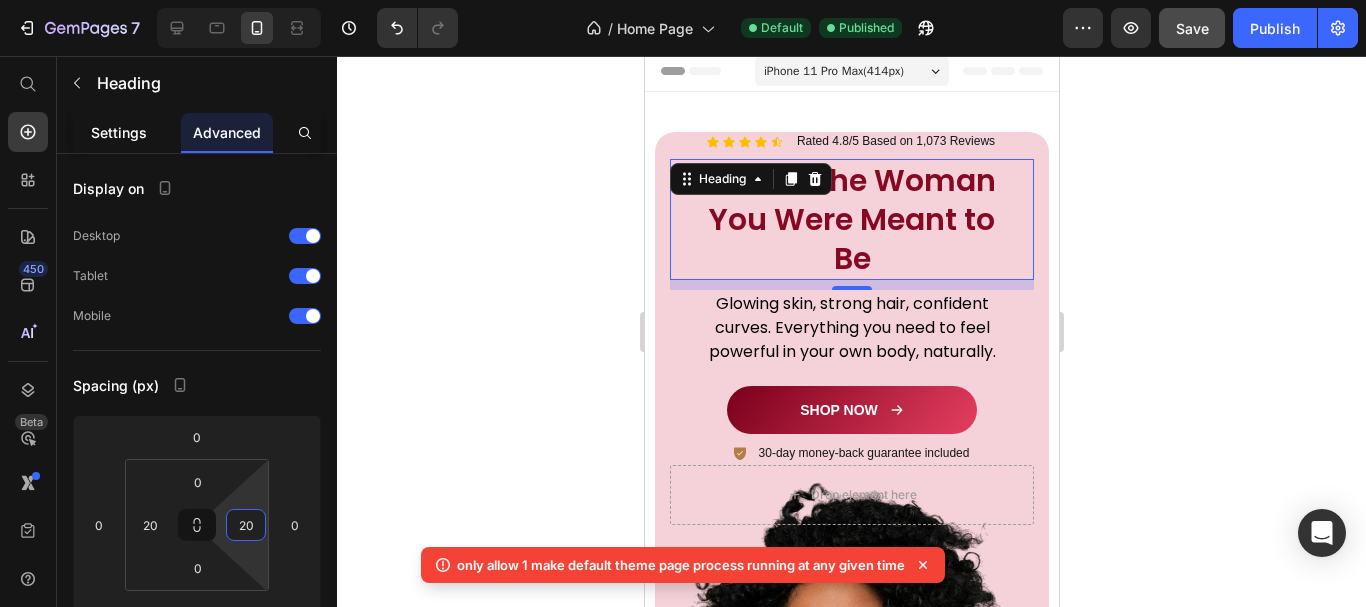 click on "Settings" at bounding box center [119, 132] 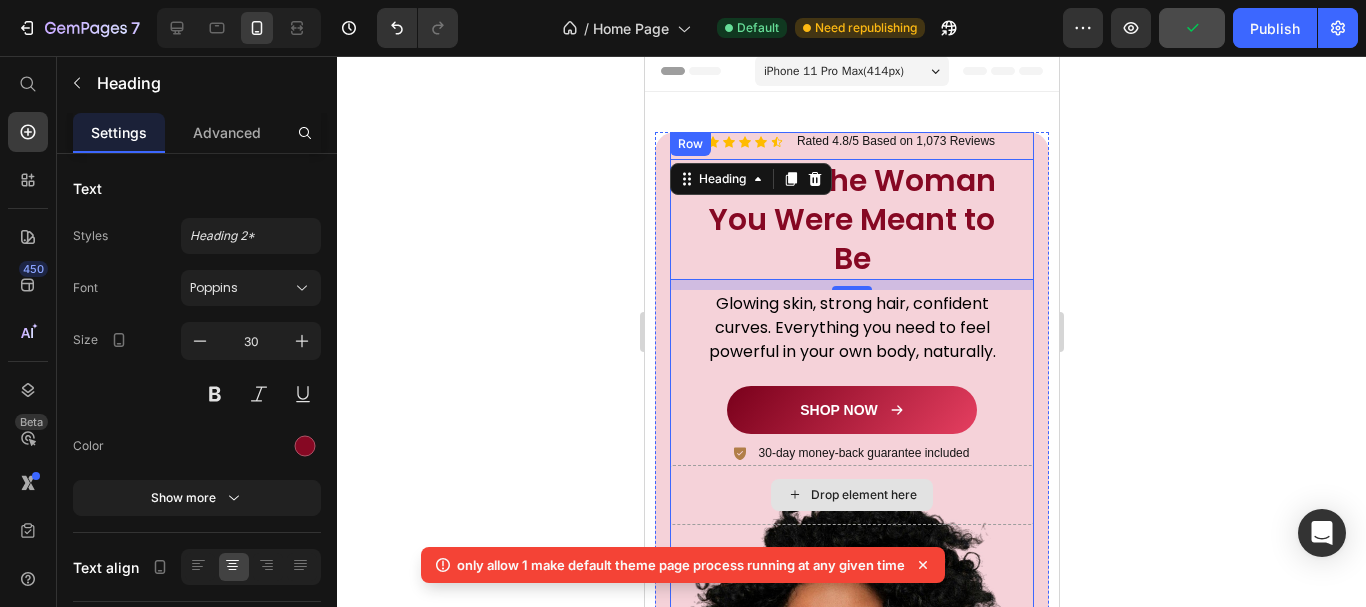 click on "Drop element here" at bounding box center (851, 495) 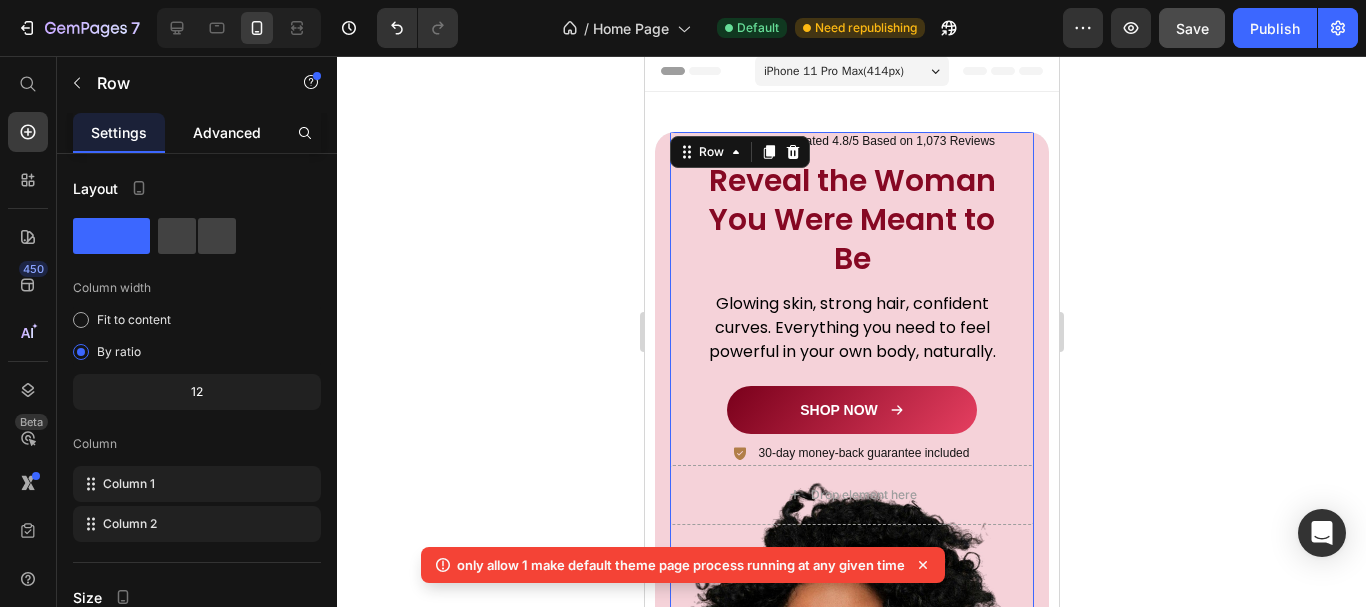 click on "Advanced" at bounding box center (227, 132) 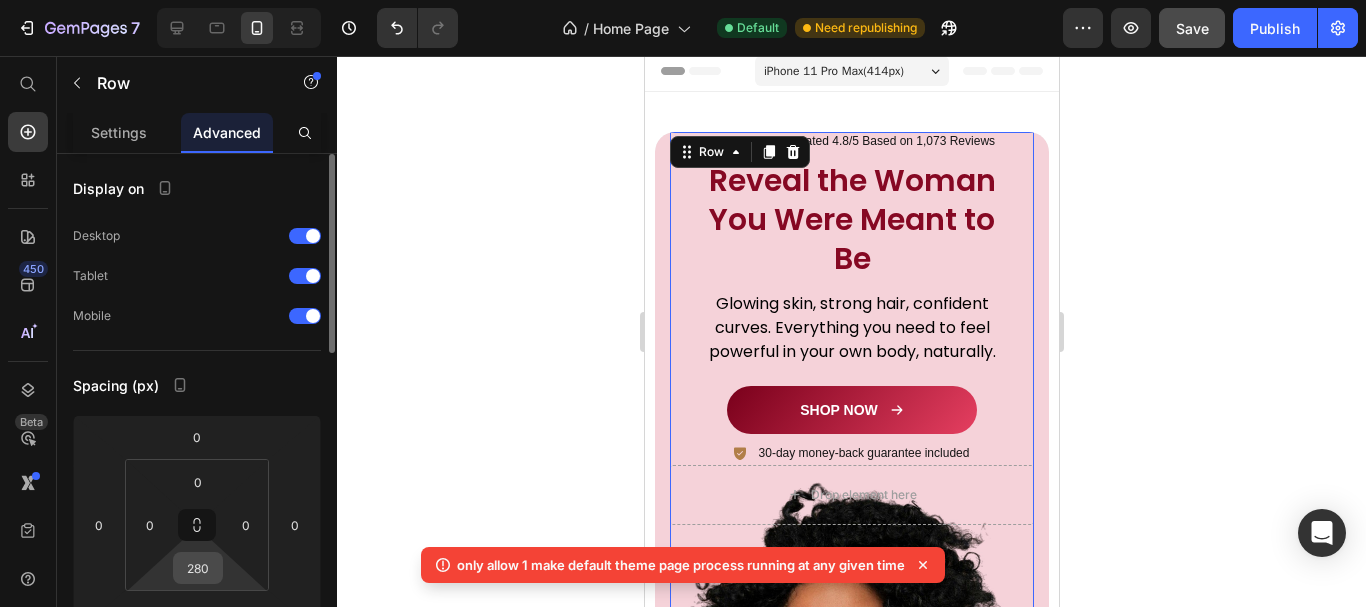 click on "280" at bounding box center [198, 568] 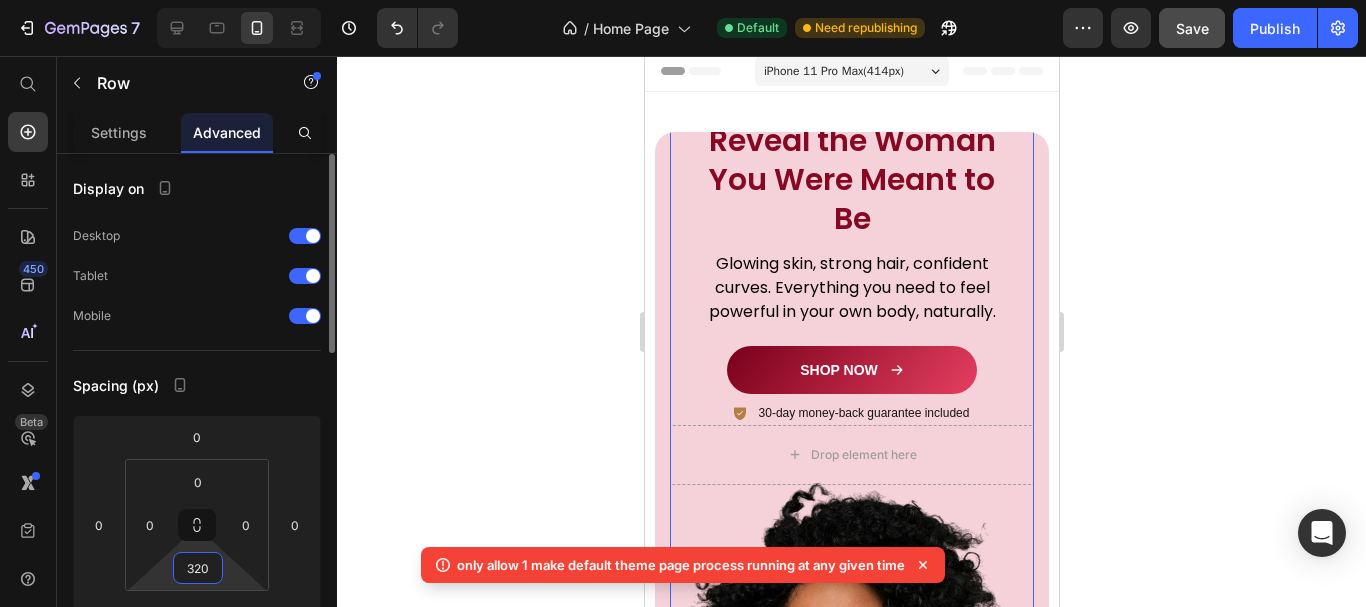 type on "320" 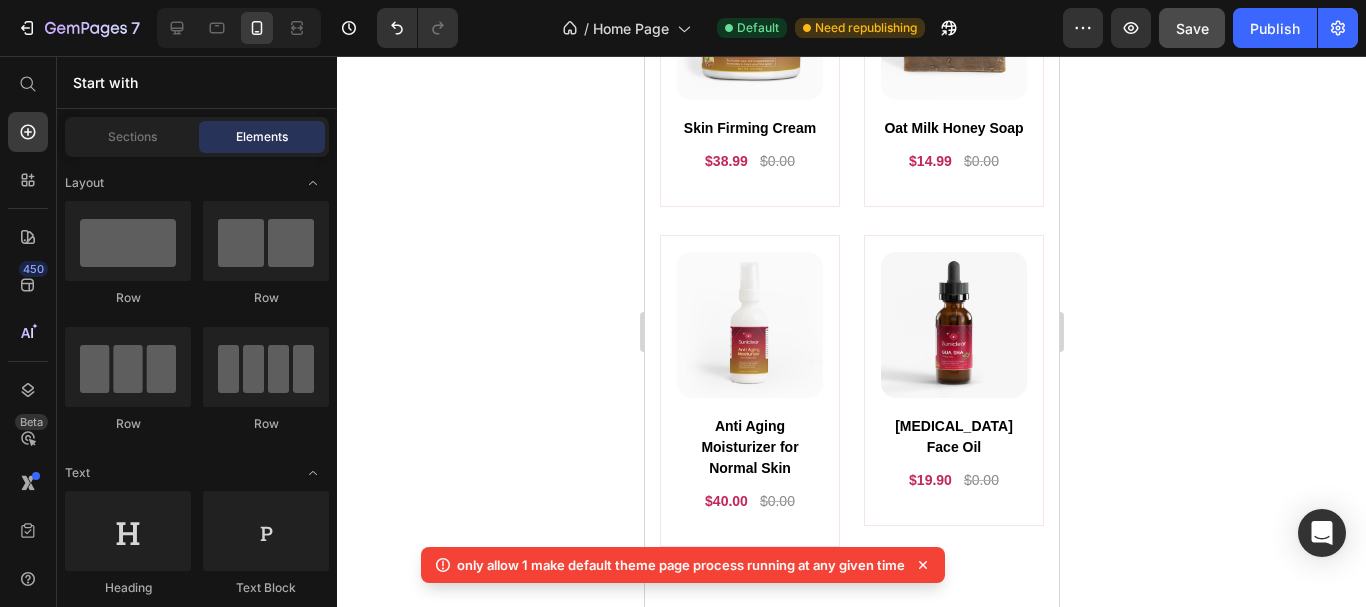 scroll, scrollTop: 1505, scrollLeft: 0, axis: vertical 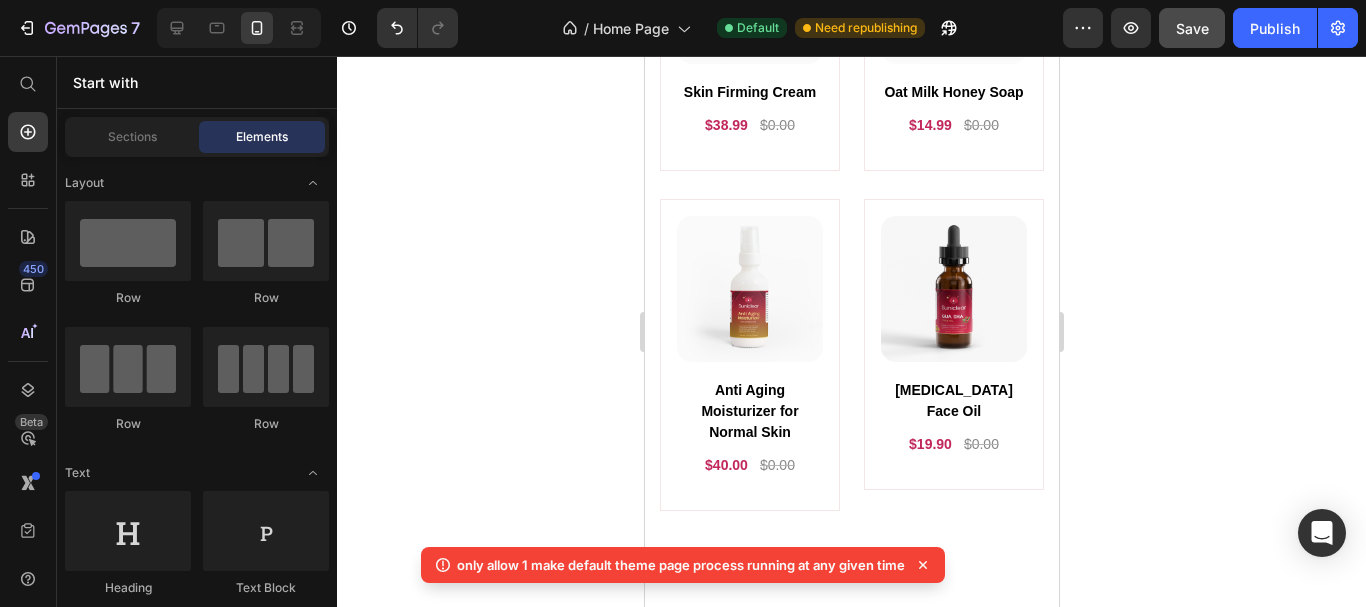 click 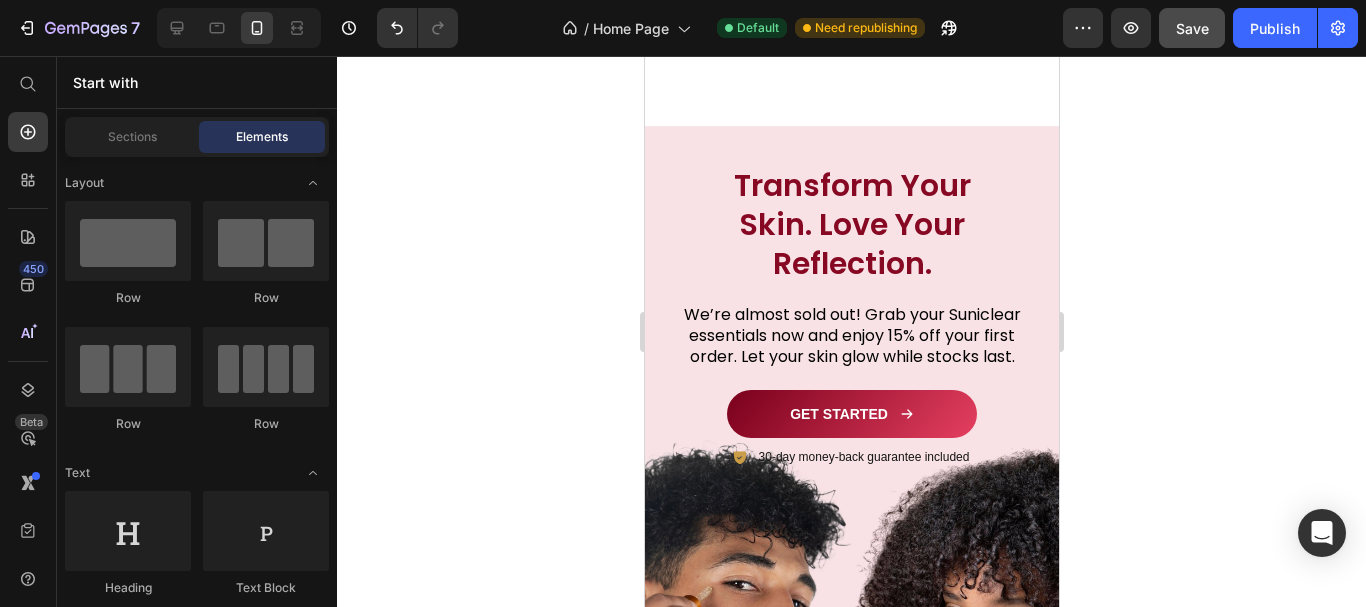 scroll, scrollTop: 3152, scrollLeft: 0, axis: vertical 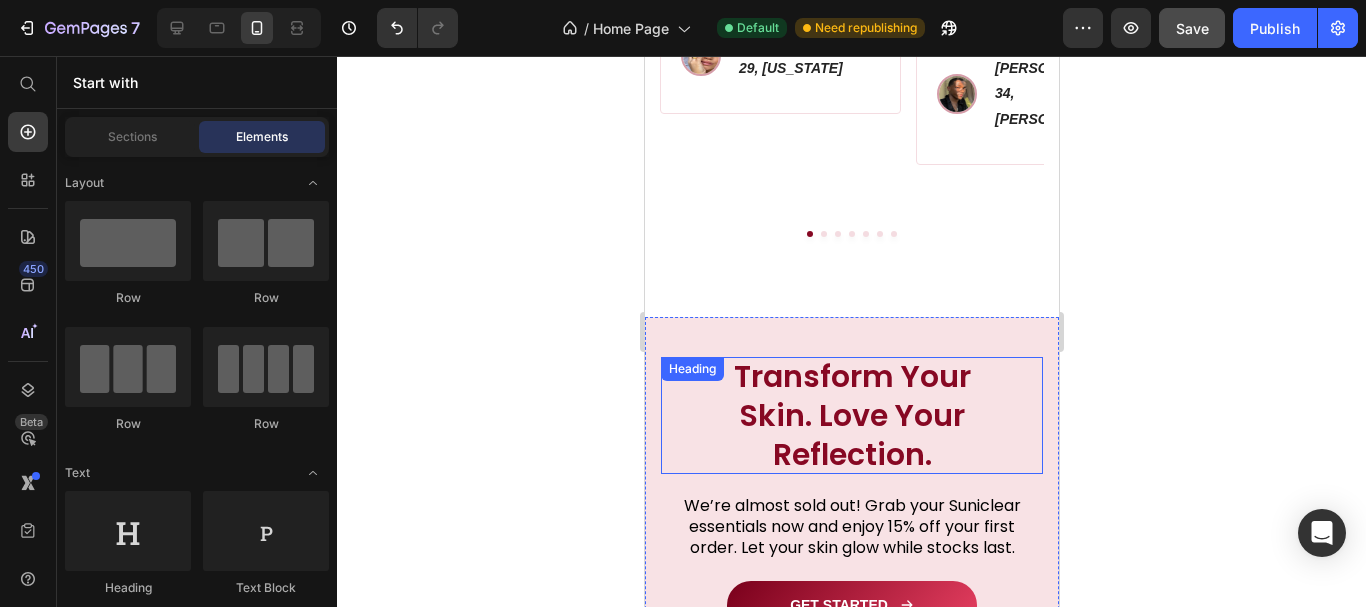 click on "Transform Your Skin. Love Your Reflection." at bounding box center [851, 415] 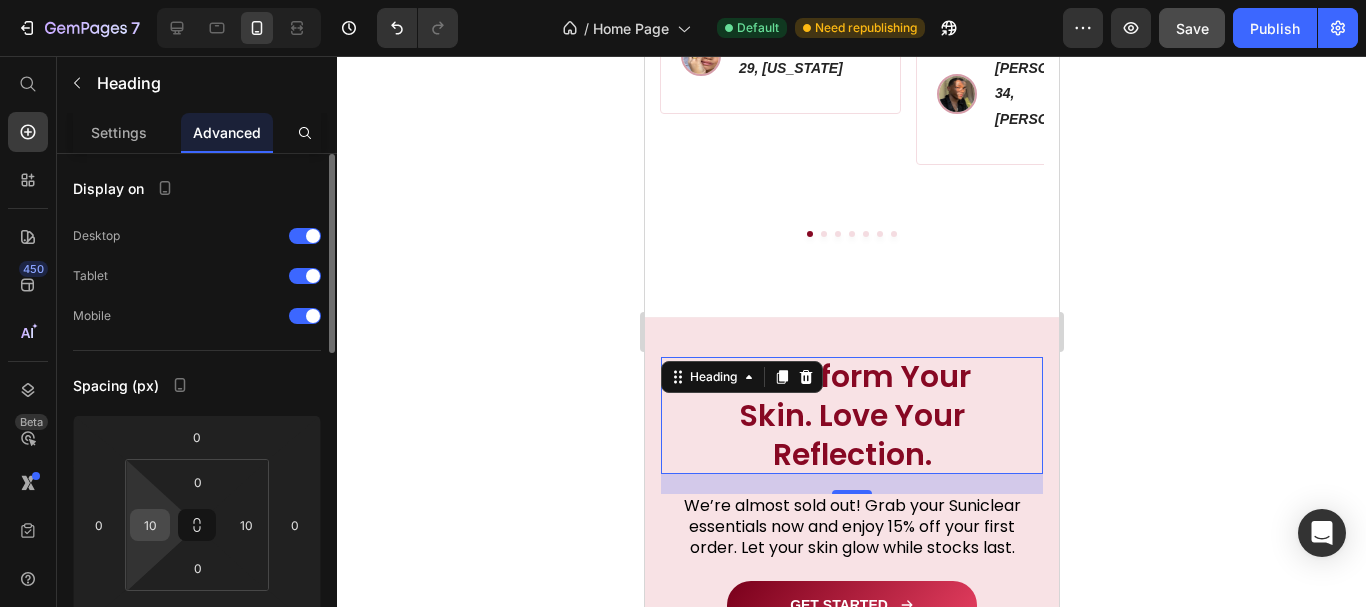 click on "10" at bounding box center [150, 525] 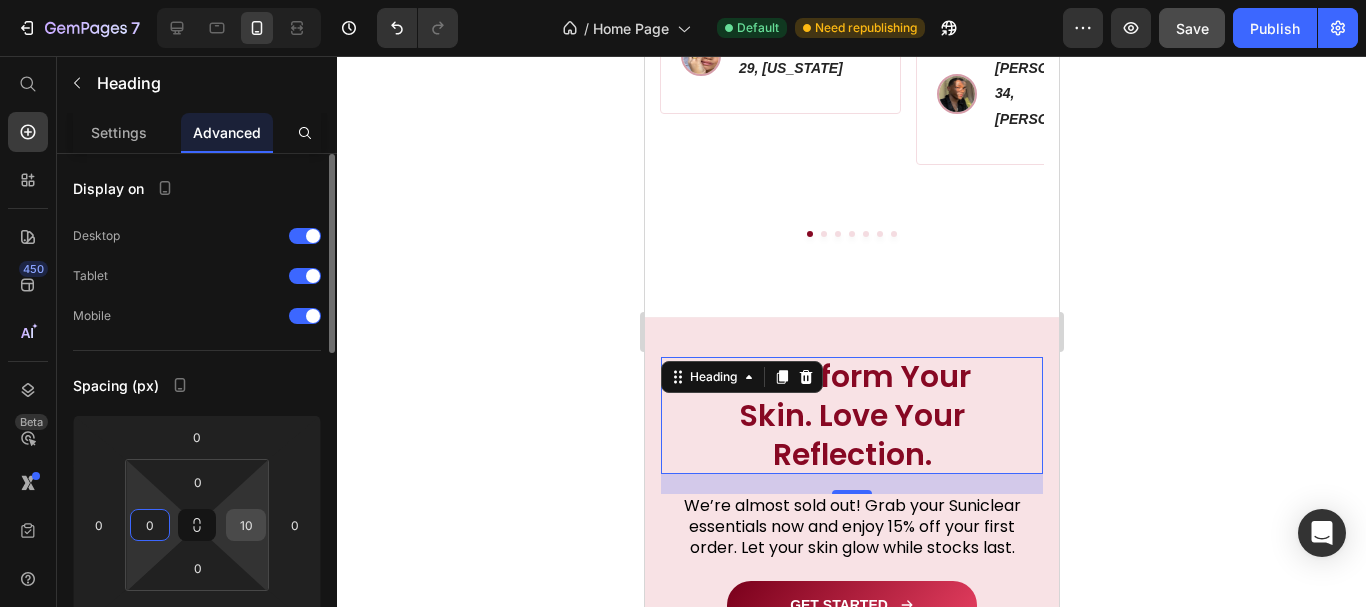 type on "0" 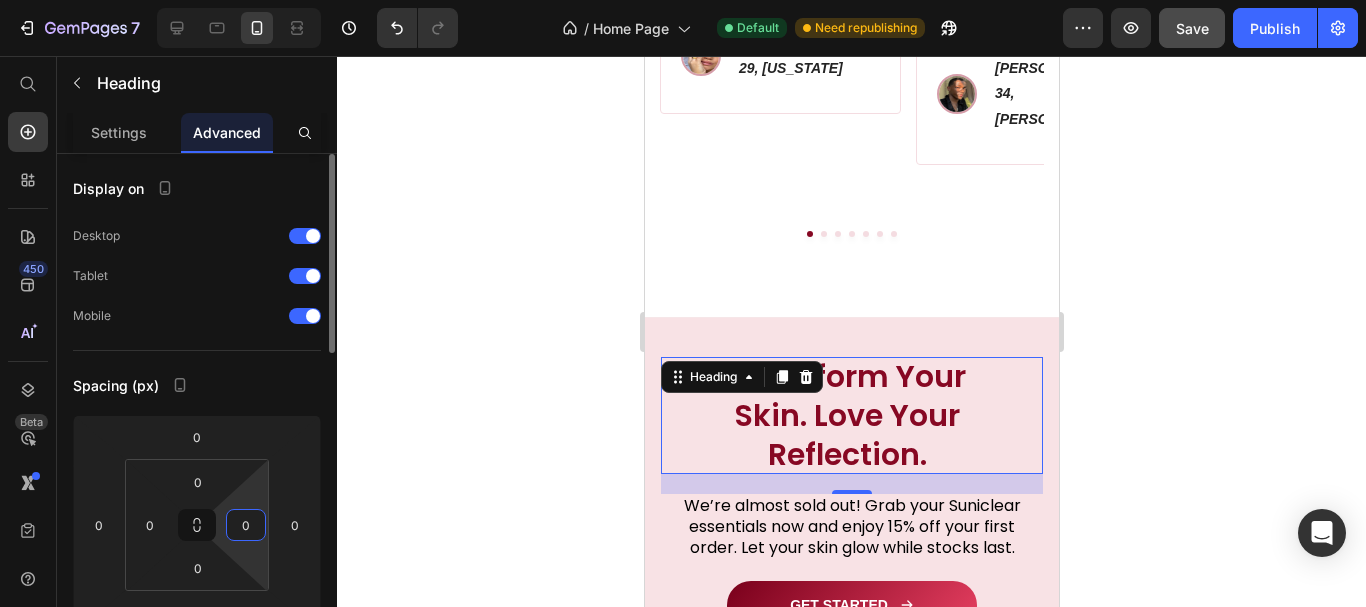 type on "0" 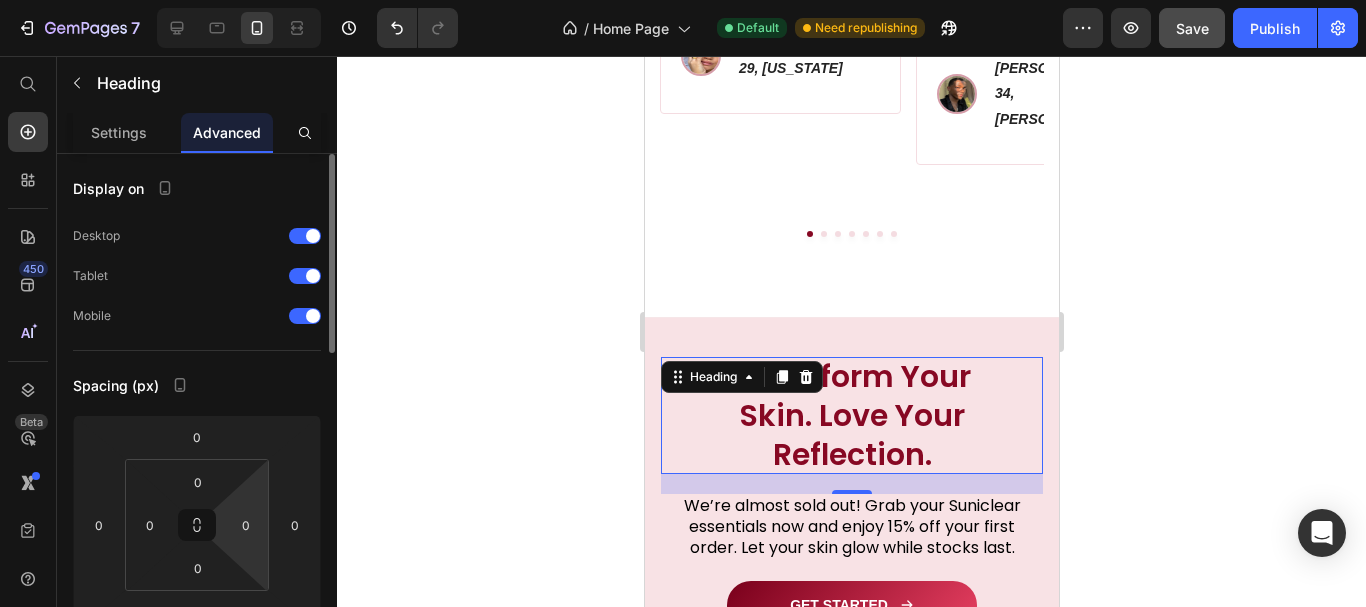 click on "Spacing (px)" at bounding box center [197, 385] 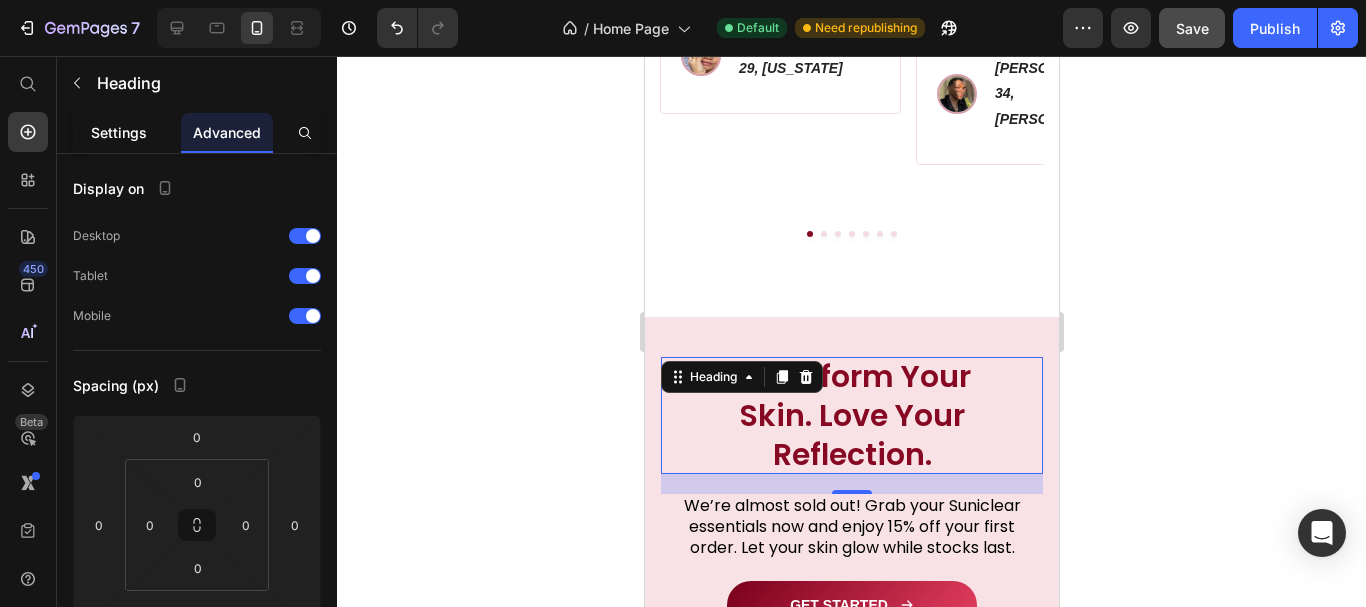 click on "Settings" at bounding box center (119, 132) 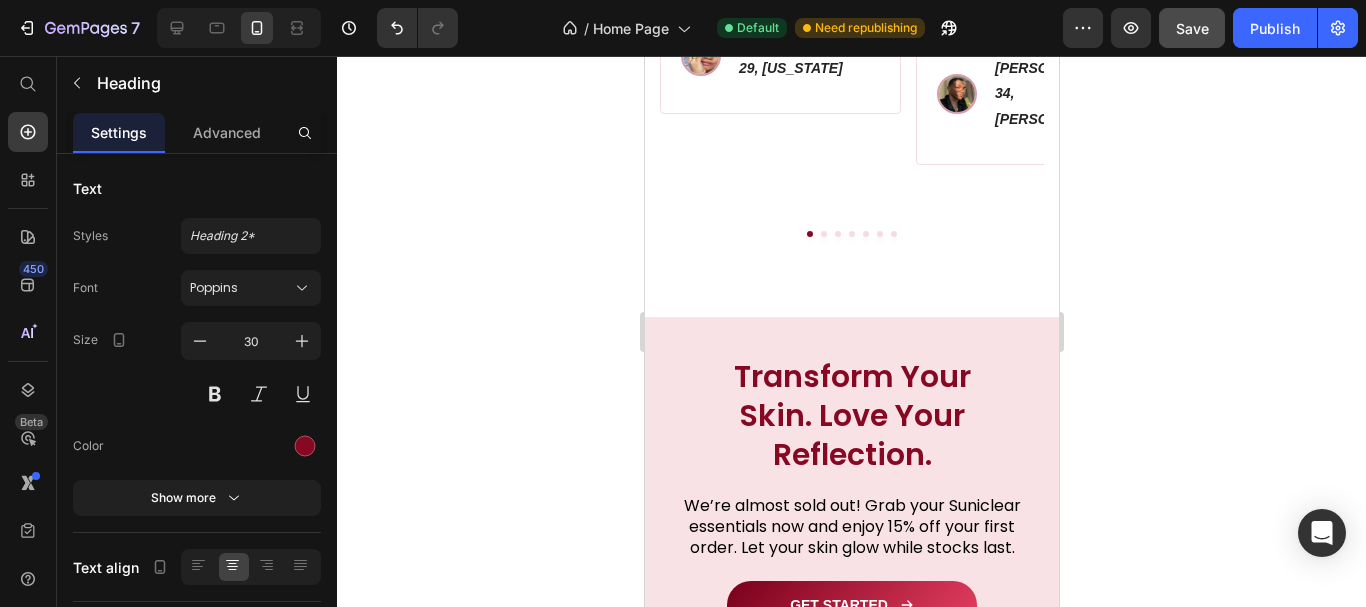 scroll, scrollTop: 3346, scrollLeft: 0, axis: vertical 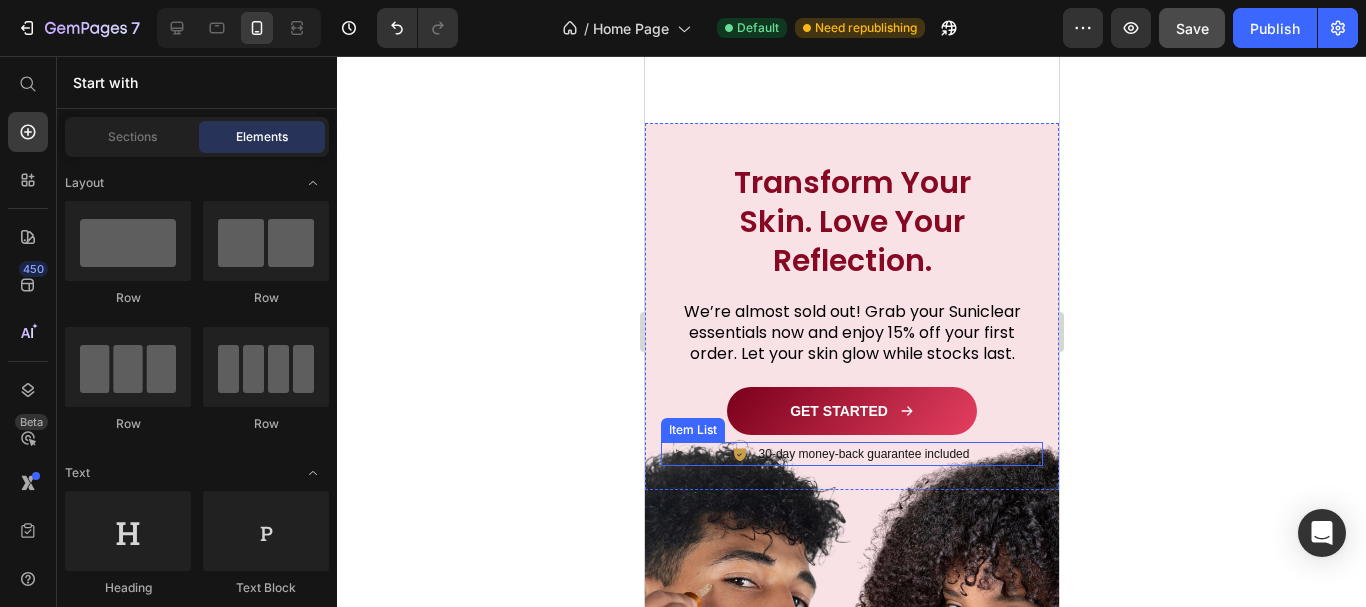 click on "30-day money-back guarantee included" at bounding box center (851, 454) 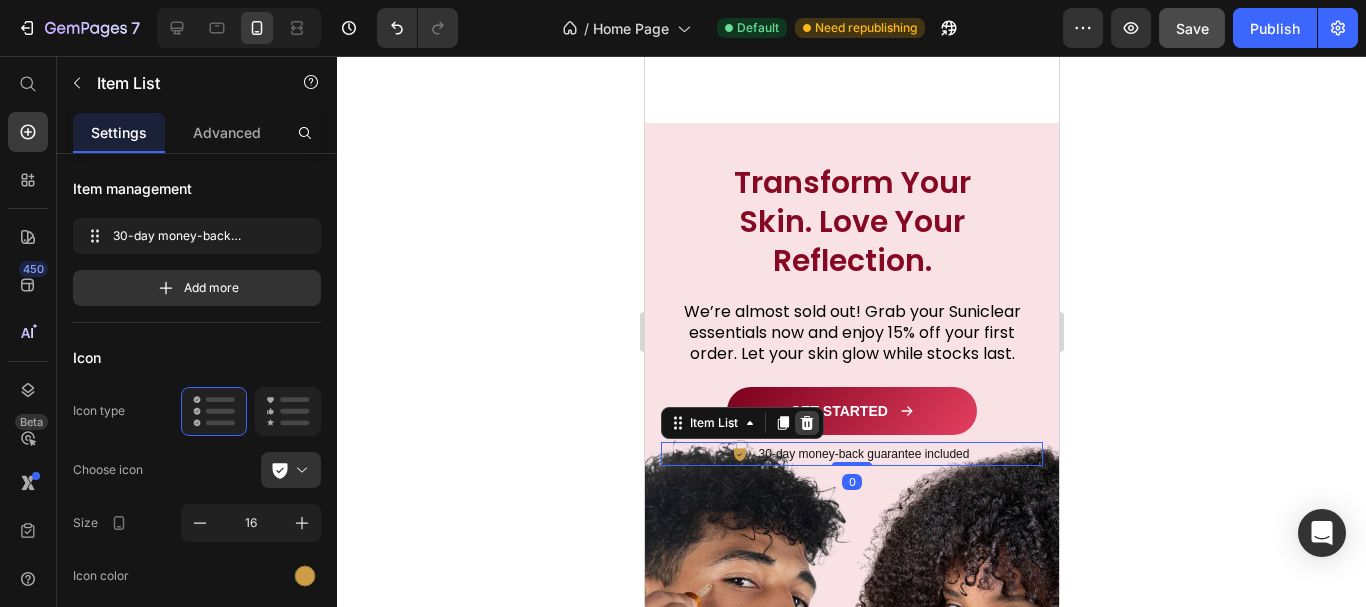 click 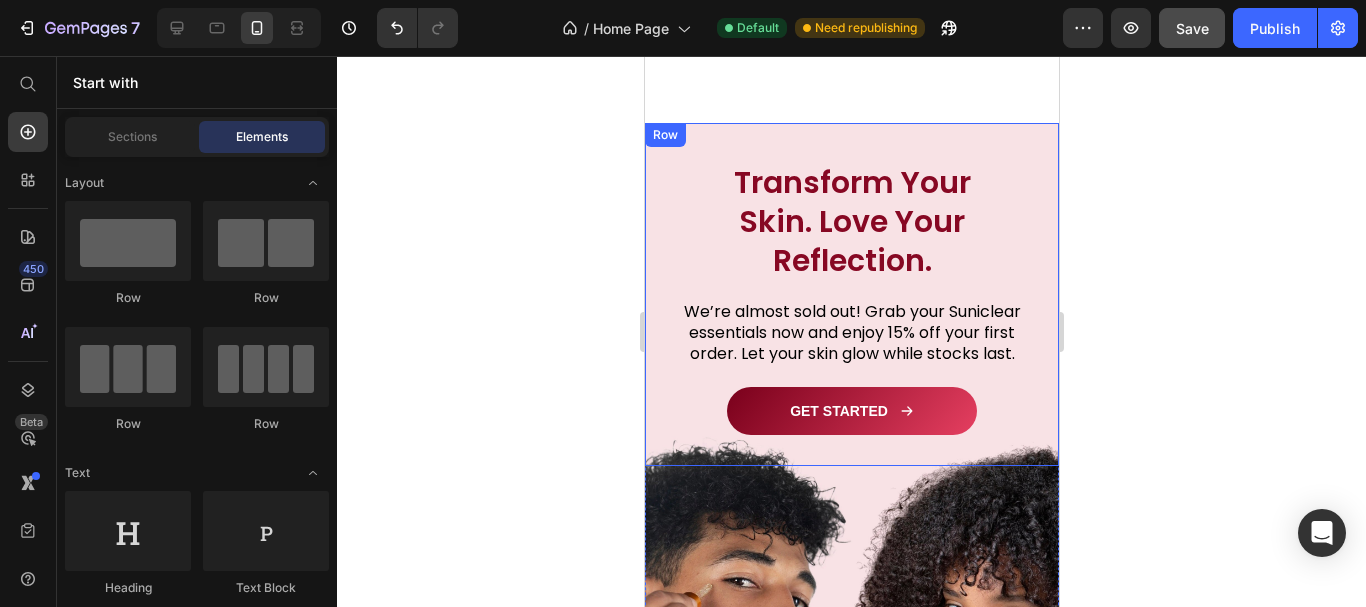 click on "Transform Your Skin. Love Your Reflection. Heading We’re almost sold out! Grab your Suniclear essentials now and enjoy 15% off your first order. Let your skin glow while stocks last. Text block
GET STARTED Button Row" at bounding box center [851, 302] 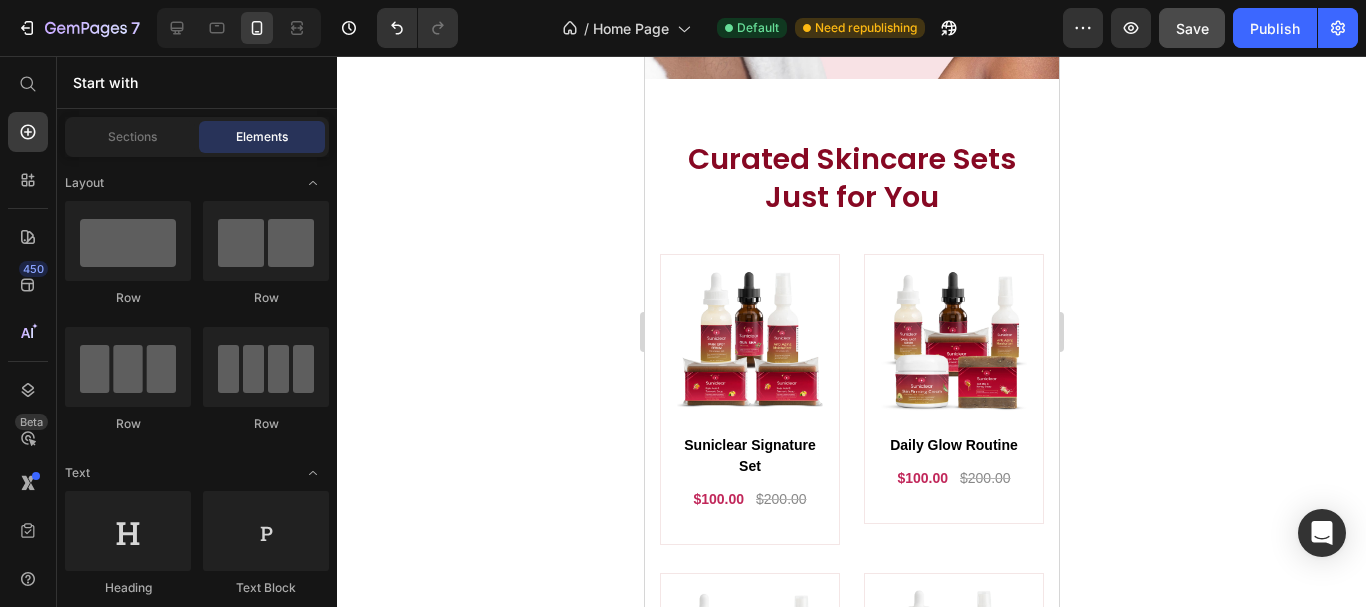 scroll, scrollTop: 4086, scrollLeft: 0, axis: vertical 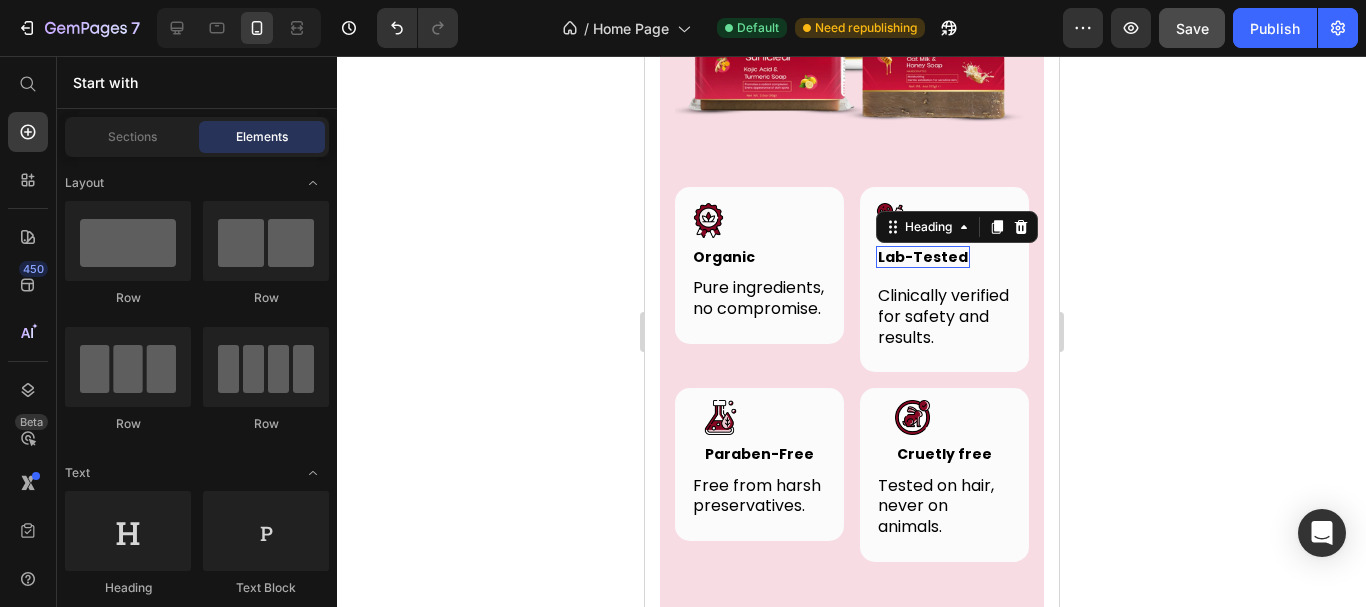 click on "Lab-Tested" at bounding box center [922, 257] 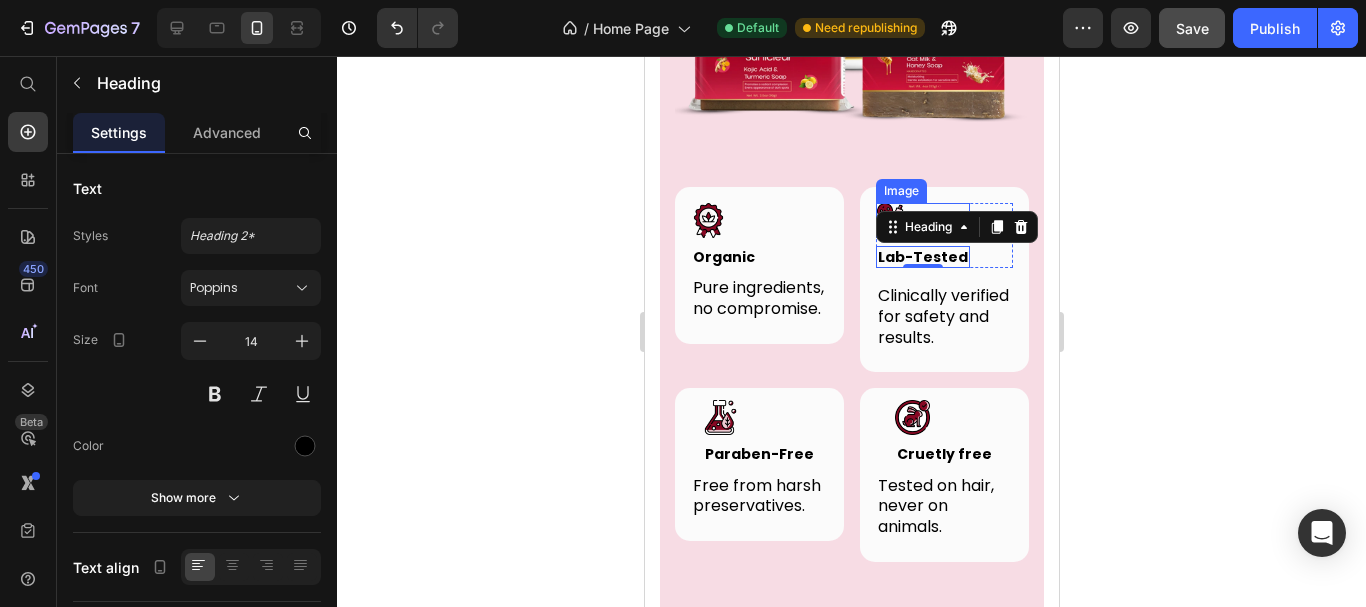 click at bounding box center (922, 220) 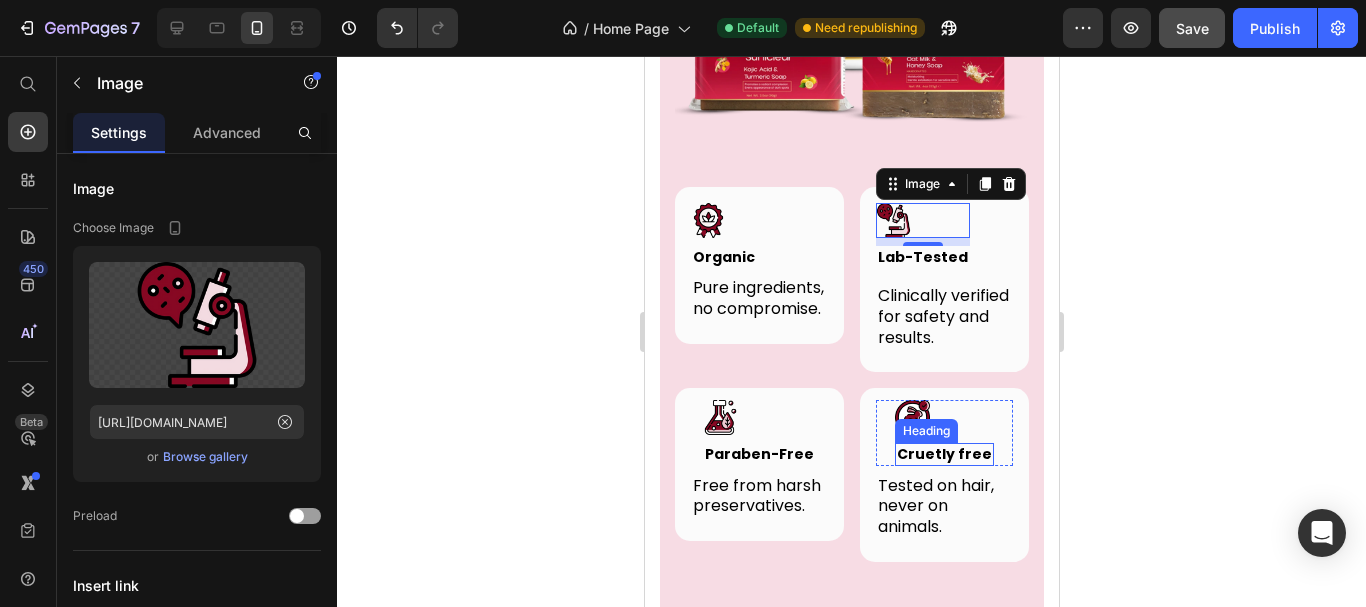 click on "Cruetly free" at bounding box center [943, 454] 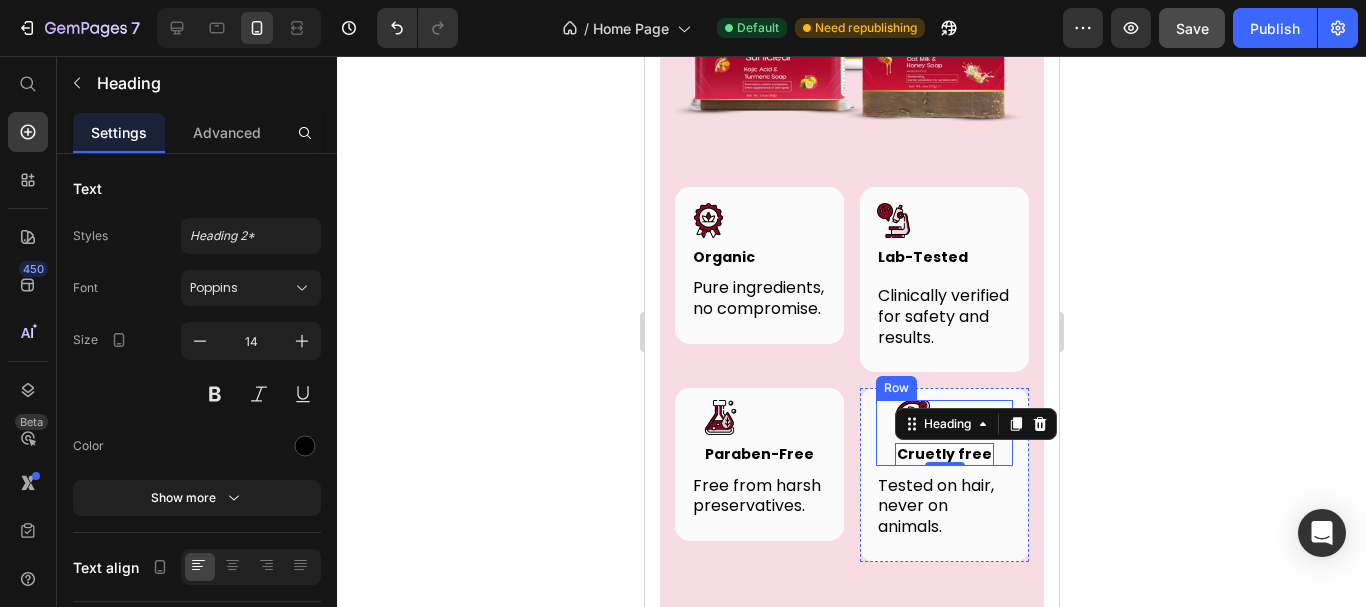 click on "Image Cruetly free Heading   0 Row" at bounding box center [943, 432] 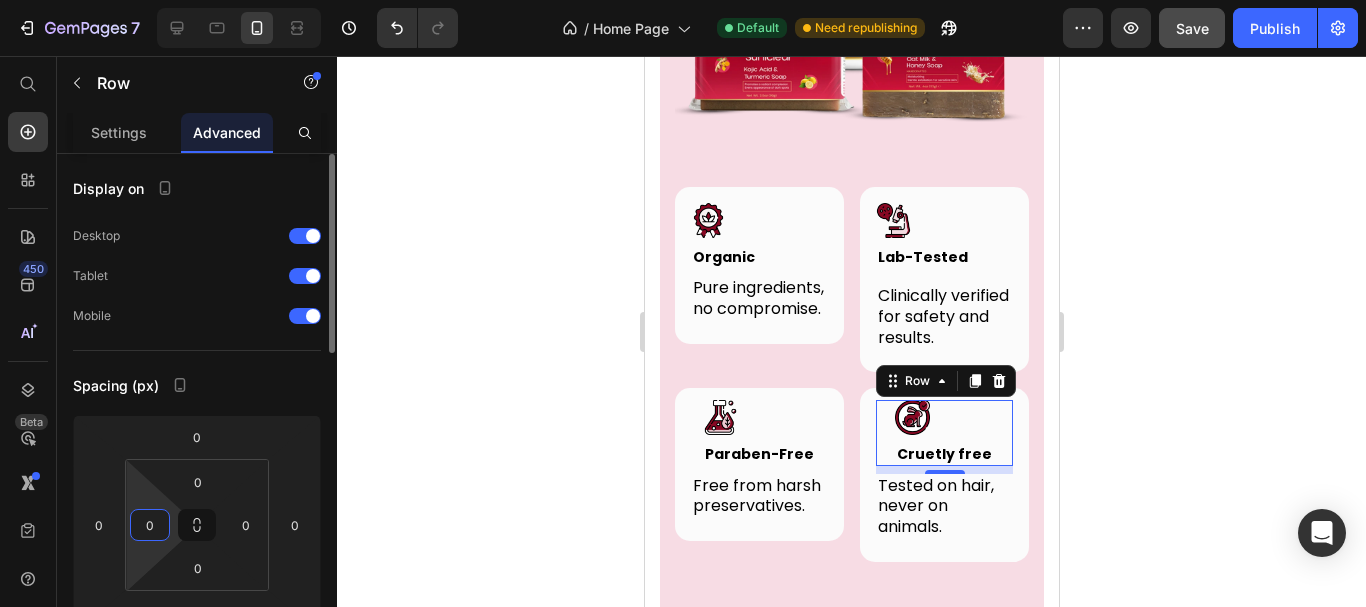 click on "0" at bounding box center [150, 525] 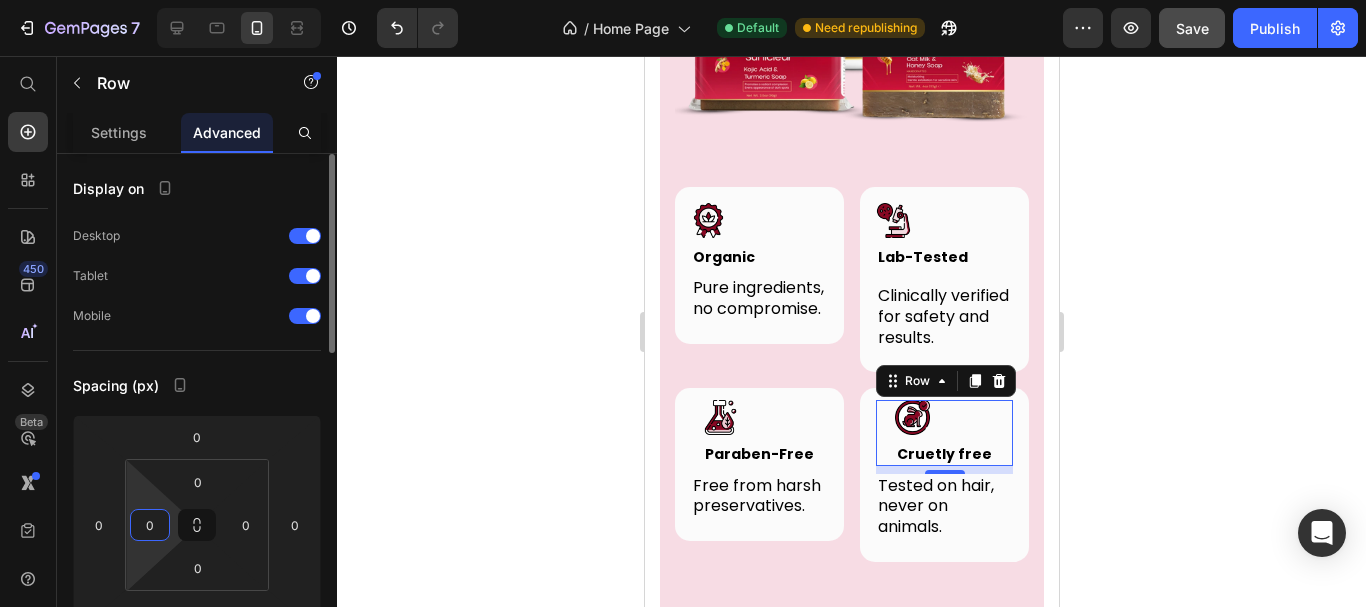 click on "Spacing (px)" at bounding box center [197, 385] 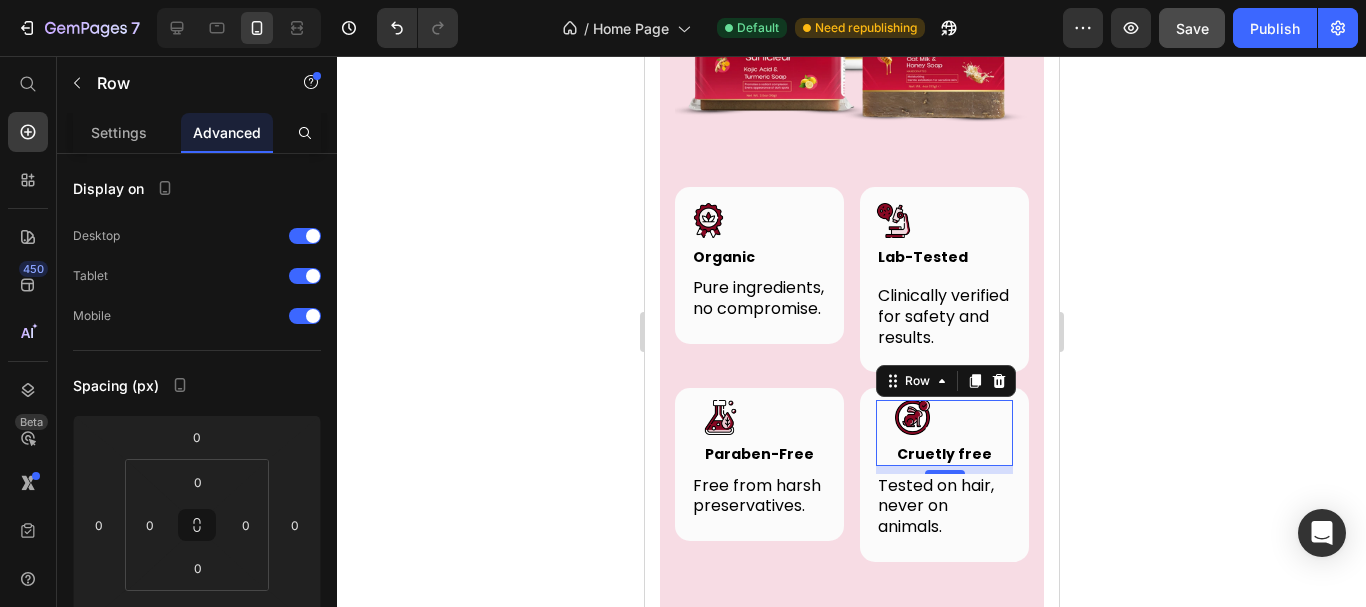 click on "Image Cruetly free Heading Row   8" at bounding box center (943, 432) 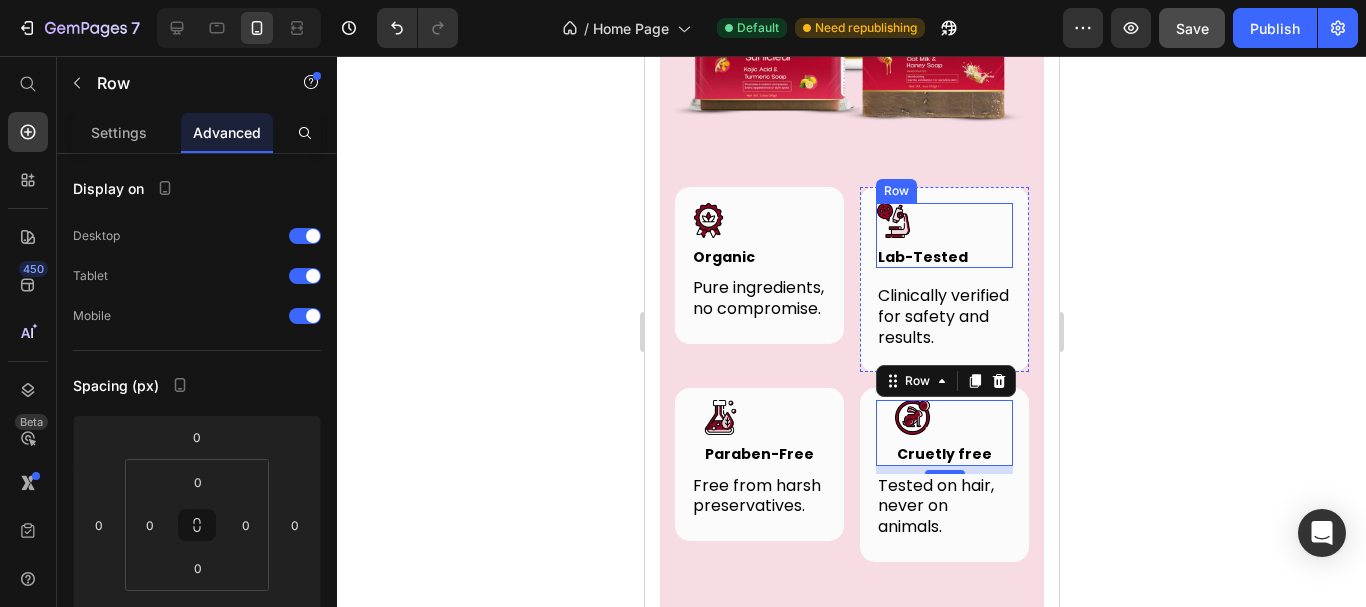 click on "Image" at bounding box center [922, 224] 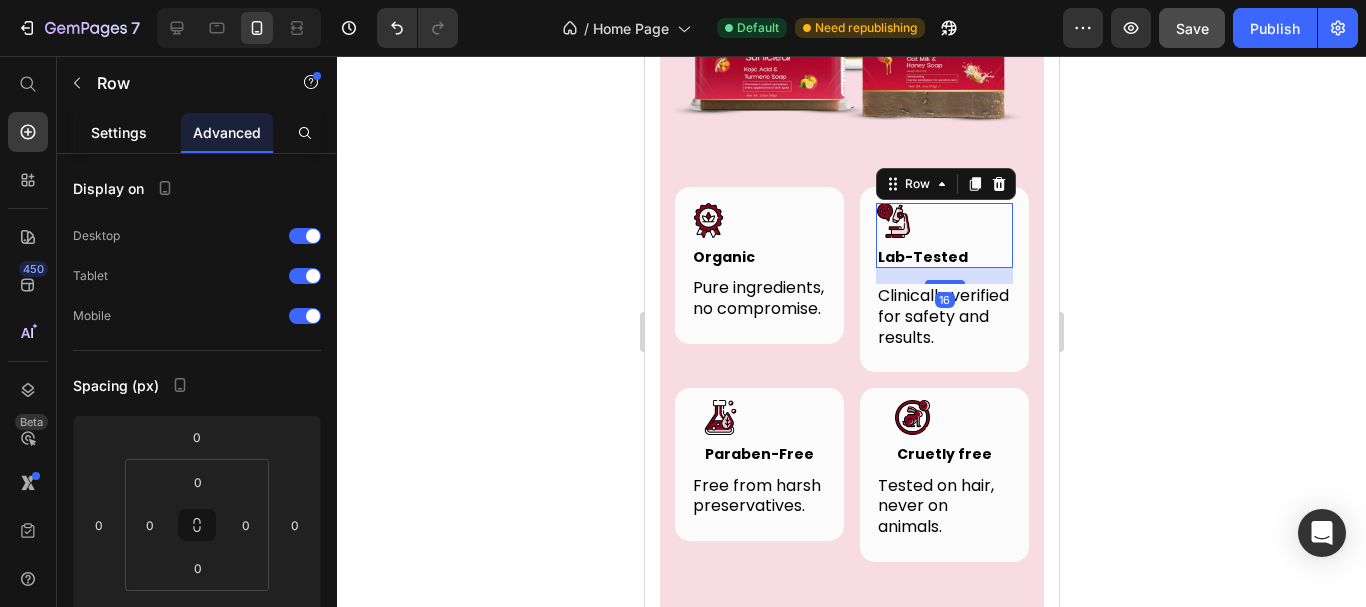 click on "Settings" at bounding box center (119, 132) 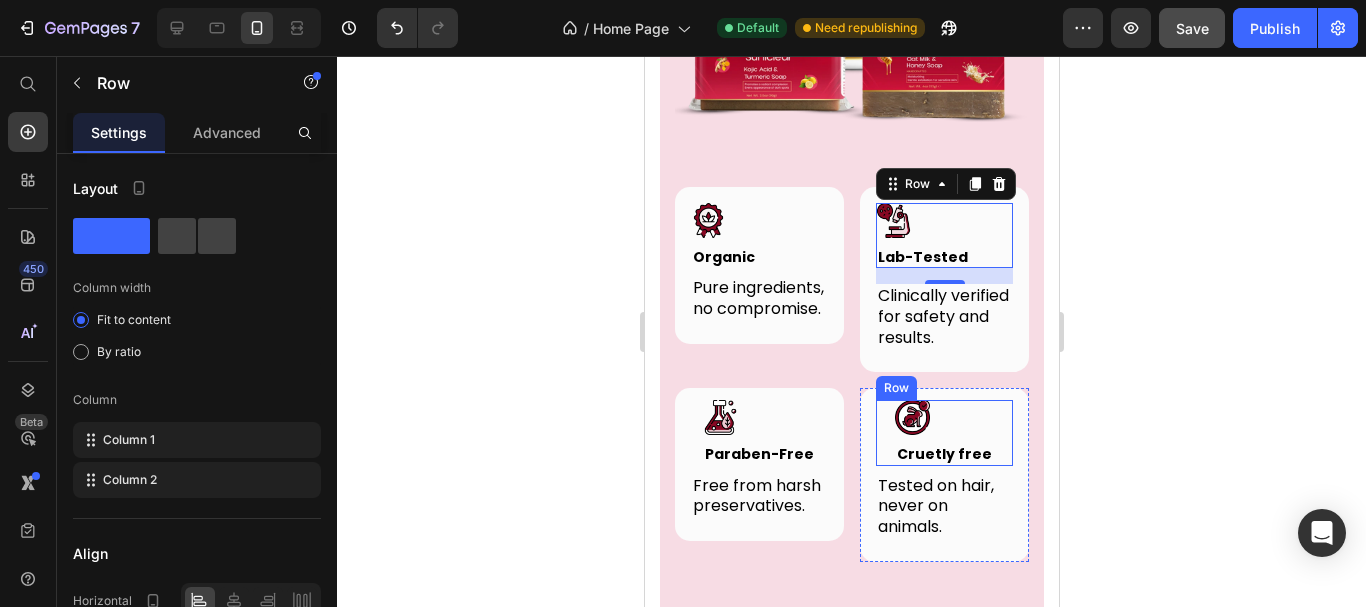 click on "Image Cruetly free Heading Row" at bounding box center (943, 432) 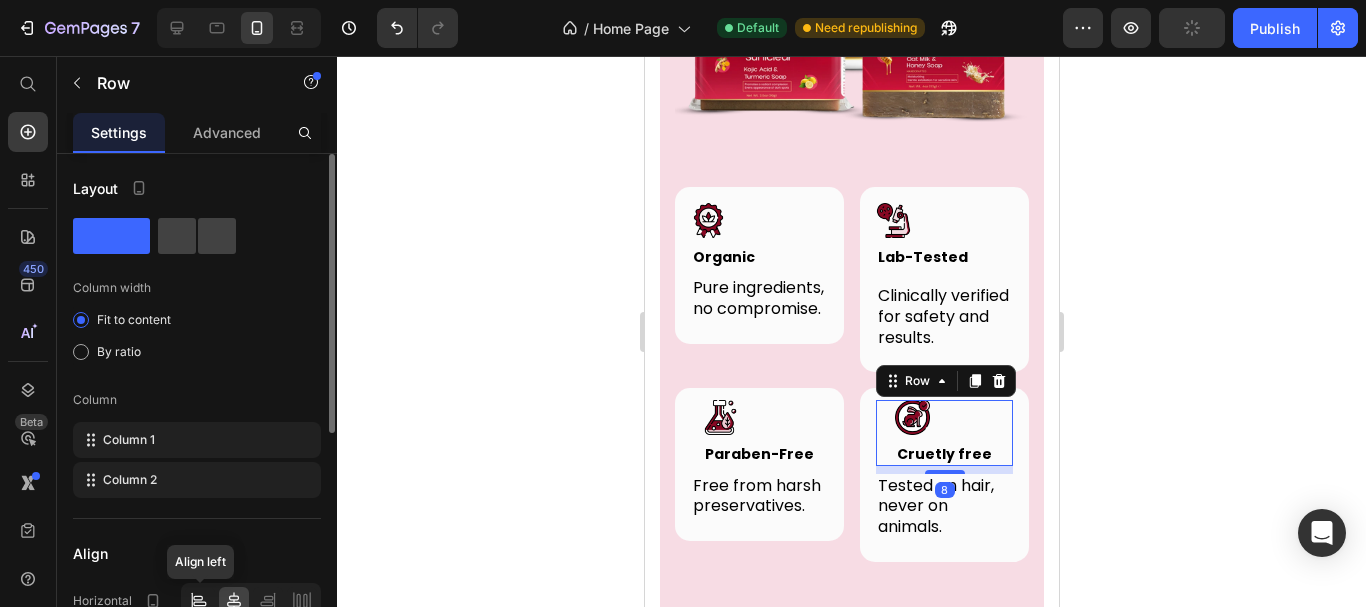 click 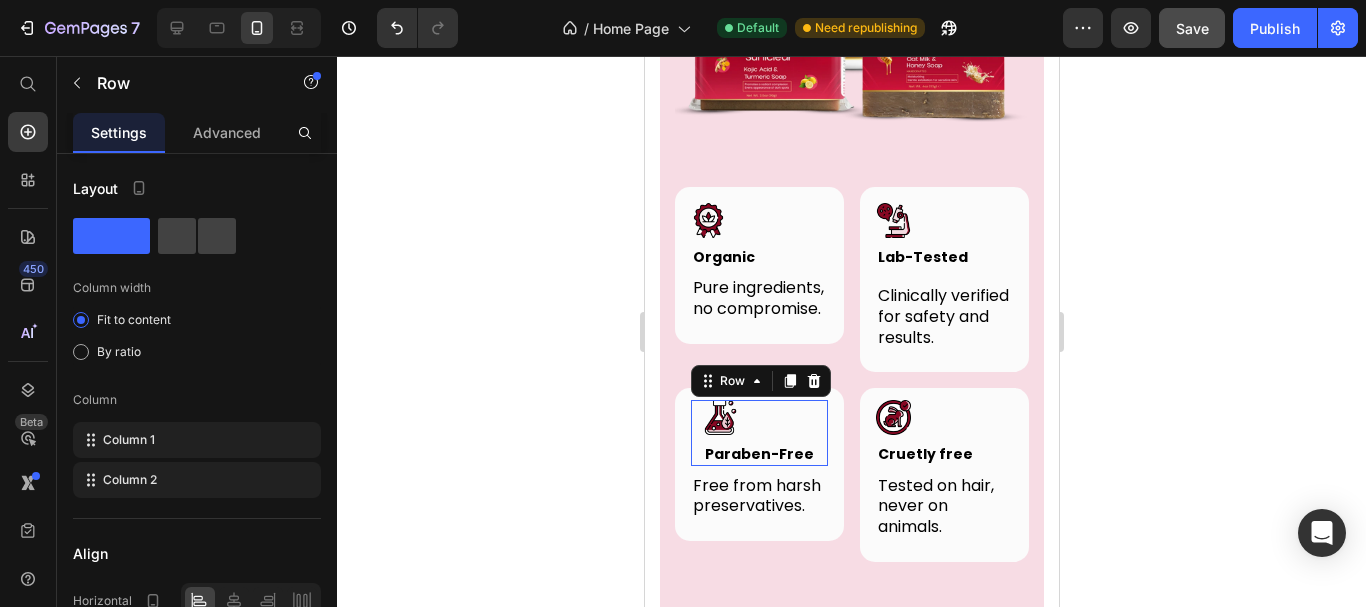 click on "Image Paraben-Free Heading Row   0" at bounding box center [758, 432] 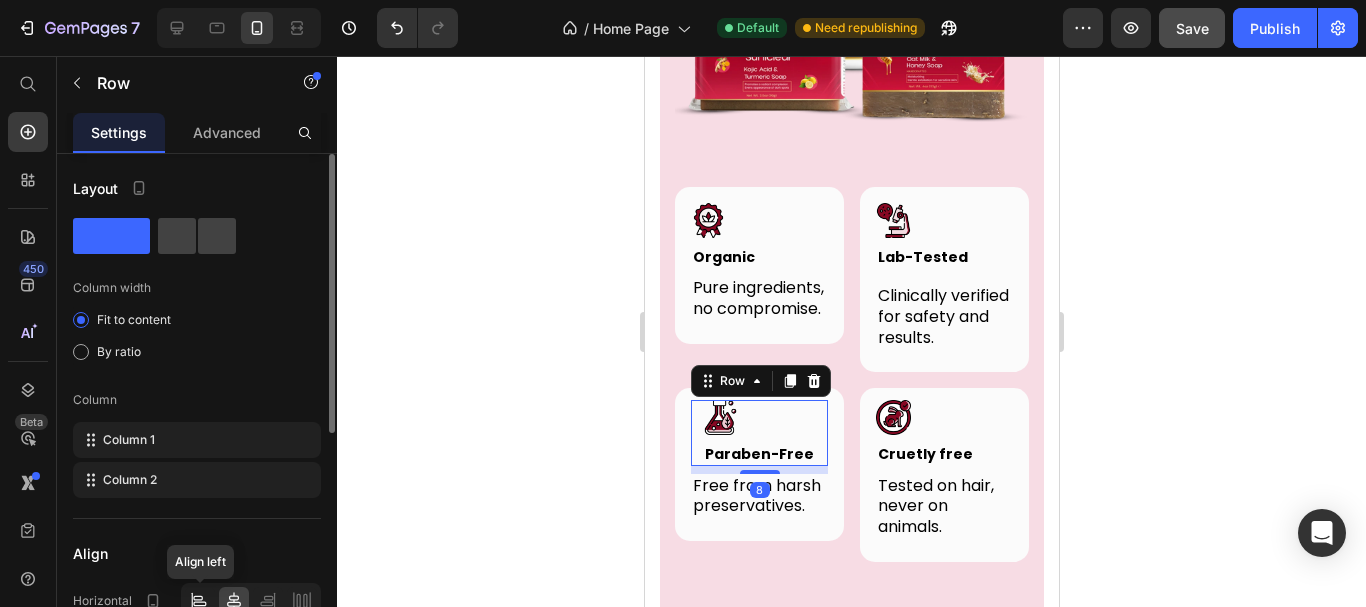 click 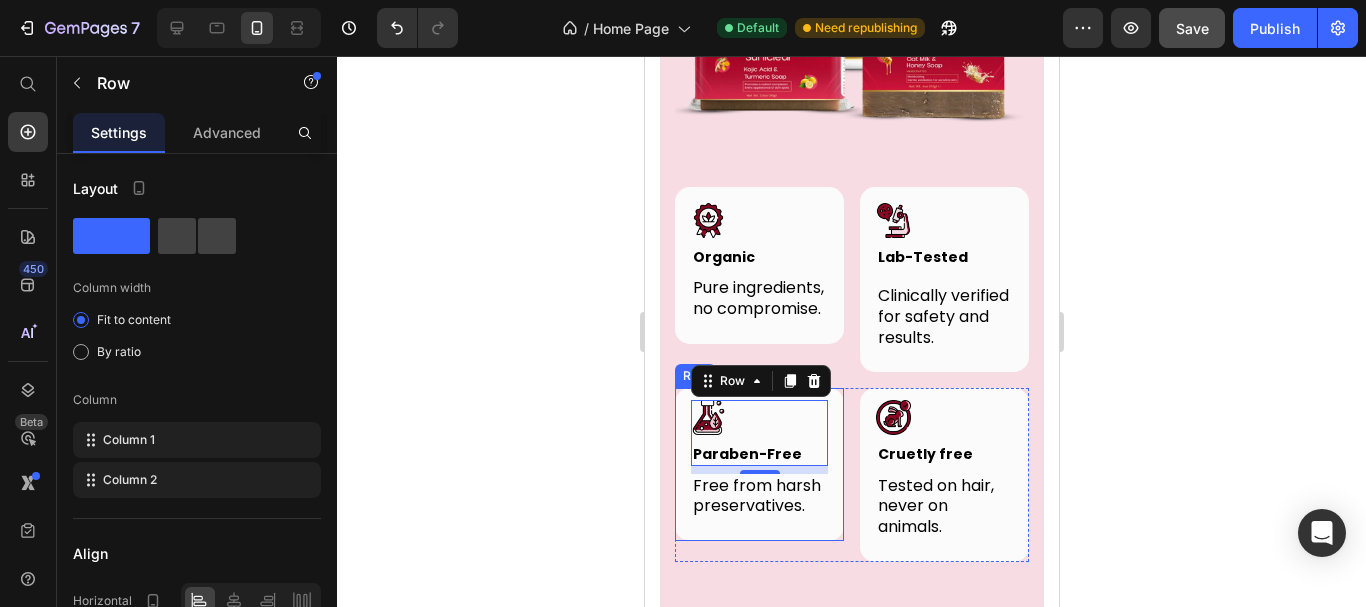 click on "Image Paraben-Free Heading Row   8 Free from harsh preservatives. Text block Row" at bounding box center (758, 464) 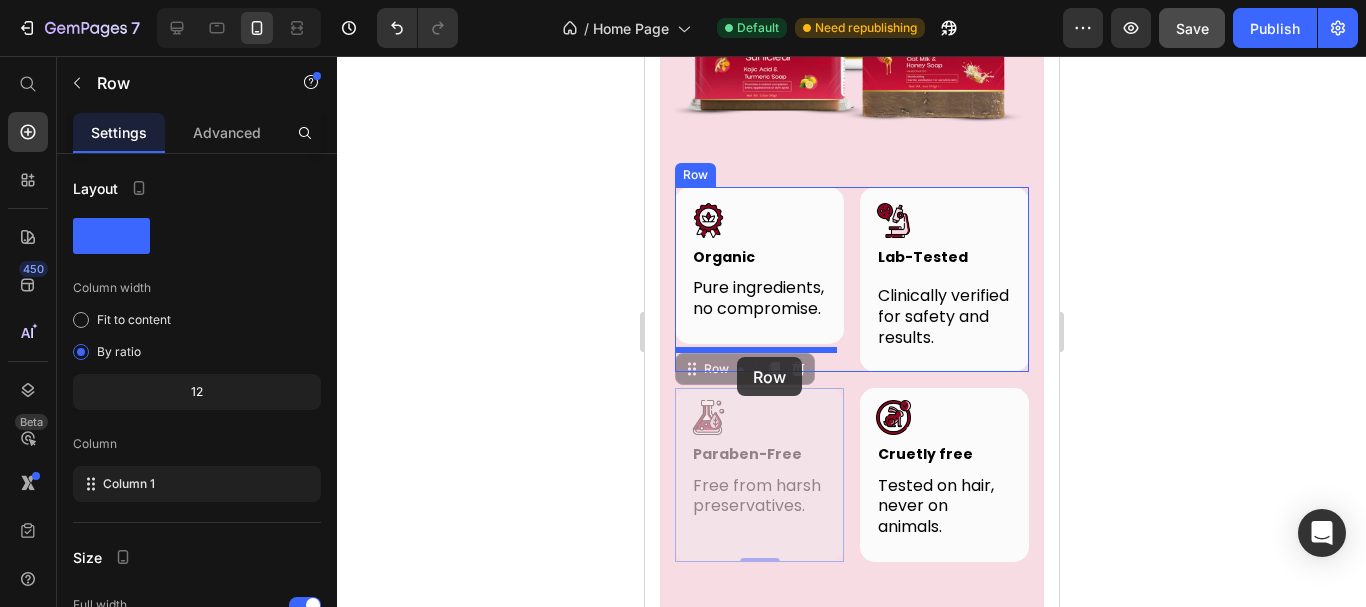 drag, startPoint x: 730, startPoint y: 373, endPoint x: 736, endPoint y: 357, distance: 17.088007 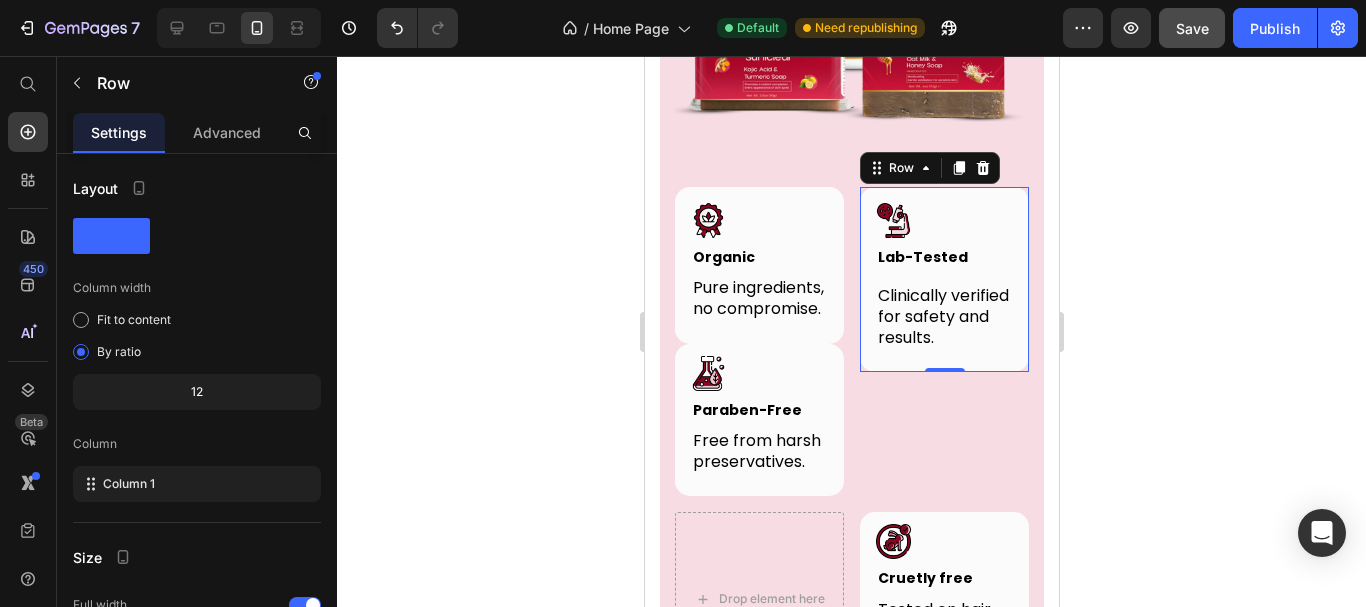 click on "Image Lab-Tested Heading Row Clinically verified for safety and results. Text block Row   0" at bounding box center [943, 280] 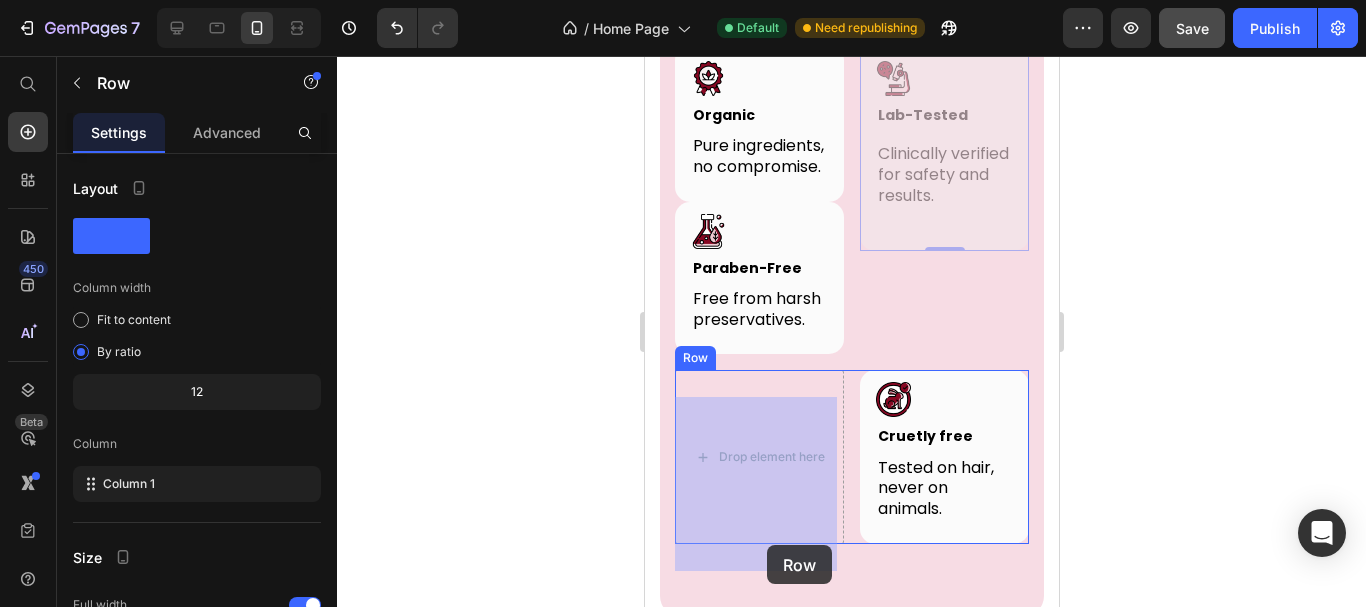 drag, startPoint x: 893, startPoint y: 154, endPoint x: 767, endPoint y: 533, distance: 399.39578 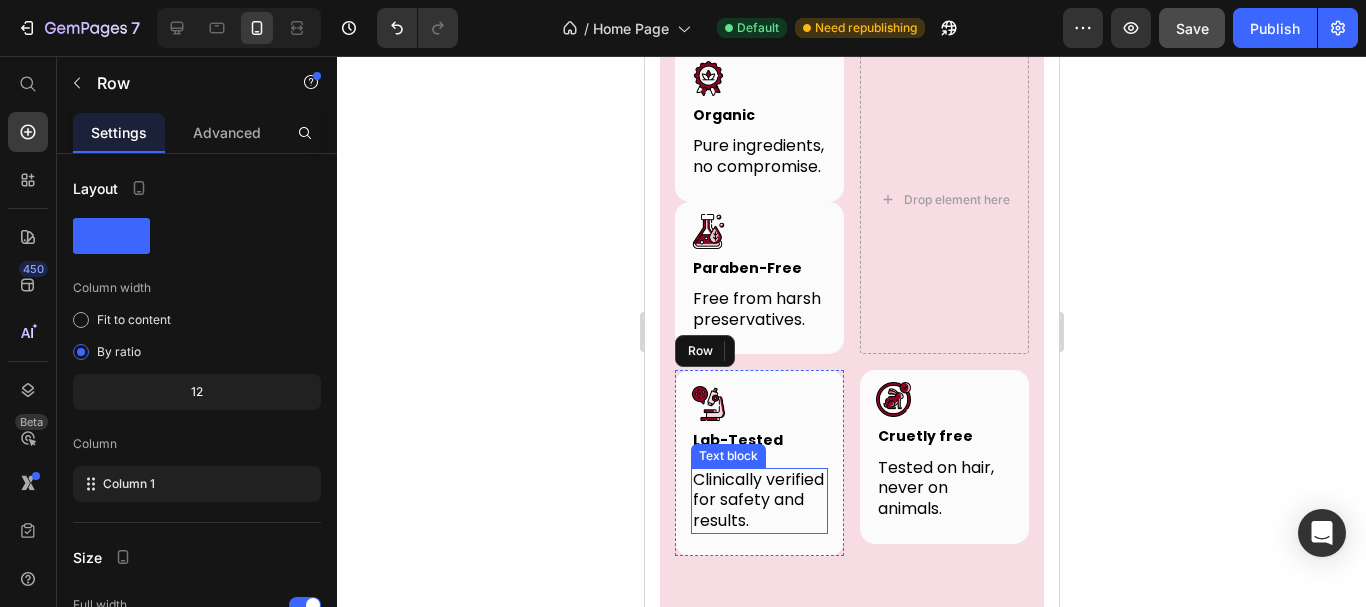 scroll, scrollTop: 7360, scrollLeft: 0, axis: vertical 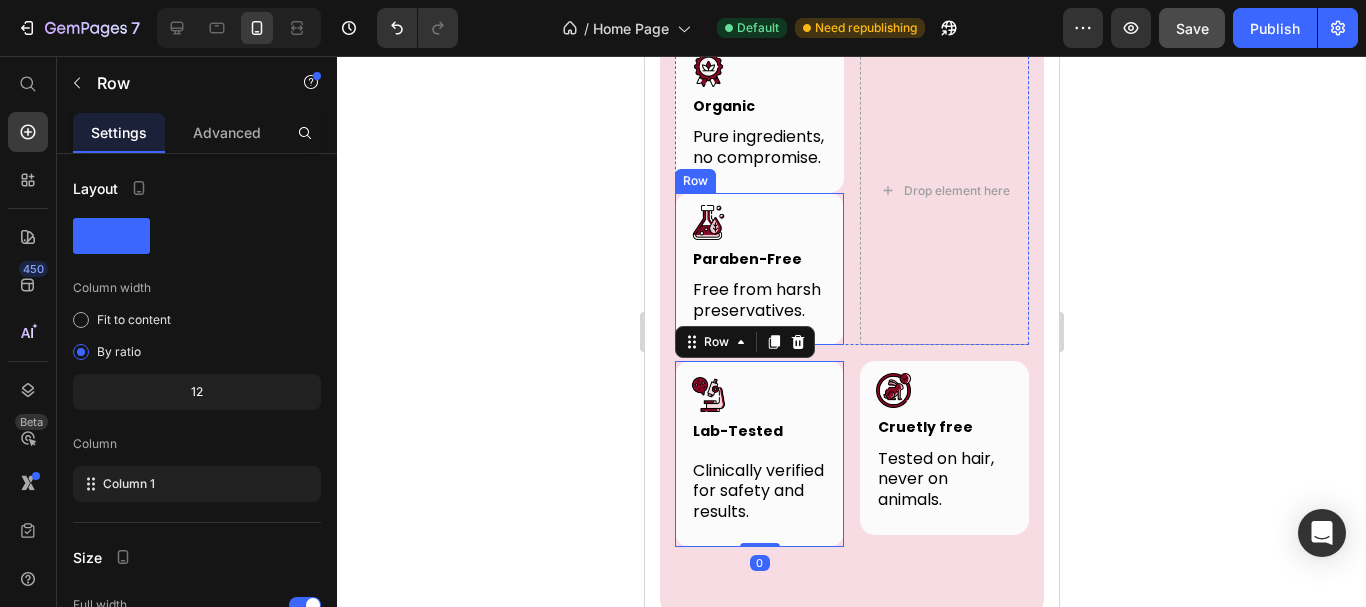 click on "Image Paraben-Free Heading Row Free from harsh preservatives. Text block Row" at bounding box center (758, 269) 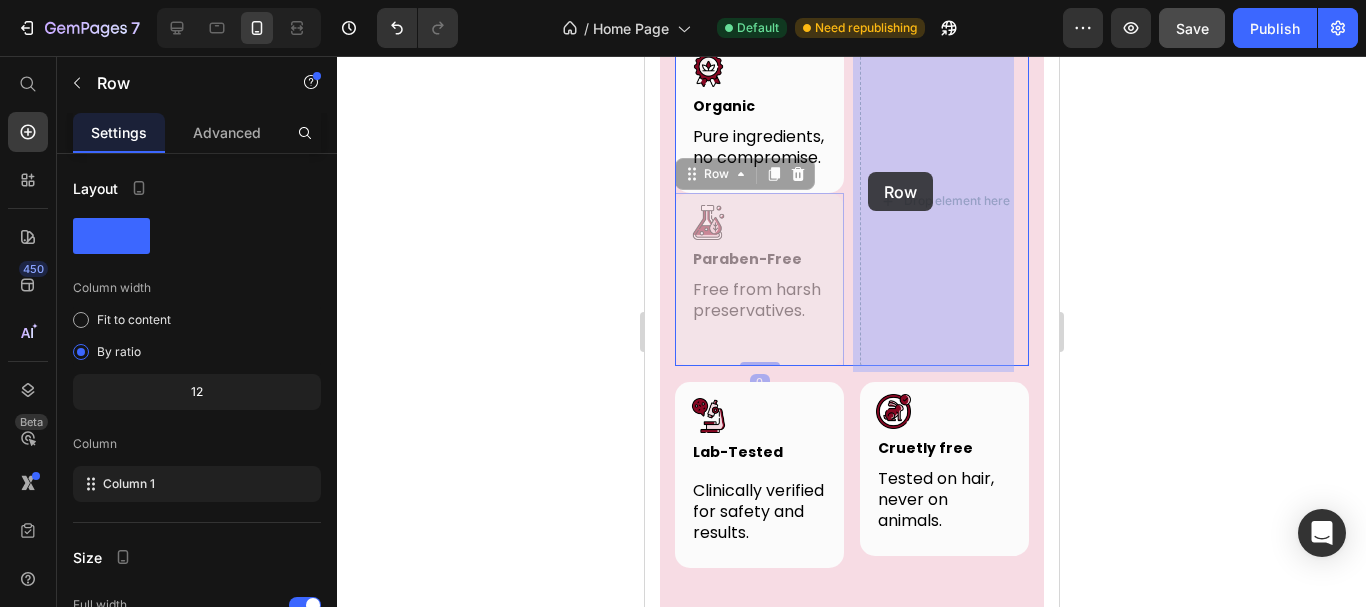 drag, startPoint x: 719, startPoint y: 188, endPoint x: 871, endPoint y: 172, distance: 152.83978 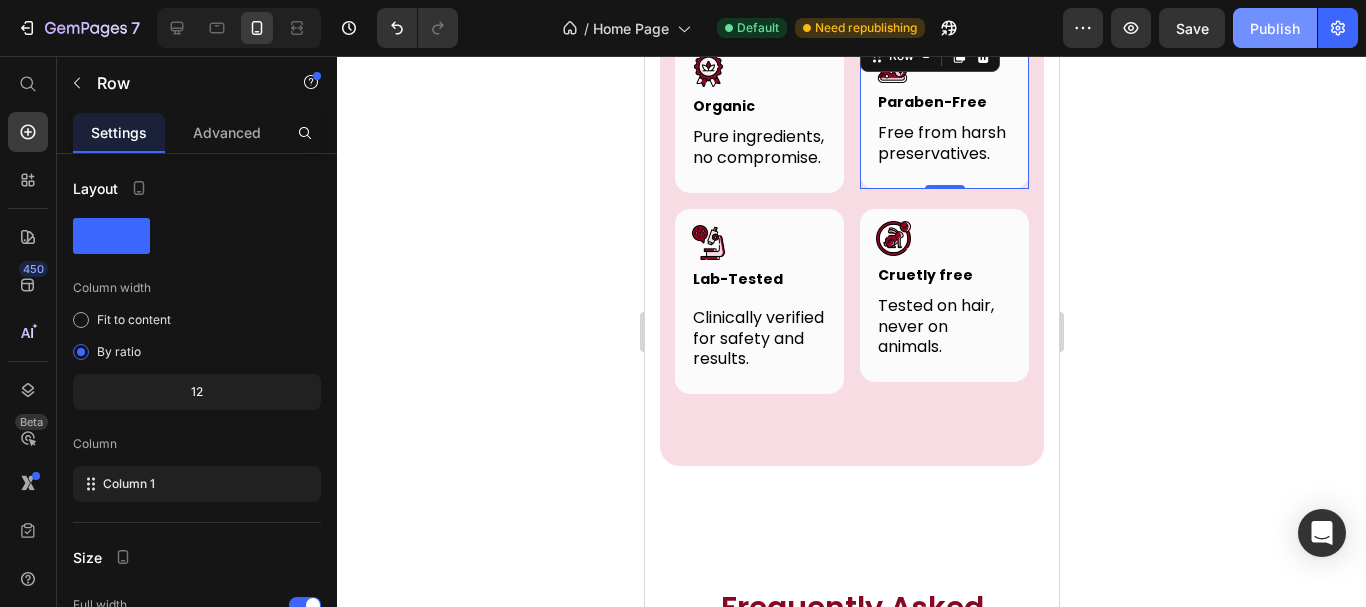 drag, startPoint x: 1192, startPoint y: 35, endPoint x: 1247, endPoint y: 32, distance: 55.081757 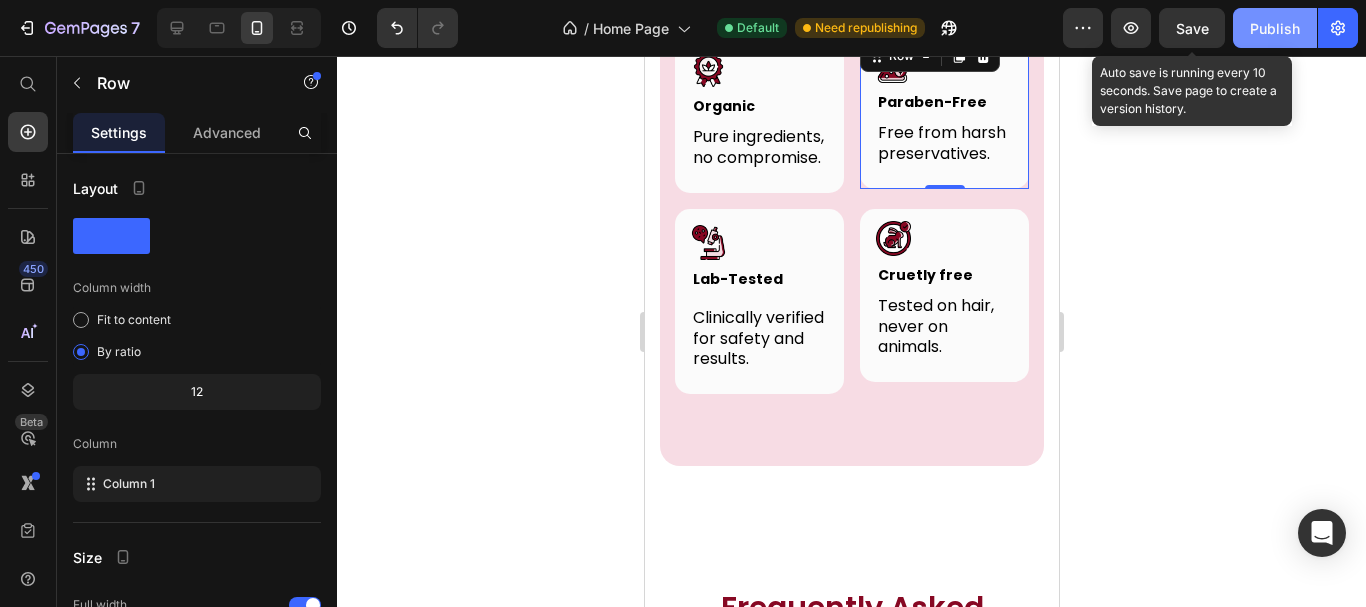 drag, startPoint x: 1201, startPoint y: 24, endPoint x: 1251, endPoint y: 26, distance: 50.039986 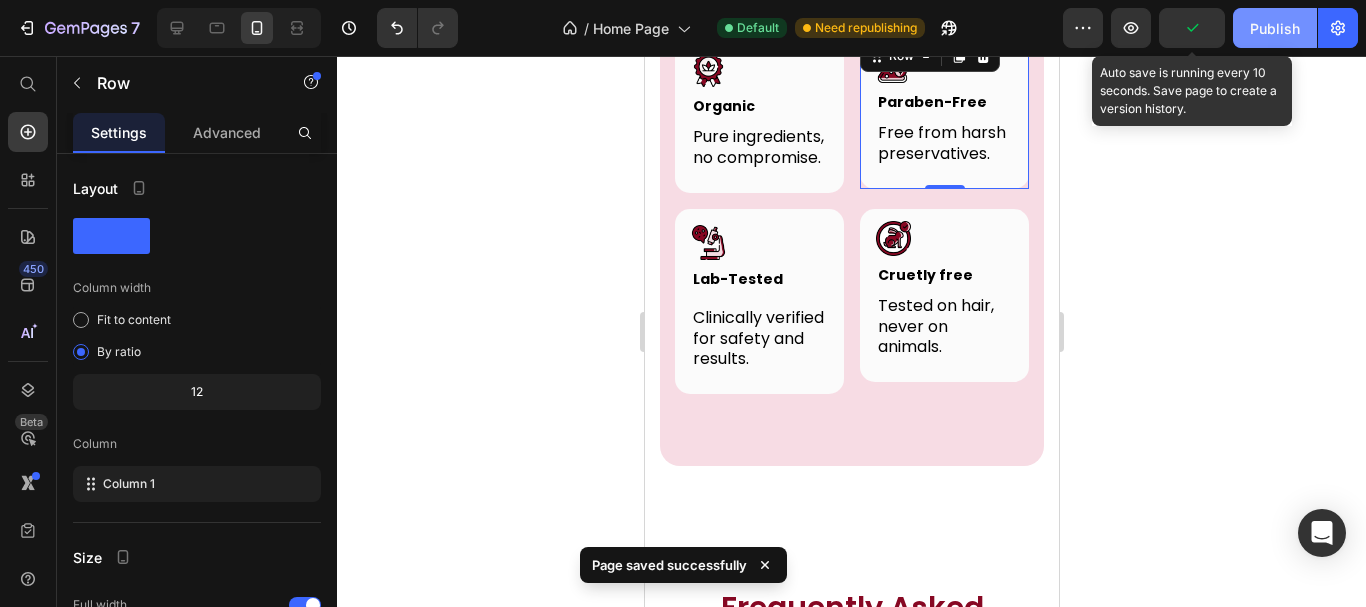 click on "Publish" at bounding box center (1275, 28) 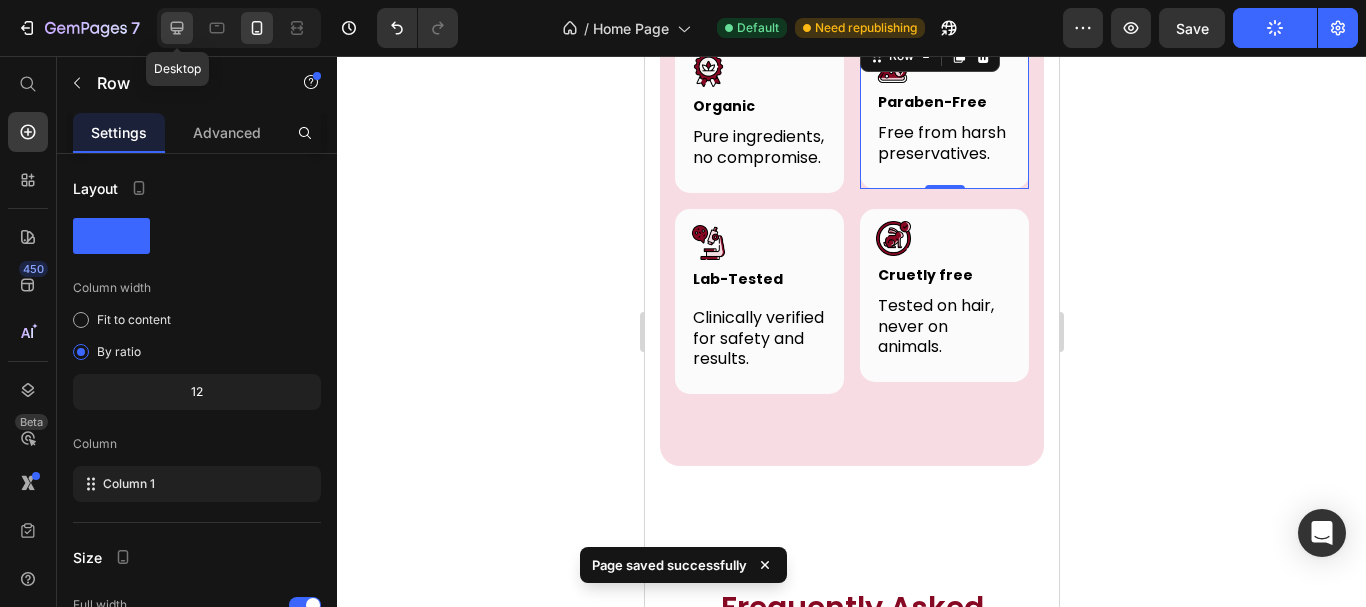 click 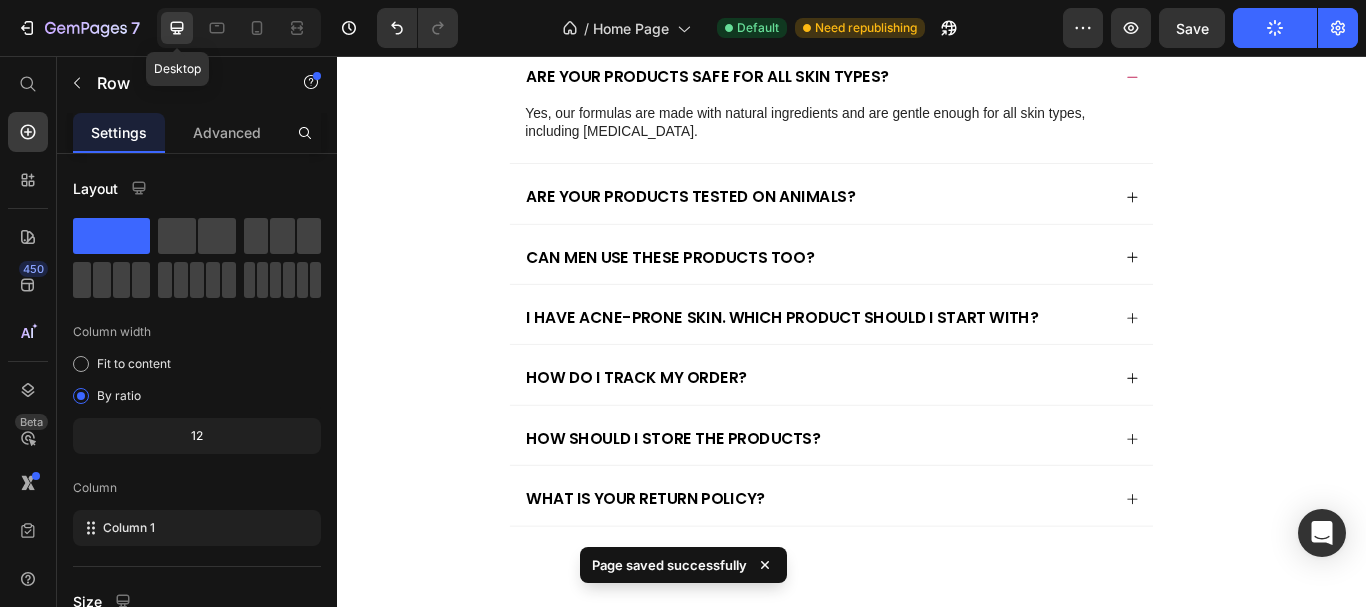 scroll, scrollTop: 6874, scrollLeft: 0, axis: vertical 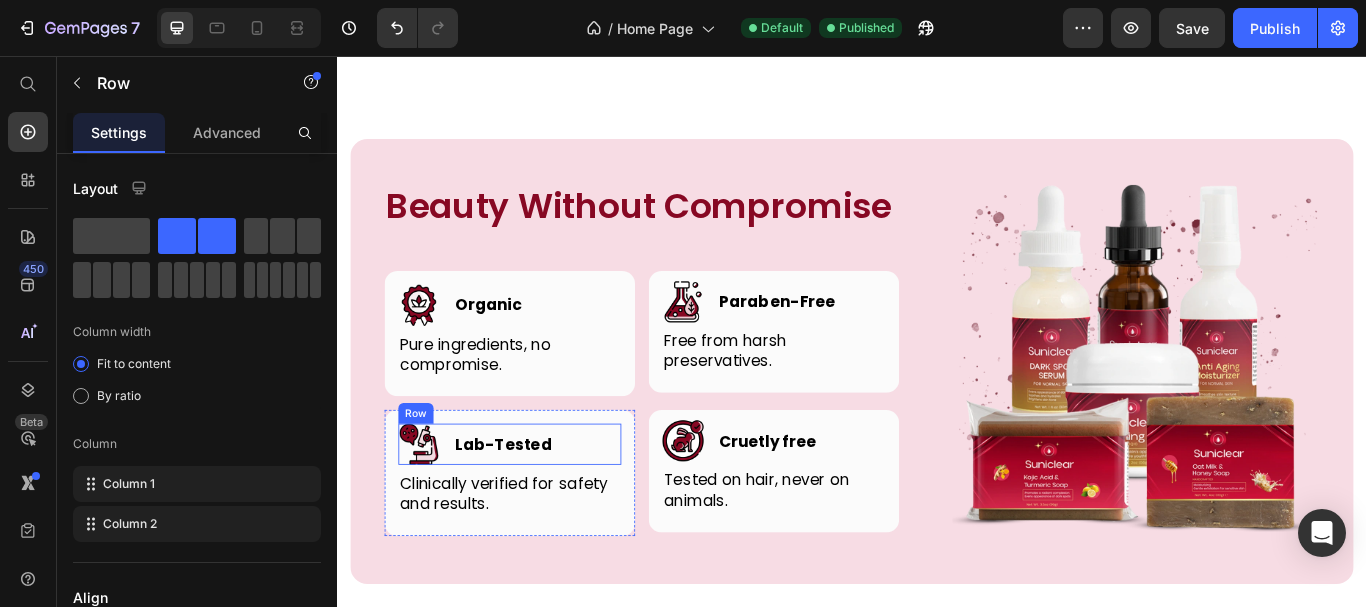click on "Image Lab-Tested Heading Row" at bounding box center (538, 509) 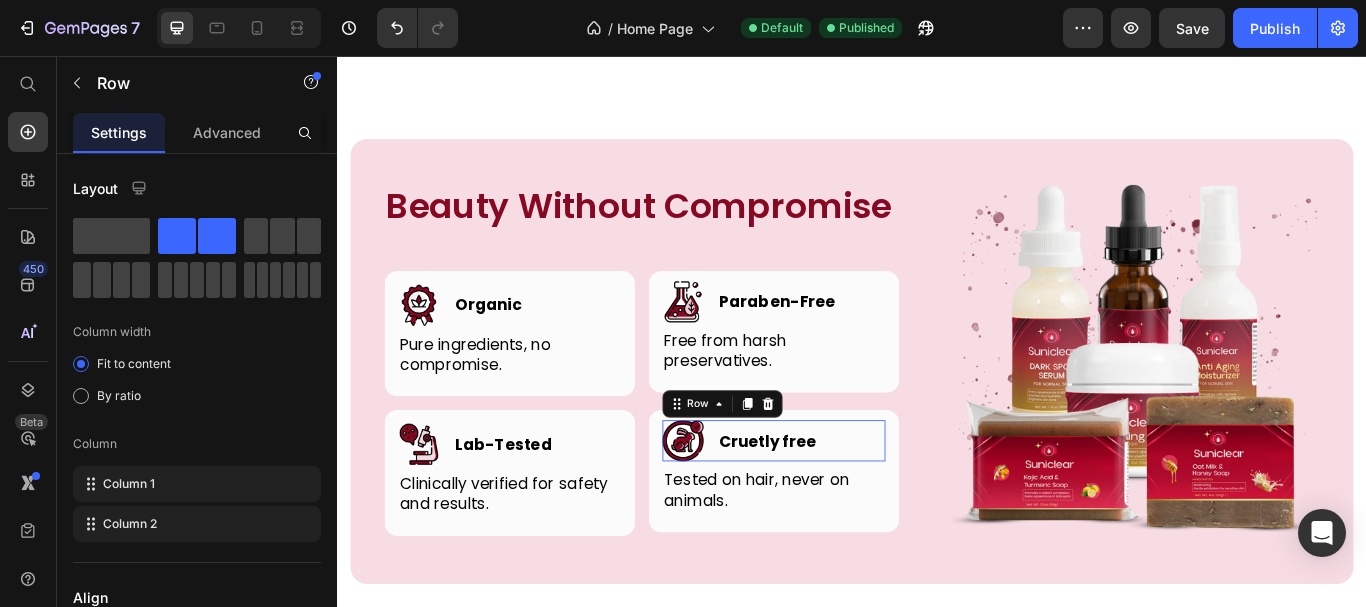 click on "Image Cruetly free Heading Row   0" at bounding box center [846, 505] 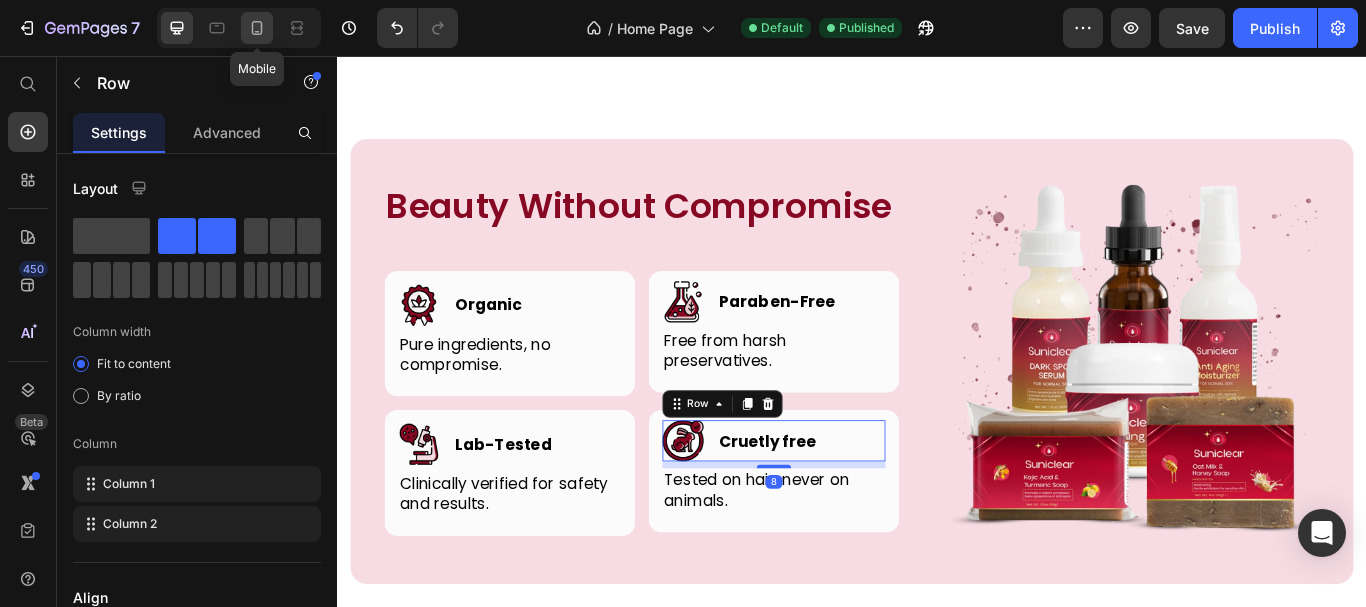 click 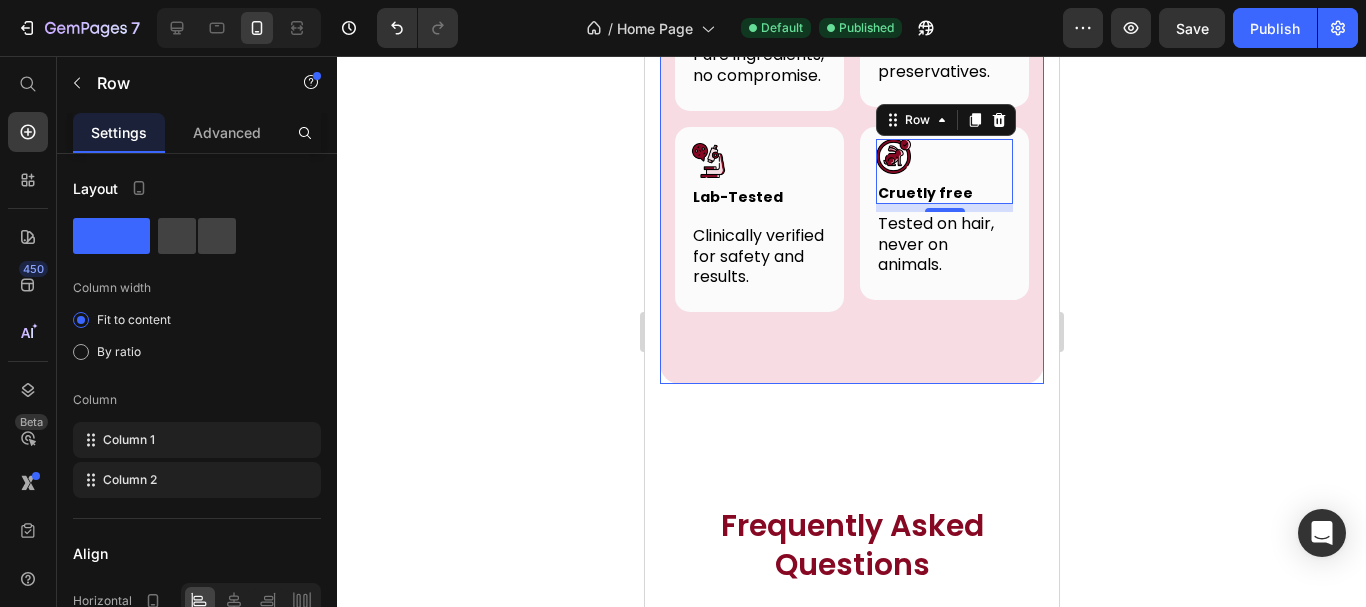 scroll, scrollTop: 7461, scrollLeft: 0, axis: vertical 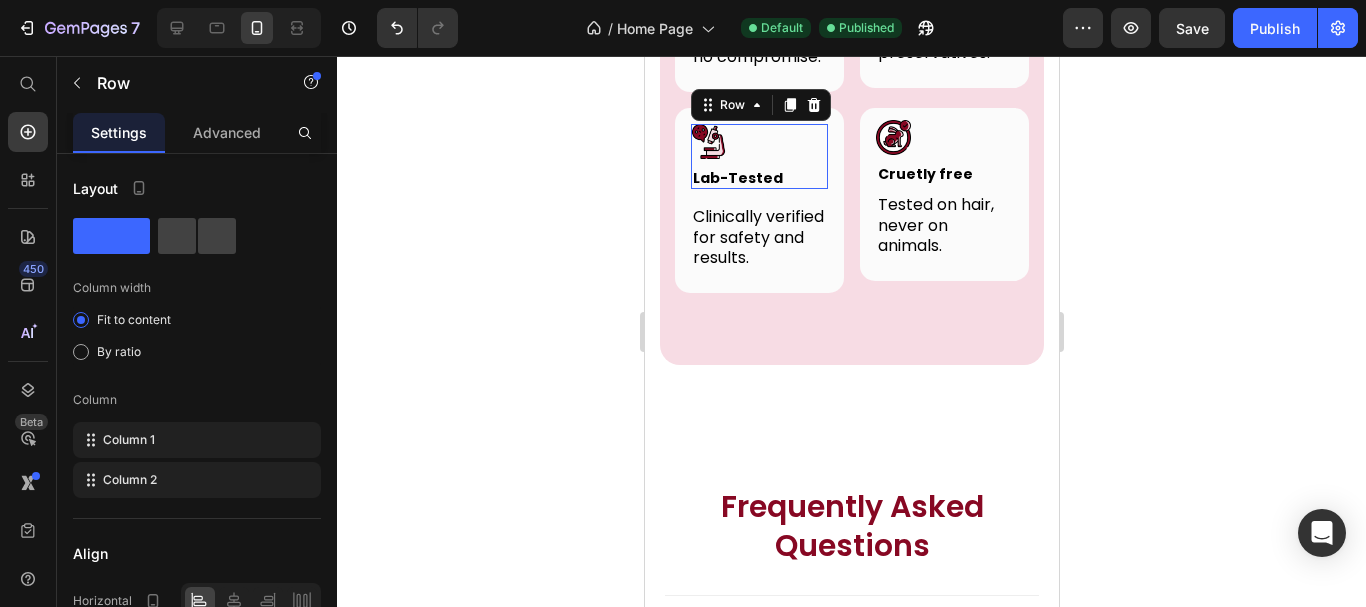 click on "Image Lab-Tested Heading Row   0" at bounding box center (758, 156) 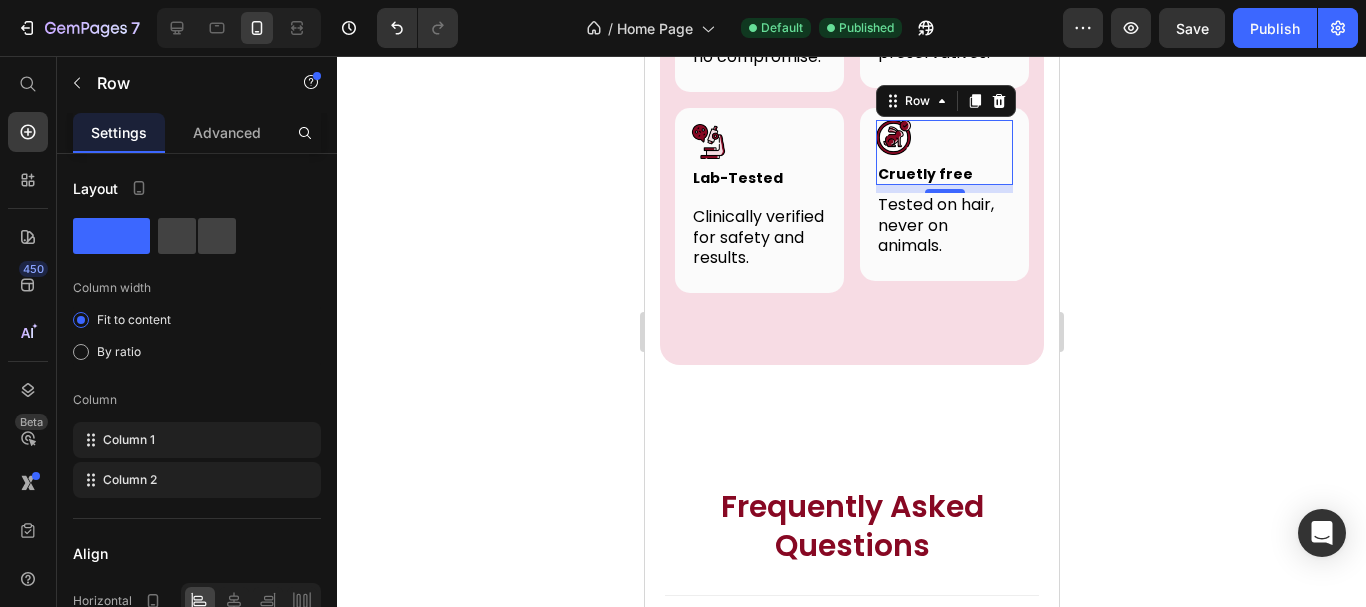 click on "Image Cruetly free Heading Row   0" at bounding box center (943, 152) 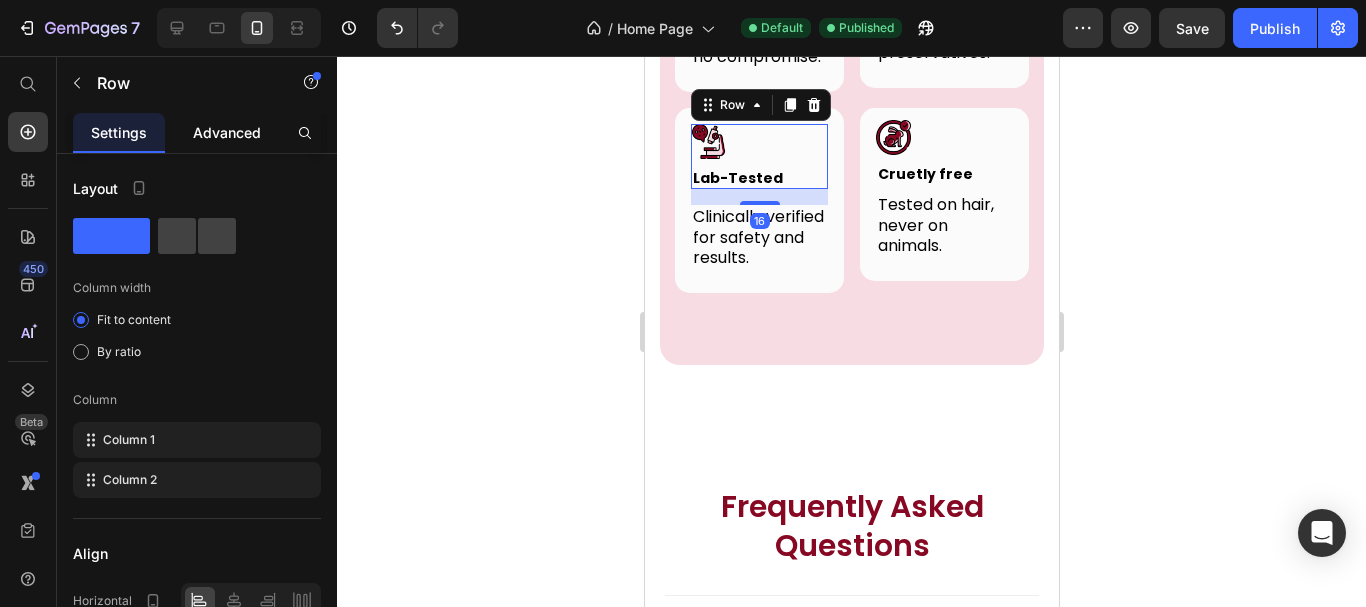 click on "Advanced" 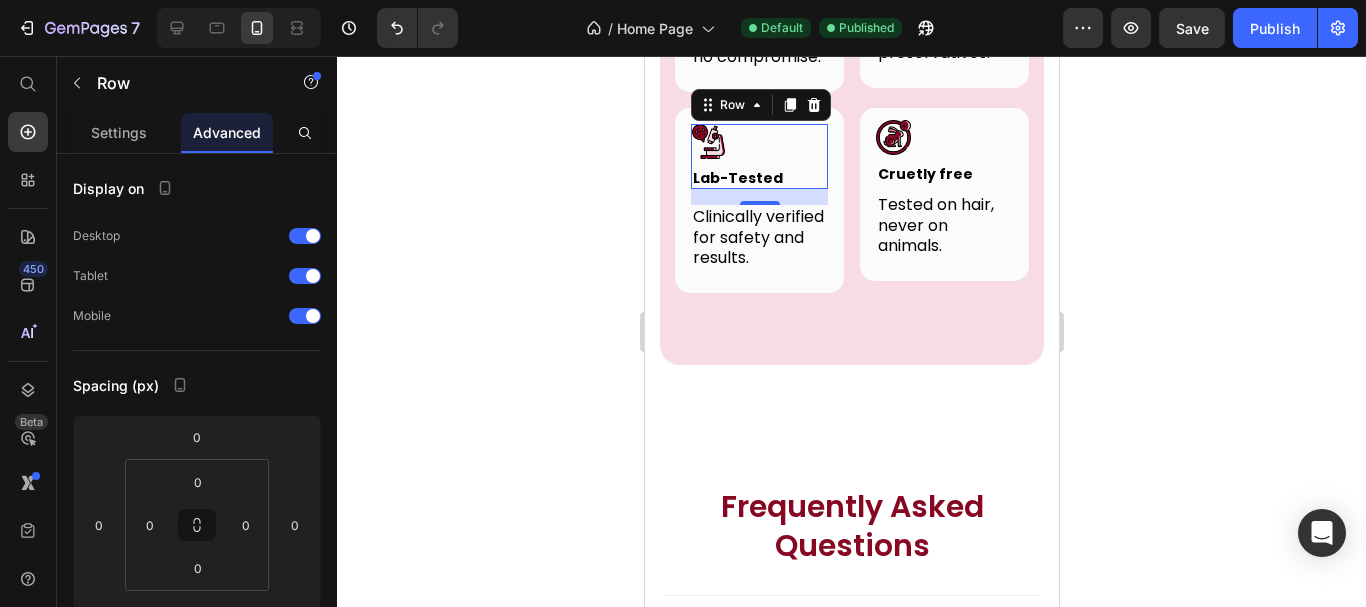 scroll, scrollTop: 510, scrollLeft: 0, axis: vertical 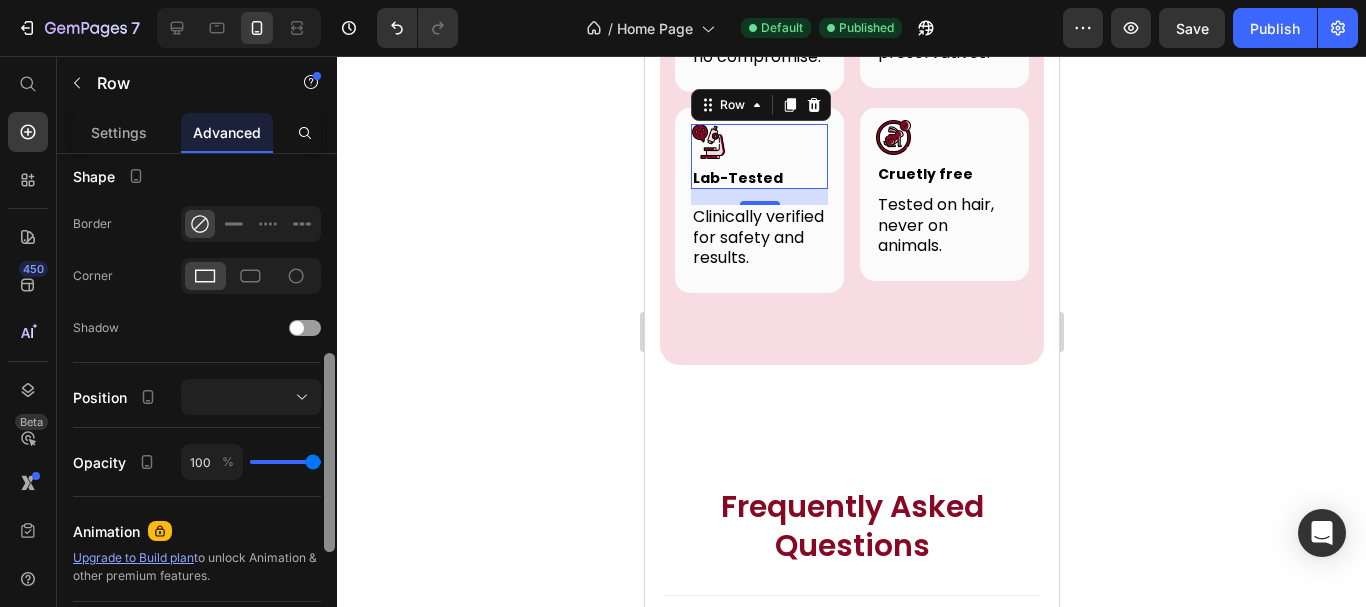 click at bounding box center (329, 409) 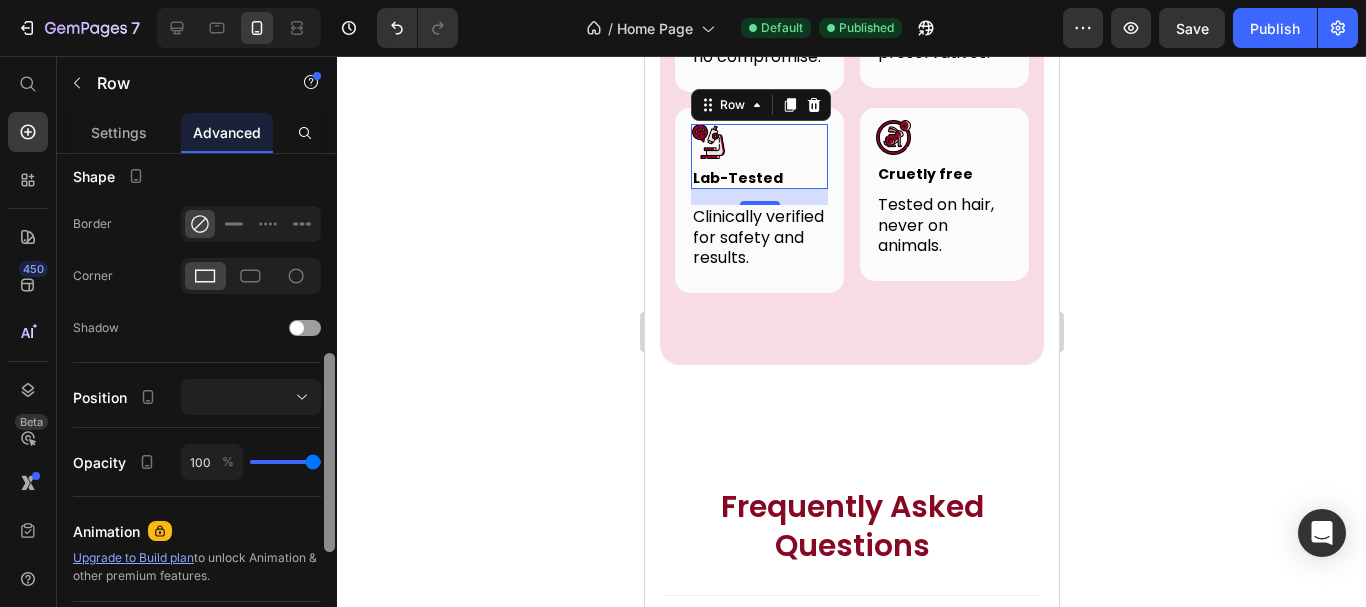 scroll, scrollTop: 0, scrollLeft: 0, axis: both 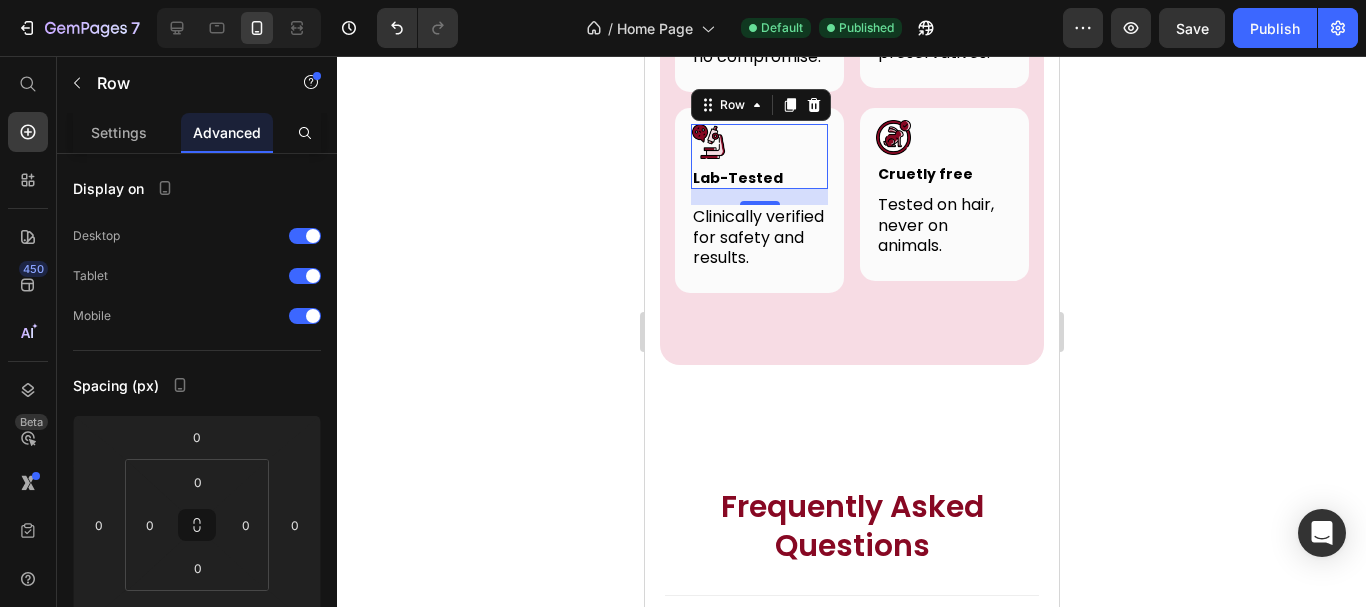 click at bounding box center [329, 919] 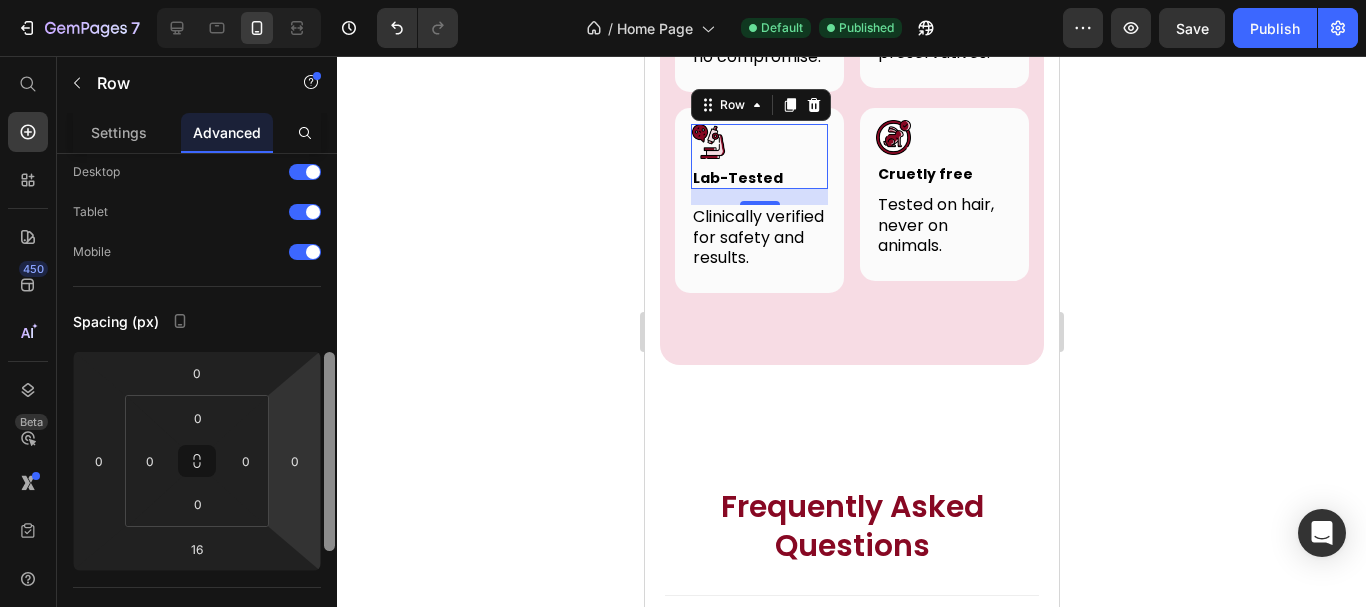 drag, startPoint x: 327, startPoint y: 320, endPoint x: 288, endPoint y: 394, distance: 83.64807 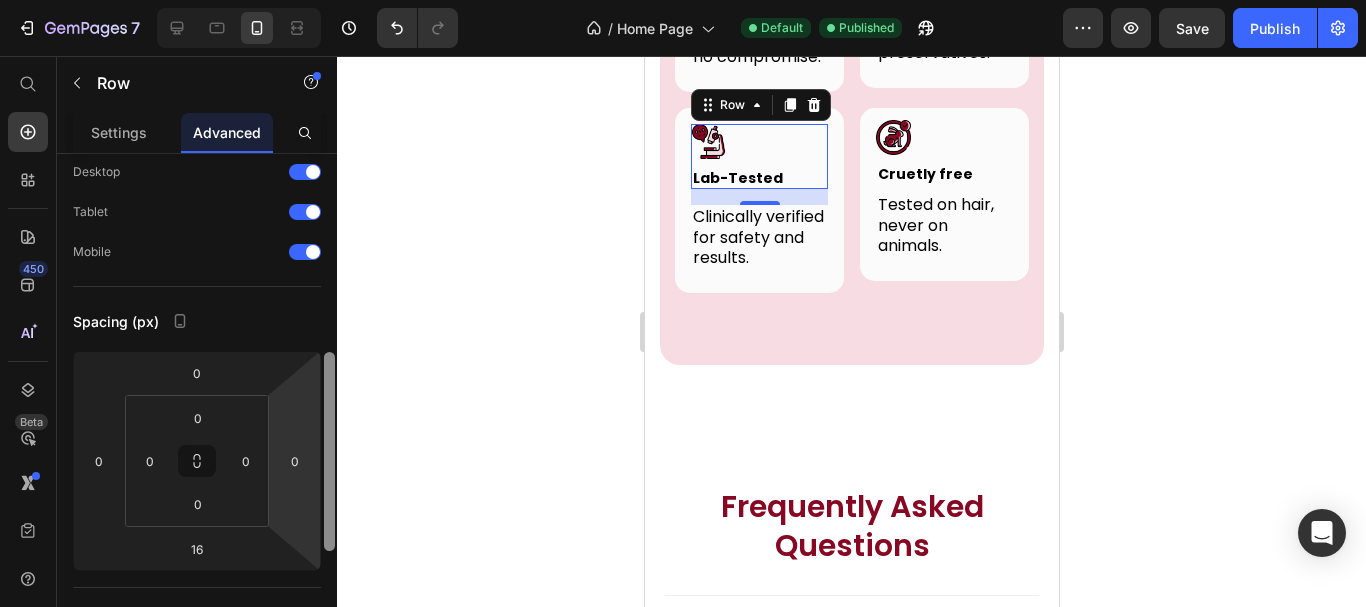 click on "Display on Desktop Tablet Mobile Spacing (px) 0 0 16 0 0 0 0 0 Shape Border Corner Shadow Position Opacity 100 % Animation Upgrade to Build plan  to unlock Animation & other premium features. Interaction Upgrade to Optimize plan  to unlock Interaction & other premium features. CSS class  Delete element" at bounding box center (197, 409) 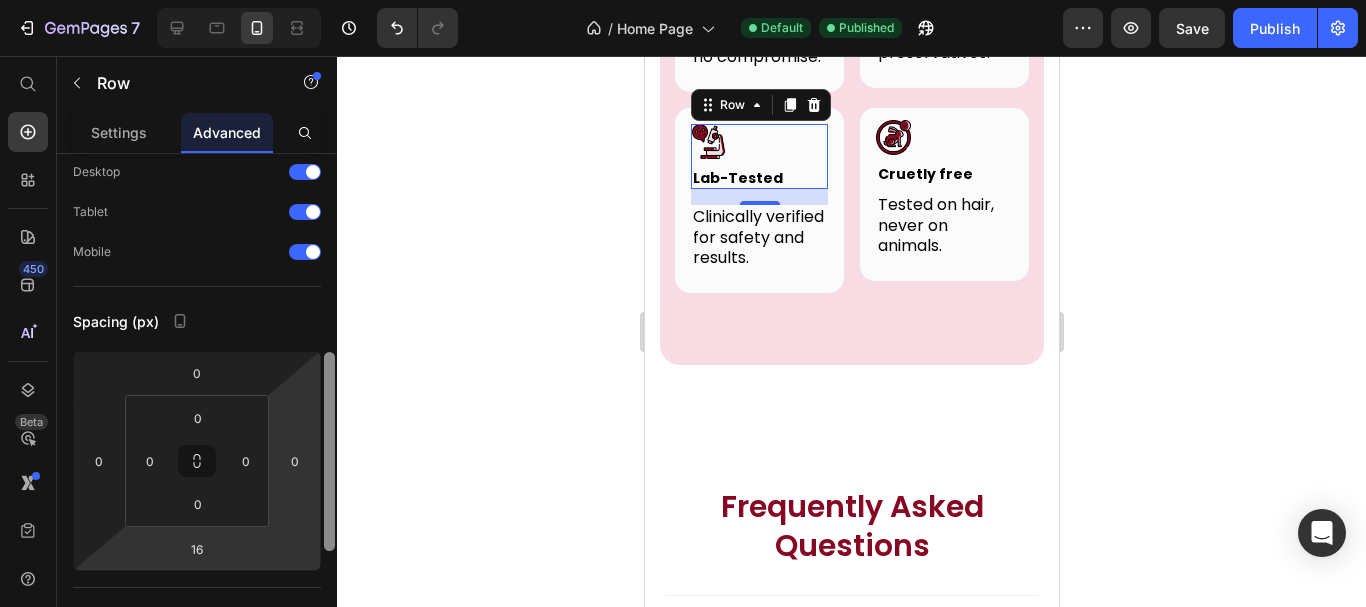 scroll, scrollTop: 189, scrollLeft: 0, axis: vertical 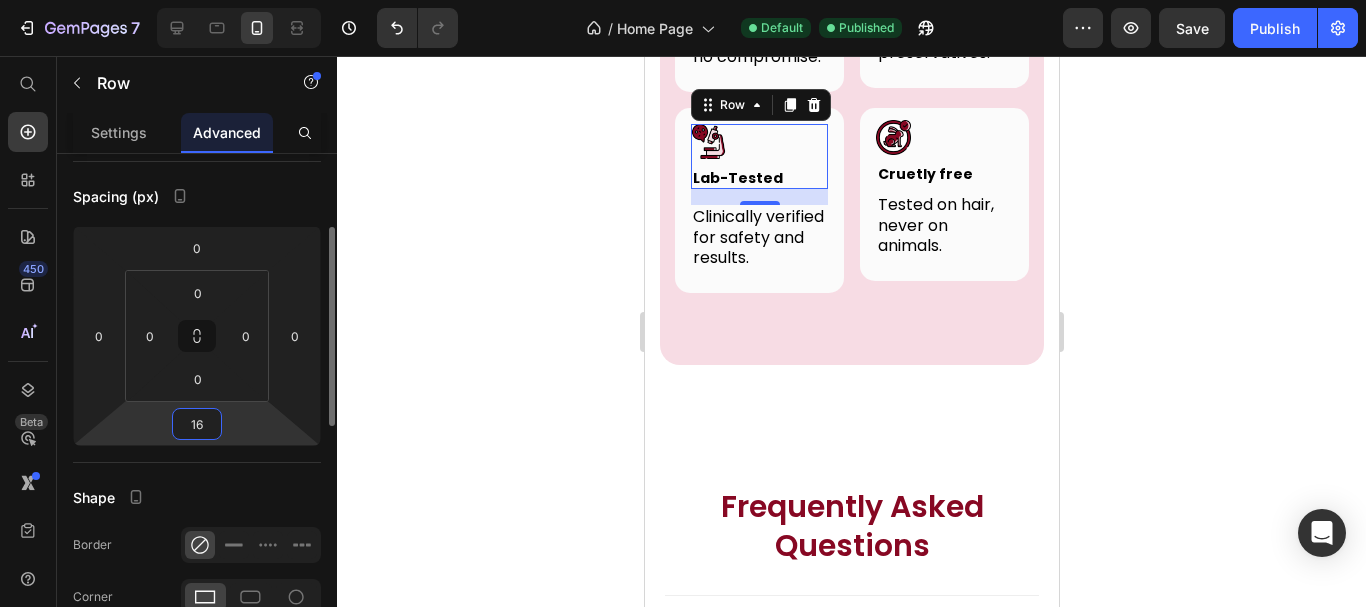 click on "16" at bounding box center [197, 424] 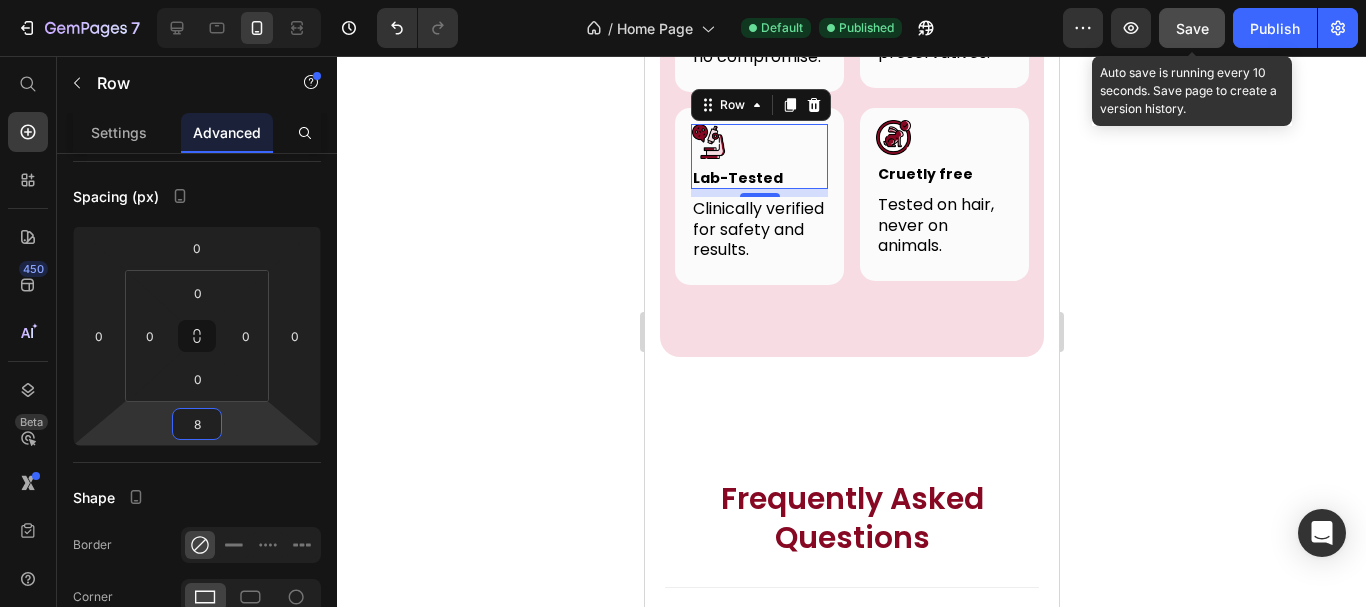 type on "8" 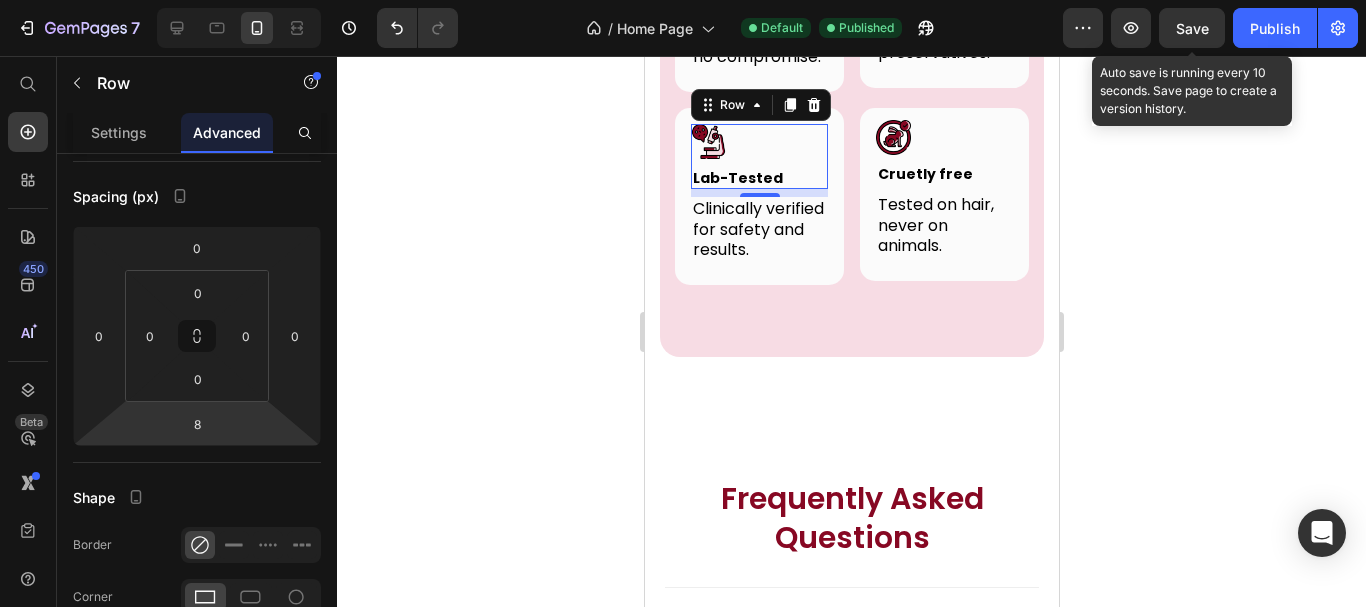 drag, startPoint x: 1188, startPoint y: 20, endPoint x: 1229, endPoint y: 28, distance: 41.773197 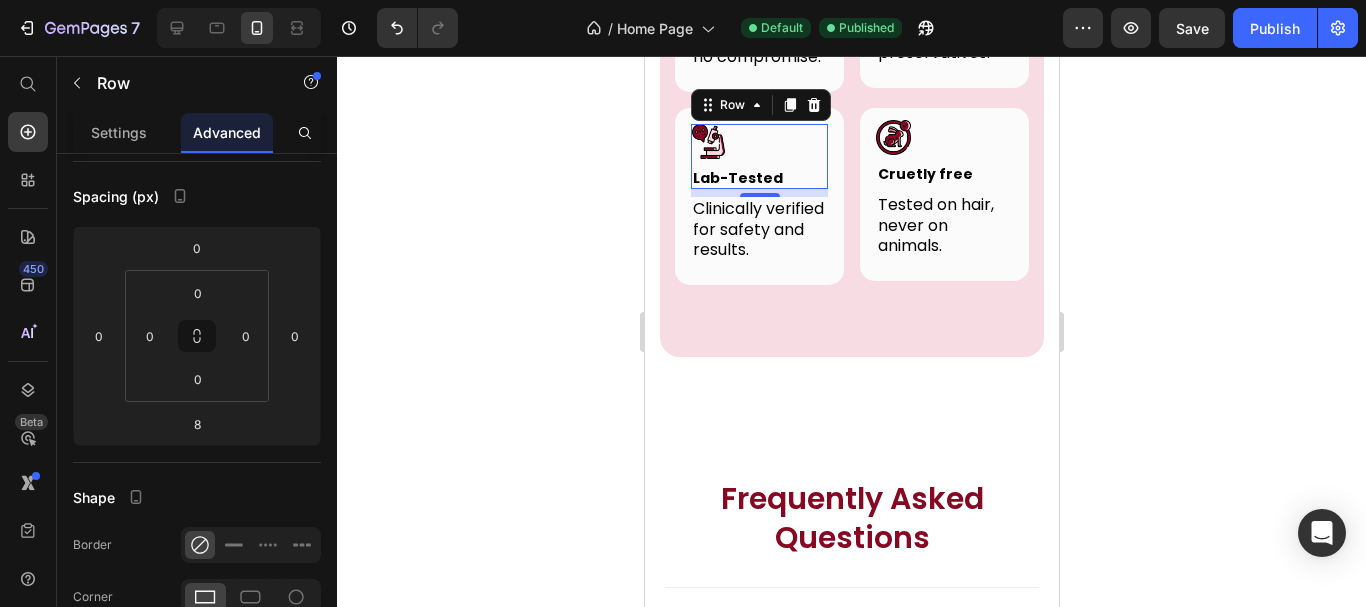 click on "Preview  Save   Publish" at bounding box center (1210, 28) 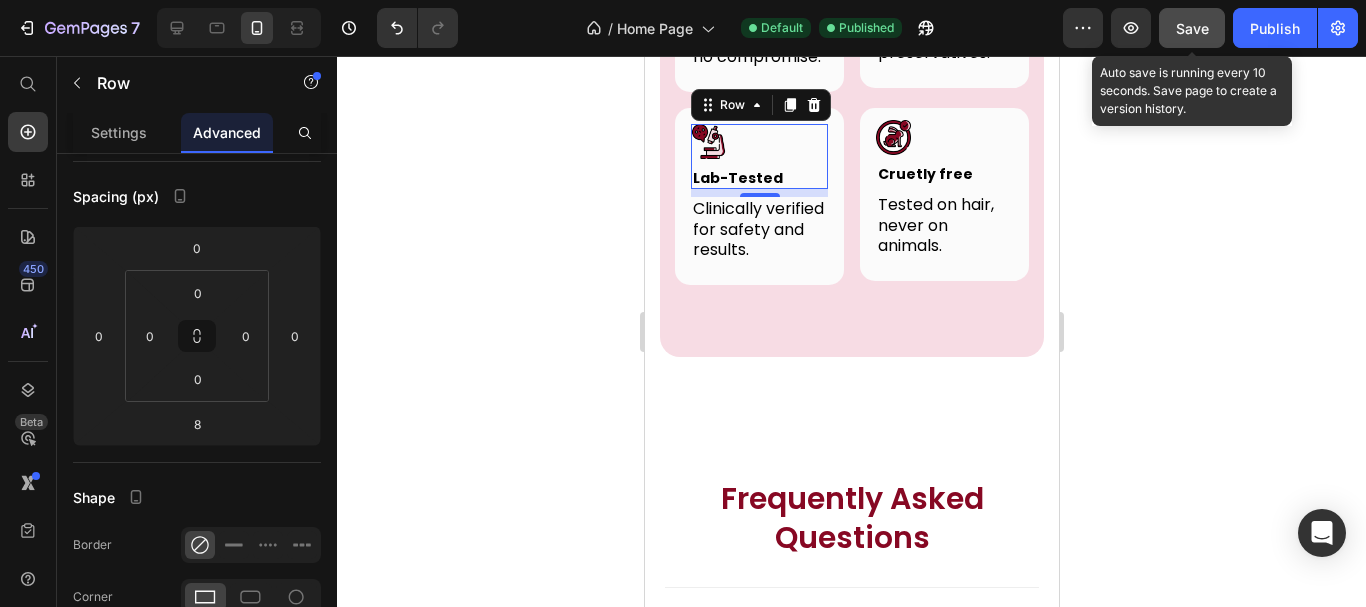 click on "Save" 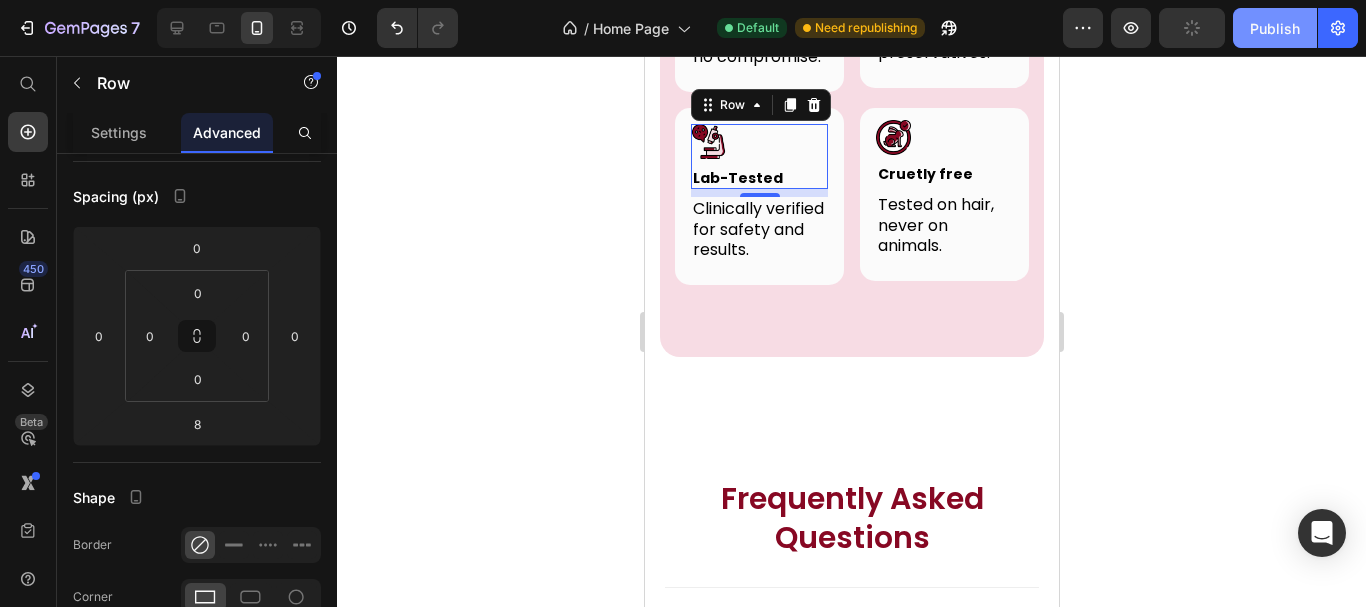 click on "Publish" 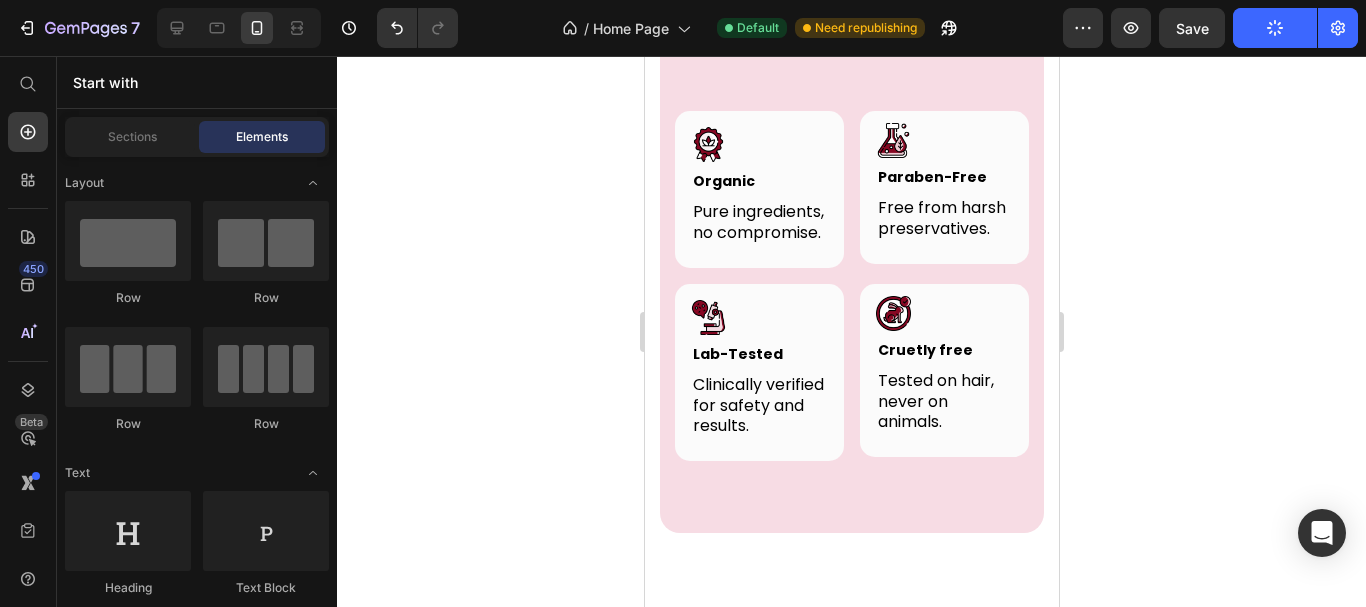 scroll, scrollTop: 7267, scrollLeft: 0, axis: vertical 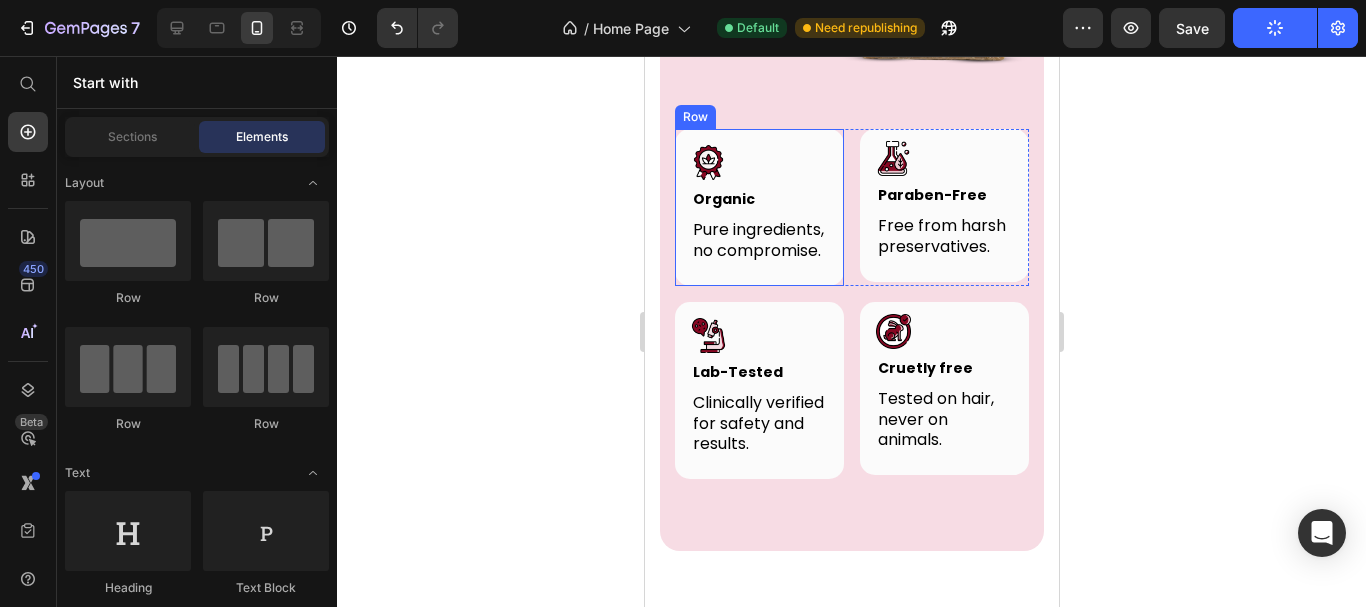 click on "Image Organic Heading Row Pure ingredients, no compromise. Text block Row" at bounding box center [758, 207] 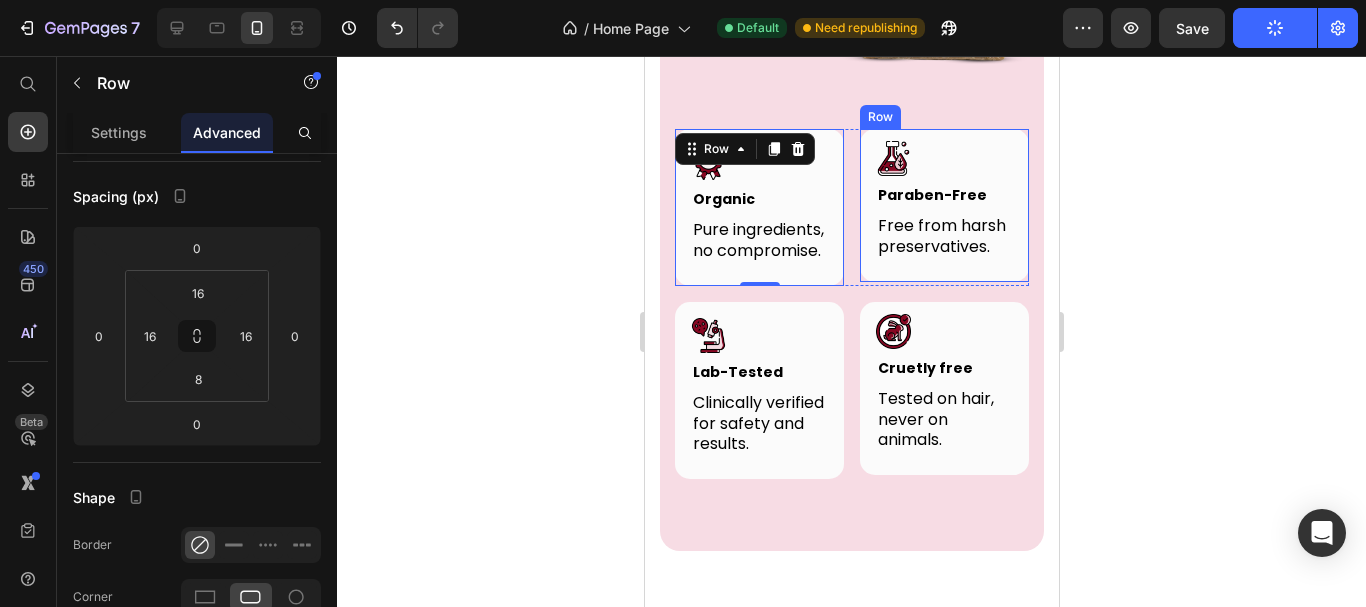 click on "Image Paraben-Free Heading Row Free from harsh preservatives. Text block Row" at bounding box center [943, 205] 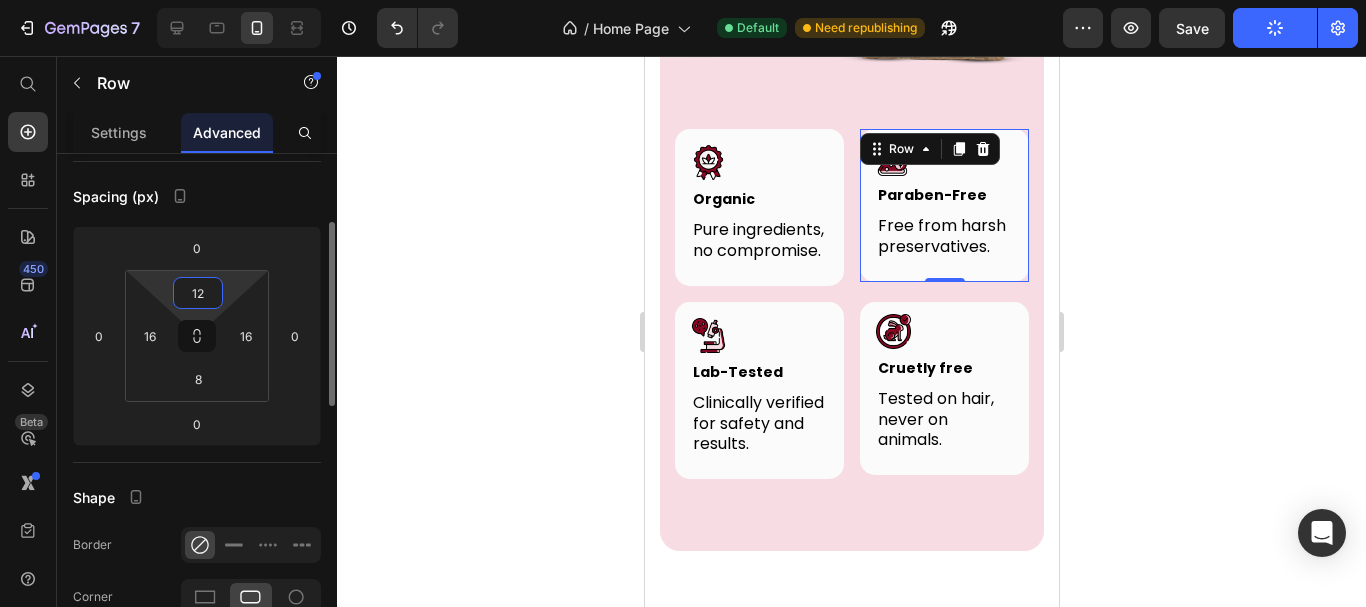 click on "12" at bounding box center [198, 293] 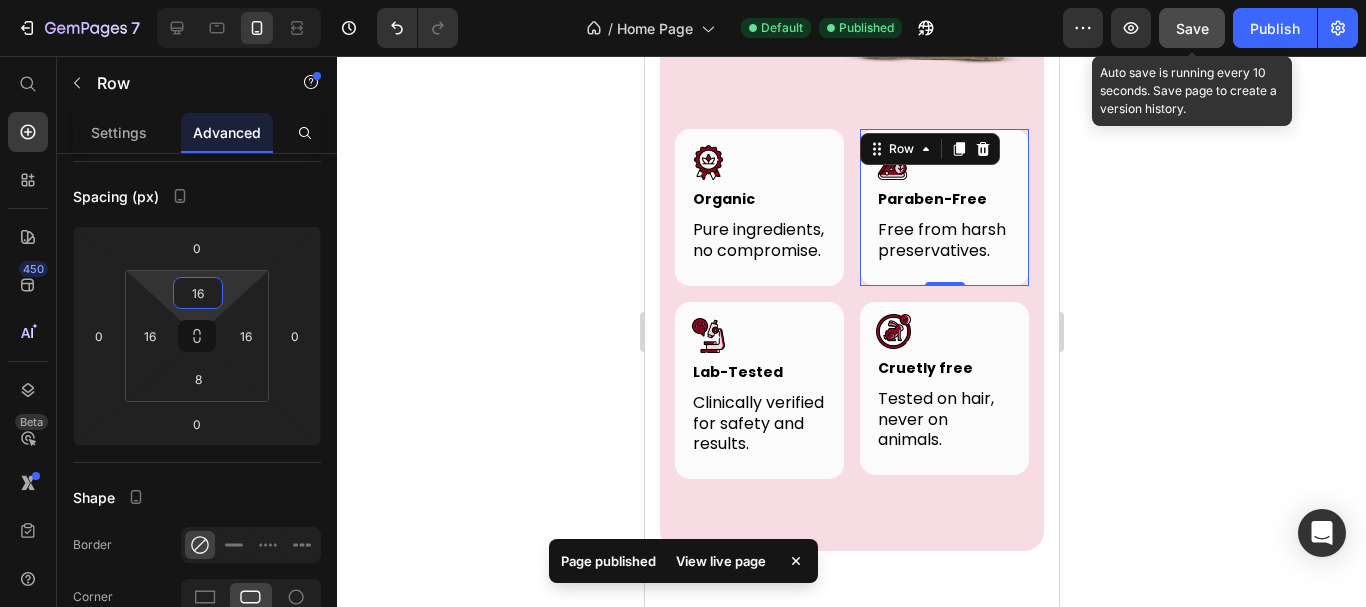 type on "16" 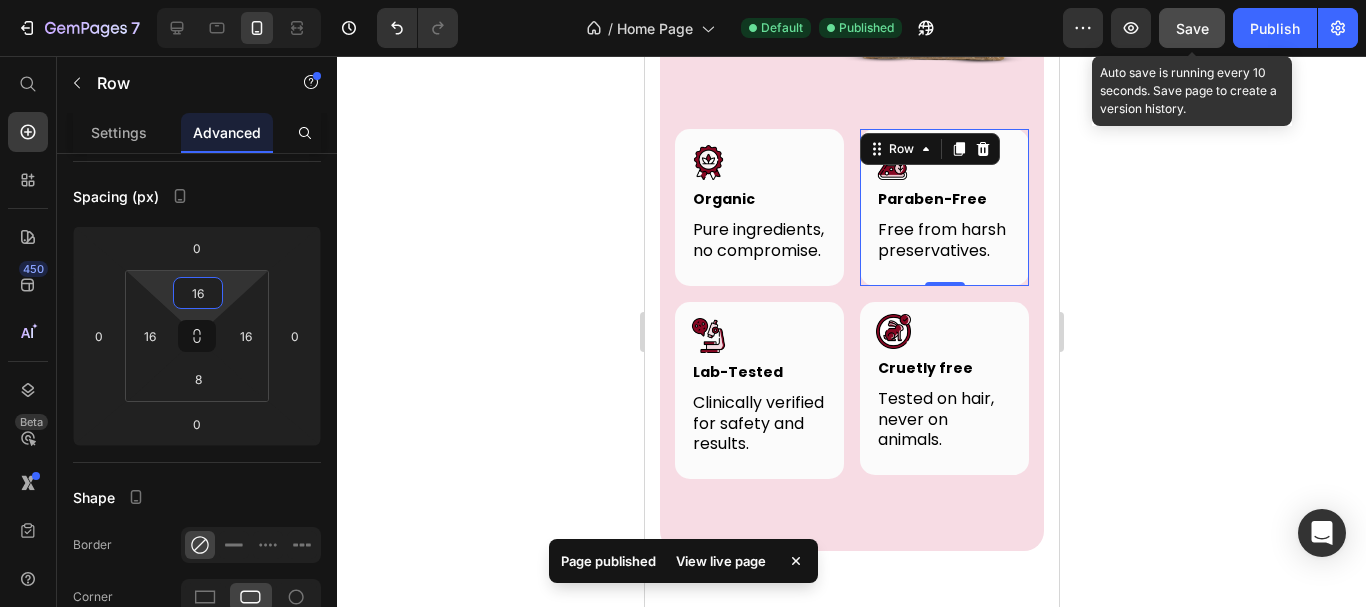 click on "Save" at bounding box center [1192, 28] 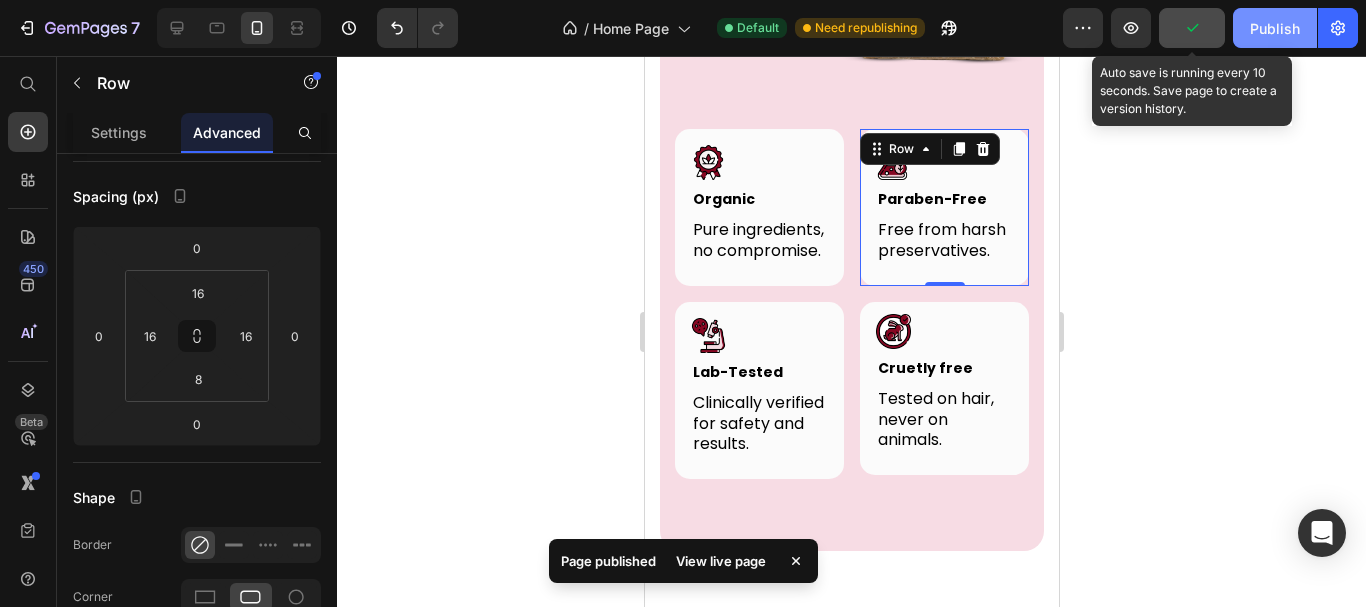 click on "Publish" at bounding box center [1275, 28] 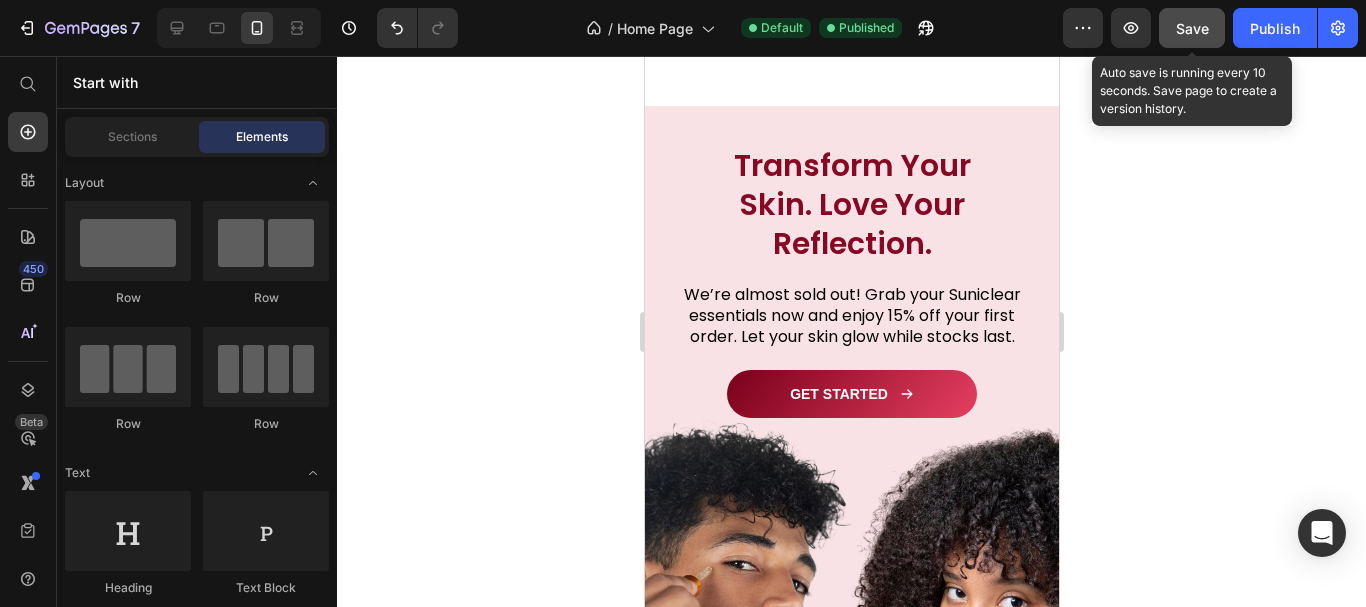 scroll, scrollTop: 3294, scrollLeft: 0, axis: vertical 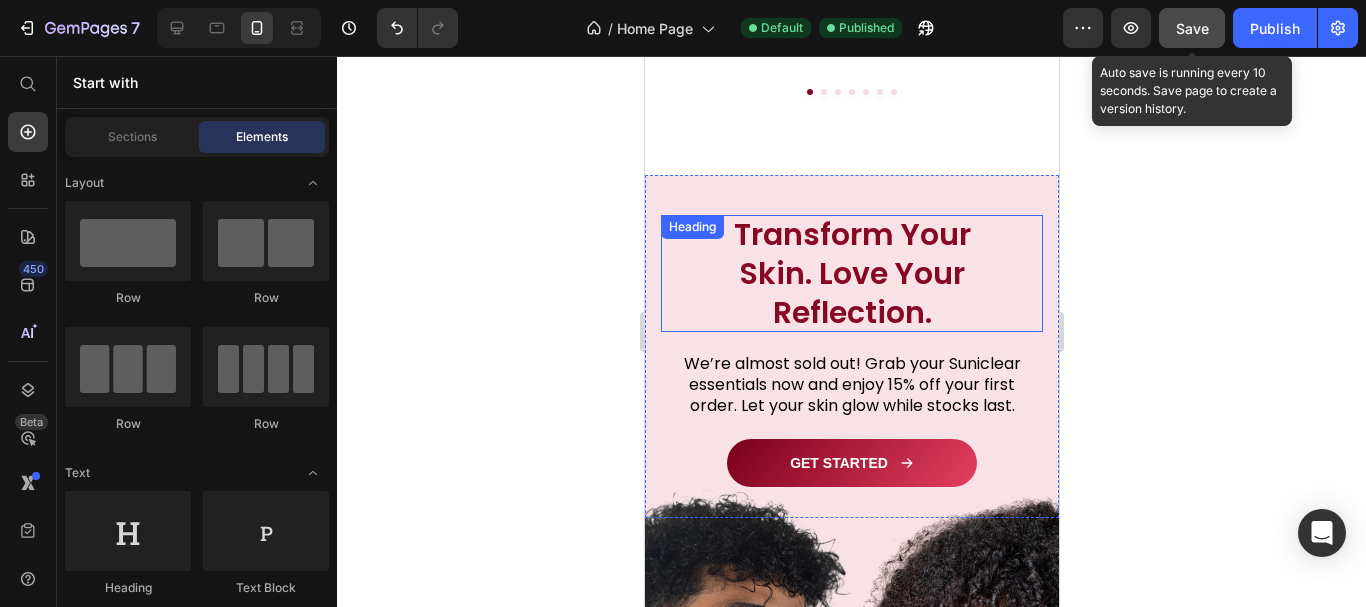 click on "Transform Your Skin. Love Your Reflection." at bounding box center (851, 273) 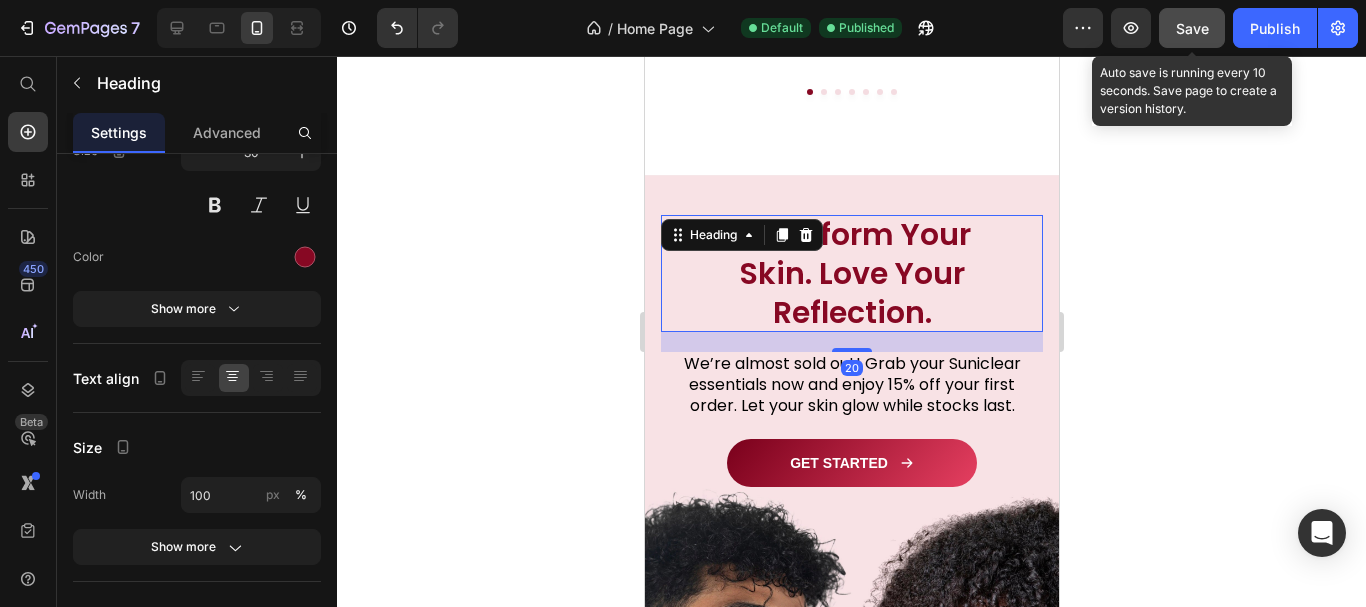 scroll, scrollTop: 0, scrollLeft: 0, axis: both 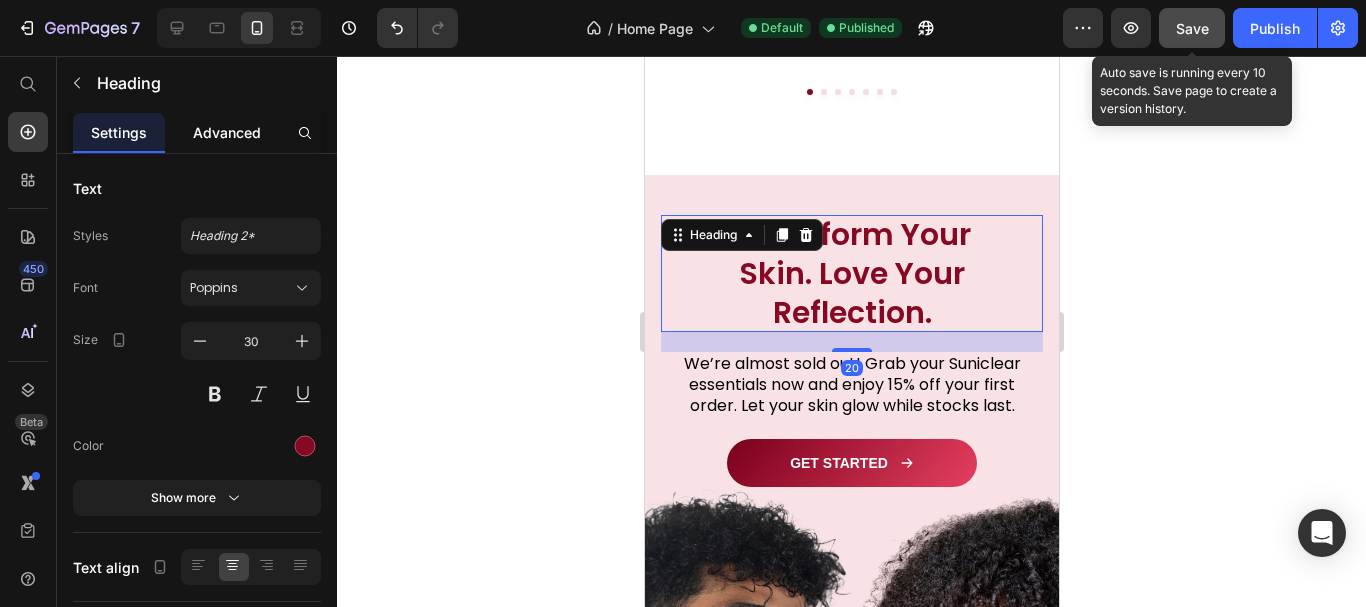 click on "Advanced" at bounding box center [227, 132] 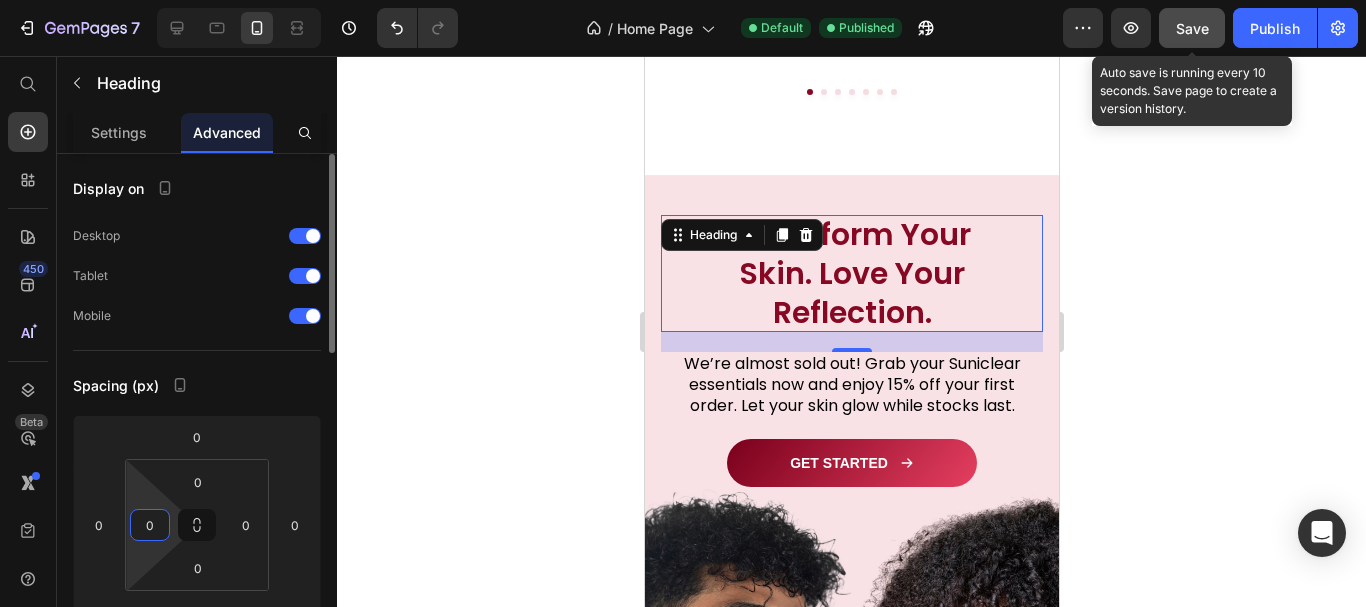 click on "0" at bounding box center (150, 525) 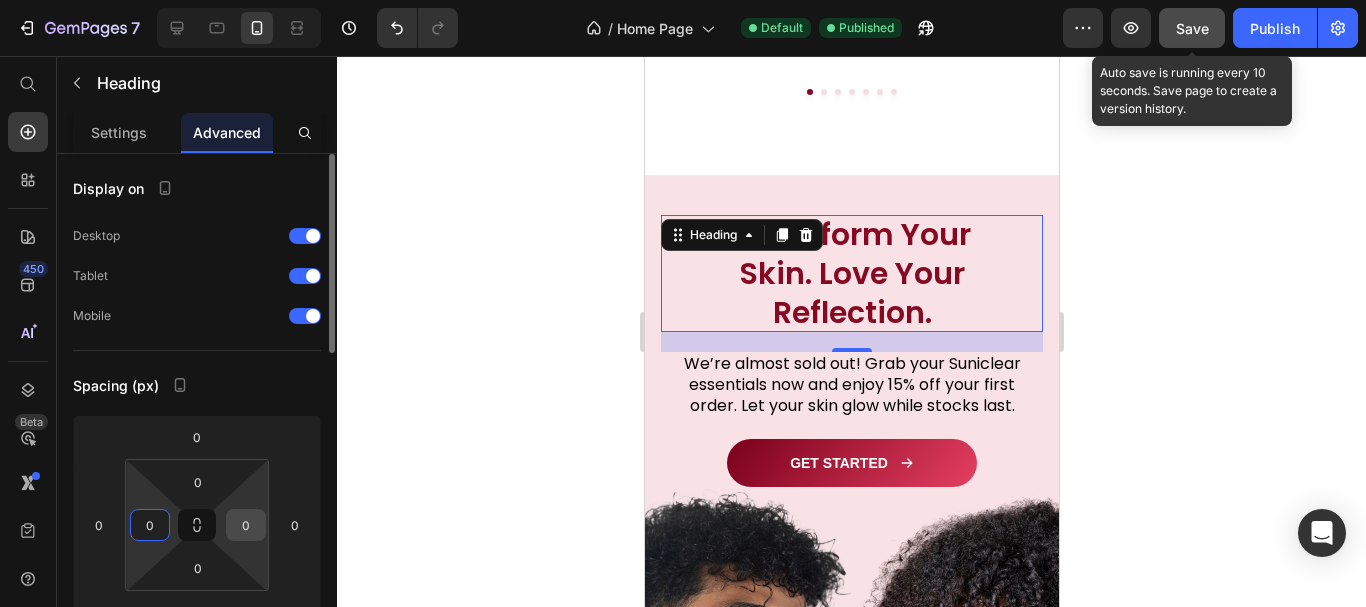 click on "0" at bounding box center [246, 525] 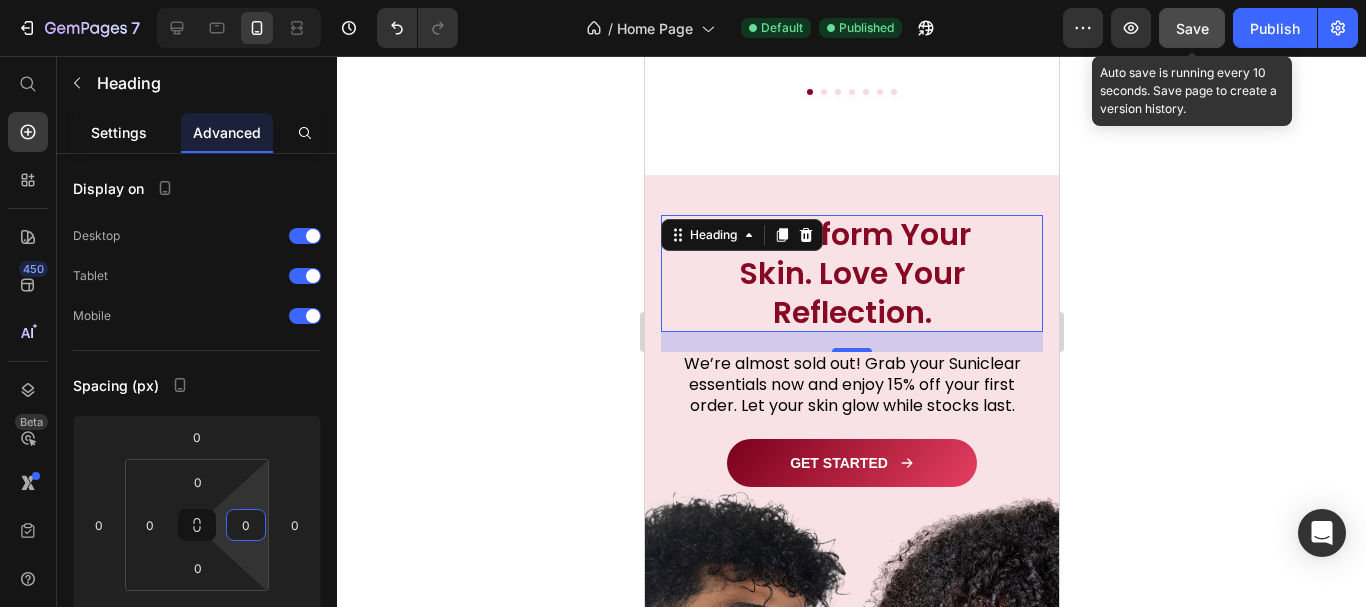 click on "Settings" at bounding box center (119, 132) 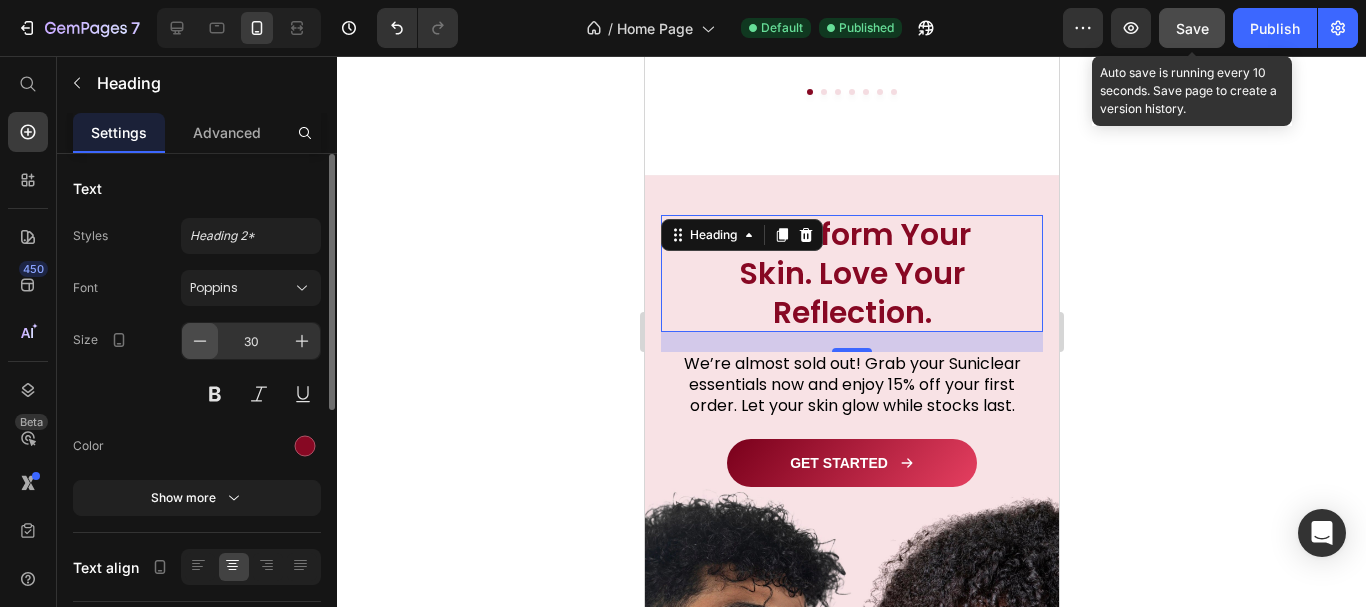 click 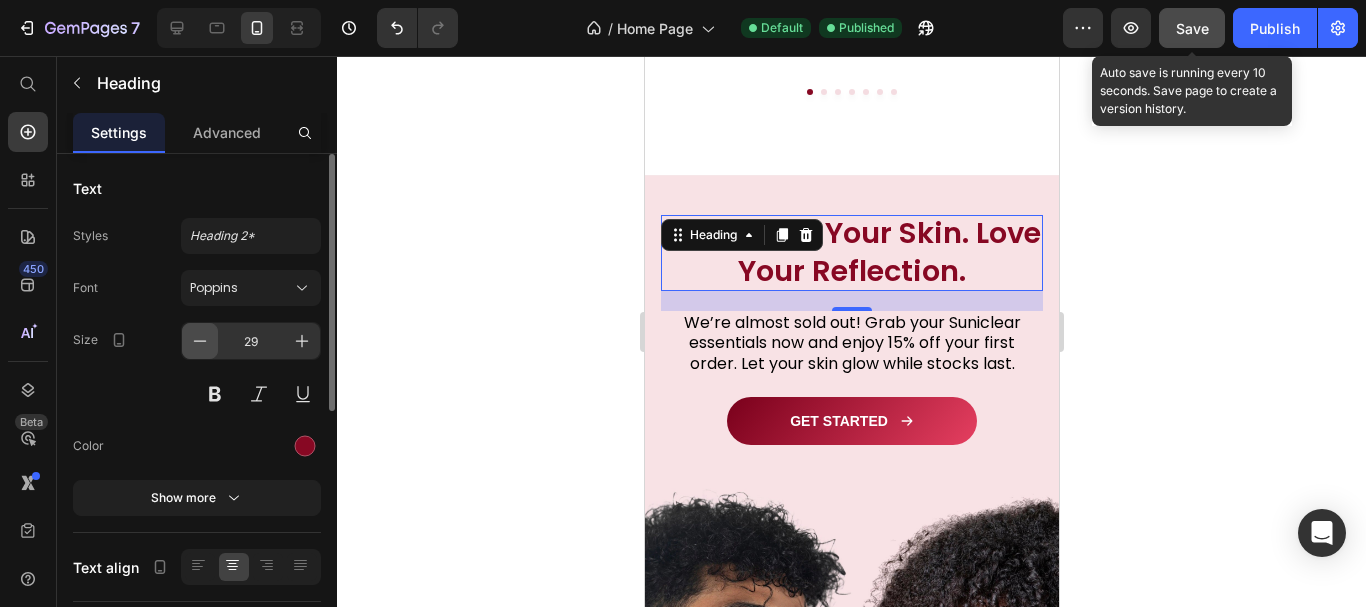 click 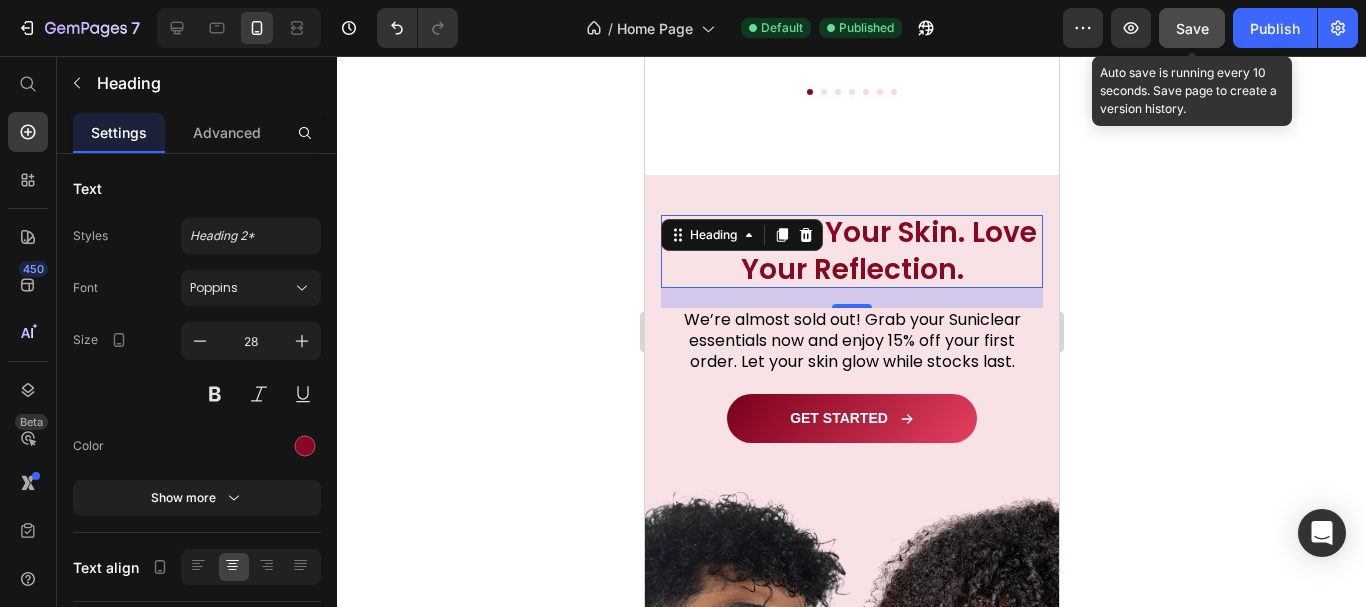 click on "Save" at bounding box center (1192, 28) 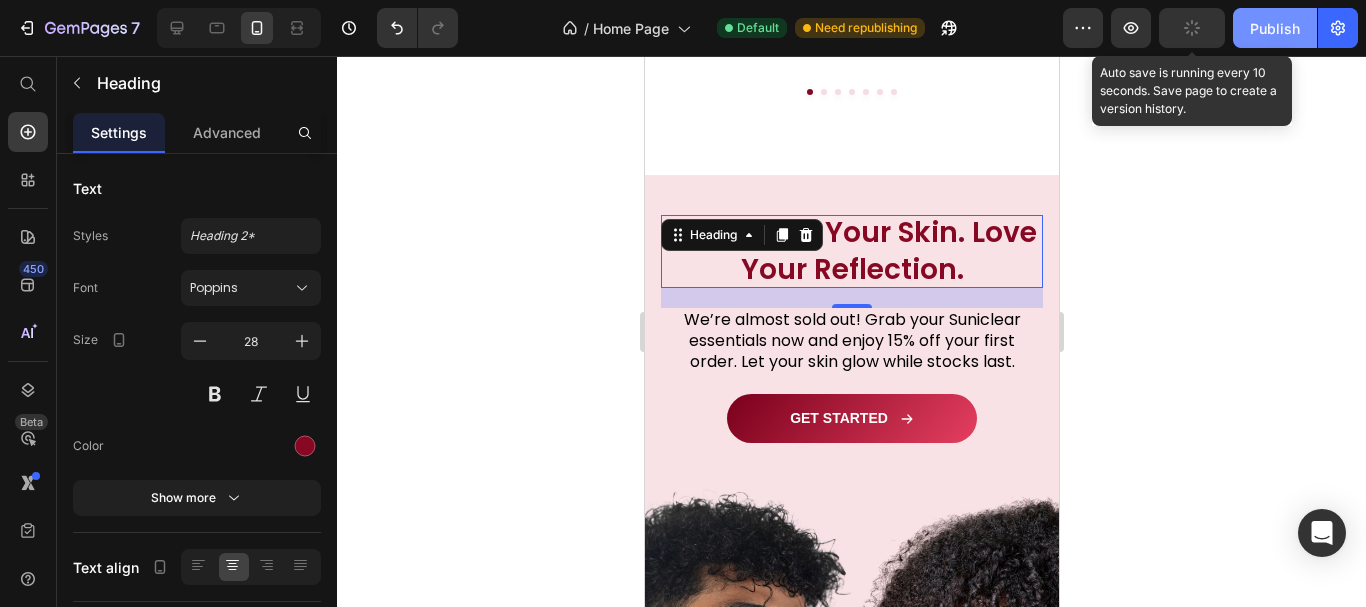 click on "Publish" at bounding box center [1275, 28] 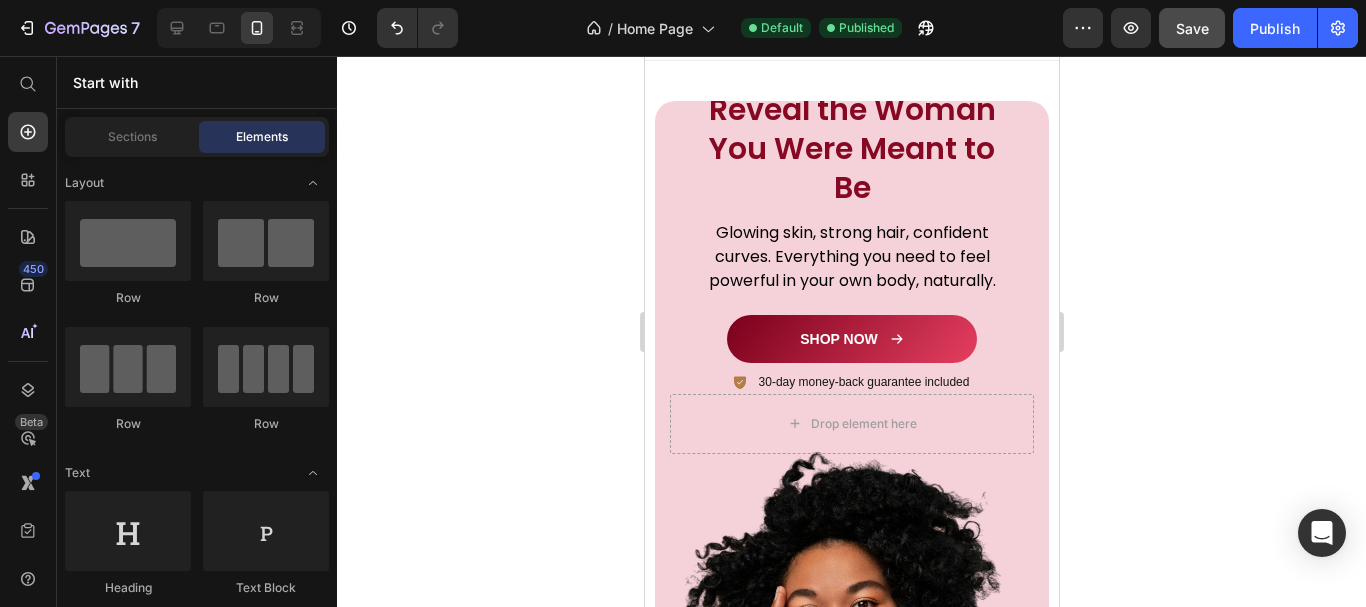 scroll, scrollTop: 0, scrollLeft: 0, axis: both 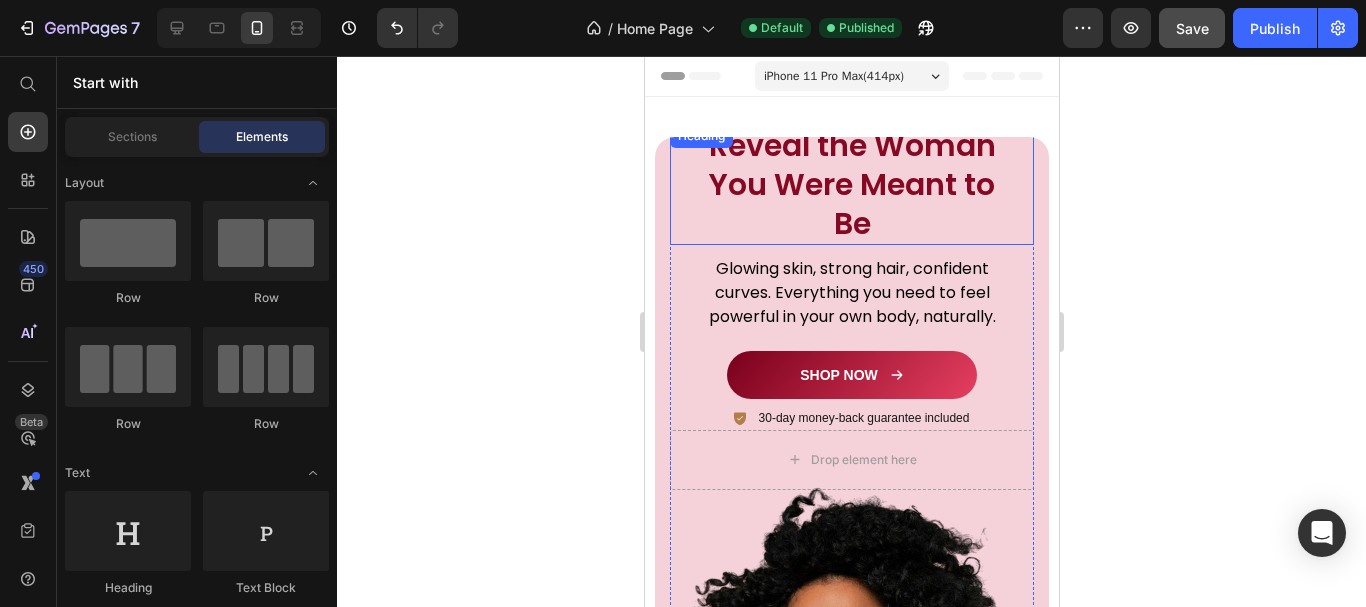 click on "Reveal the Woman You Were Meant to Be" at bounding box center (851, 184) 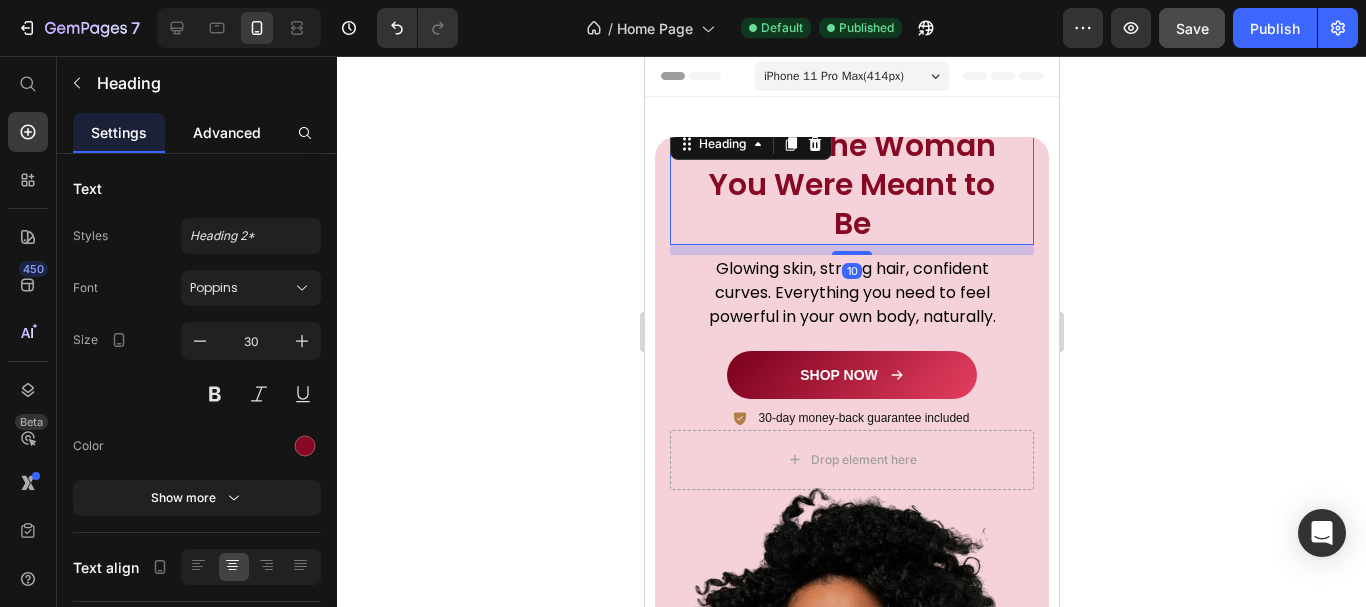 click on "Advanced" at bounding box center (227, 132) 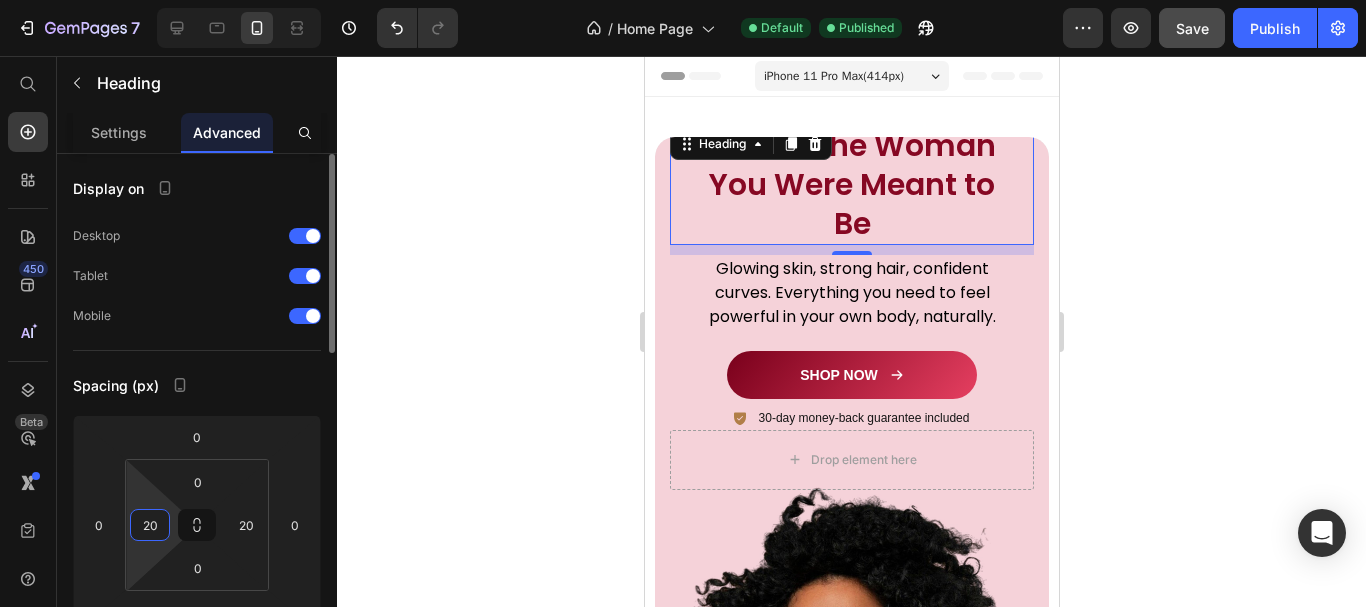 click on "20" at bounding box center [150, 525] 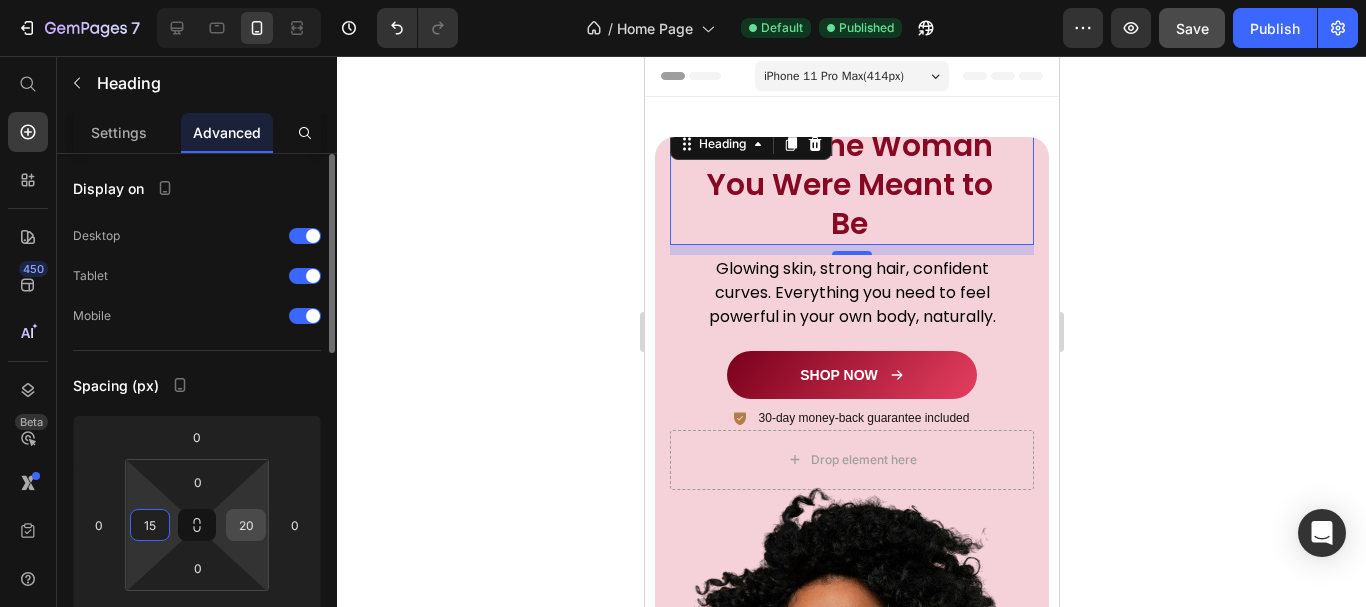 type on "15" 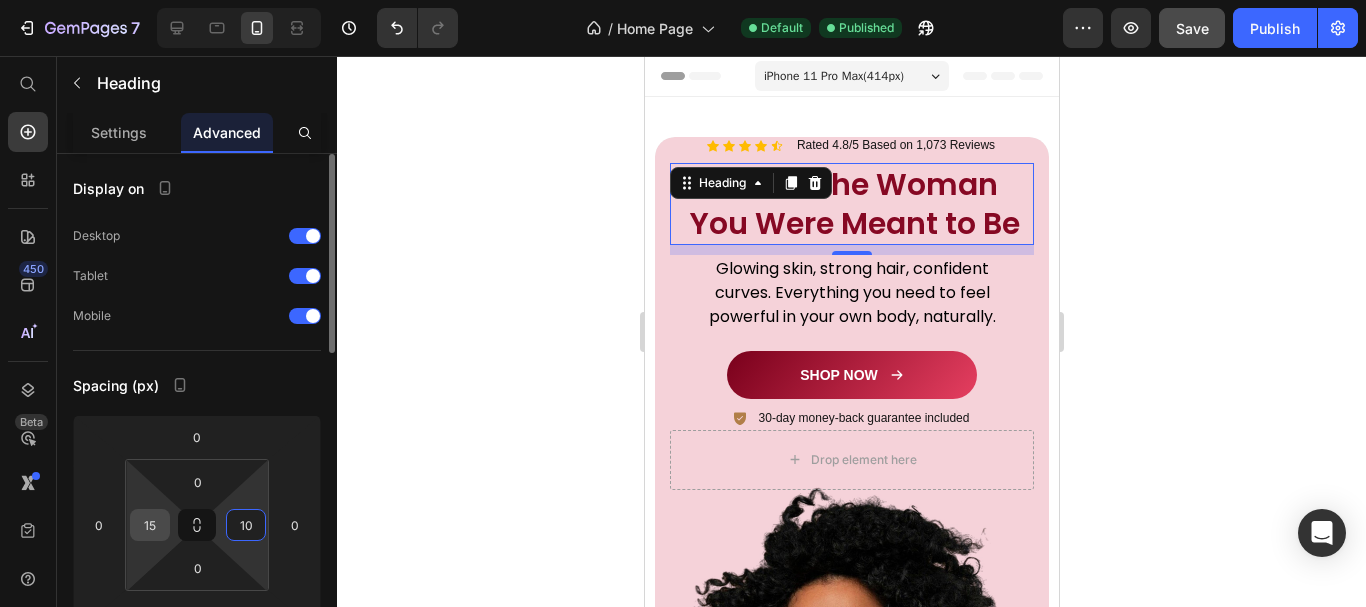 type on "10" 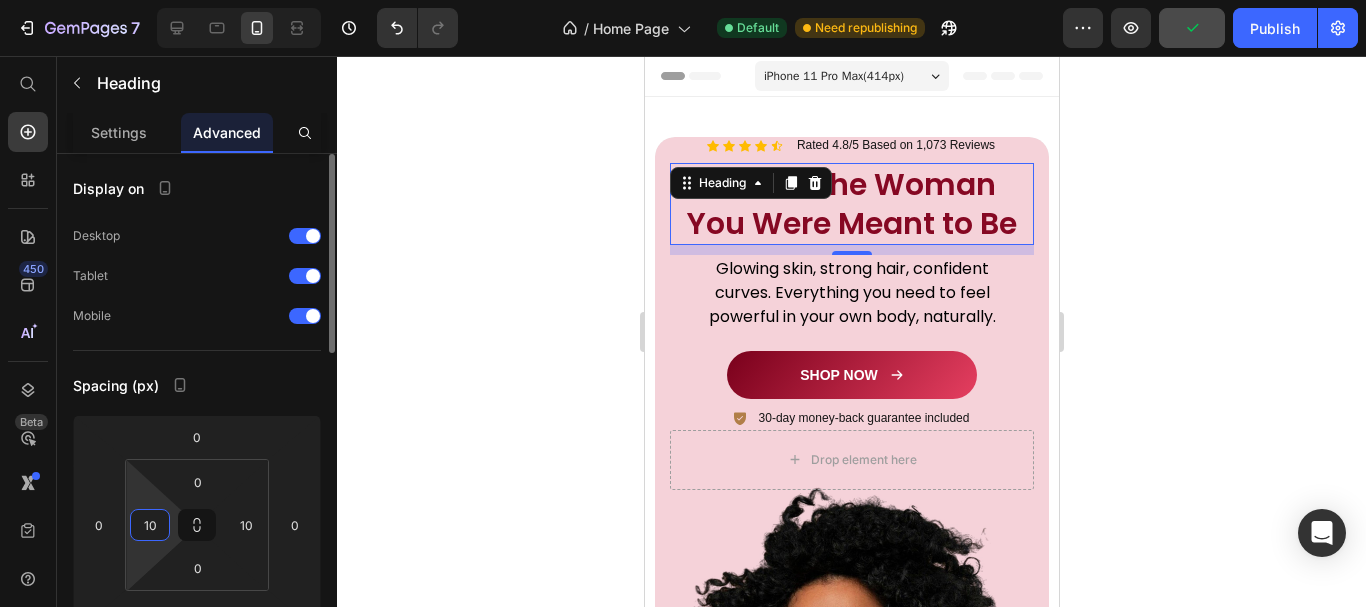 type on "10" 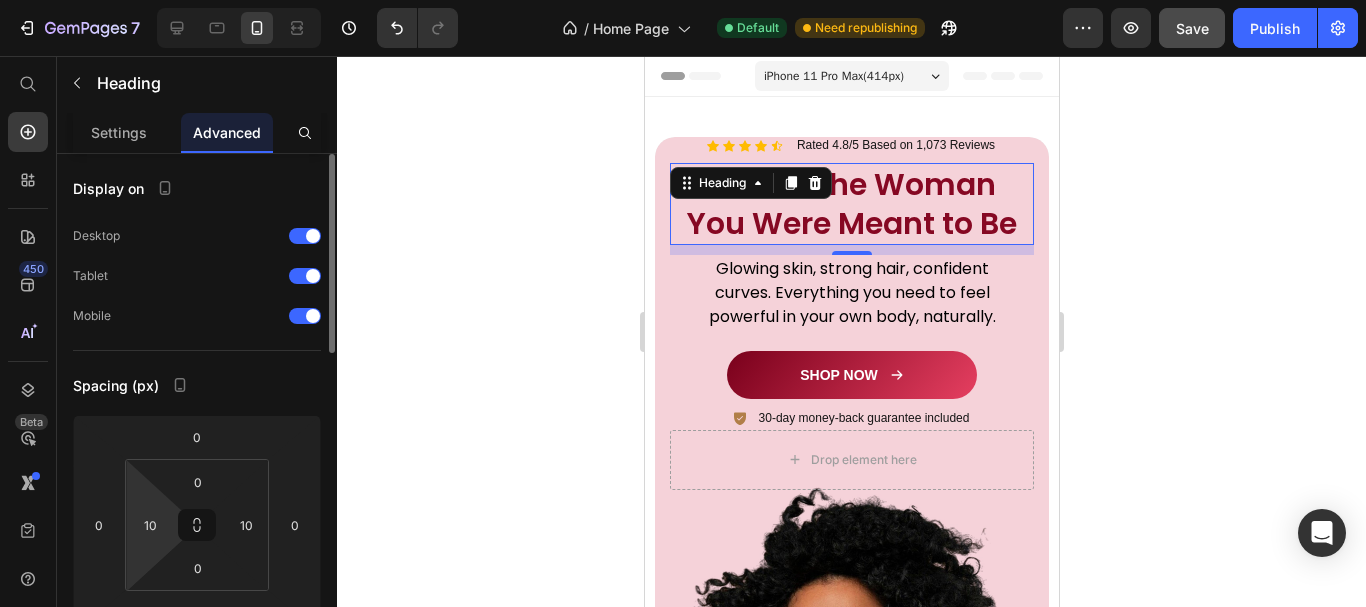 click on "Spacing (px)" at bounding box center [197, 385] 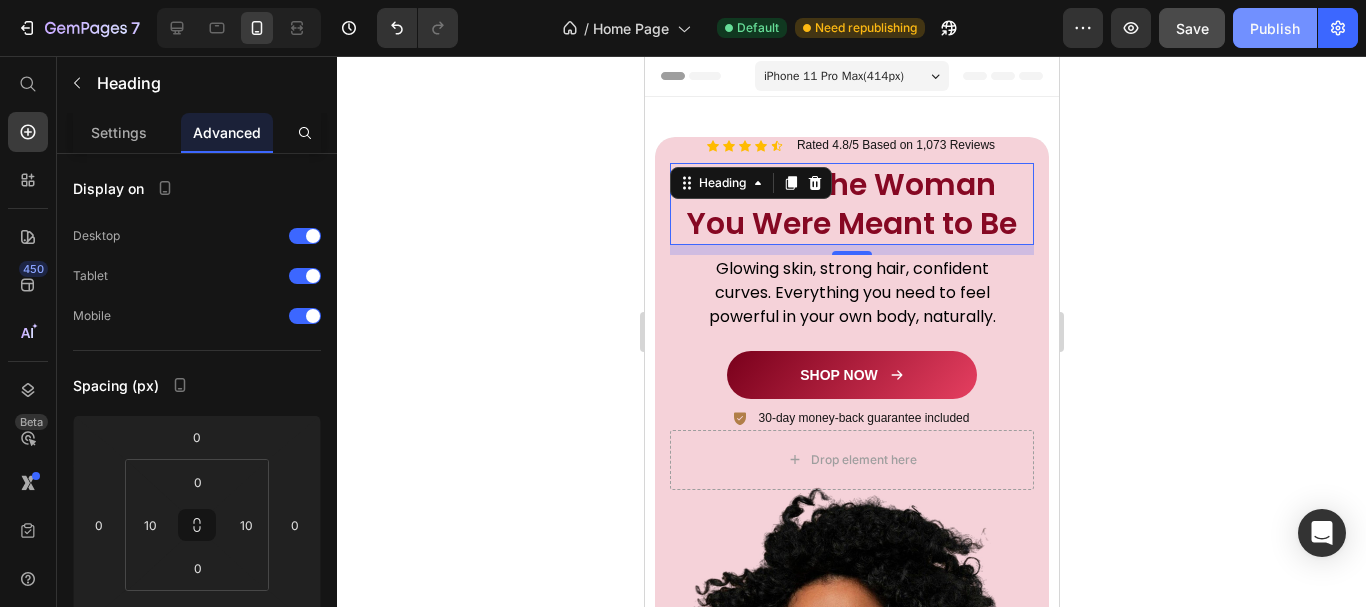 click on "Publish" at bounding box center [1275, 28] 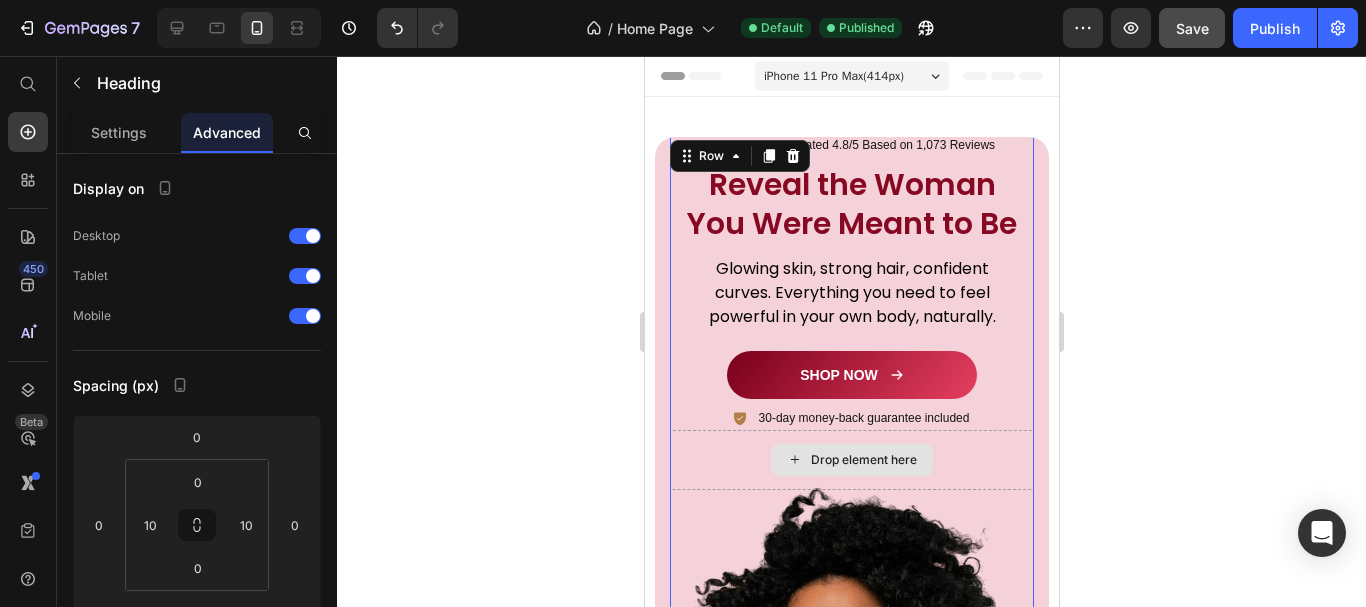 click on "Drop element here" at bounding box center (851, 460) 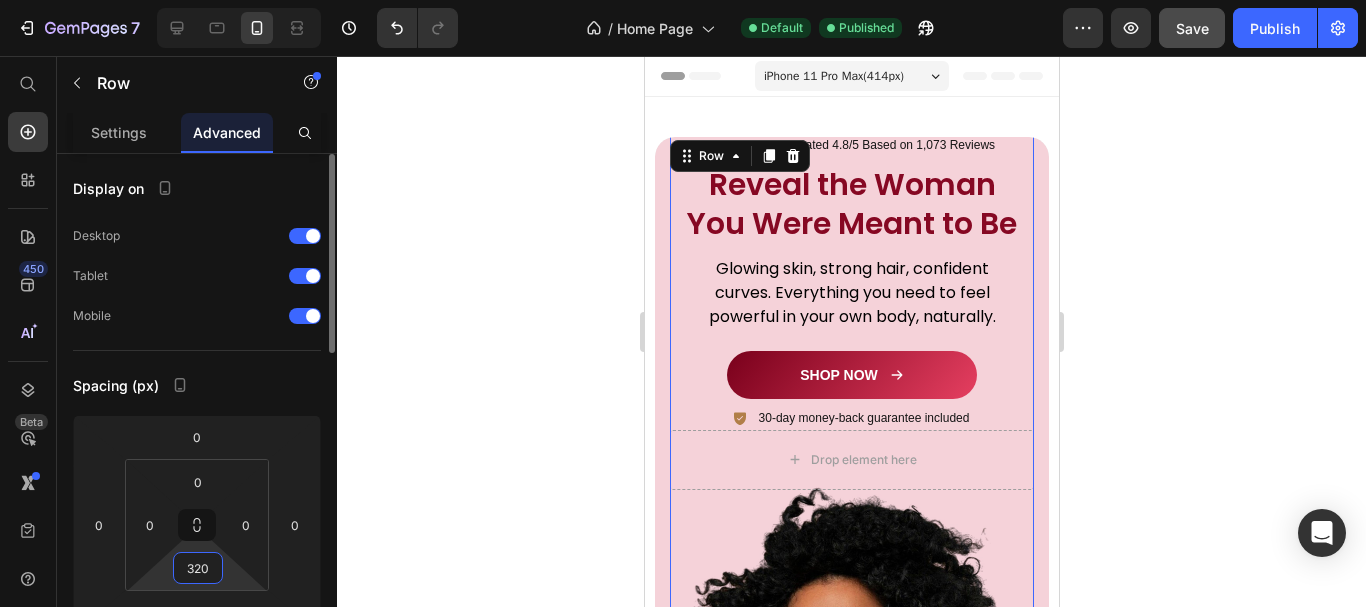 click on "320" at bounding box center [198, 568] 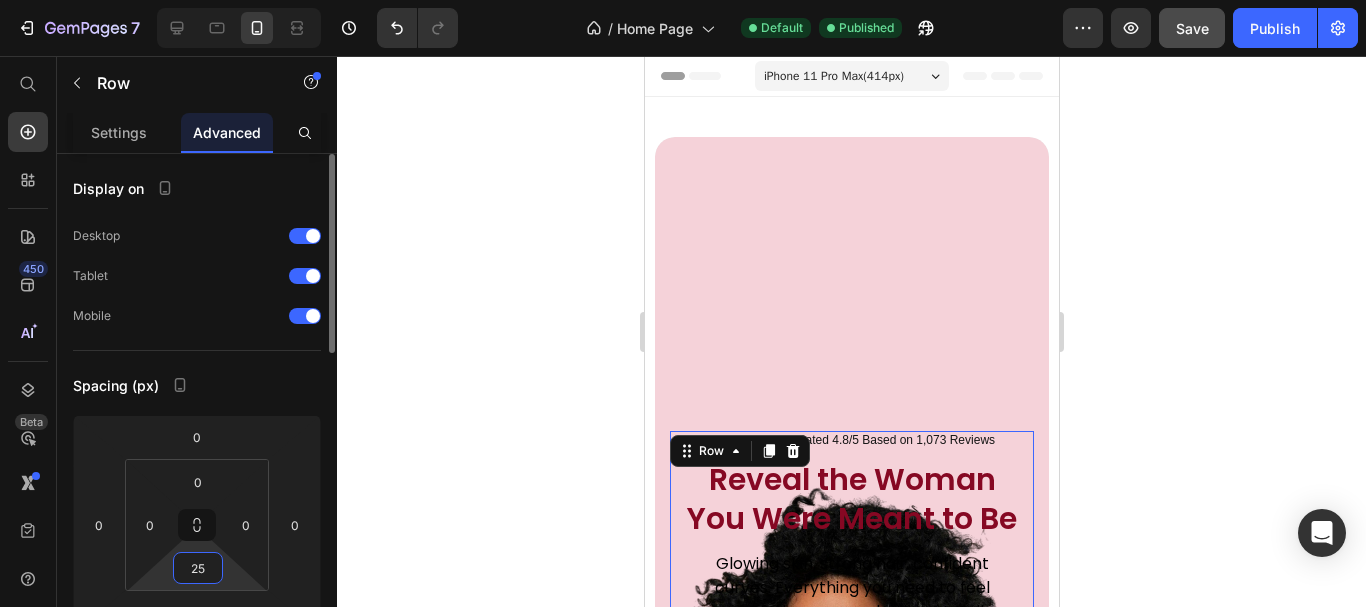 type on "250" 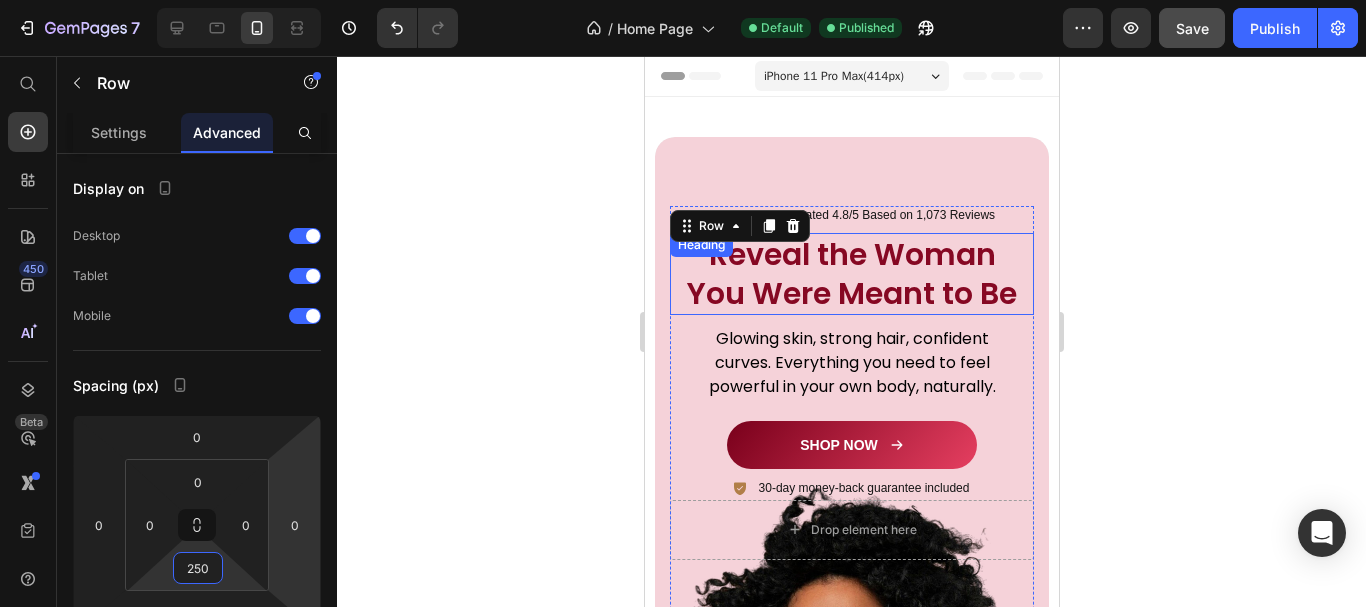 click on "Reveal the Woman You Were Meant to Be" at bounding box center (851, 274) 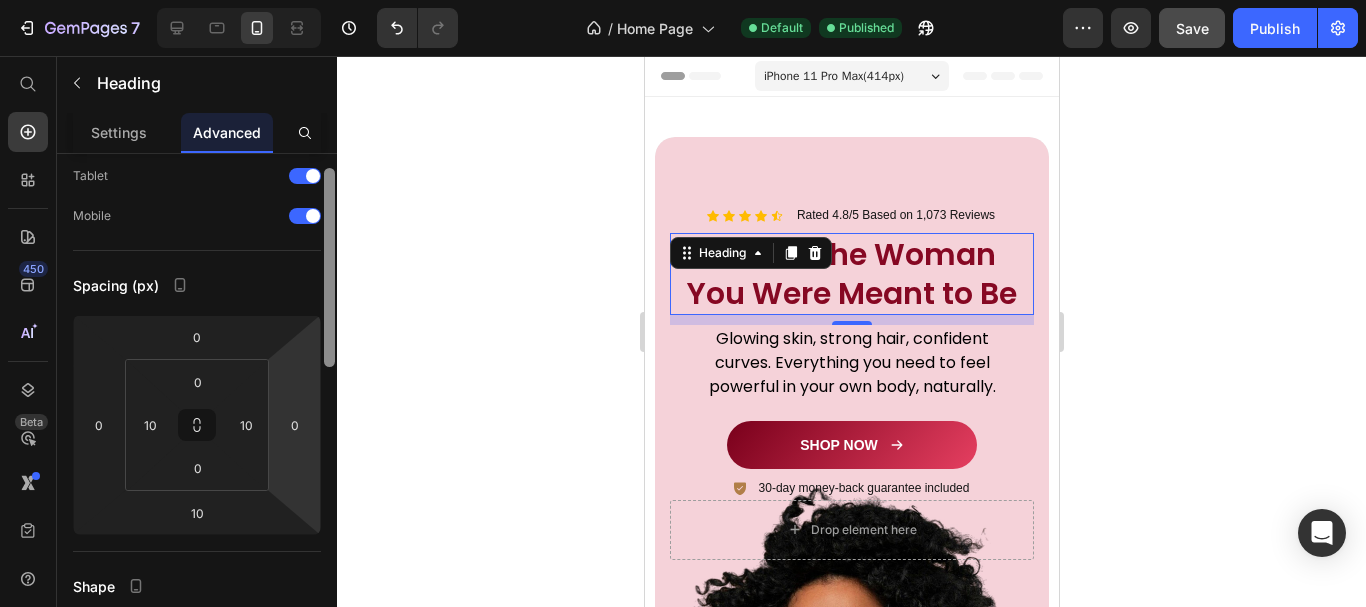 scroll, scrollTop: 228, scrollLeft: 0, axis: vertical 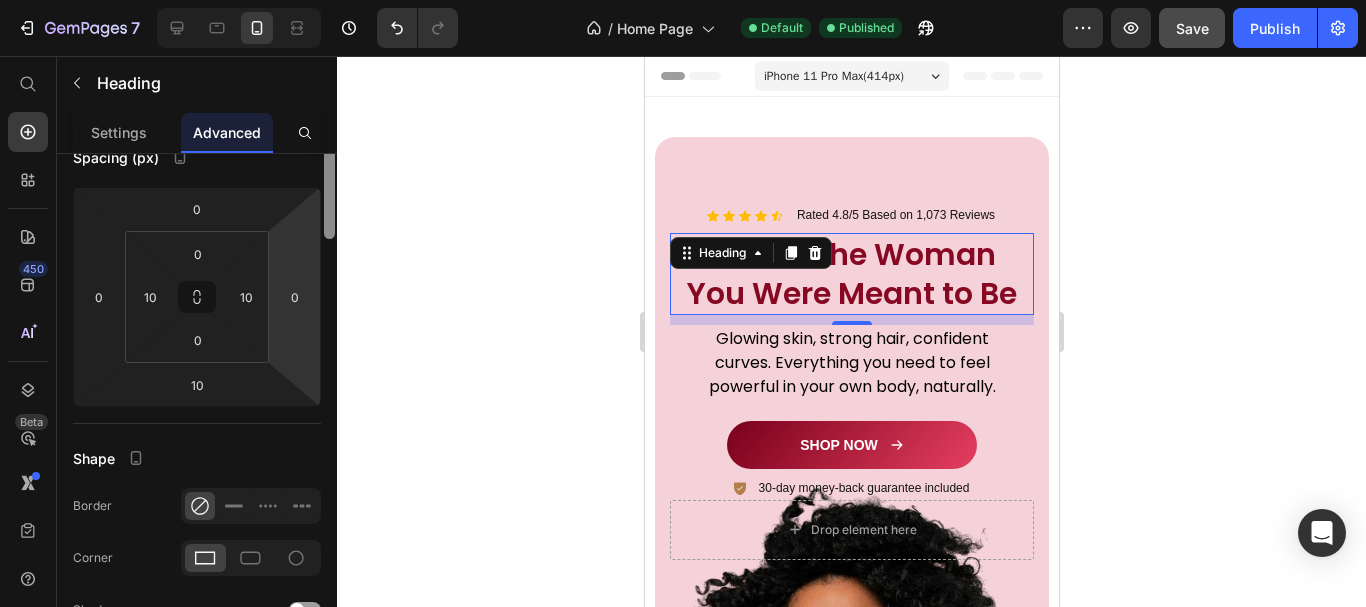 drag, startPoint x: 329, startPoint y: 287, endPoint x: 295, endPoint y: 376, distance: 95.27329 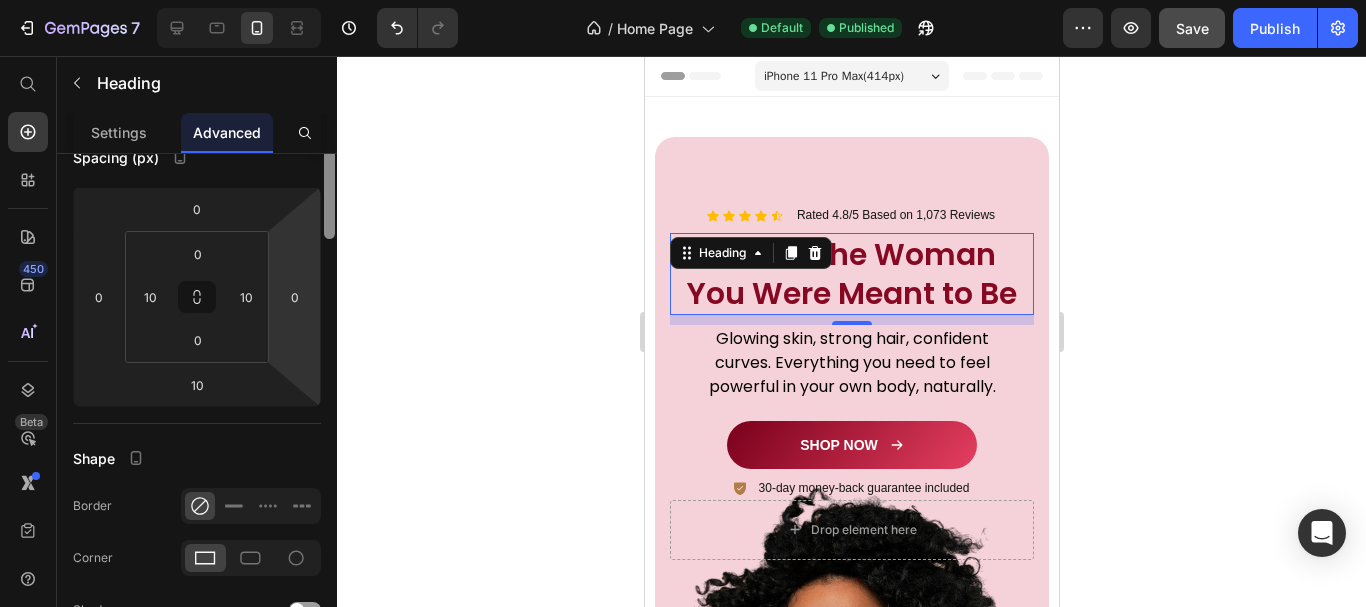 click on "Display on Desktop Tablet Mobile Spacing (px) 0 0 10 0 0 10 0 10 Shape Border Corner Shadow Position Opacity 100 % Animation Upgrade to Build plan  to unlock Animation & other premium features. Interaction Upgrade to Optimize plan  to unlock Interaction & other premium features. CSS class  Delete element" at bounding box center [197, 409] 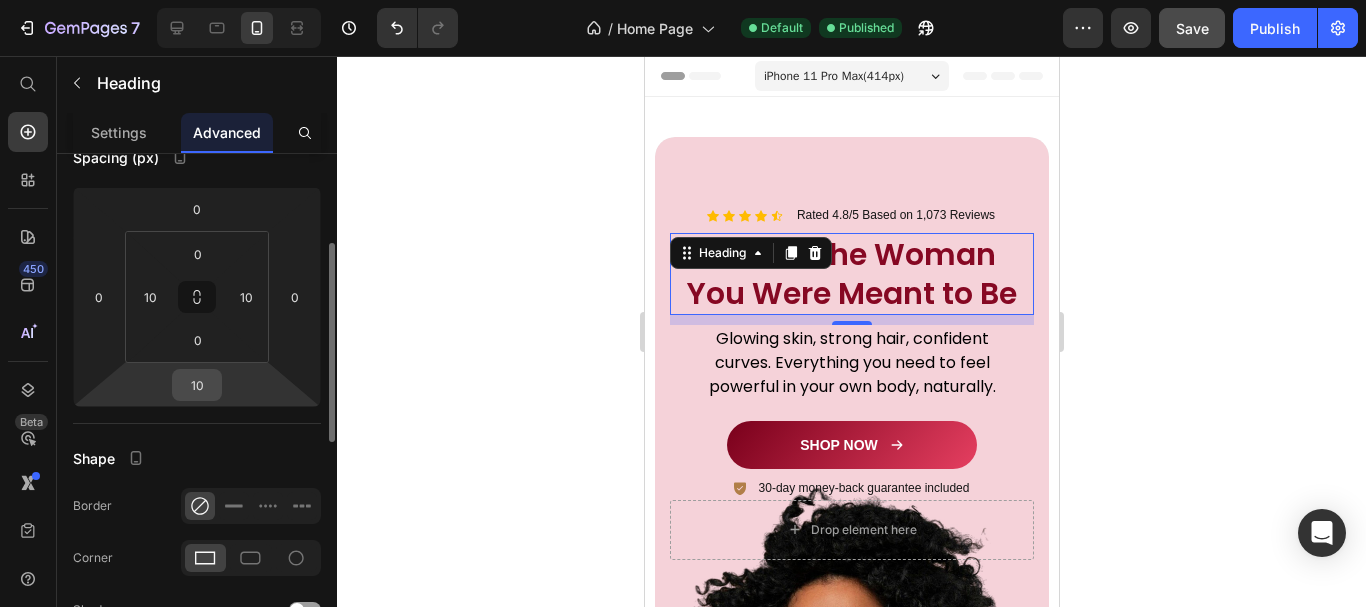 click on "10" at bounding box center [197, 385] 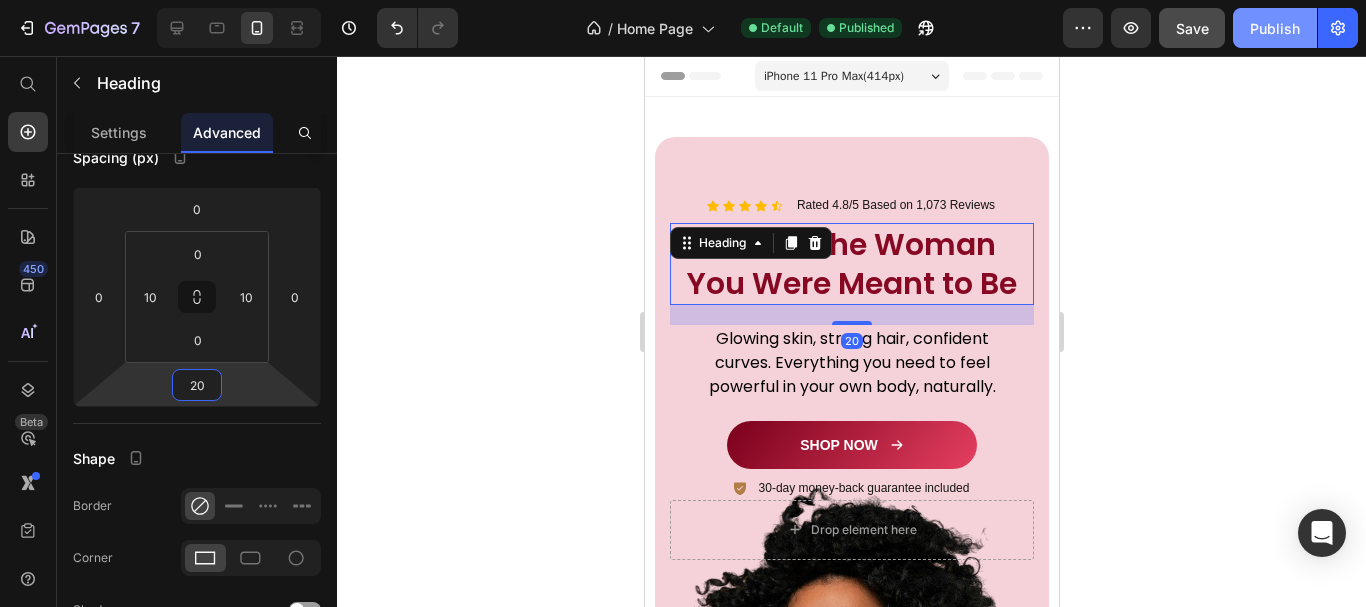 type on "20" 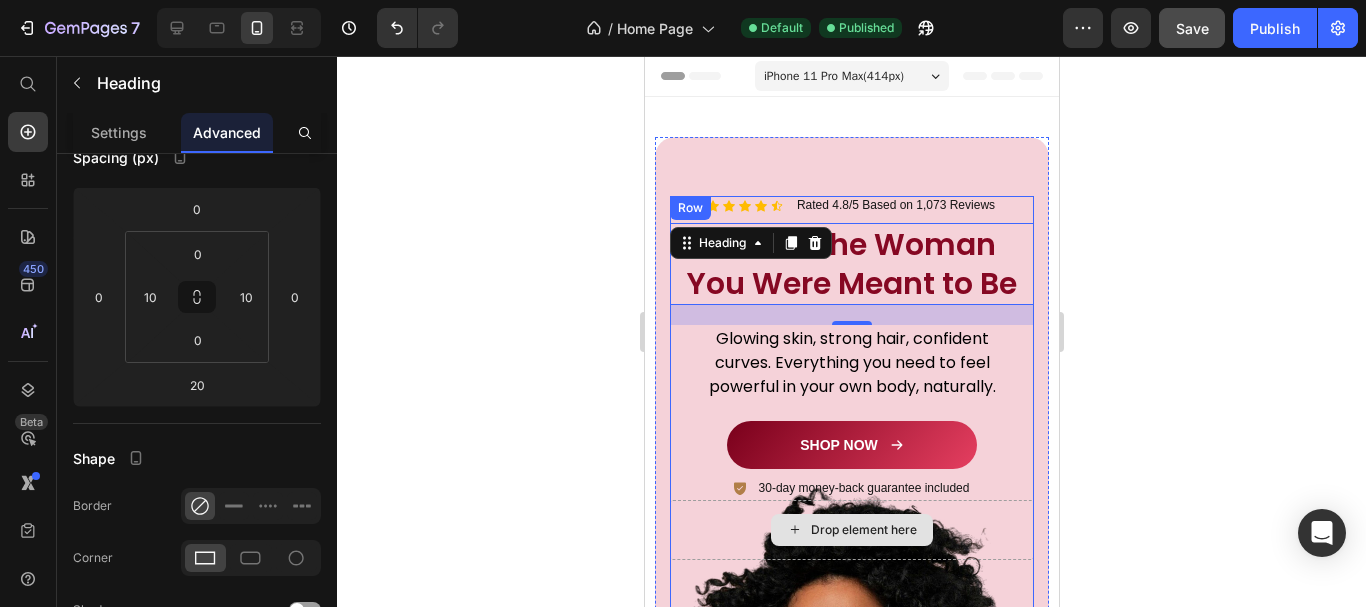 click on "Drop element here" at bounding box center (851, 530) 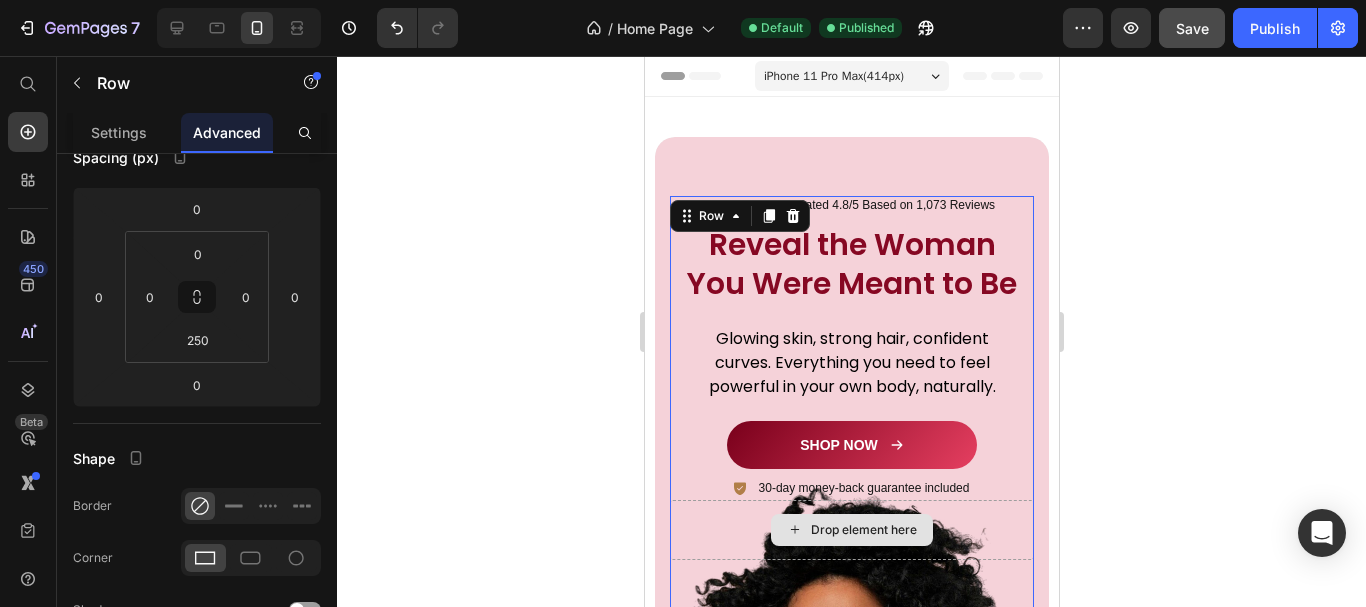 scroll, scrollTop: 0, scrollLeft: 0, axis: both 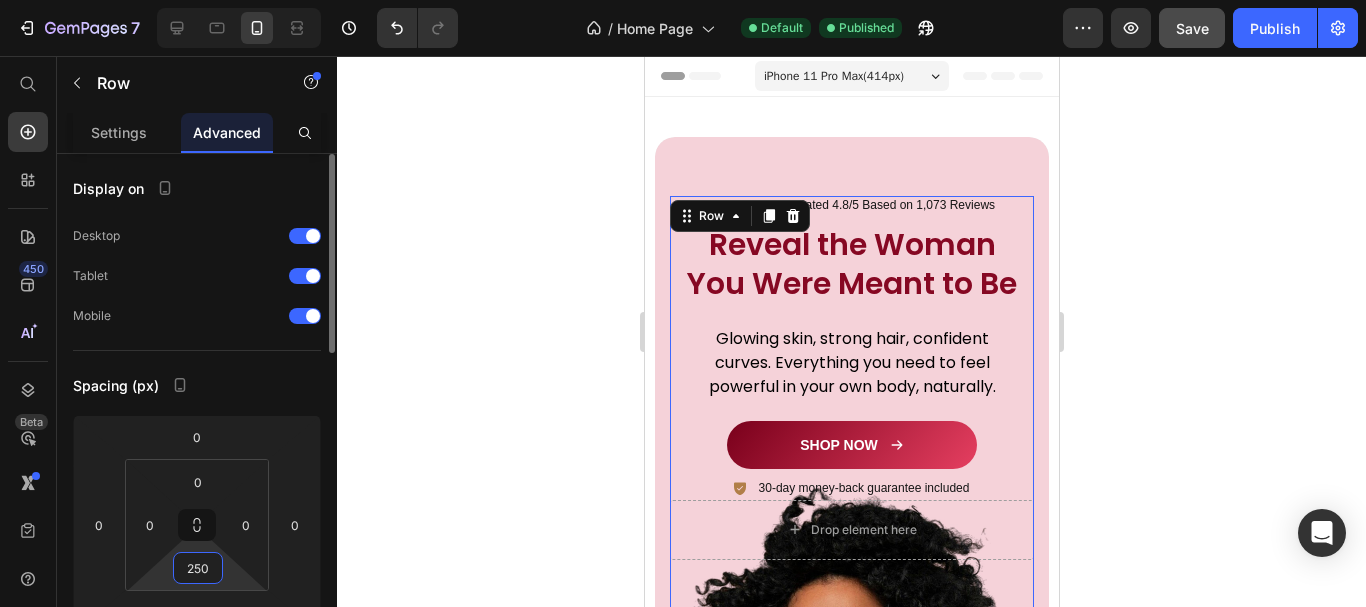 click on "250" at bounding box center [198, 568] 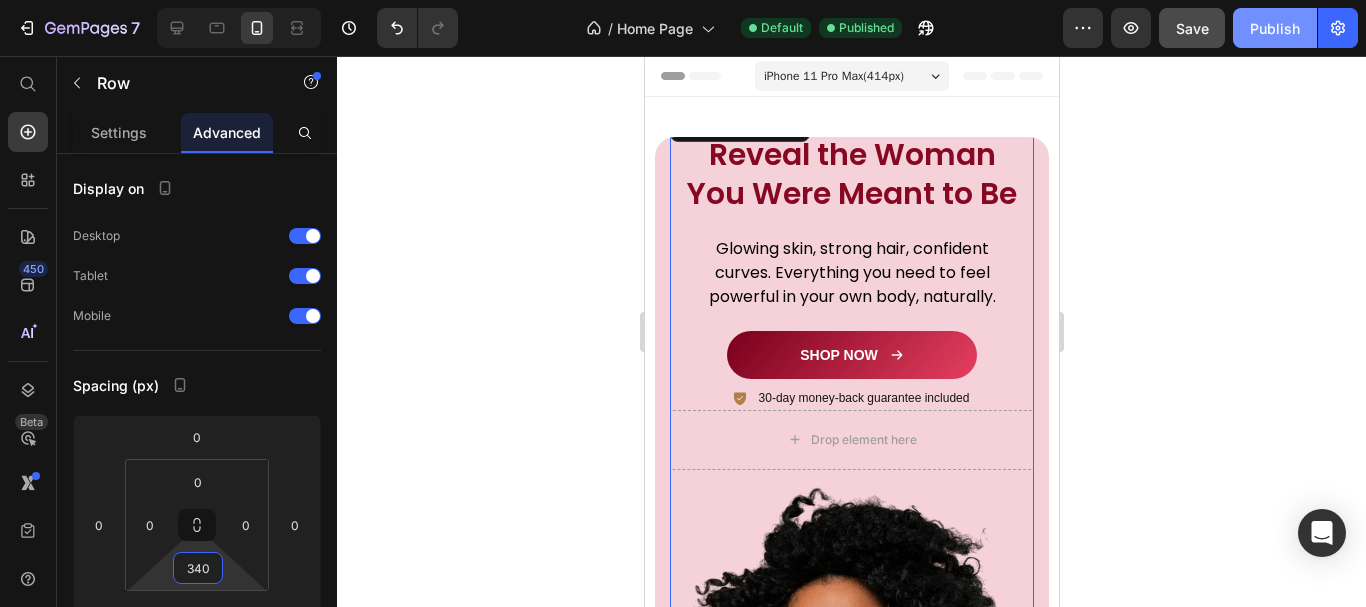 type on "340" 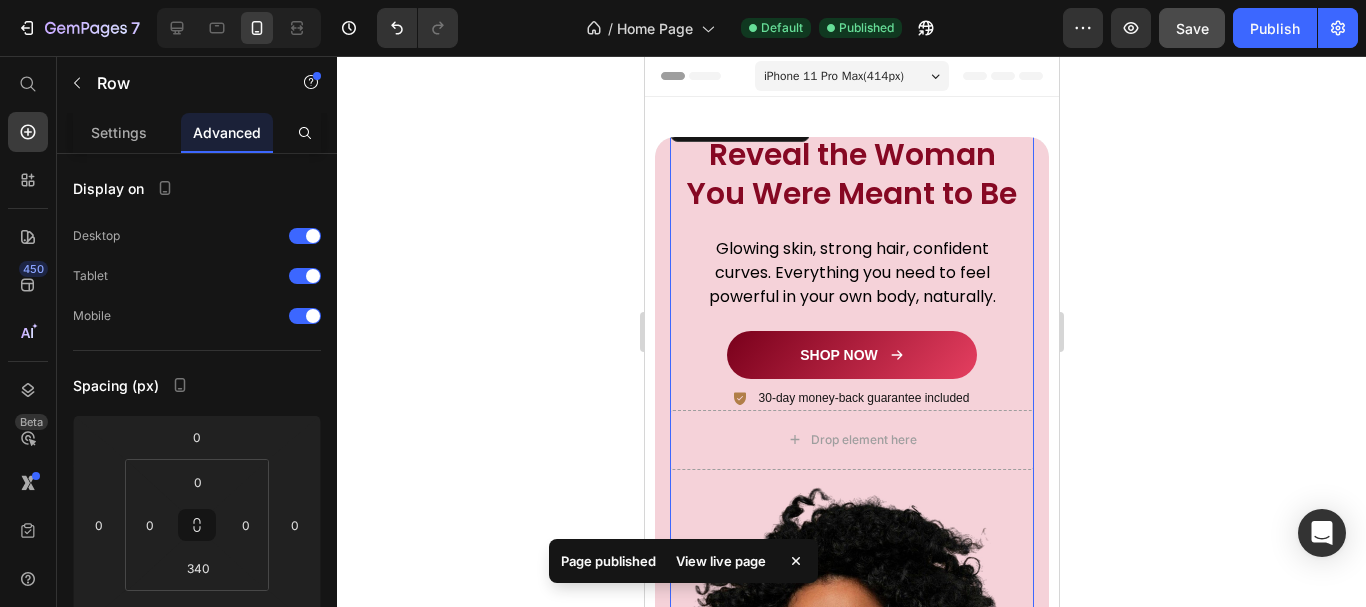 click 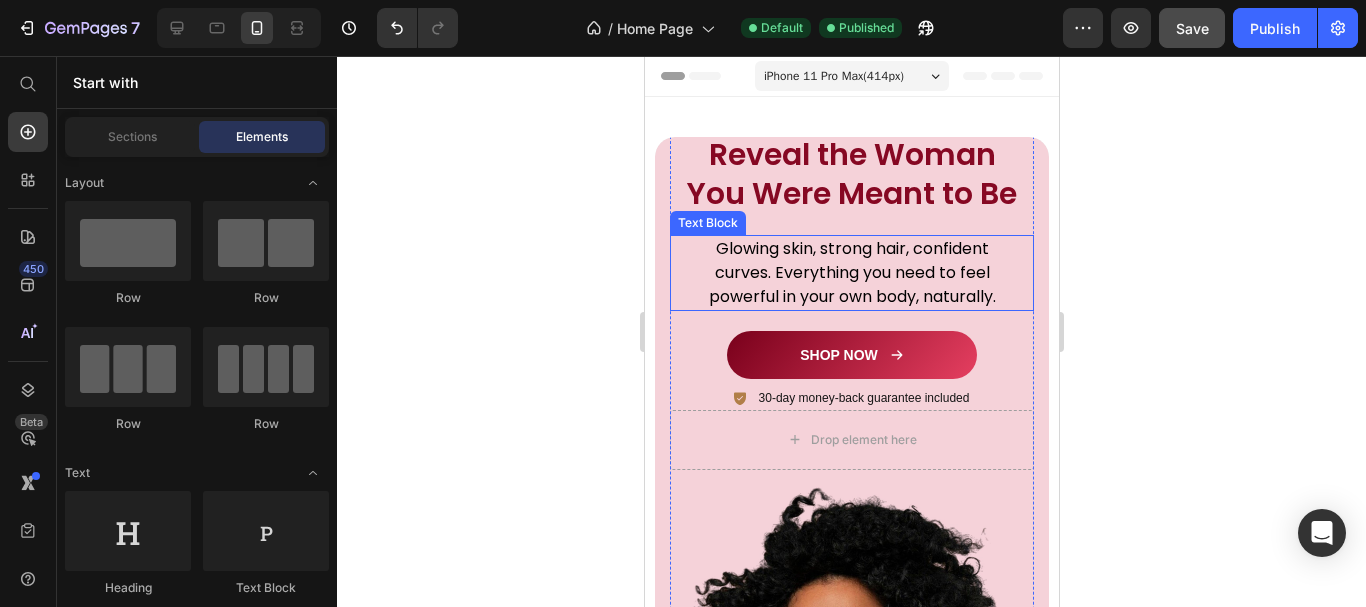 click on "Glowing skin, strong hair, confident curves. Everything you need to feel powerful in your own body, naturally." at bounding box center (851, 273) 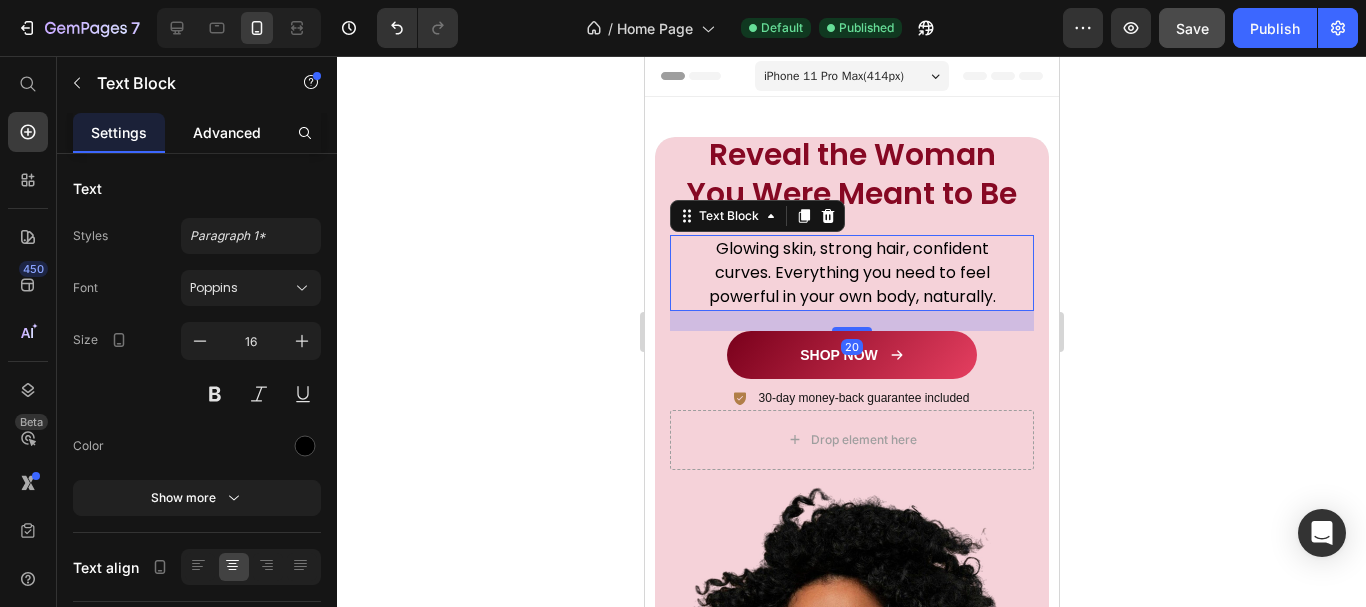 click on "Advanced" at bounding box center [227, 132] 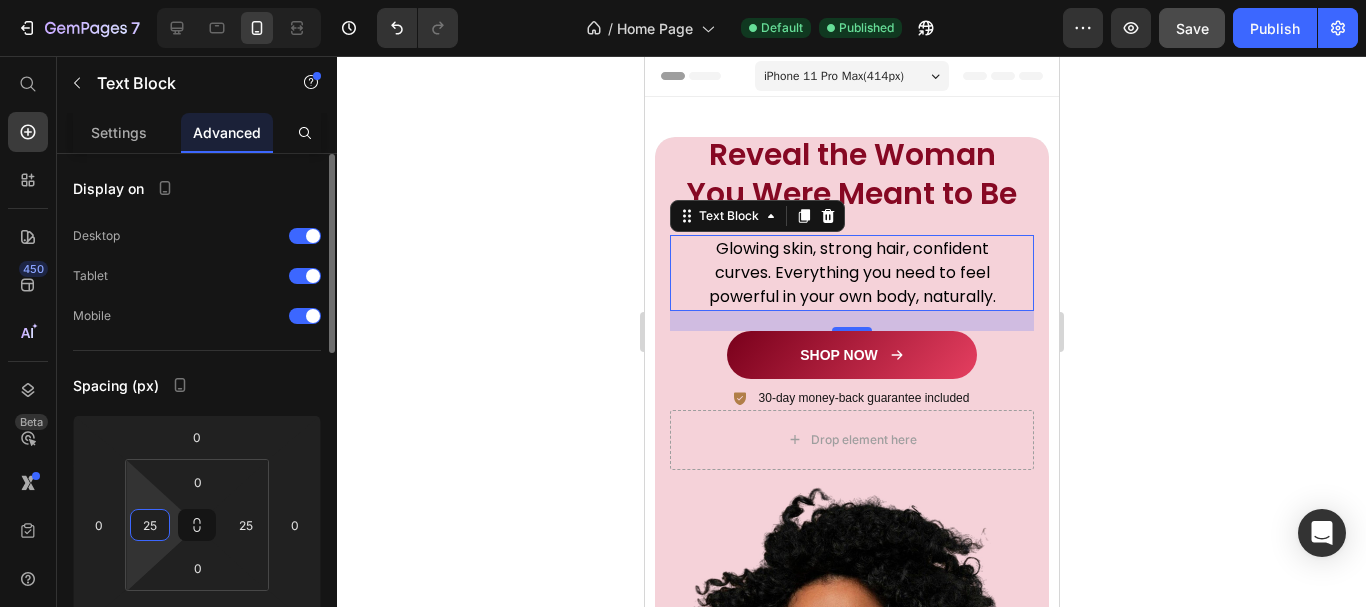 click on "25" at bounding box center (150, 525) 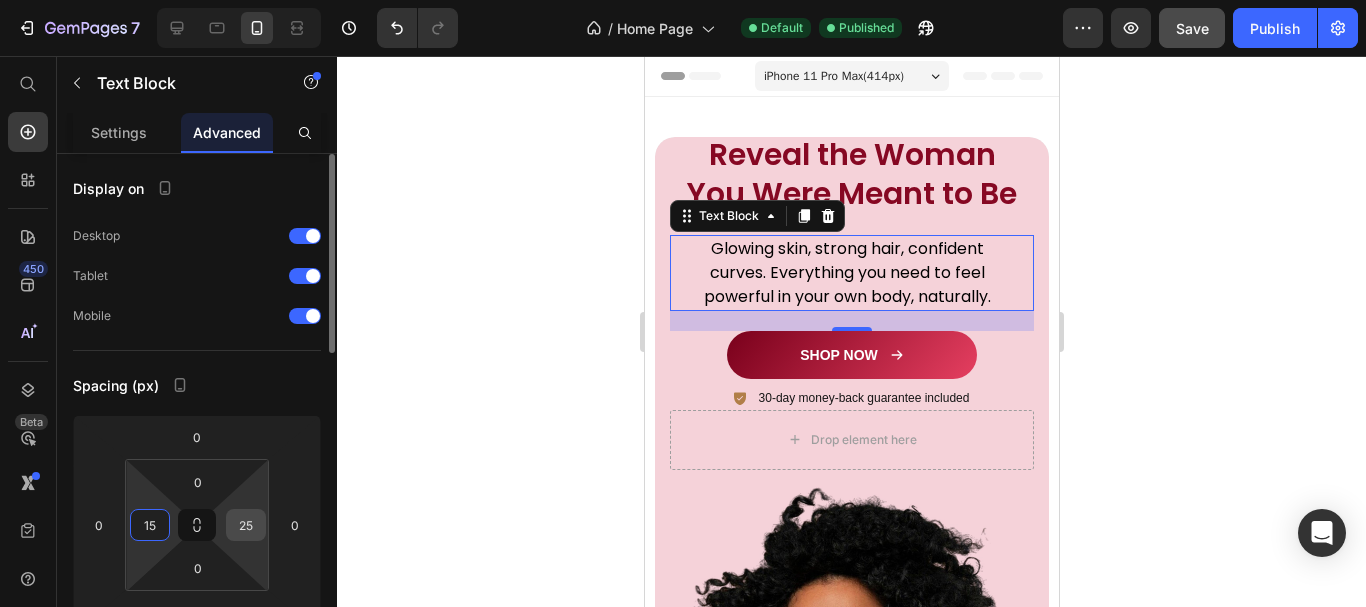 type on "15" 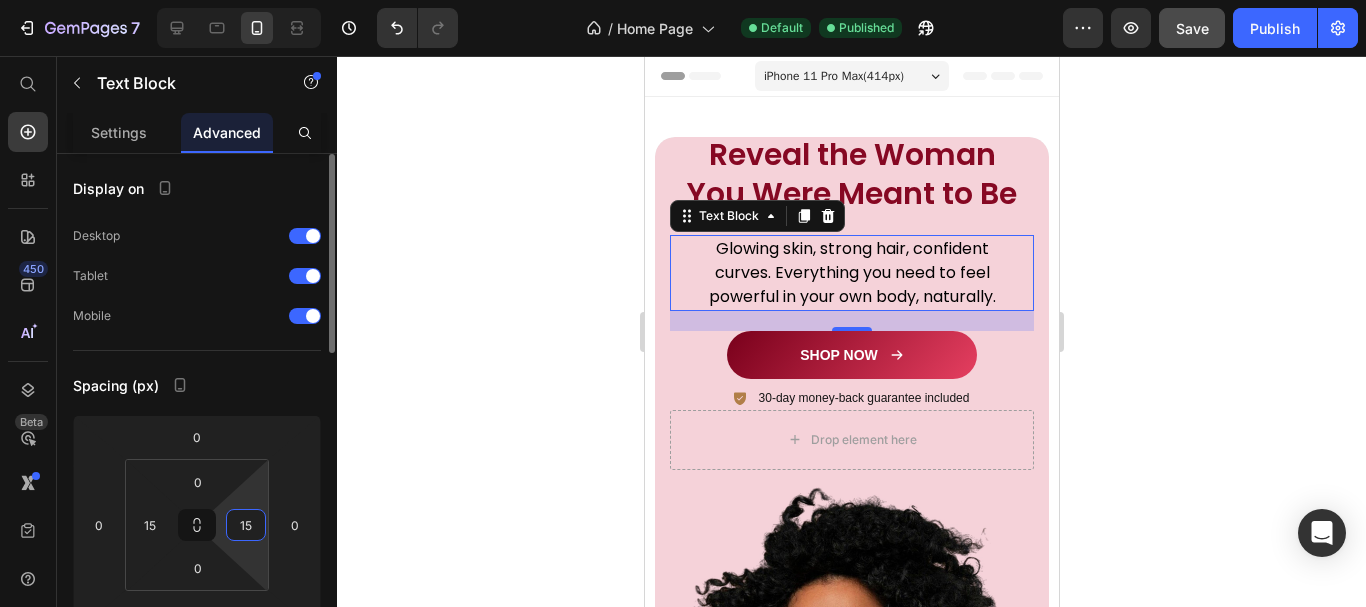 type on "15" 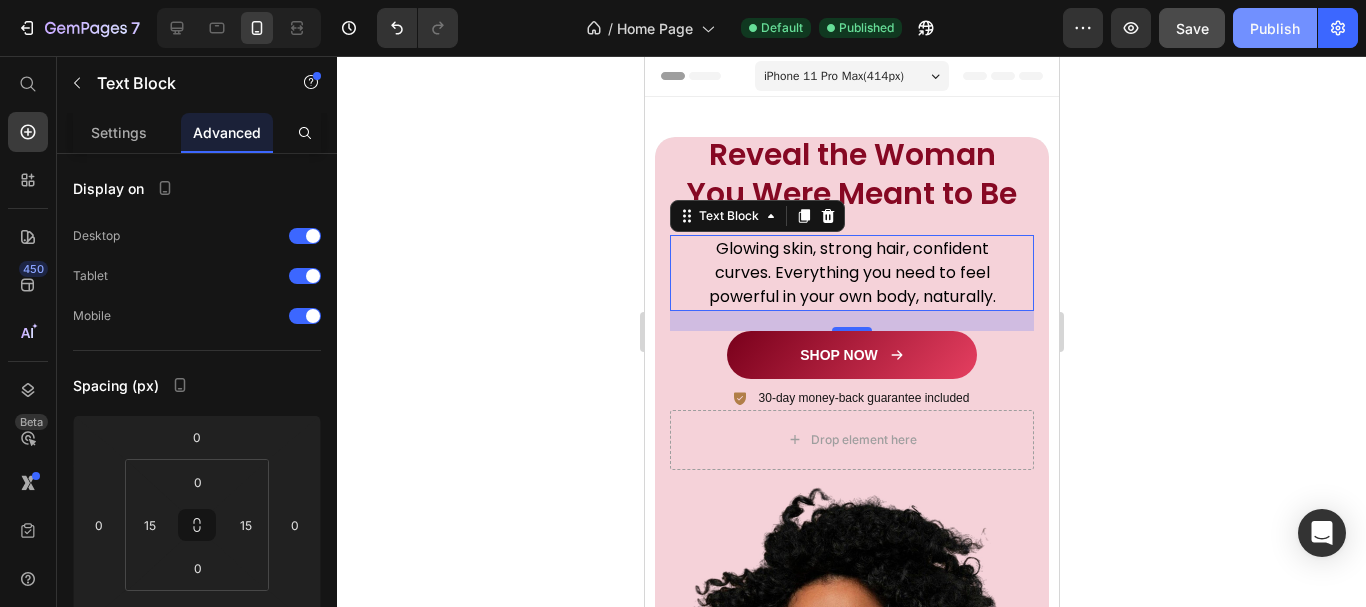 click on "Publish" 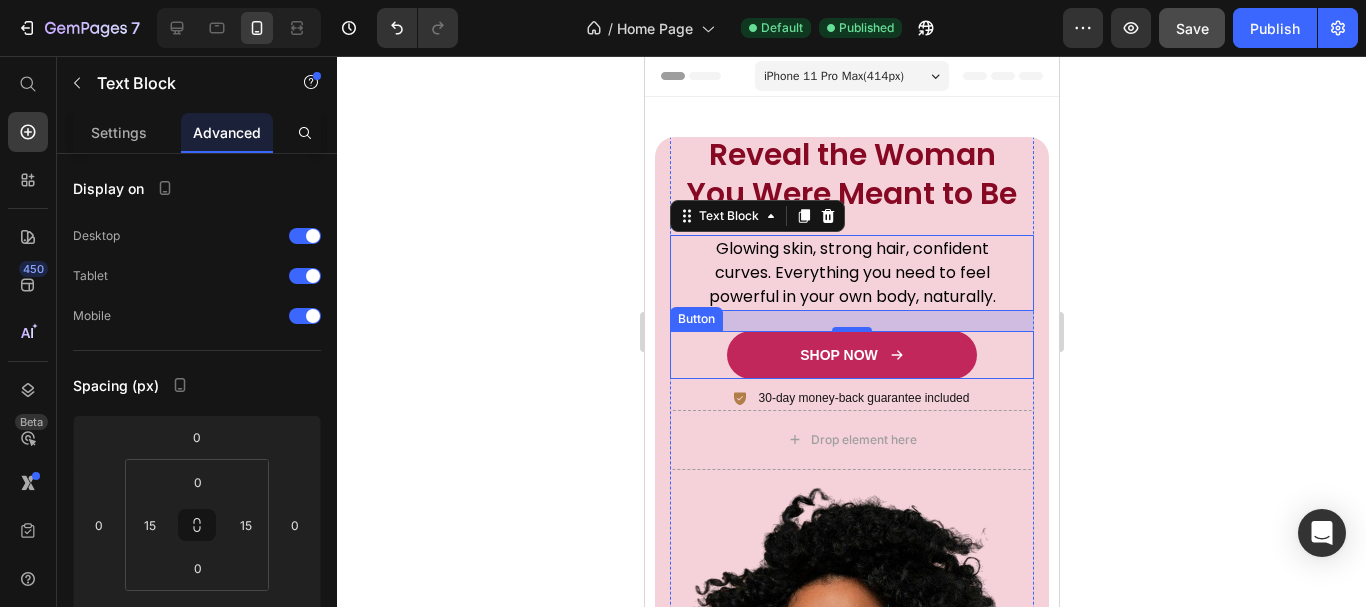 click on "SHOP NOW" at bounding box center (851, 355) 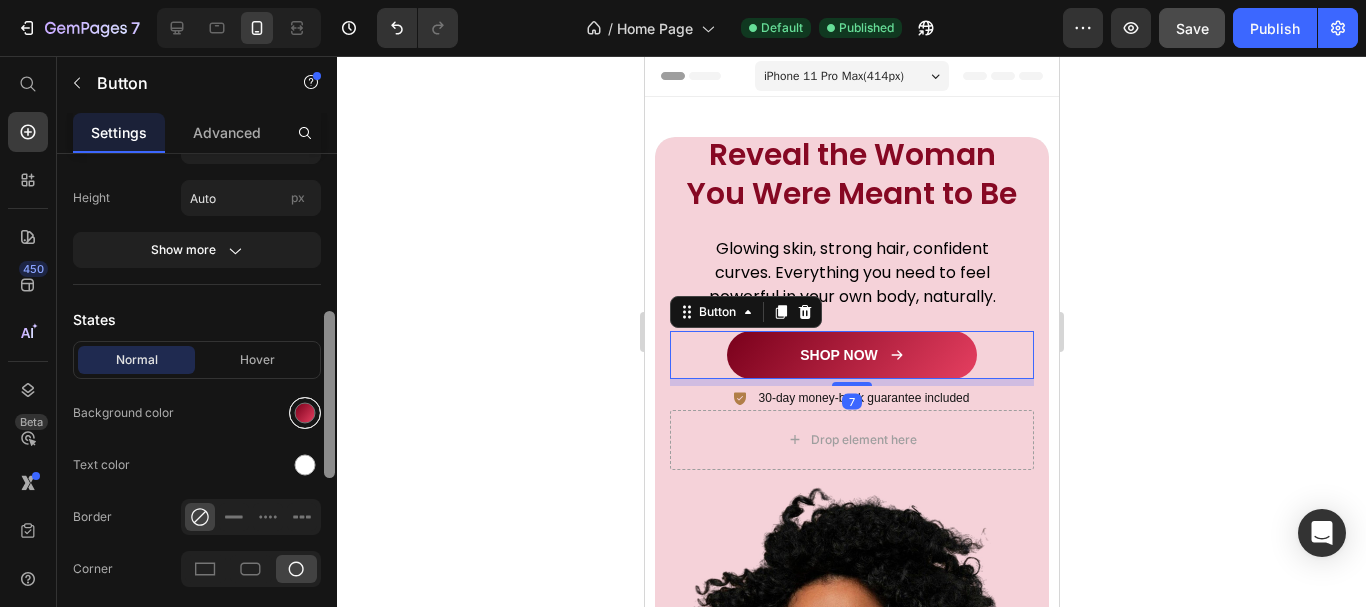 scroll, scrollTop: 528, scrollLeft: 0, axis: vertical 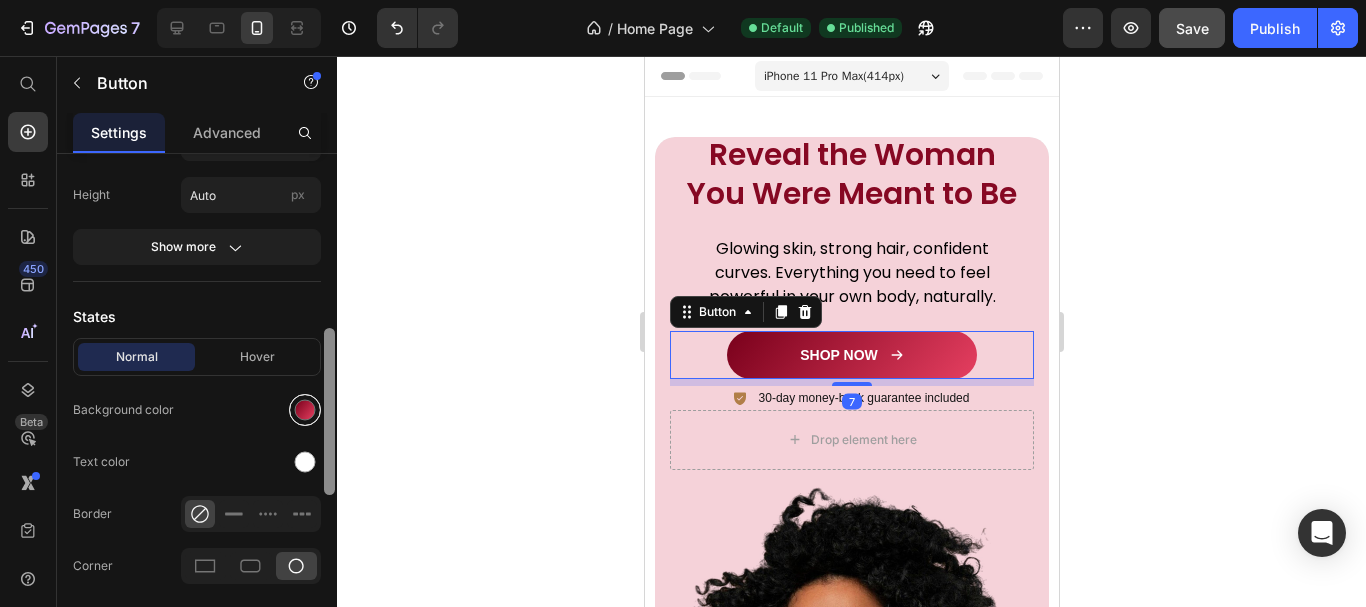 drag, startPoint x: 329, startPoint y: 257, endPoint x: 317, endPoint y: 412, distance: 155.46382 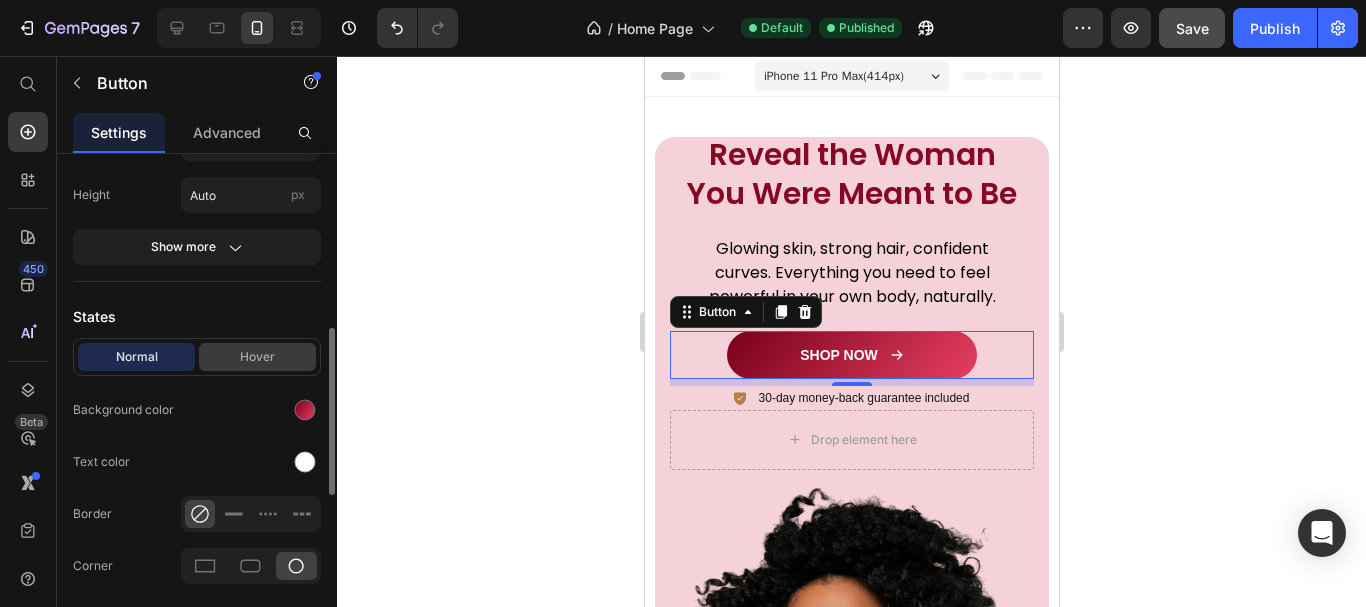 click on "Hover" at bounding box center [257, 357] 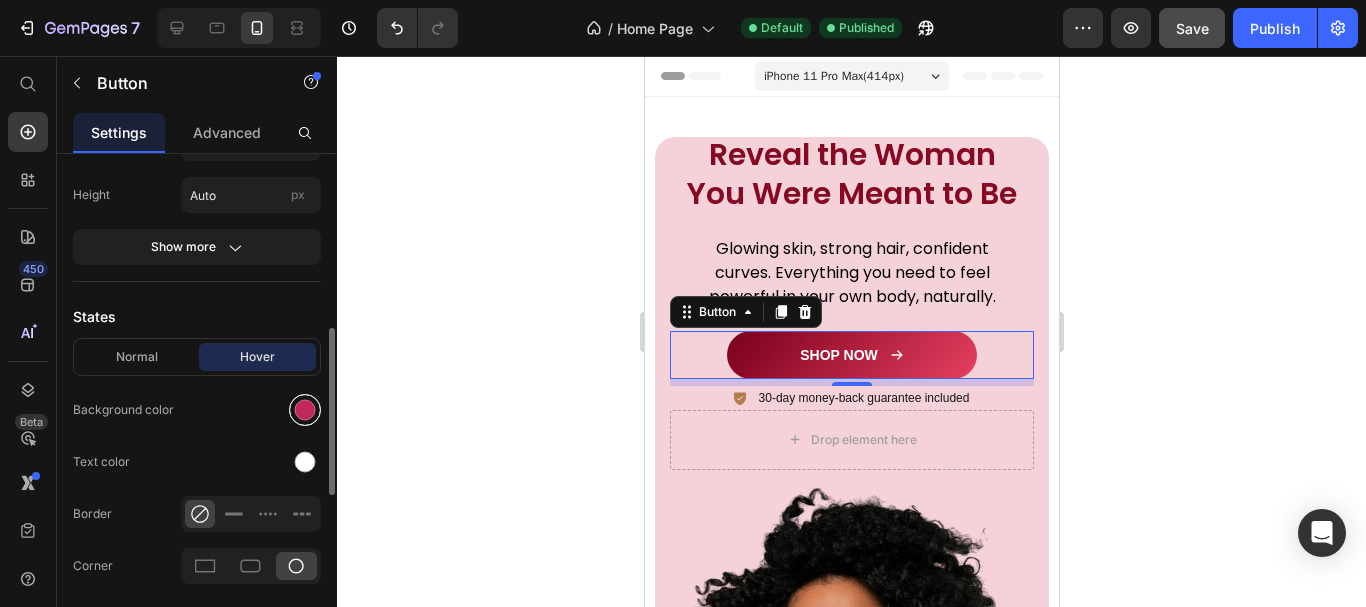 click at bounding box center [305, 410] 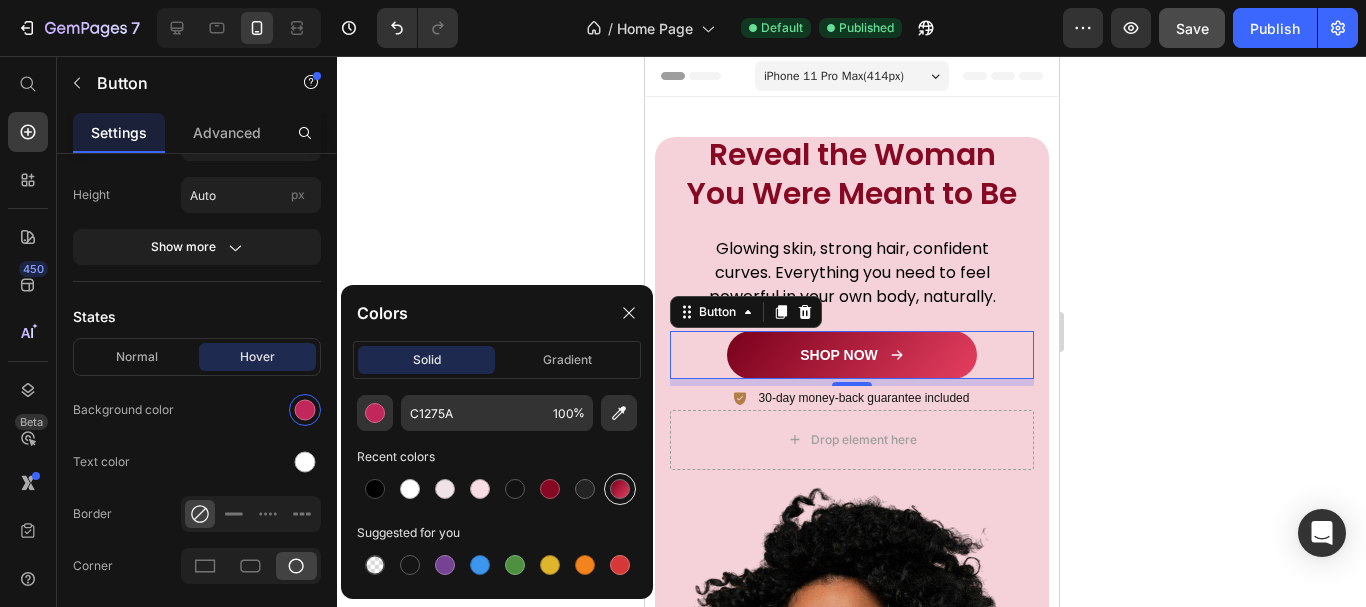 click at bounding box center (620, 489) 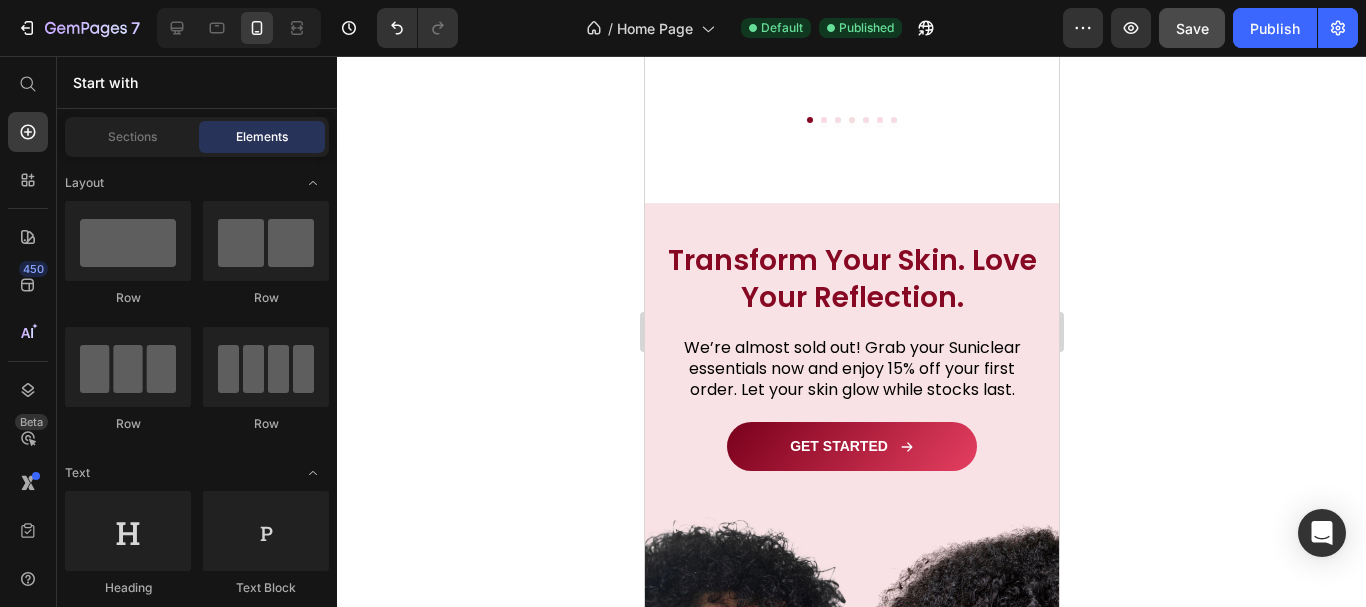 scroll, scrollTop: 3347, scrollLeft: 0, axis: vertical 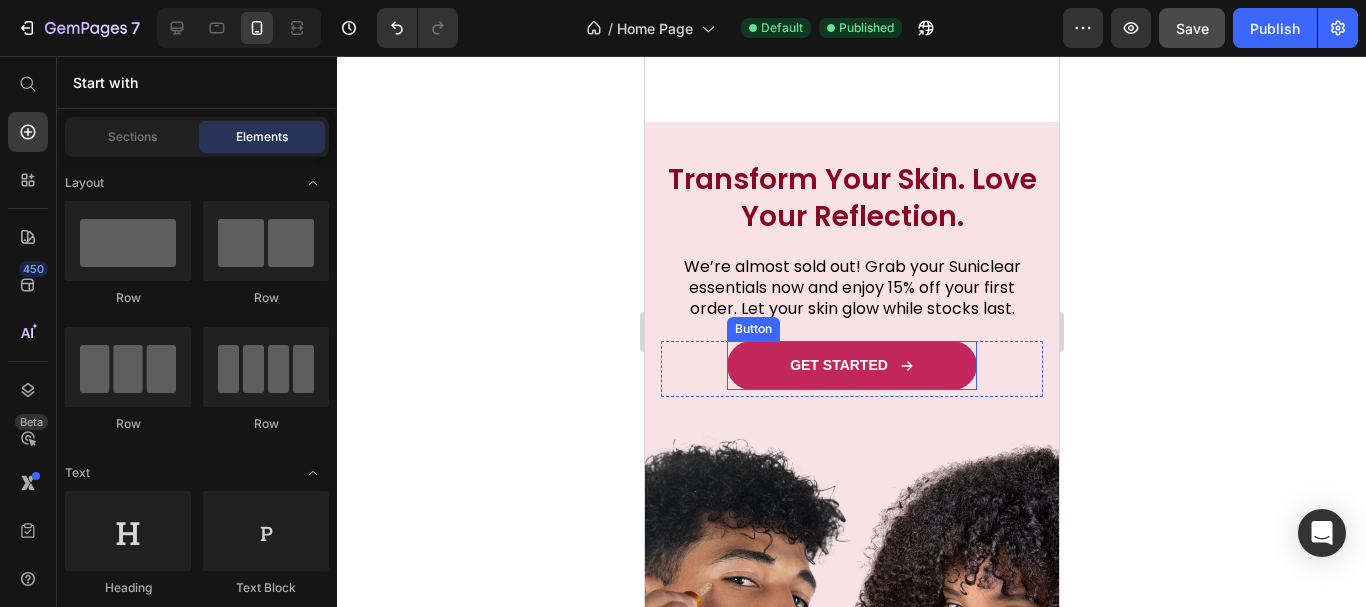 click on "GET STARTED" at bounding box center [851, 365] 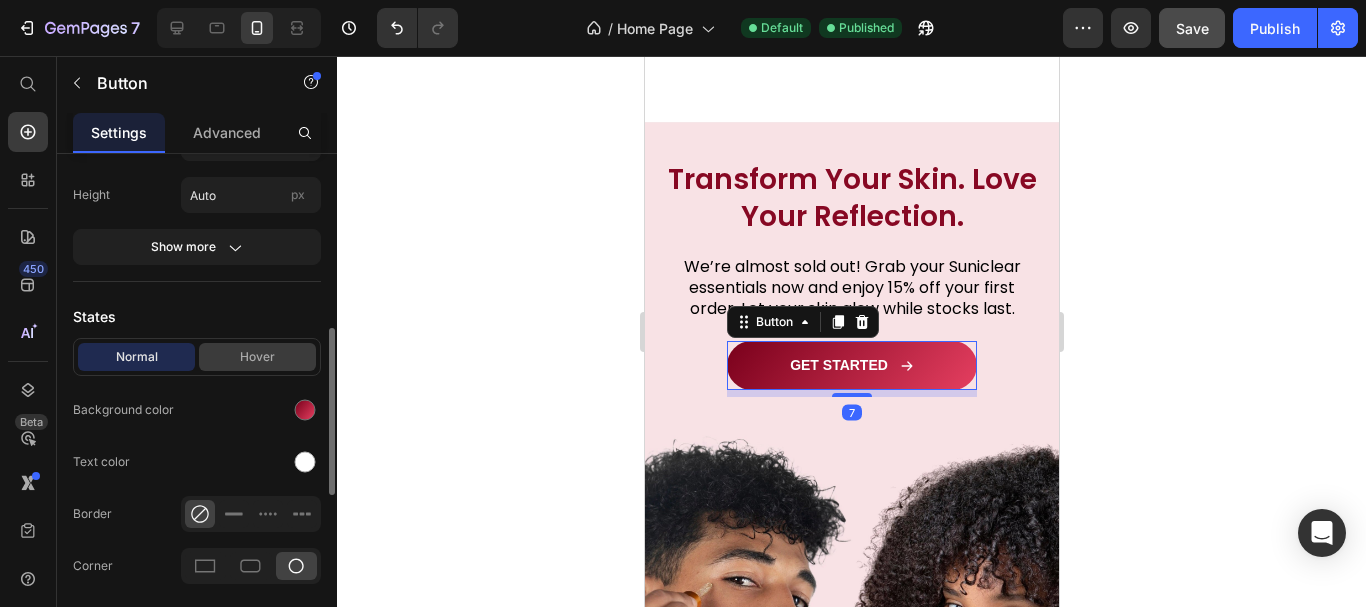 click on "Hover" at bounding box center [257, 357] 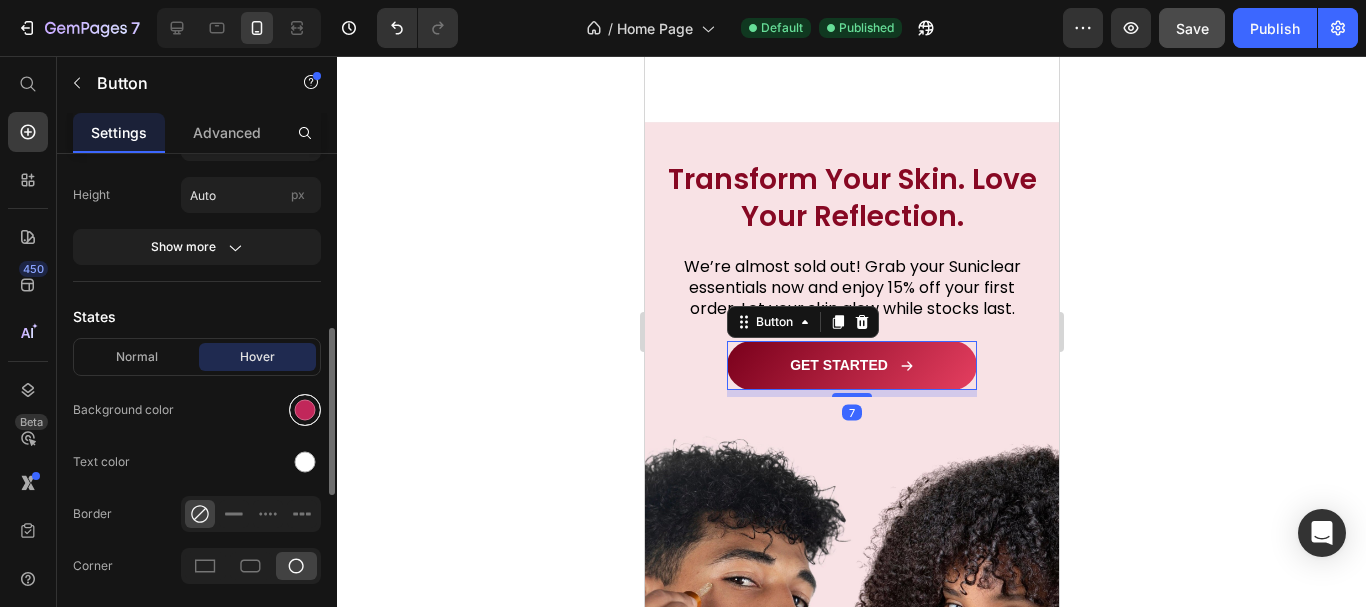 click at bounding box center [305, 410] 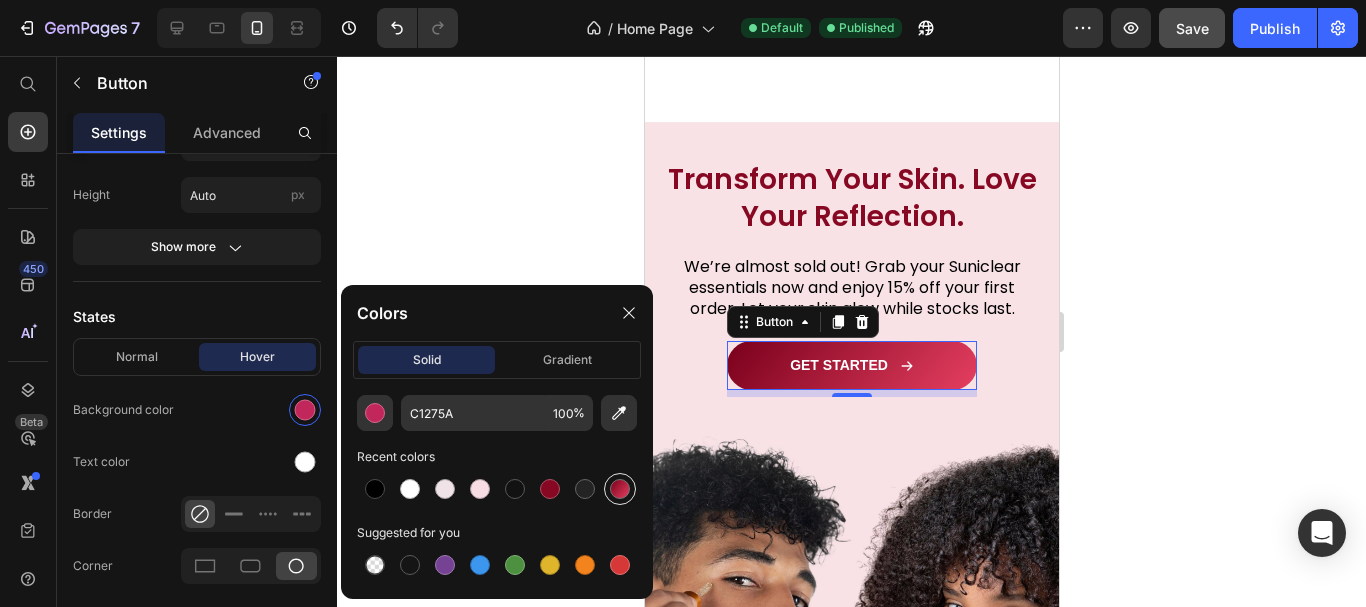click at bounding box center [620, 489] 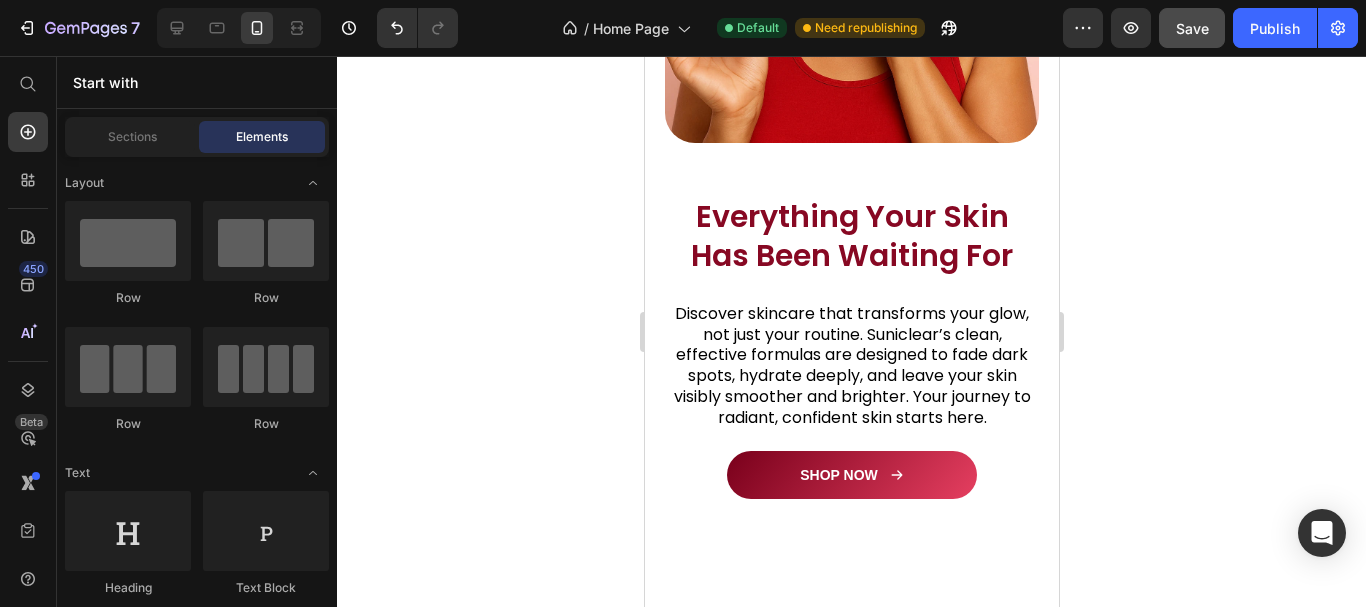 scroll, scrollTop: 5586, scrollLeft: 0, axis: vertical 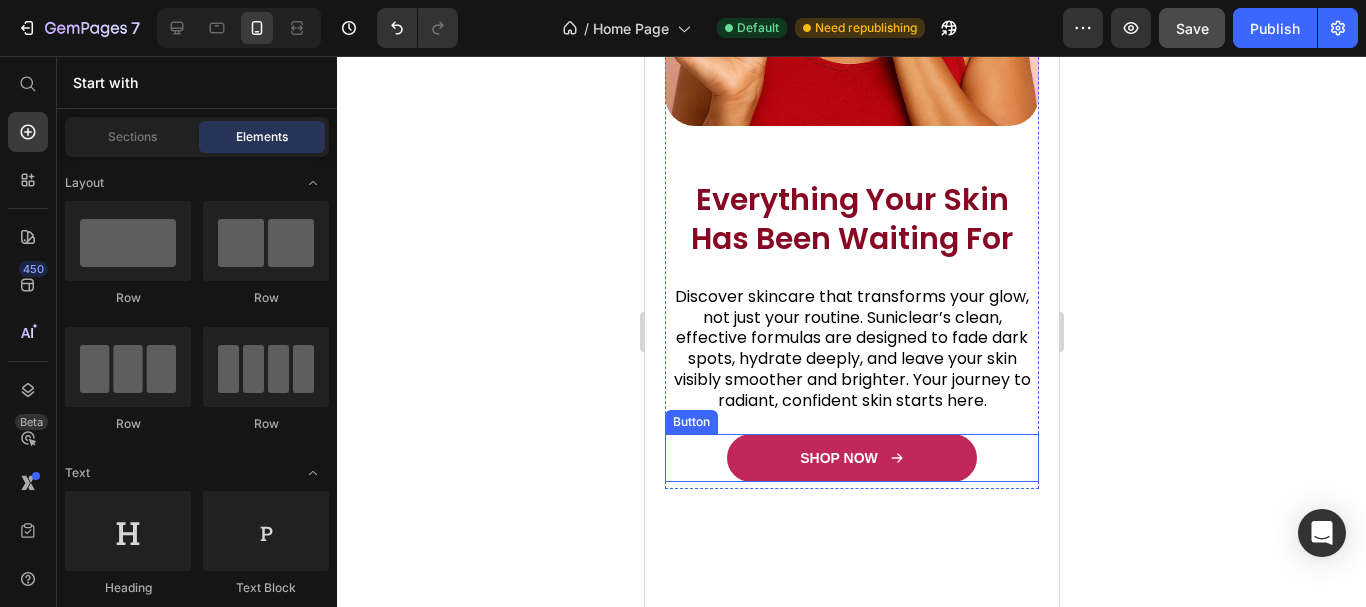 click on "SHOP NOW" at bounding box center [851, 458] 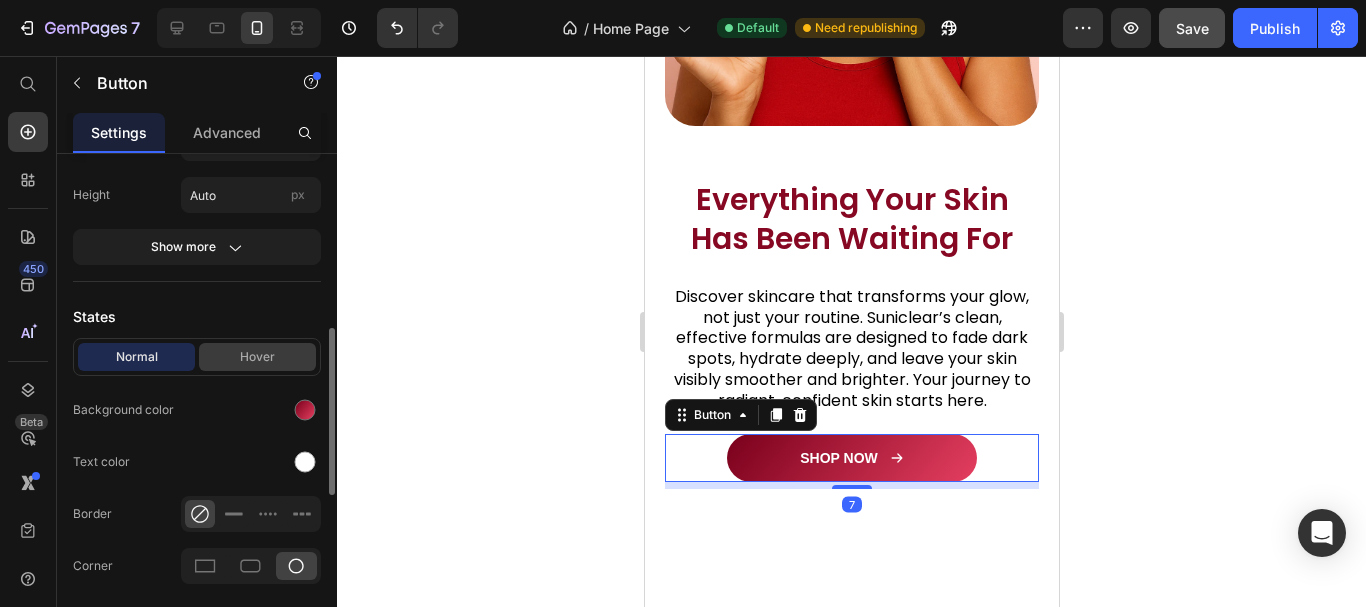 click on "Hover" at bounding box center [257, 357] 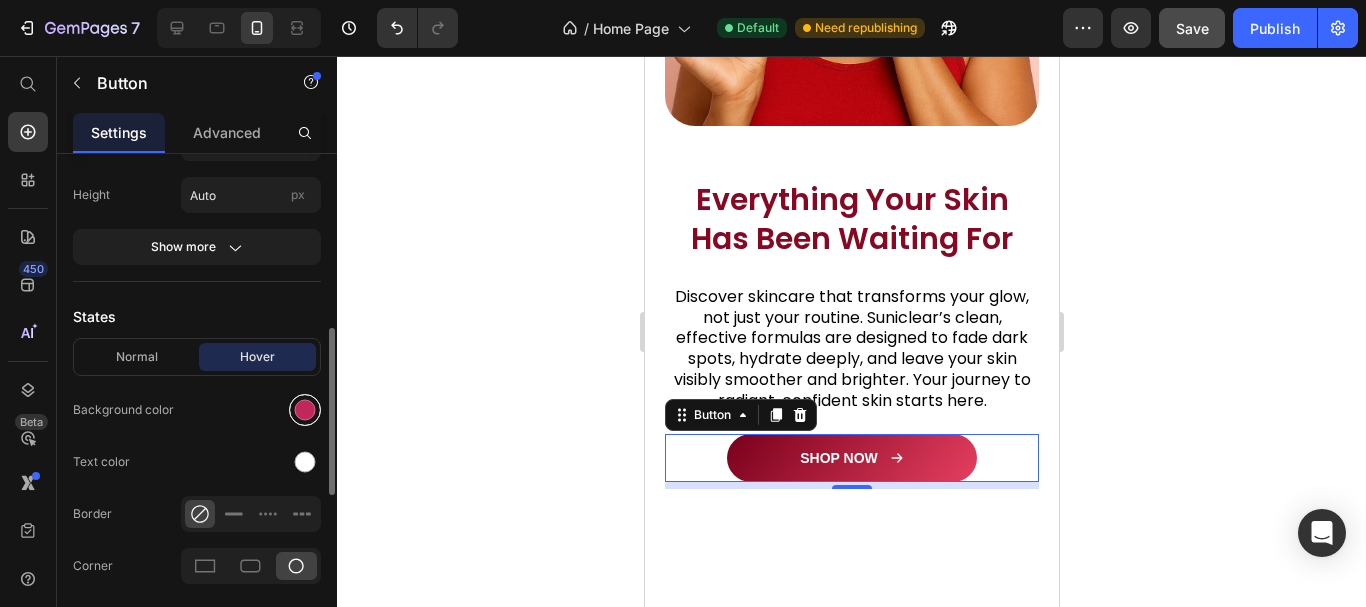 click at bounding box center (305, 410) 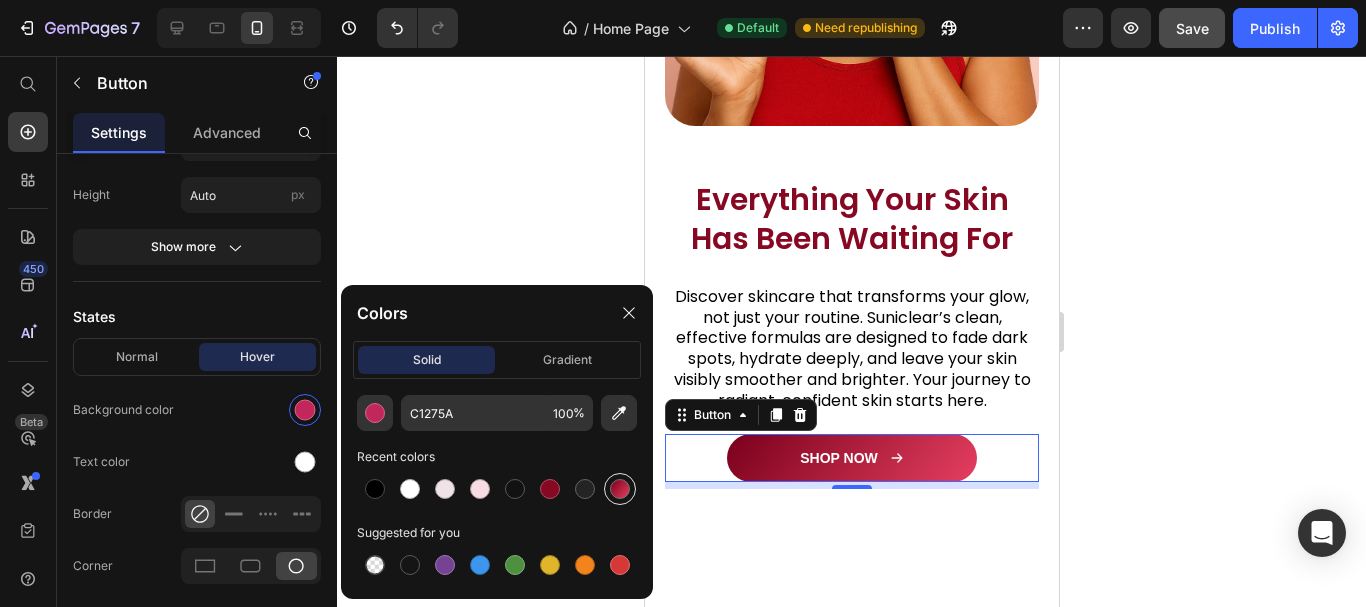 click at bounding box center (620, 489) 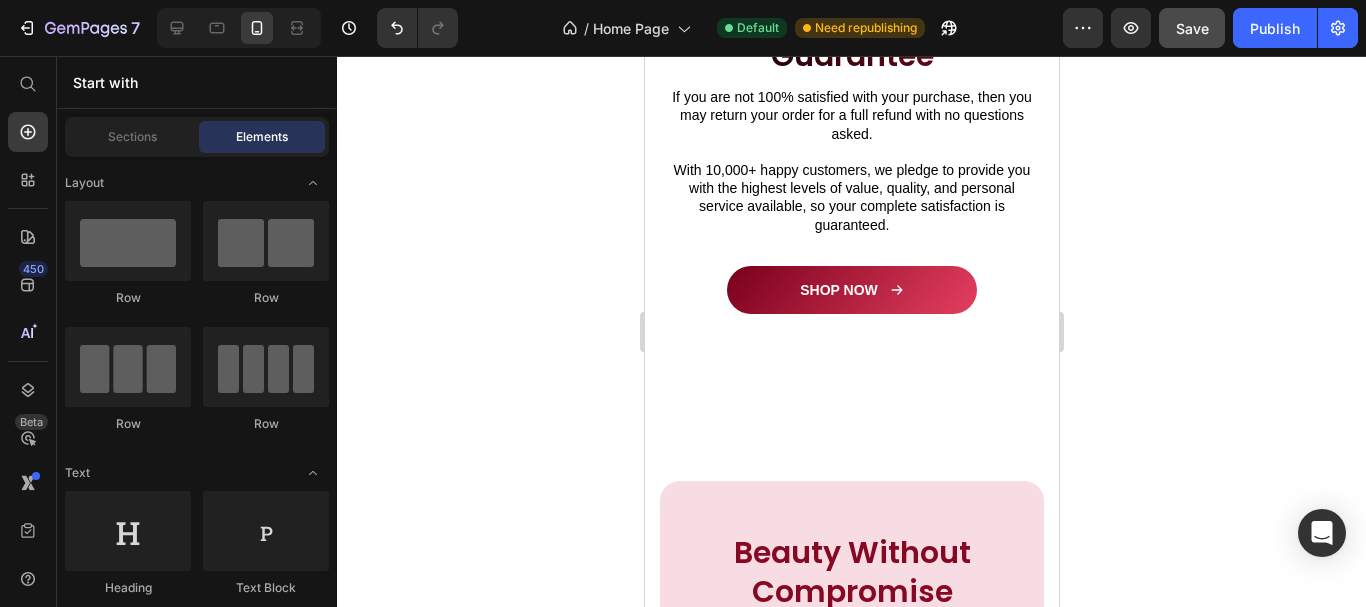 scroll, scrollTop: 6344, scrollLeft: 0, axis: vertical 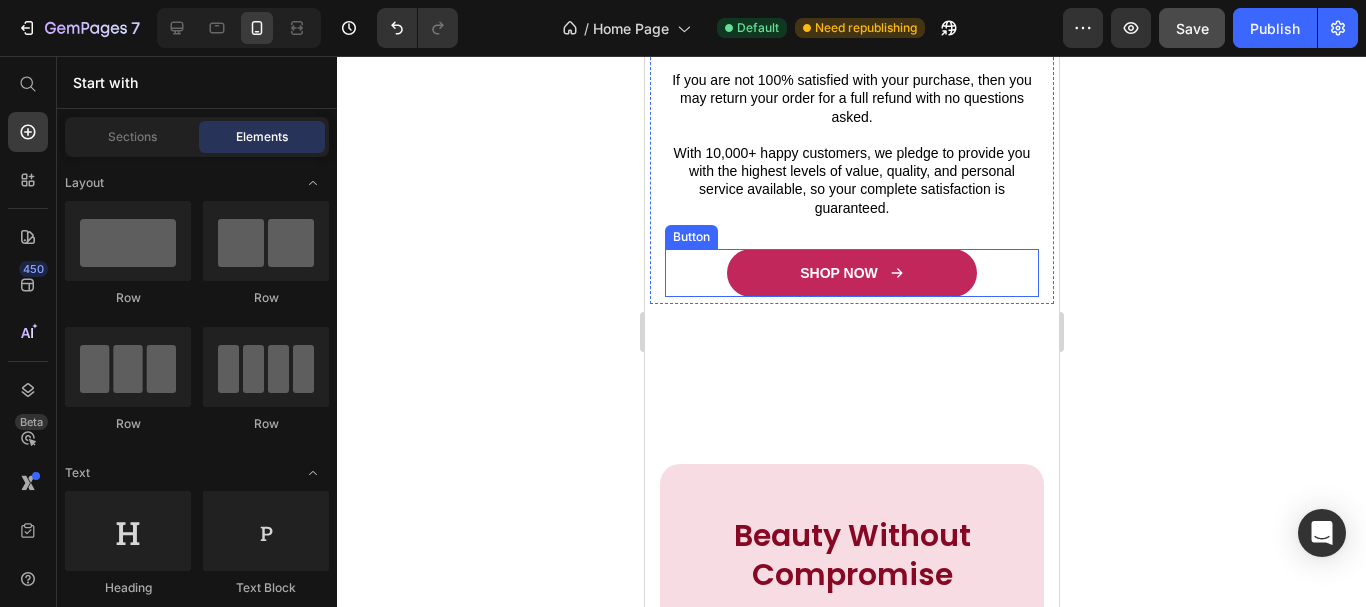 click on "SHOP NOW" at bounding box center (851, 273) 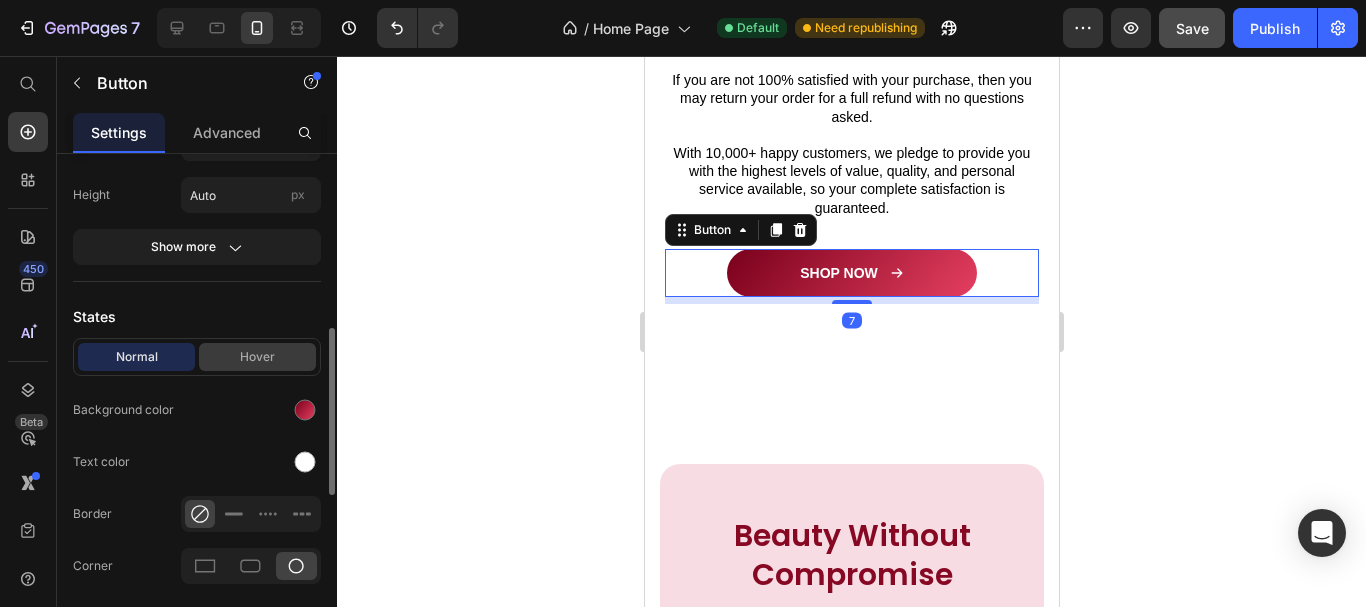 click on "Hover" at bounding box center [257, 357] 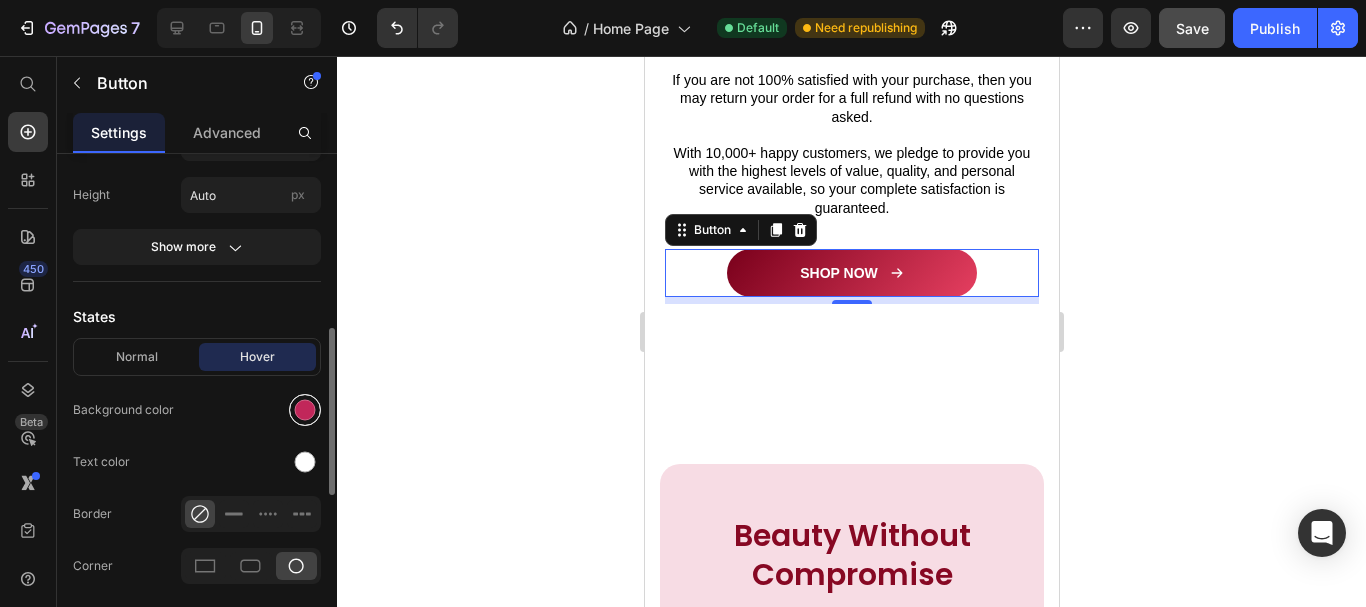 click at bounding box center (305, 410) 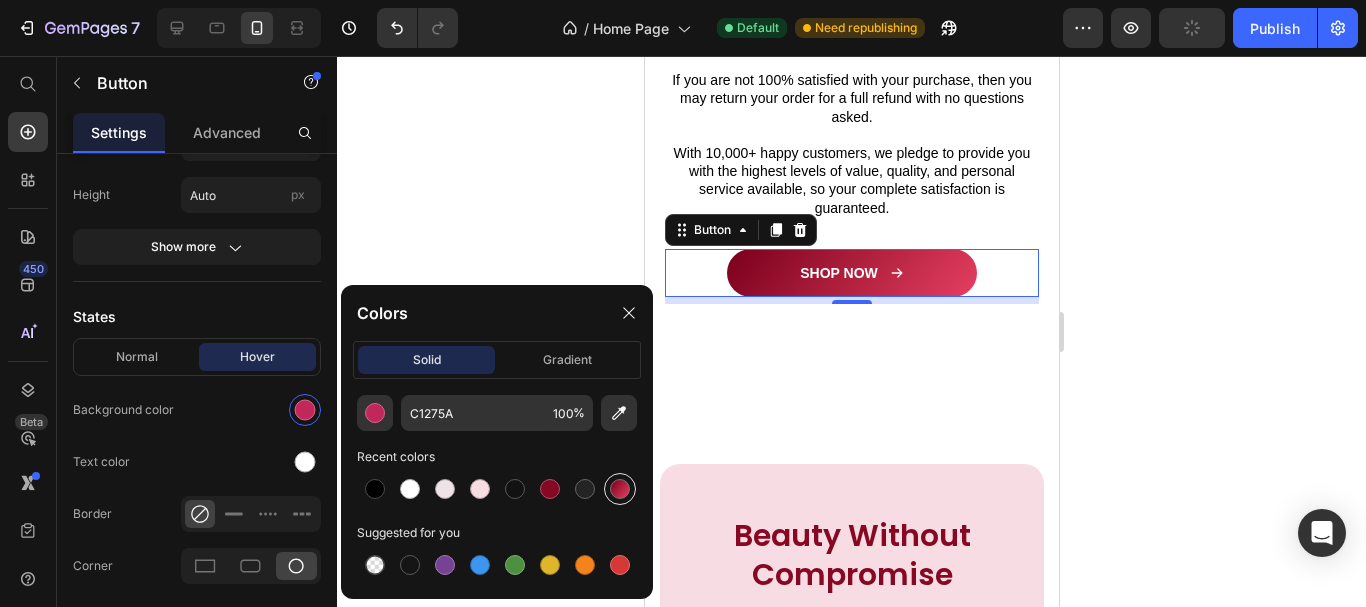 click at bounding box center [620, 489] 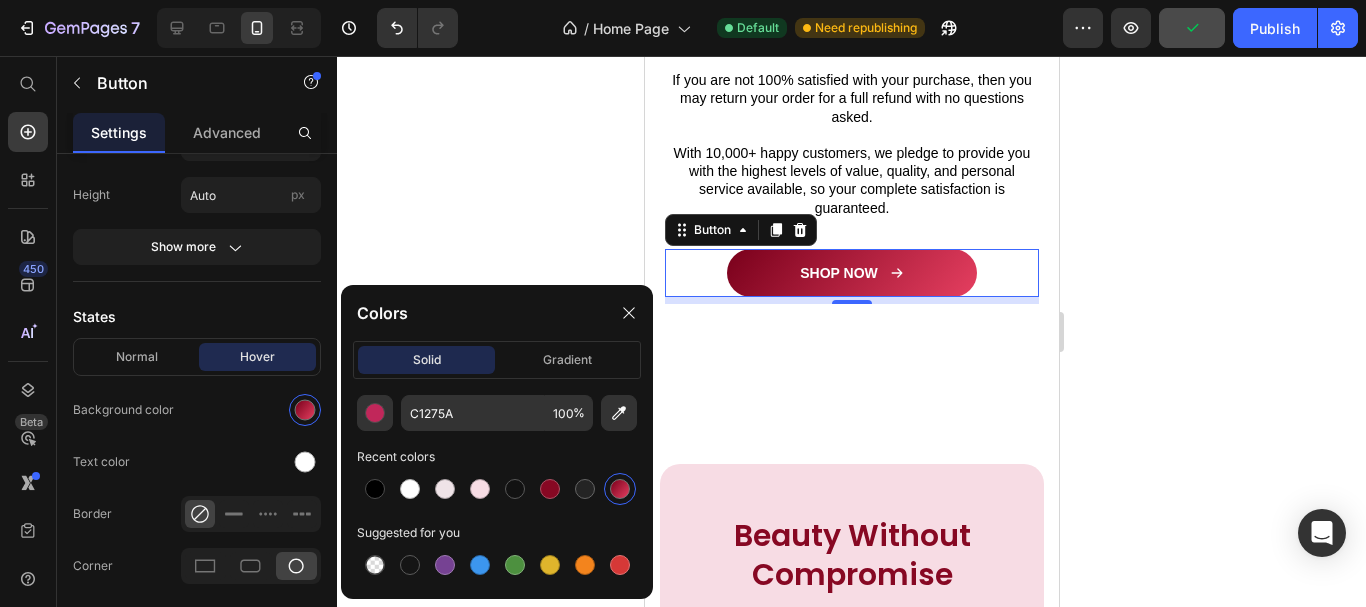 type on "000000" 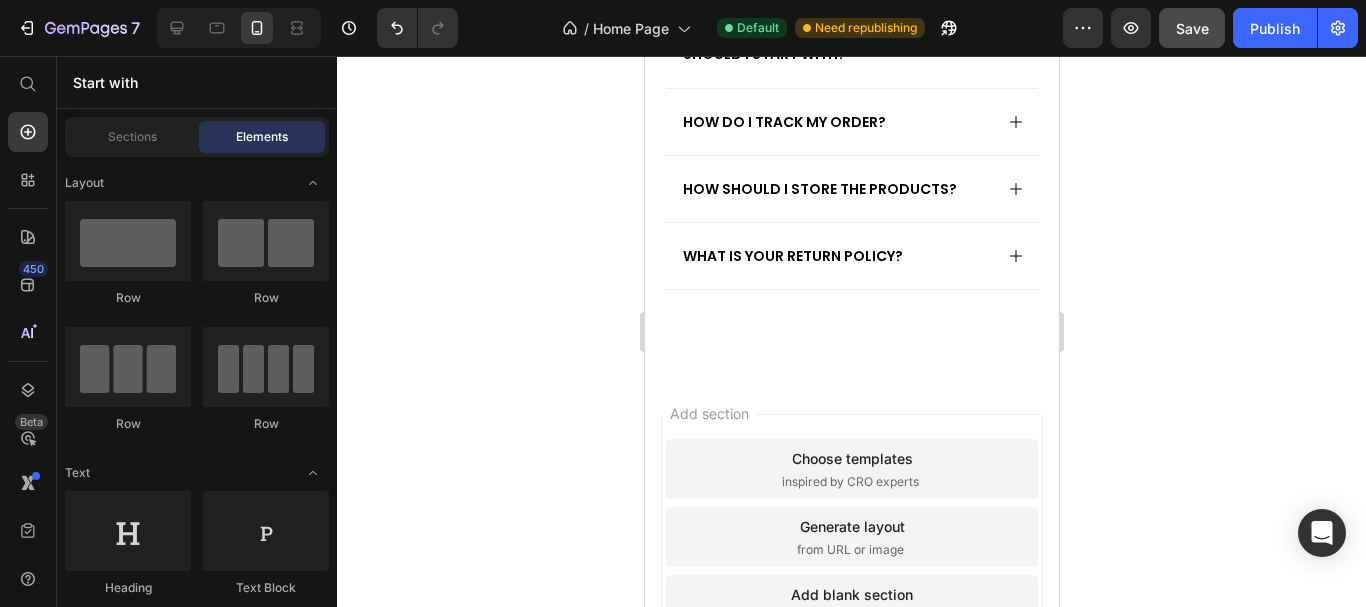 scroll, scrollTop: 8425, scrollLeft: 0, axis: vertical 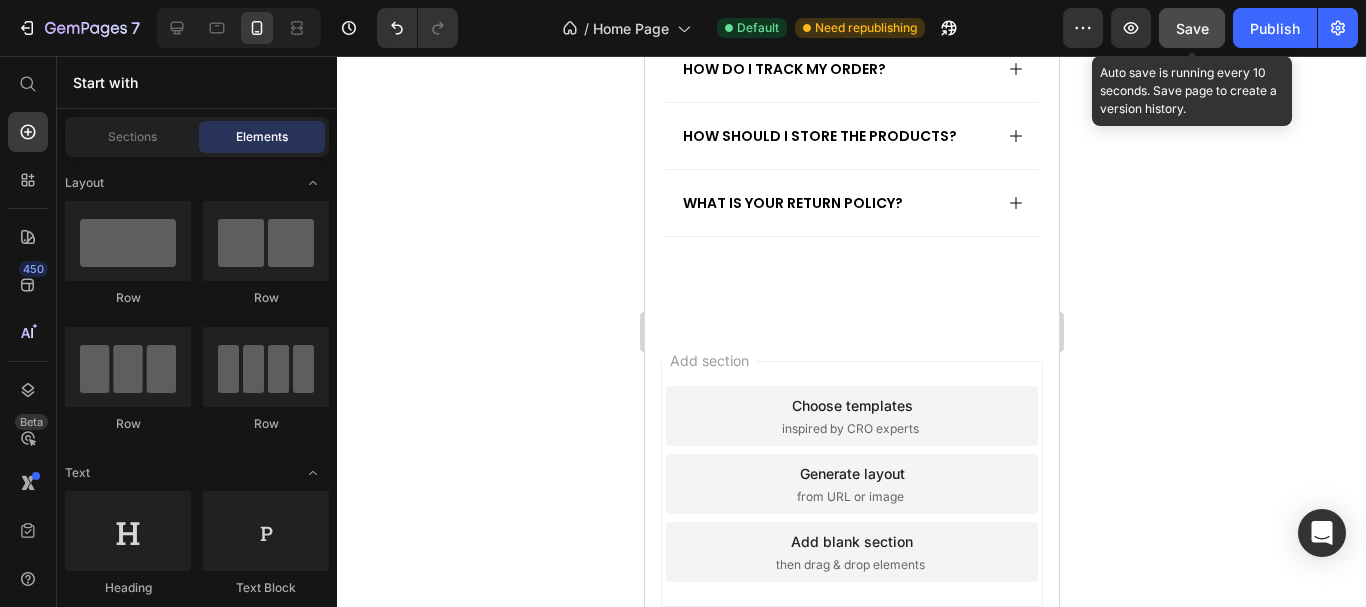 click on "Save" at bounding box center (1192, 28) 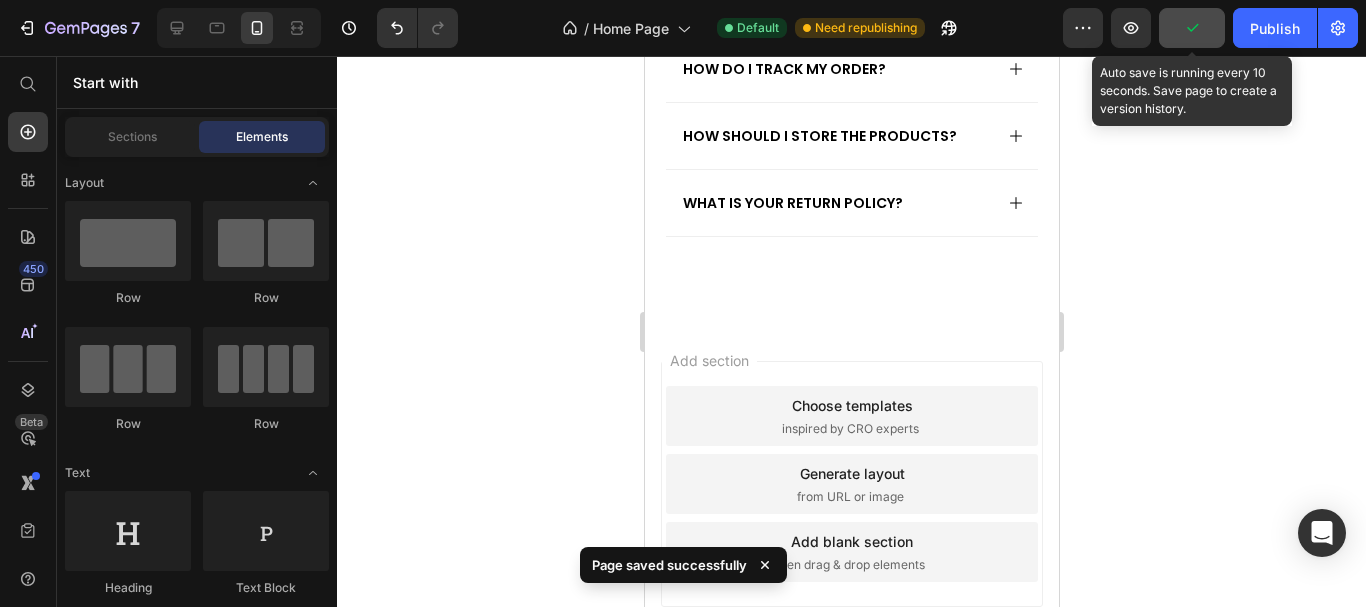 click on "7   /  Home Page Default Need republishing Preview Auto save is running every 10 seconds. Save page to create a version history.  Publish" 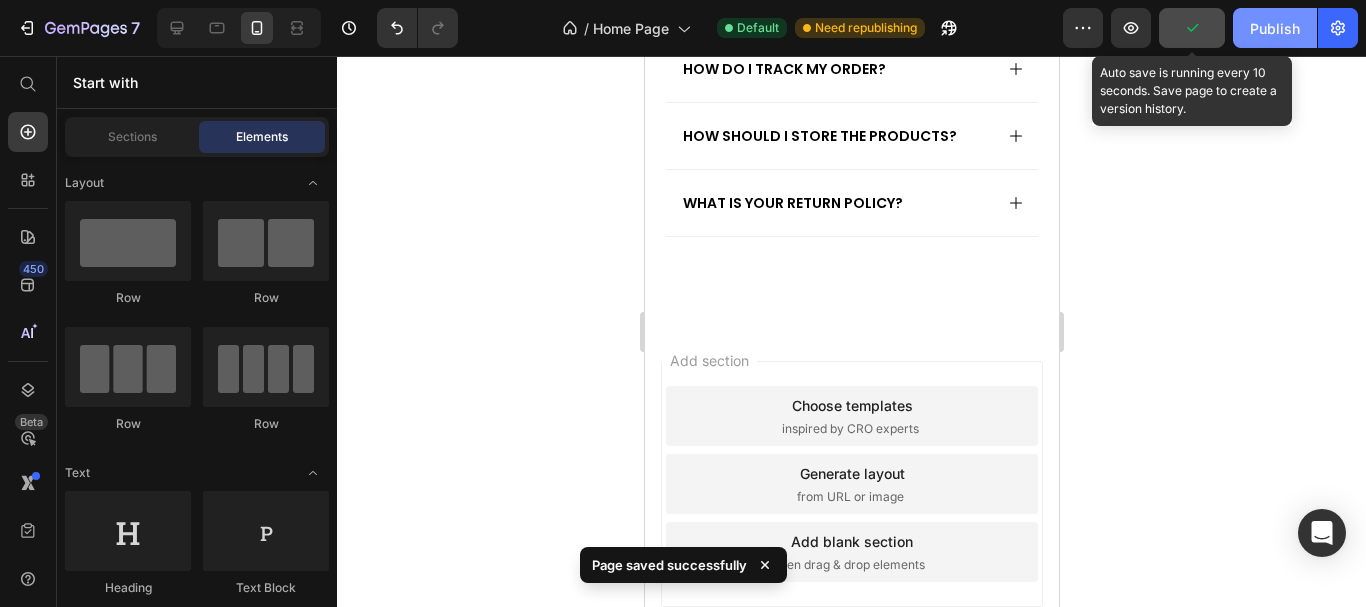 click on "Publish" at bounding box center [1275, 28] 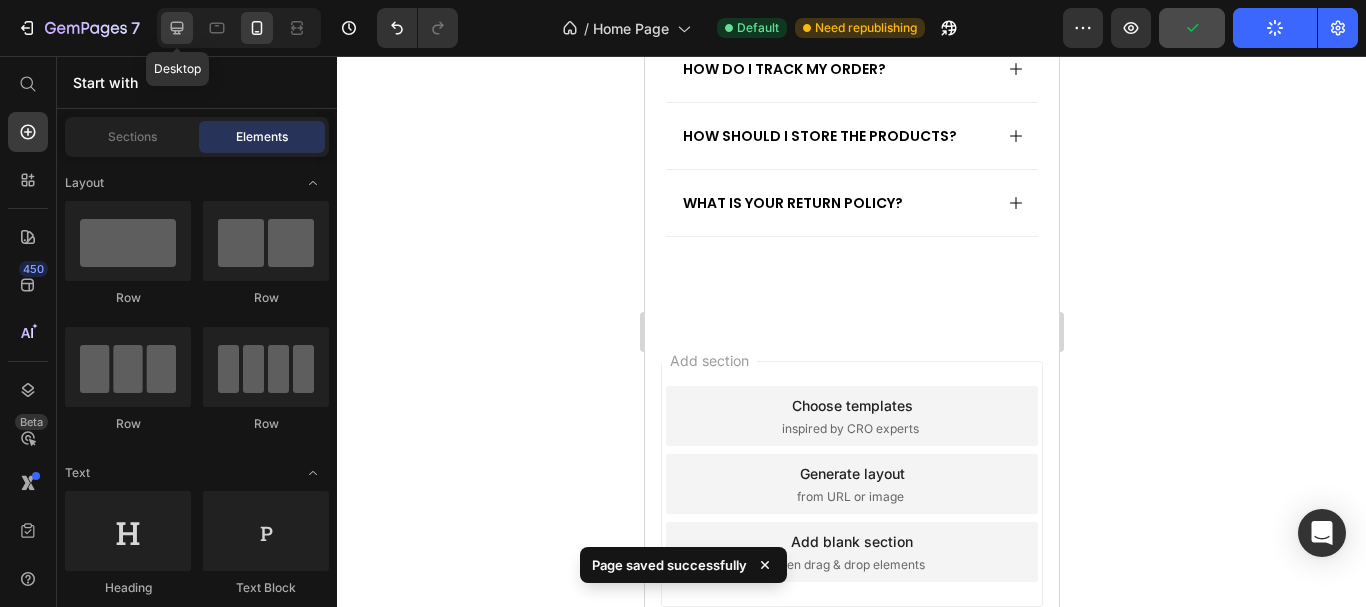 click 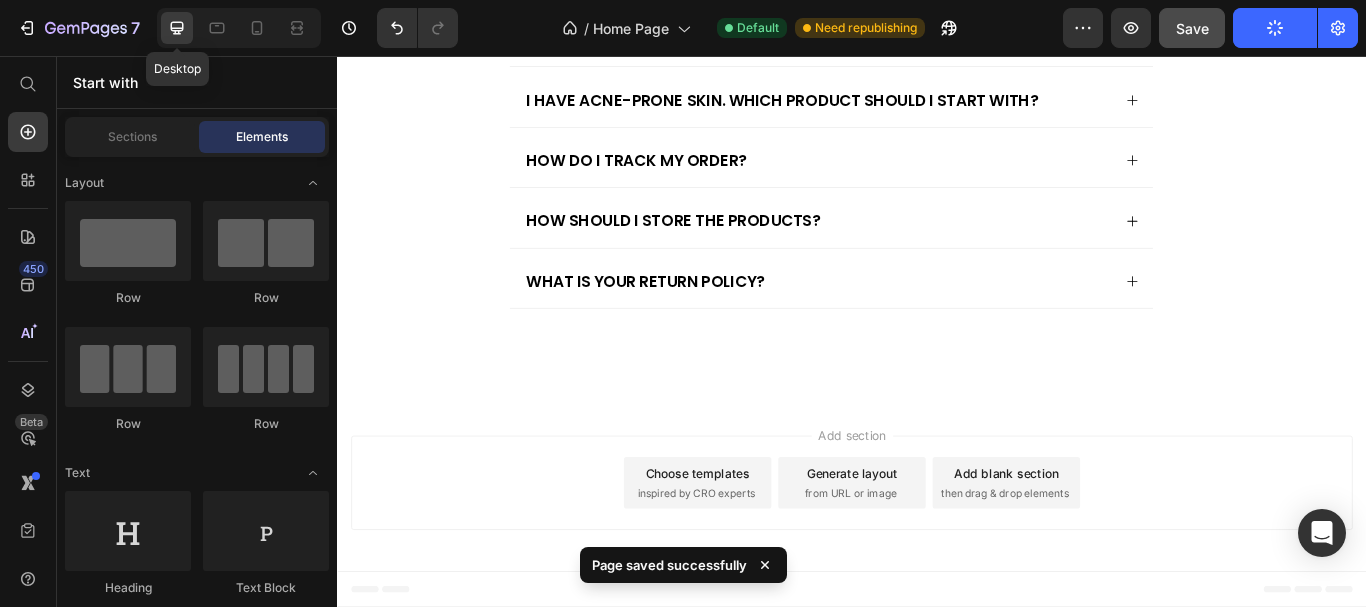 scroll, scrollTop: 7786, scrollLeft: 0, axis: vertical 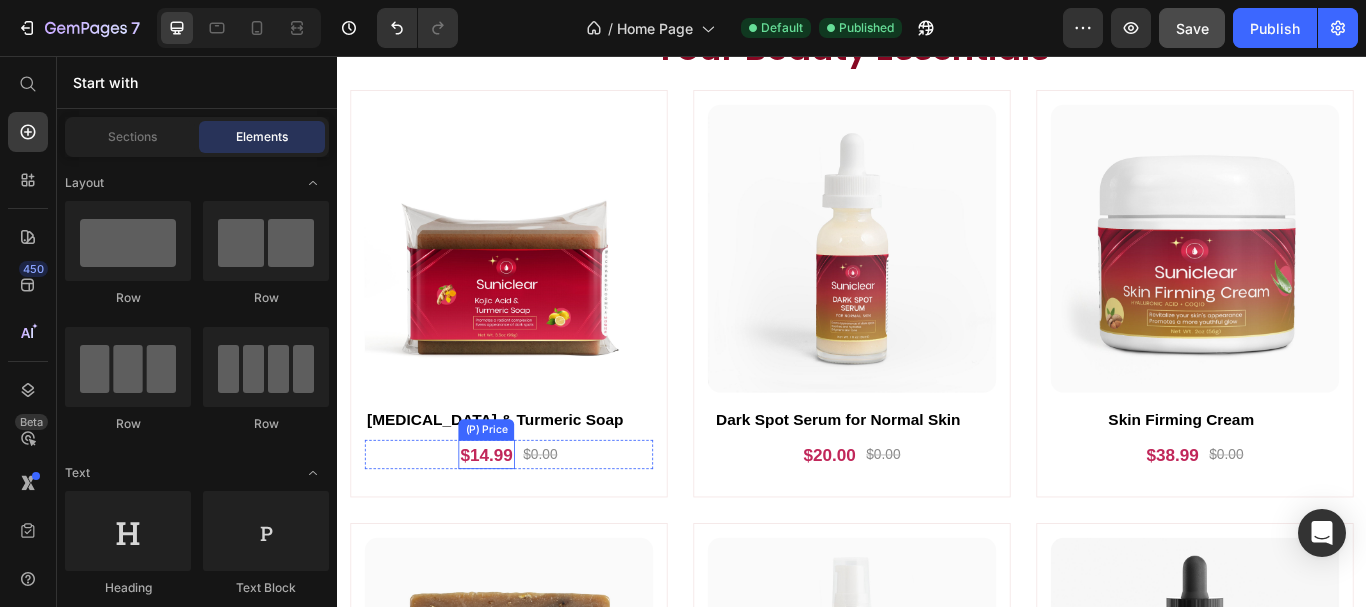 click on "$14.99" at bounding box center (510, 521) 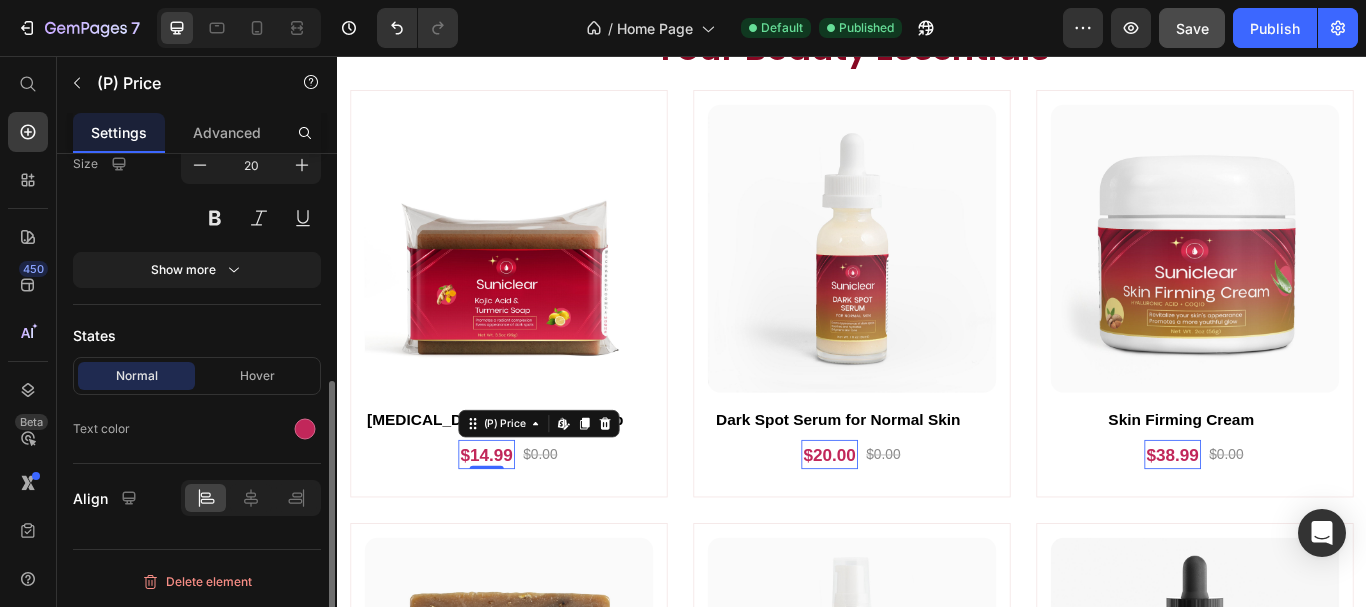 scroll, scrollTop: 0, scrollLeft: 0, axis: both 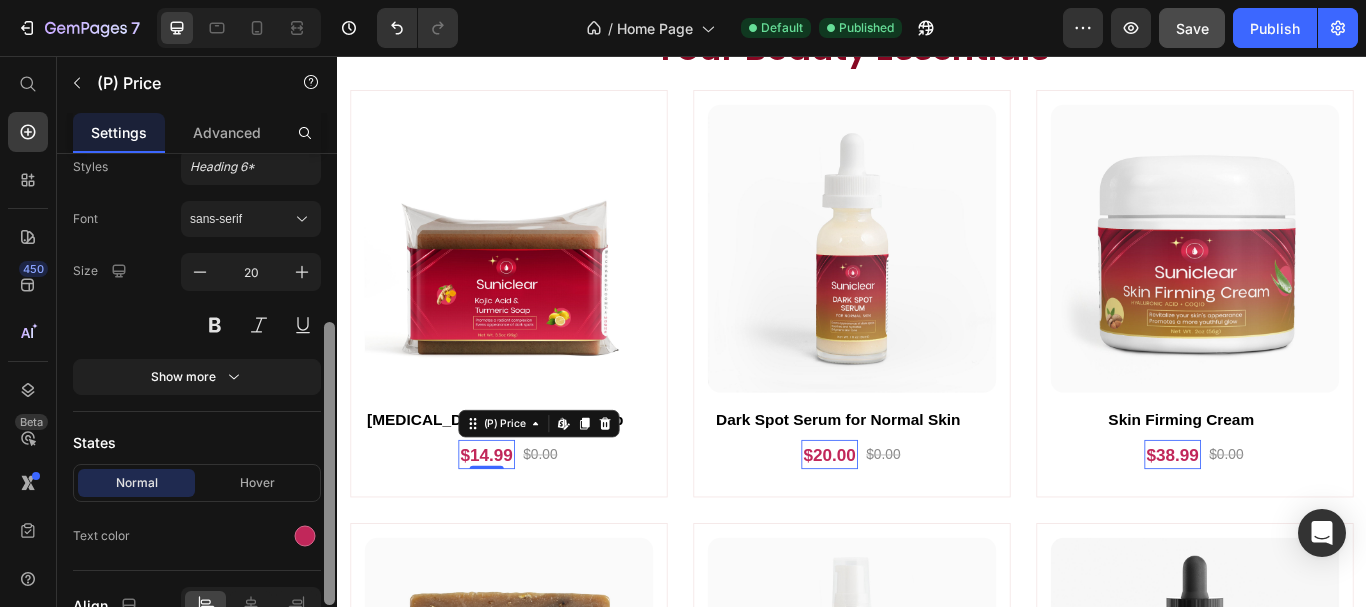 drag, startPoint x: 329, startPoint y: 400, endPoint x: 319, endPoint y: 569, distance: 169.2956 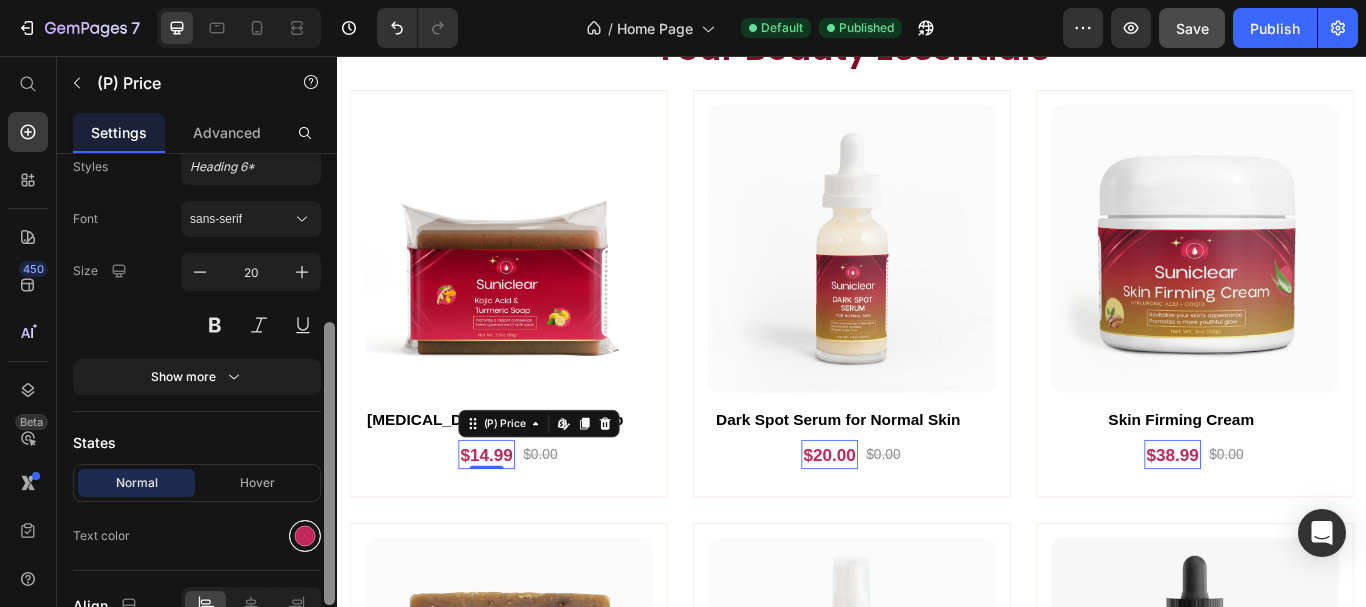 scroll, scrollTop: 302, scrollLeft: 0, axis: vertical 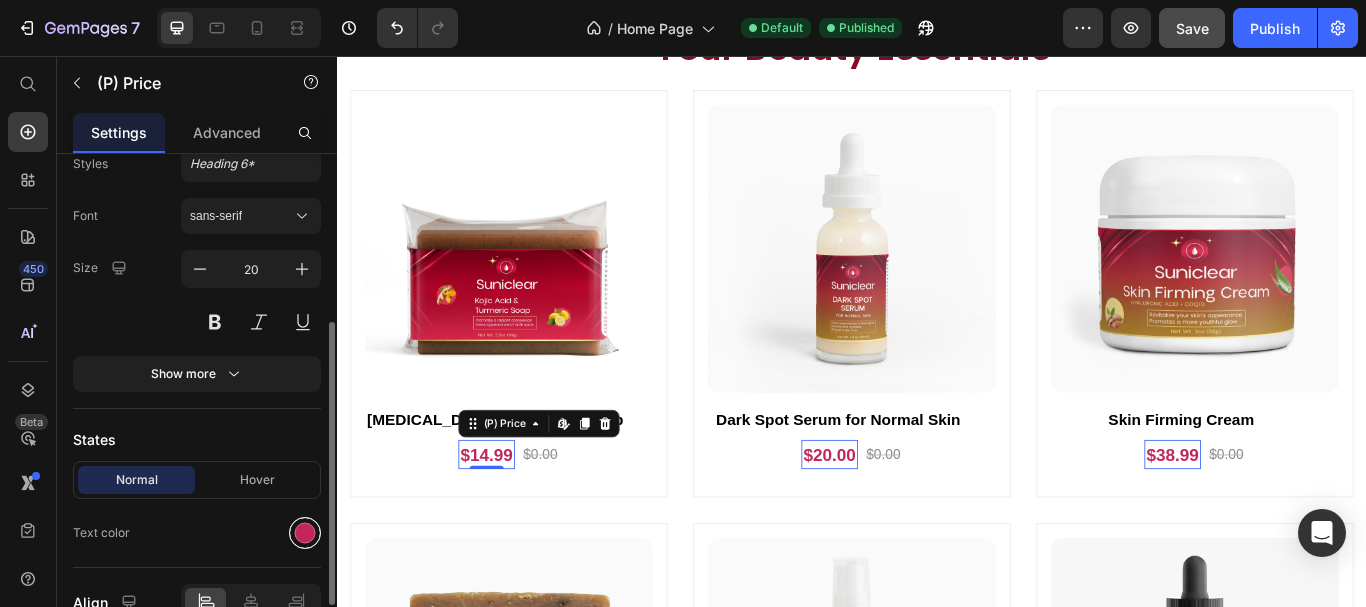 click at bounding box center (305, 533) 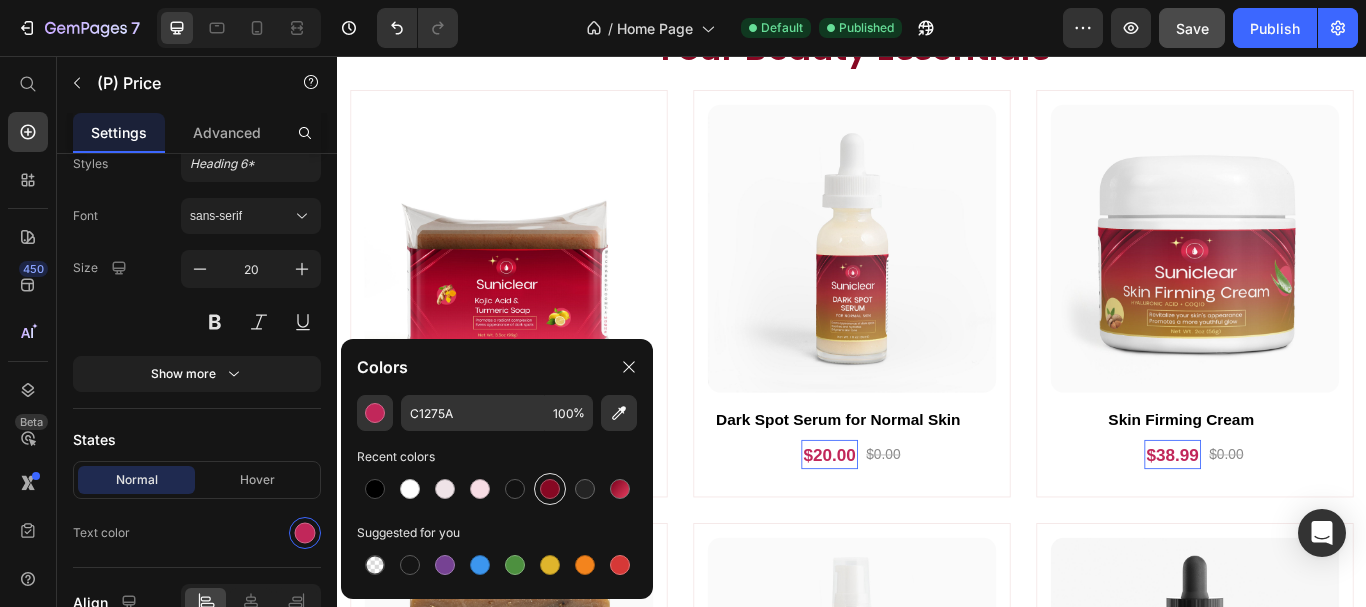 click at bounding box center [550, 489] 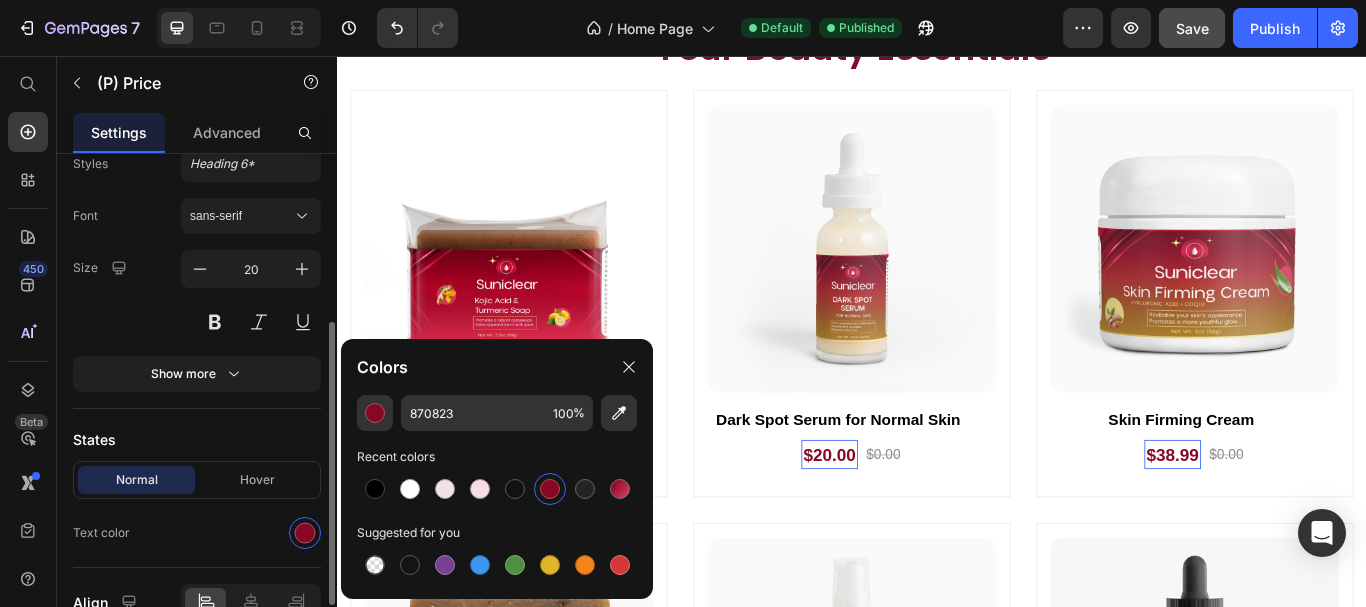 click on "States" at bounding box center [197, 439] 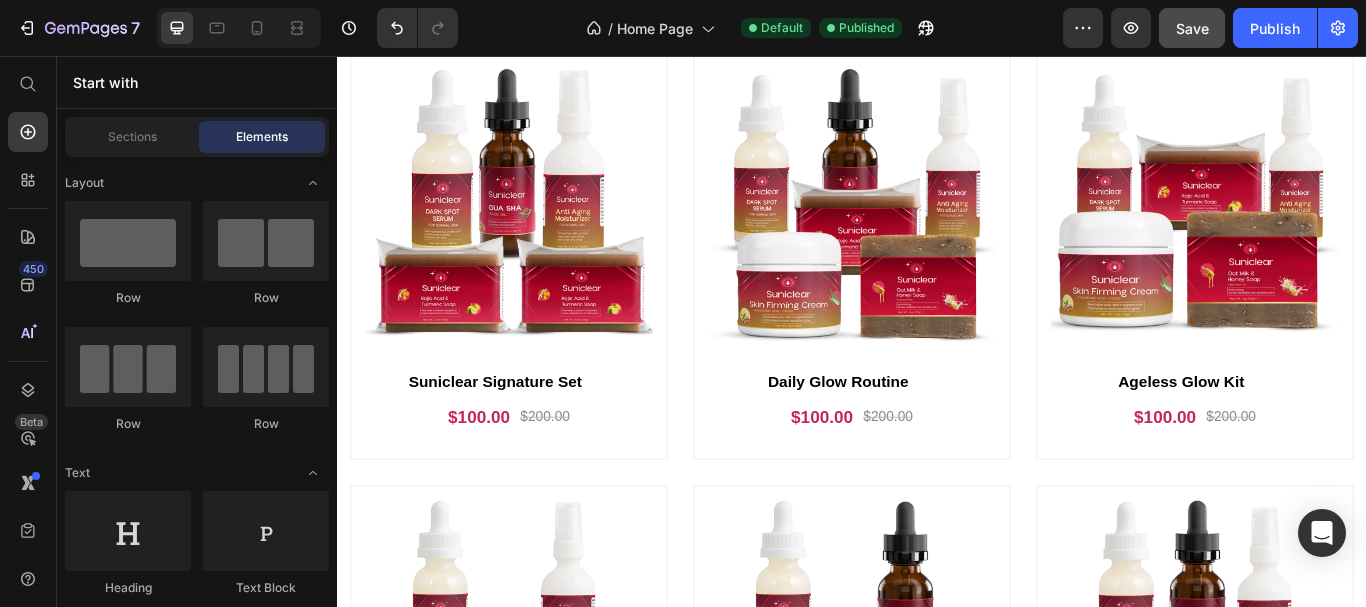 scroll, scrollTop: 3675, scrollLeft: 0, axis: vertical 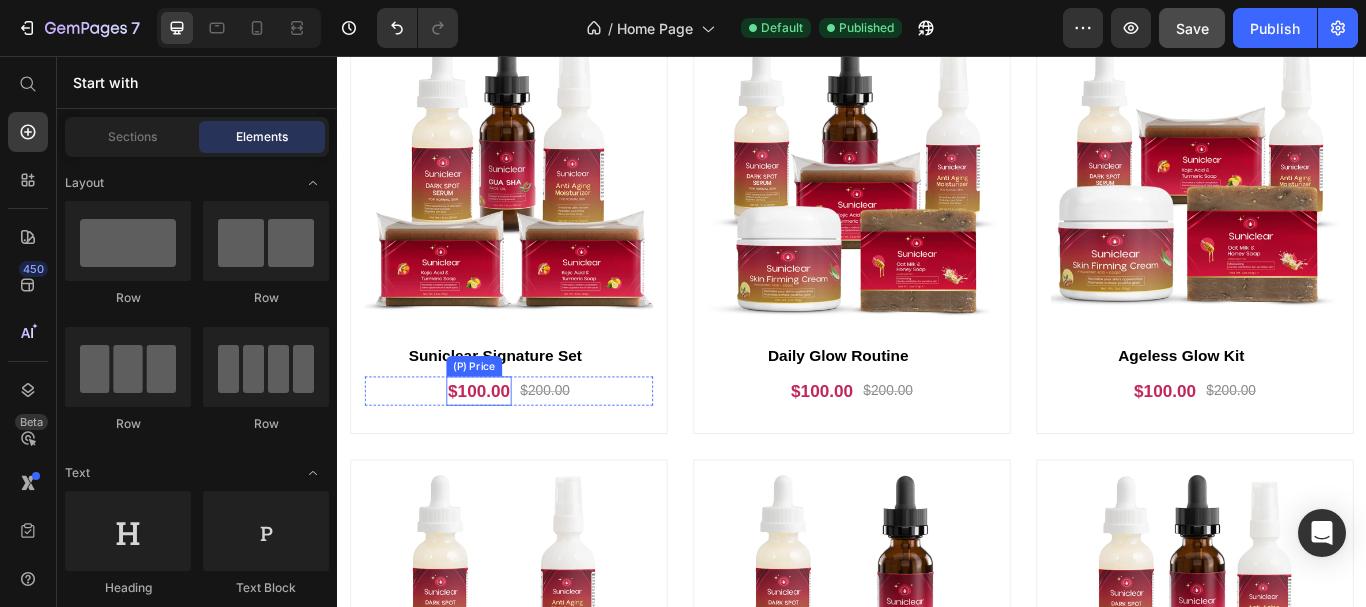 click on "$100.00" at bounding box center [502, 447] 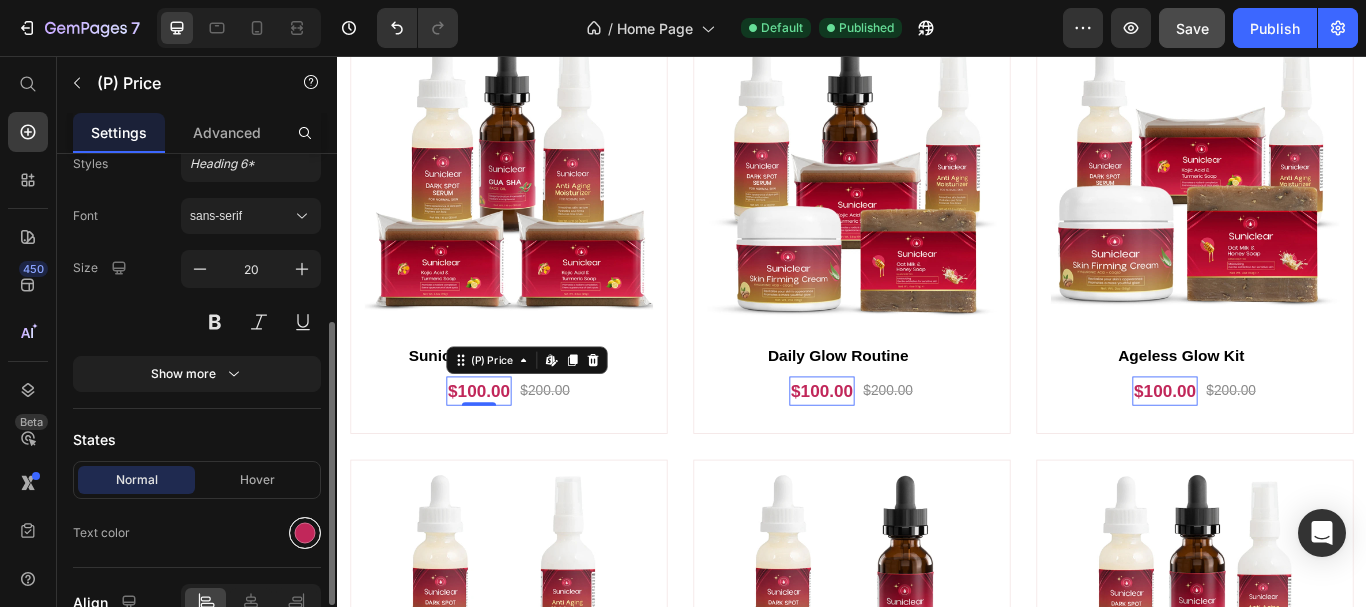 click at bounding box center [305, 533] 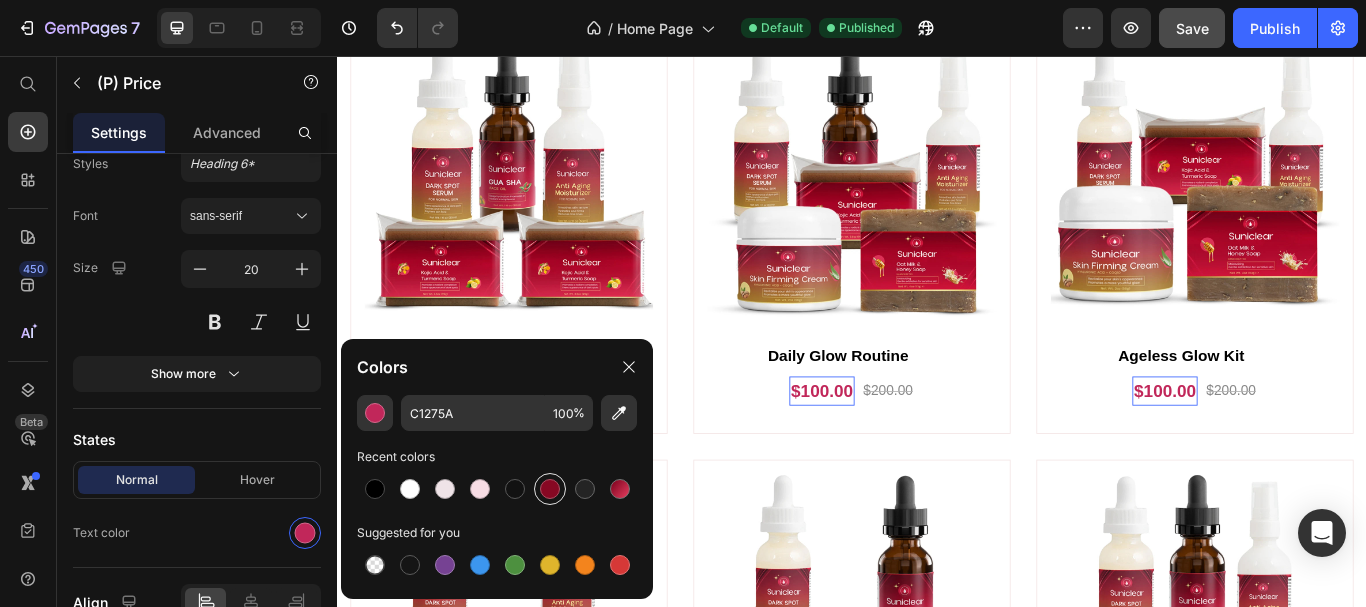 click at bounding box center (550, 489) 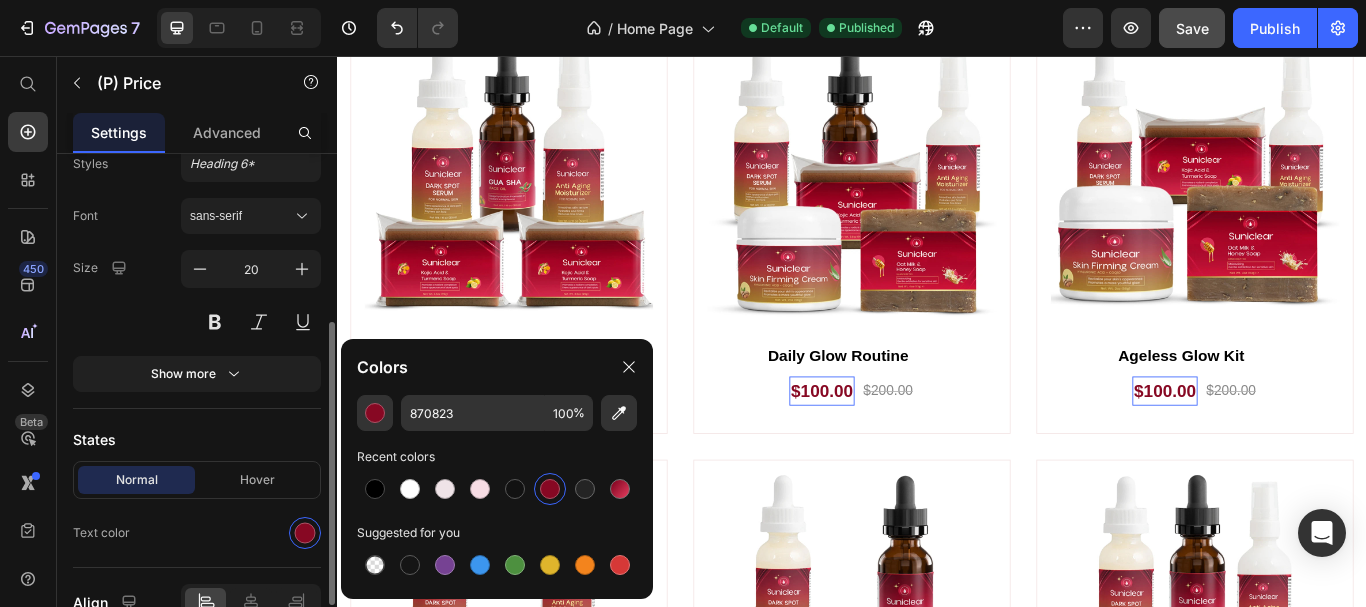 click on "Product Source Suniclear Signature Set  You can manage it in   Product element  Type Original Compare Text Styles Heading 6* Font sans-serif Size 20 Show more States Normal Hover Text color Align" at bounding box center (197, 260) 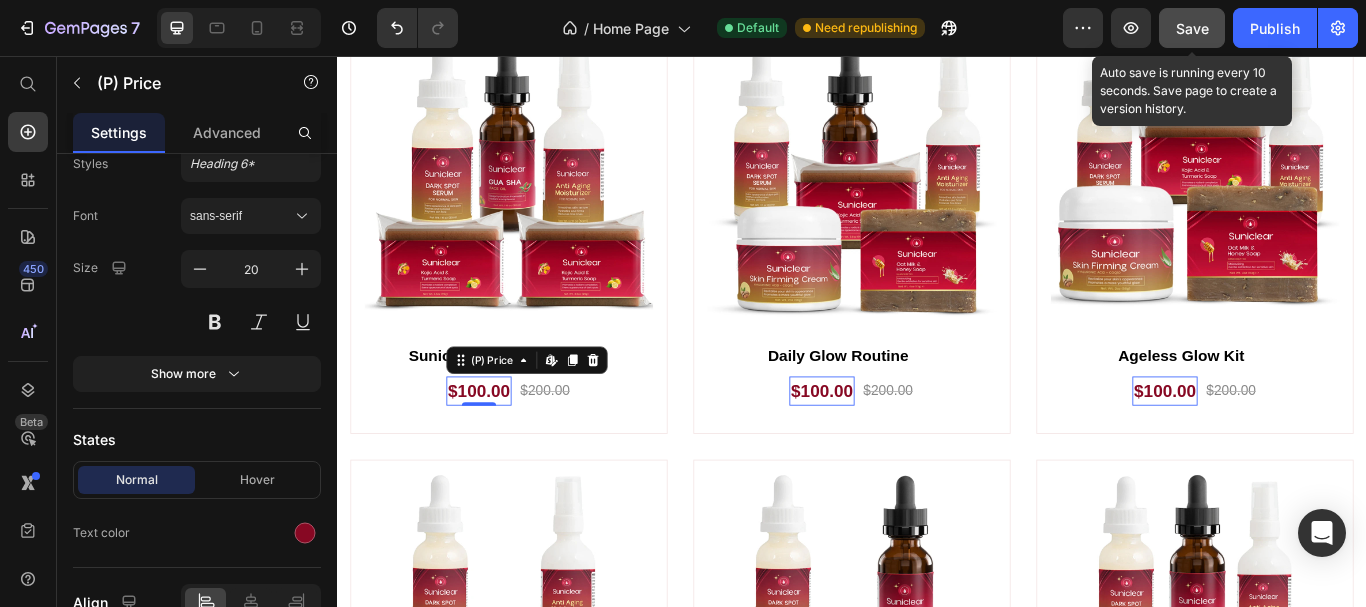 click on "Save" at bounding box center [1192, 28] 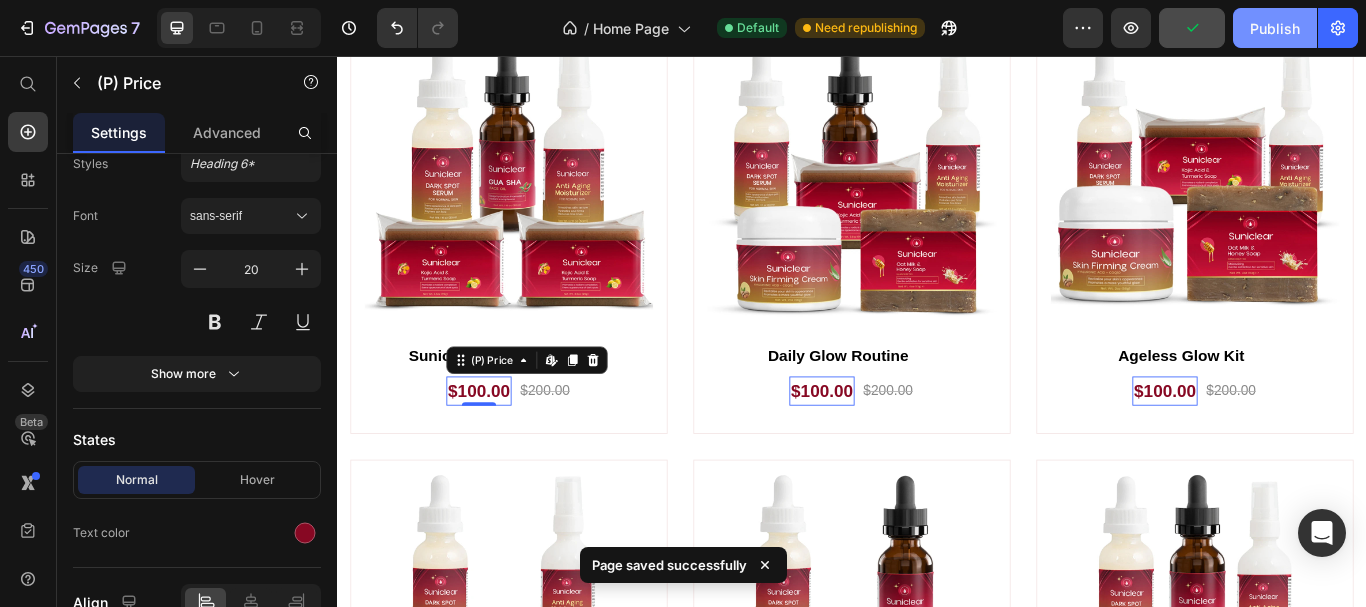 click on "Publish" at bounding box center (1275, 28) 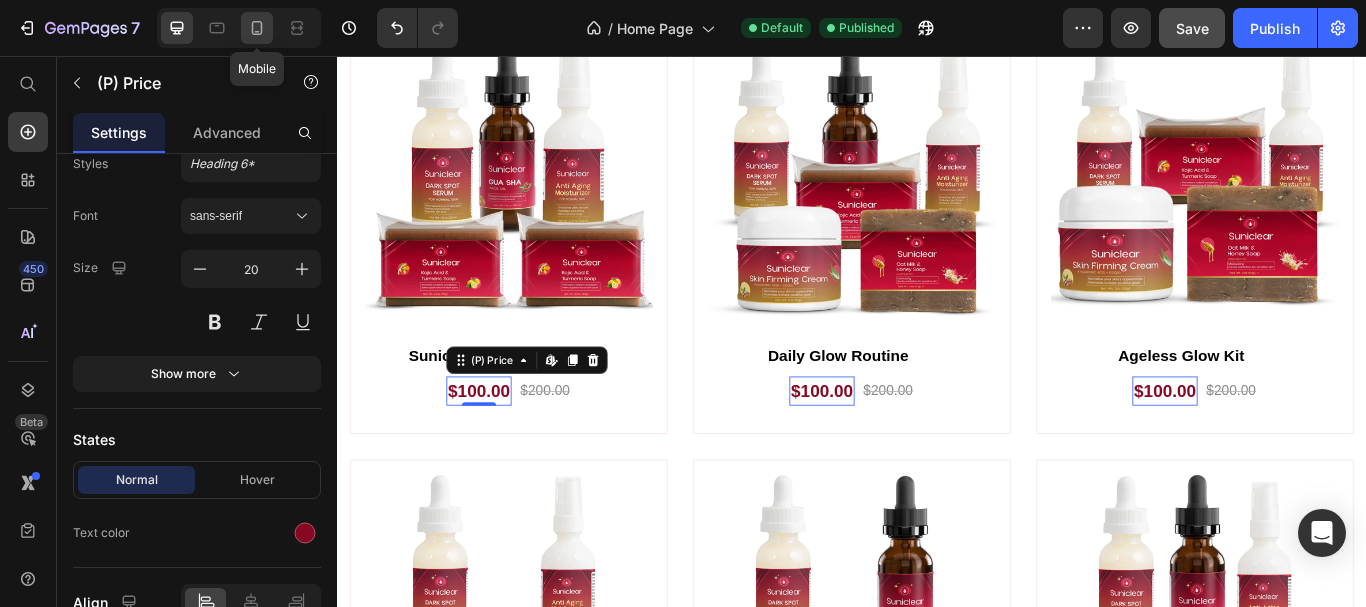 click 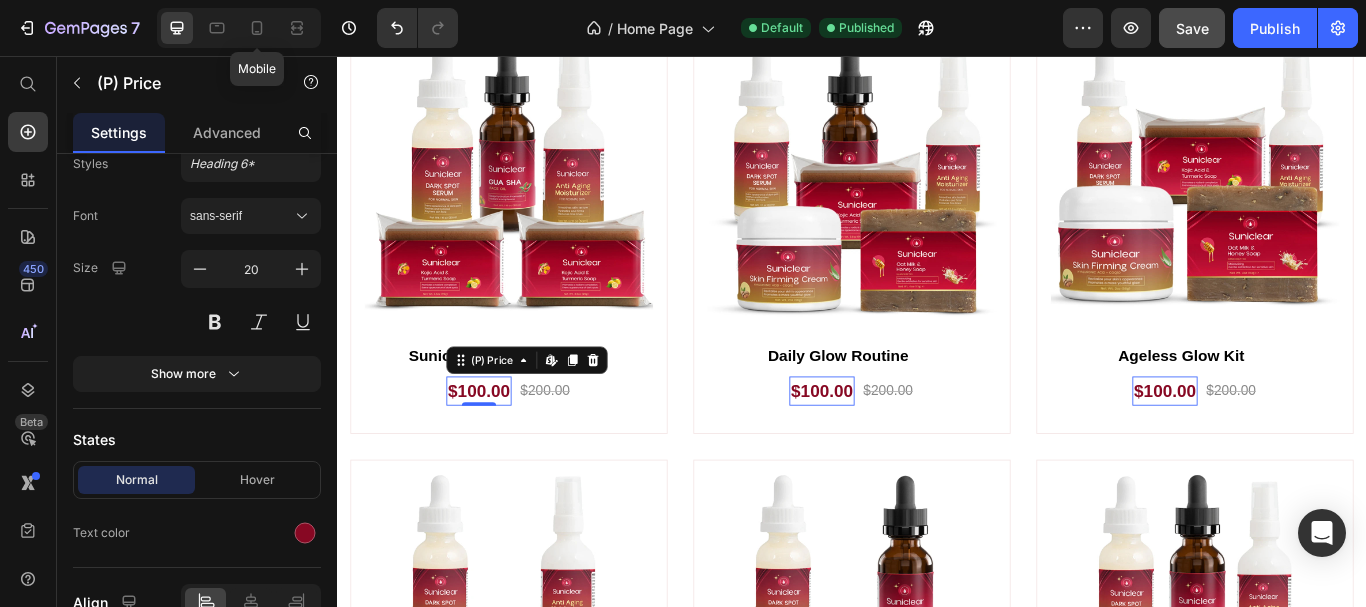 type on "14" 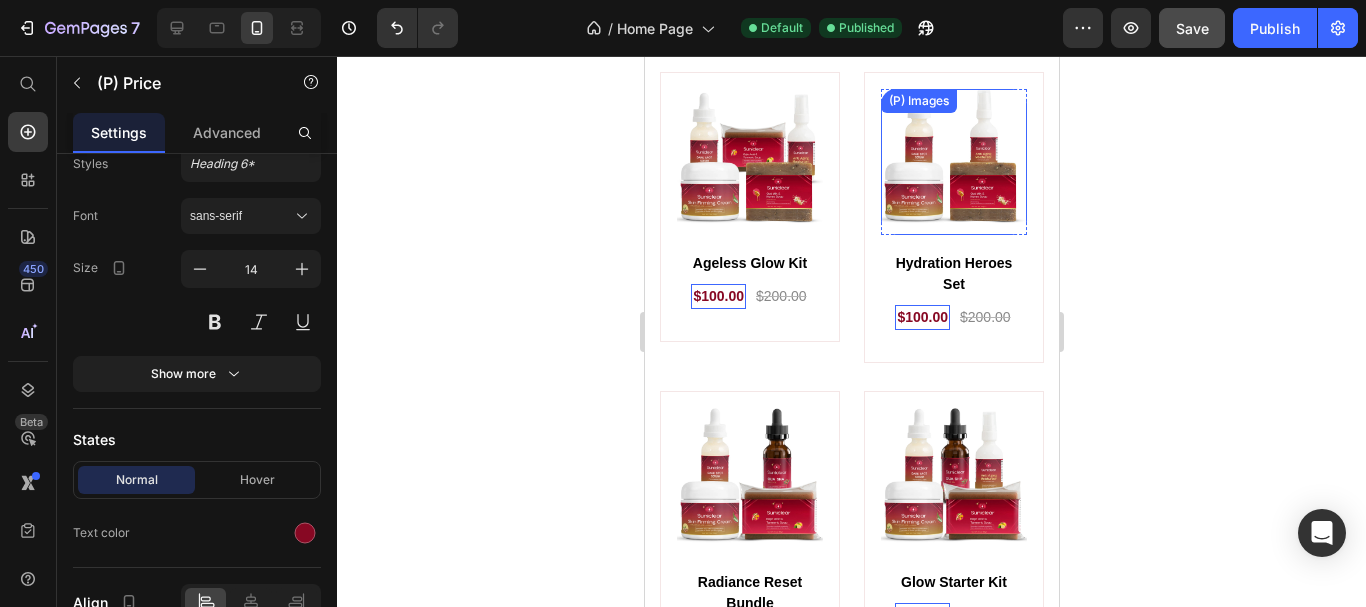 scroll, scrollTop: 4019, scrollLeft: 0, axis: vertical 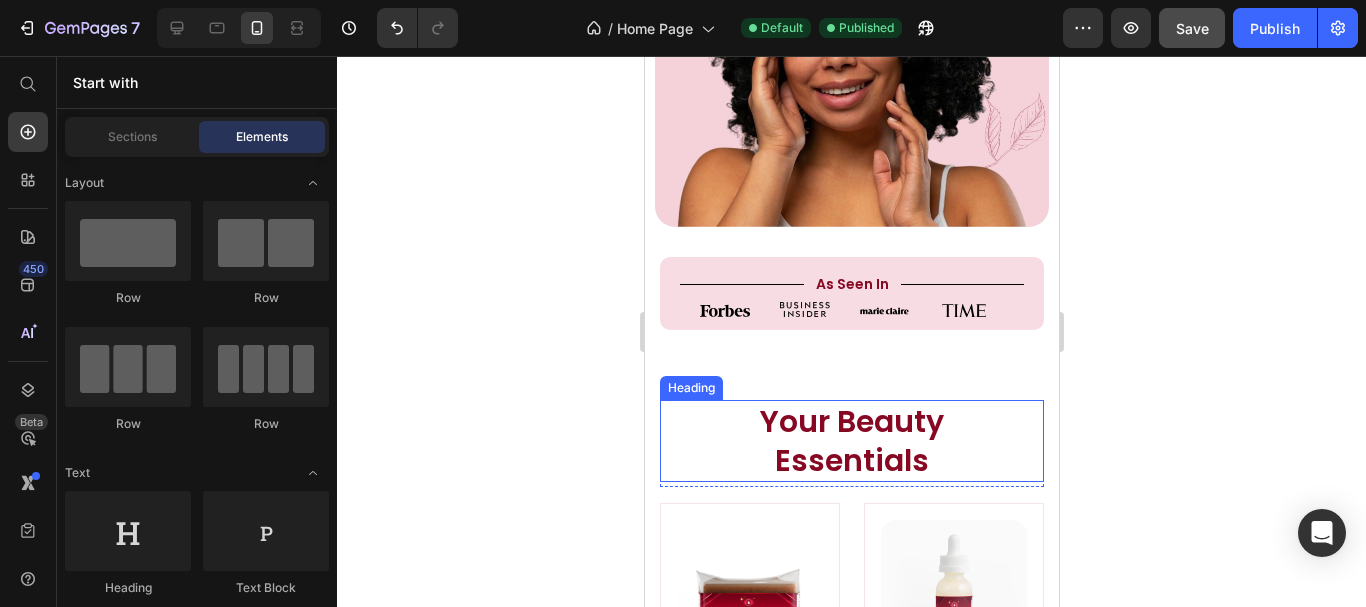 click on "Your Beauty Essentials" at bounding box center (851, 441) 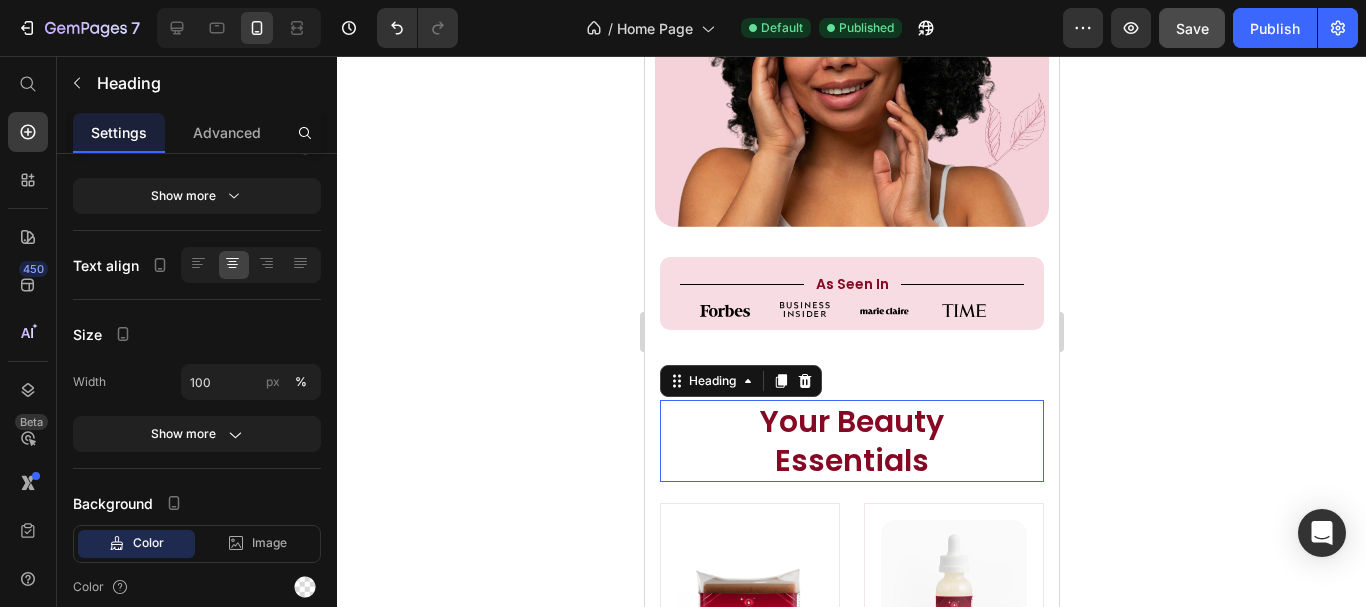 scroll, scrollTop: 0, scrollLeft: 0, axis: both 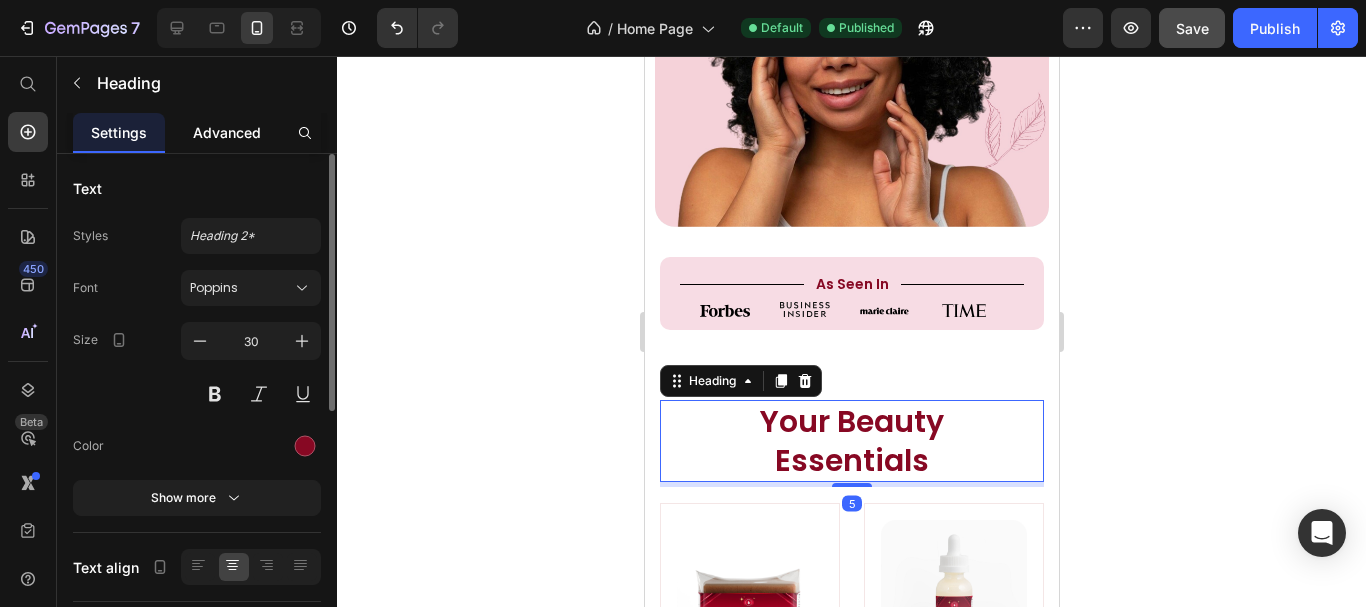 click on "Advanced" at bounding box center (227, 132) 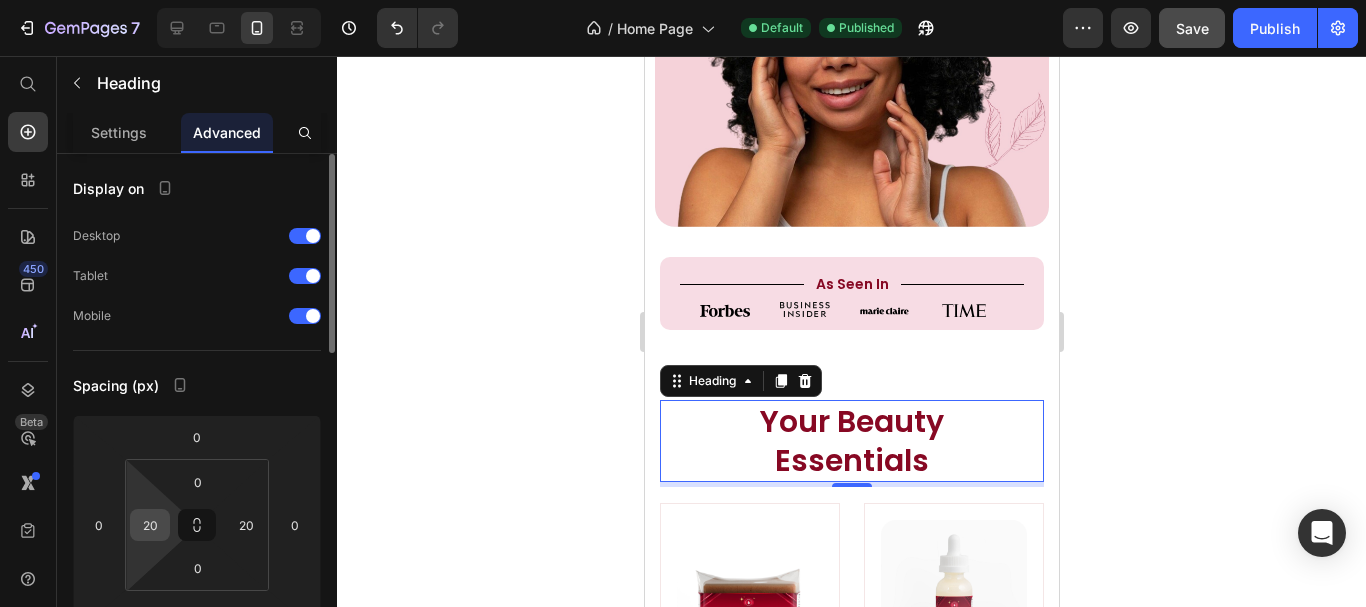 click on "20" at bounding box center [150, 525] 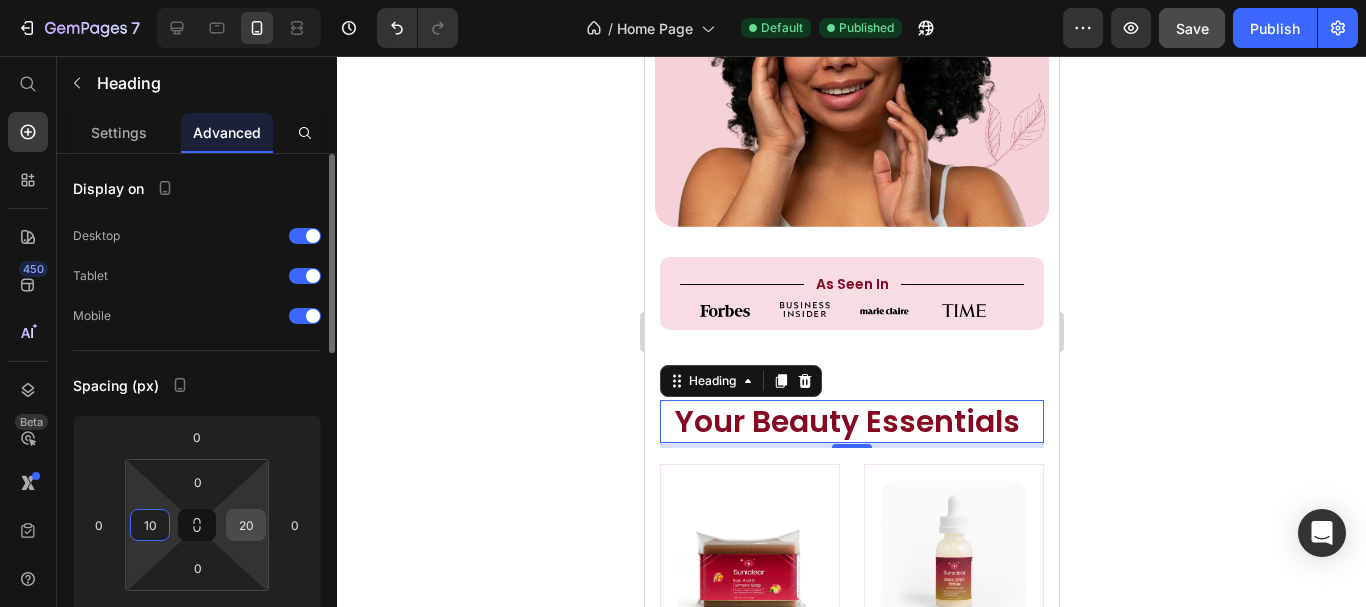 type on "10" 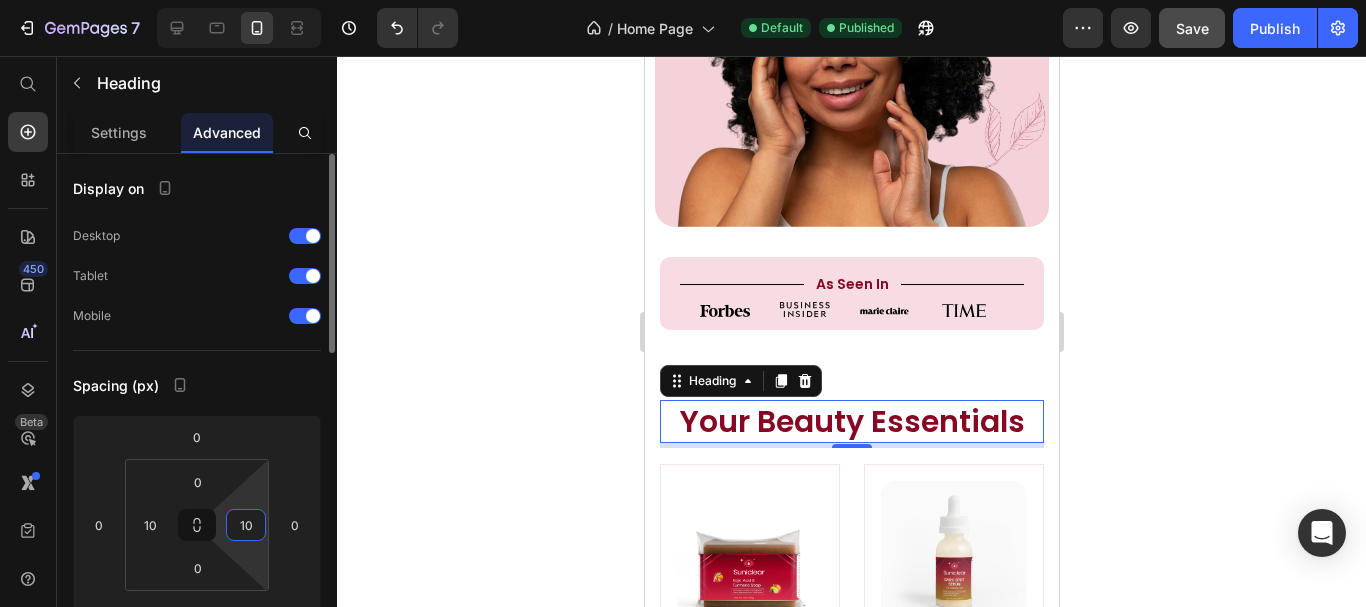 type on "10" 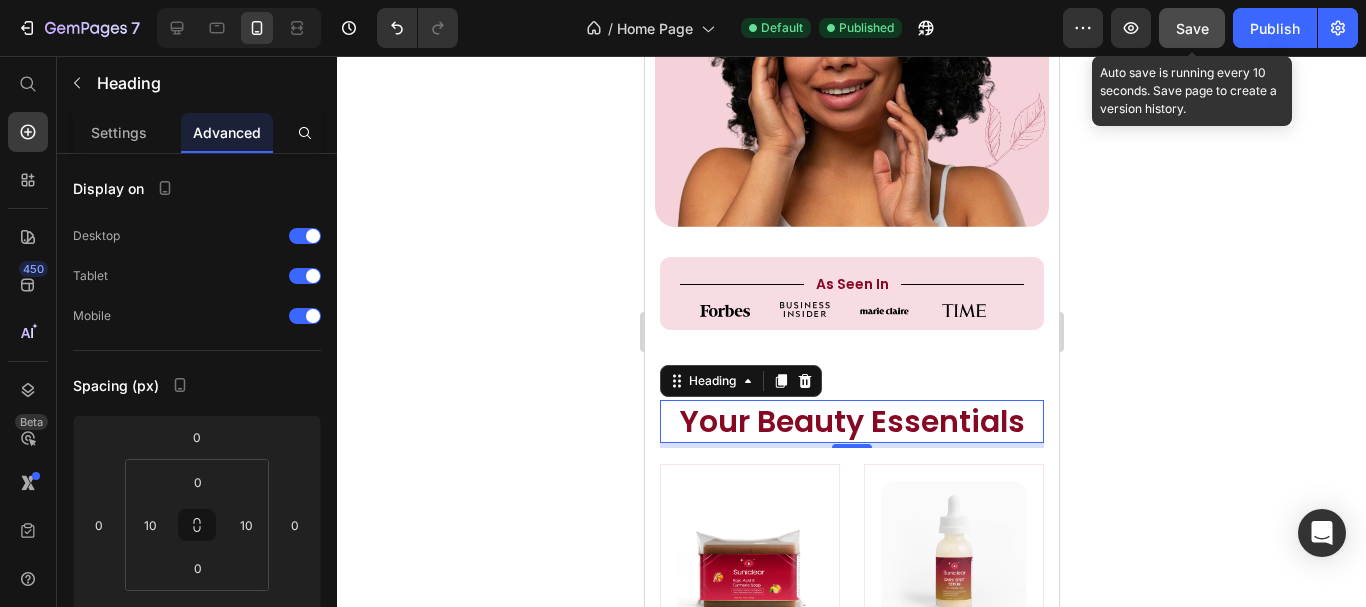 click on "Save" at bounding box center [1192, 28] 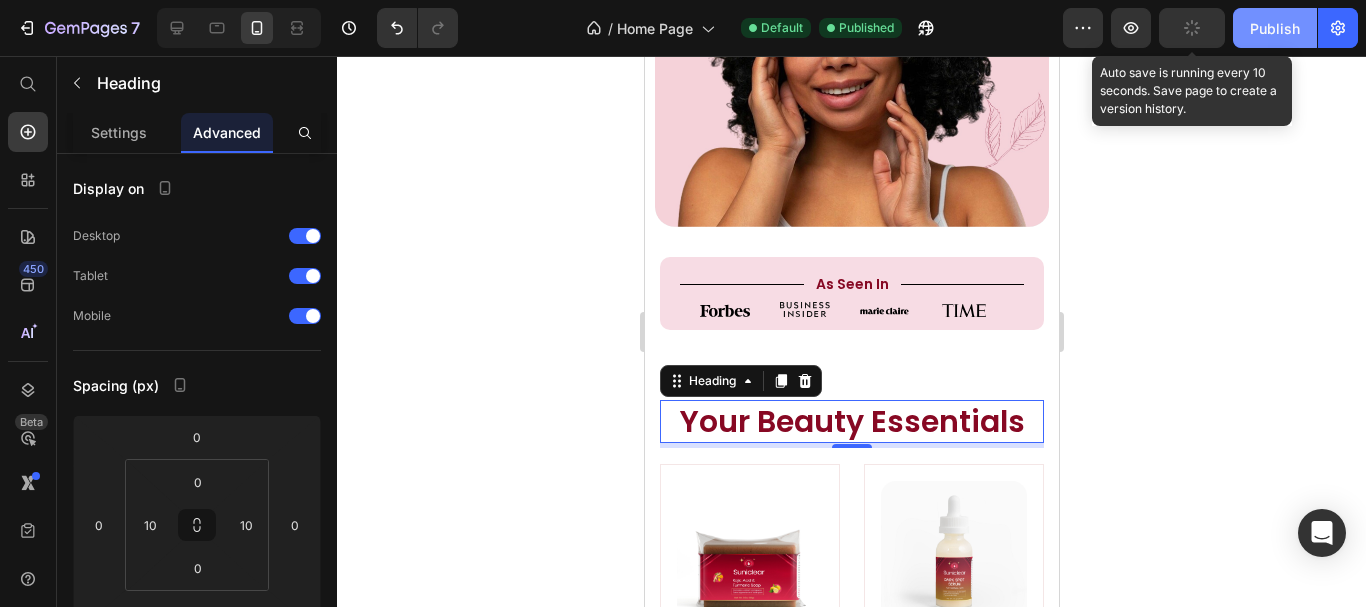 click on "Publish" at bounding box center [1275, 28] 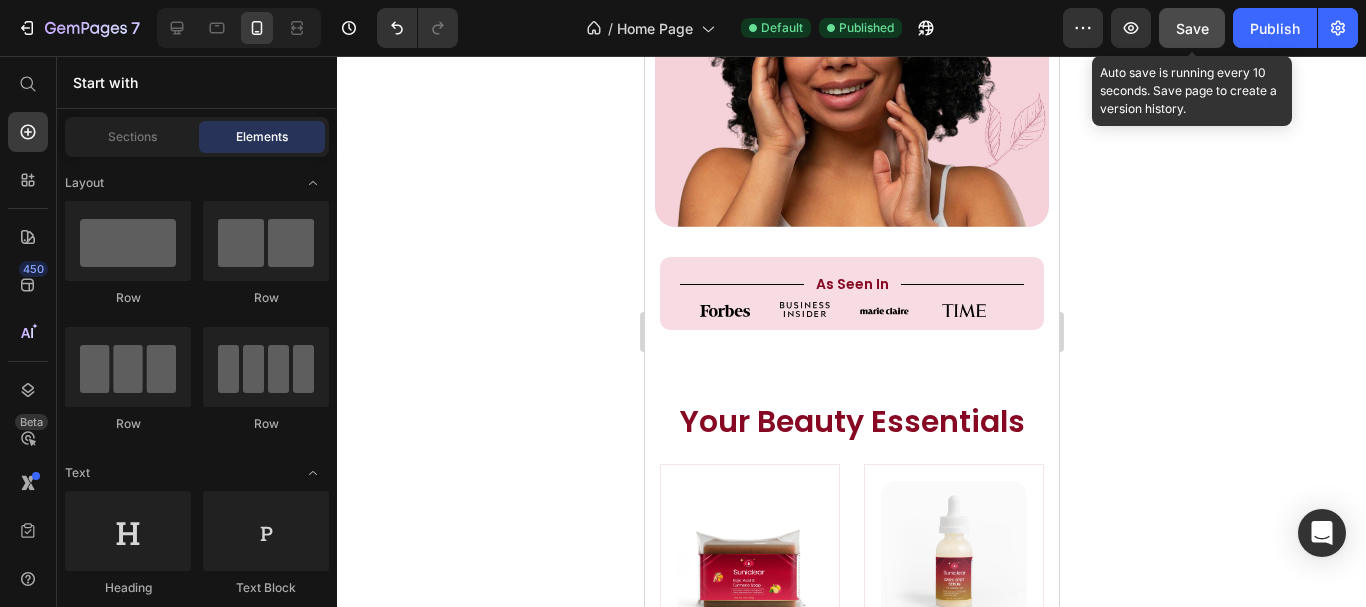 scroll, scrollTop: 1235, scrollLeft: 0, axis: vertical 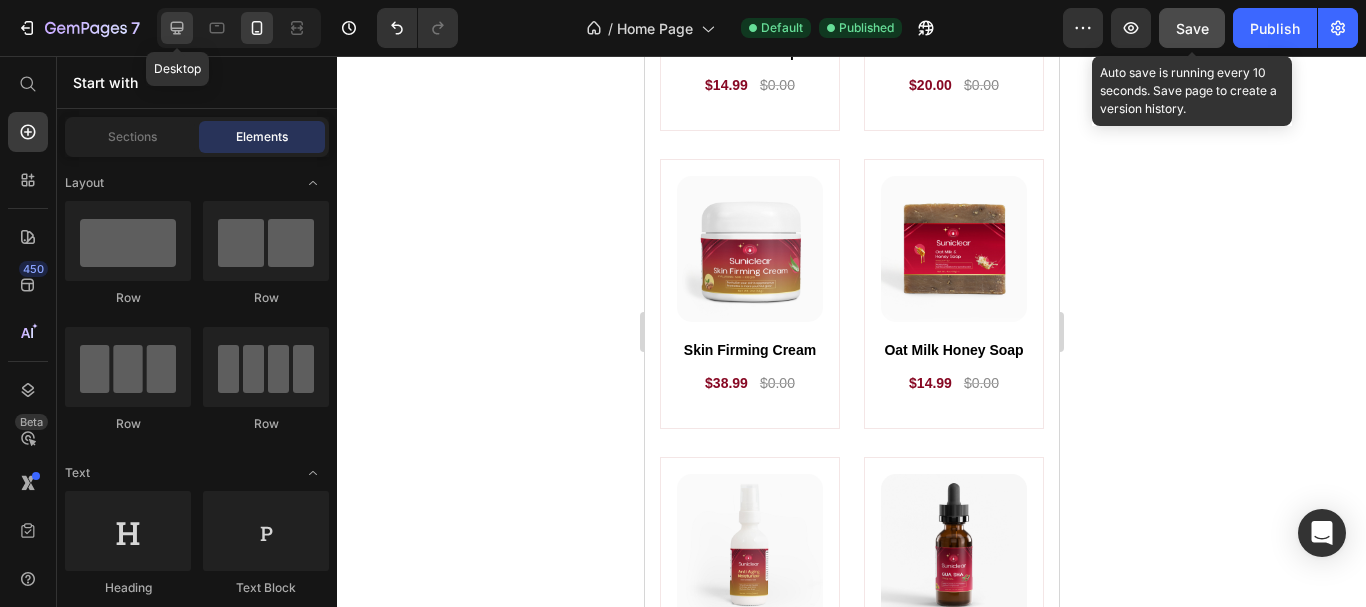 click 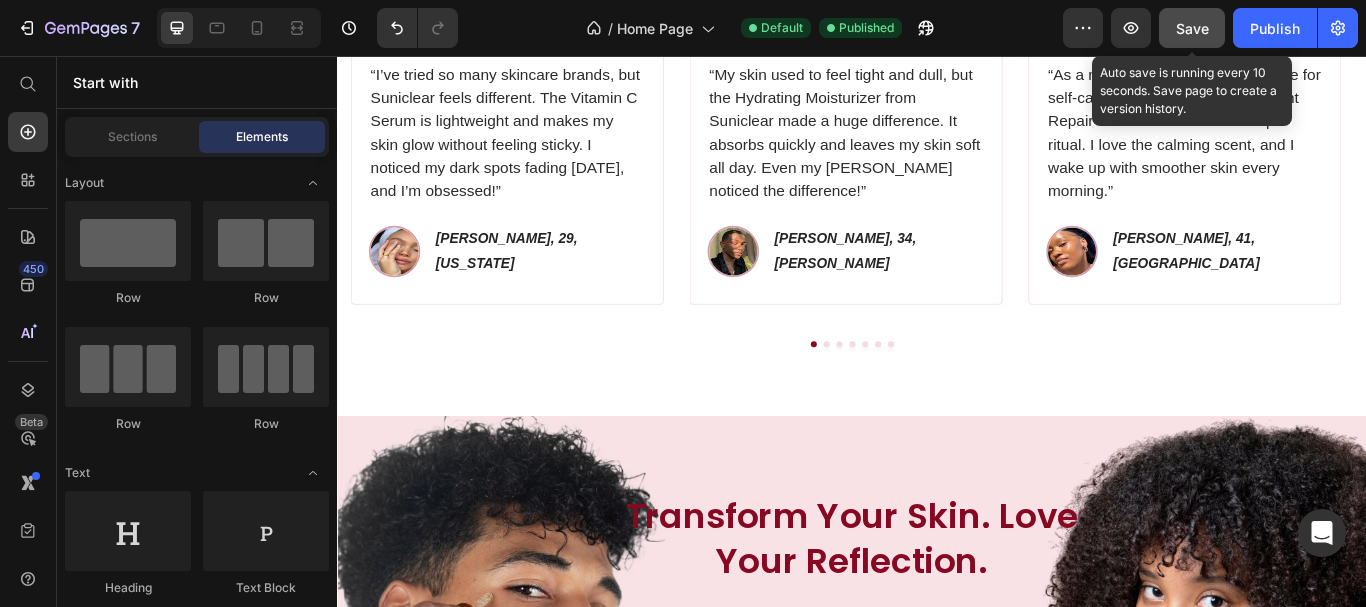 scroll, scrollTop: 2466, scrollLeft: 0, axis: vertical 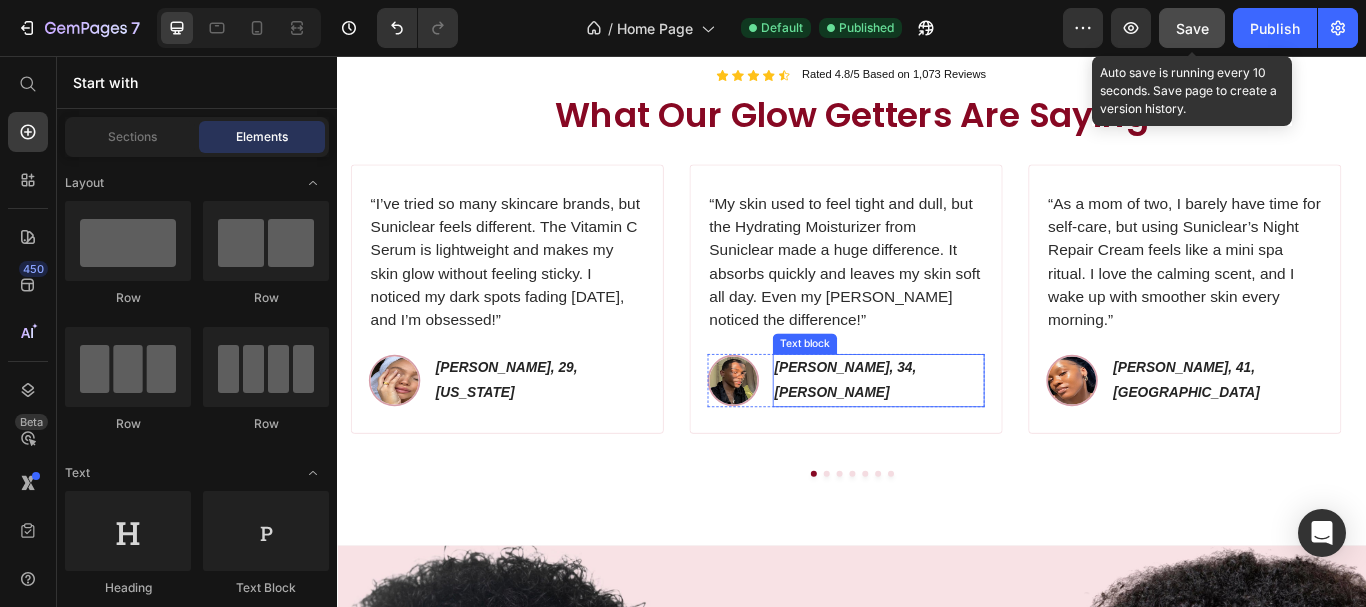 click on "[PERSON_NAME], 34, [PERSON_NAME]" at bounding box center [928, 434] 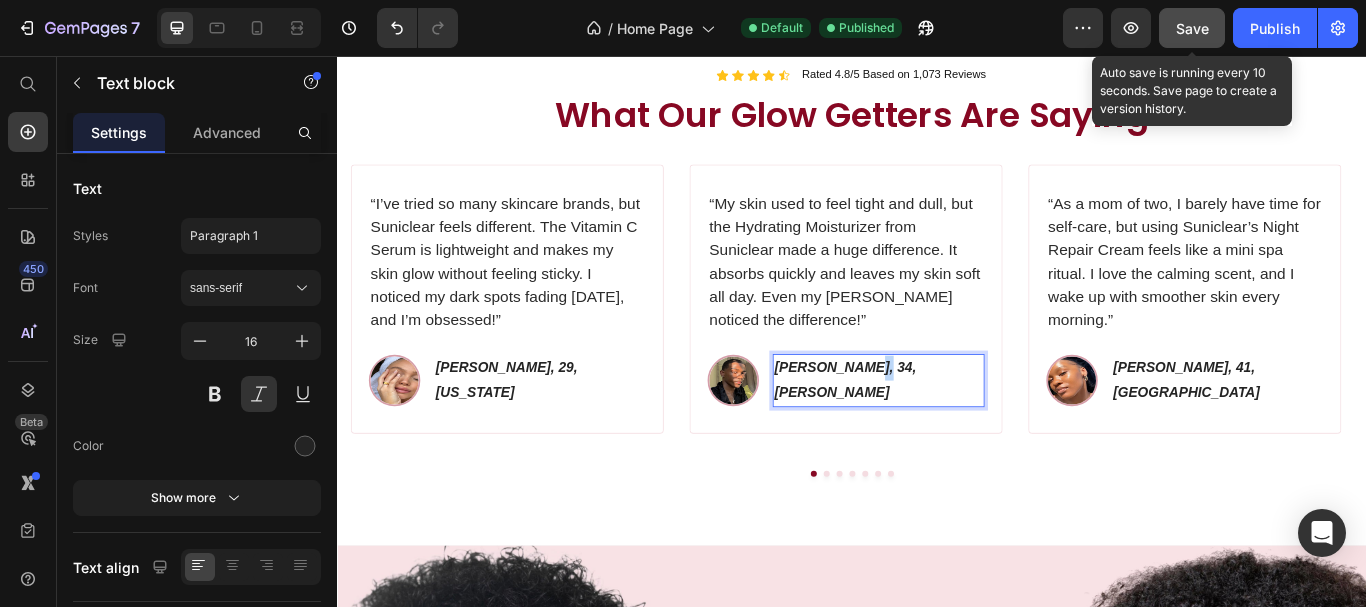 click on "[PERSON_NAME], 34, [PERSON_NAME]" at bounding box center (928, 434) 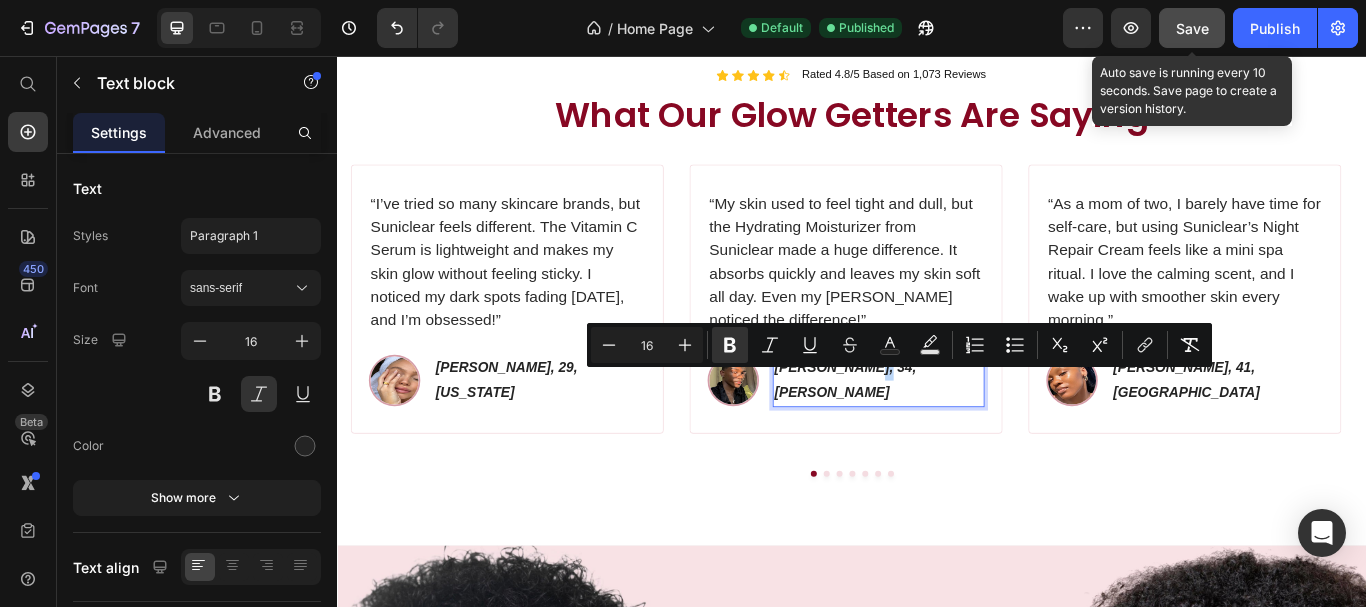 click on "[PERSON_NAME], 34, [PERSON_NAME]" at bounding box center [928, 434] 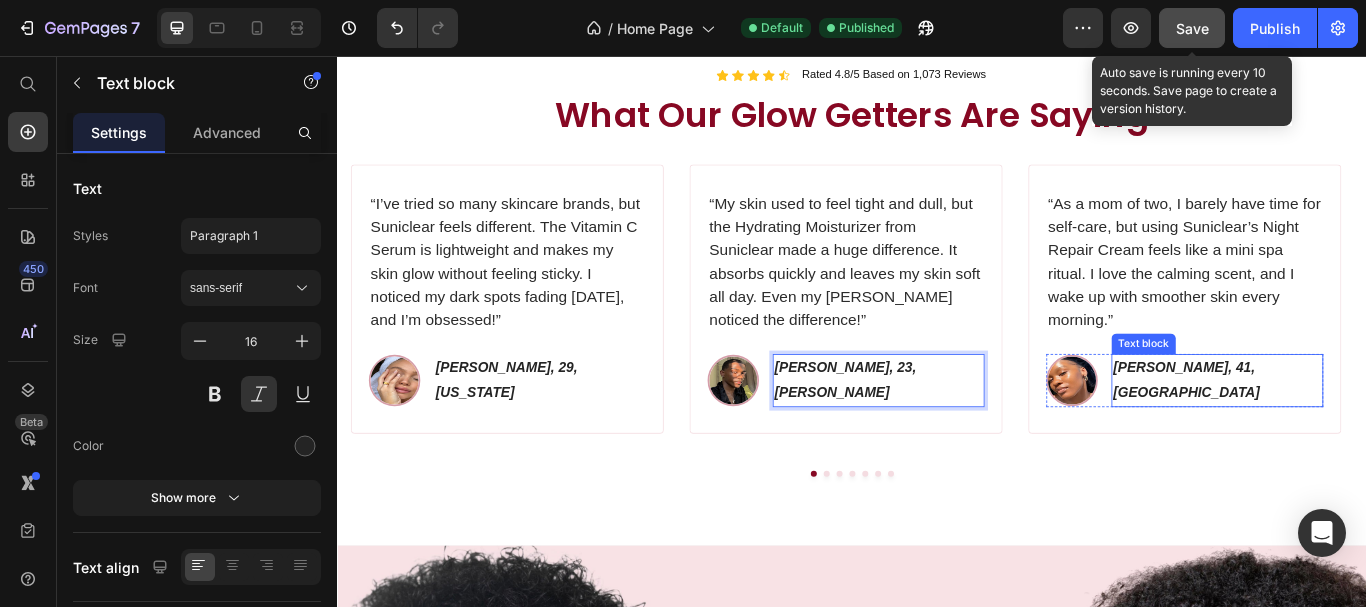 click on "[PERSON_NAME], 41, [GEOGRAPHIC_DATA]" at bounding box center [1326, 434] 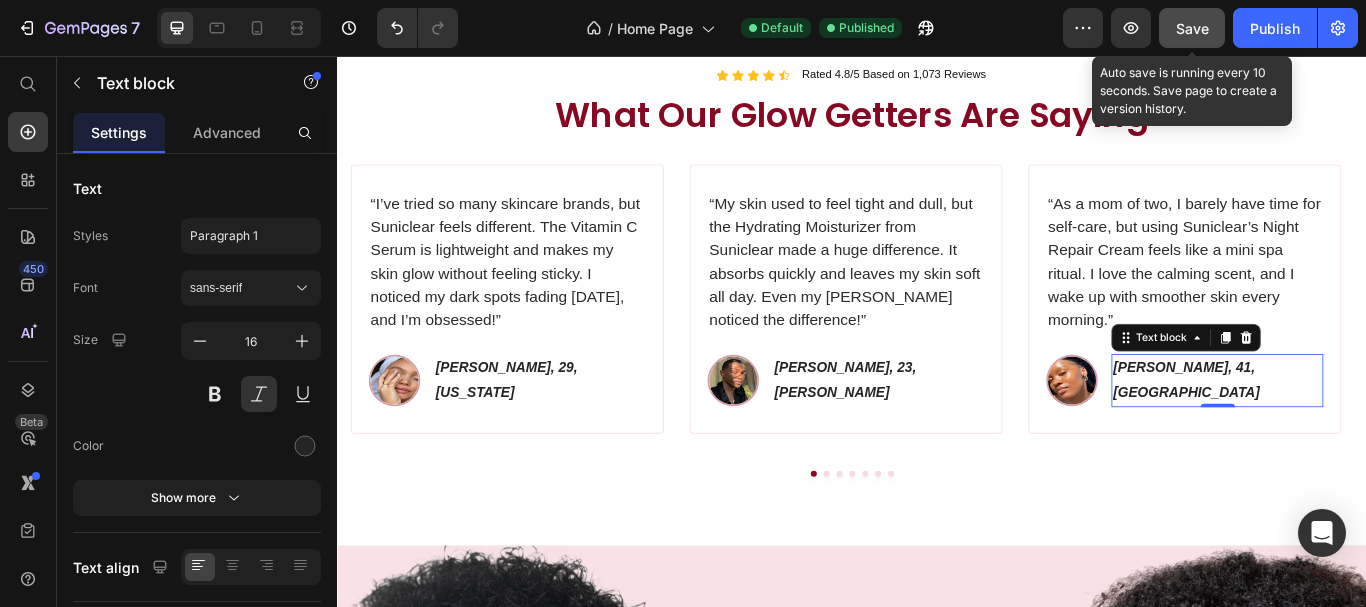 click on "[PERSON_NAME], 41, [GEOGRAPHIC_DATA]" at bounding box center (1326, 434) 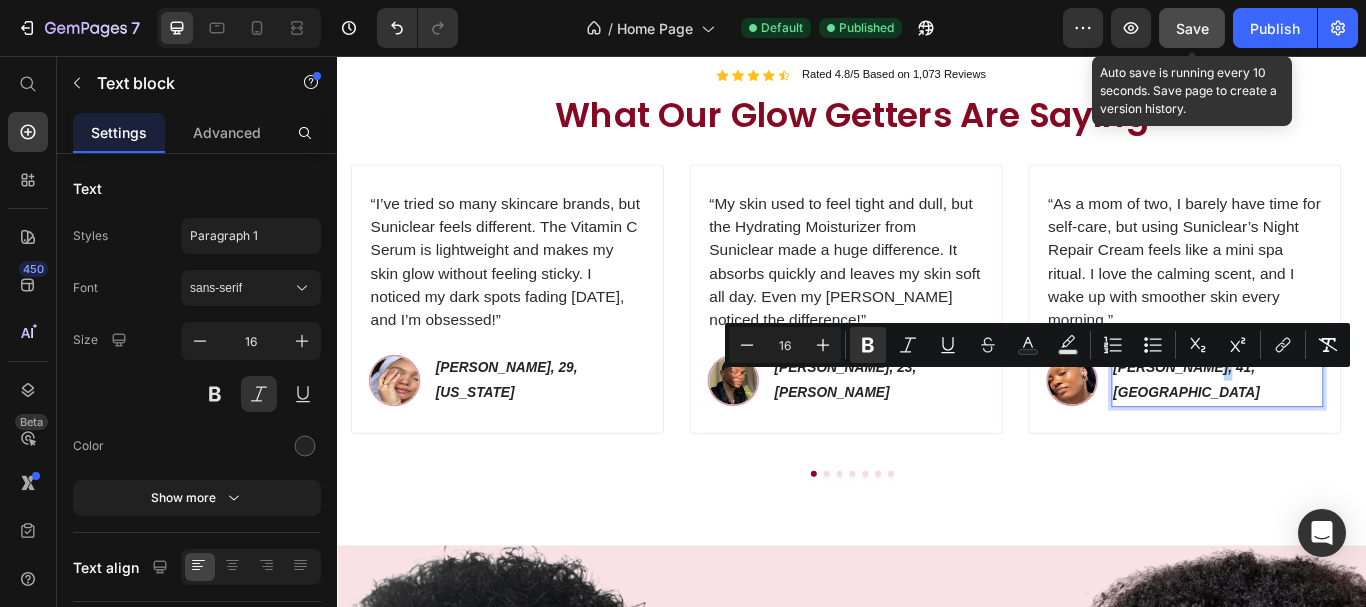 click on "[PERSON_NAME], 41, [GEOGRAPHIC_DATA]" at bounding box center (1326, 434) 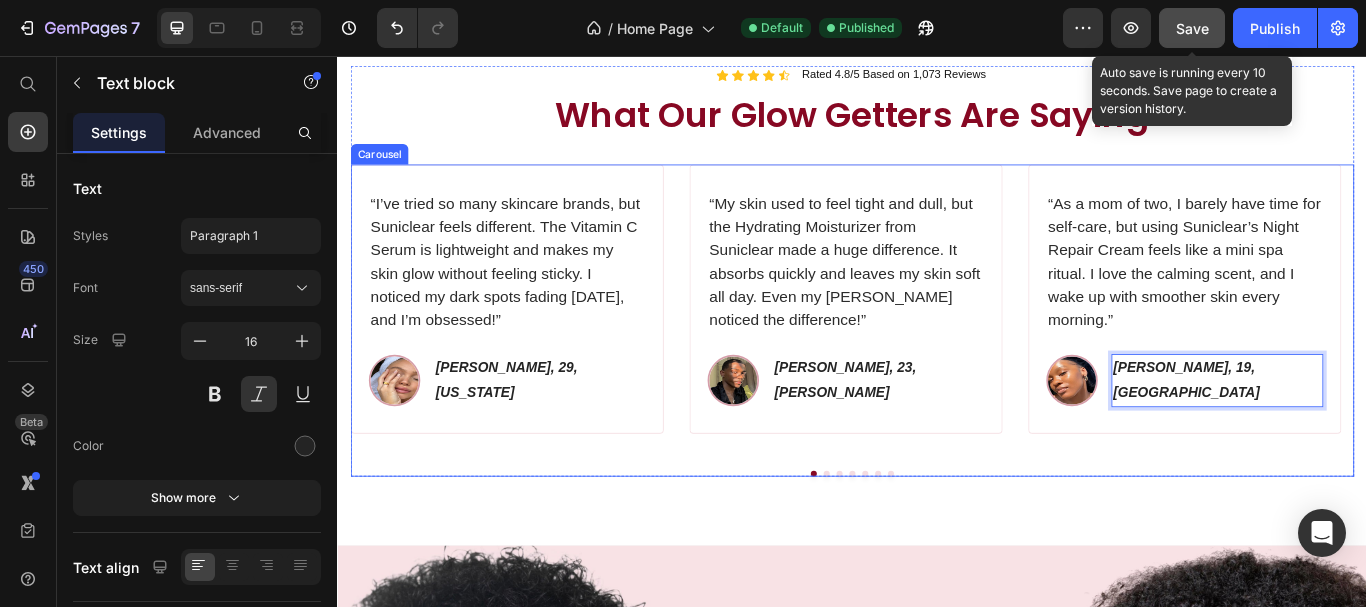 click at bounding box center [937, 543] 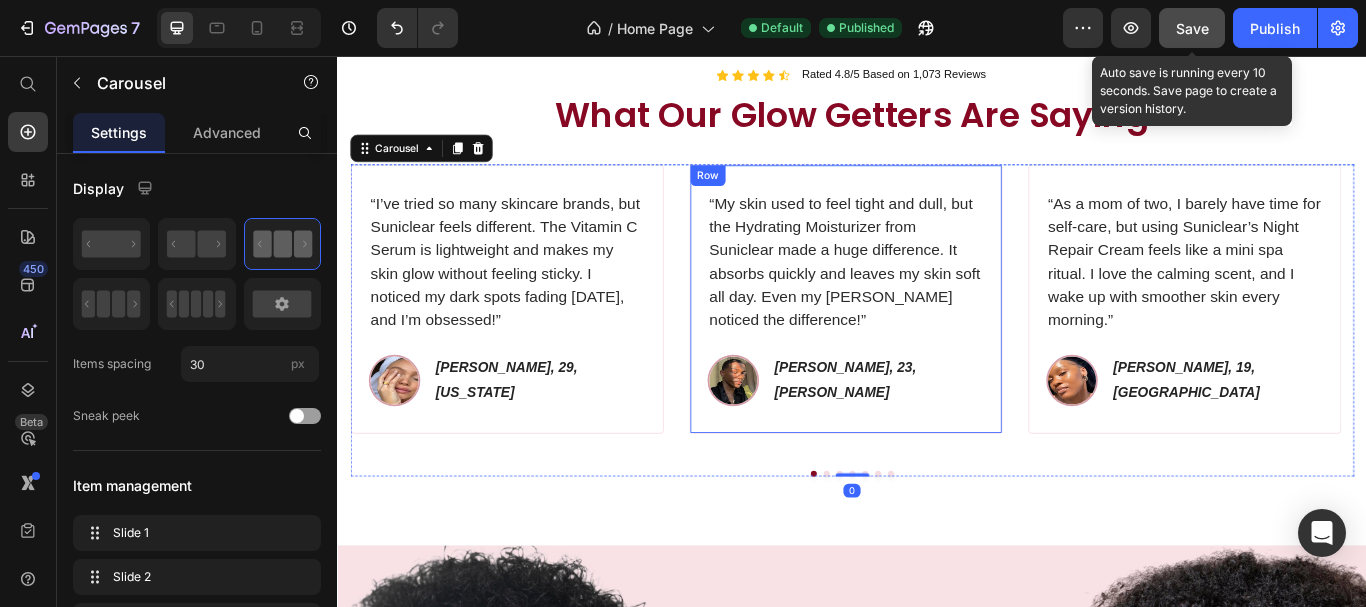 click on "“My skin used to feel tight and dull, but the Hydrating Moisturizer from Suniclear made a huge difference. It absorbs quickly and leaves my skin soft all day. Even my [PERSON_NAME] noticed the difference!” Text block Image [PERSON_NAME], 23, [PERSON_NAME] Text block Row Row" at bounding box center [929, 340] 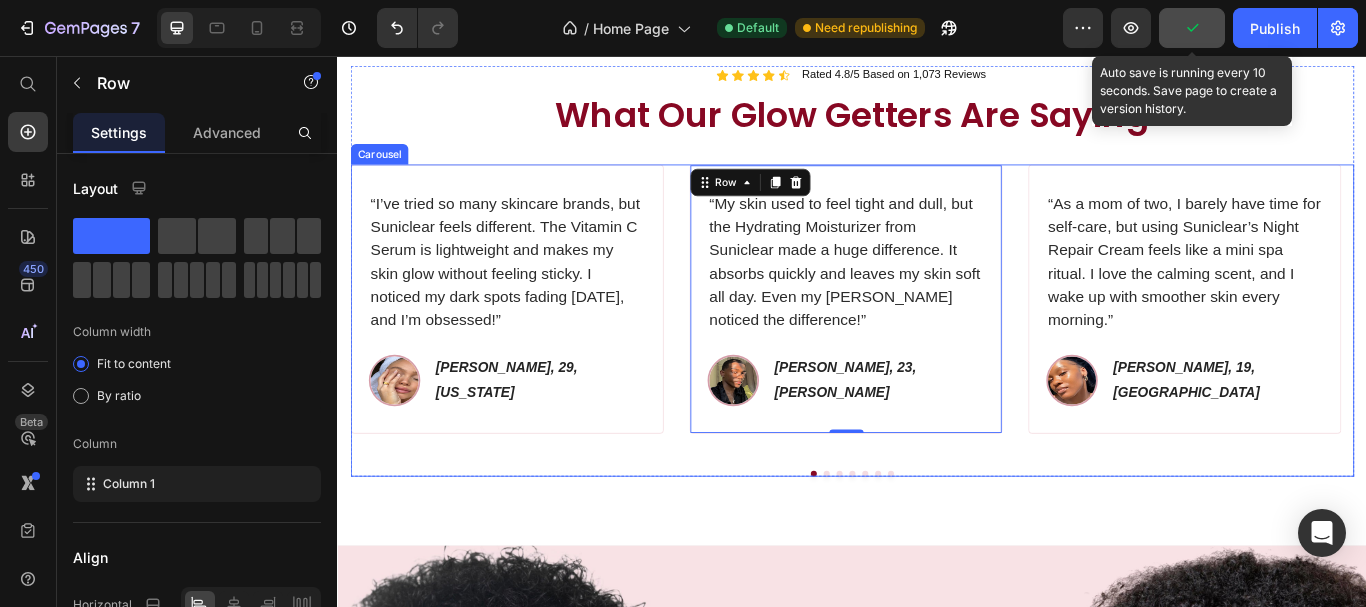 click at bounding box center (907, 543) 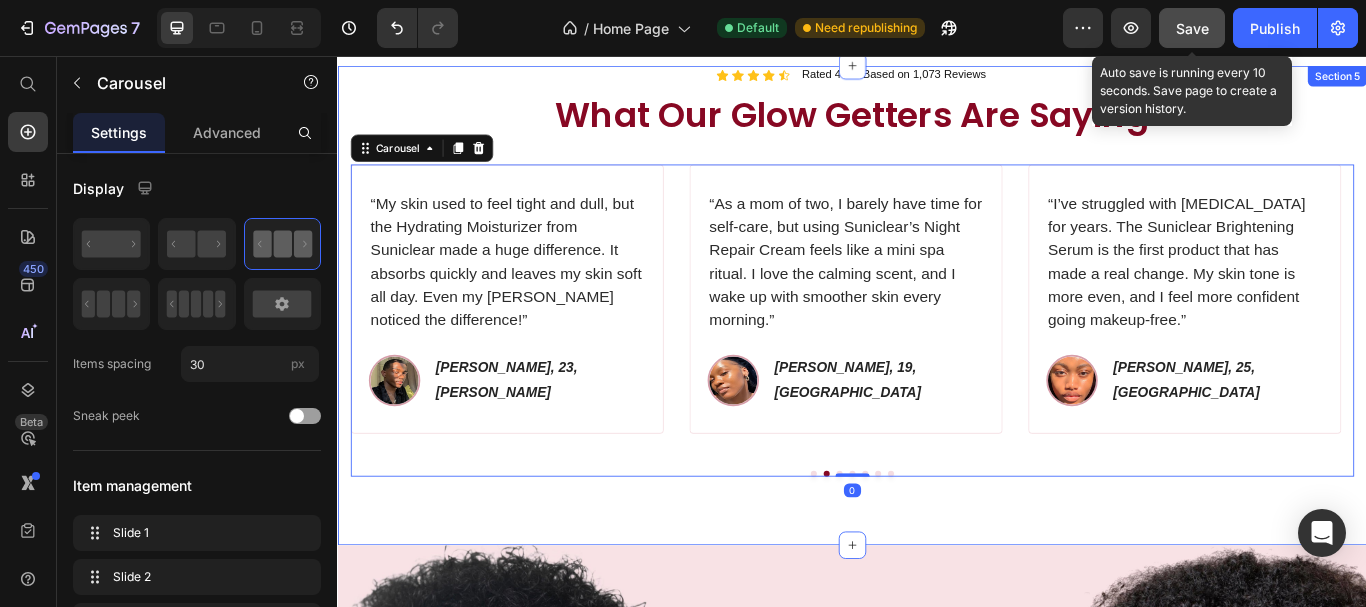 click on "Icon Icon Icon Icon
Icon Icon List Rated 4.8/5 Based on 1,073 Reviews Text Block Row What Our Glow Getters Are Saying Heading “I’ve tried so many skincare brands, but Suniclear feels different. The Vitamin C Serum is lightweight and makes my skin glow without feeling sticky. I noticed my dark spots fading [DATE], and I’m obsessed!” Text block Image  [PERSON_NAME], 29, [US_STATE] Text block Row Row “My skin used to feel tight and dull, but the Hydrating Moisturizer from Suniclear made a huge difference. It absorbs quickly and leaves my skin soft all day. Even my [PERSON_NAME] noticed the difference!” Text block Image [PERSON_NAME], 23, [PERSON_NAME] Text block Row Row “As a mom of two, I barely have time for self-care, but using Suniclear’s Night Repair Cream feels like a mini spa ritual. I love the calming scent, and I wake up with smoother skin every morning.” Text block Image [PERSON_NAME], 19, London Text block Row Row Text block Image  [PERSON_NAME], 25, Toronto Text block Row Row Text block Image" at bounding box center [937, 347] 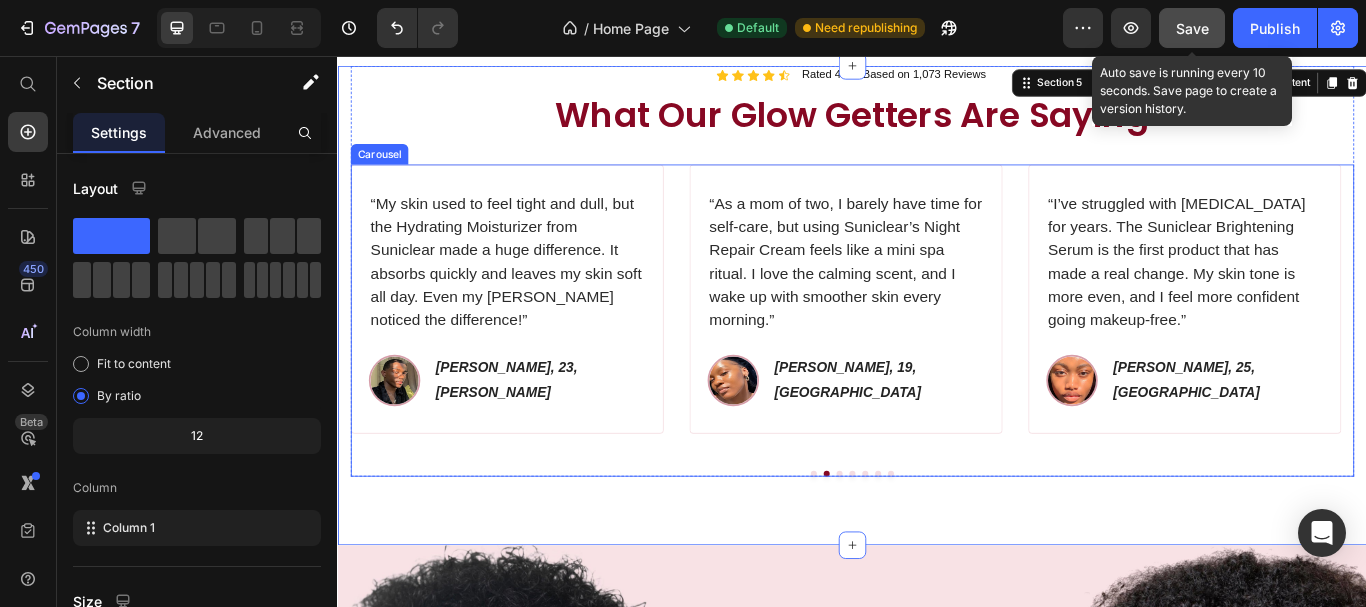 click at bounding box center (922, 543) 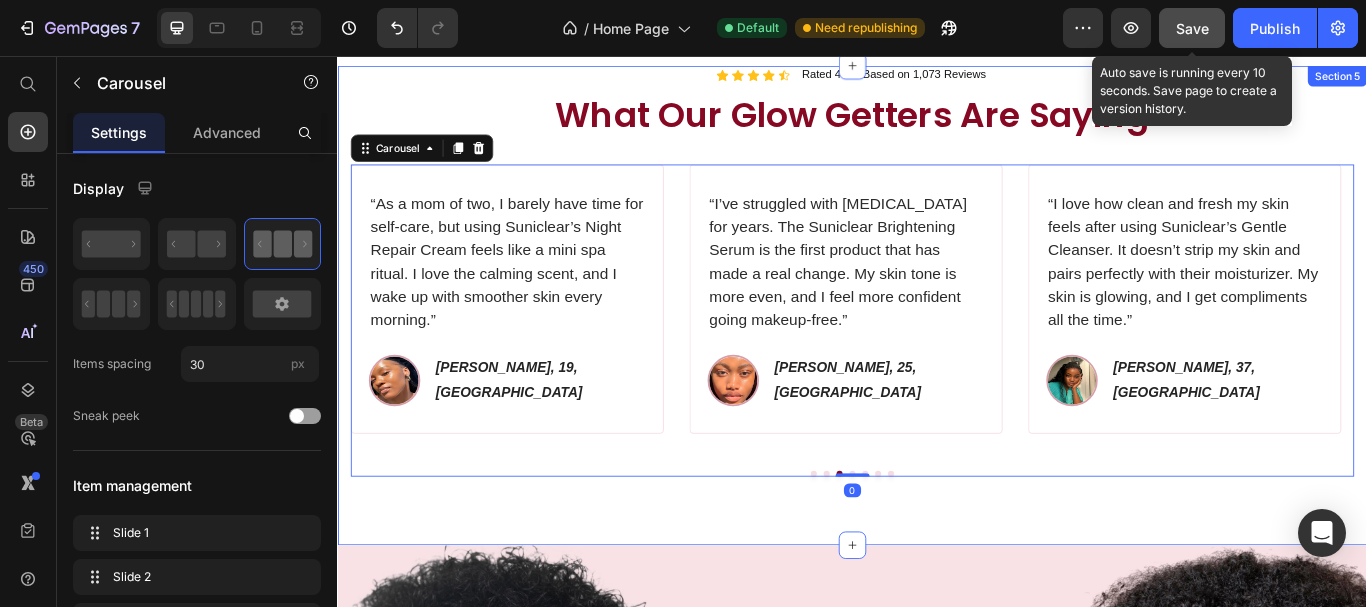 click on "Icon Icon Icon Icon
Icon Icon List Rated 4.8/5 Based on 1,073 Reviews Text Block Row What Our Glow Getters Are Saying Heading “I’ve tried so many skincare brands, but Suniclear feels different. The Vitamin C Serum is lightweight and makes my skin glow without feeling sticky. I noticed my dark spots fading [DATE], and I’m obsessed!” Text block Image  [PERSON_NAME], 29, [US_STATE] Text block Row Row “My skin used to feel tight and dull, but the Hydrating Moisturizer from Suniclear made a huge difference. It absorbs quickly and leaves my skin soft all day. Even my [PERSON_NAME] noticed the difference!” Text block Image [PERSON_NAME], 23, [PERSON_NAME] Text block Row Row “As a mom of two, I barely have time for self-care, but using Suniclear’s Night Repair Cream feels like a mini spa ritual. I love the calming scent, and I wake up with smoother skin every morning.” Text block Image [PERSON_NAME], 19, London Text block Row Row Text block Image  [PERSON_NAME], 25, Toronto Text block Row Row Text block Image" at bounding box center (937, 347) 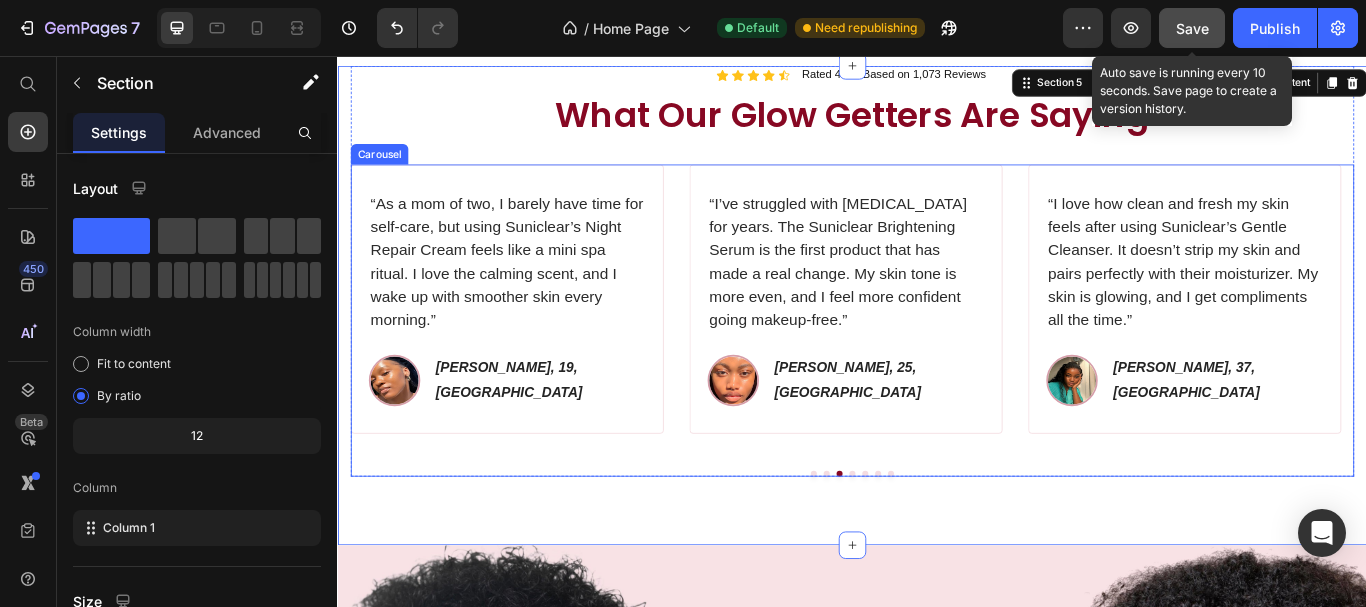 click at bounding box center (937, 543) 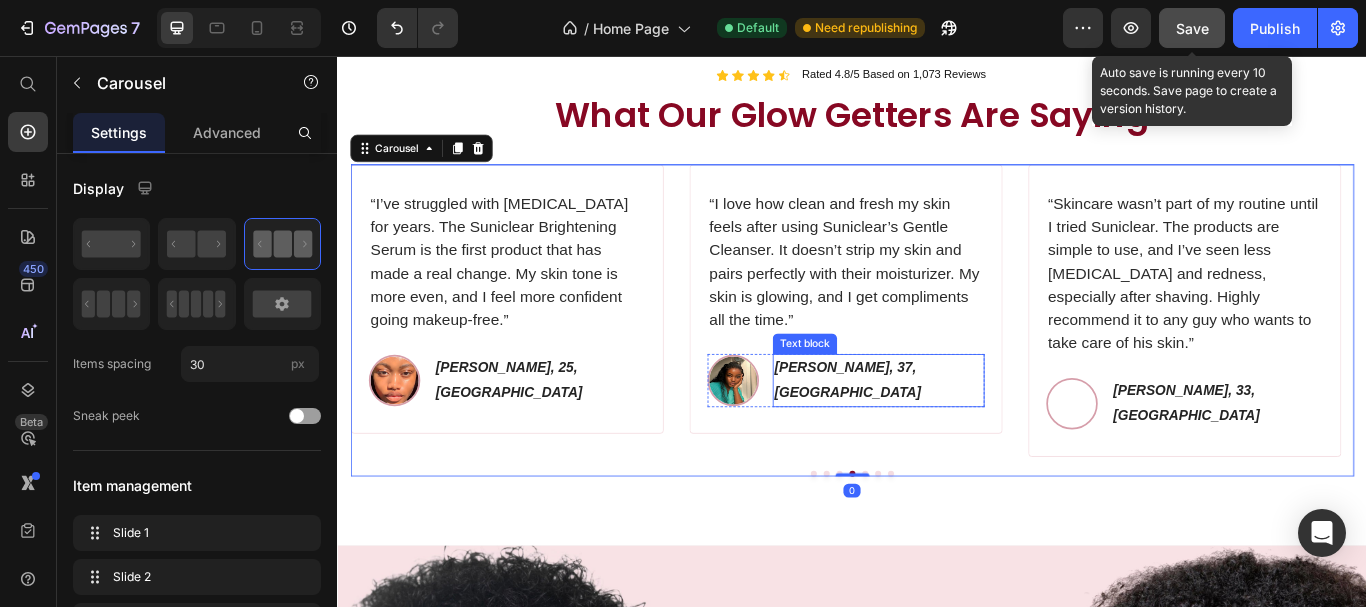 click on "[PERSON_NAME], 37, [GEOGRAPHIC_DATA]" at bounding box center [931, 434] 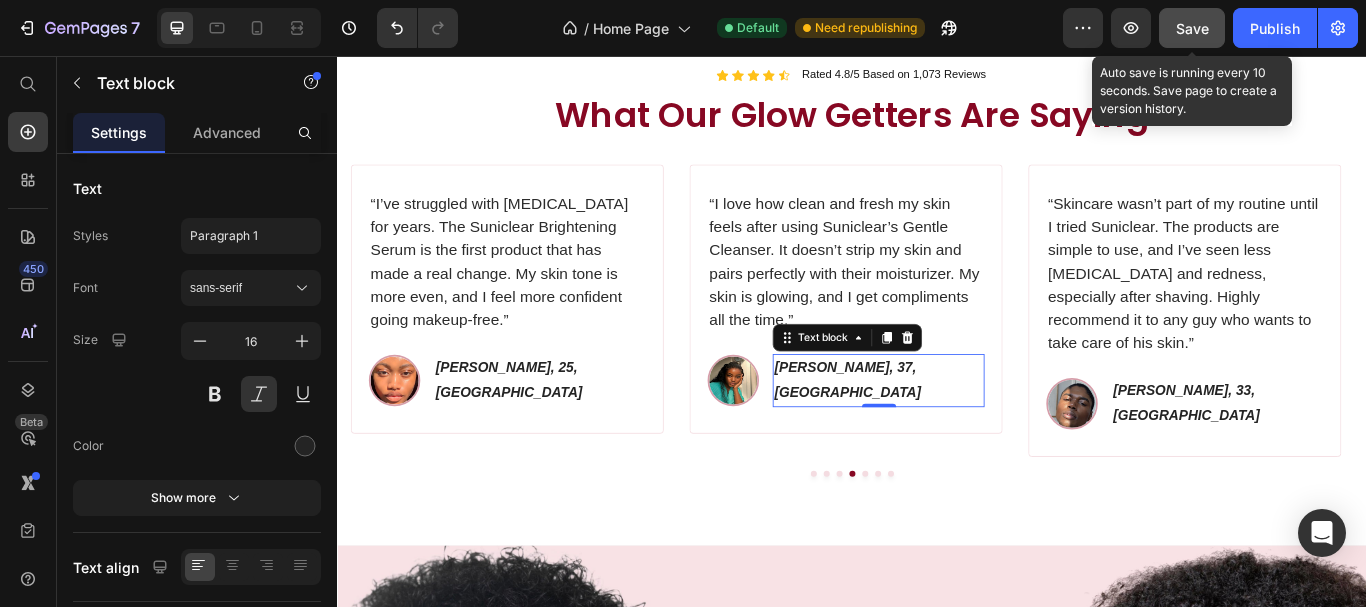 click on "[PERSON_NAME], 37, [GEOGRAPHIC_DATA]" at bounding box center [931, 434] 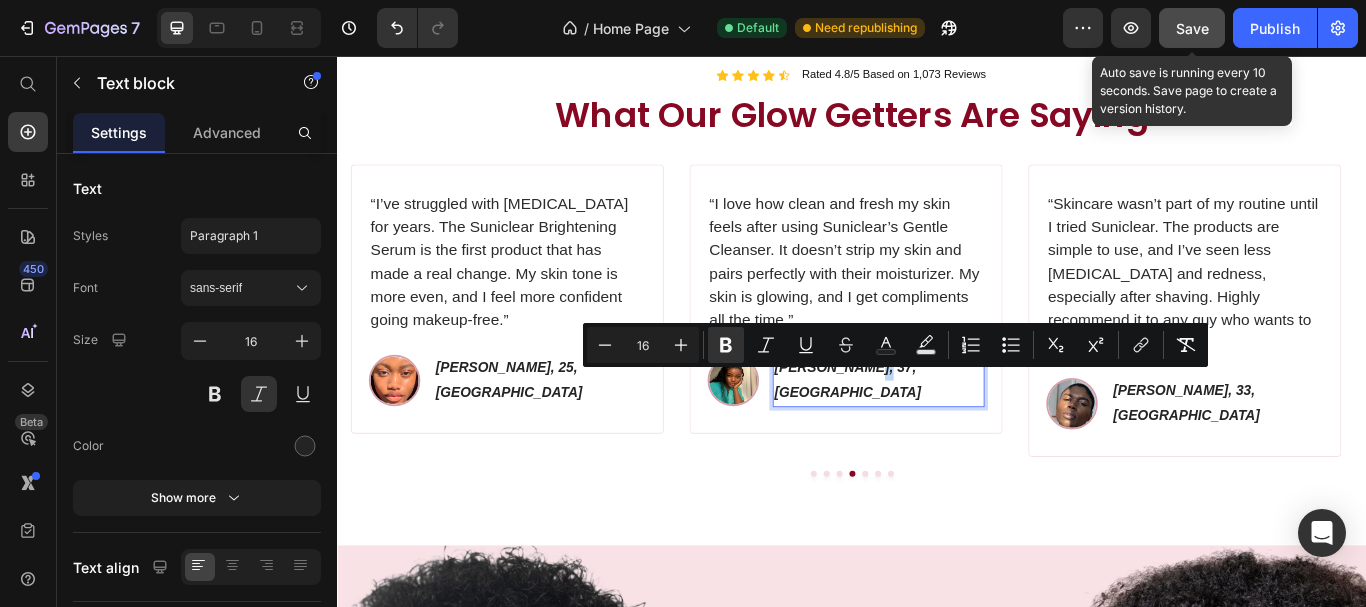 click on "[PERSON_NAME], 37, [GEOGRAPHIC_DATA]" at bounding box center (931, 434) 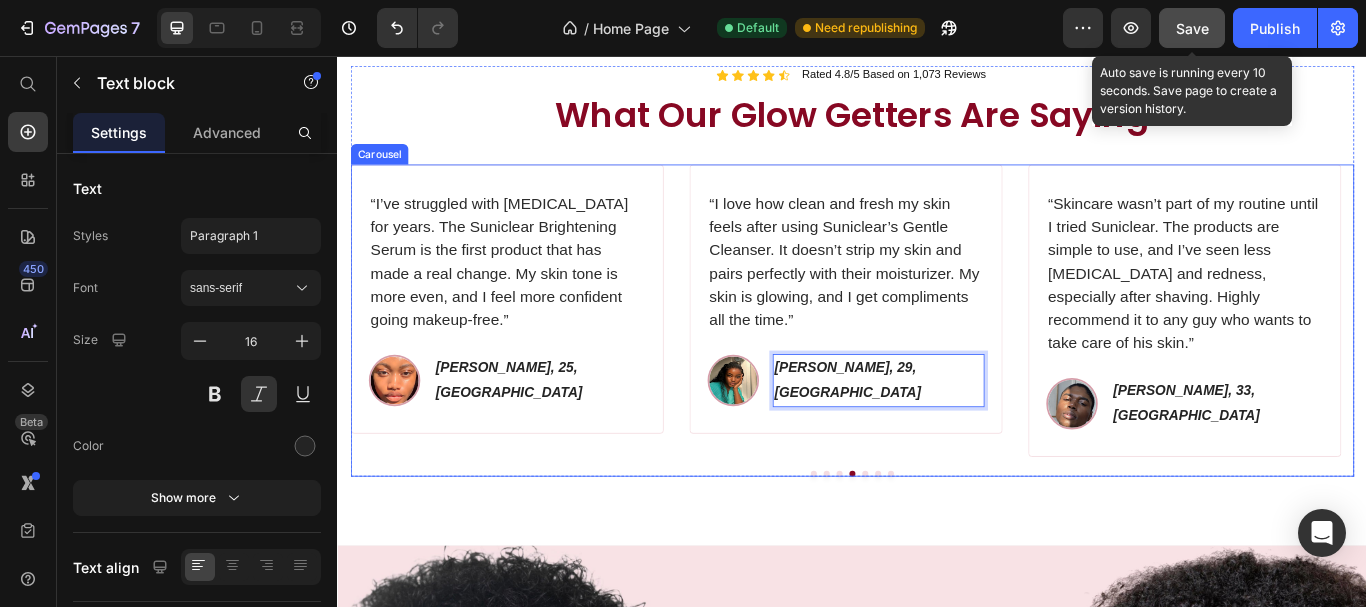 click at bounding box center (952, 543) 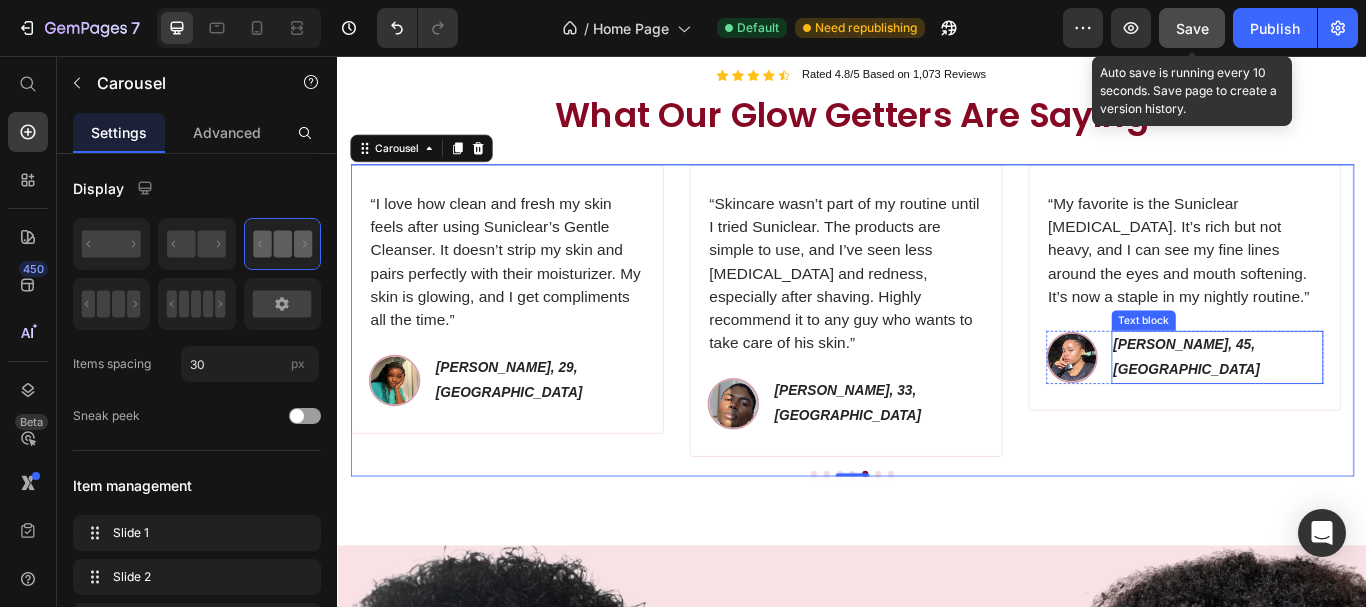 click on "[PERSON_NAME], 45, [GEOGRAPHIC_DATA]" at bounding box center [1326, 407] 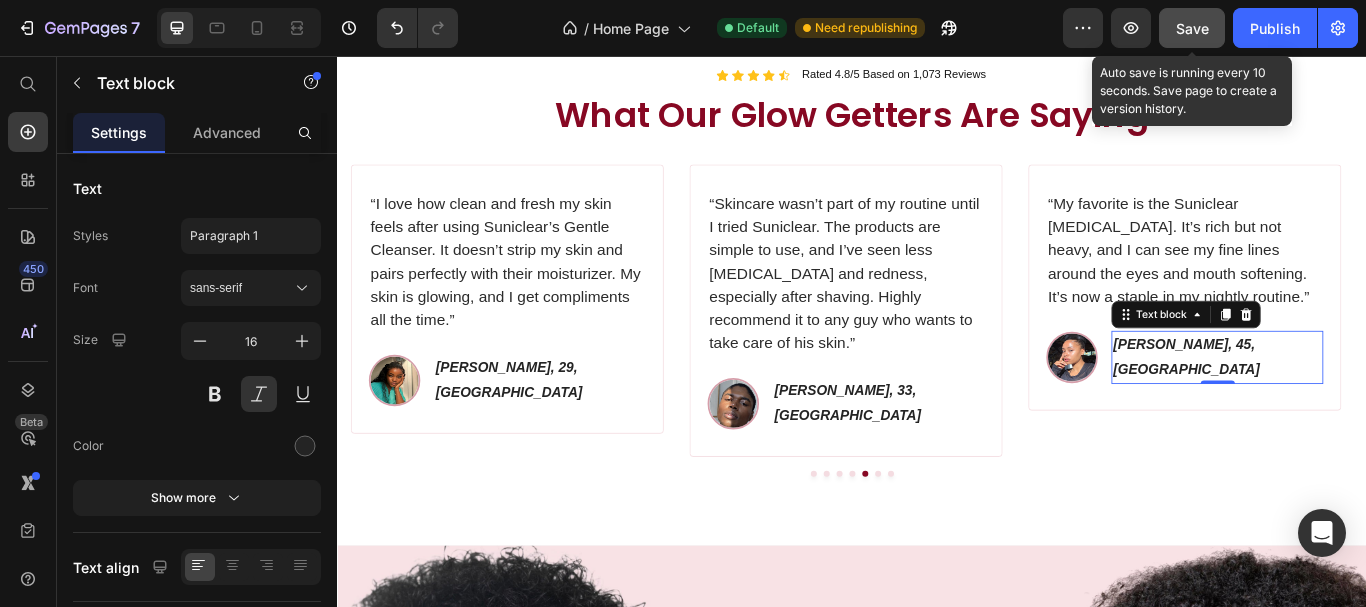 click on "[PERSON_NAME], 45, [GEOGRAPHIC_DATA]" at bounding box center (1326, 407) 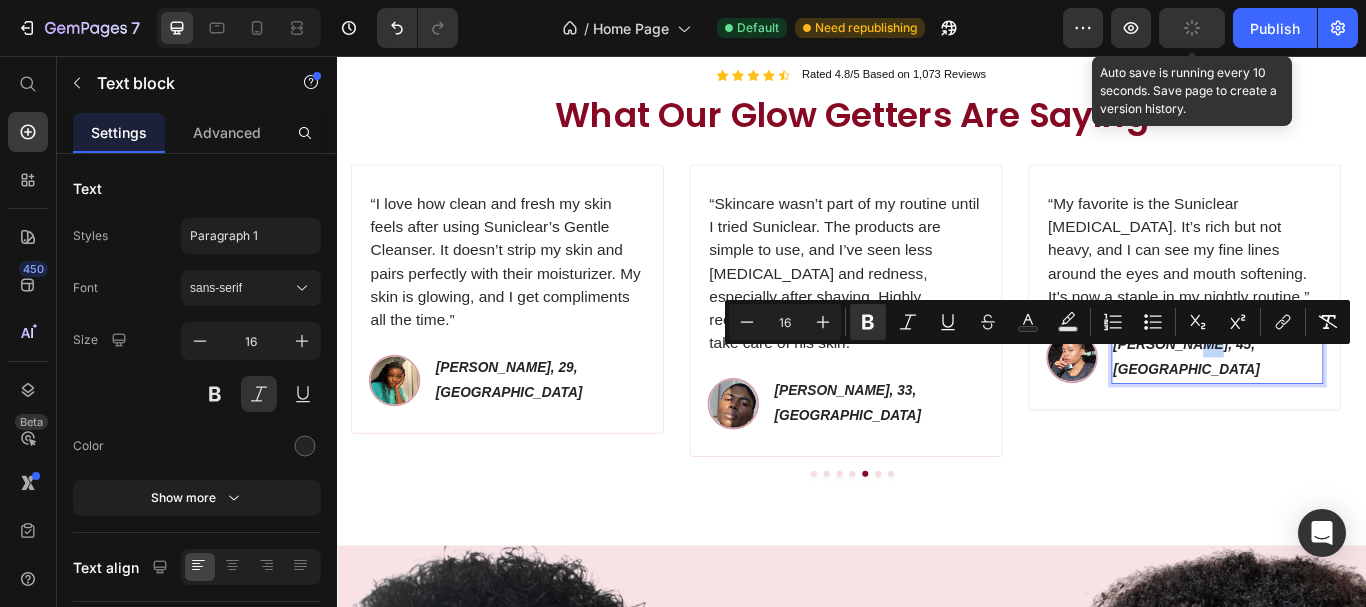 click on "[PERSON_NAME], 45, [GEOGRAPHIC_DATA]" at bounding box center [1326, 407] 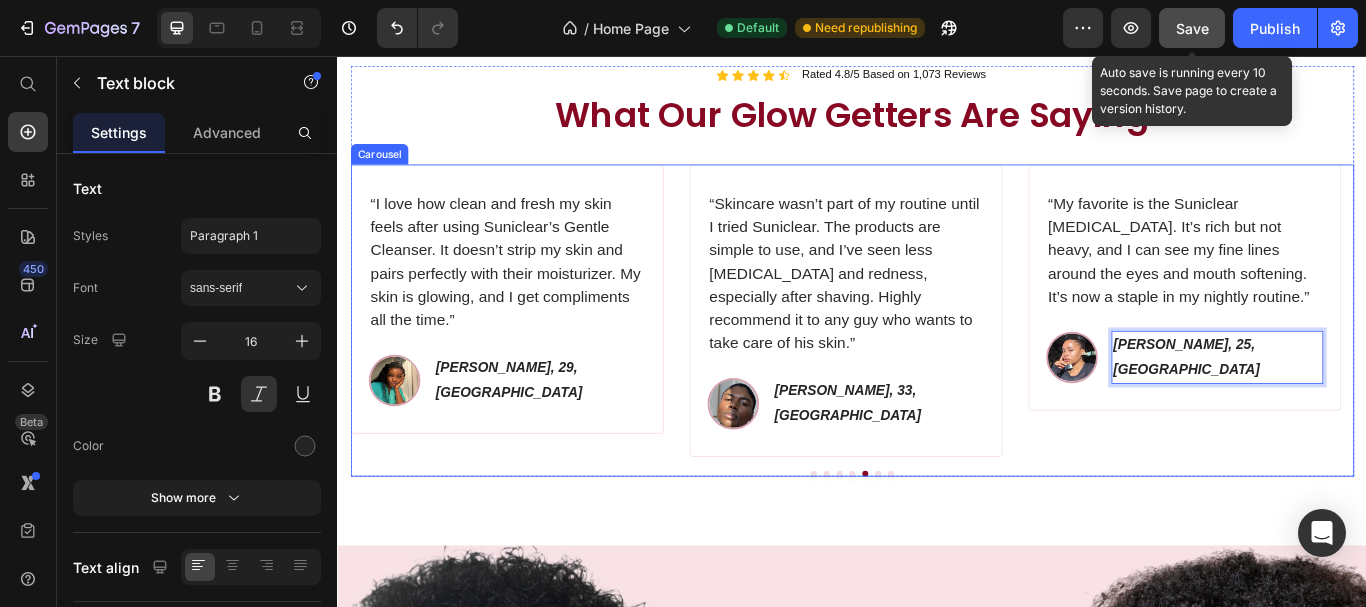 click at bounding box center [937, 543] 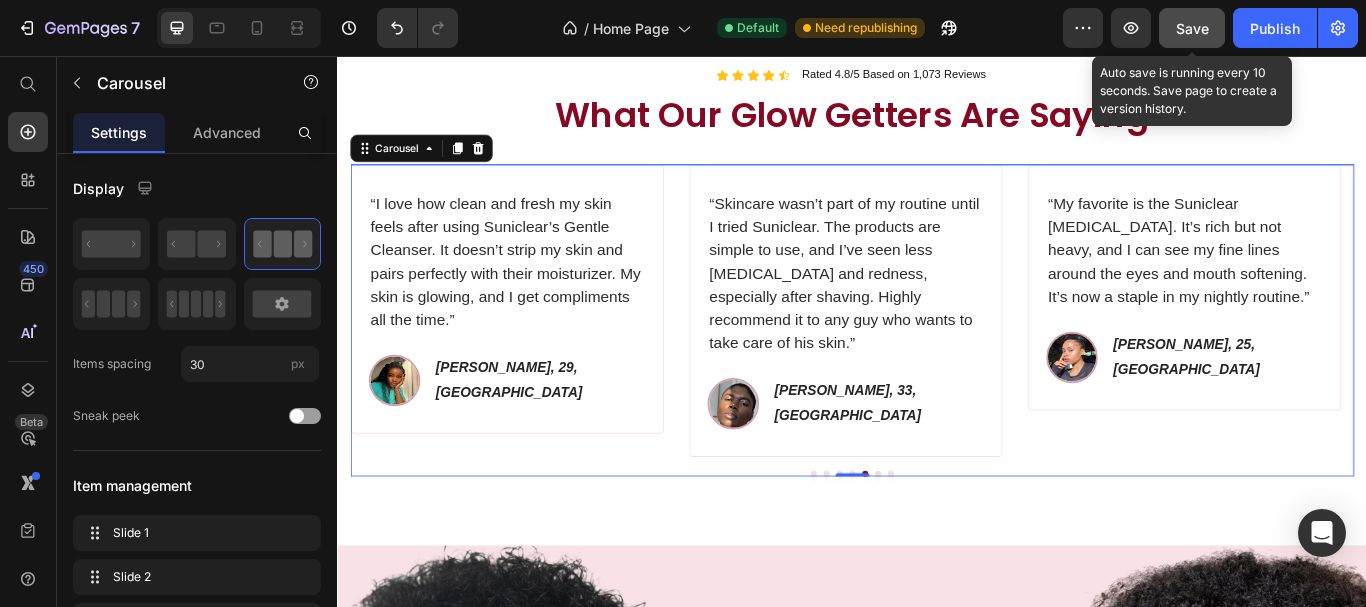 click at bounding box center [967, 543] 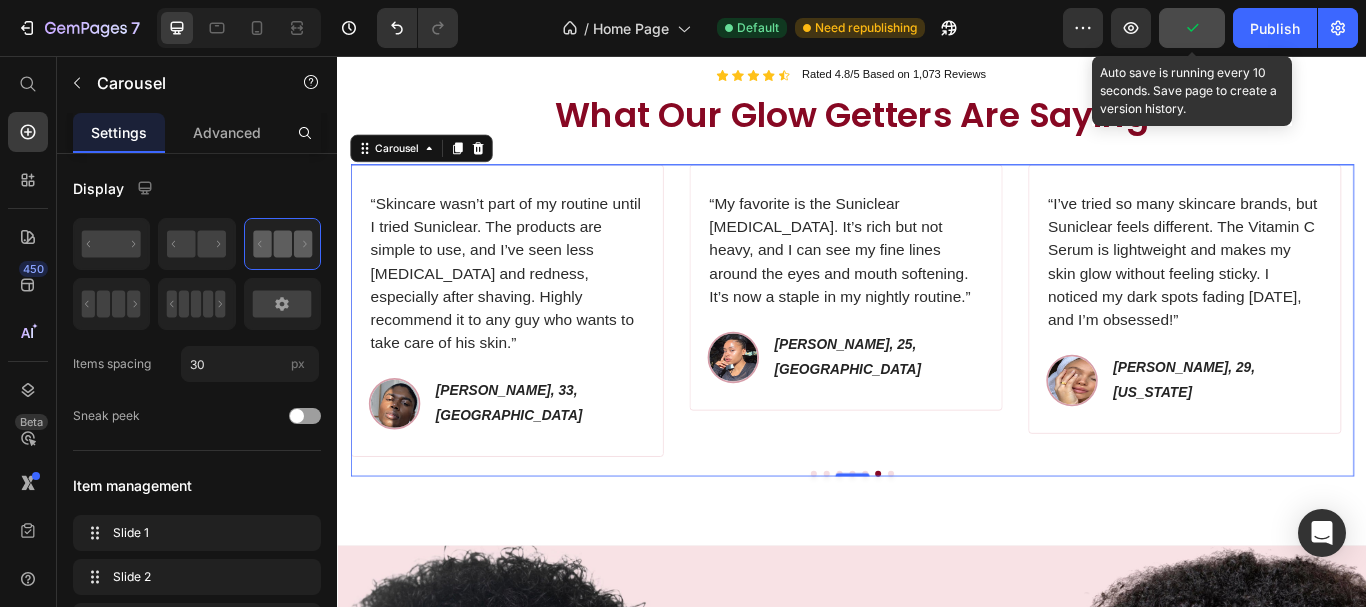 click at bounding box center (982, 543) 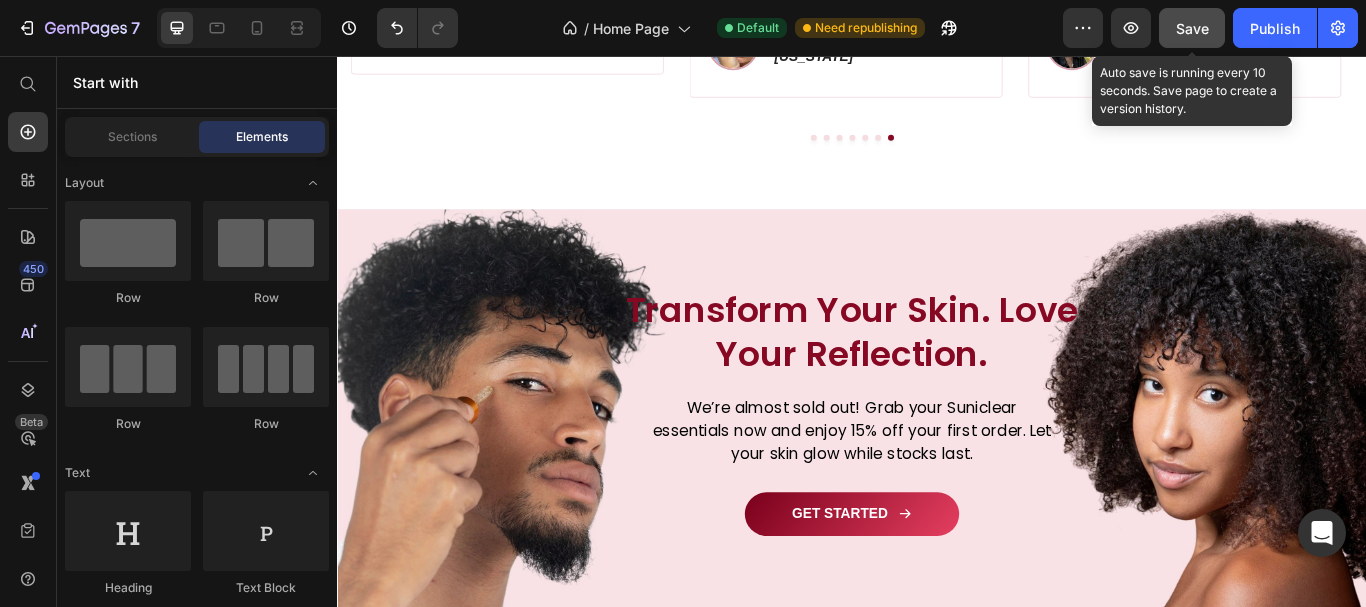 scroll, scrollTop: 2904, scrollLeft: 0, axis: vertical 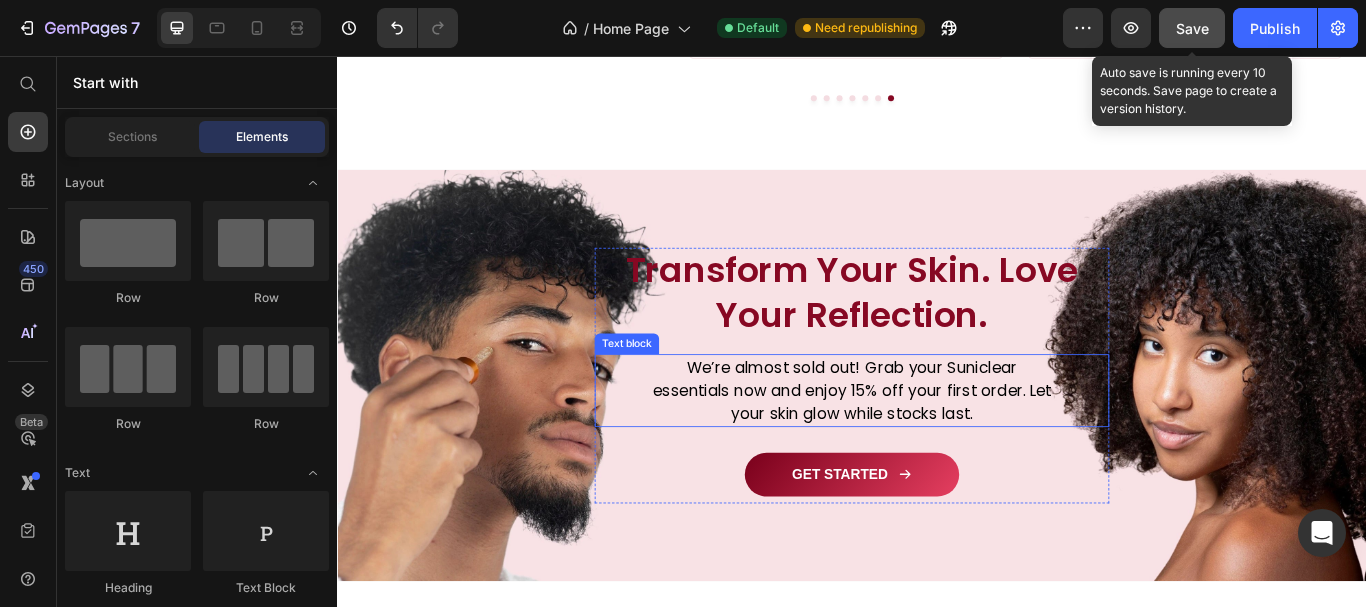 click on "We’re almost sold out! Grab your Suniclear essentials now and enjoy 15% off your first order. Let your skin glow while stocks last." at bounding box center (937, 446) 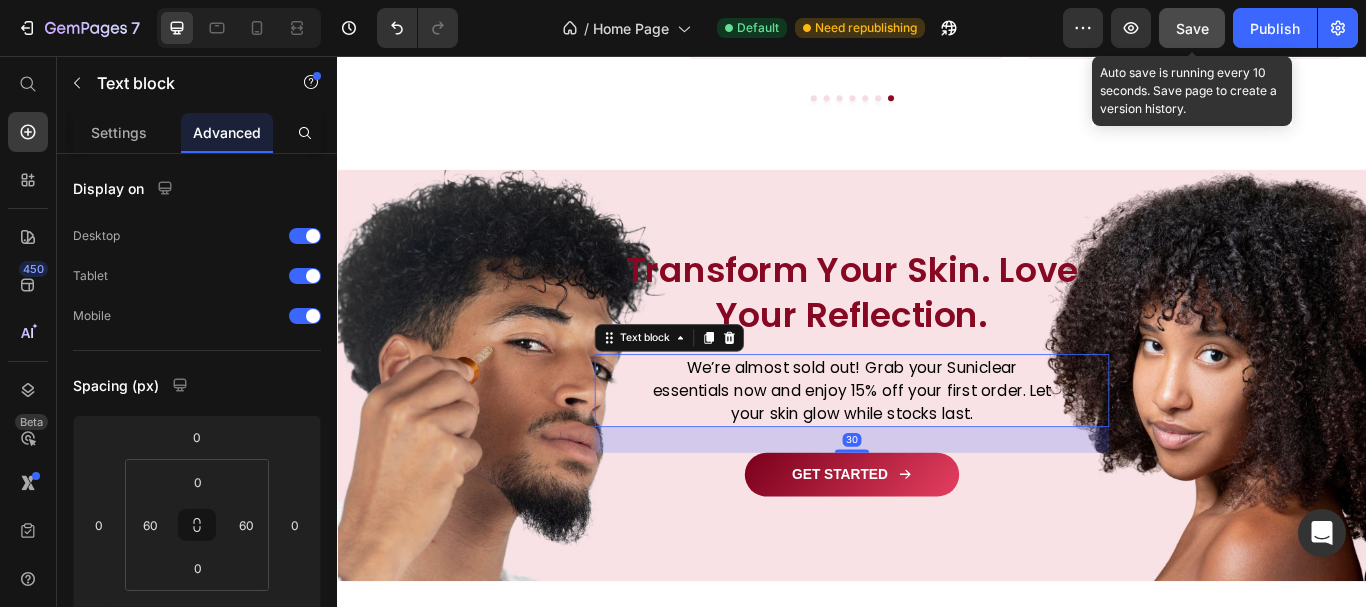 click on "We’re almost sold out! Grab your Suniclear essentials now and enjoy 15% off your first order. Let your skin glow while stocks last." at bounding box center (937, 446) 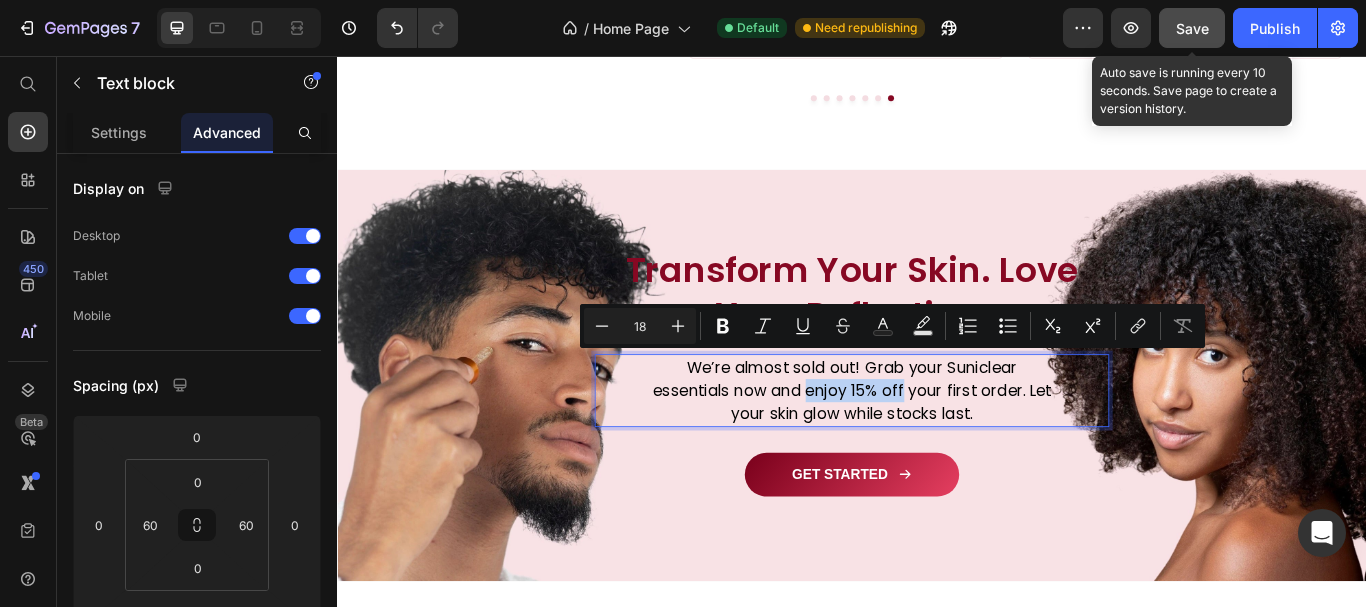 drag, startPoint x: 990, startPoint y: 414, endPoint x: 878, endPoint y: 424, distance: 112.44554 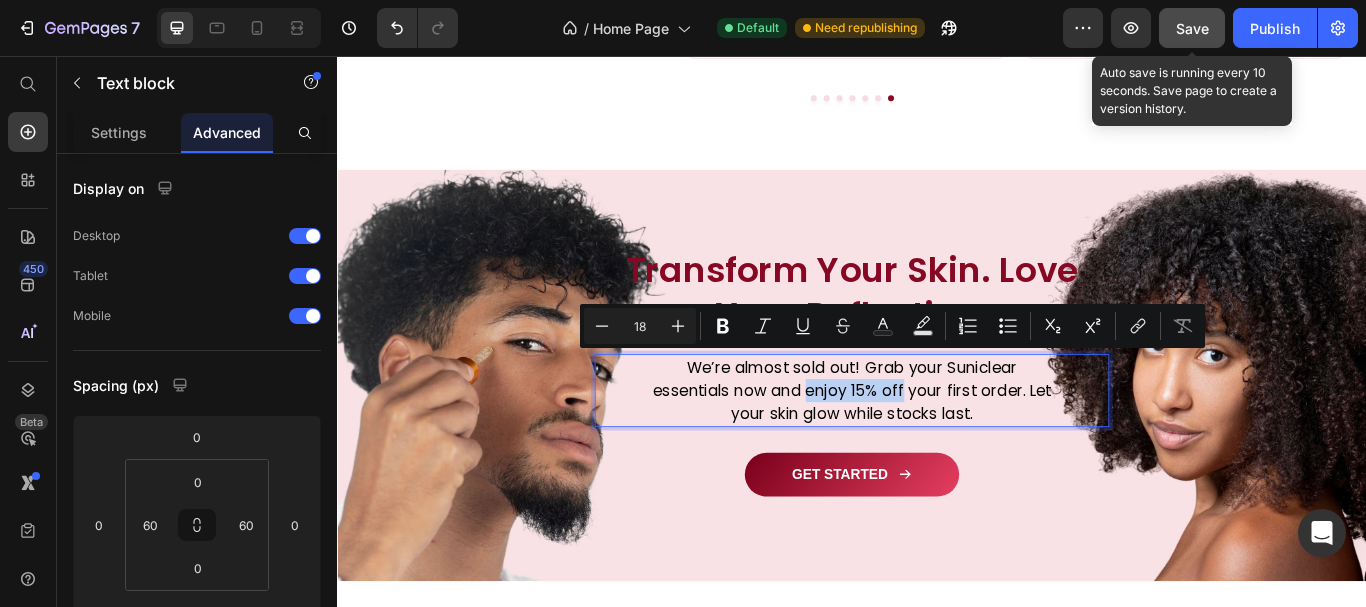 click on "We’re almost sold out! Grab your Suniclear essentials now and enjoy 15% off your first order. Let your skin glow while stocks last." at bounding box center (937, 446) 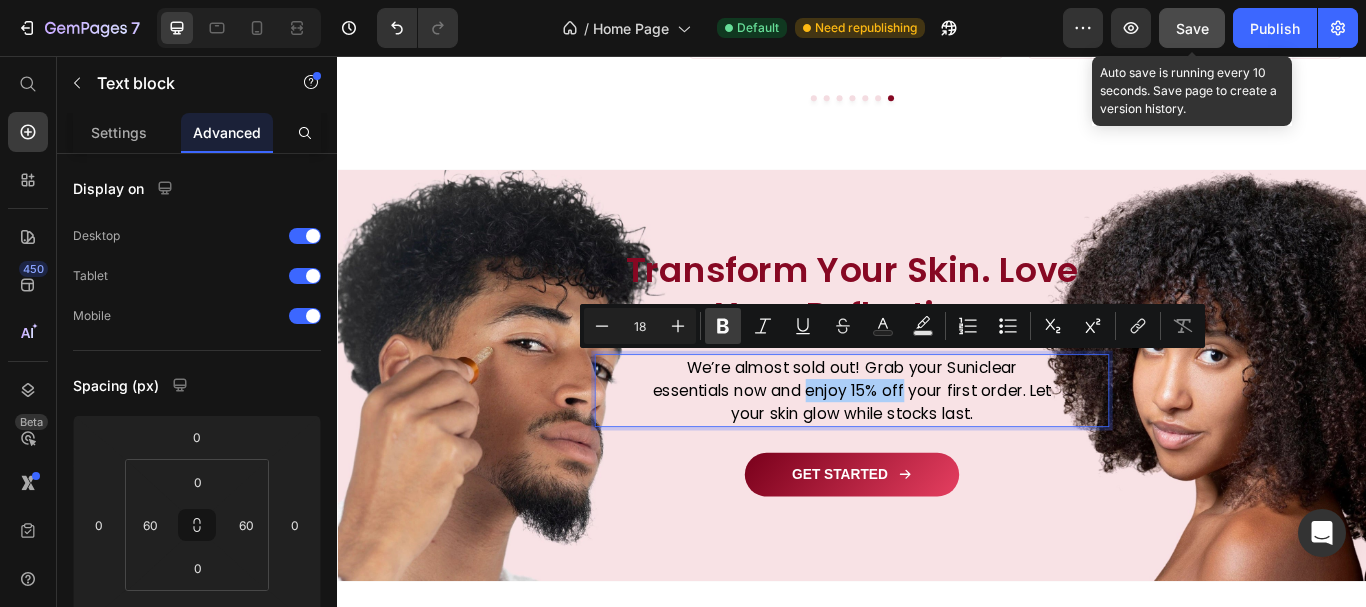 click 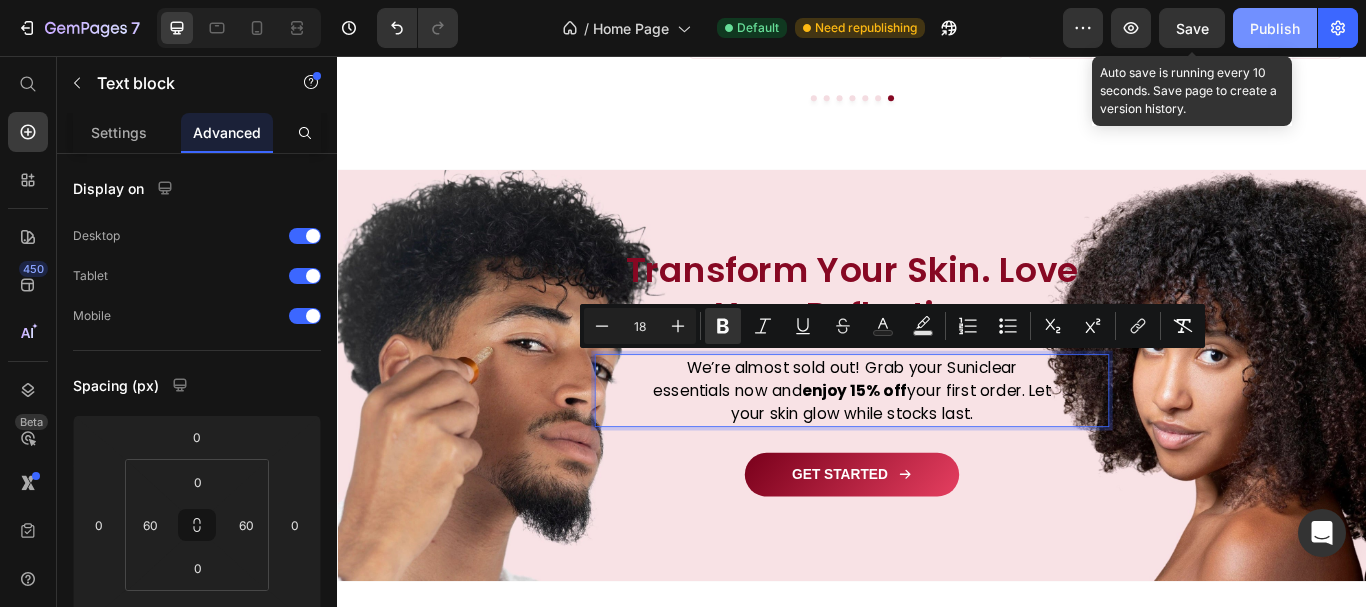 drag, startPoint x: 1199, startPoint y: 34, endPoint x: 1303, endPoint y: 22, distance: 104.69002 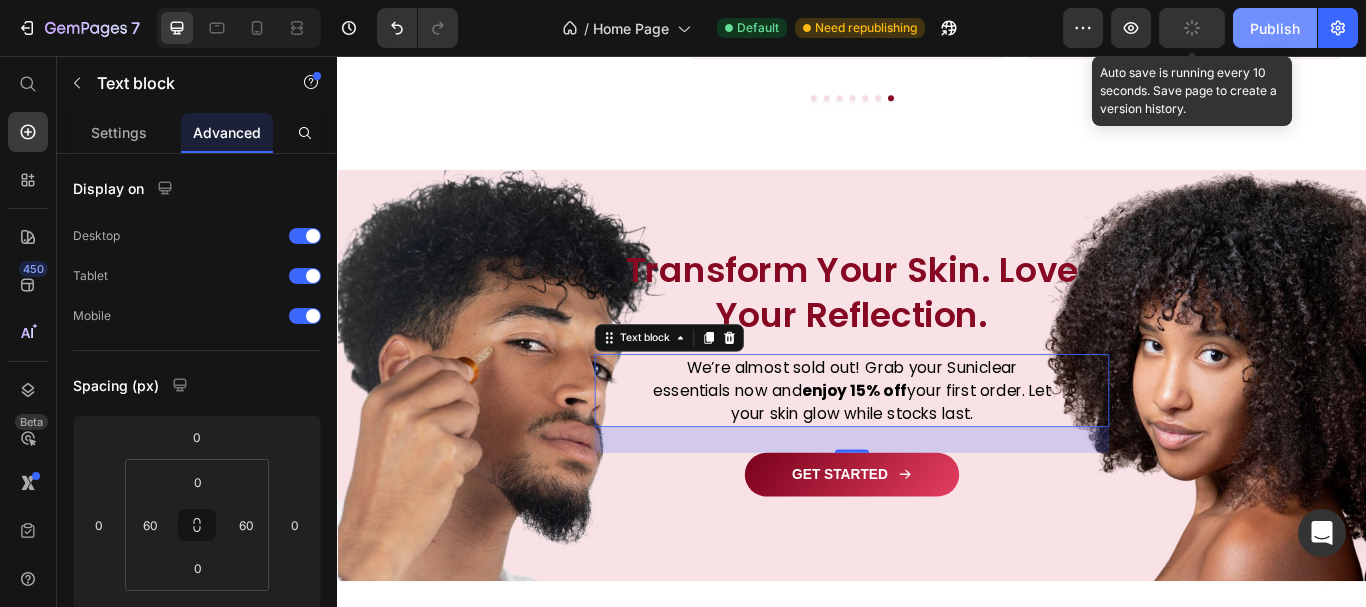 click on "Publish" 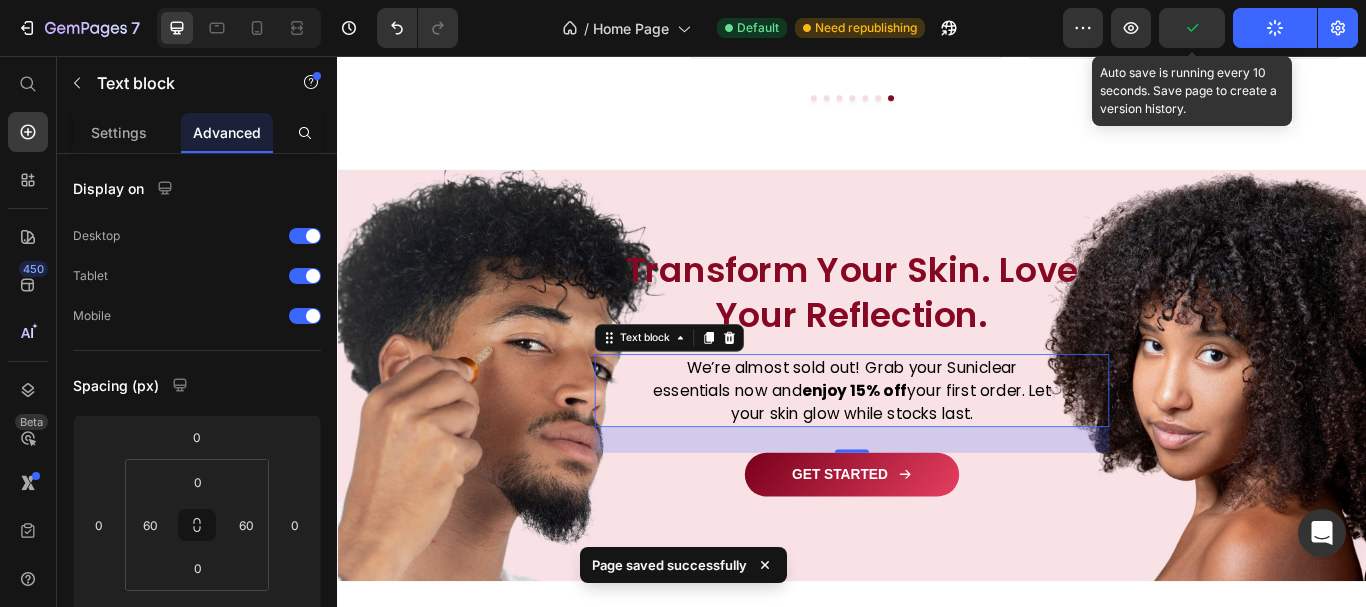 click on "Publish" 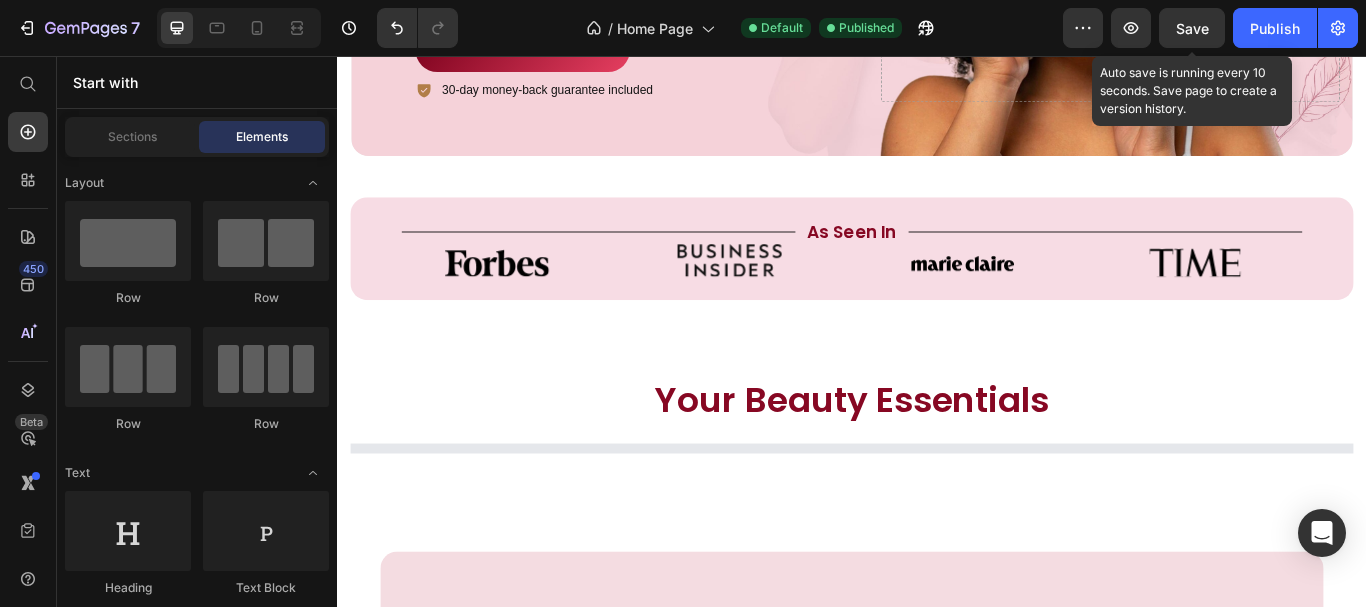 scroll, scrollTop: 0, scrollLeft: 0, axis: both 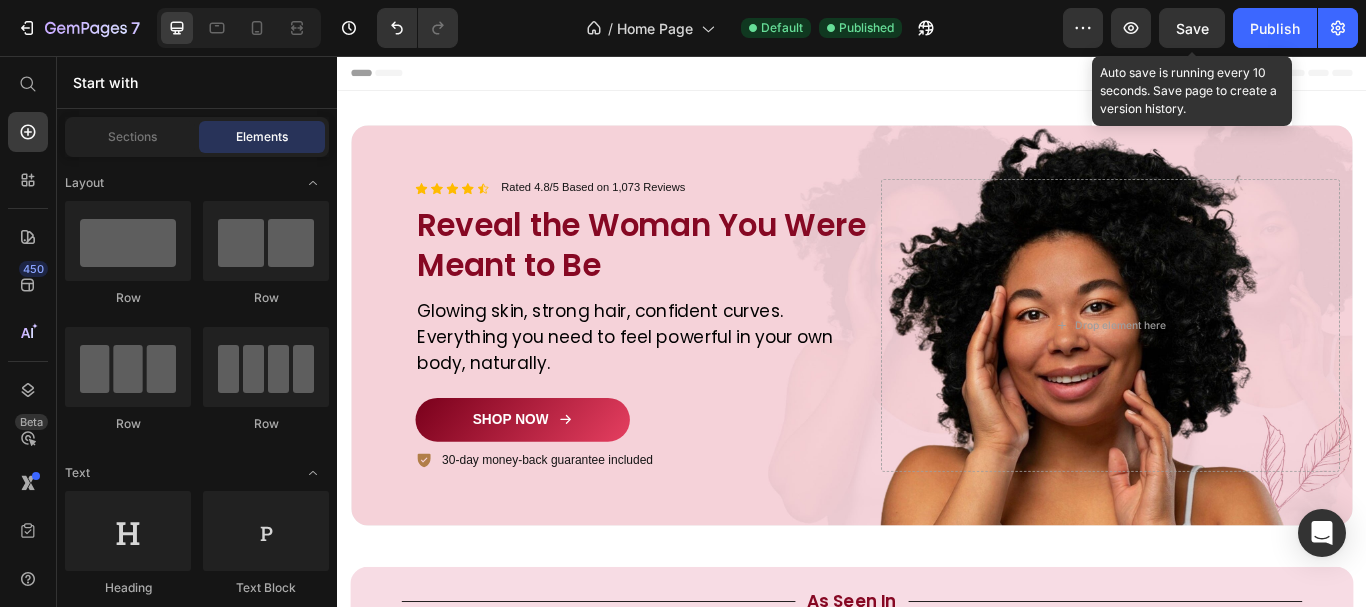 click on "Header Icon Icon Icon Icon
Icon Icon List Rated 4.8/5 Based on 1,073 Reviews Text Block Row Reveal the Woman You Were Meant to Be Heading Glowing skin, strong hair, confident curves. Everything you need to feel powerful in your own body, naturally. Text Block
SHOP NOW Button
30-day money-back guarantee included  Item List
Drop element here Row Hero Banner Section 1                Title Line As Seen In Text Block                Title Line Row Image Image Image Image Carousel Row Section 2 Your Beauty Essentials Heading Row (P) Images Row [MEDICAL_DATA] & Turmeric Soap (P) Title $14.99 (P) Price $0.00 (P) Price Row Row (P) Images Row Dark Spot Serum for Normal Skin (P) Title $20.00 (P) Price $0.00 (P) Price Row Row (P) Images Row Skin Firming Cream (P) Title $38.99 (P) Price $0.00 (P) Price Row Row (P) Images Row Oat Milk Honey Soap (P) Title $14.99 (P) Price $0.00 (P) Price Row Row (P) Images Row Anti Aging Moisturizer for Normal Skin (P) Title Row" at bounding box center [937, 3986] 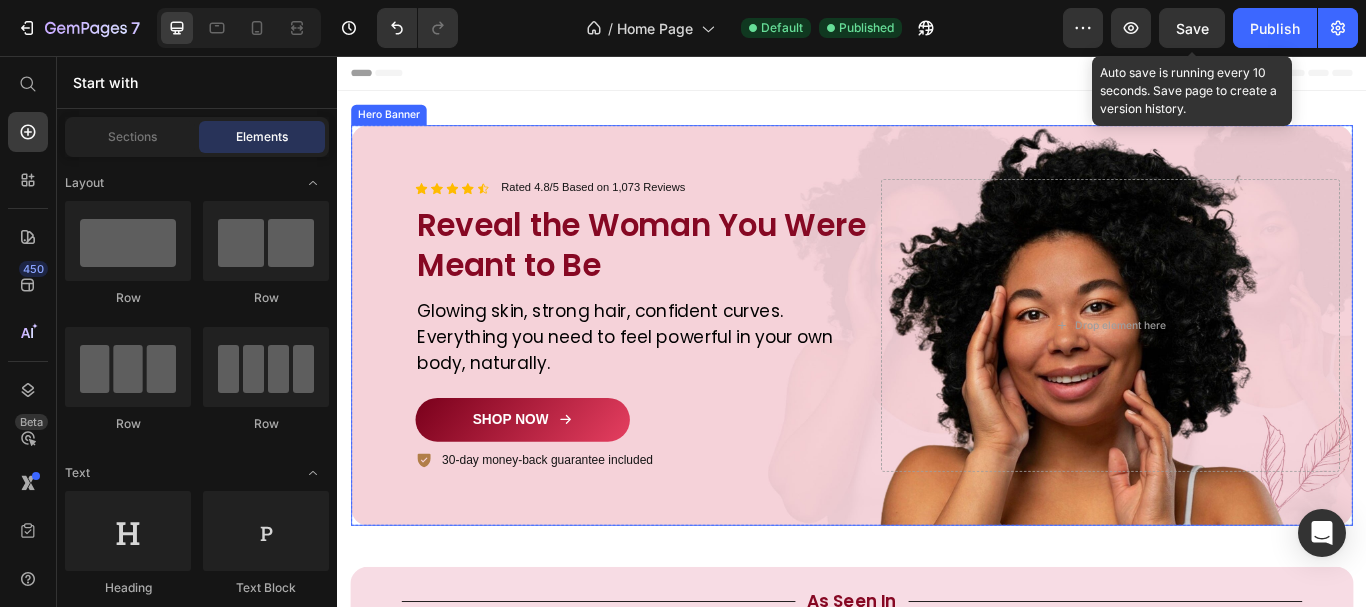 click on "Icon Icon Icon Icon
Icon Icon List Rated 4.8/5 Based on 1,073 Reviews Text Block Row Reveal the Woman You Were Meant to Be Heading Glowing skin, strong hair, confident curves. Everything you need to feel powerful in your own body, naturally. Text Block
SHOP NOW Button
30-day money-back guarantee included  Item List
Drop element here Row" at bounding box center (937, 370) 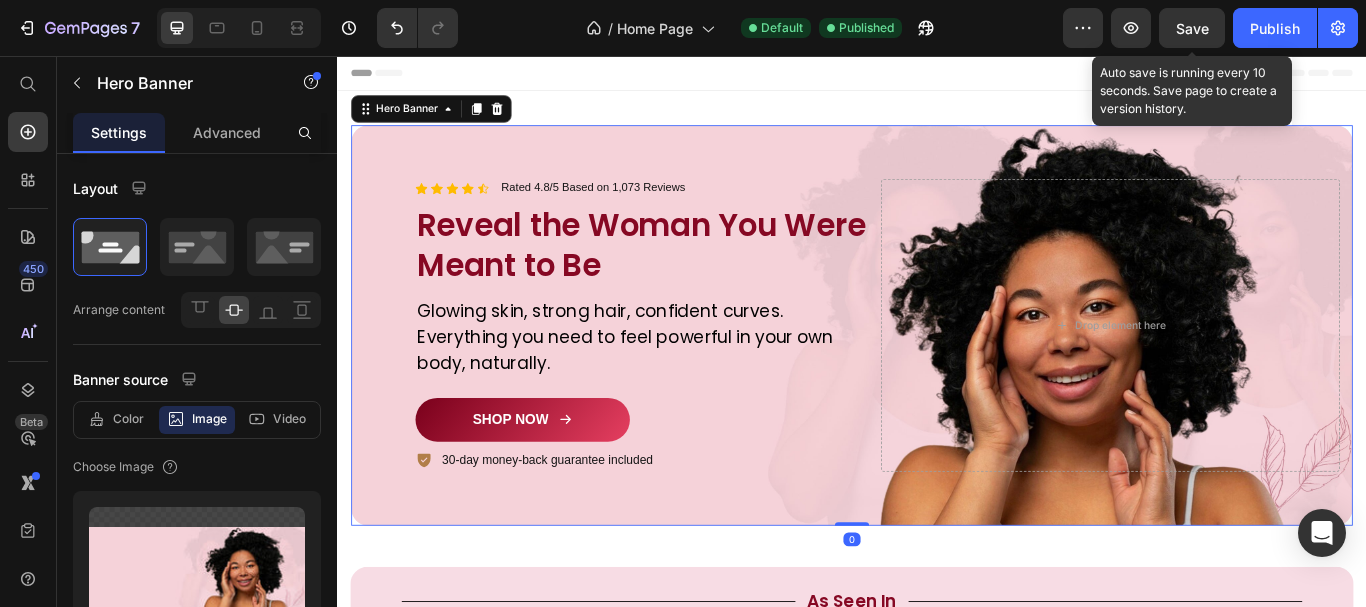 click on "450 Beta" at bounding box center (28, 263) 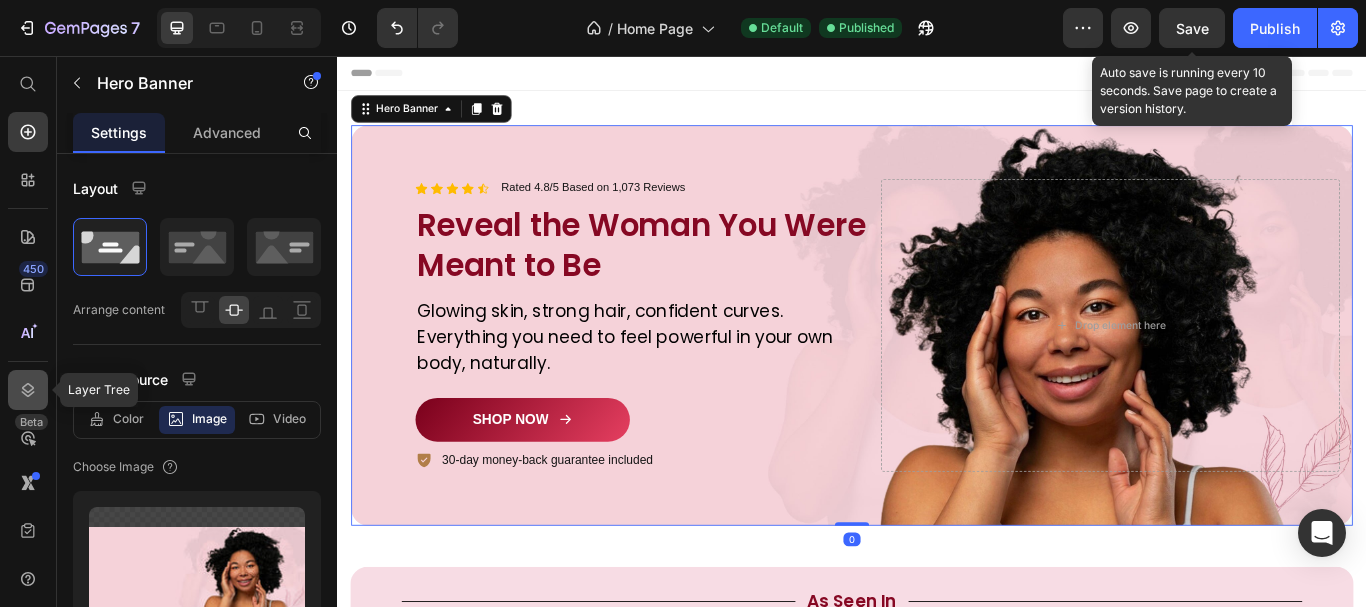 click 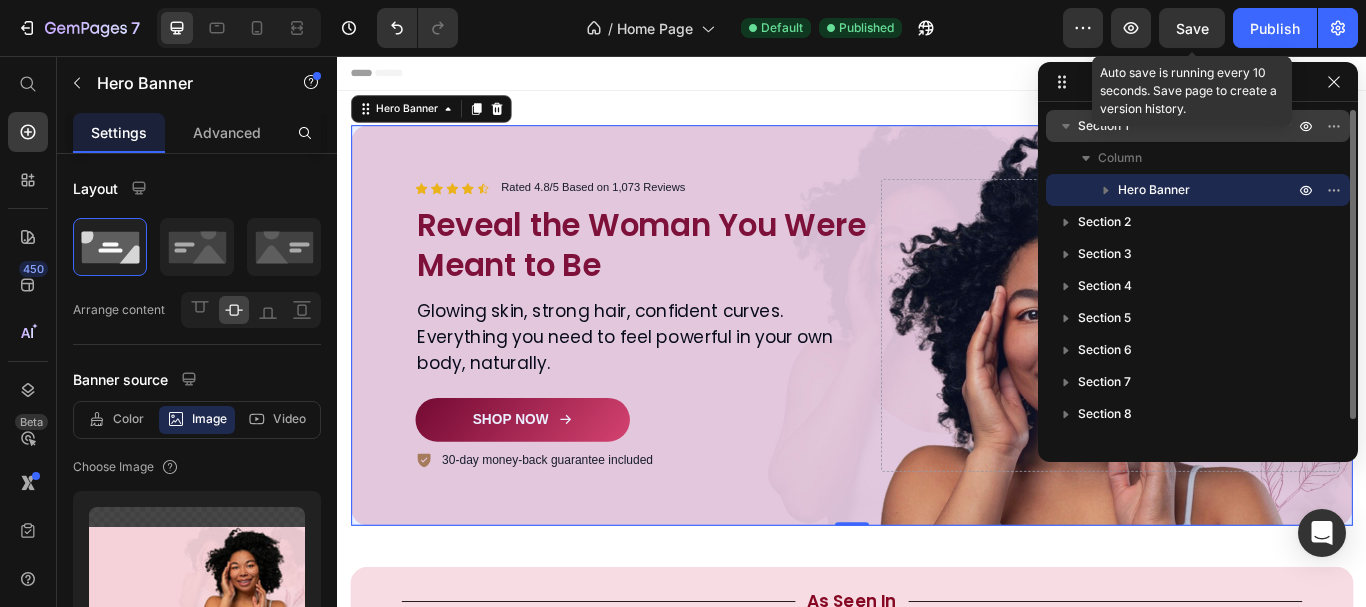 click on "Section 1" at bounding box center (1103, 126) 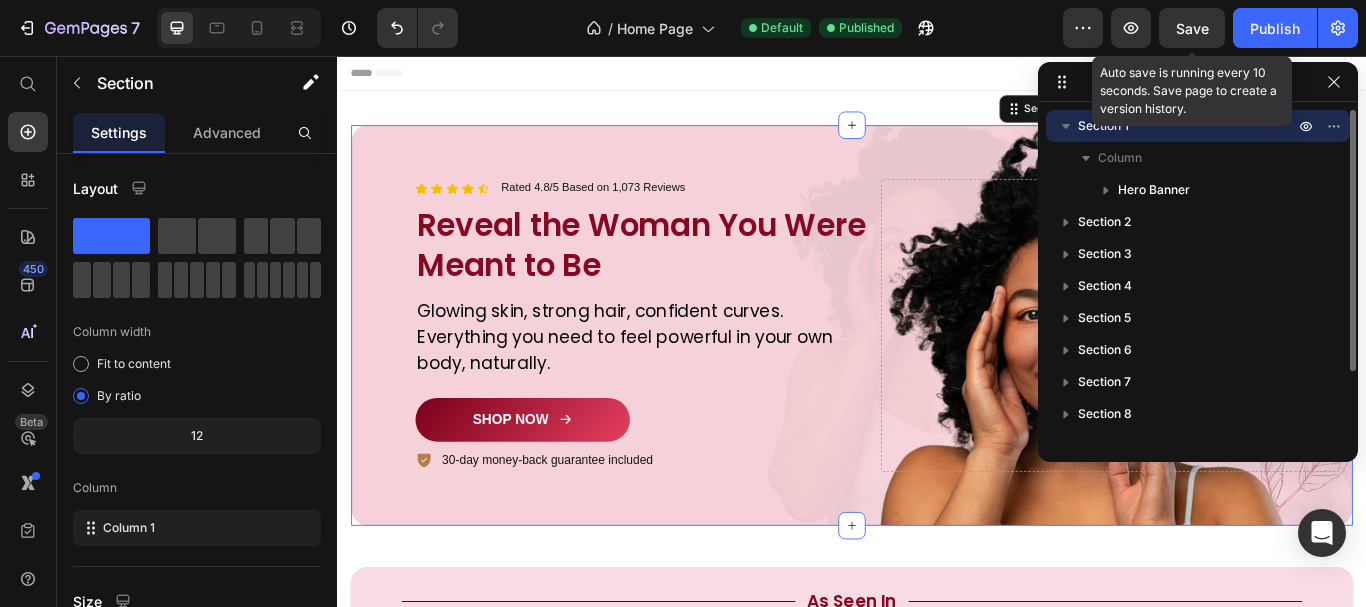 click 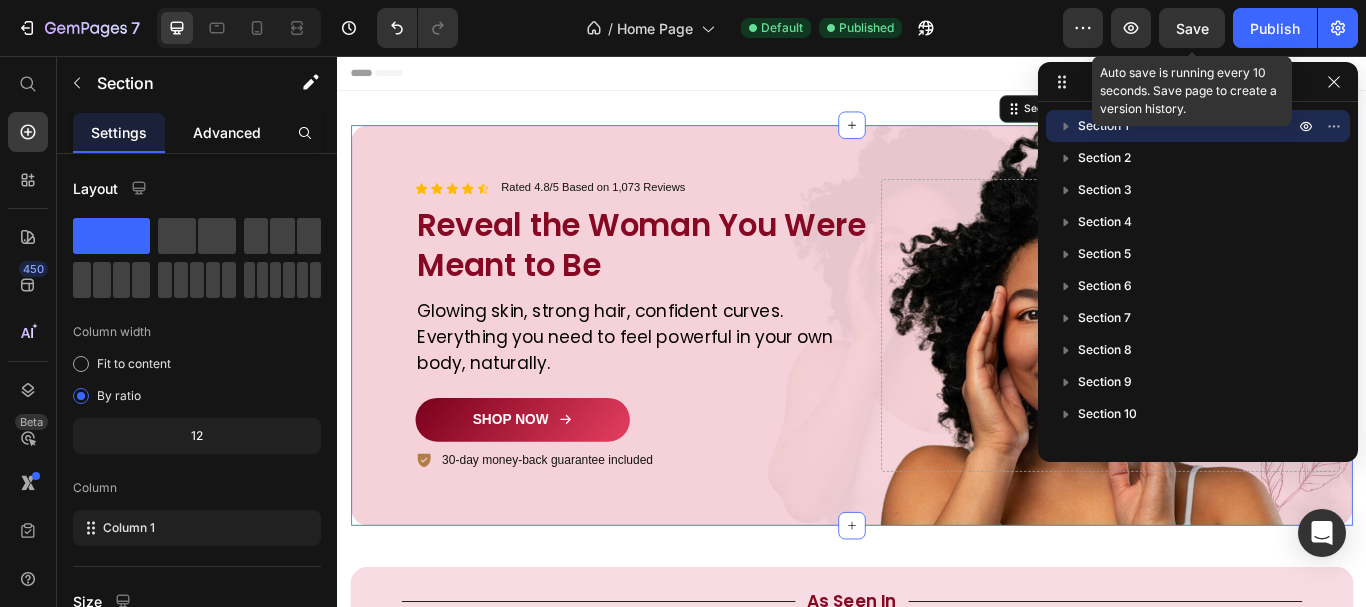 click on "Advanced" 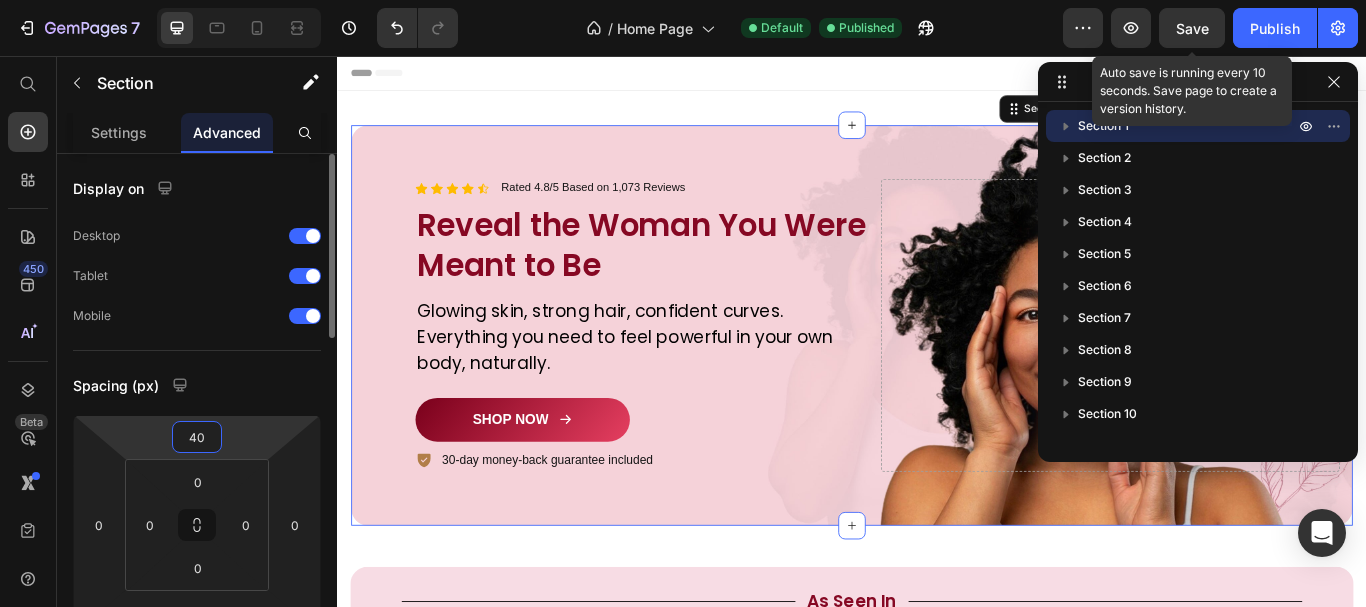 click on "40" at bounding box center (197, 437) 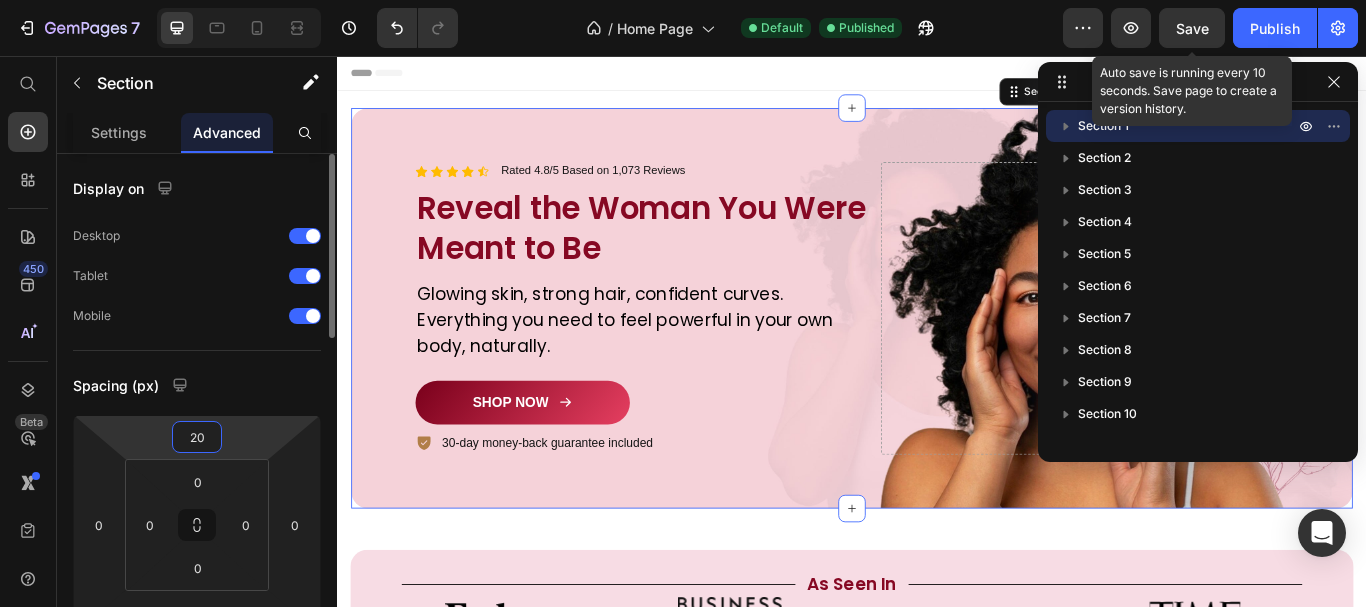 type on "20" 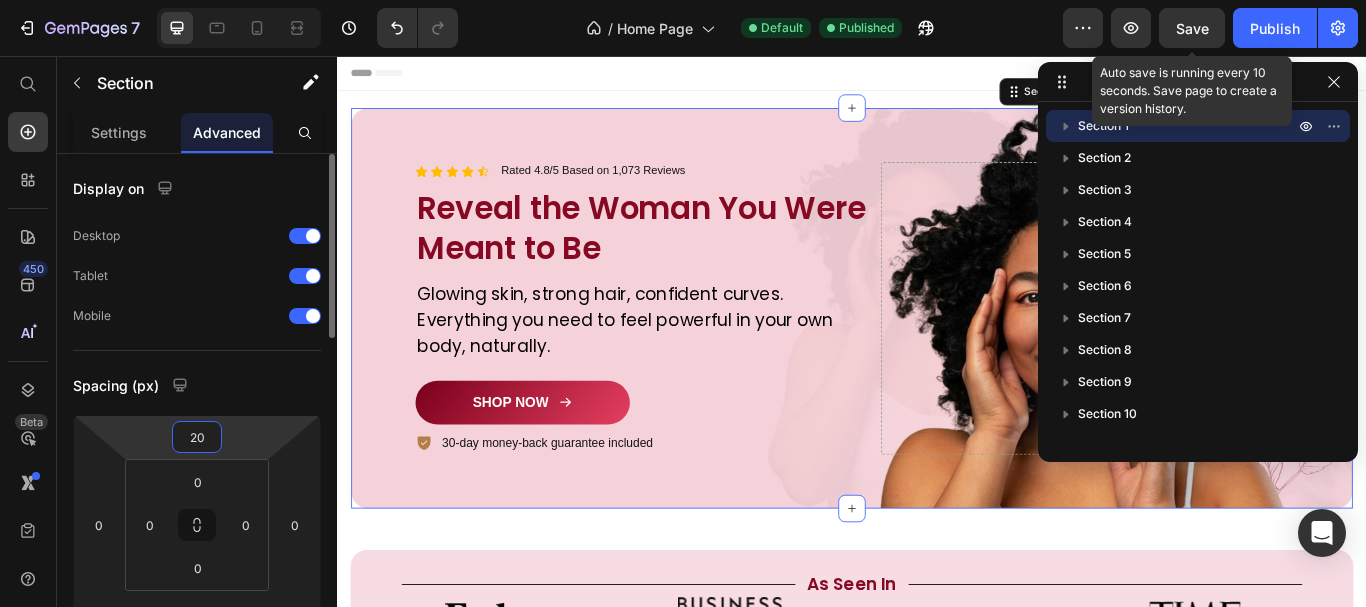 click on "Spacing (px)" at bounding box center [197, 385] 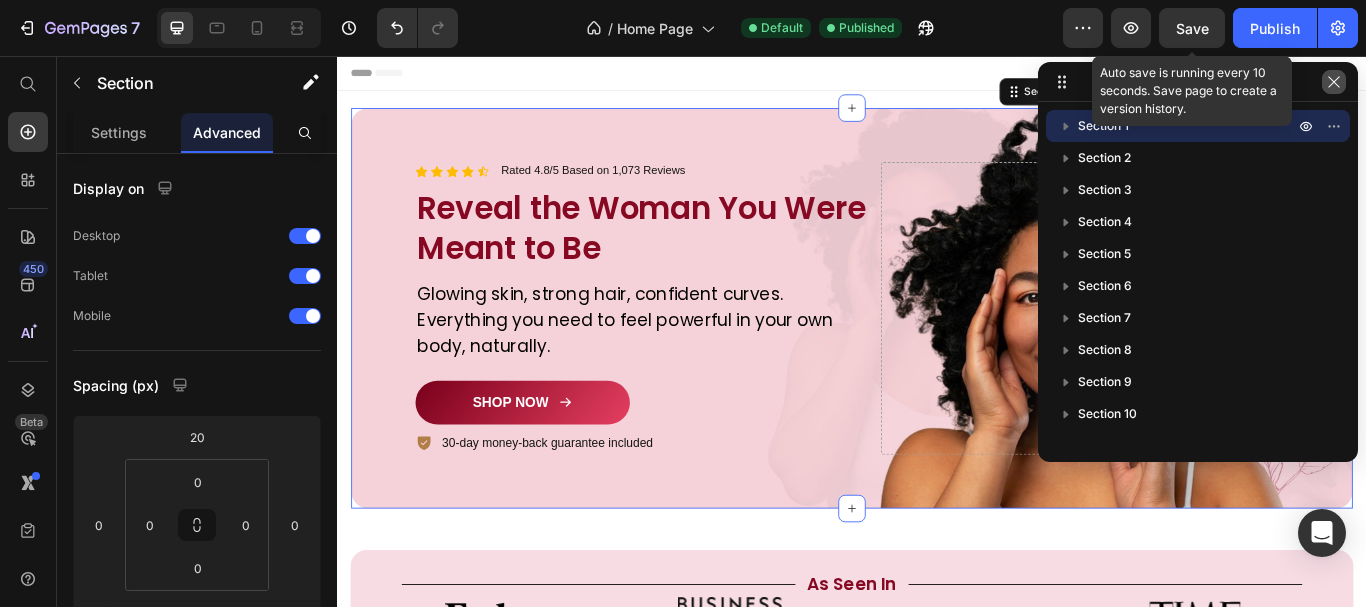 click 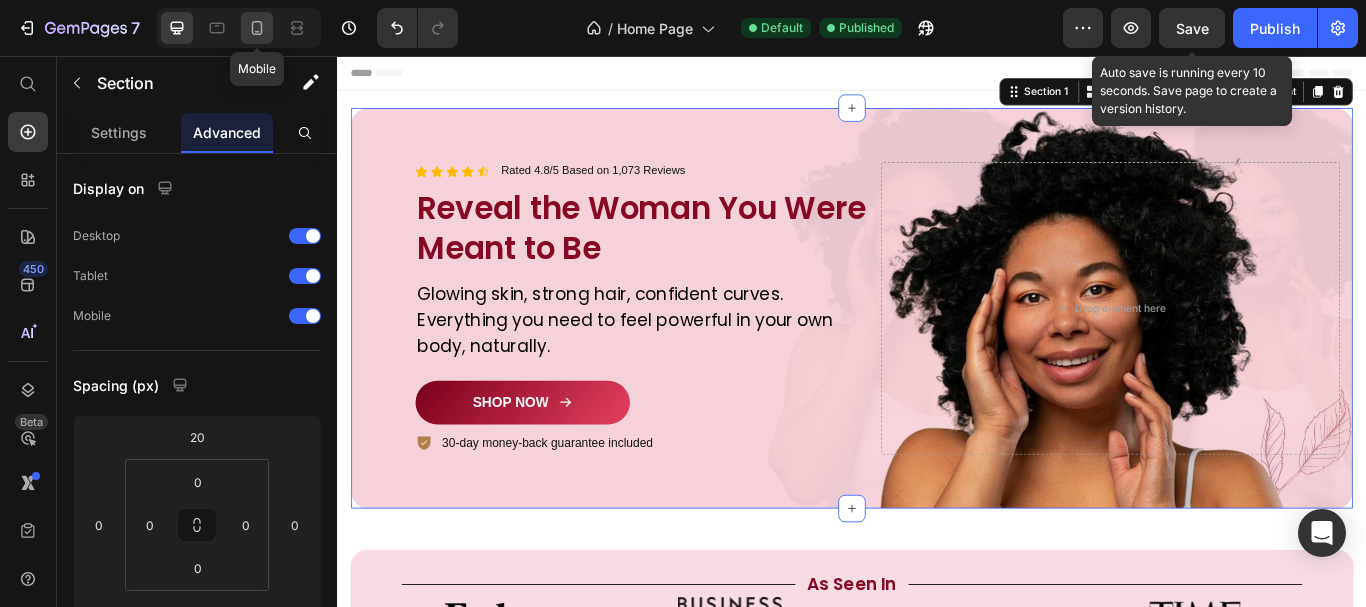 click 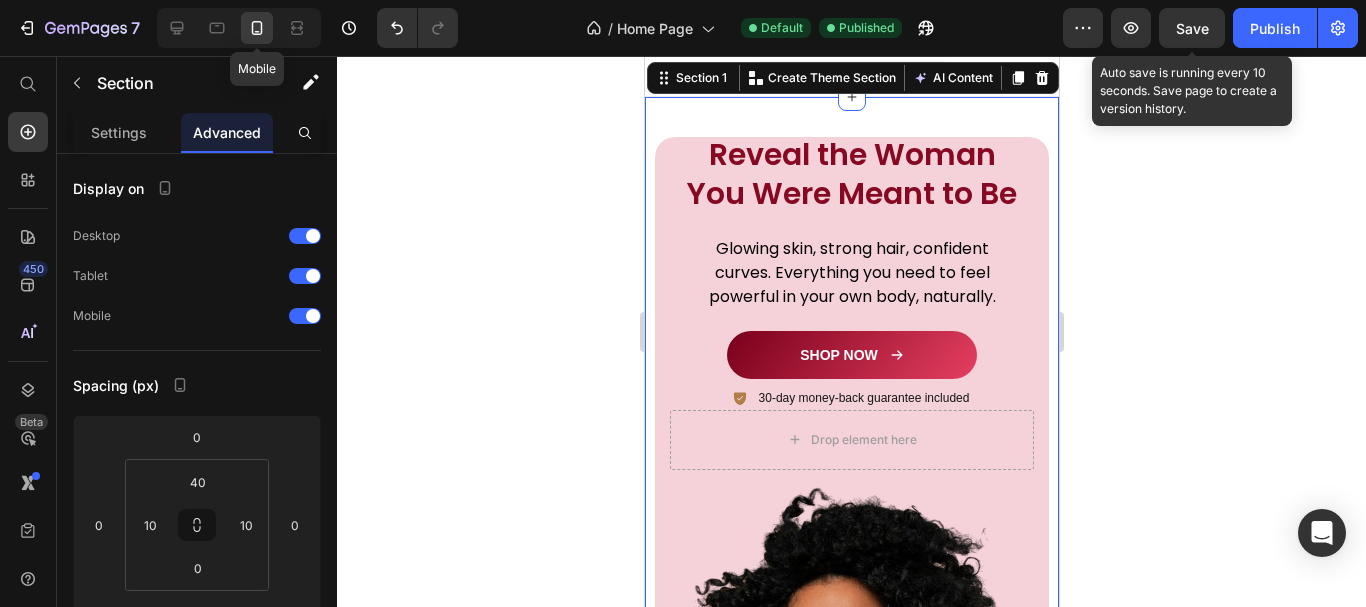 click 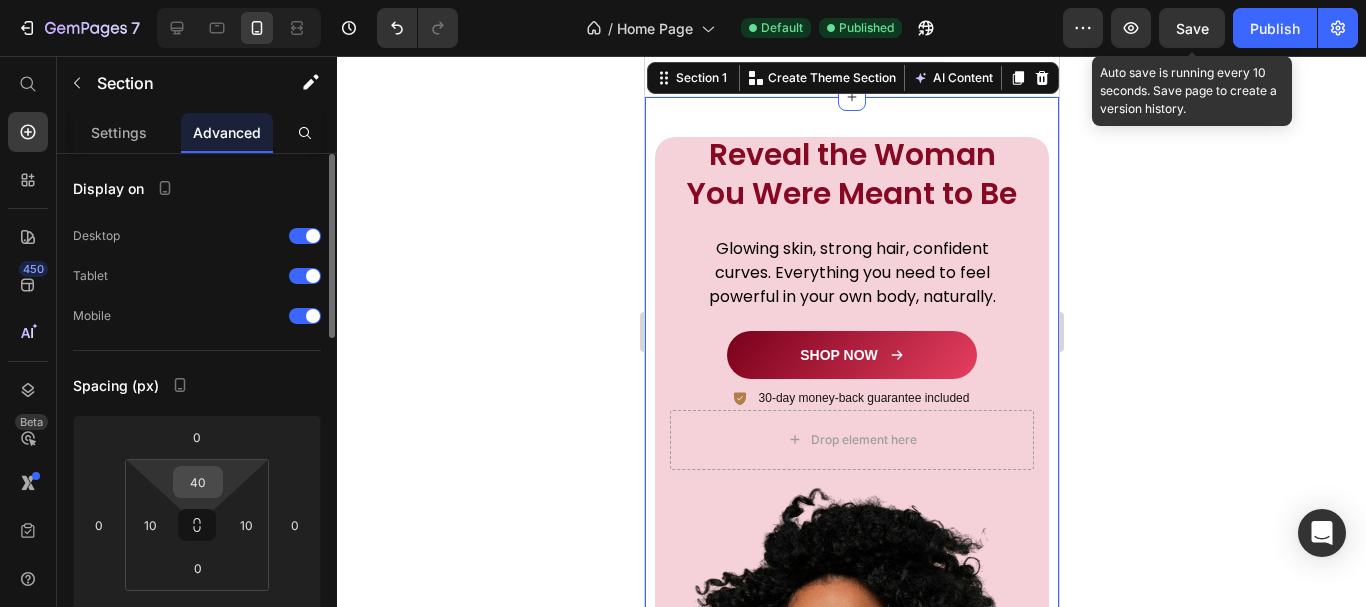 click on "40" at bounding box center [198, 482] 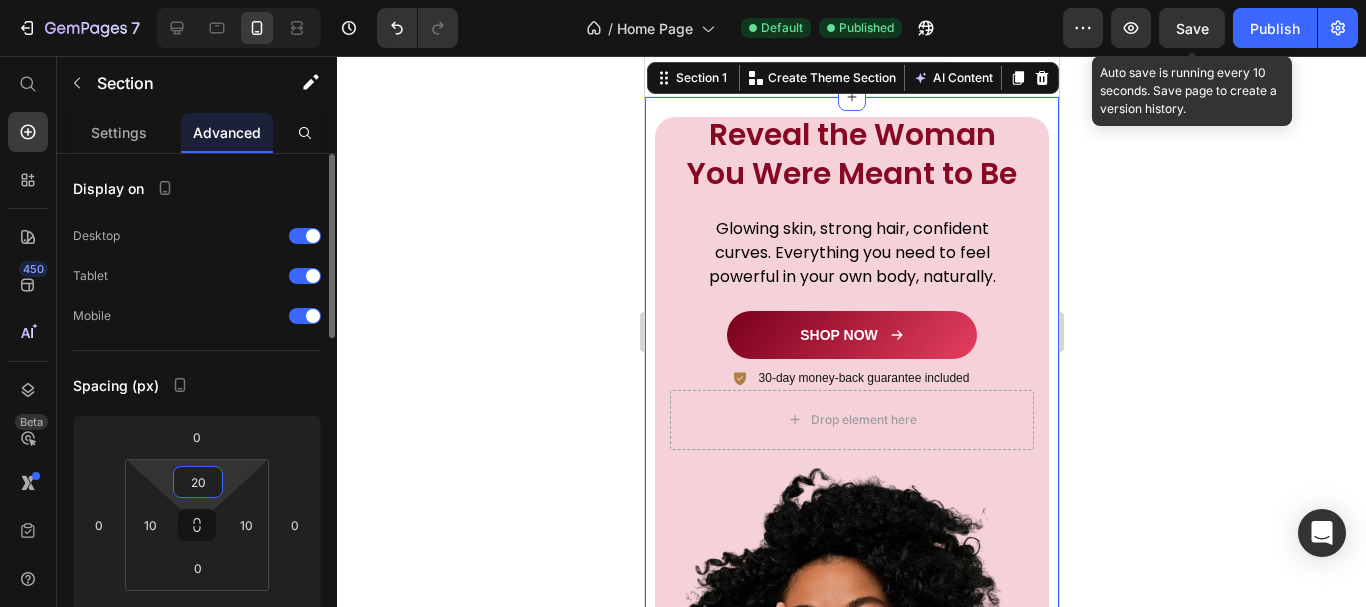 type on "20" 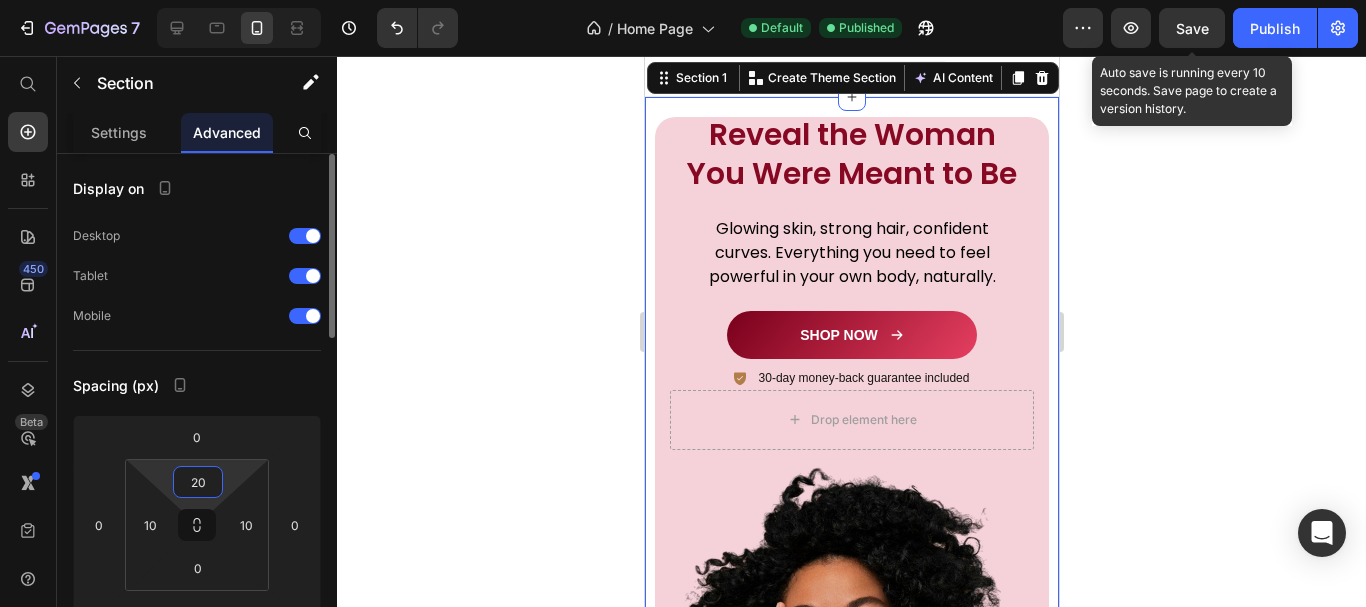click on "Spacing (px)" at bounding box center (197, 385) 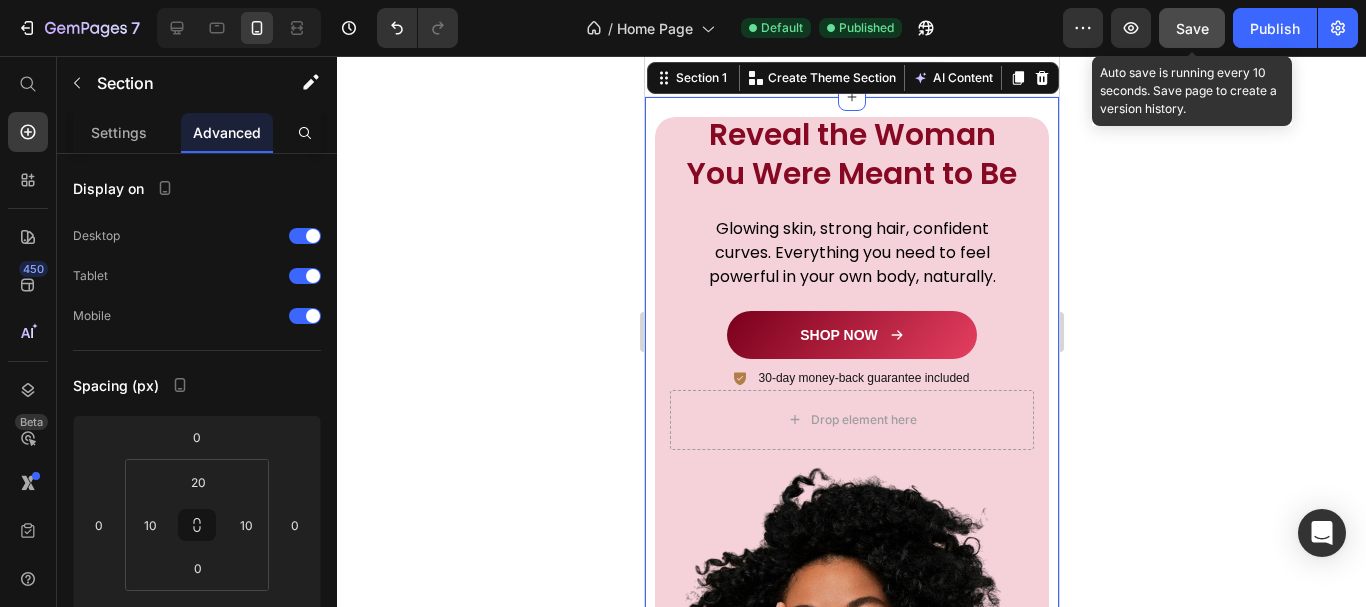 click on "Save" at bounding box center (1192, 28) 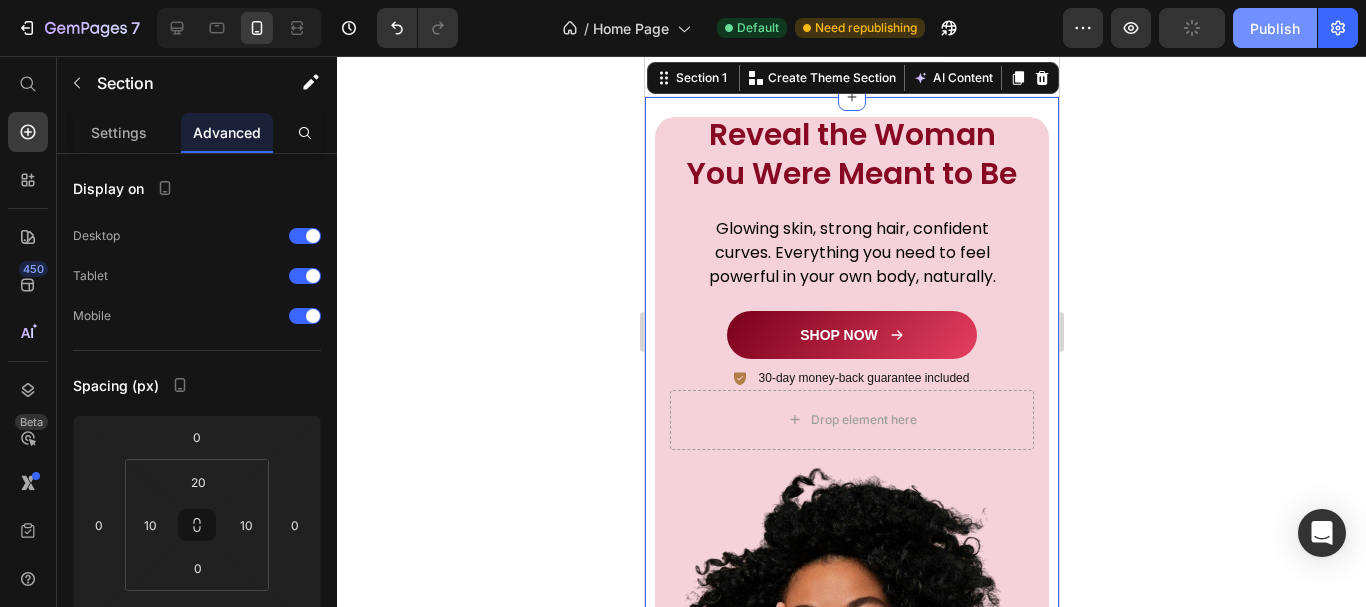 click on "Publish" at bounding box center (1275, 28) 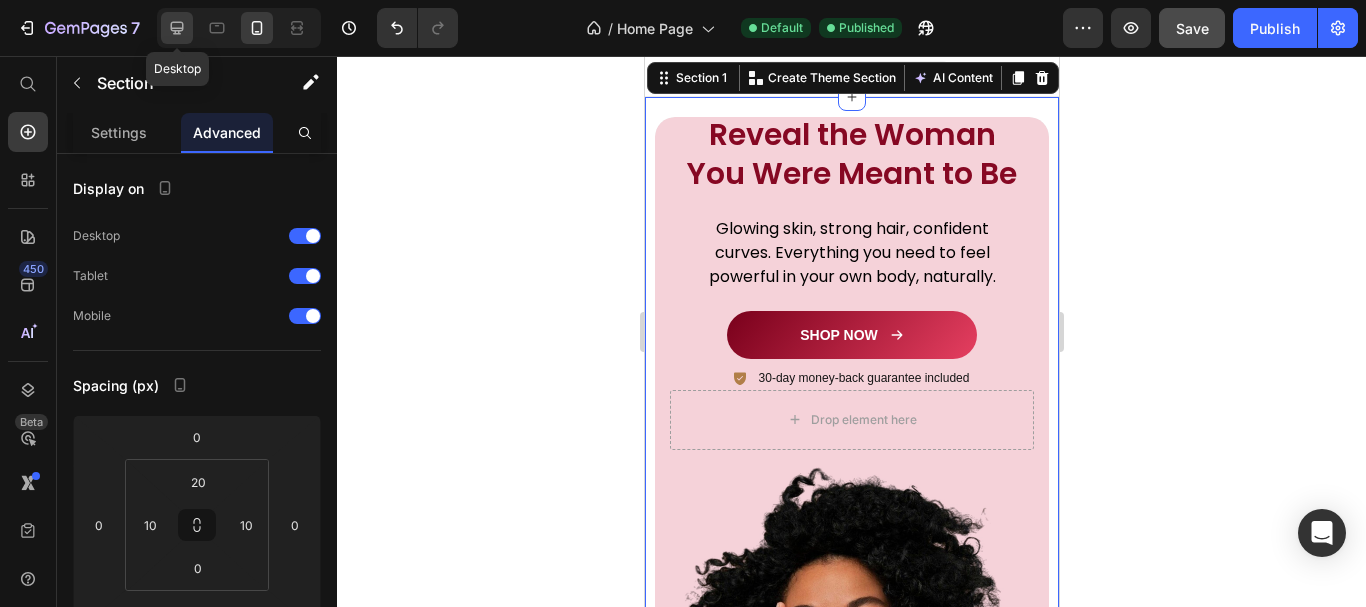 click 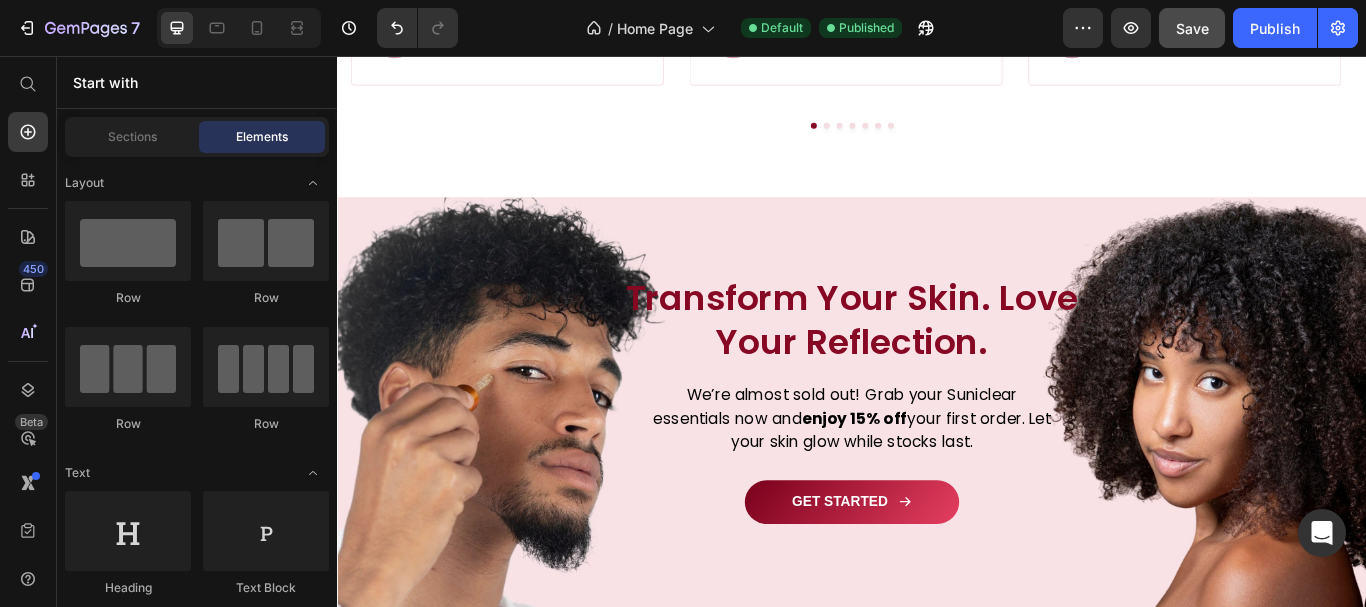 scroll, scrollTop: 2879, scrollLeft: 0, axis: vertical 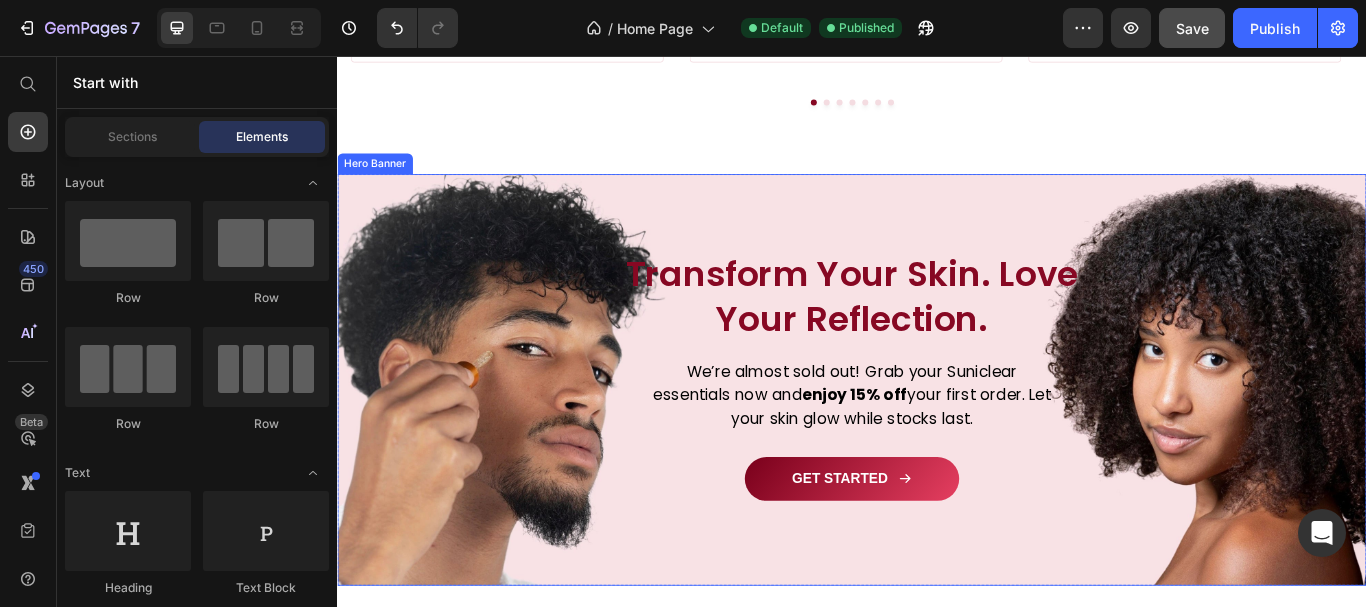 click at bounding box center (937, 434) 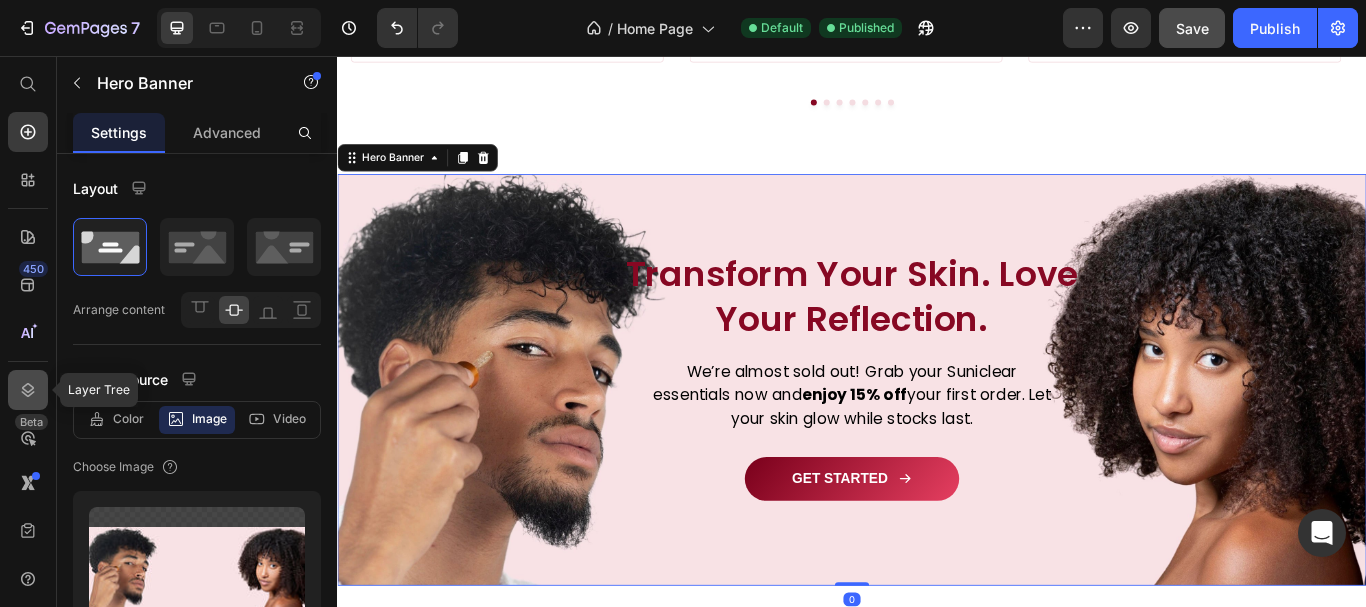 click 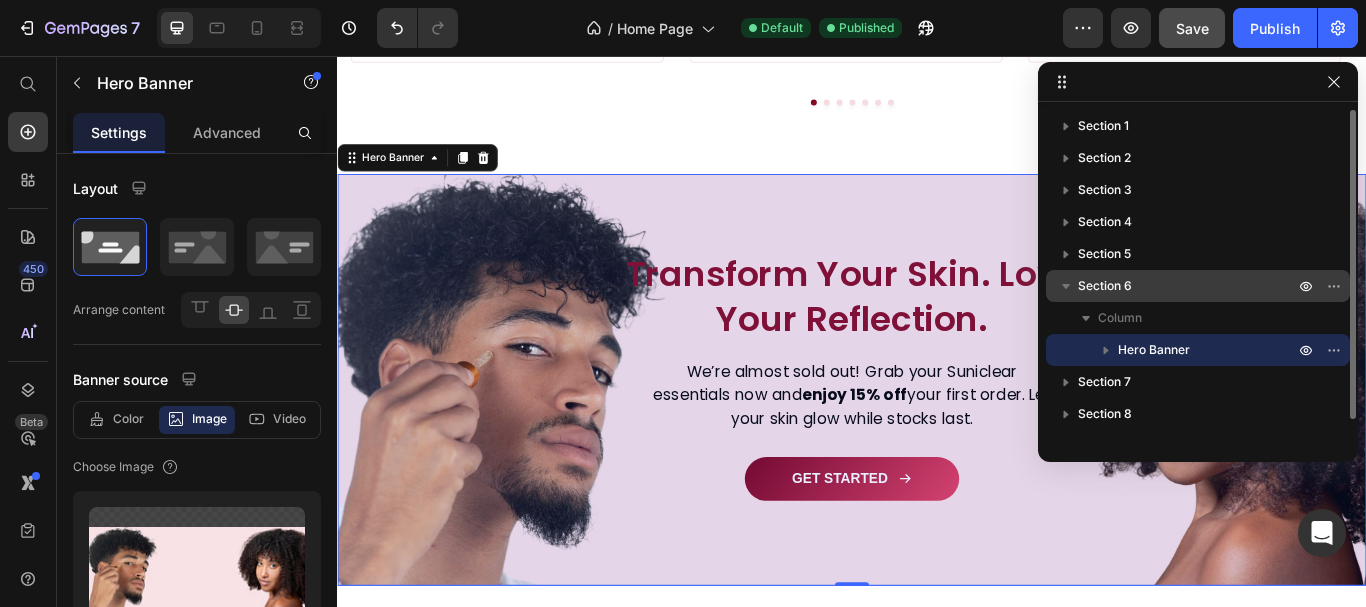 click 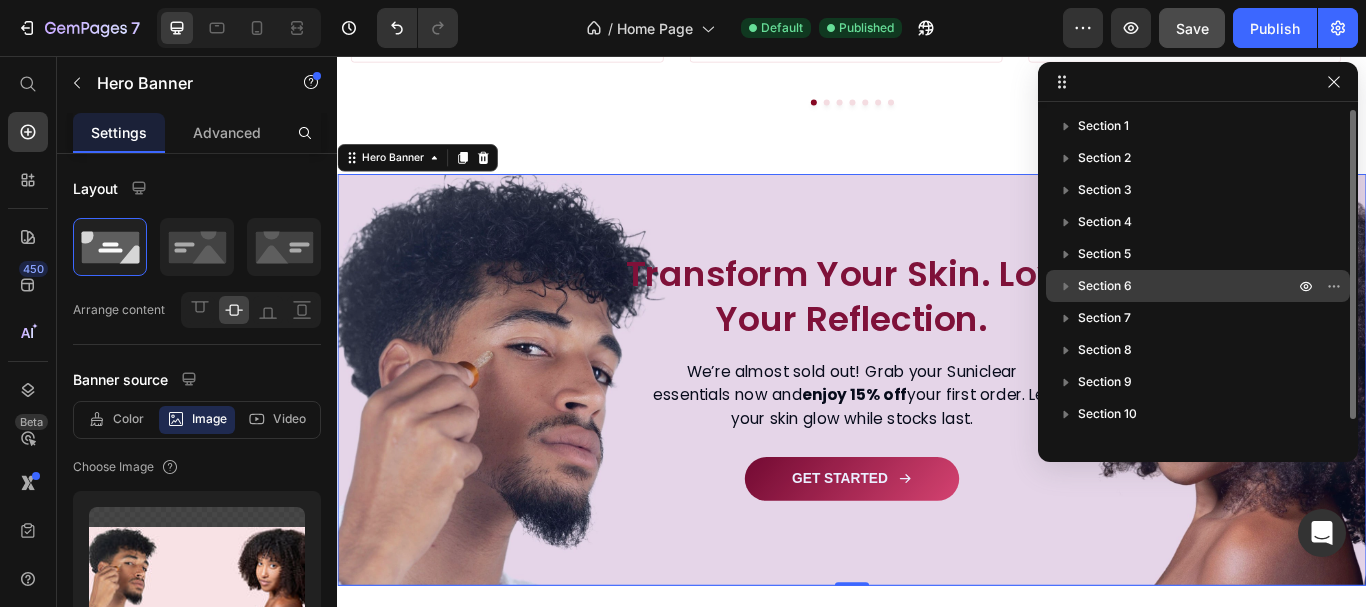 click on "Section 6" at bounding box center [1105, 286] 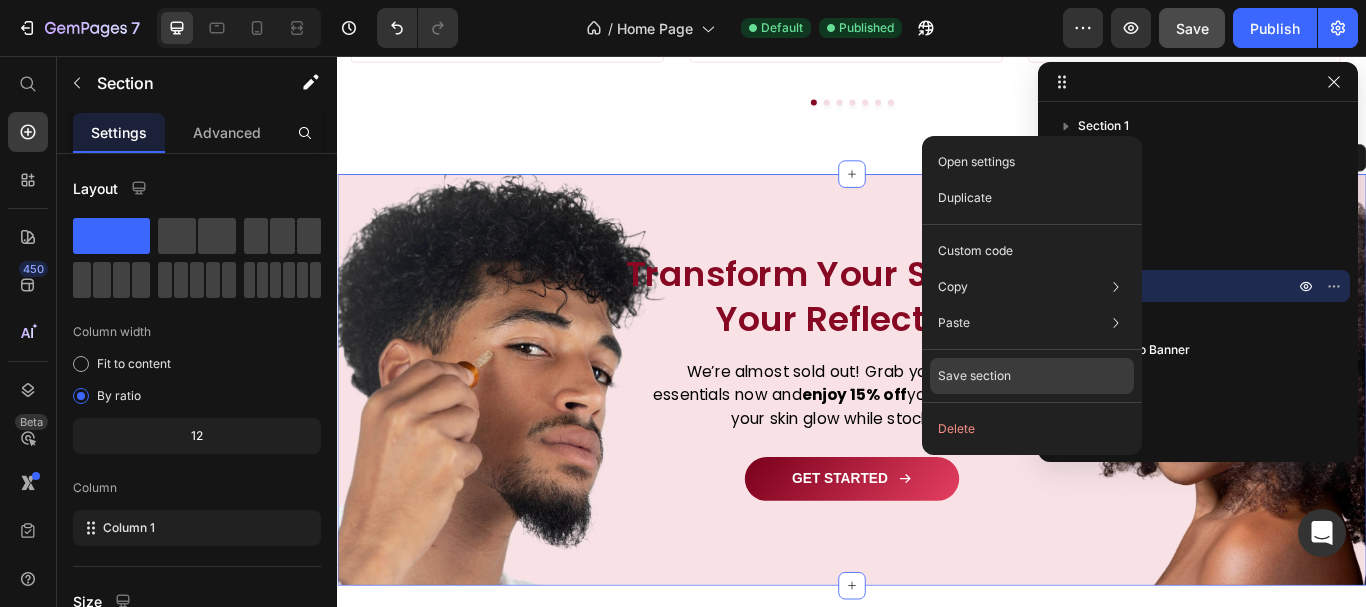 click on "Save section" at bounding box center [974, 376] 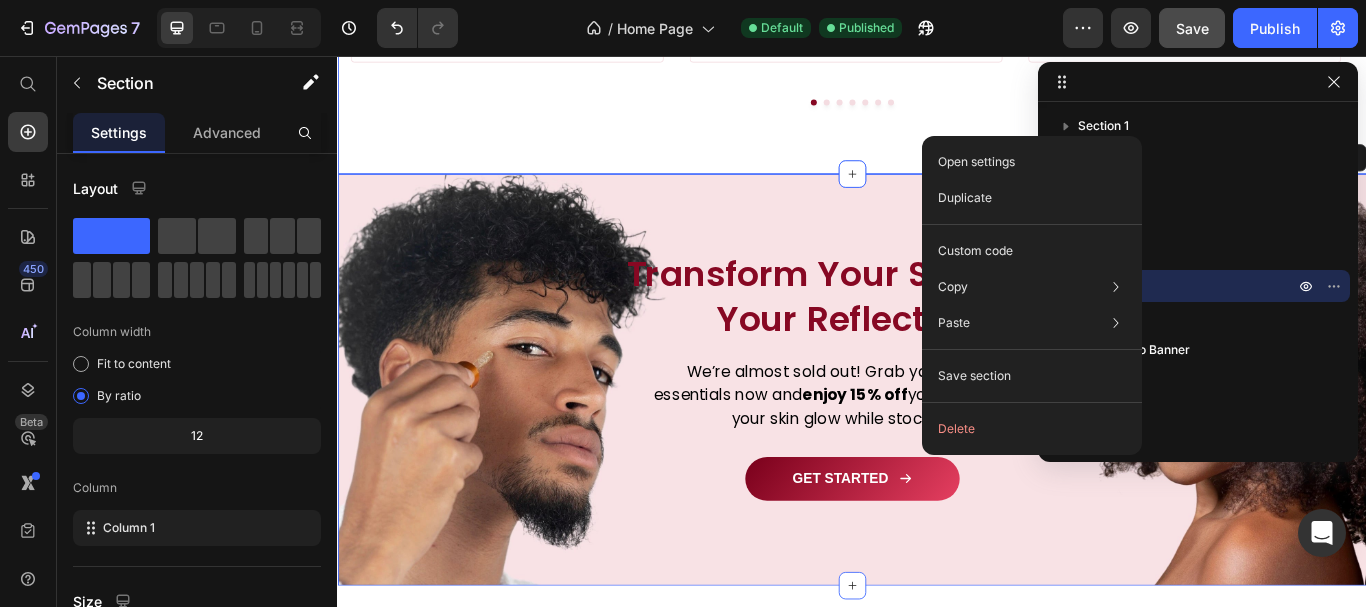 click on "Icon Icon Icon Icon
Icon Icon List Rated 4.8/5 Based on 1,073 Reviews Text Block Row What Our Glow Getters Are Saying Heading “I’ve tried so many skincare brands, but Suniclear feels different. The Vitamin C Serum is lightweight and makes my skin glow without feeling sticky. I noticed my dark spots fading [DATE], and I’m obsessed!” Text block Image  [PERSON_NAME], 29, [US_STATE] Text block Row Row “My skin used to feel tight and dull, but the Hydrating Moisturizer from Suniclear made a huge difference. It absorbs quickly and leaves my skin soft all day. Even my [PERSON_NAME] noticed the difference!” Text block Image [PERSON_NAME], 23, [PERSON_NAME] Text block Row Row “As a mom of two, I barely have time for self-care, but using Suniclear’s Night Repair Cream feels like a mini spa ritual. I love the calming scent, and I wake up with smoother skin every morning.” Text block Image [PERSON_NAME], 19, London Text block Row Row Text block Image  [PERSON_NAME], 25, Toronto Text block Row Row Text block Image" at bounding box center [937, -86] 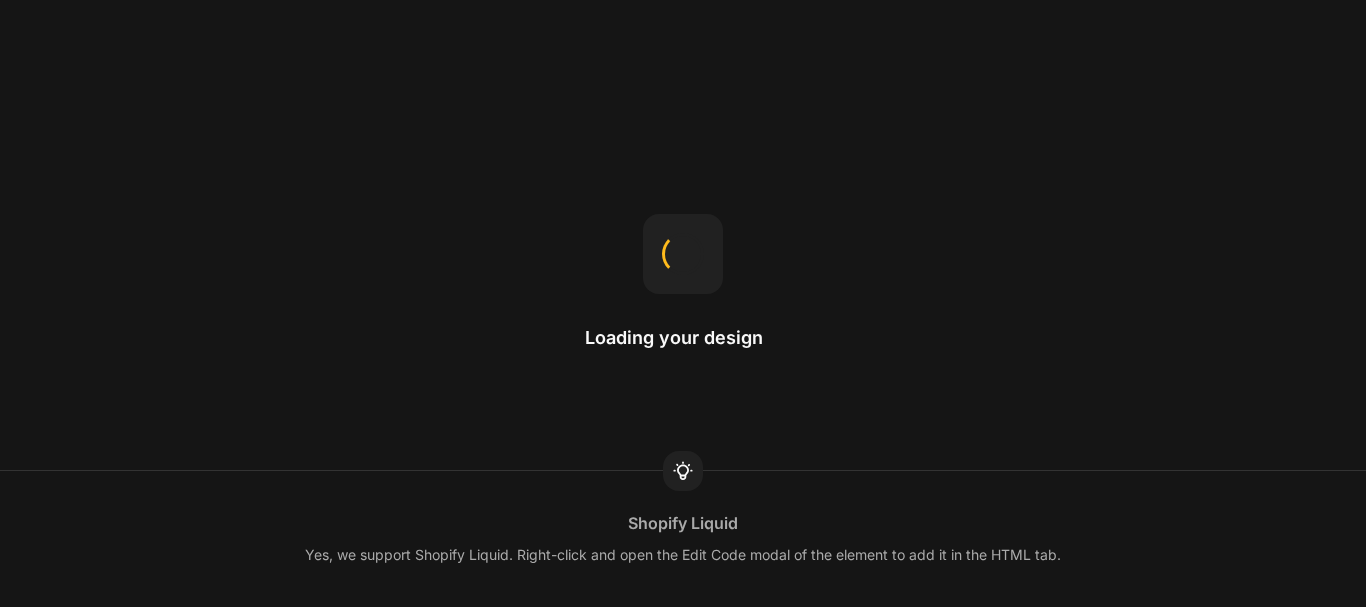 scroll, scrollTop: 0, scrollLeft: 0, axis: both 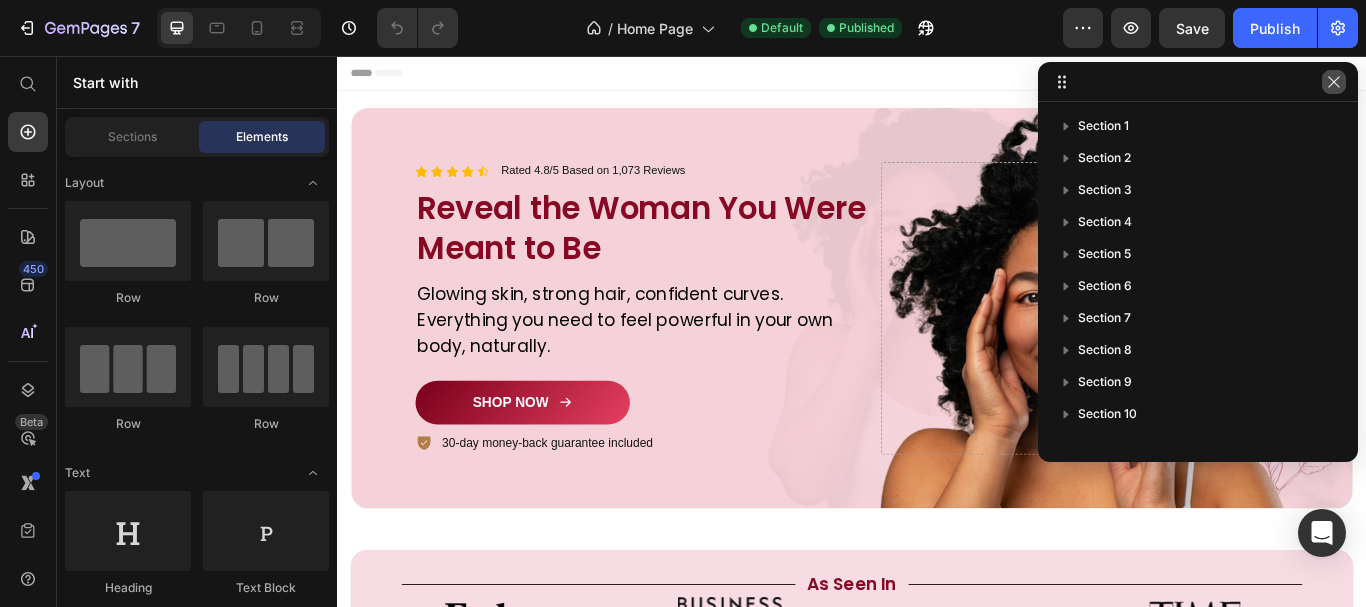 drag, startPoint x: 1342, startPoint y: 82, endPoint x: 1172, endPoint y: 30, distance: 177.77515 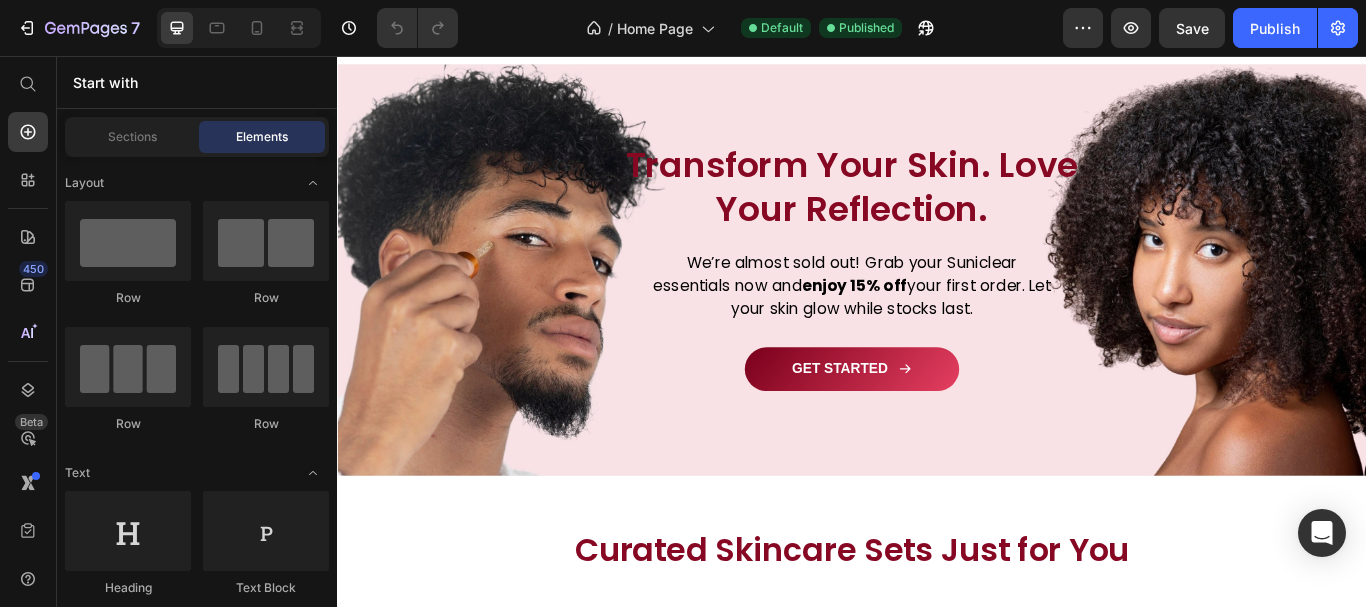 scroll, scrollTop: 2923, scrollLeft: 0, axis: vertical 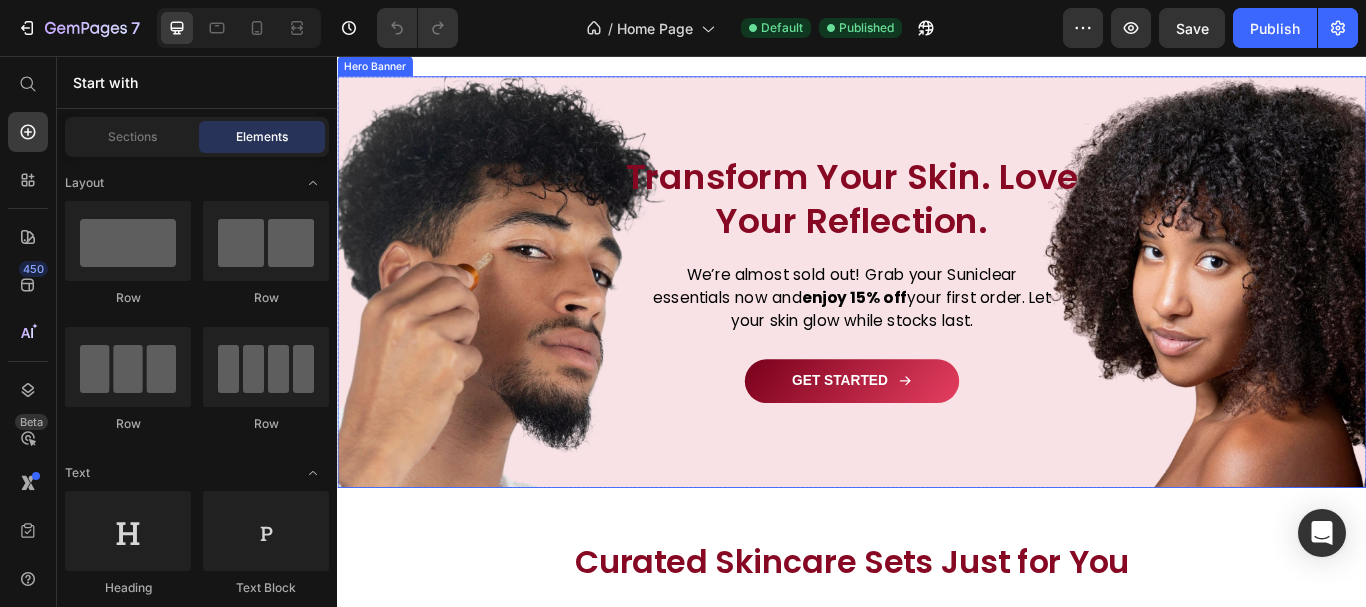click at bounding box center (937, 320) 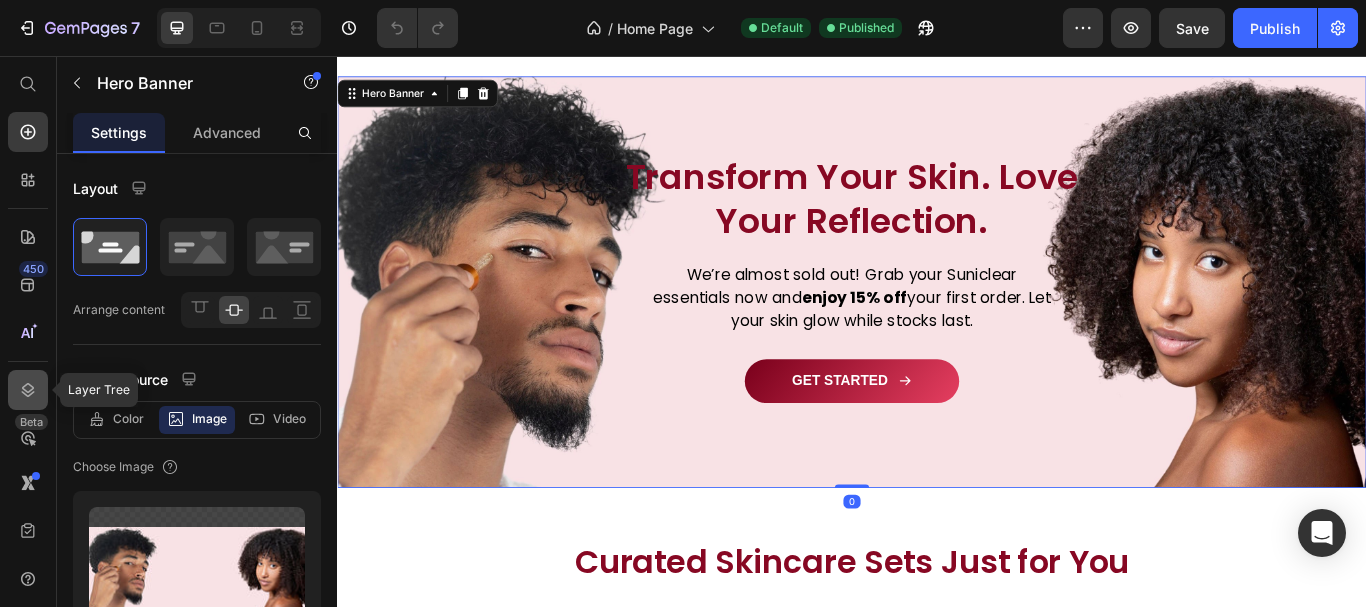 click 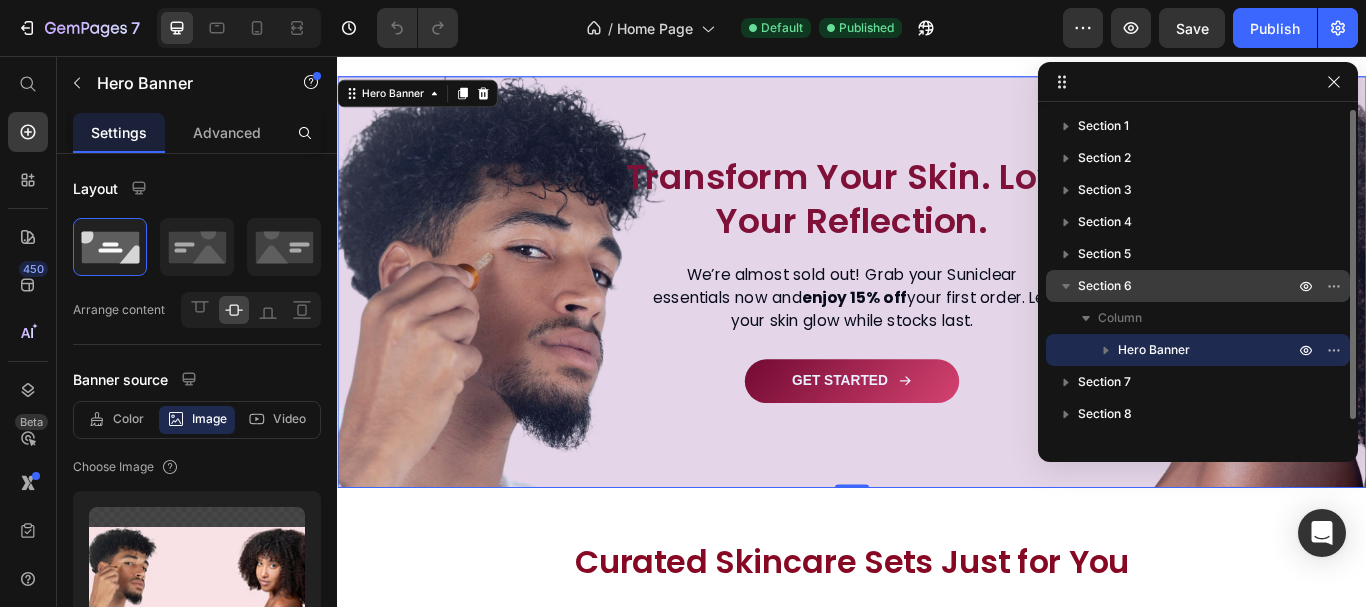 click 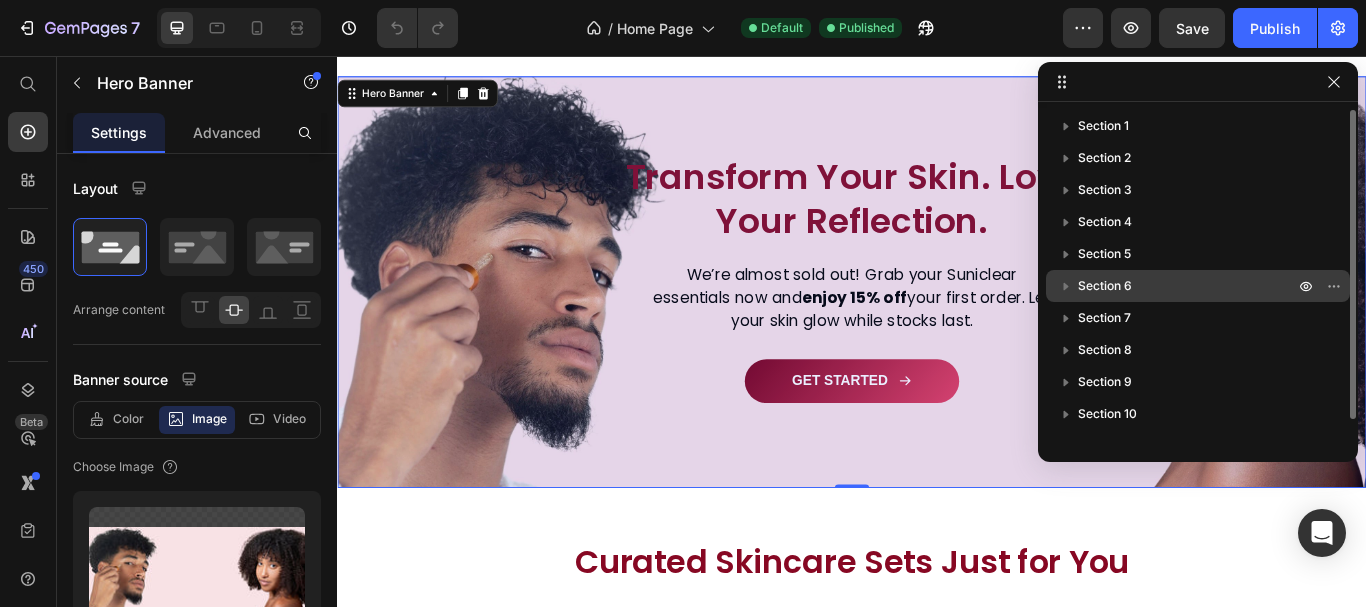 click on "Section 6" at bounding box center (1188, 286) 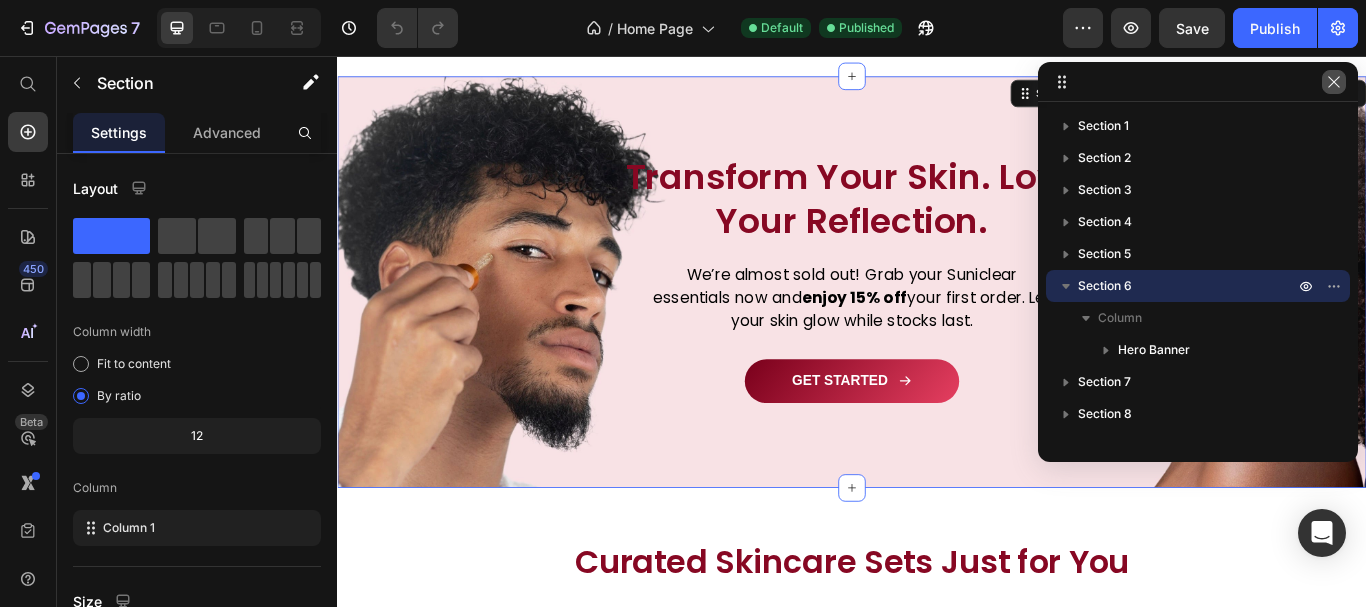 click 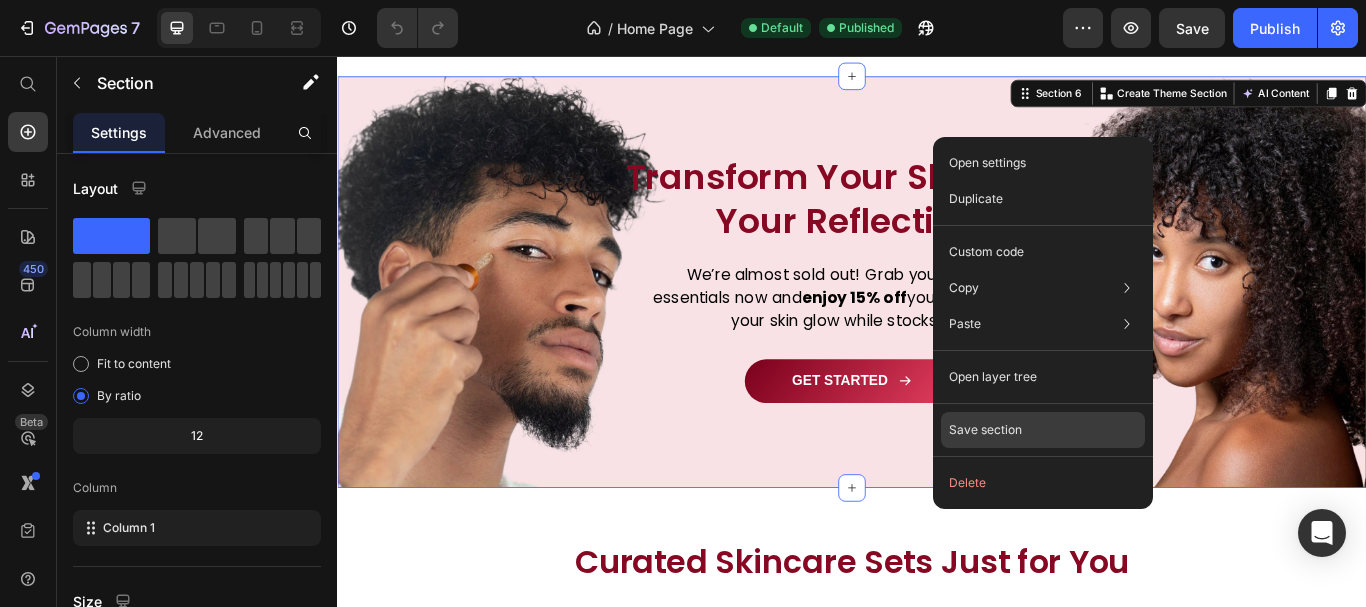 click on "Save section" at bounding box center (985, 430) 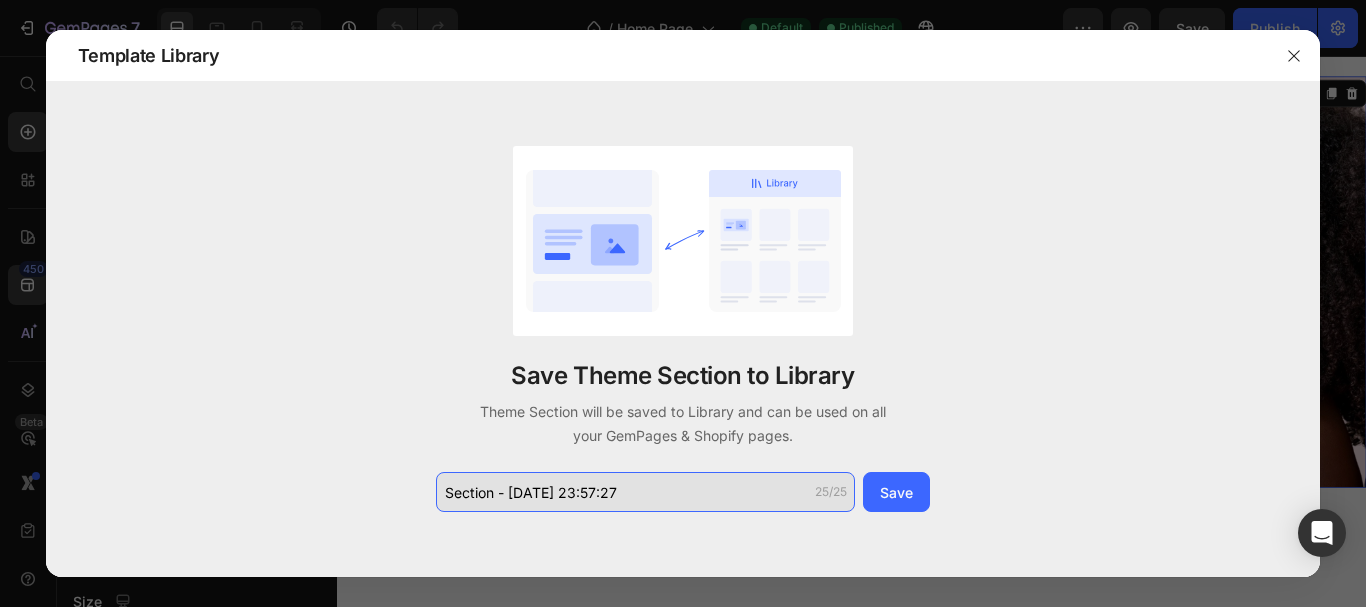 click on "Section - Jul 09 23:57:27" 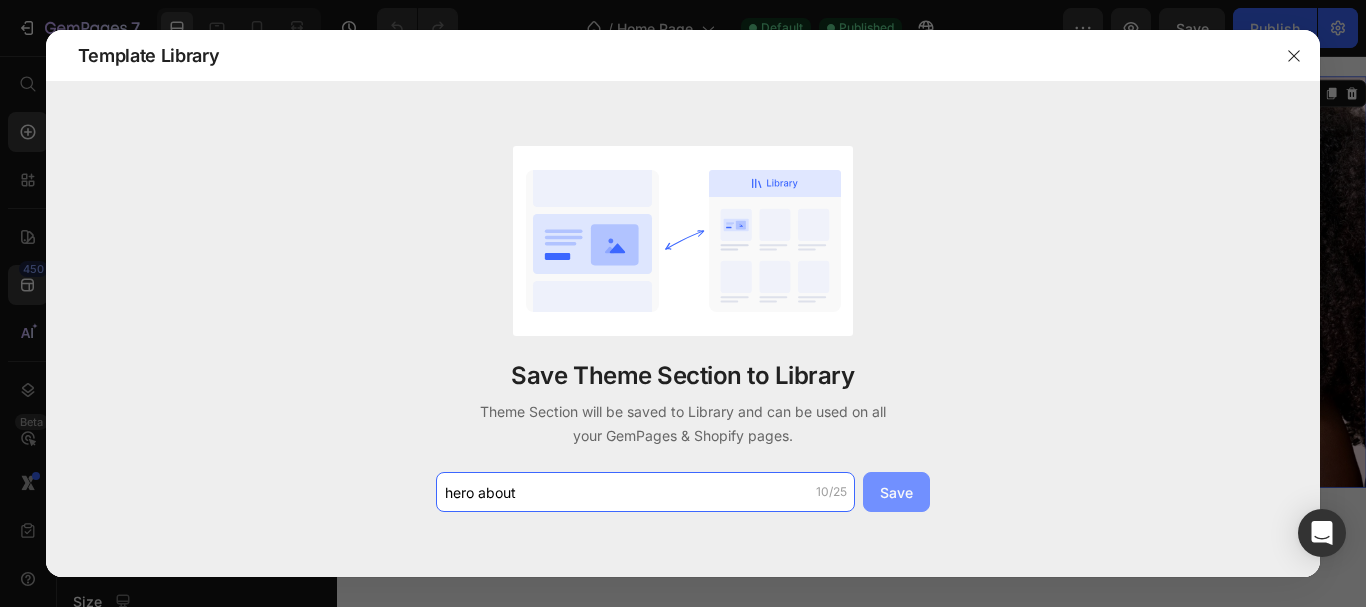 type on "hero about" 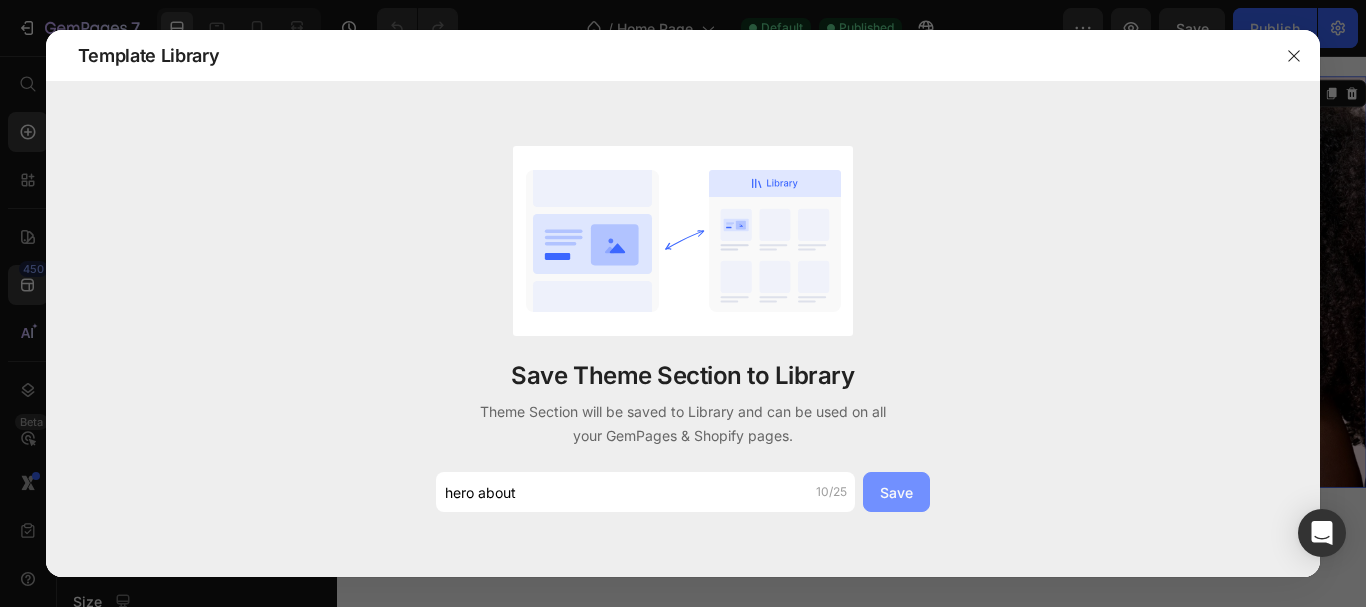click on "Save" at bounding box center [896, 492] 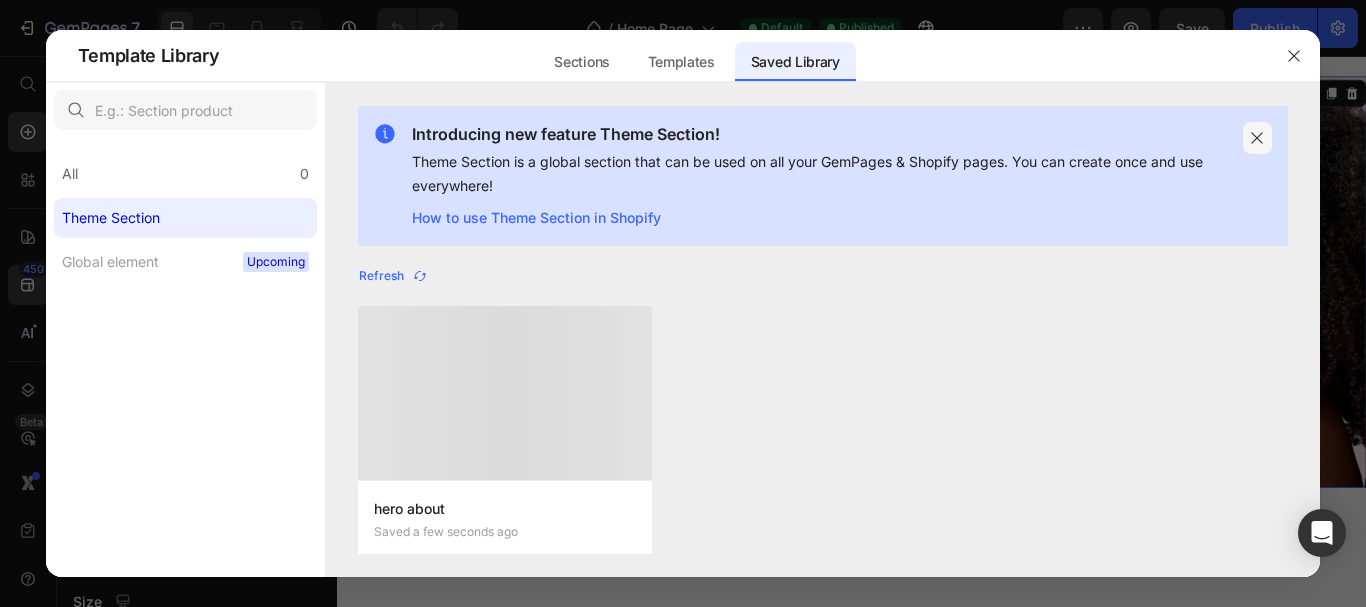 click 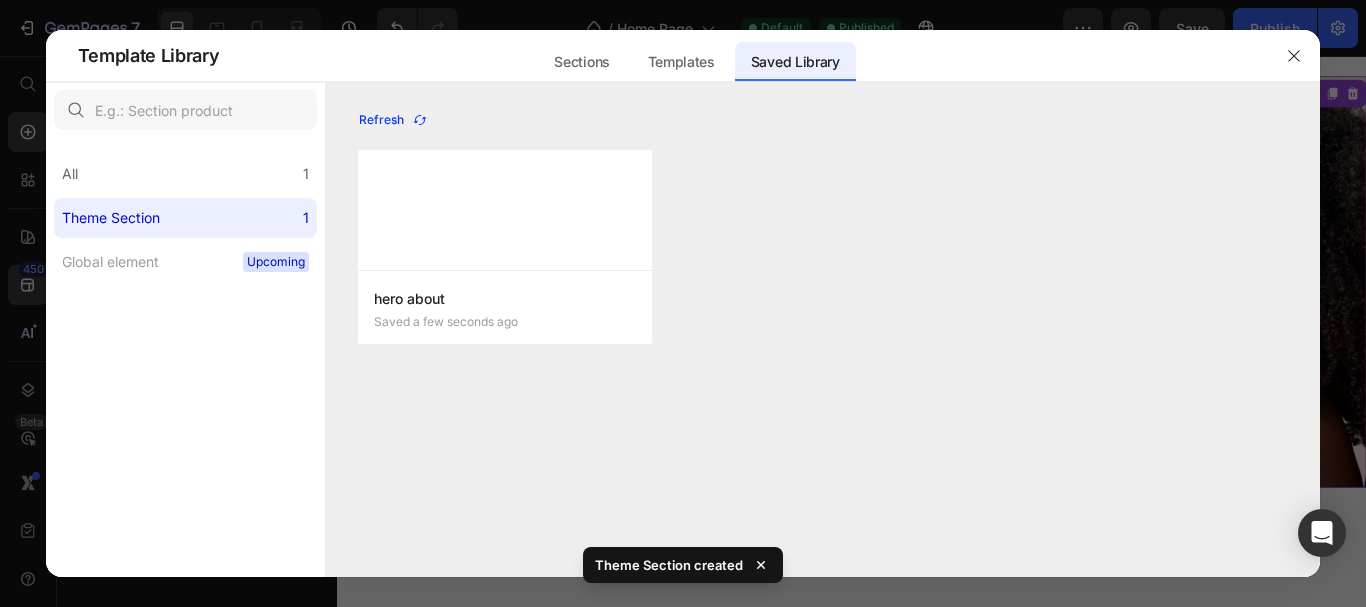click on "Refresh" at bounding box center [393, 120] 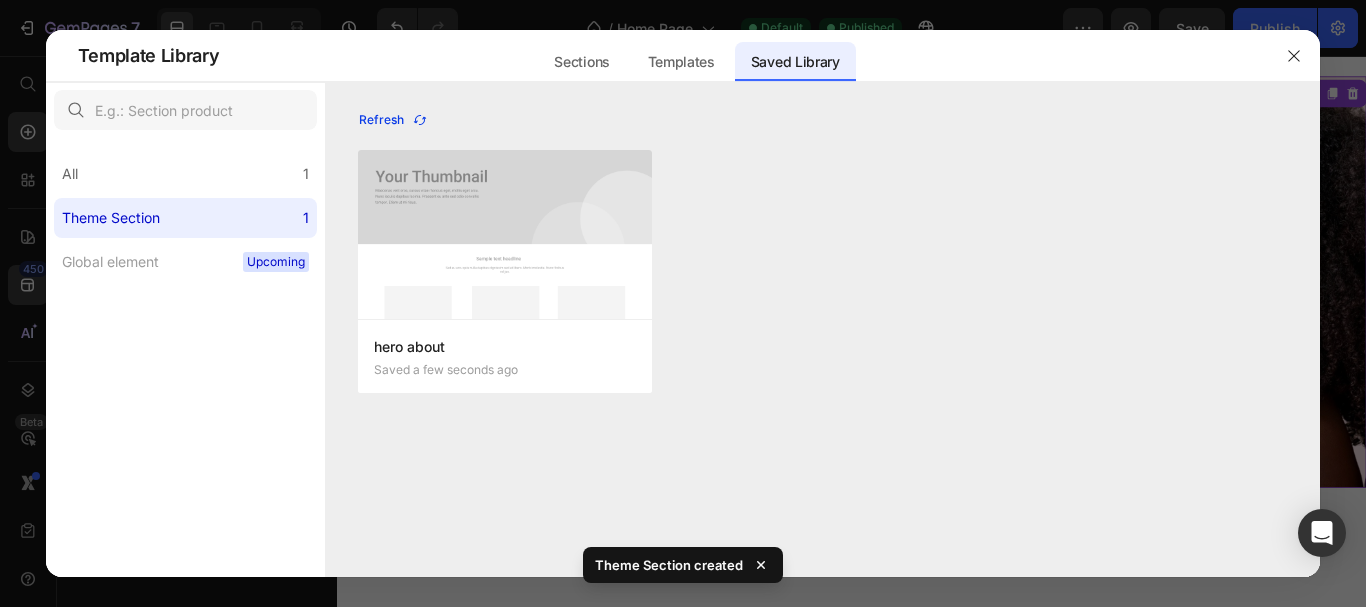 click on "Refresh" at bounding box center (393, 120) 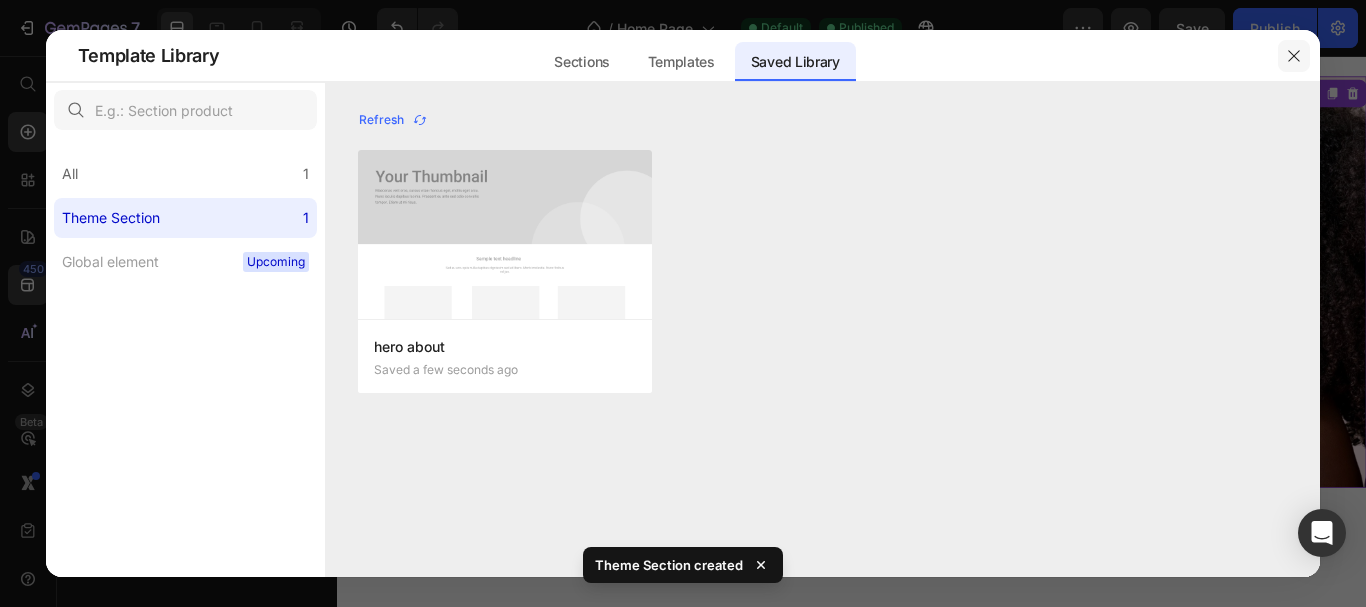 click 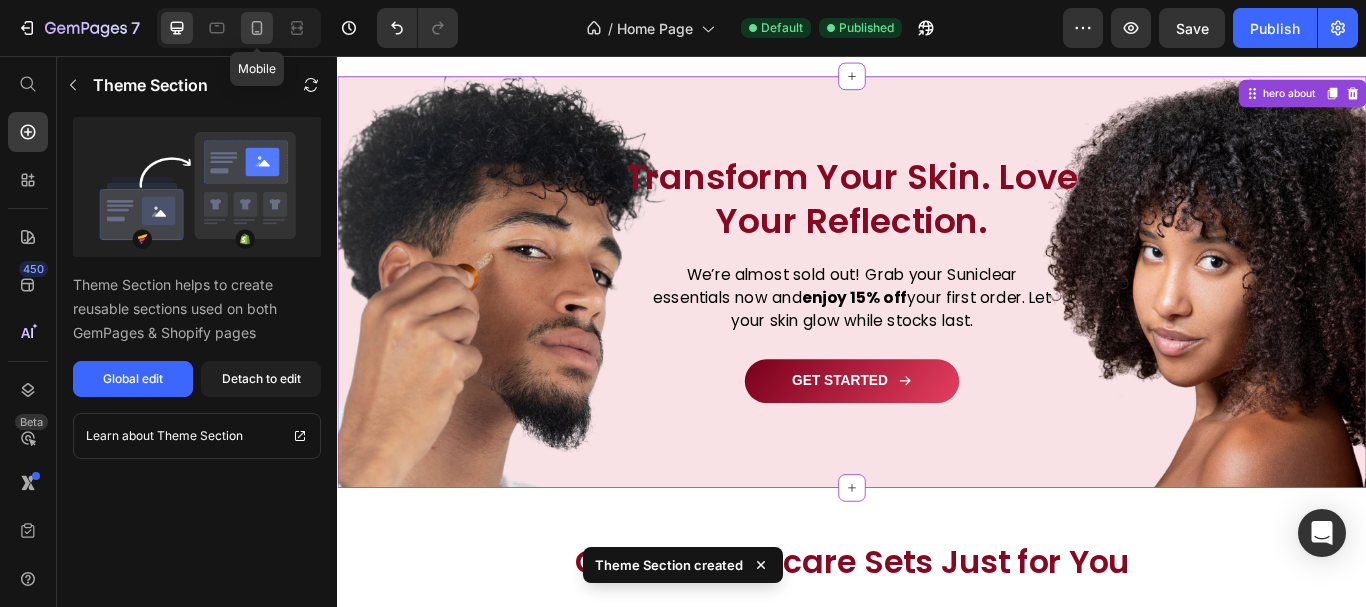 click 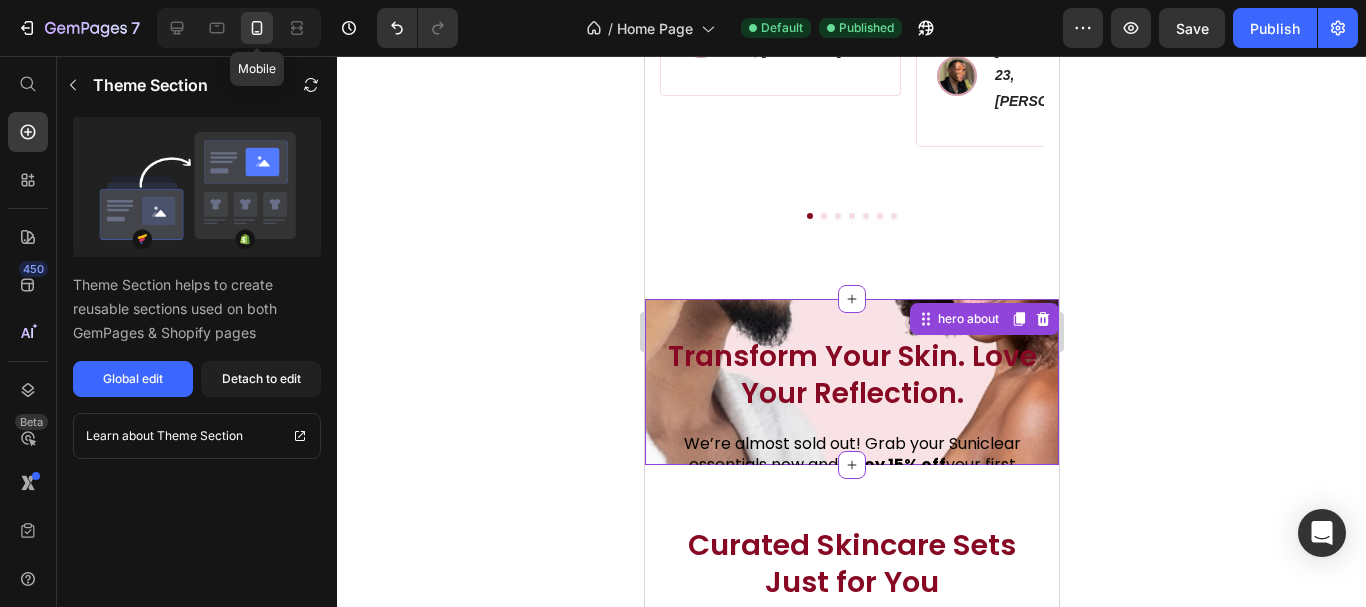 scroll, scrollTop: 3141, scrollLeft: 0, axis: vertical 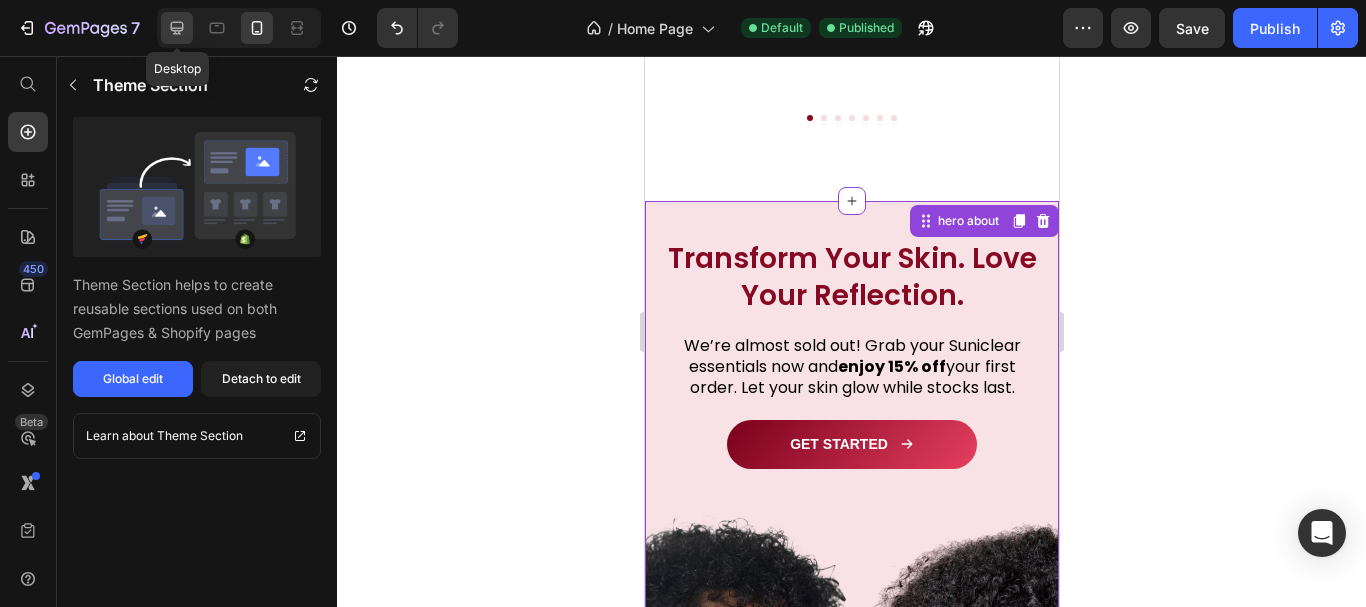 drag, startPoint x: 185, startPoint y: 24, endPoint x: 233, endPoint y: 145, distance: 130.17296 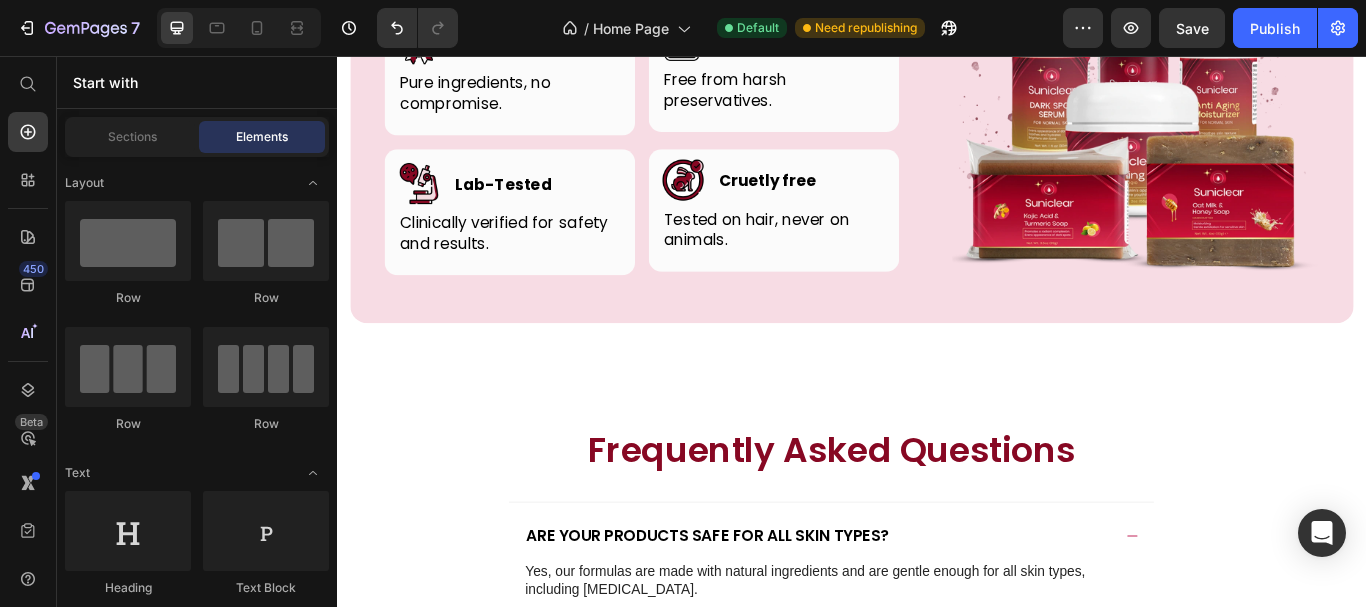 scroll, scrollTop: 6141, scrollLeft: 0, axis: vertical 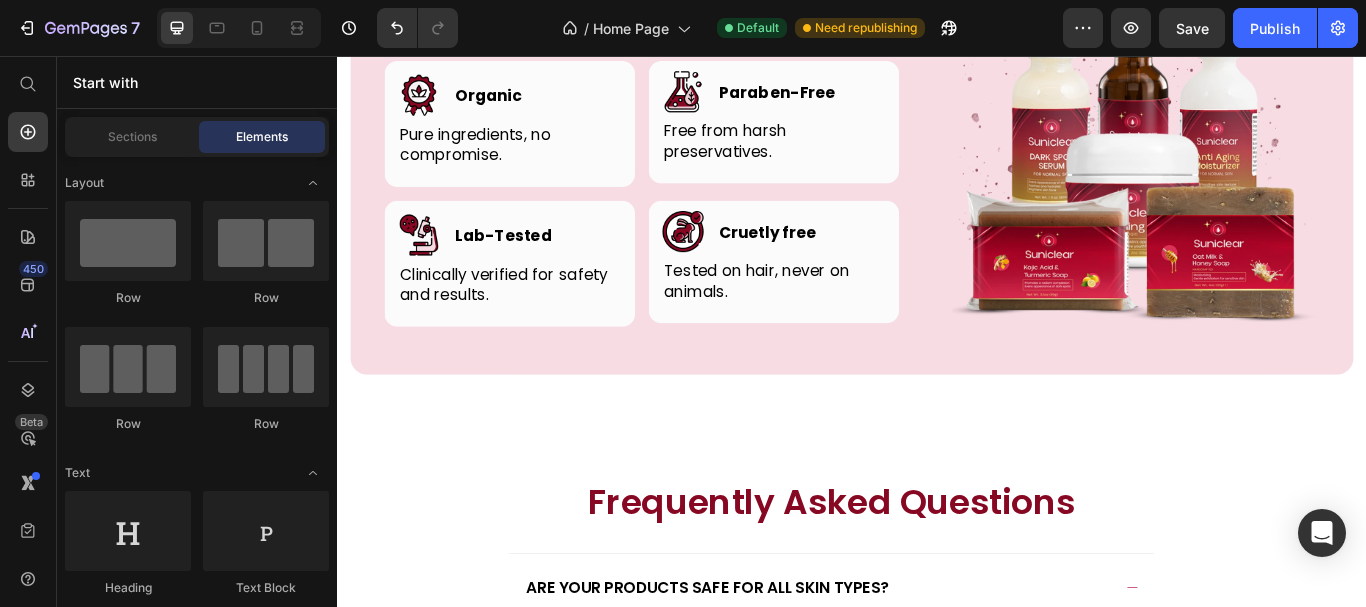 drag, startPoint x: 1535, startPoint y: 353, endPoint x: 1642, endPoint y: 602, distance: 271.0166 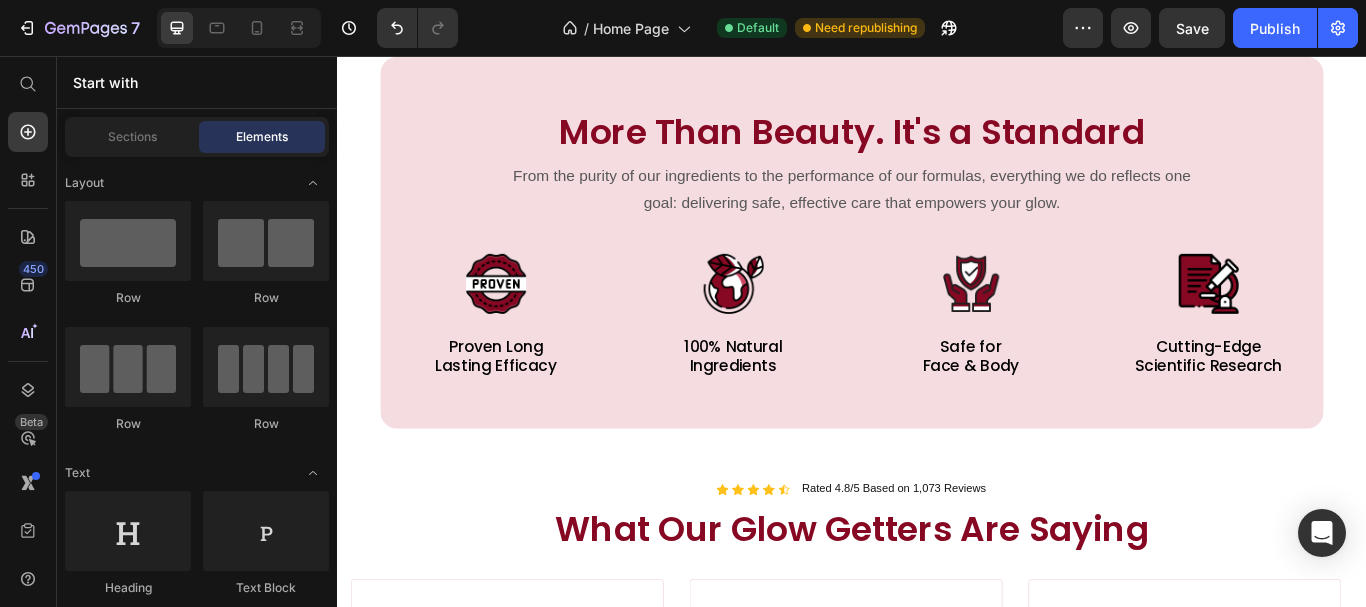 scroll, scrollTop: 1818, scrollLeft: 0, axis: vertical 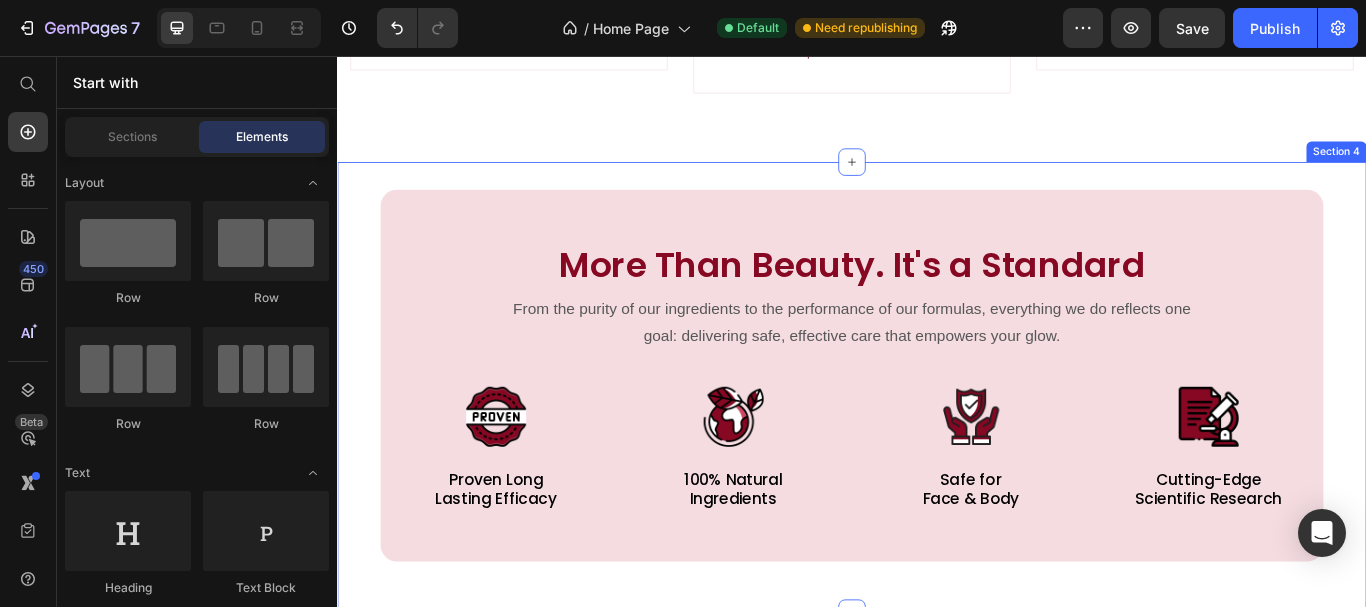 click on "More Than Beauty. It's a Standard Heading From the purity of our ingredients to the performance of our formulas, everything we do reflects one goal: delivering safe, effective care that empowers your glow. Text block Image Proven Long Lasting Efficacy Text Block Image 100% Natural Ingredients Text Block Image Safe for  Face & Body Text Block Image  Cutting-Edge  Scientific Research Text Block Row Row Section 4" at bounding box center [937, 443] 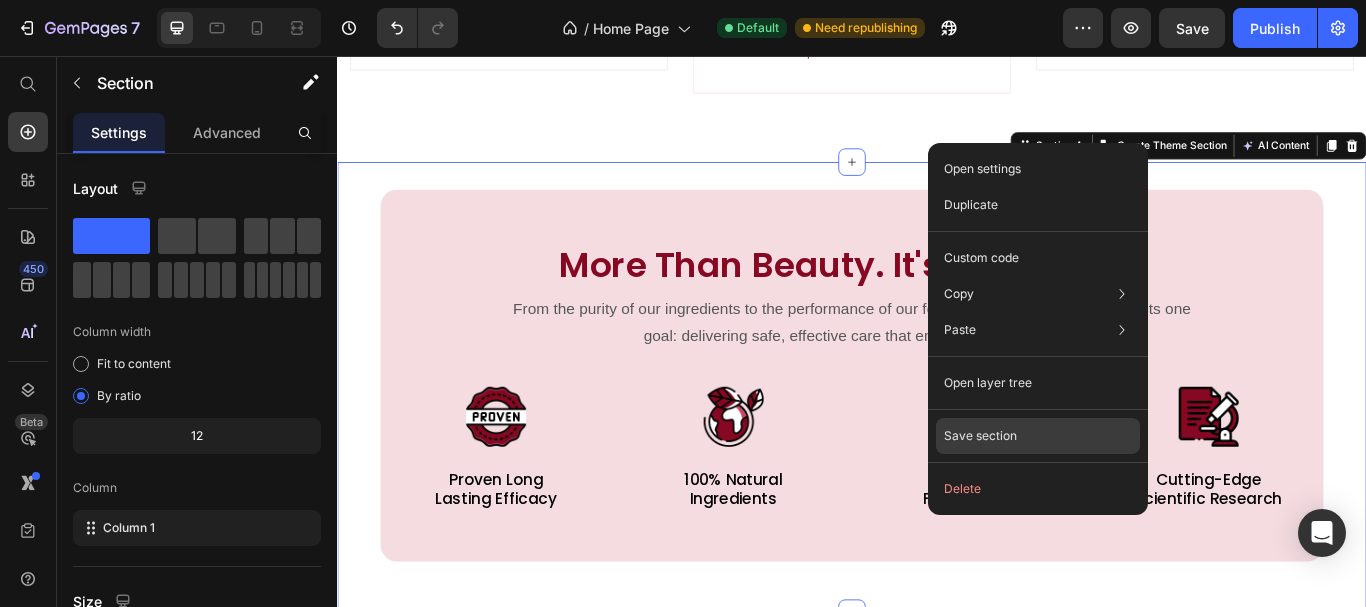 click on "Save section" at bounding box center (980, 436) 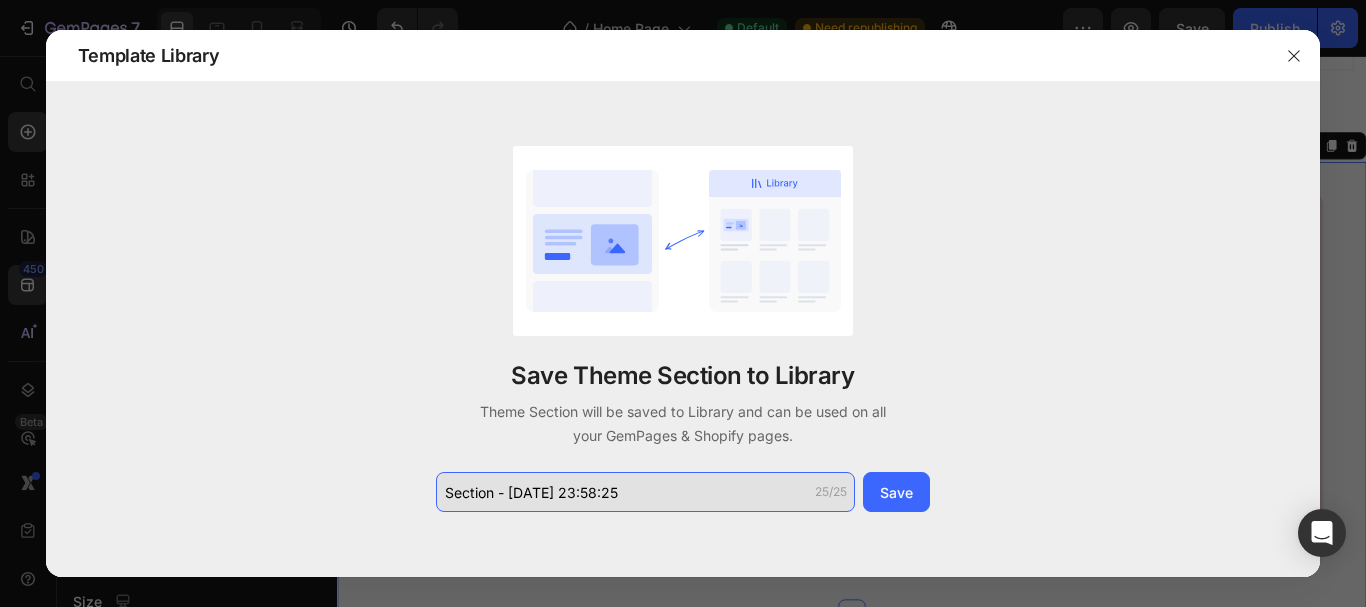 click on "Section - Jul 09 23:58:25" 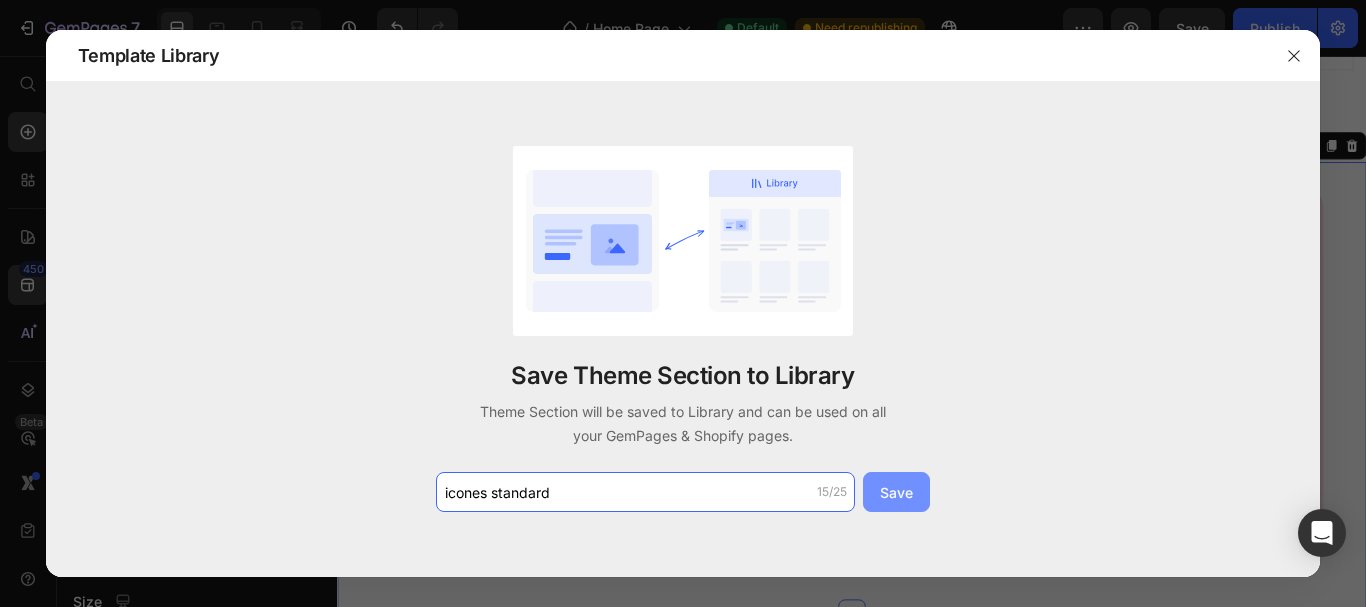 type on "icones standard" 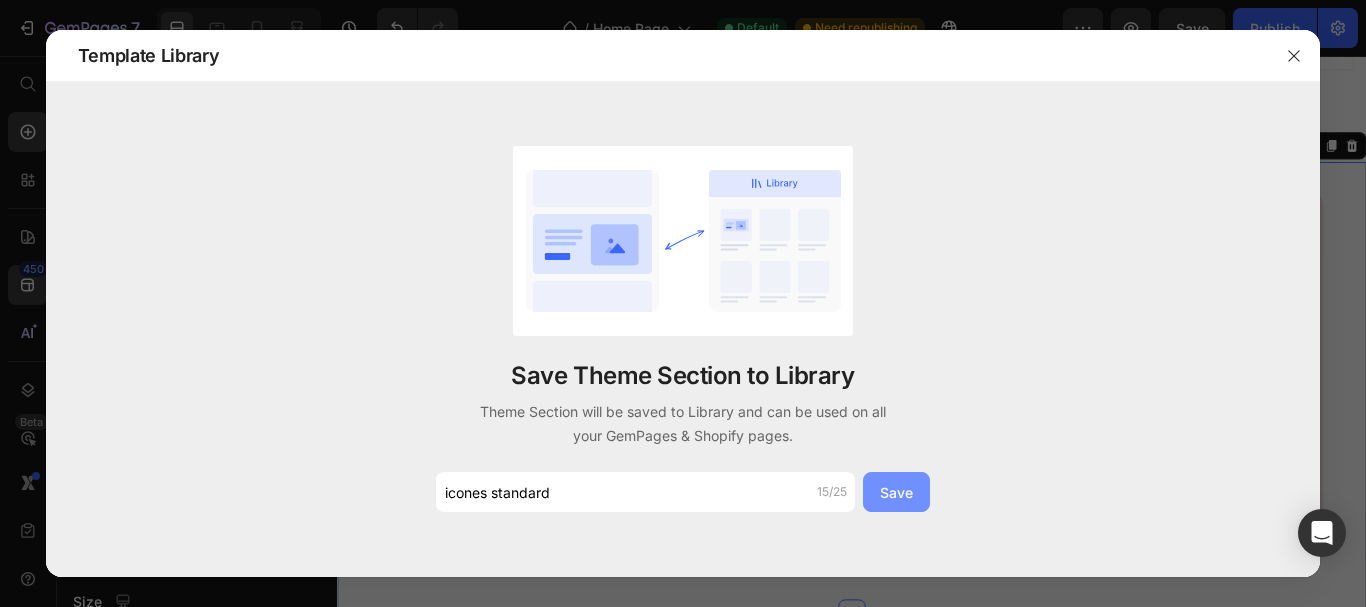 click on "Save" at bounding box center [896, 492] 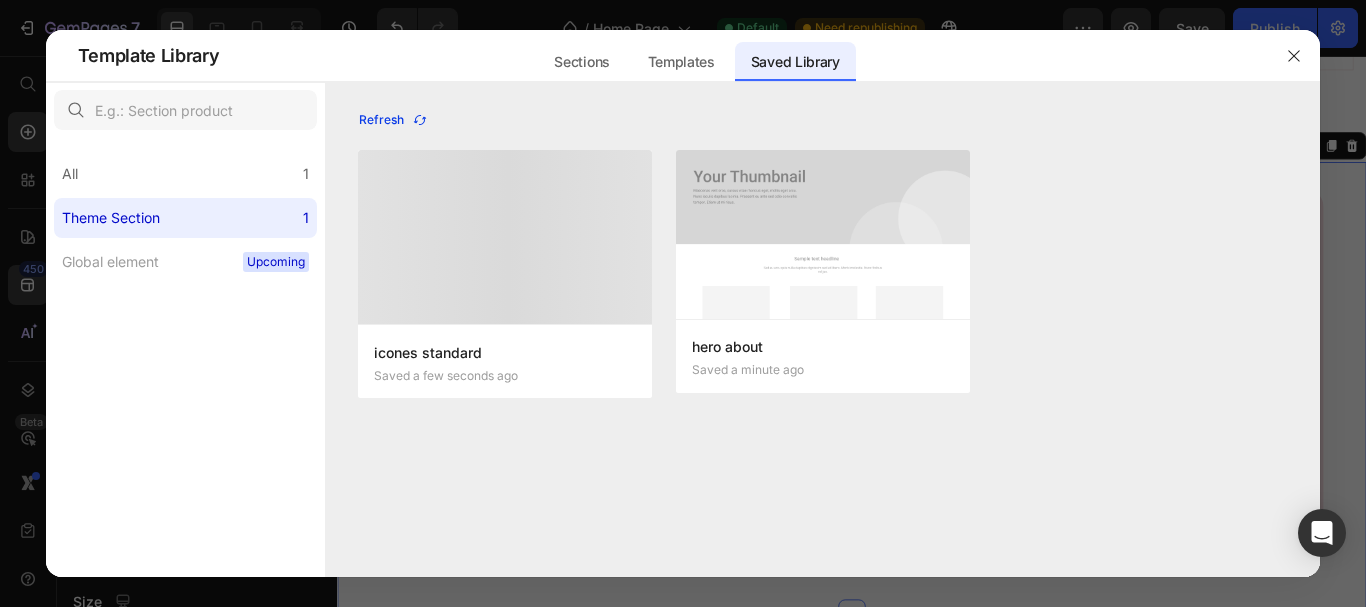click 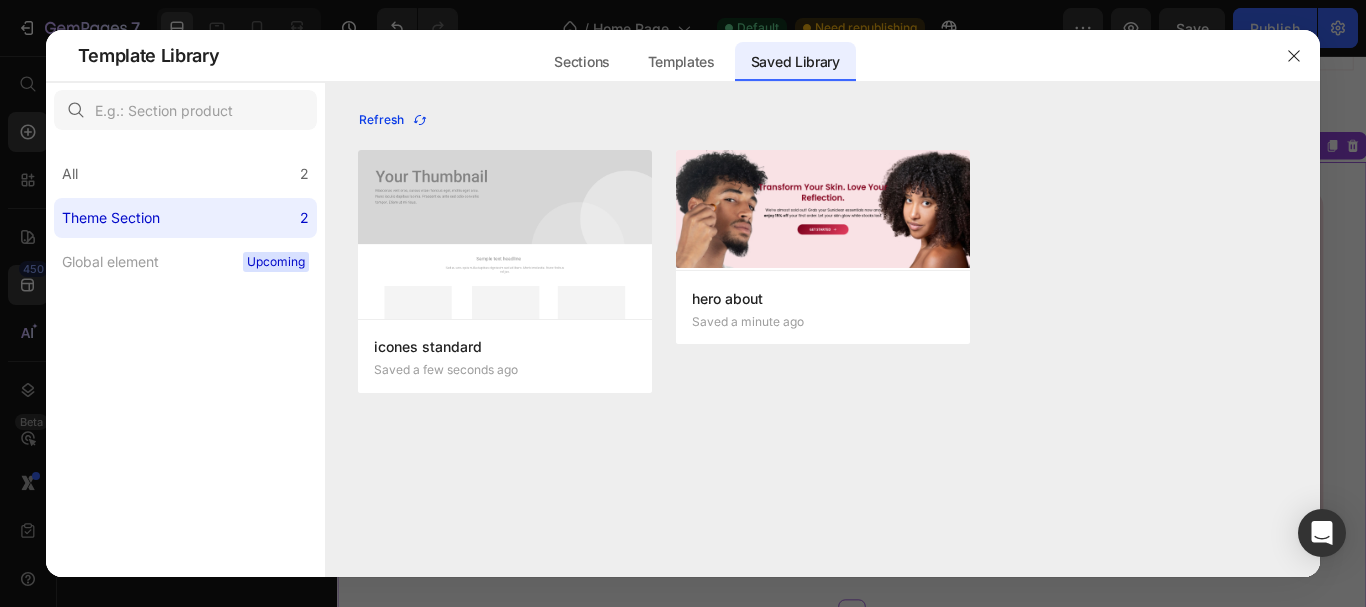 click 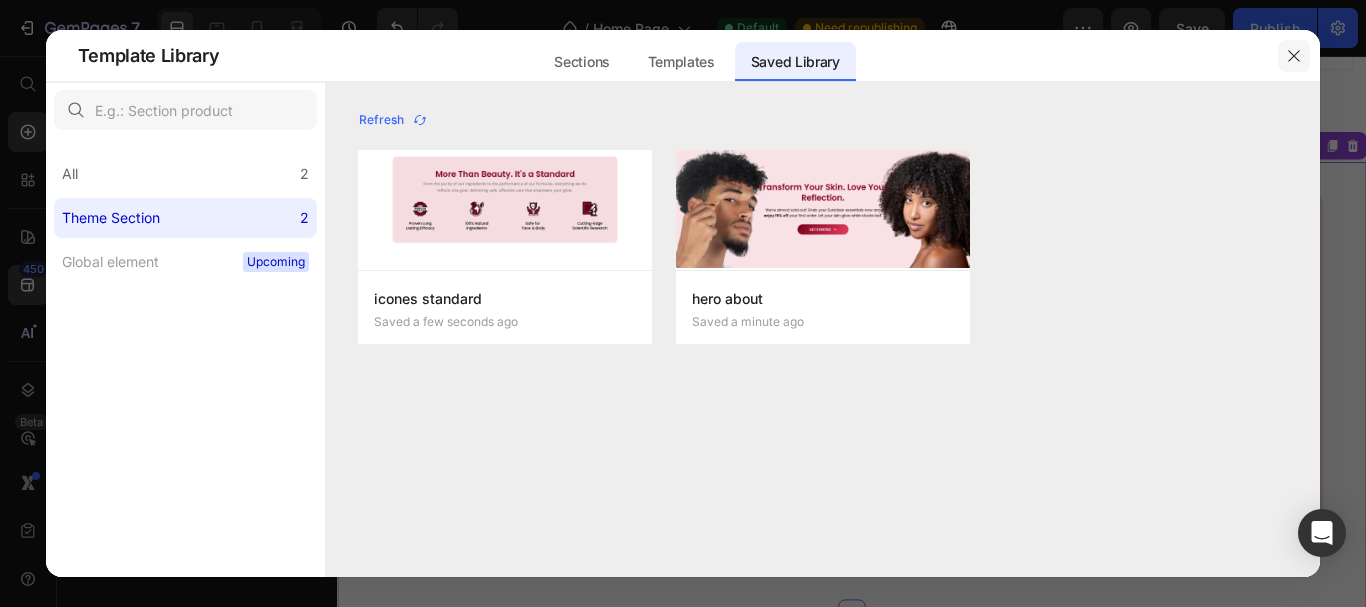 click 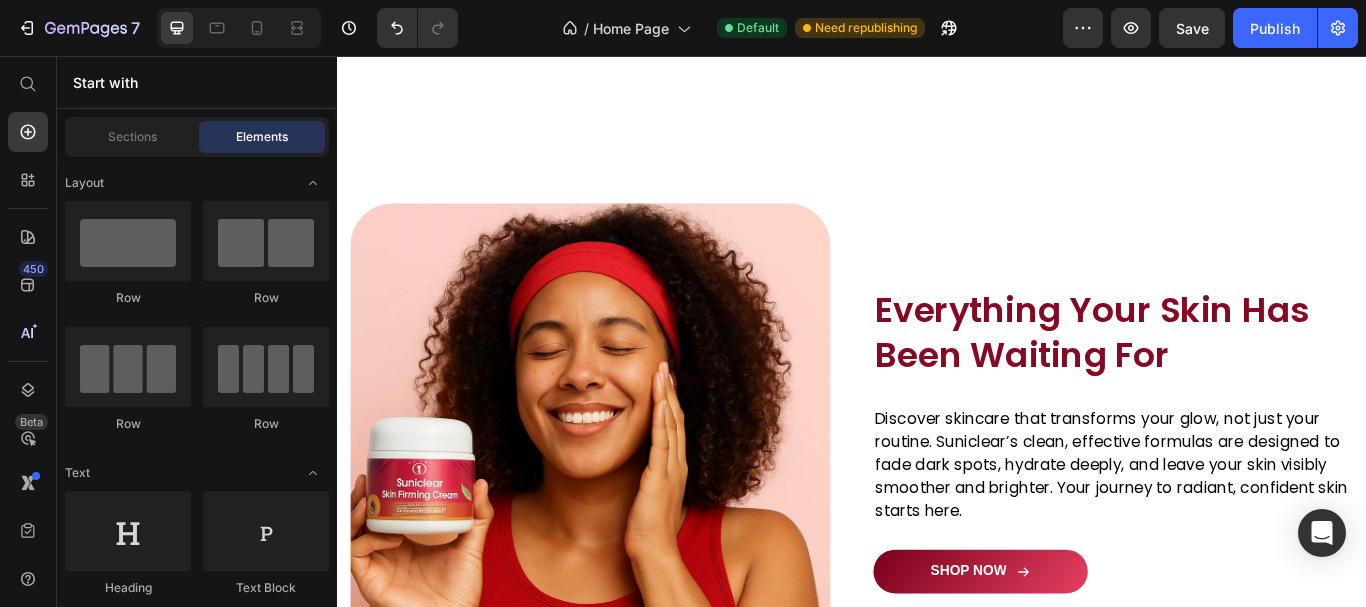 scroll, scrollTop: 4422, scrollLeft: 0, axis: vertical 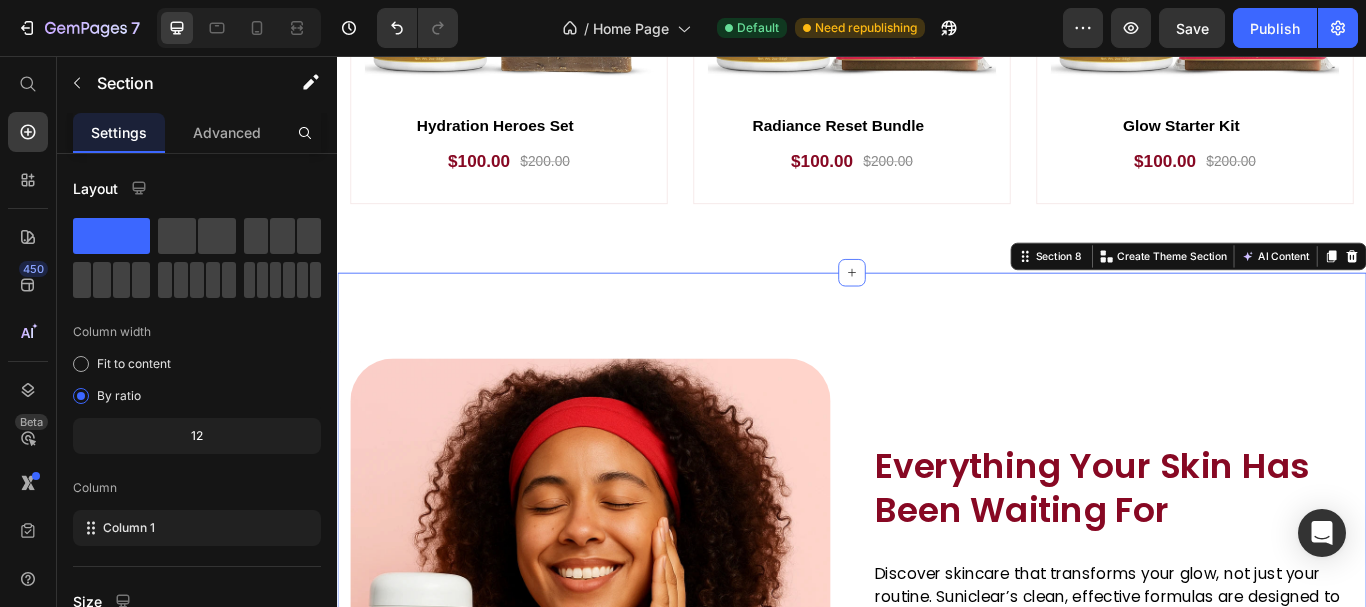 click on "Image Everything Your Skin Has Been Waiting For Heading Discover skincare that transforms your glow, not just your routine. Suniclear’s clean, effective formulas are designed to fade dark spots, hydrate deeply, and leave your skin visibly smoother and brighter. Your journey to radiant, confident skin starts here. Text block Row
SHOP NOW Button Image Row Row Section 8   You can create reusable sections Create Theme Section AI Content Write with GemAI What would you like to describe here? Tone and Voice Persuasive Product Show more Generate" at bounding box center [937, 679] 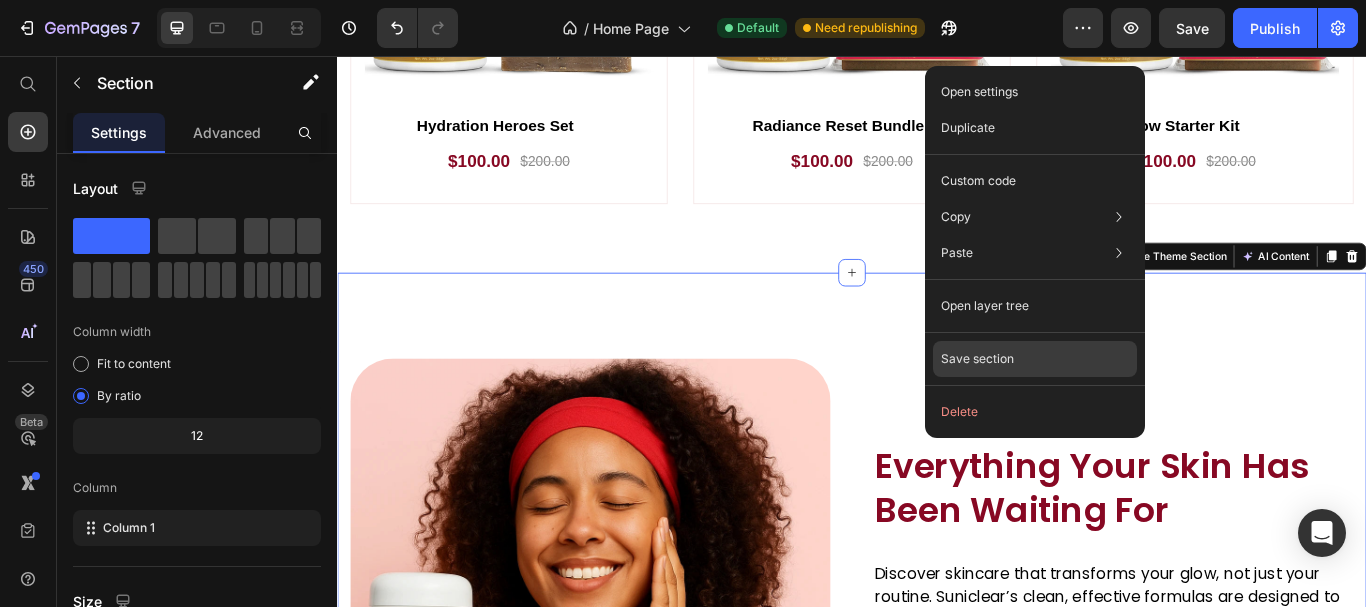 click on "Save section" at bounding box center (977, 359) 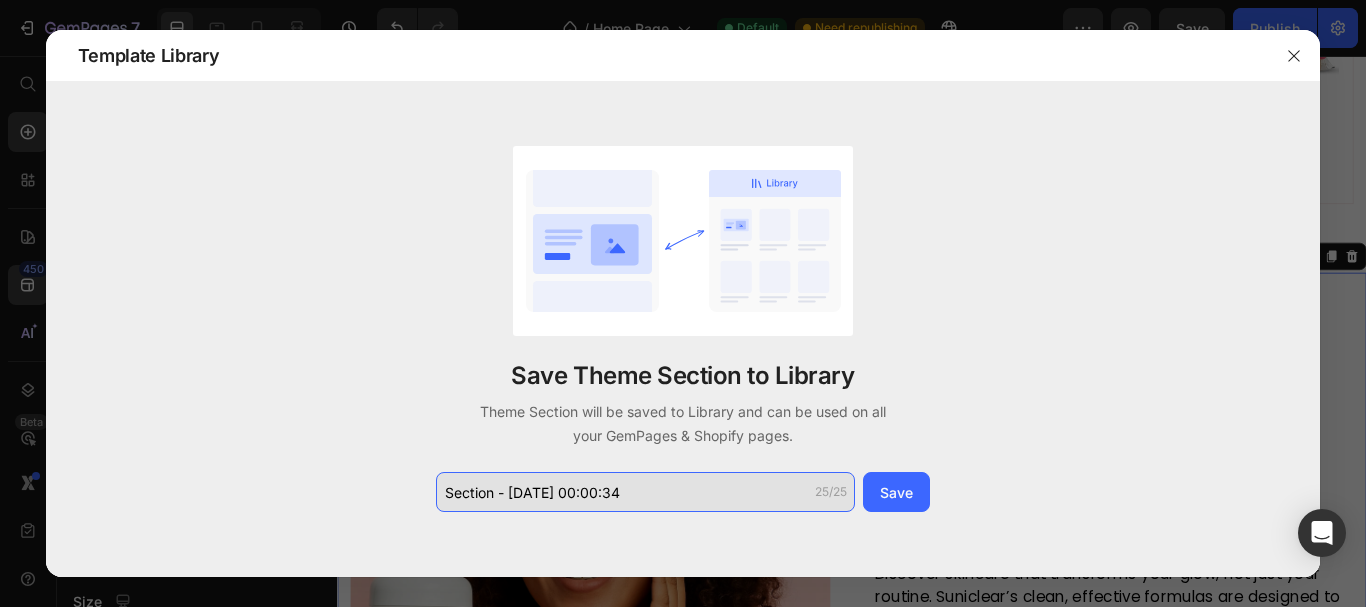 click on "Section - Jul 10 00:00:34" 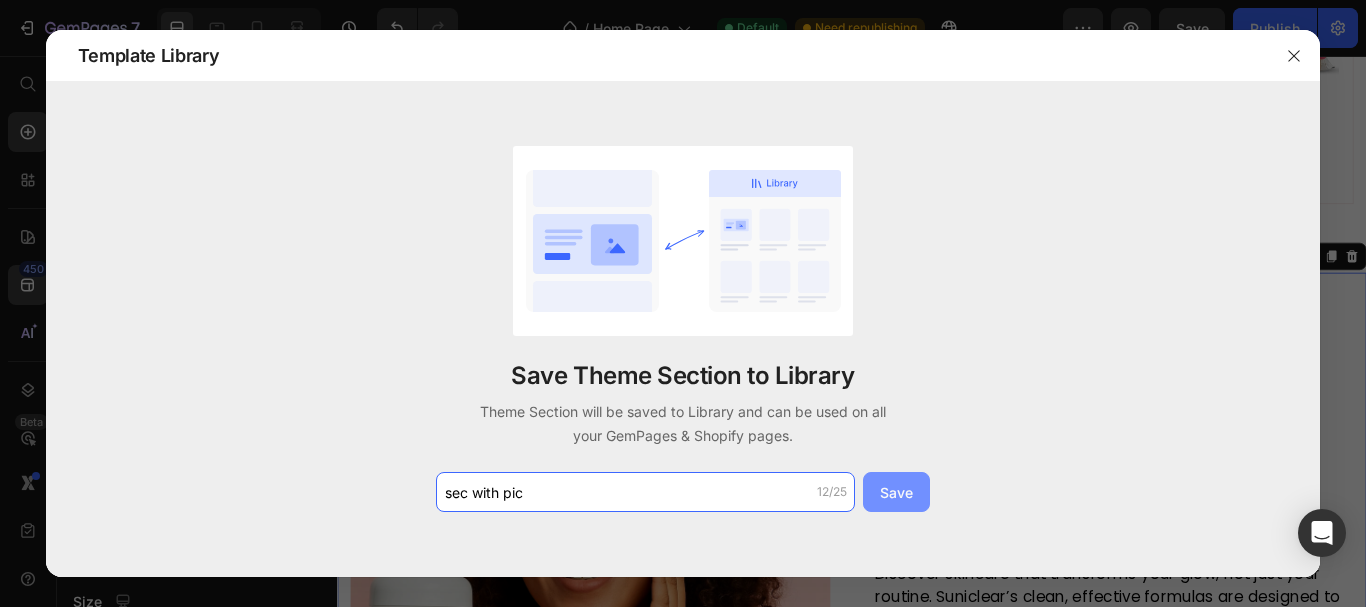 type on "sec with pic" 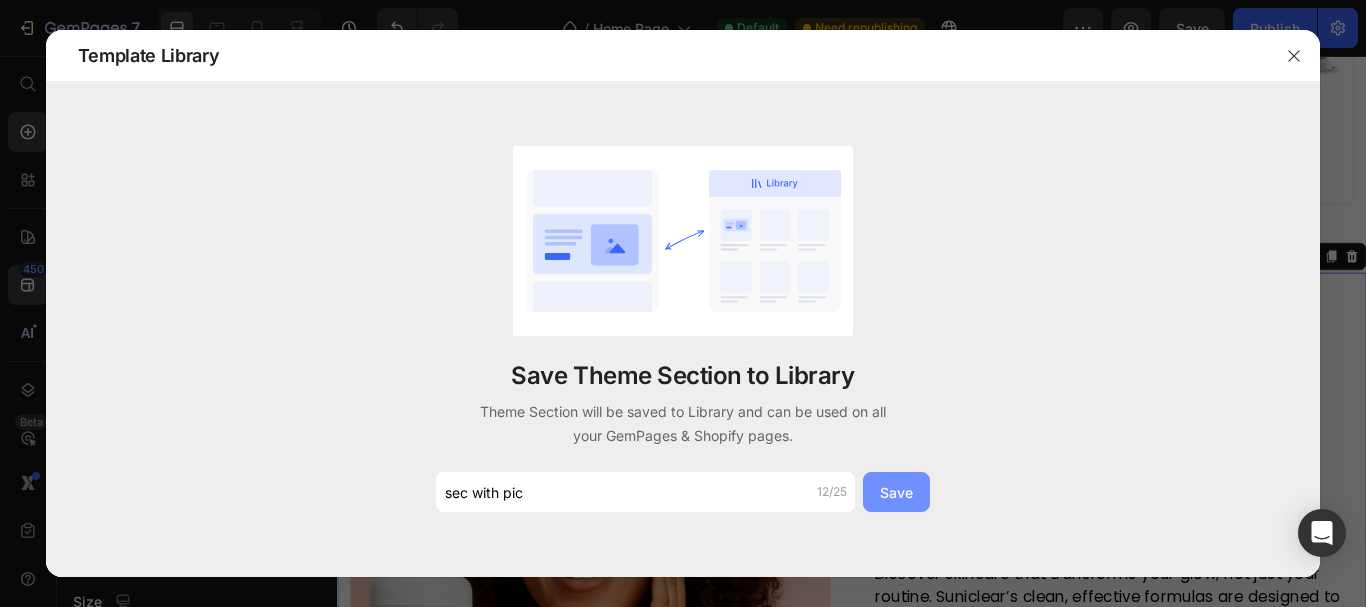 click on "Save" at bounding box center (896, 492) 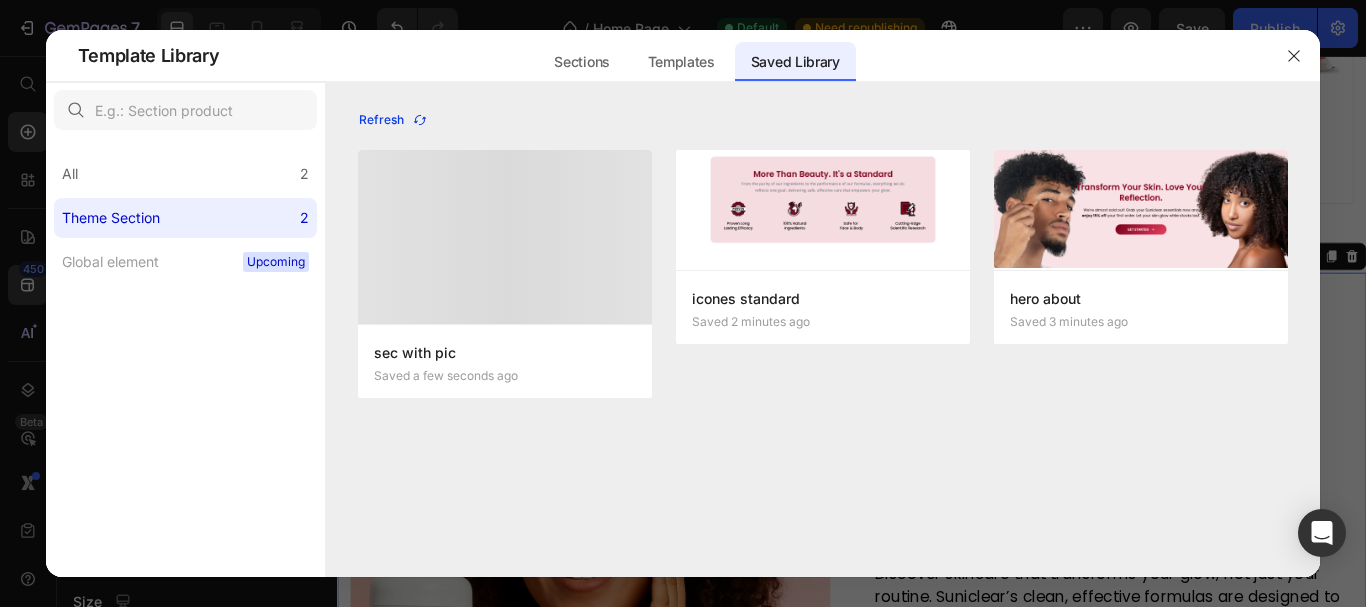 click 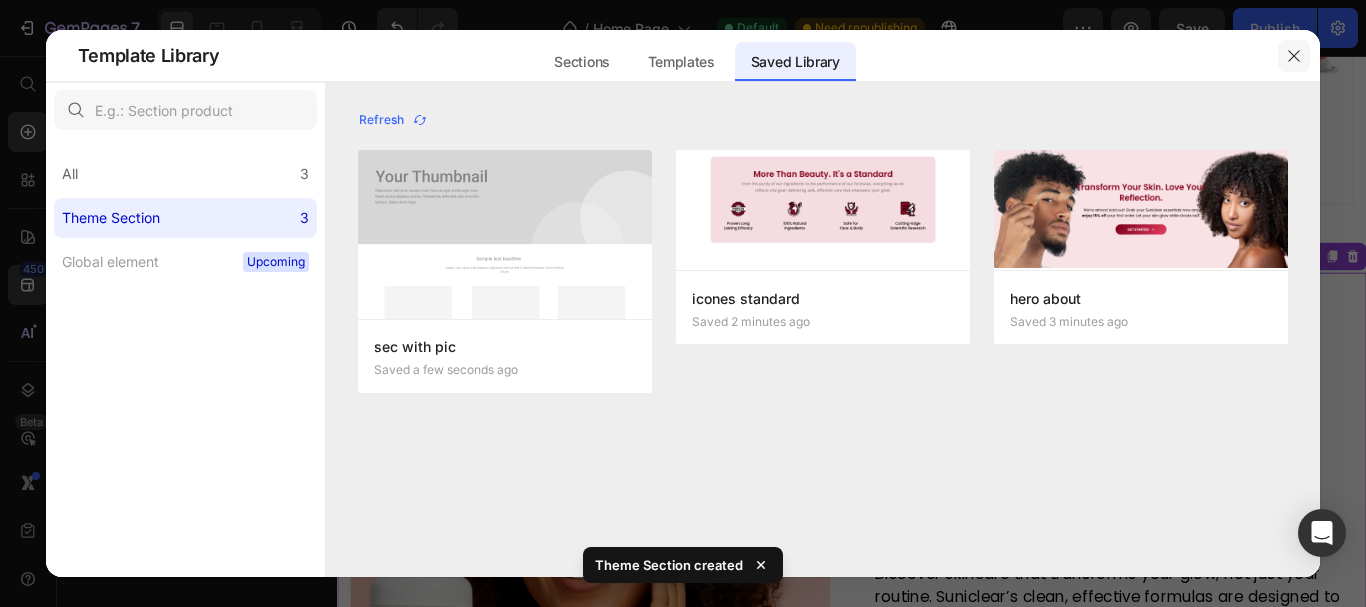 click 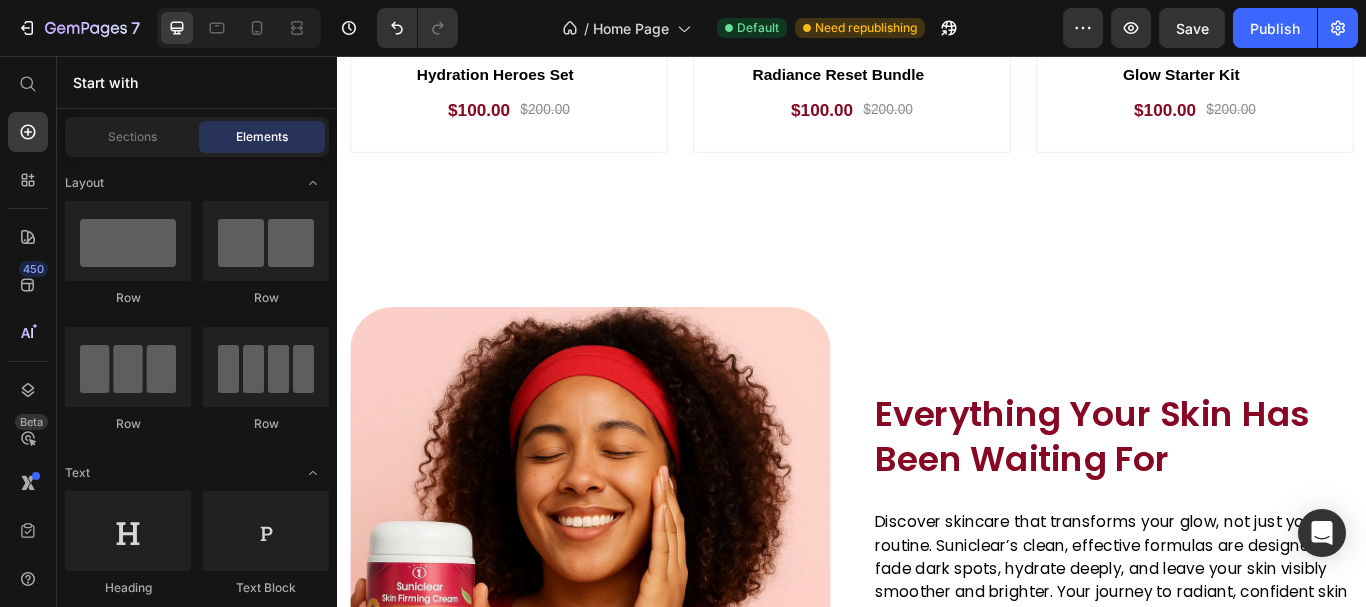 scroll, scrollTop: 4362, scrollLeft: 0, axis: vertical 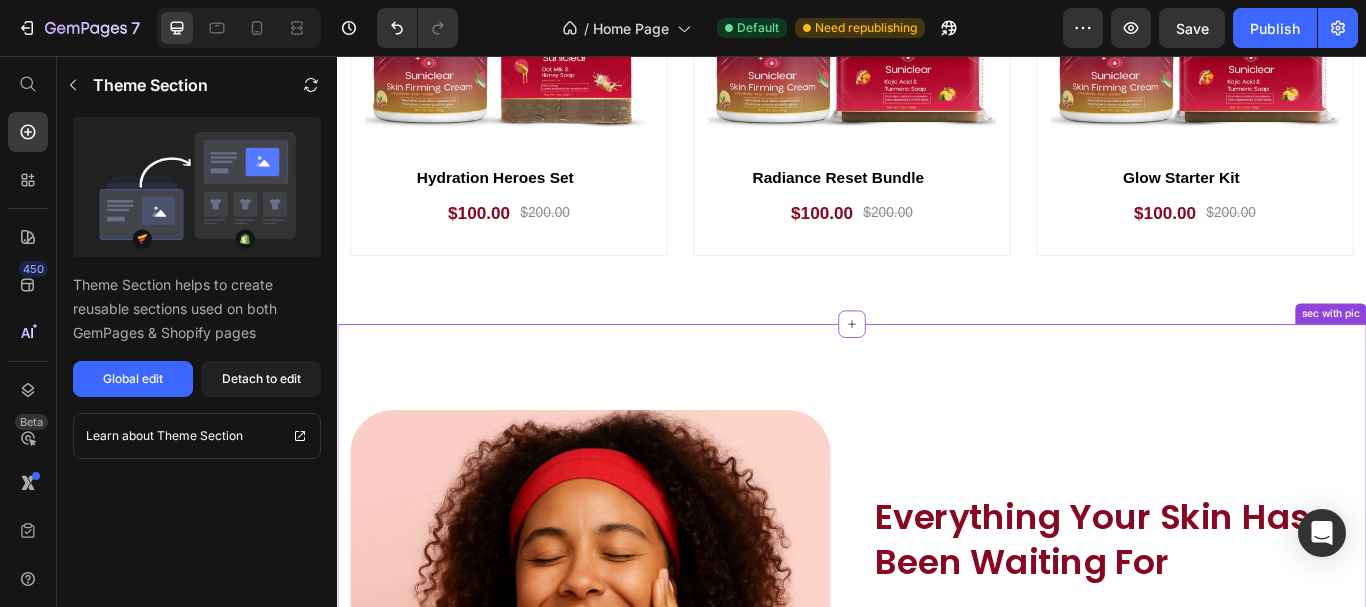 click on "Image Everything Your Skin Has Been Waiting For Heading Discover skincare that transforms your glow, not just your routine. Suniclear’s clean, effective formulas are designed to fade dark spots, hydrate deeply, and leave your skin visibly smoother and brighter. Your journey to radiant, confident skin starts here. Text block Row
SHOP NOW Button Image Row Row sec with pic" at bounding box center (937, 739) 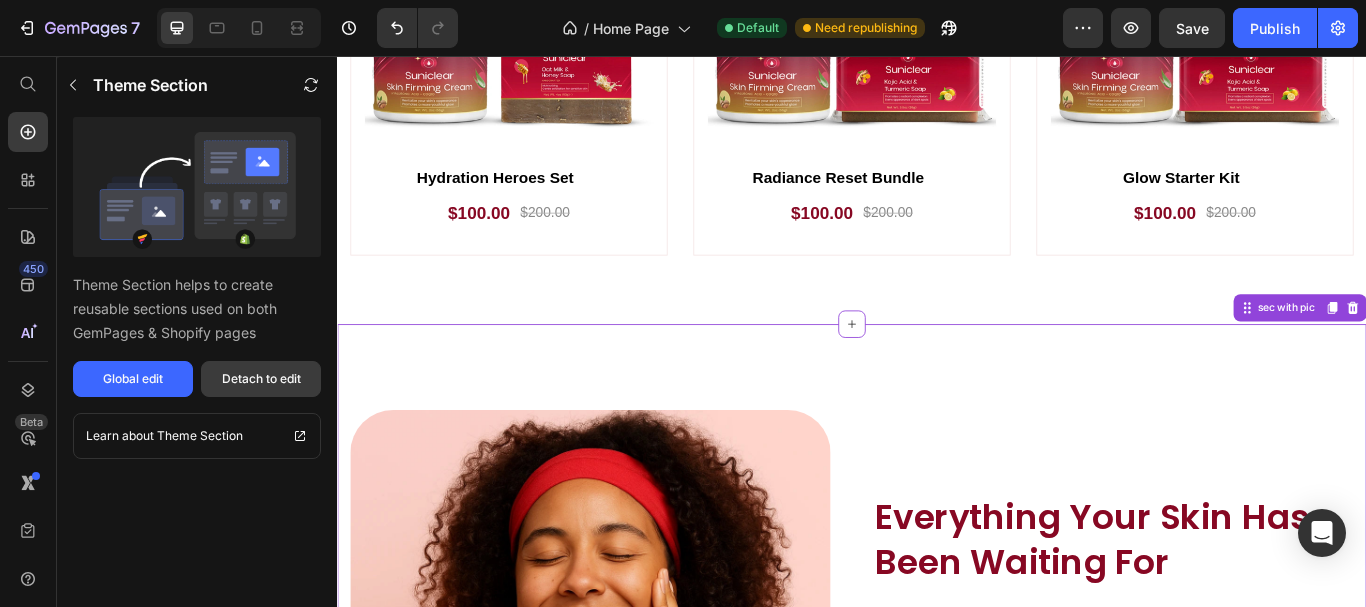 drag, startPoint x: 295, startPoint y: 394, endPoint x: 648, endPoint y: 263, distance: 376.52356 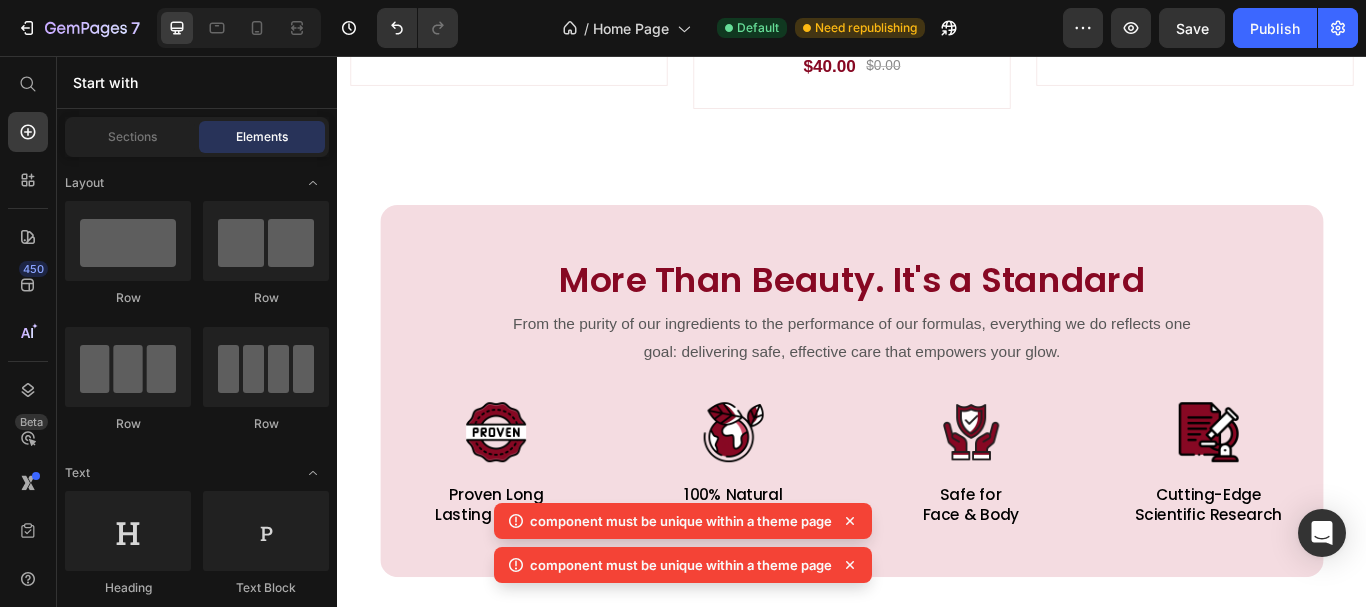 scroll, scrollTop: 1890, scrollLeft: 0, axis: vertical 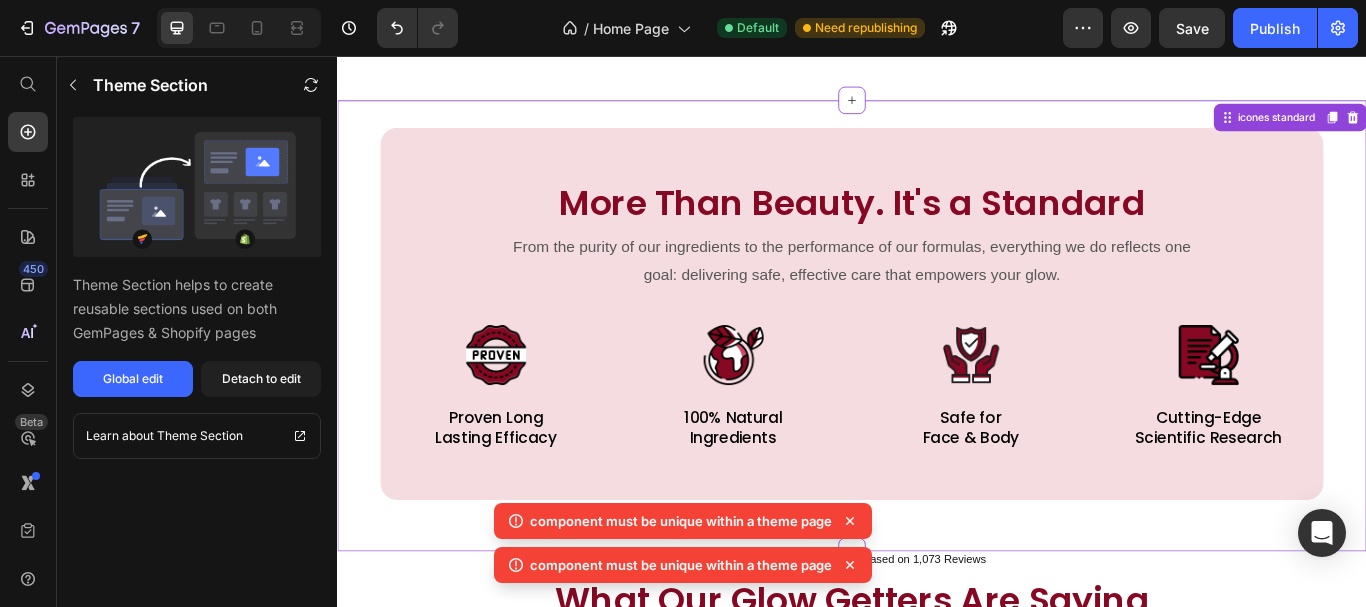 click on "More Than Beauty. It's a Standard Heading From the purity of our ingredients to the performance of our formulas, everything we do reflects one goal: delivering safe, effective care that empowers your glow. Text block Image Proven Long Lasting Efficacy Text Block Image 100% Natural Ingredients Text Block Image Safe for  Face & Body Text Block Image  Cutting-Edge  Scientific Research Text Block Row Row" at bounding box center [937, 357] 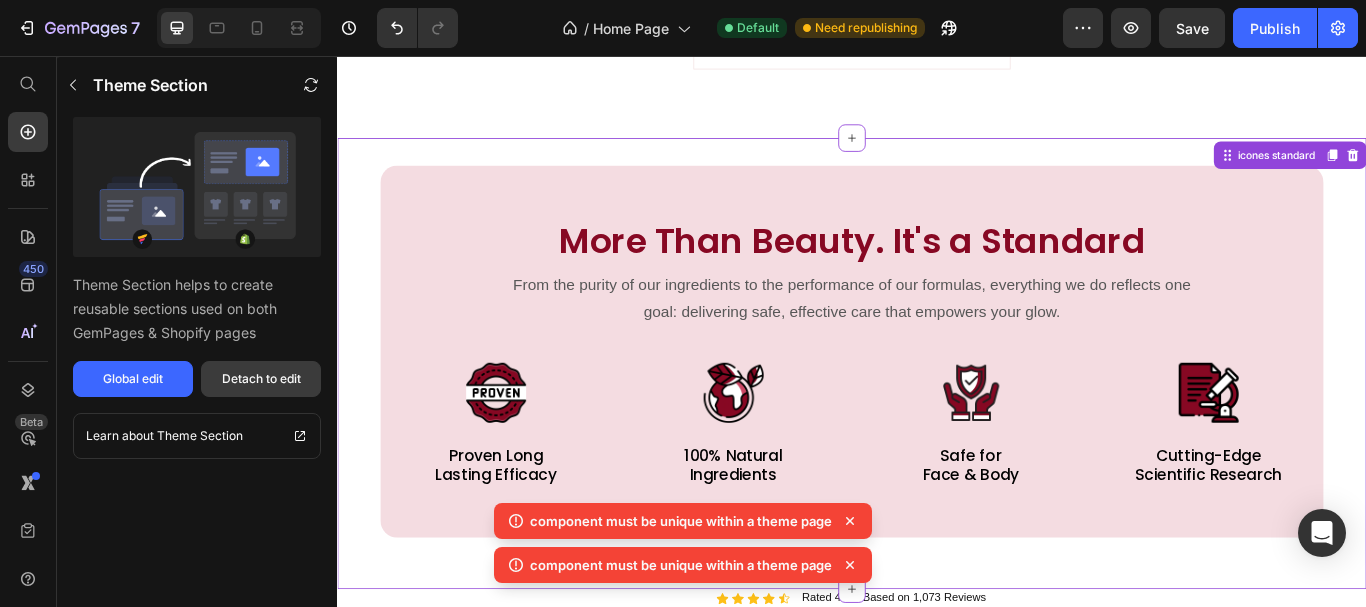 scroll, scrollTop: 1838, scrollLeft: 0, axis: vertical 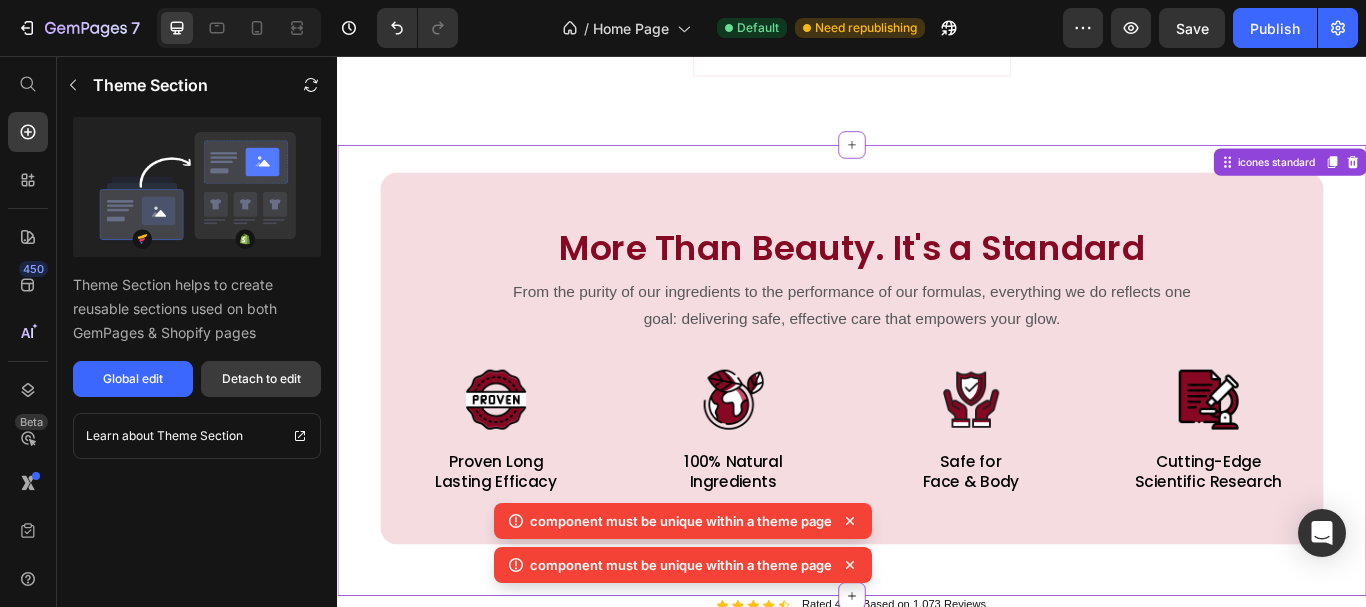 click on "Detach to edit" at bounding box center (261, 379) 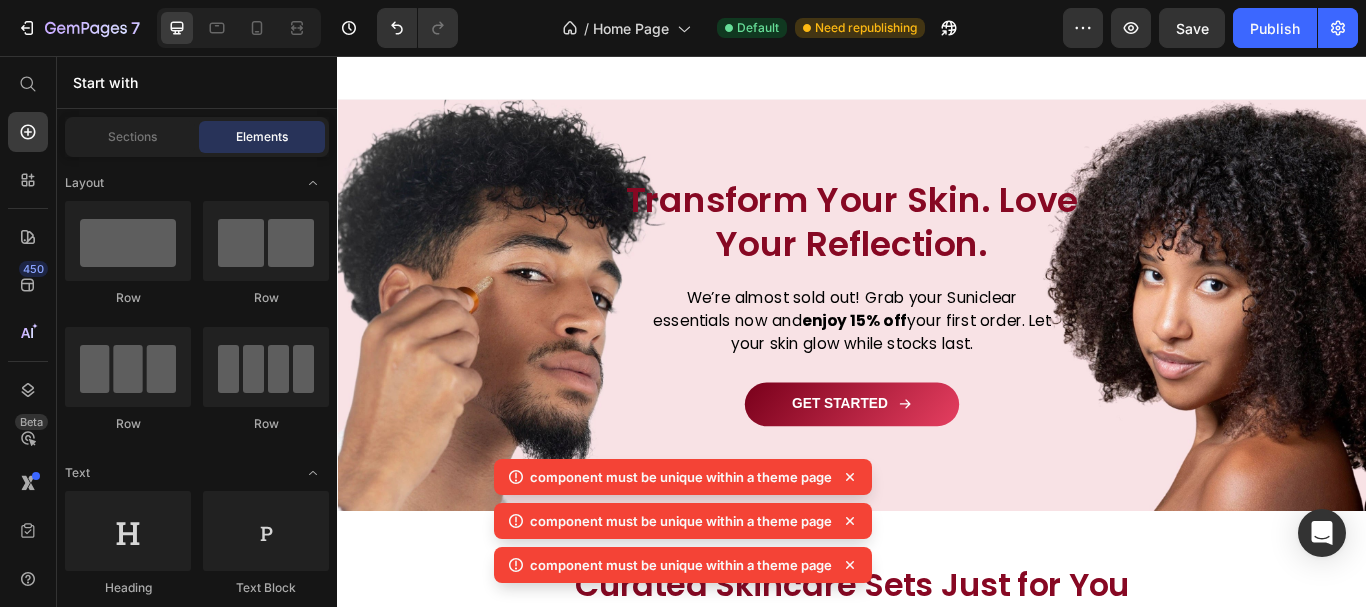 scroll, scrollTop: 2981, scrollLeft: 0, axis: vertical 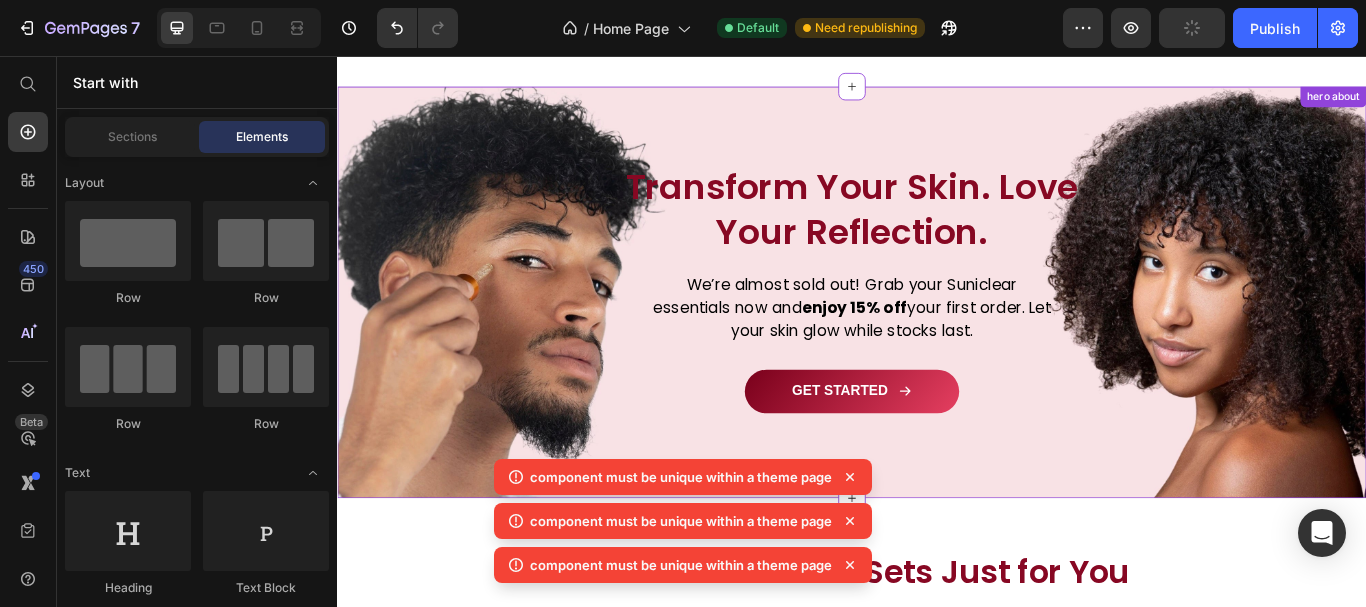 click at bounding box center [937, 332] 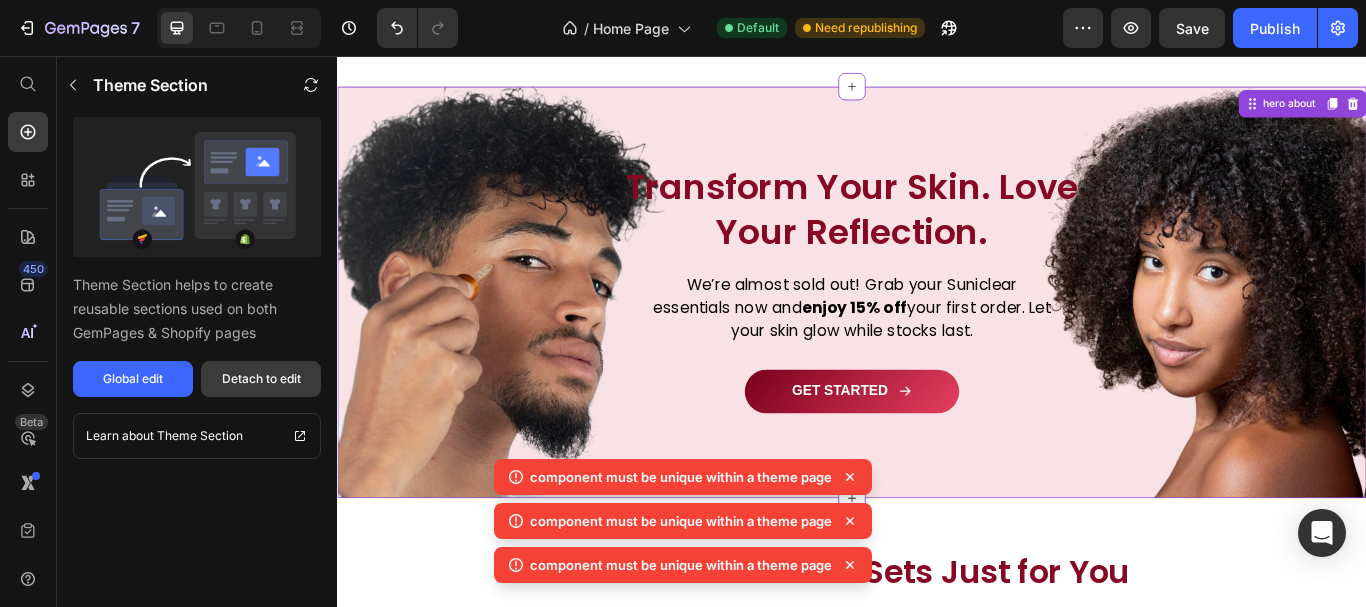 click on "Detach to edit" at bounding box center [261, 379] 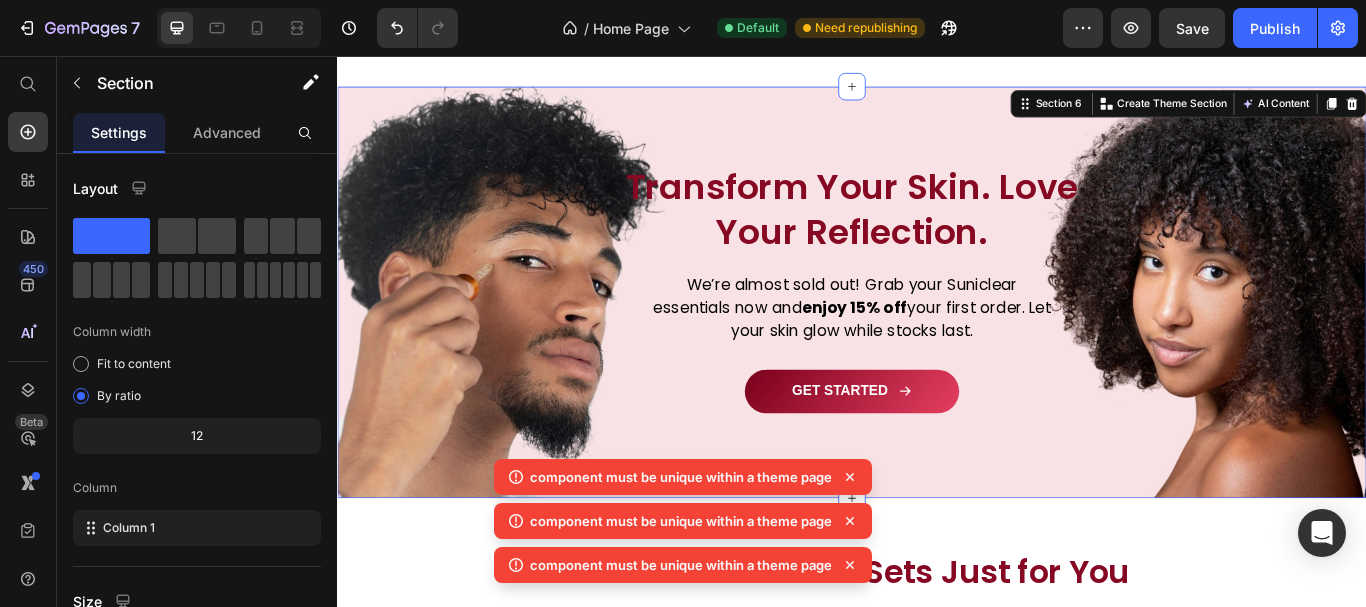 click 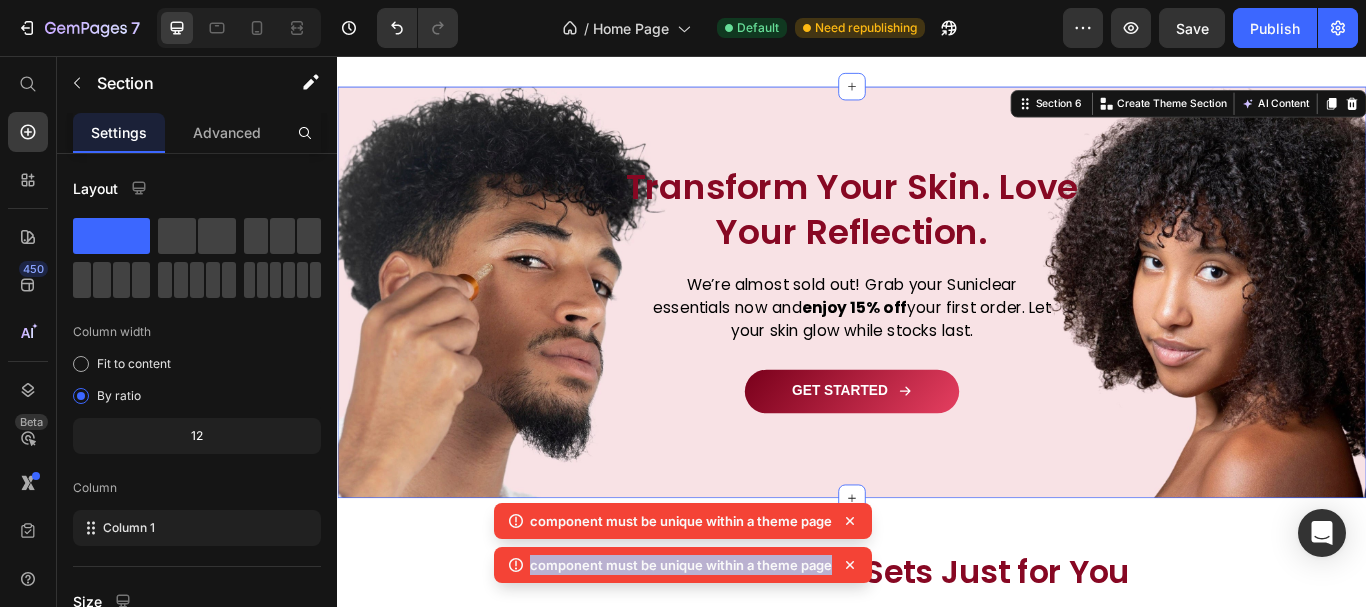 click 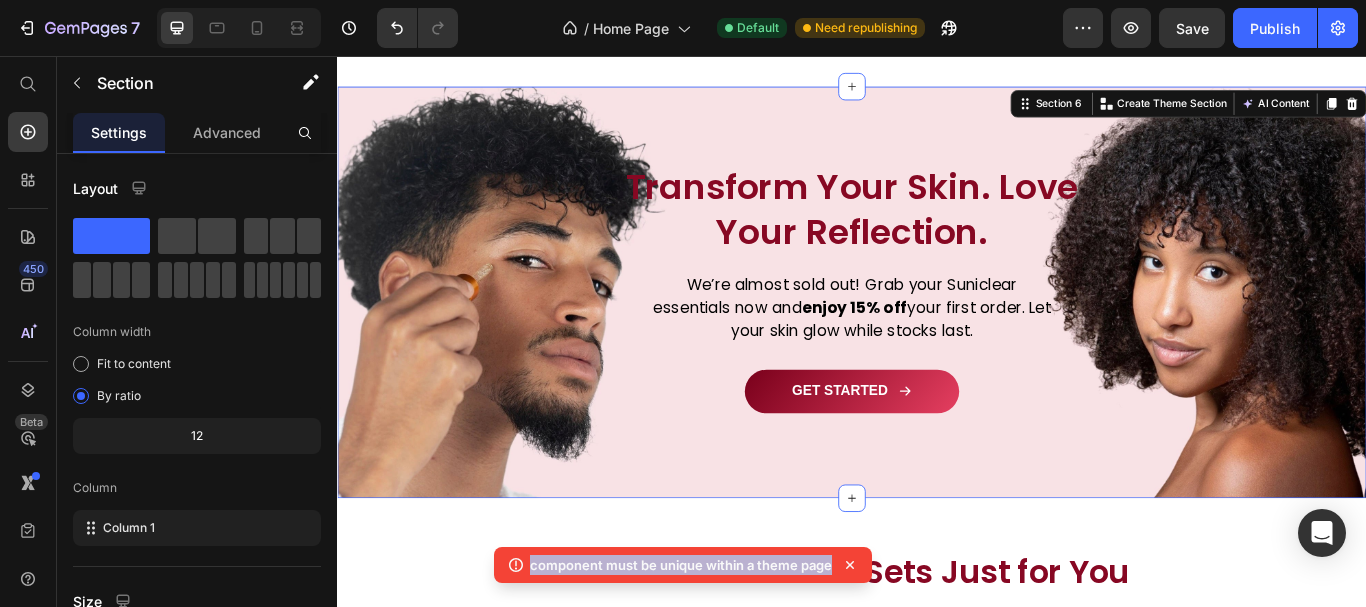 click 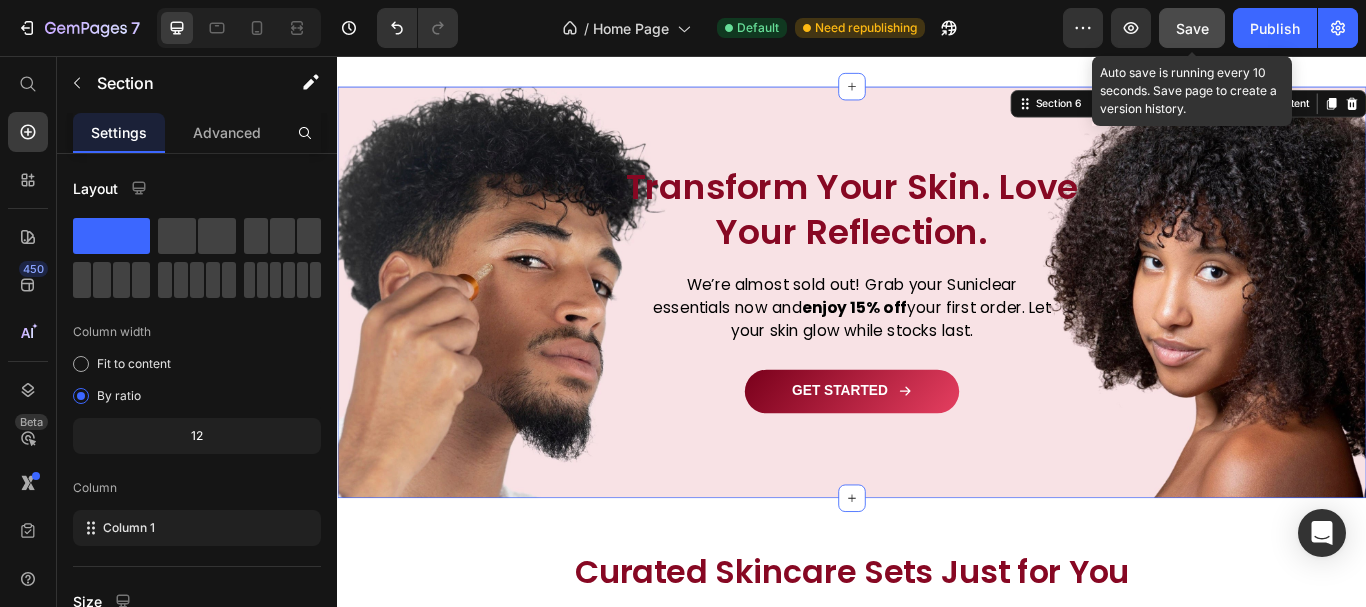 click on "Save" 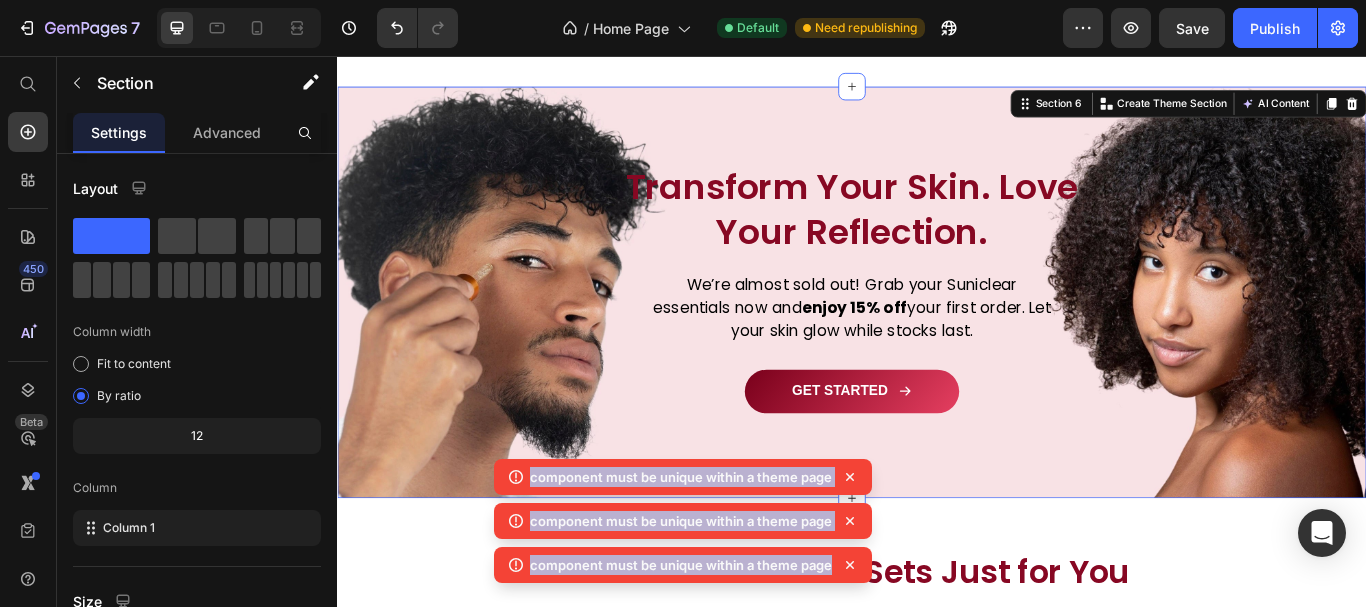 click 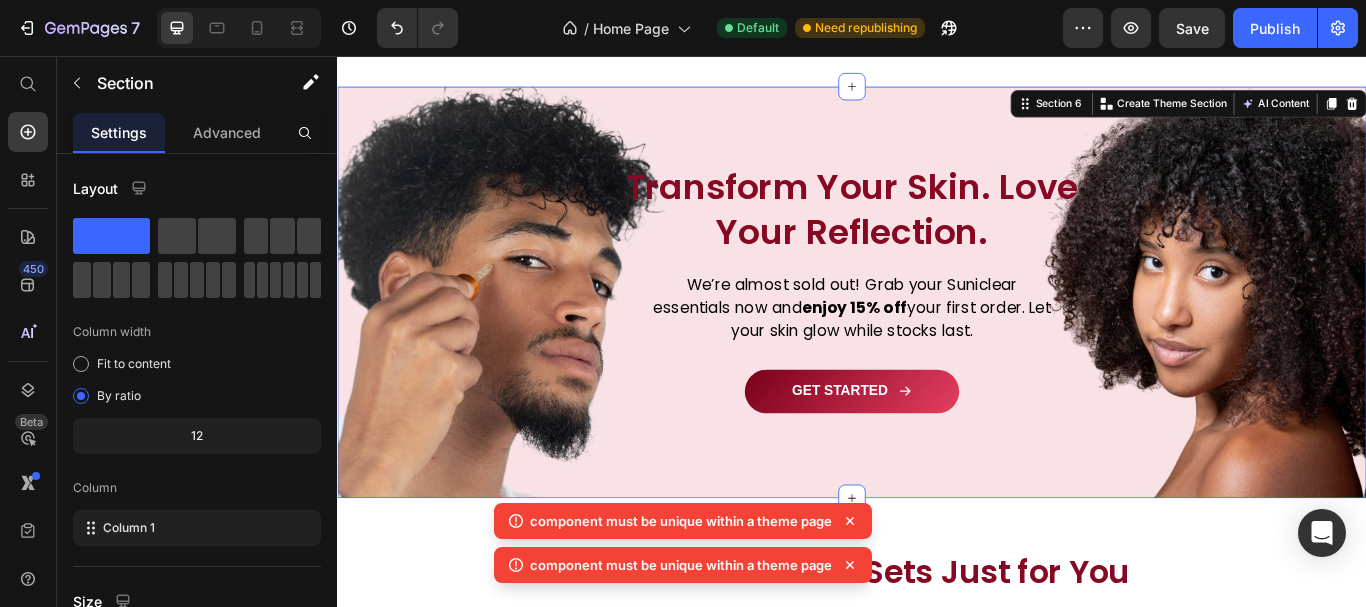 click 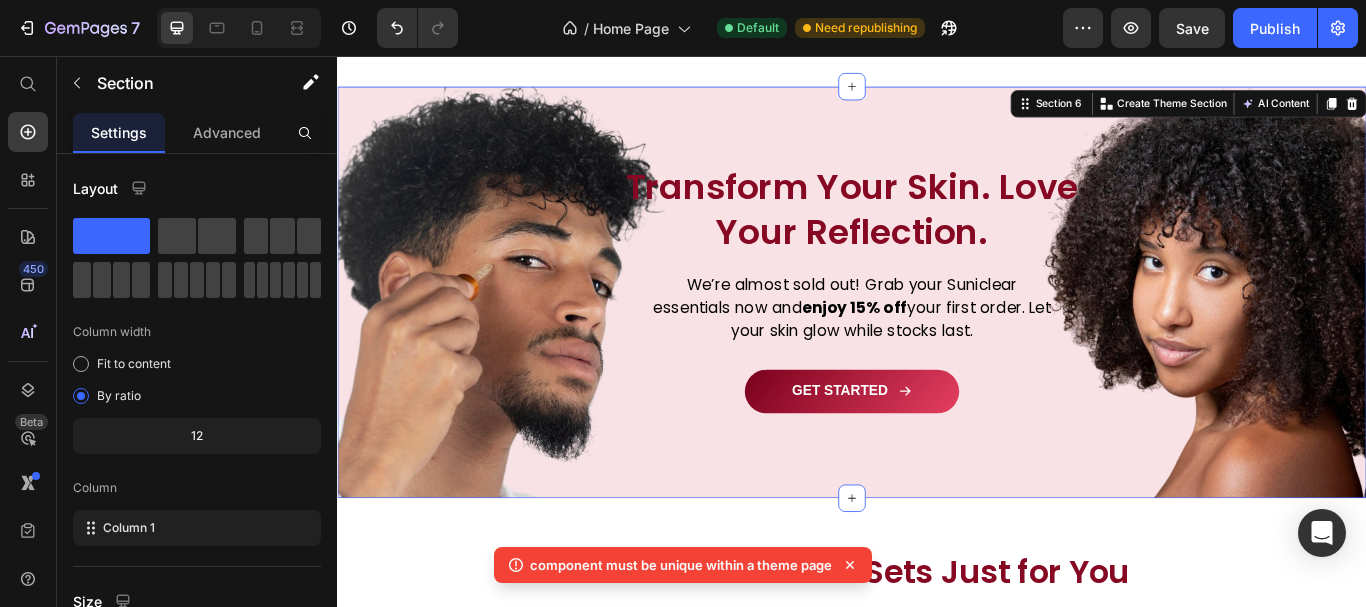 click 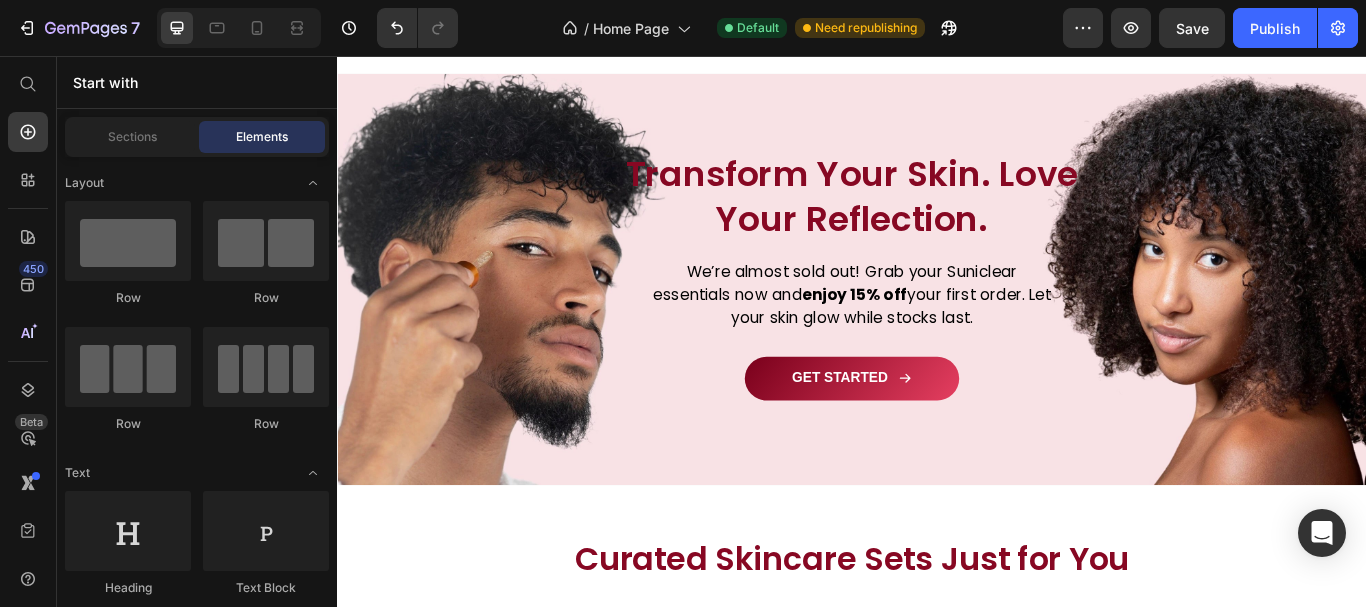 scroll, scrollTop: 2890, scrollLeft: 0, axis: vertical 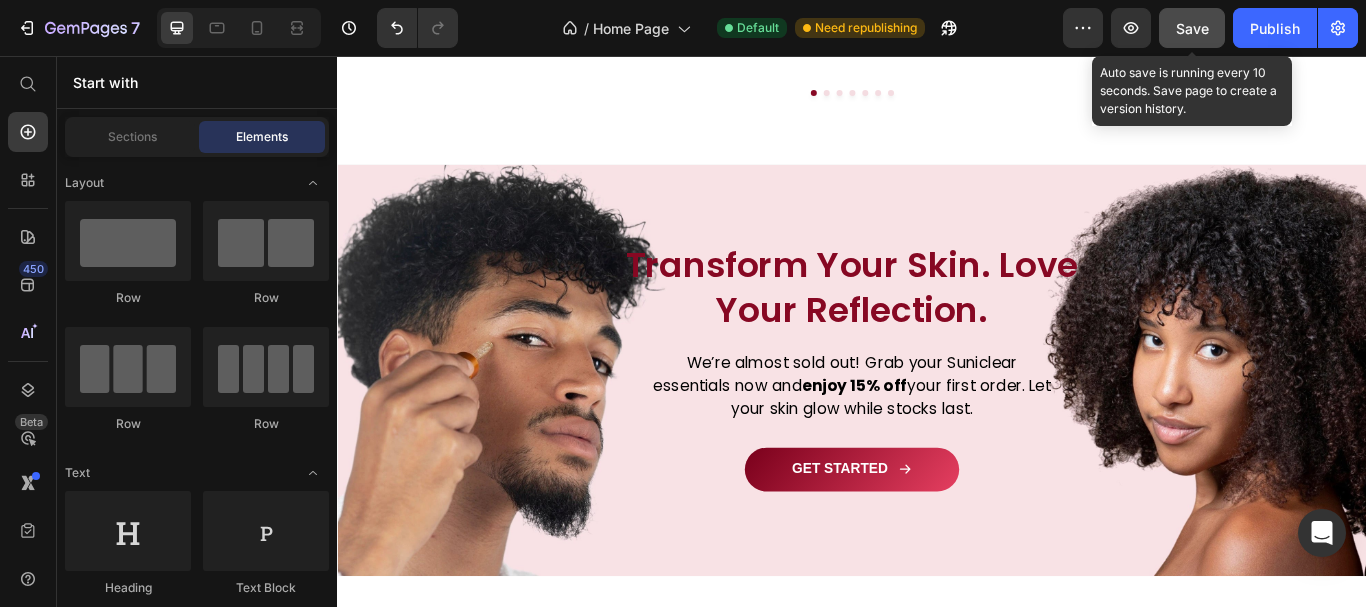 click on "Save" at bounding box center [1192, 28] 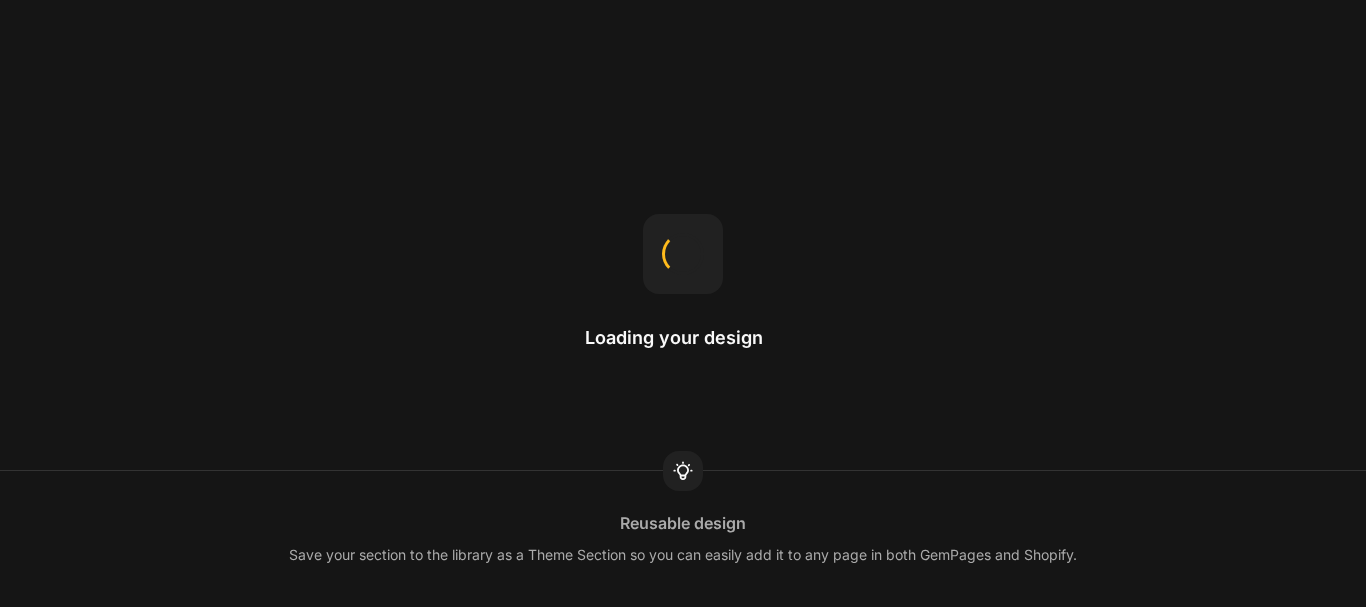 scroll, scrollTop: 0, scrollLeft: 0, axis: both 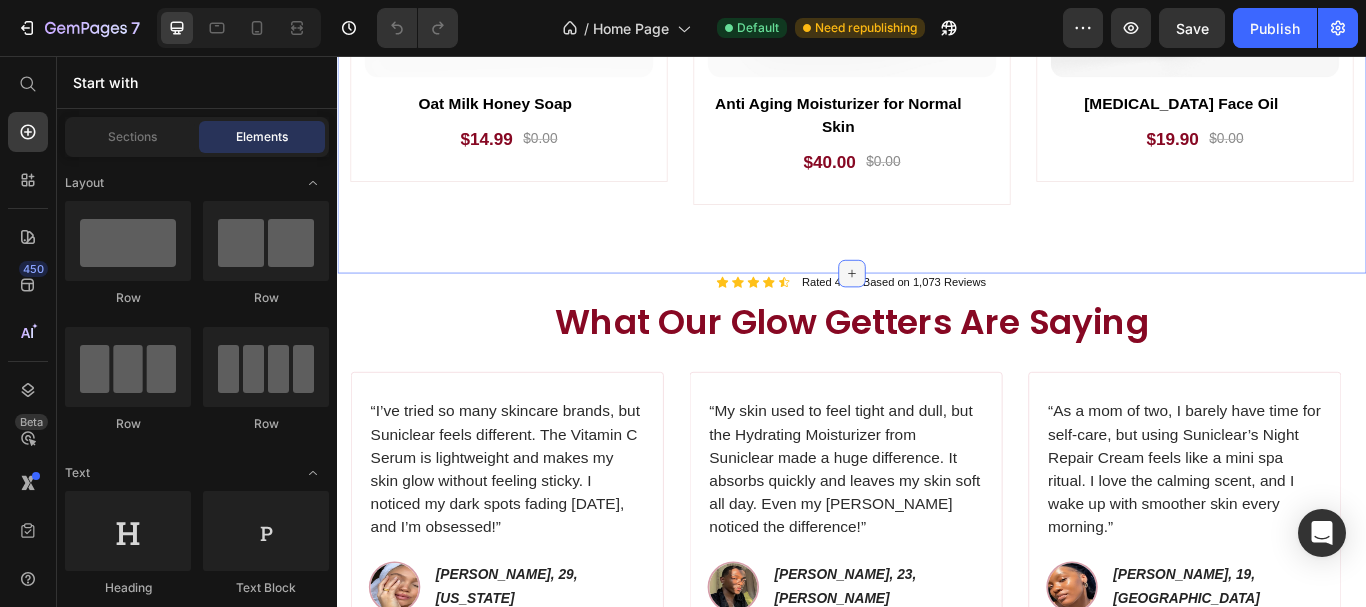 click at bounding box center (937, 310) 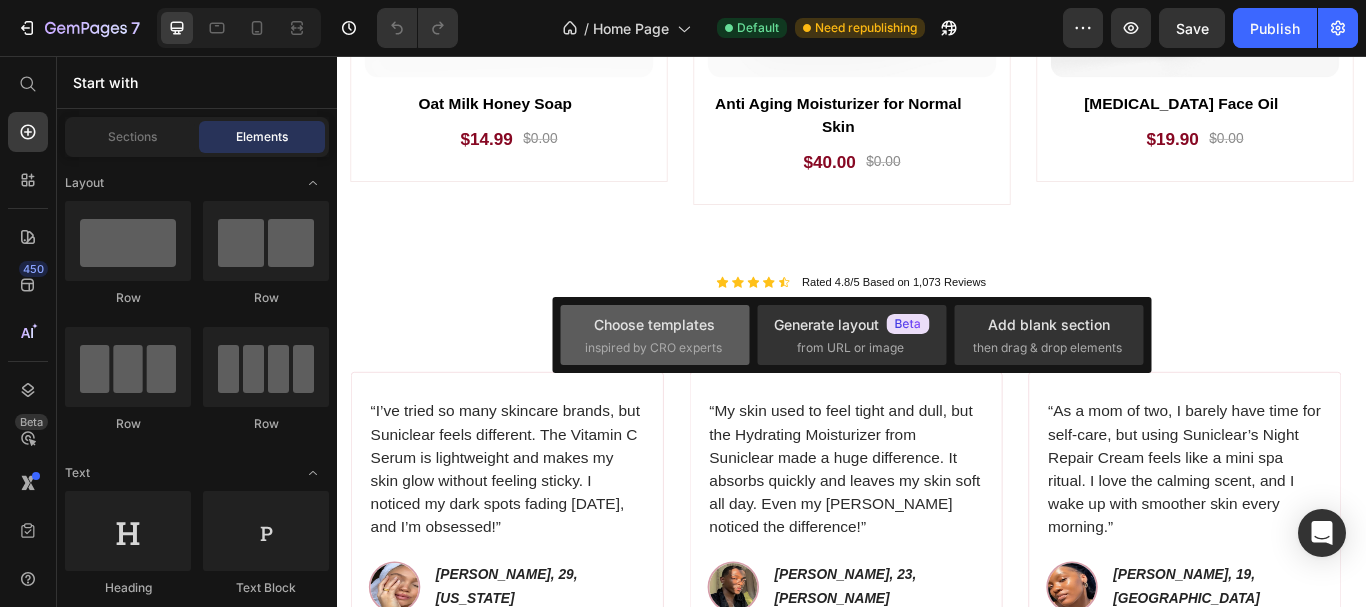 click on "Choose templates" at bounding box center [654, 324] 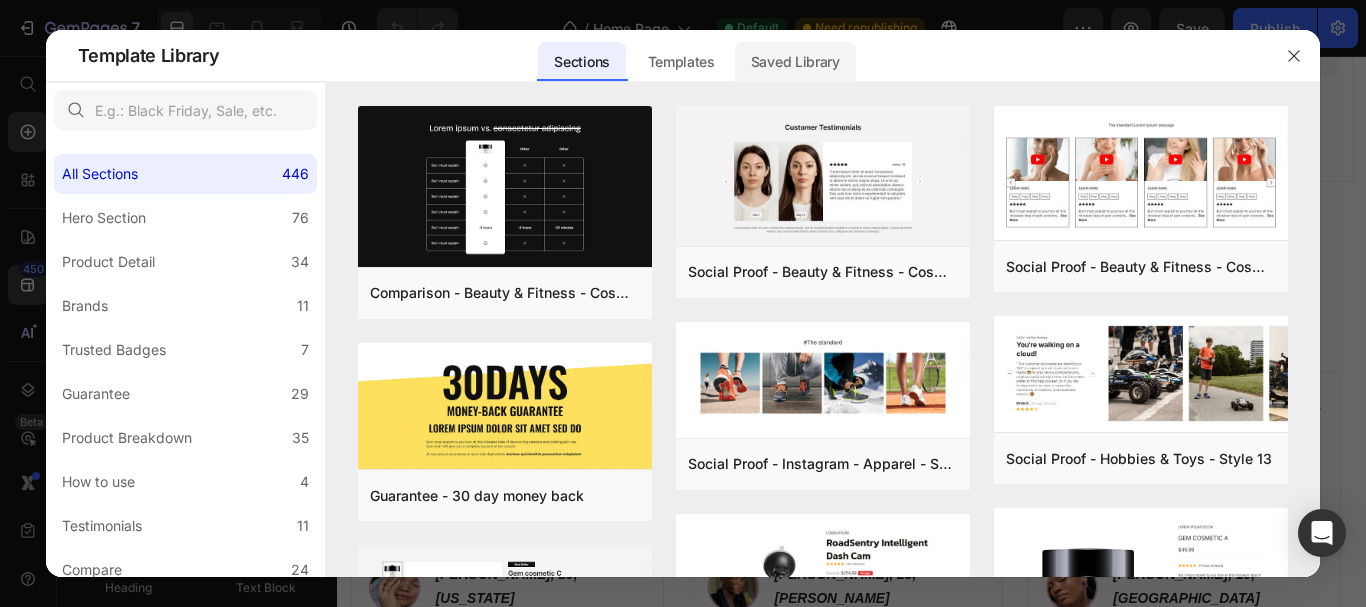 click on "Saved Library" 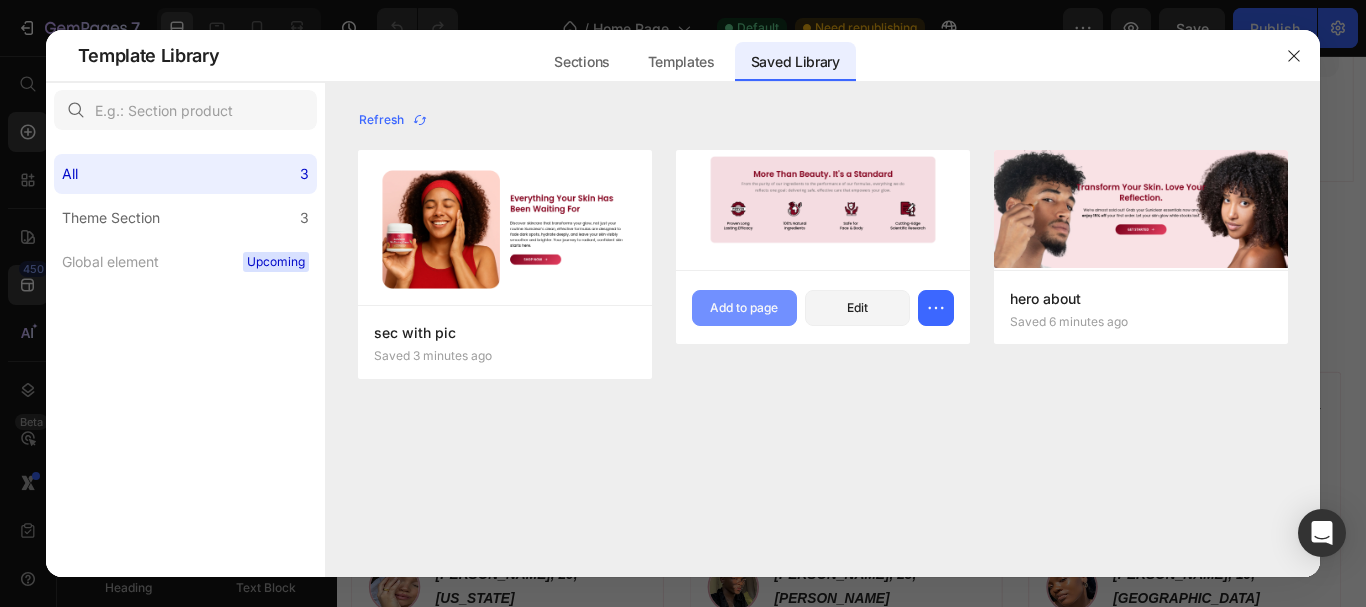 click on "Add to page" at bounding box center [744, 308] 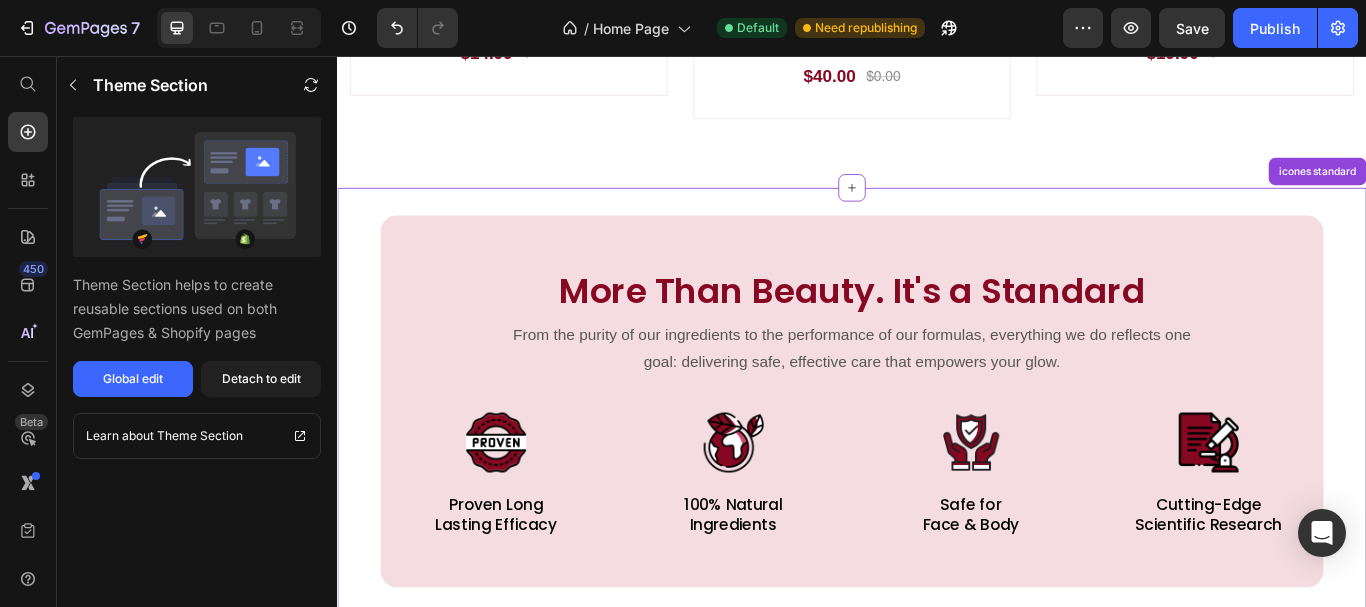 scroll, scrollTop: 1932, scrollLeft: 0, axis: vertical 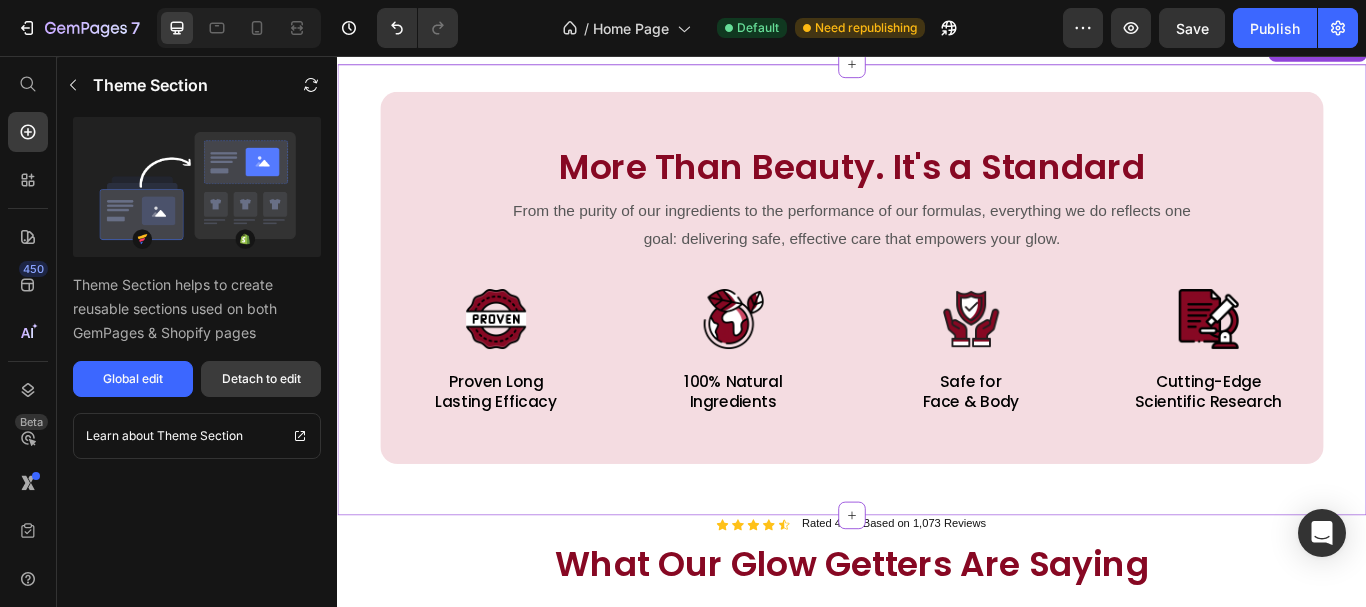 click on "Detach to edit" at bounding box center [261, 379] 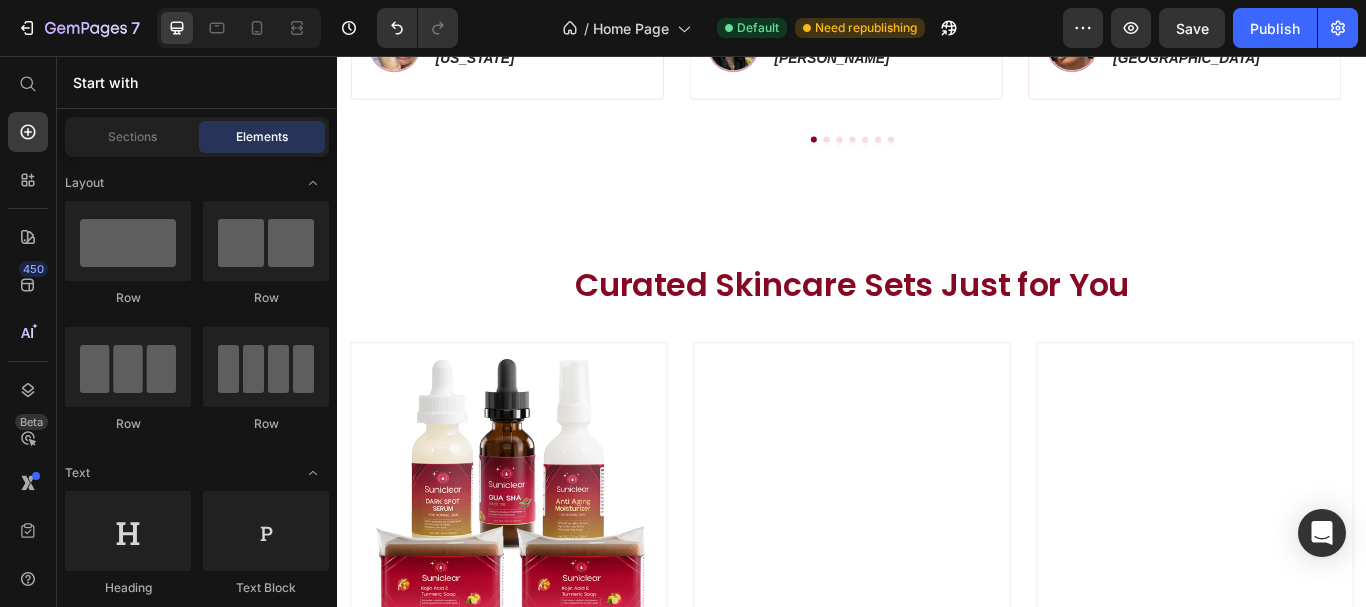 scroll, scrollTop: 2756, scrollLeft: 0, axis: vertical 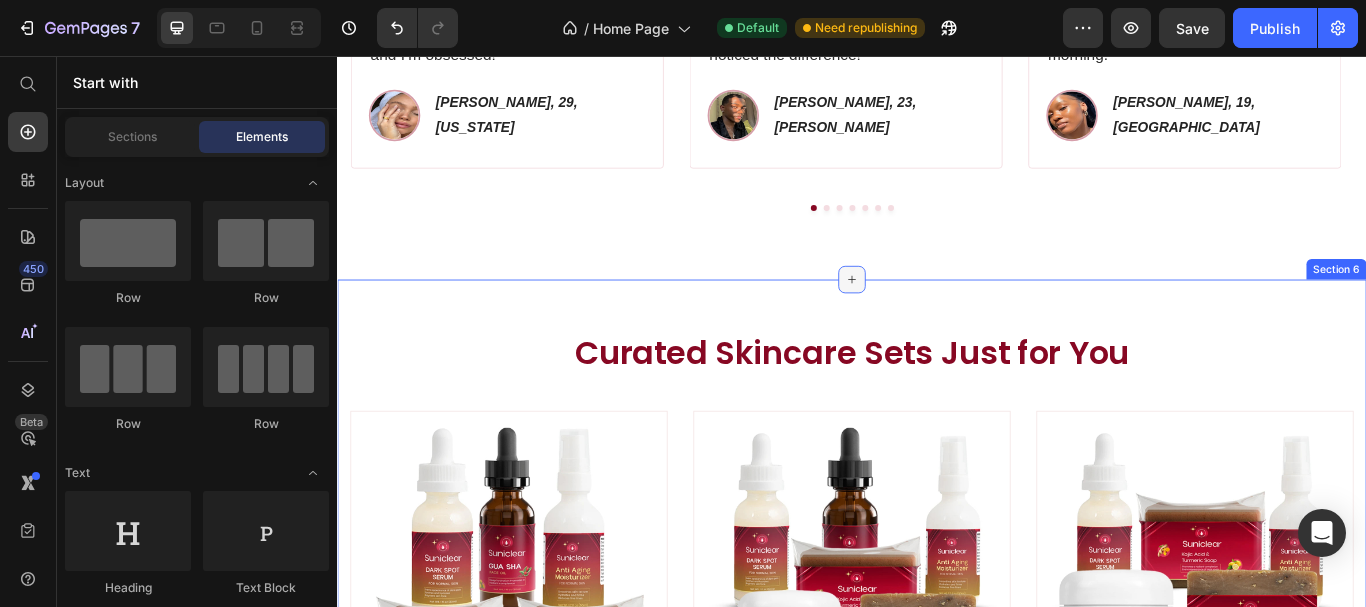 click 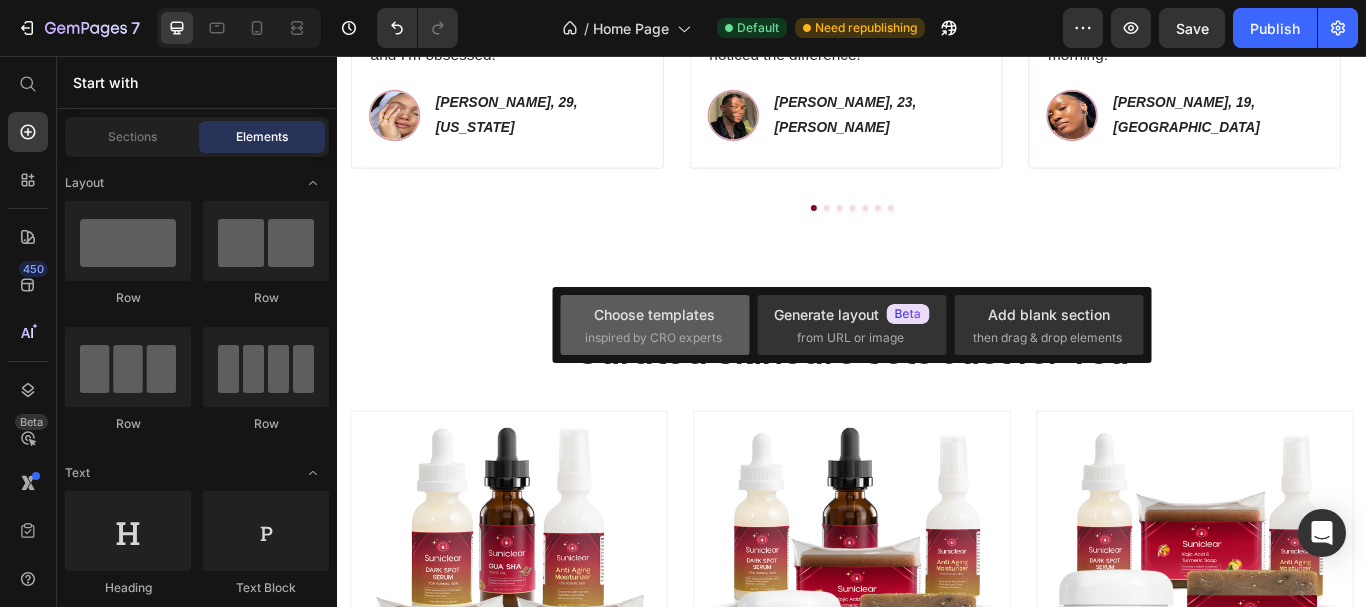 click on "Choose templates  inspired by CRO experts" 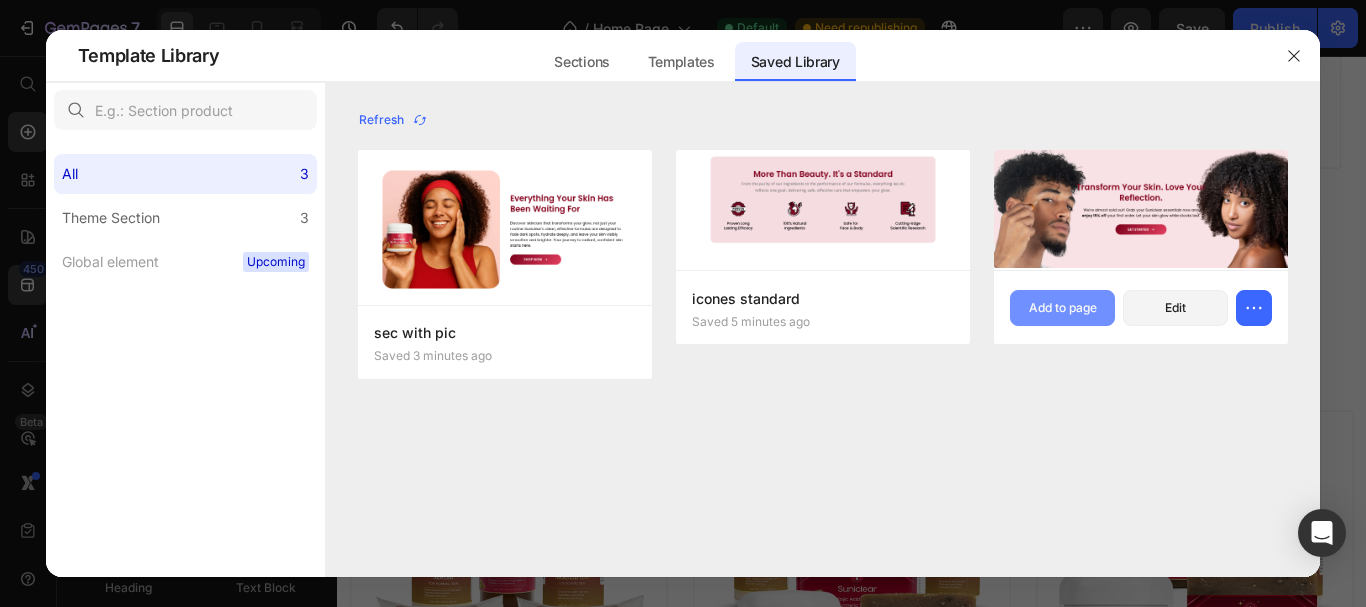 click on "Add to page" at bounding box center [1063, 308] 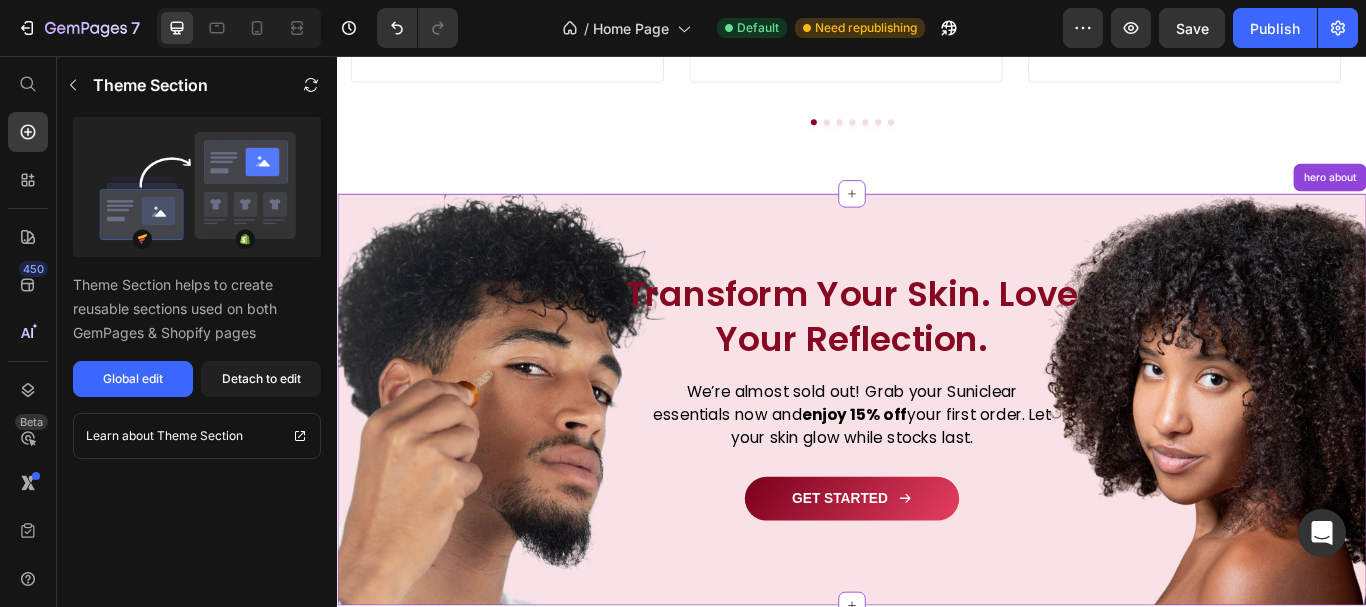 scroll, scrollTop: 2988, scrollLeft: 0, axis: vertical 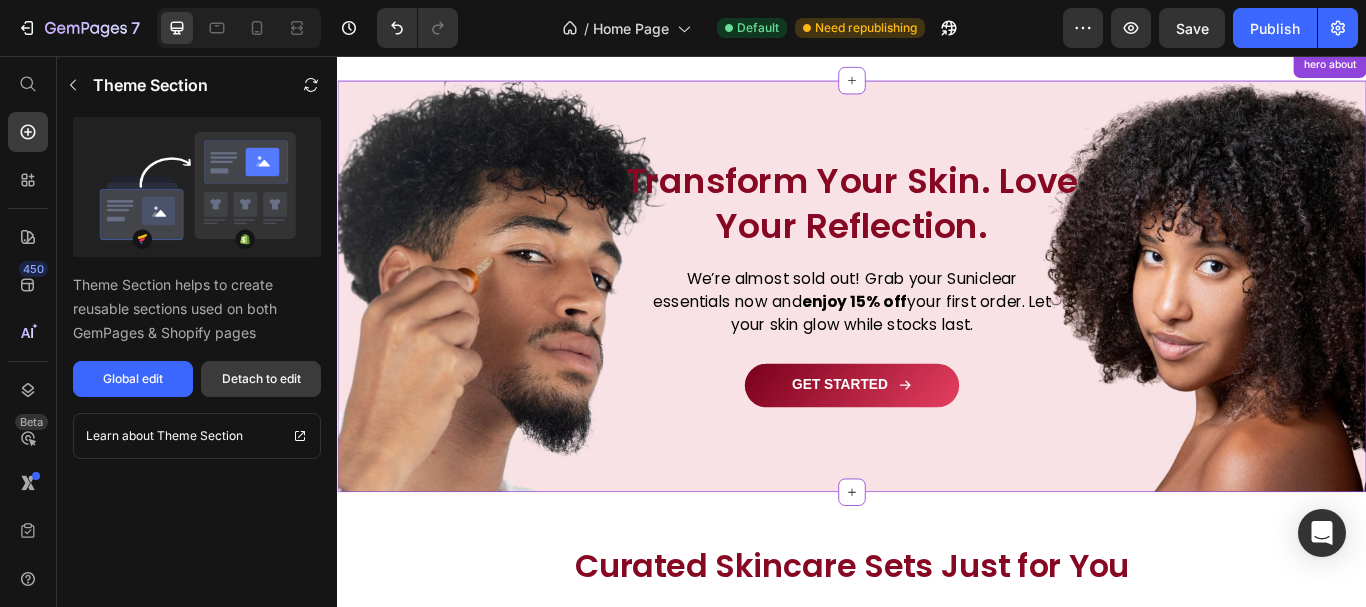 click on "Detach to edit" at bounding box center (261, 379) 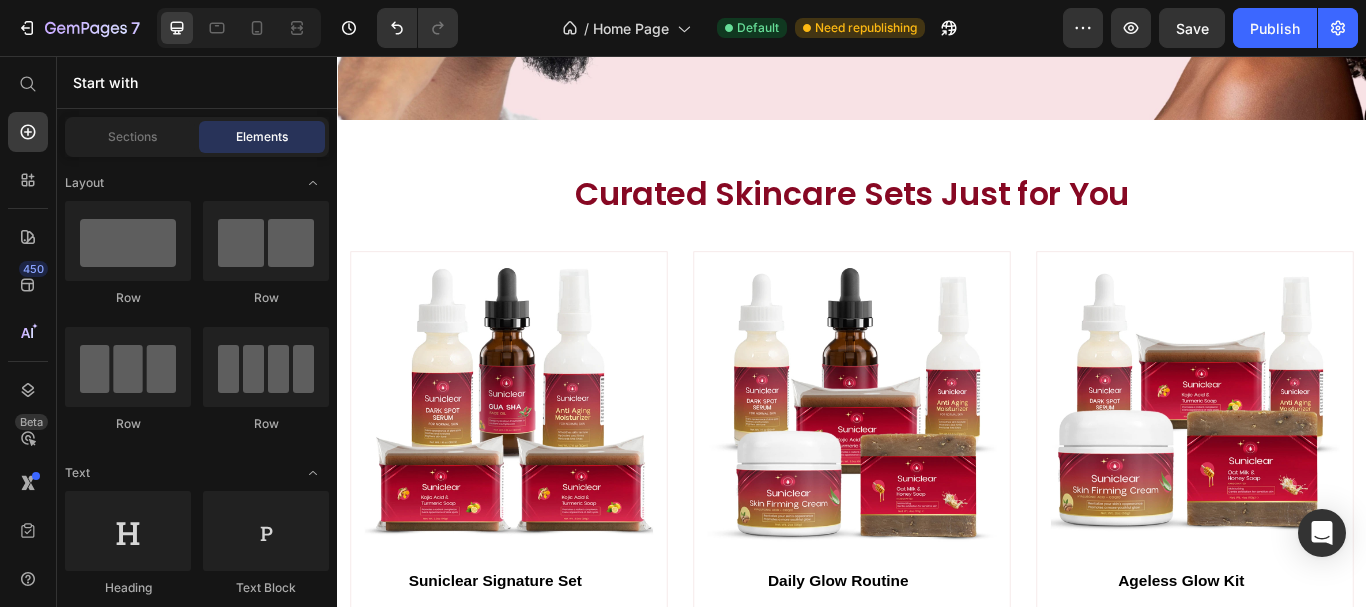 scroll, scrollTop: 3621, scrollLeft: 0, axis: vertical 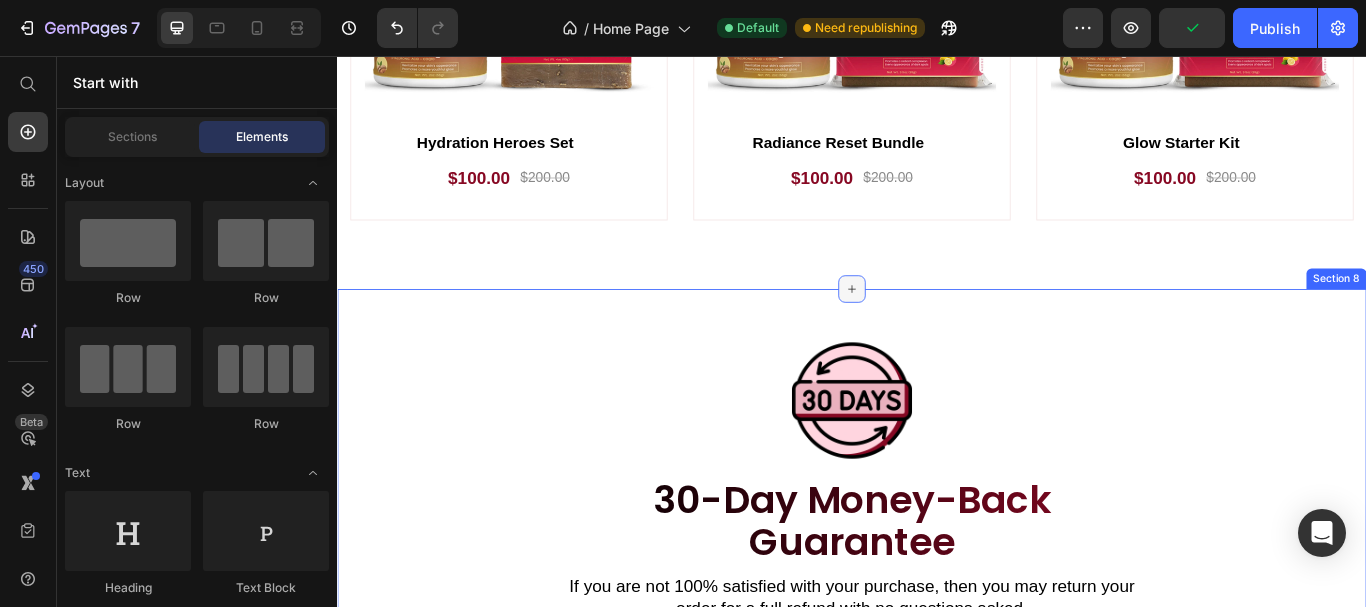 click at bounding box center (937, 328) 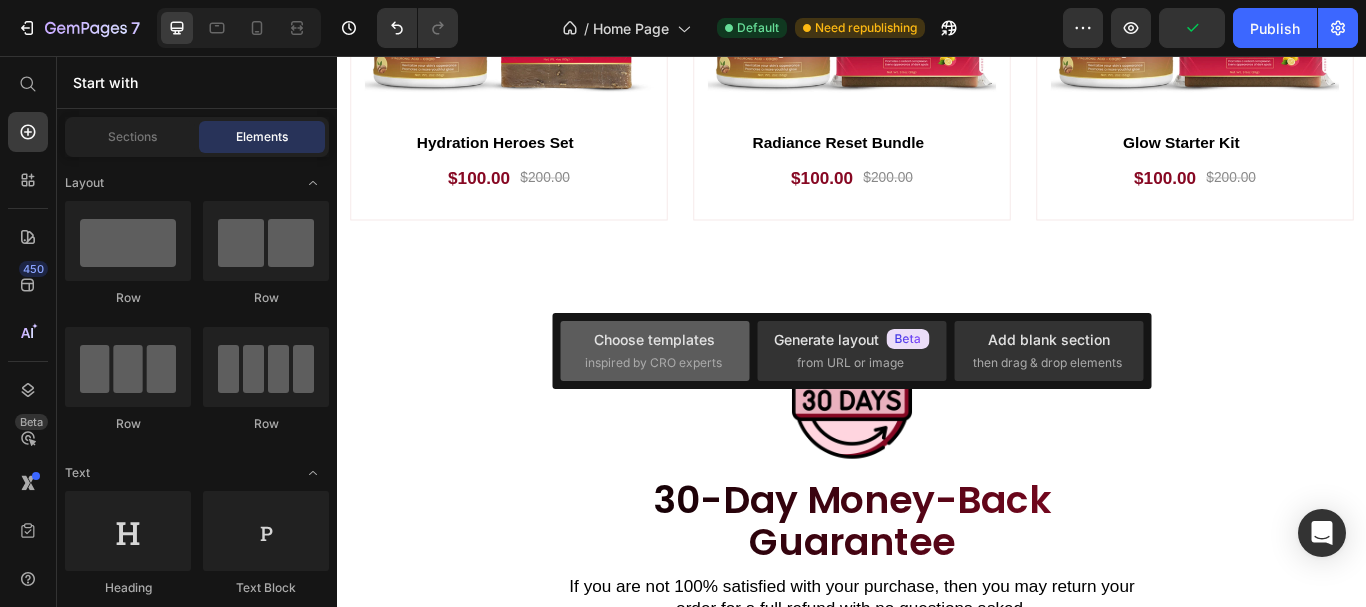 click on "Choose templates  inspired by CRO experts" at bounding box center (655, 350) 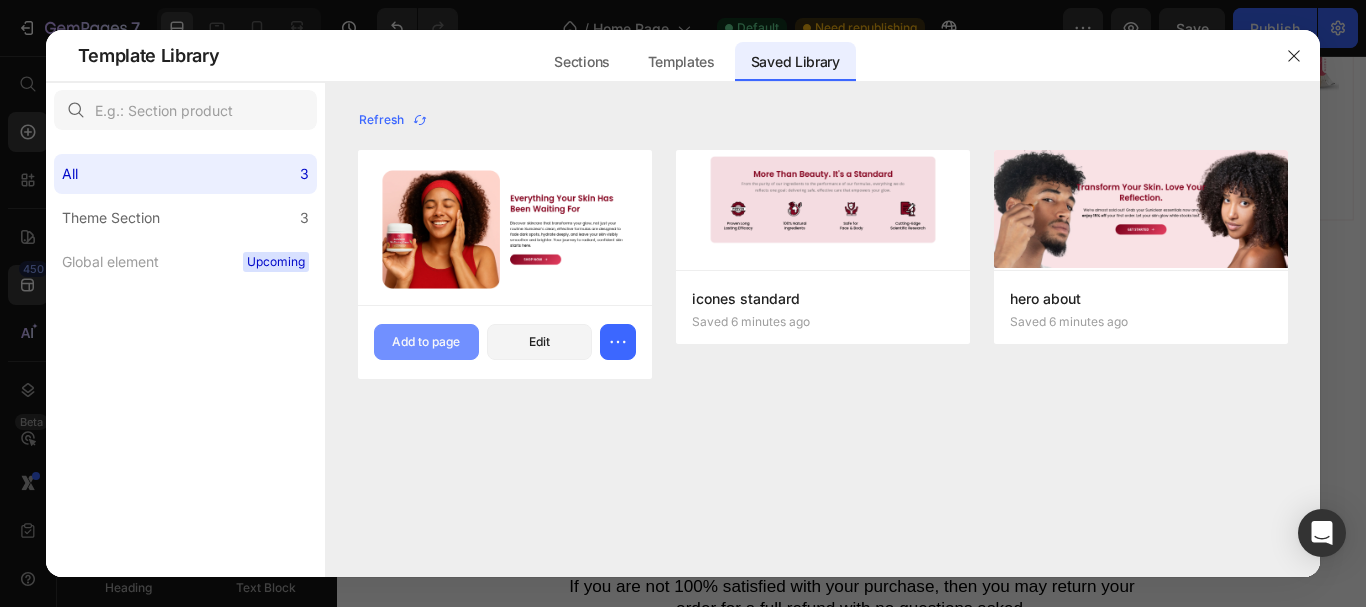 click on "Add to page" at bounding box center [426, 342] 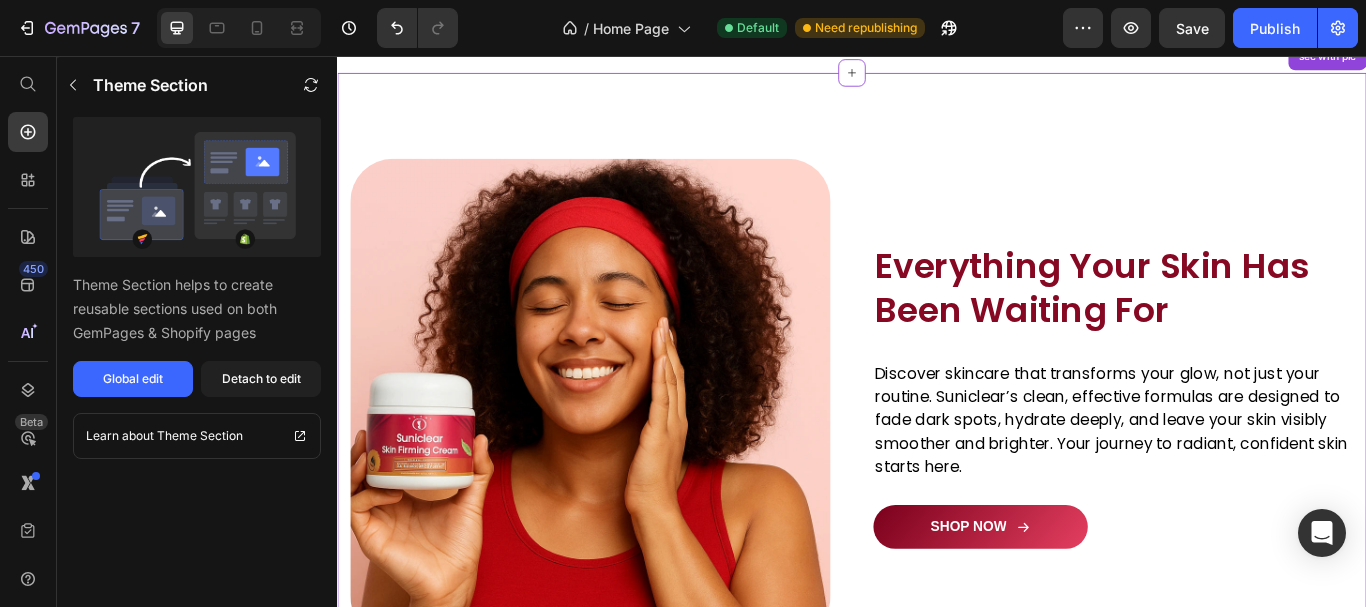 scroll, scrollTop: 4665, scrollLeft: 0, axis: vertical 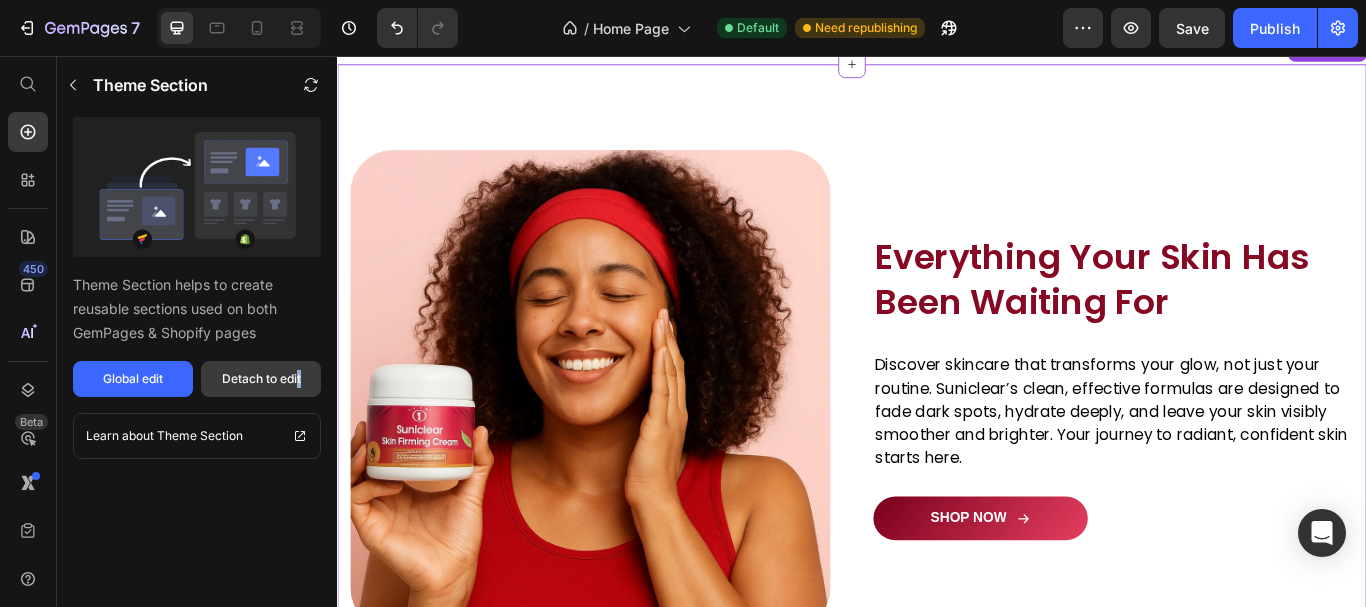 click on "Theme Section  Theme Section helps to create reusable sections used on both GemPages & Shopify pages  Global edit  Detach to edit Learn about     Theme Section" at bounding box center (197, 331) 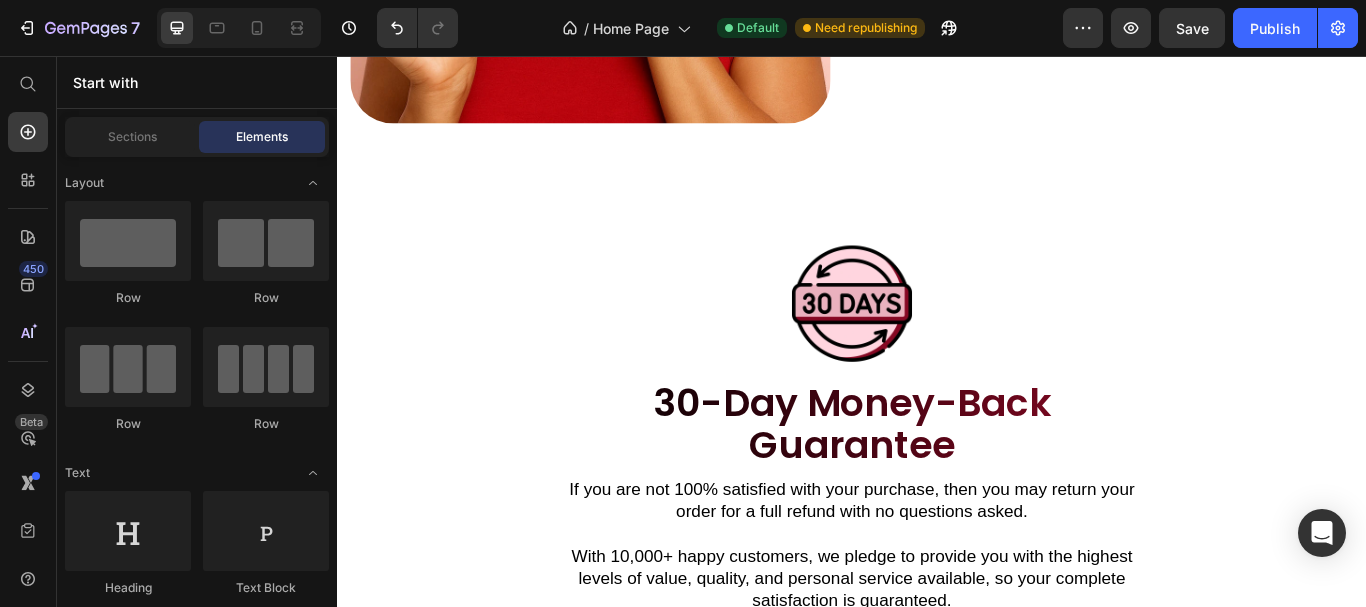 scroll, scrollTop: 5305, scrollLeft: 0, axis: vertical 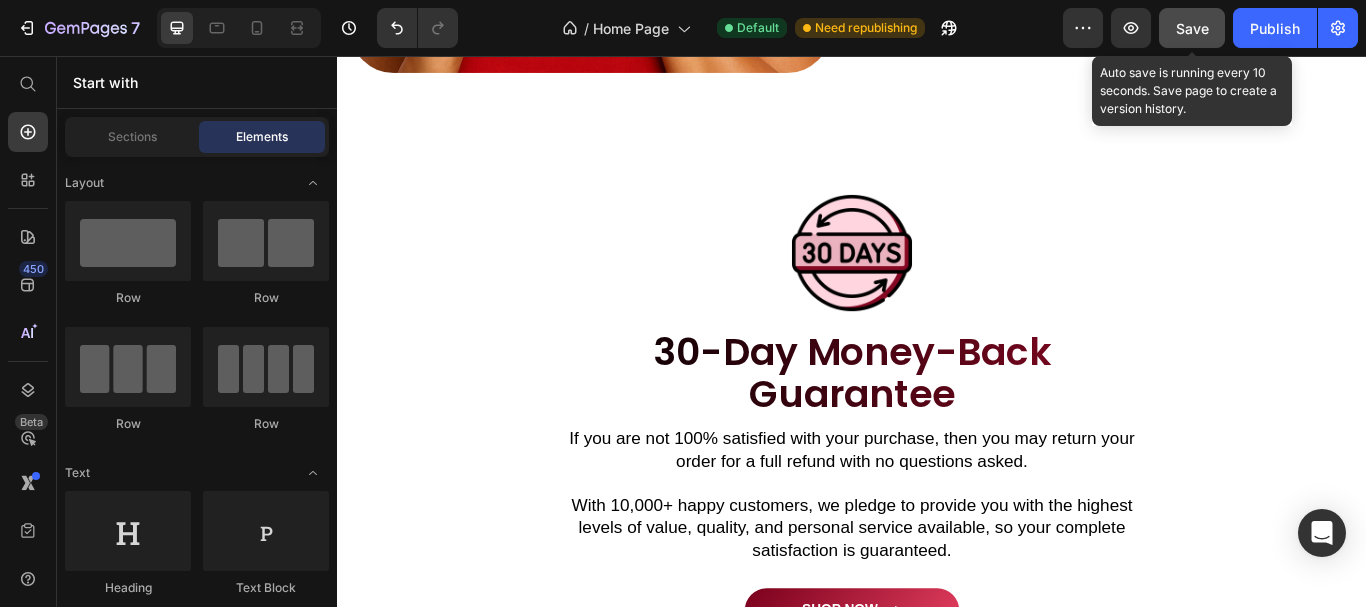 click on "Save" at bounding box center [1192, 28] 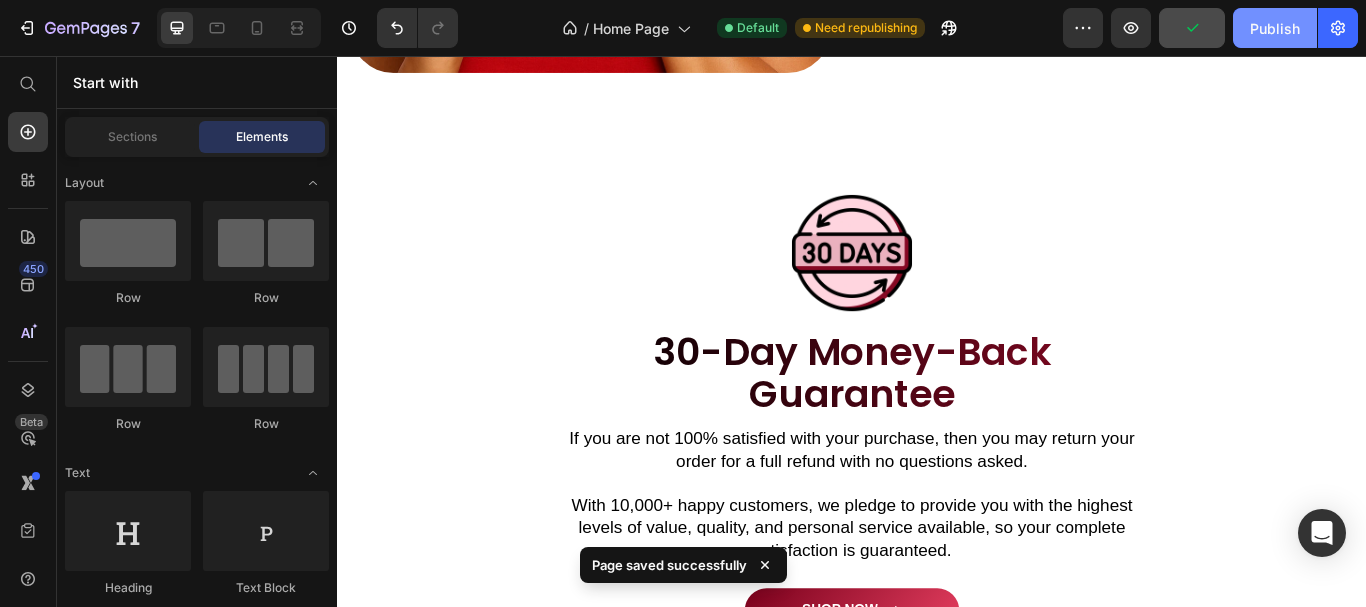 click on "Publish" at bounding box center [1275, 28] 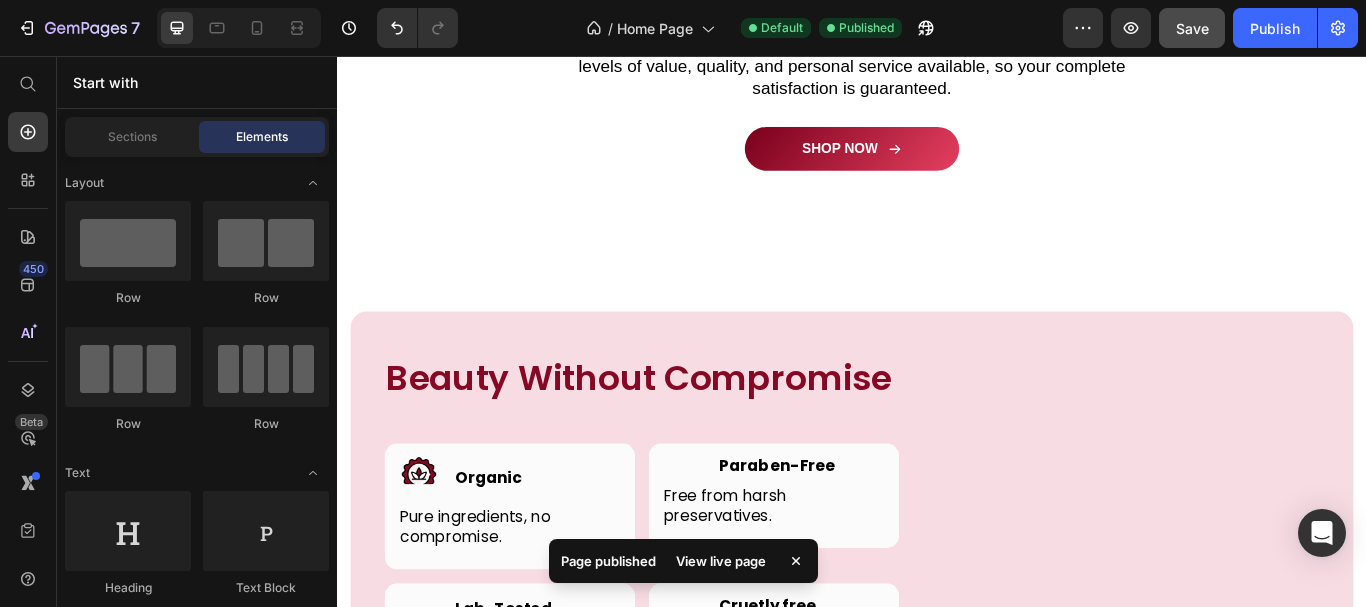 scroll, scrollTop: 5948, scrollLeft: 0, axis: vertical 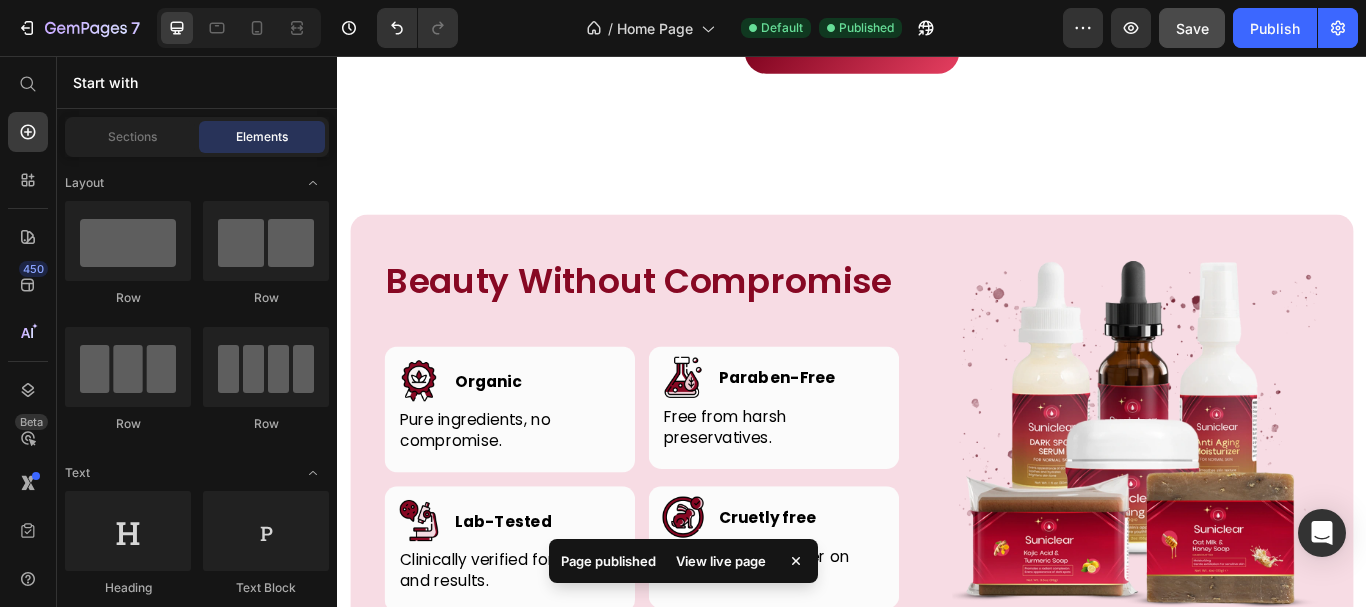 click 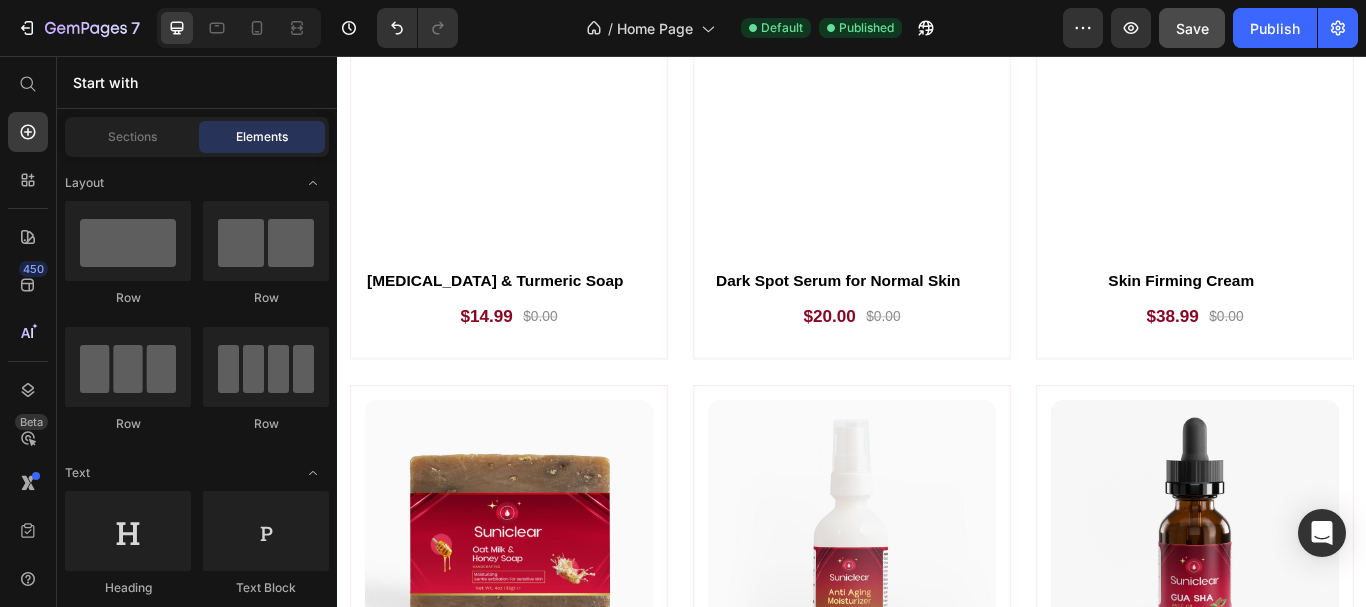 scroll, scrollTop: 1401, scrollLeft: 0, axis: vertical 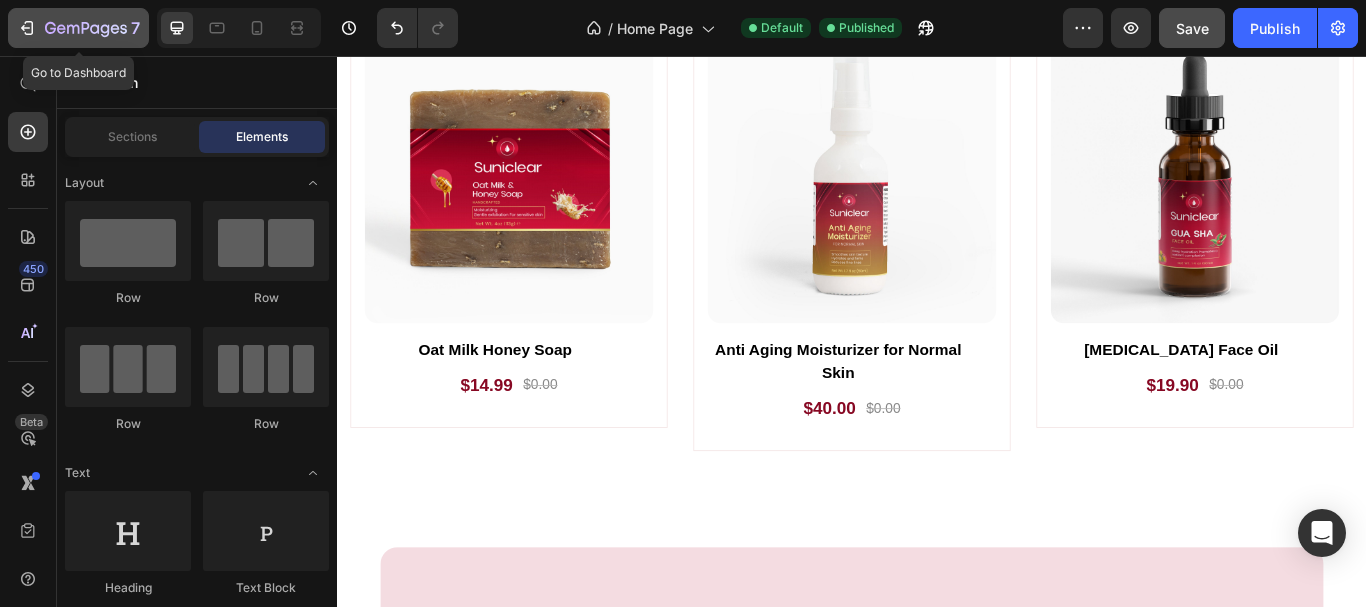 click 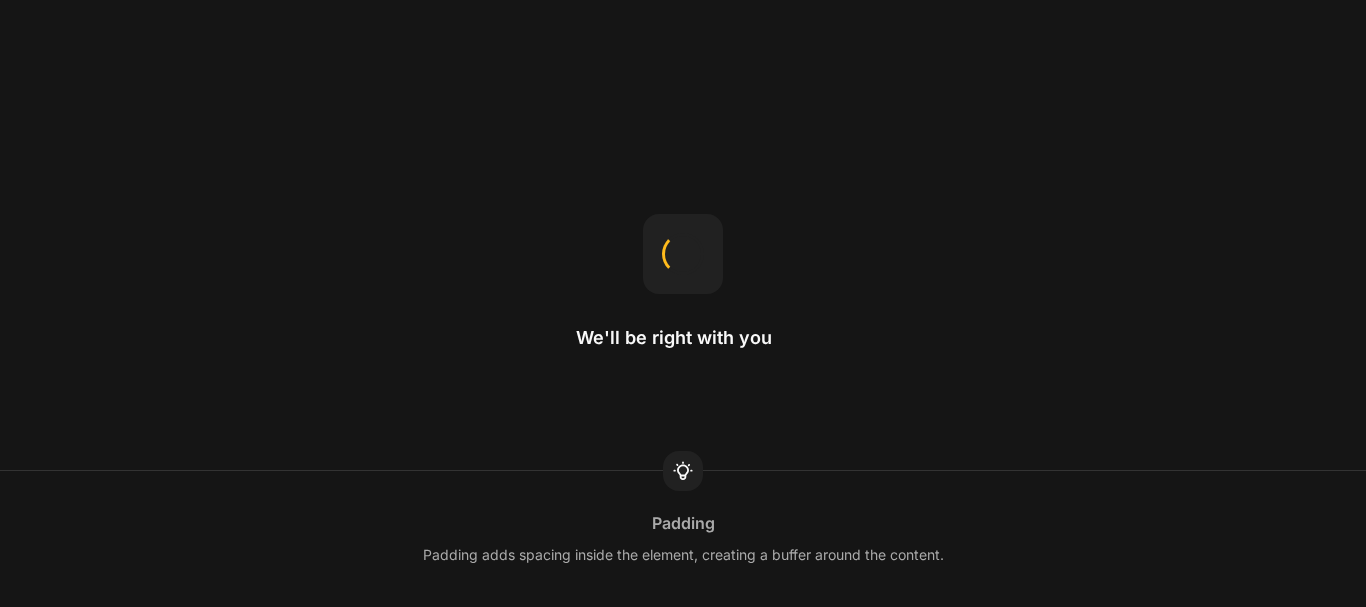 scroll, scrollTop: 0, scrollLeft: 0, axis: both 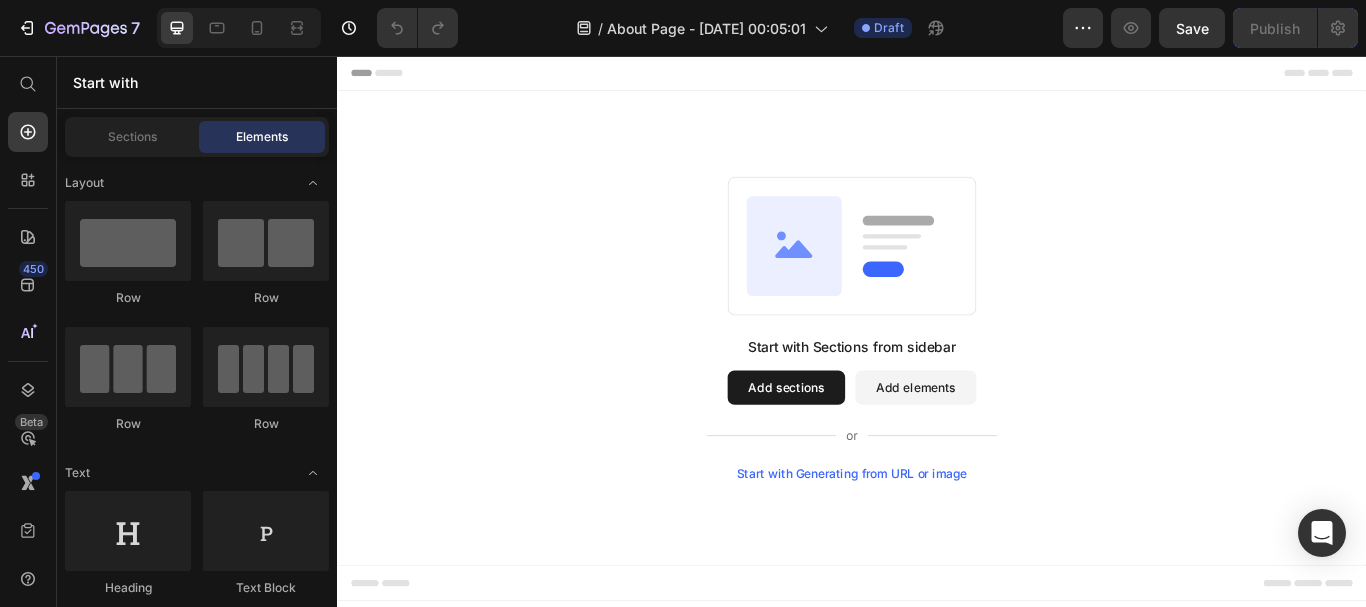 click on "Add sections" at bounding box center [860, 443] 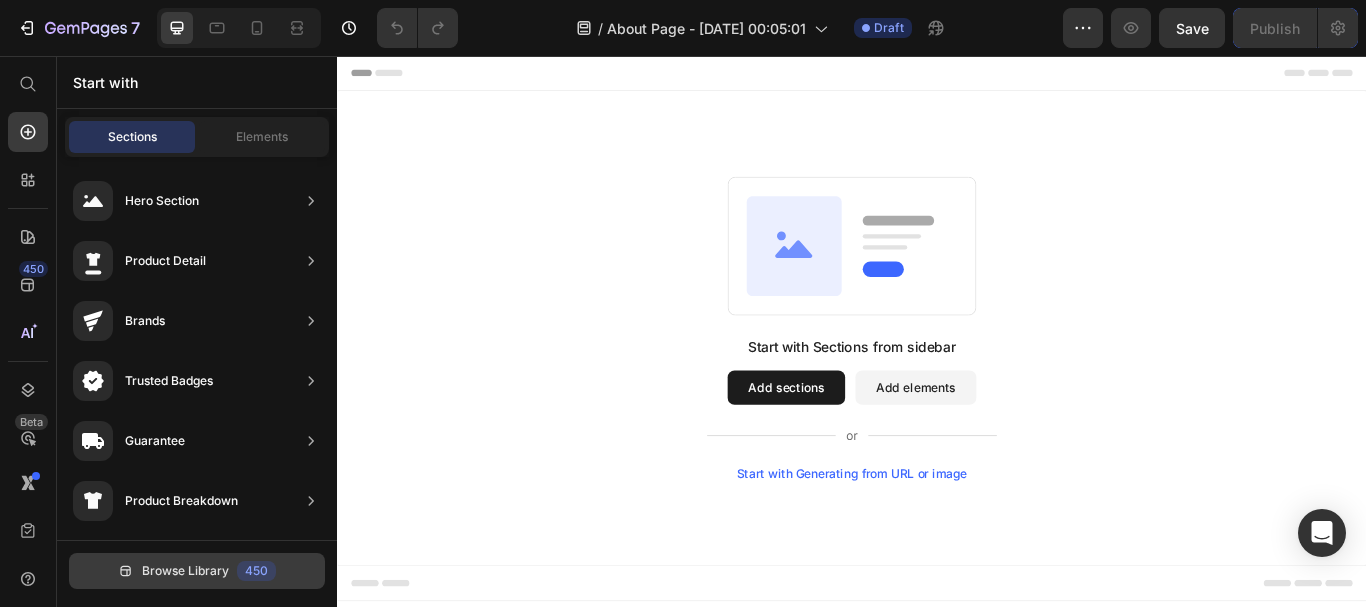 click on "Browse Library" at bounding box center [185, 571] 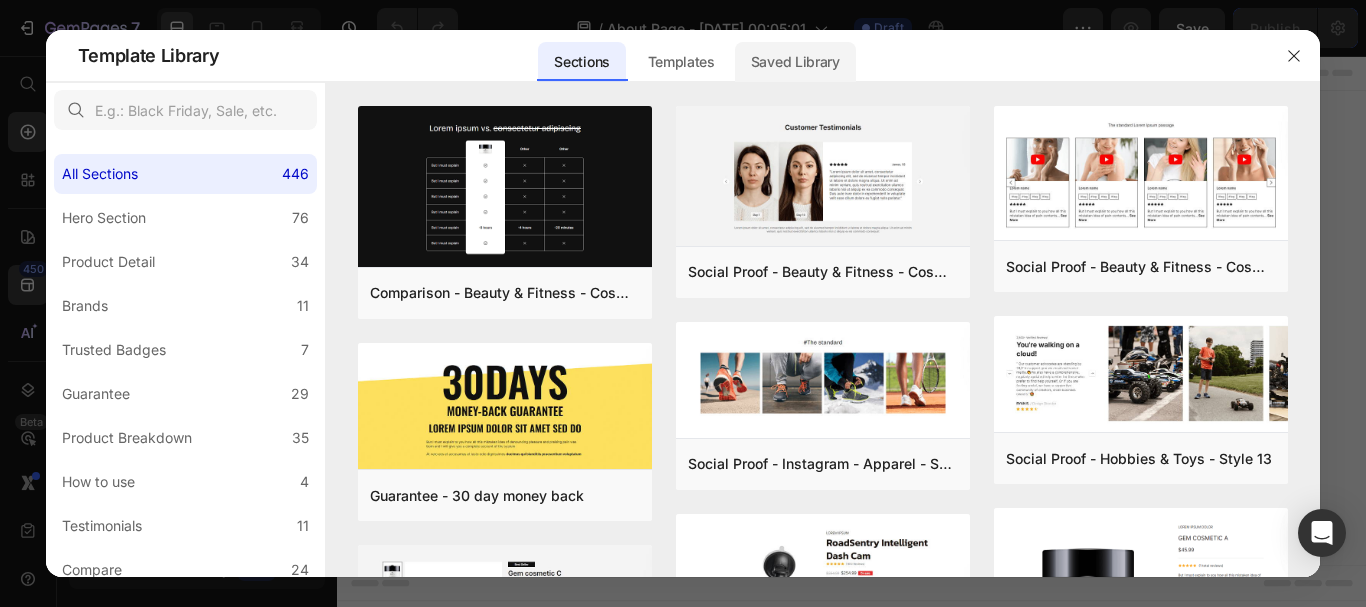 click on "Saved Library" 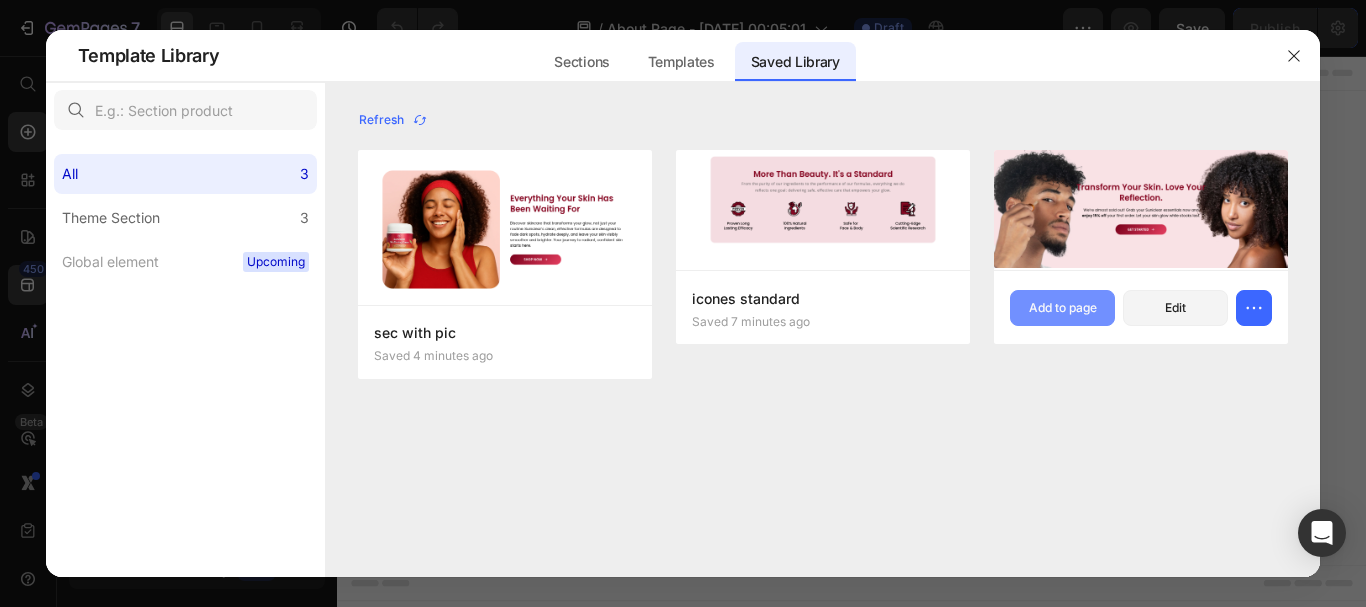 click on "Add to page" at bounding box center [1063, 308] 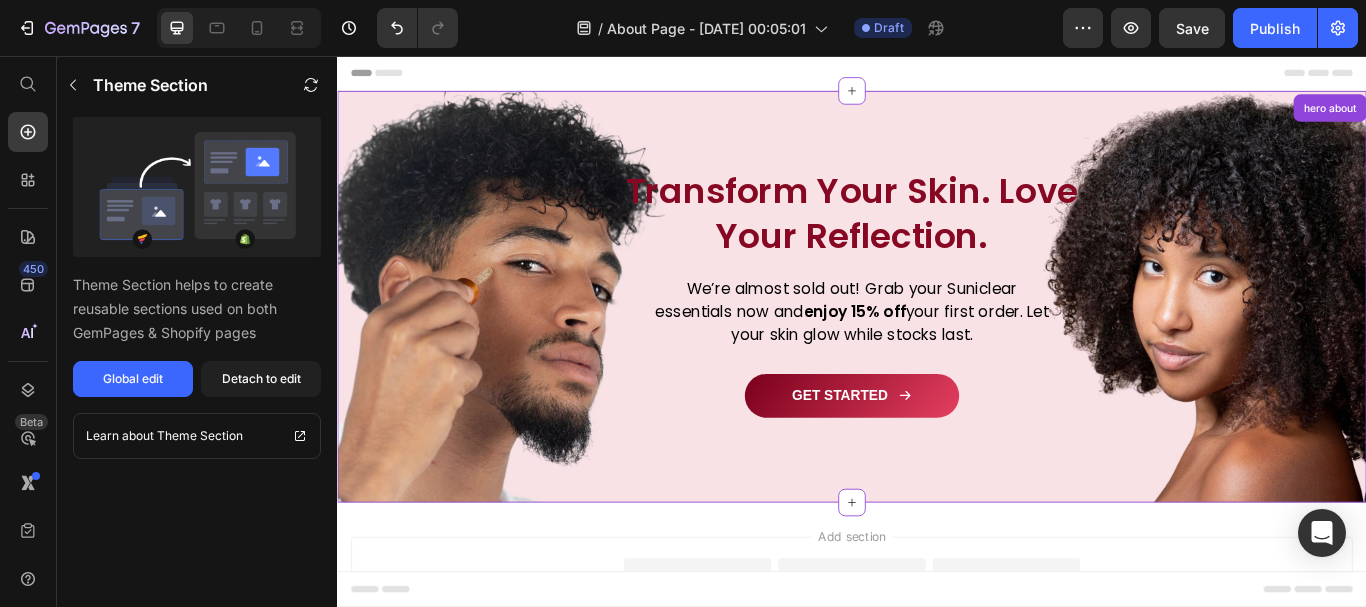 scroll, scrollTop: 41, scrollLeft: 0, axis: vertical 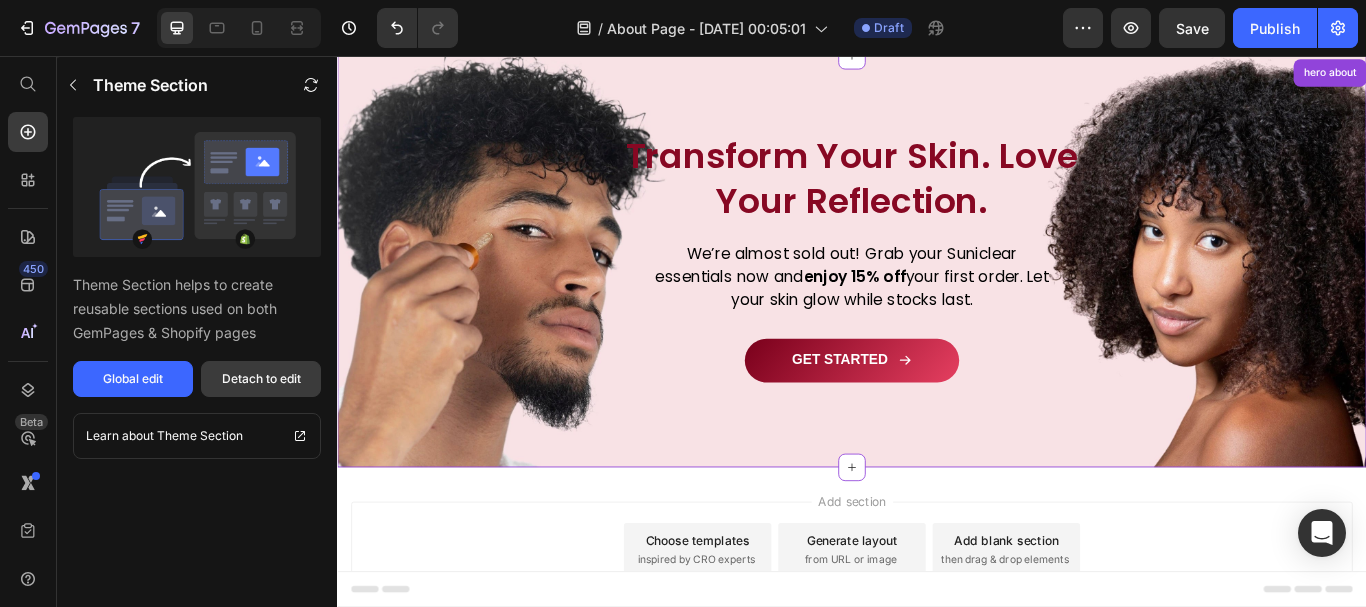 click on "Detach to edit" at bounding box center (261, 379) 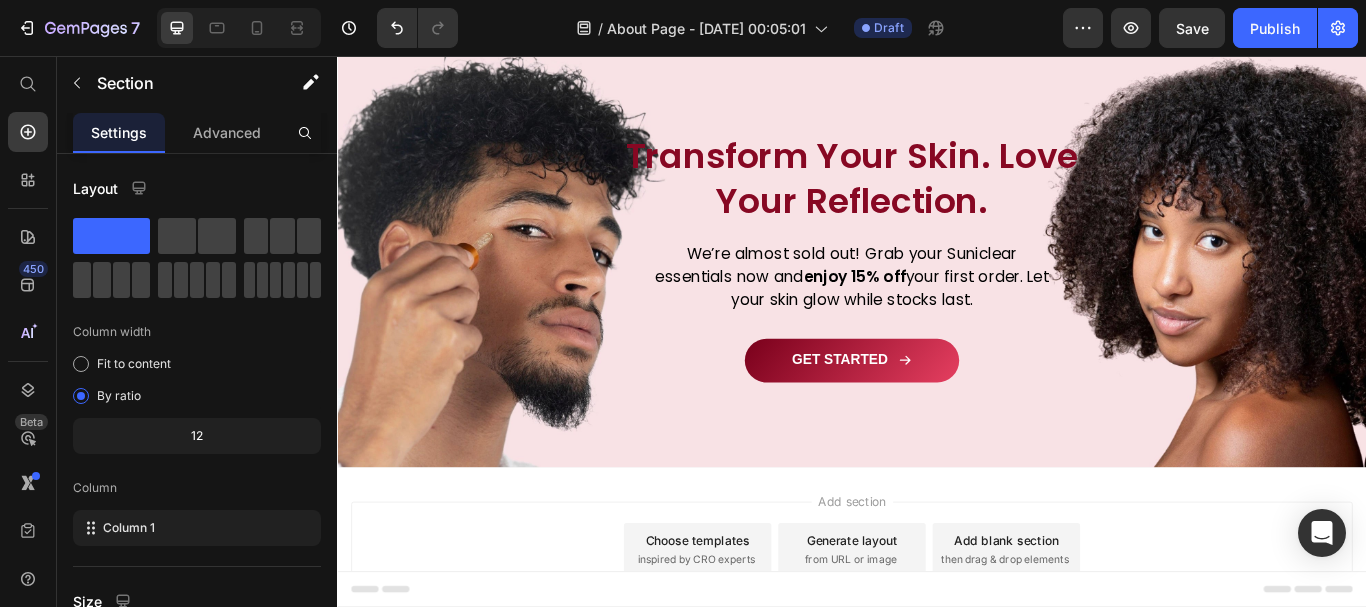 click on "Choose templates" at bounding box center (757, 620) 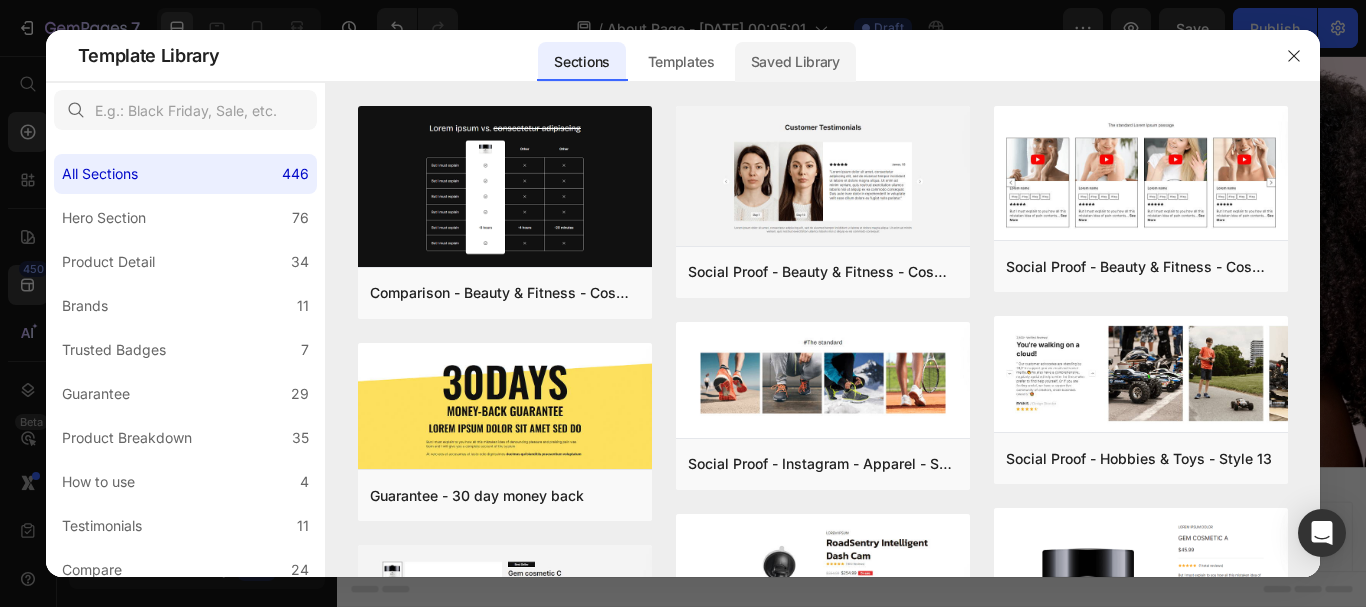 click on "Saved Library" 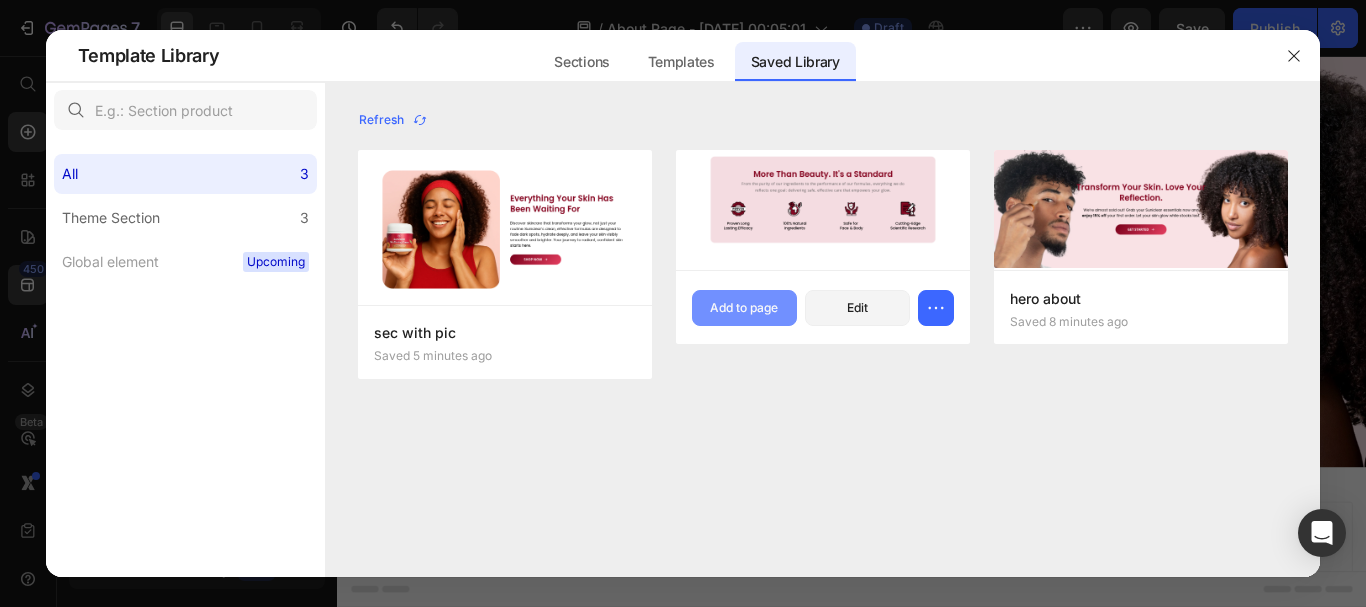 click on "Add to page" at bounding box center [744, 308] 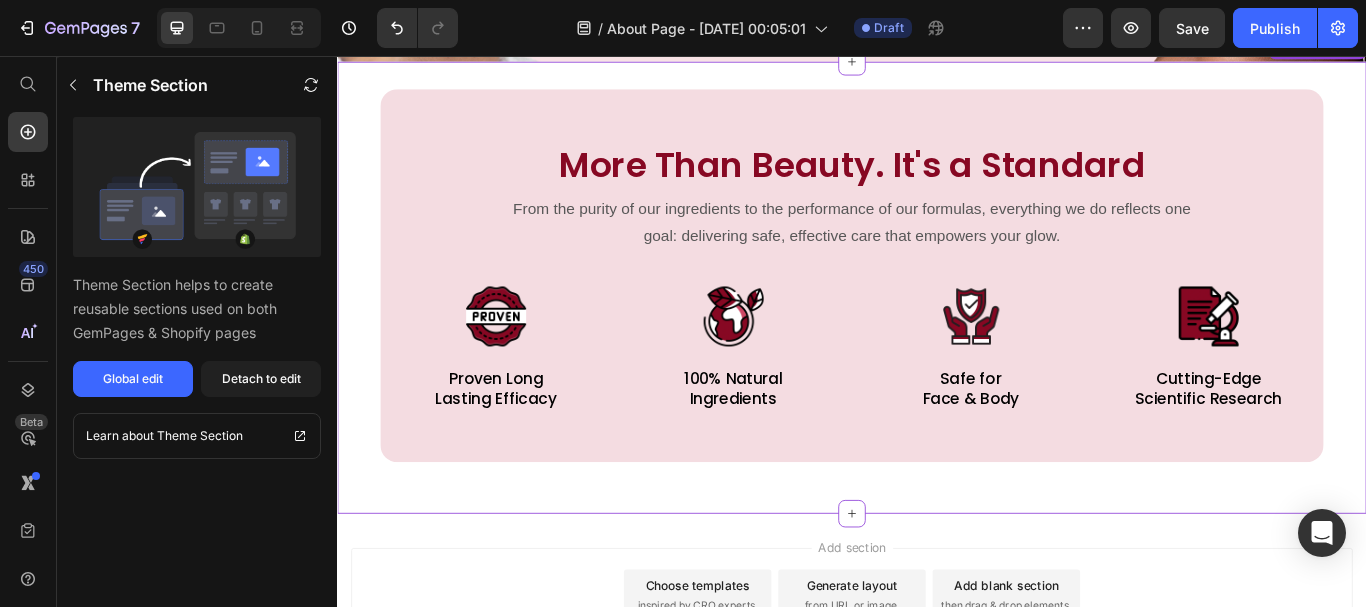 scroll, scrollTop: 515, scrollLeft: 0, axis: vertical 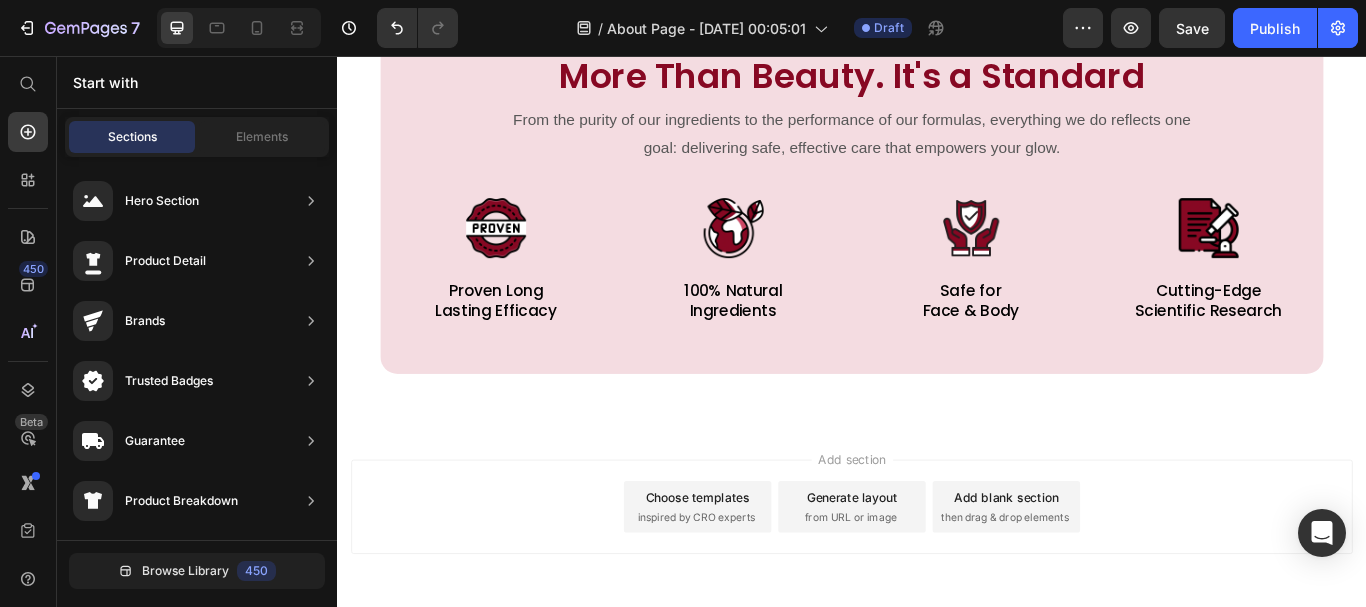 click on "Choose templates inspired by CRO experts" at bounding box center (757, 582) 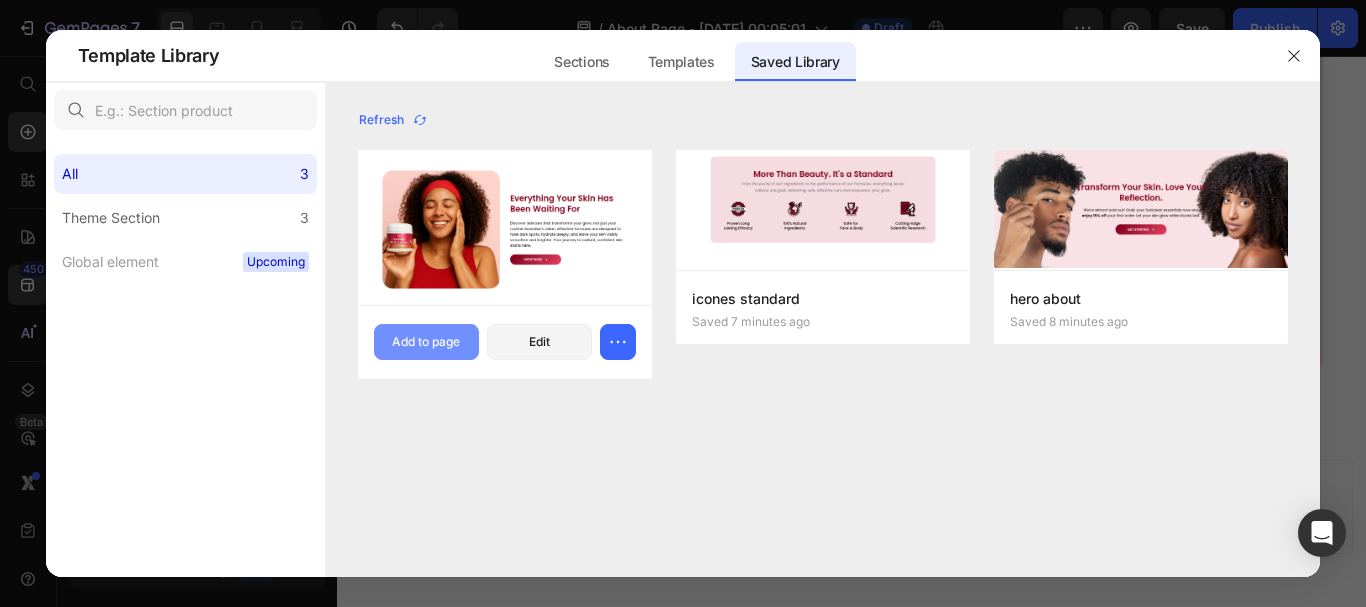 click on "Add to page" at bounding box center [426, 342] 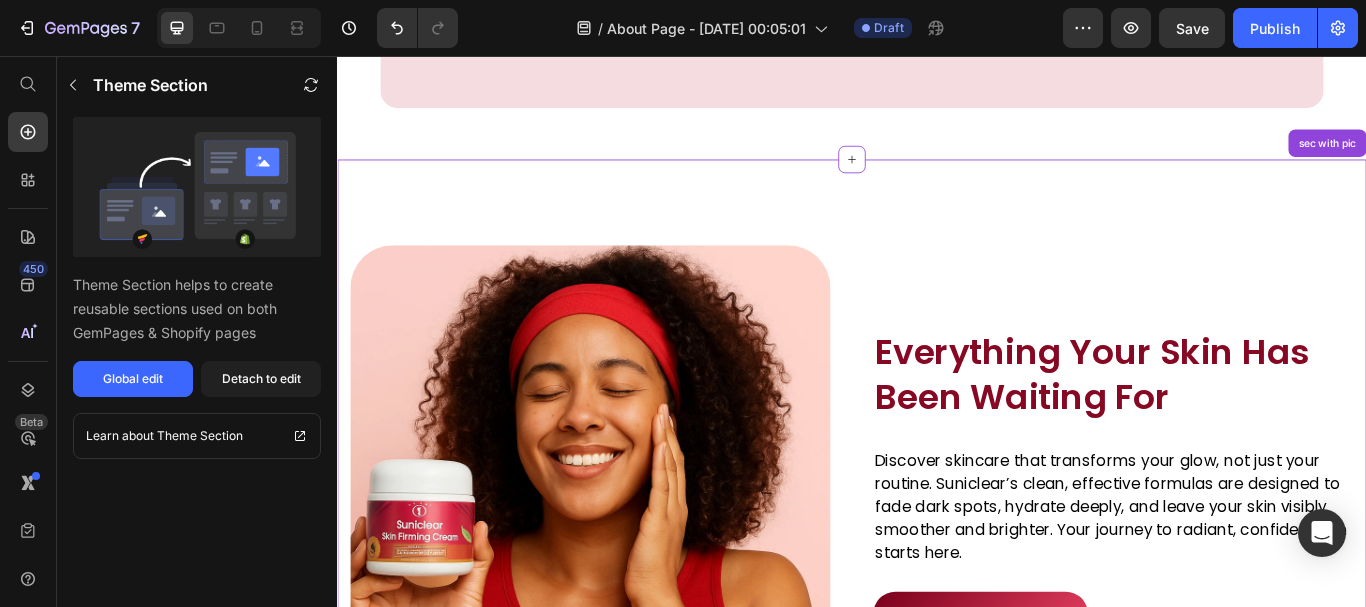 scroll, scrollTop: 1042, scrollLeft: 0, axis: vertical 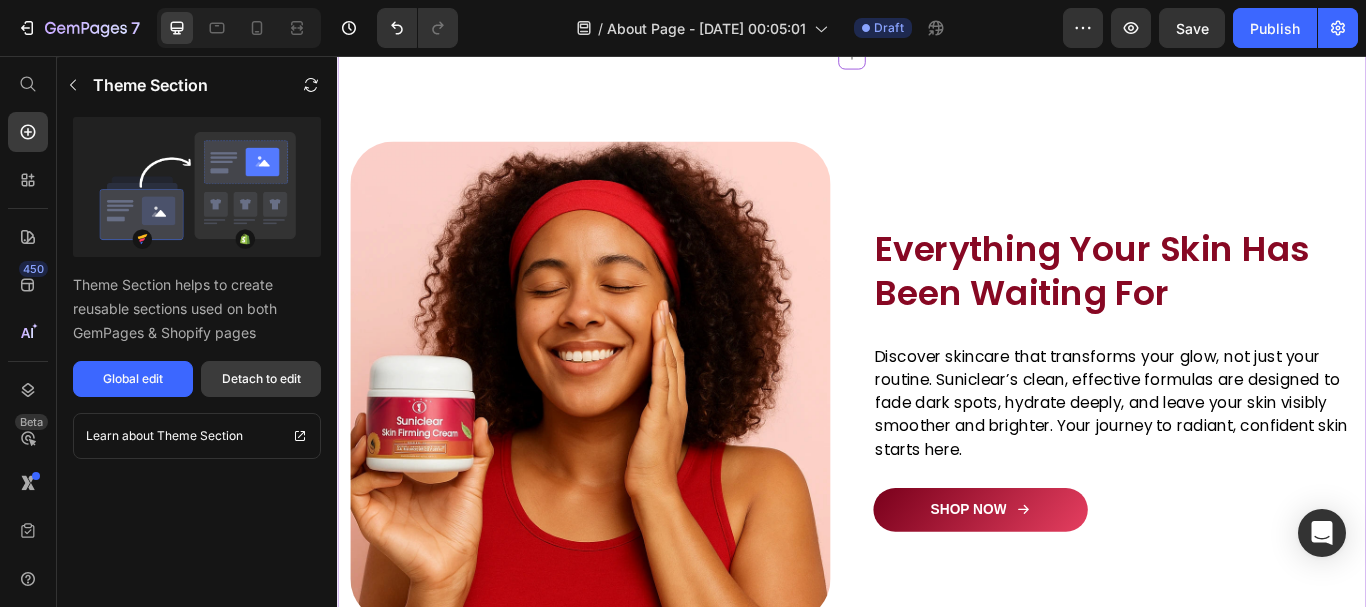 drag, startPoint x: 283, startPoint y: 378, endPoint x: 632, endPoint y: 420, distance: 351.51813 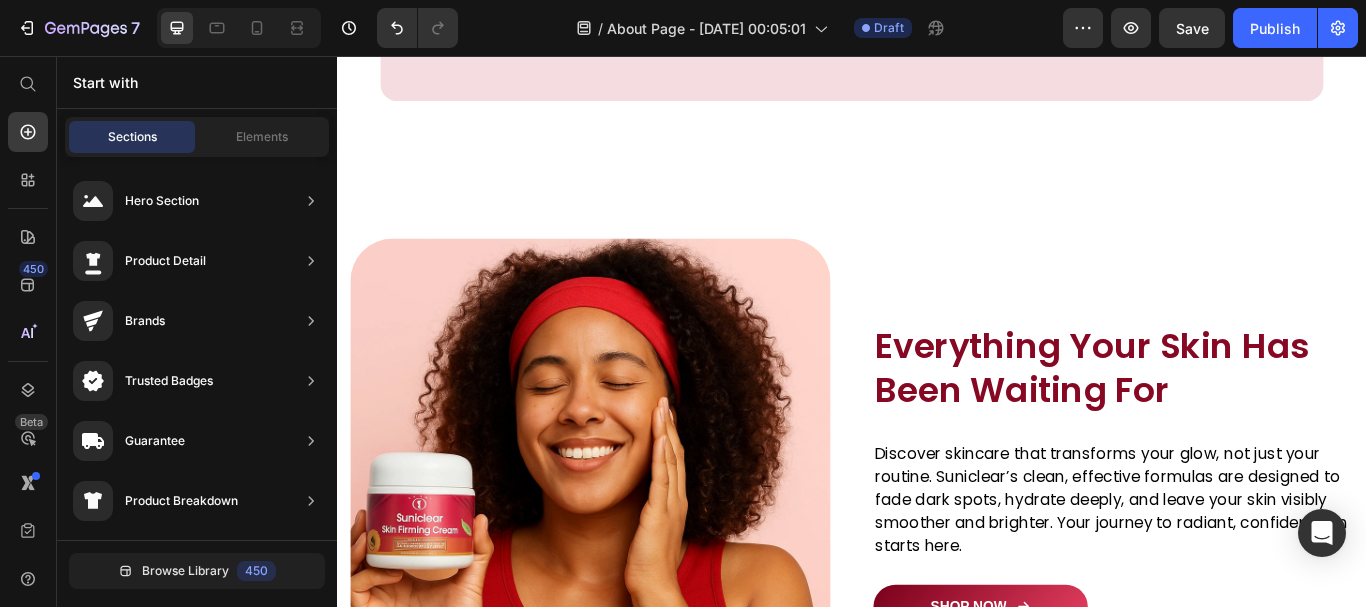 scroll, scrollTop: 927, scrollLeft: 0, axis: vertical 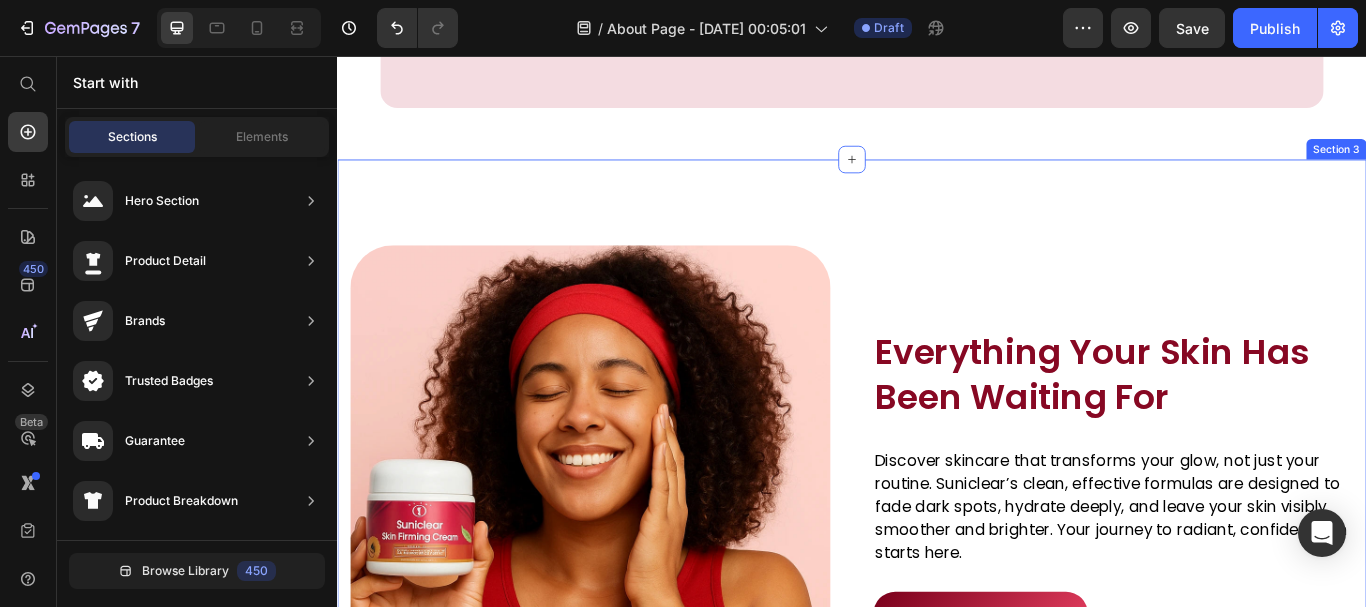 click on "Image Everything Your Skin Has Been Waiting For Heading Discover skincare that transforms your glow, not just your routine. Suniclear’s clean, effective formulas are designed to fade dark spots, hydrate deeply, and leave your skin visibly smoother and brighter. Your journey to radiant, confident skin starts here. Text block Row
SHOP NOW Button Image Row Row Section 3" at bounding box center (937, 547) 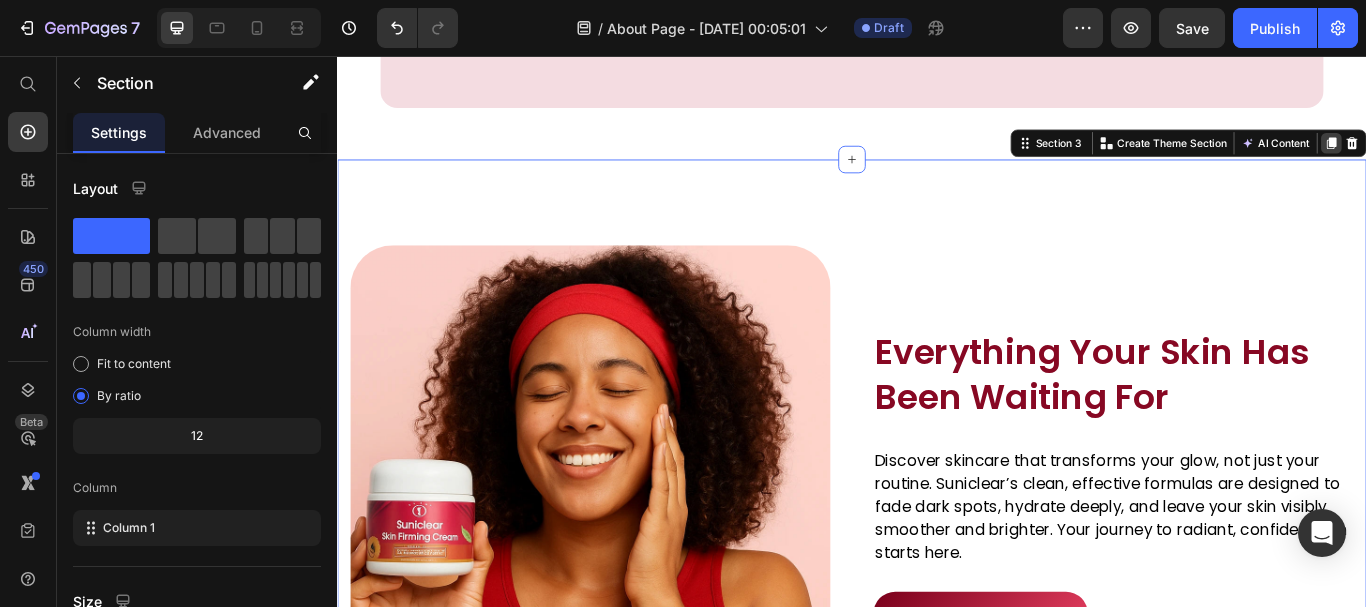 click 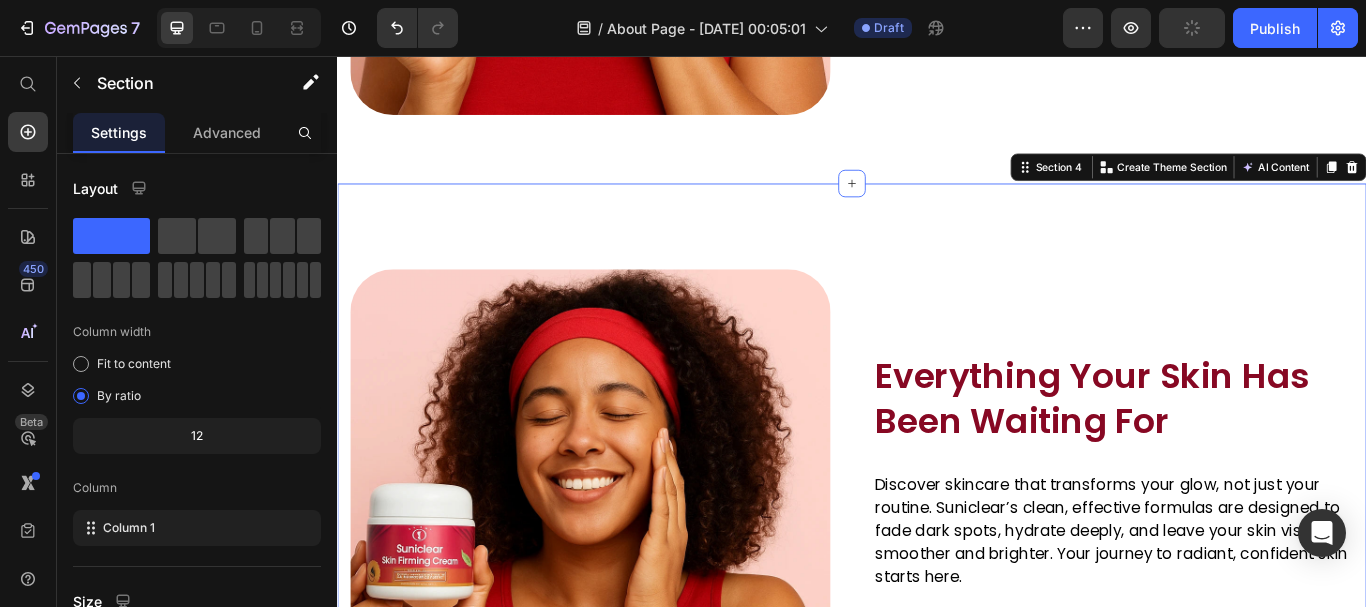 scroll, scrollTop: 1704, scrollLeft: 0, axis: vertical 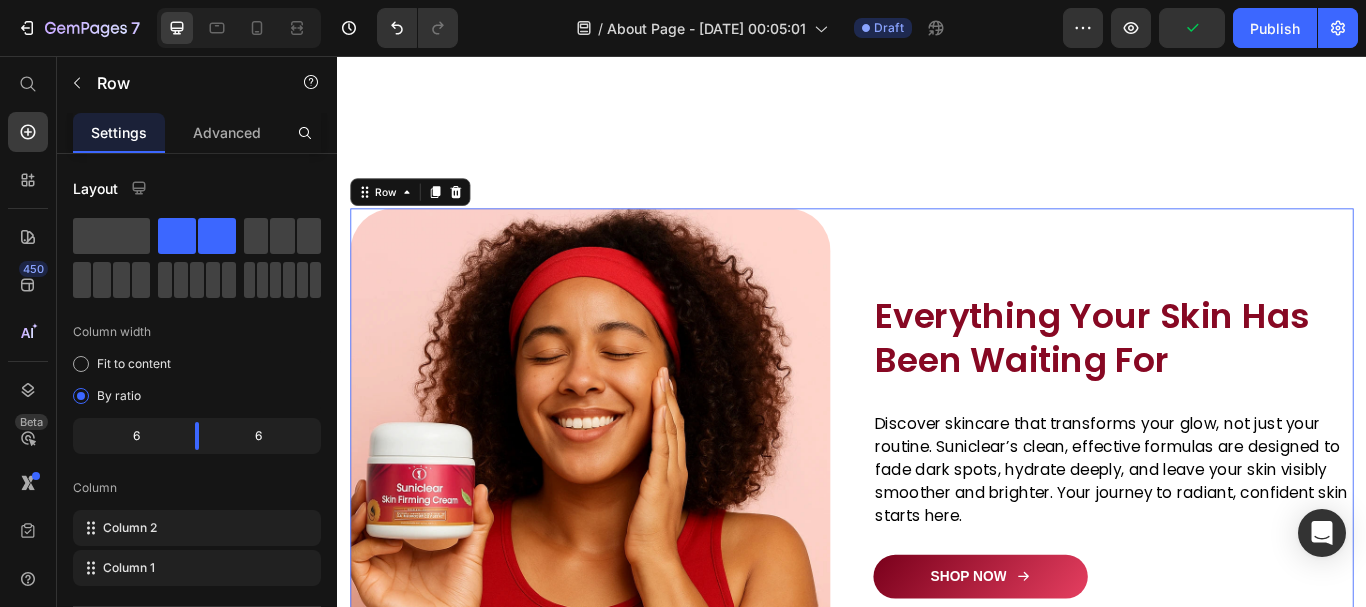 click on "Image Everything Your Skin Has Been Waiting For Heading Discover skincare that transforms your glow, not just your routine. Suniclear’s clean, effective formulas are designed to fade dark spots, hydrate deeply, and leave your skin visibly smoother and brighter. Your journey to radiant, confident skin starts here. Text block Row
SHOP NOW Button Image Row   0" at bounding box center [937, 514] 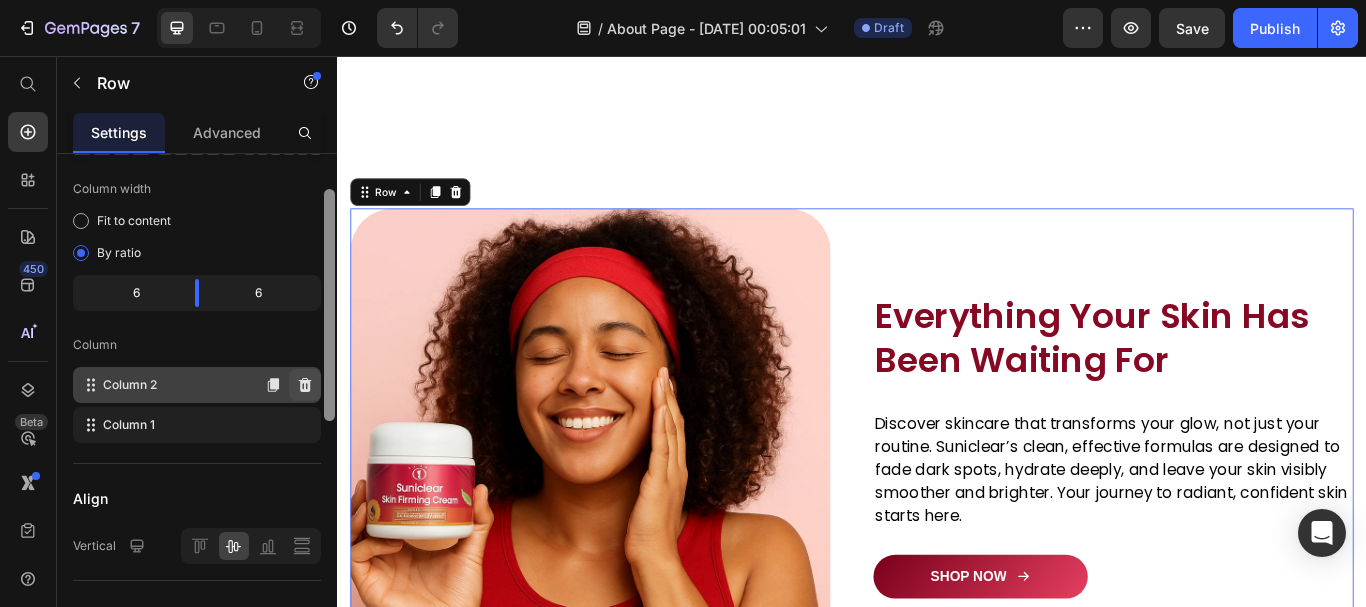 scroll, scrollTop: 156, scrollLeft: 0, axis: vertical 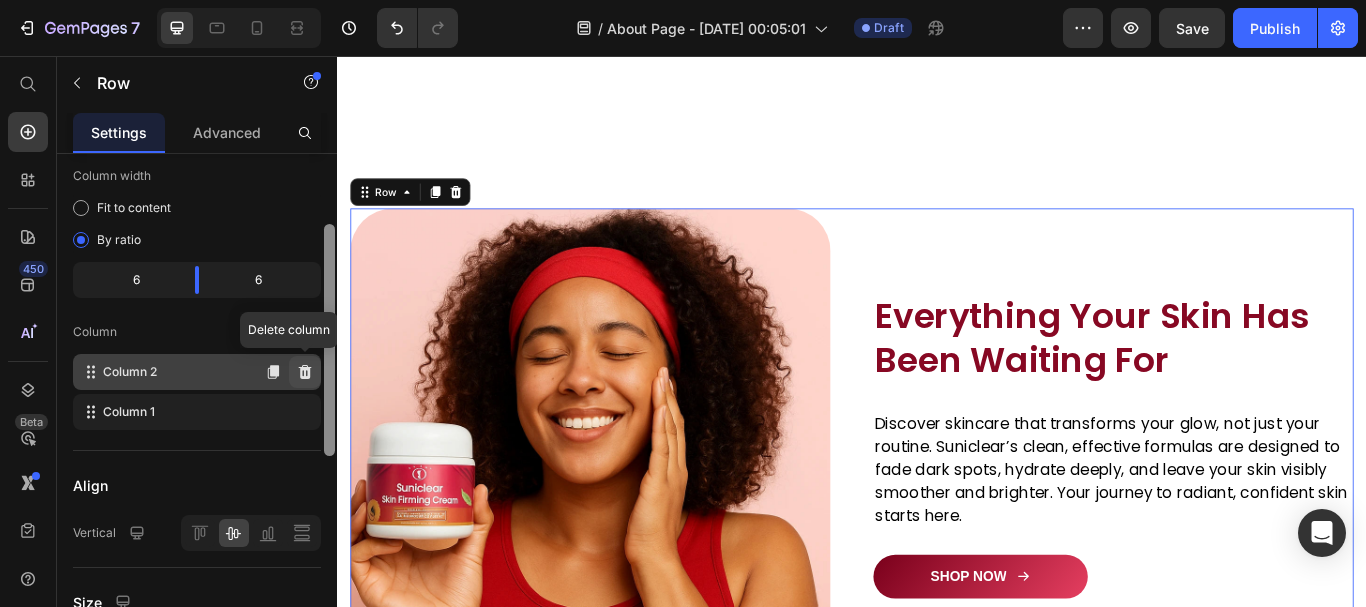 drag, startPoint x: 327, startPoint y: 307, endPoint x: 299, endPoint y: 378, distance: 76.321686 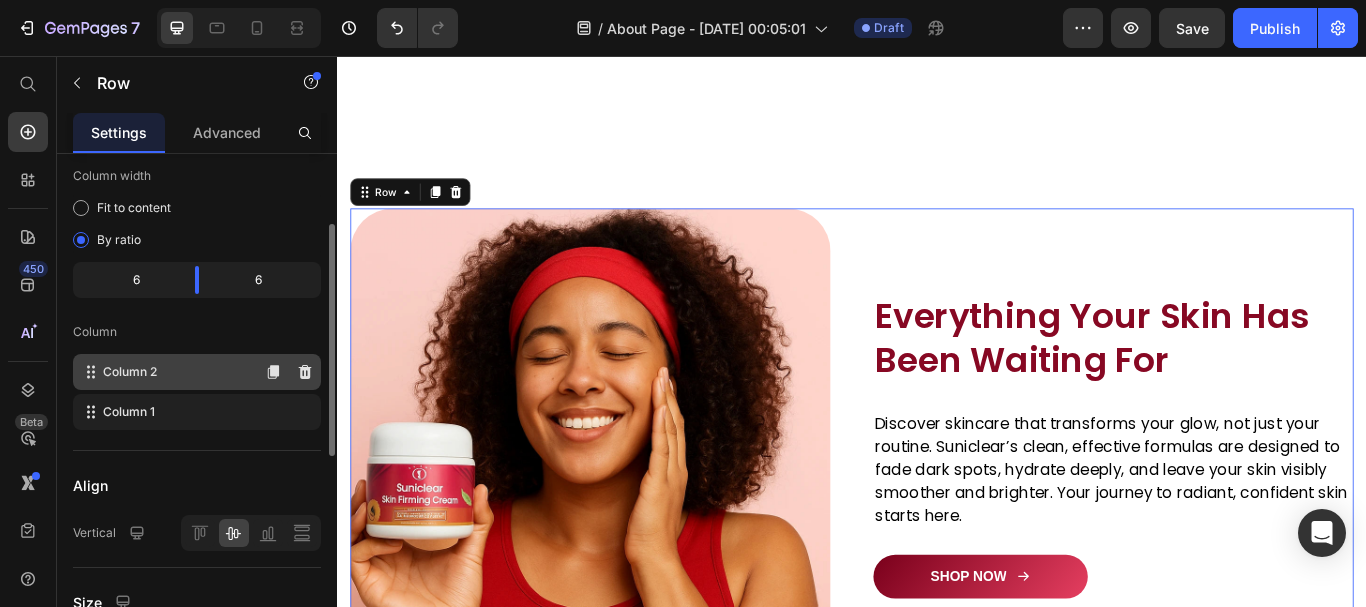 type 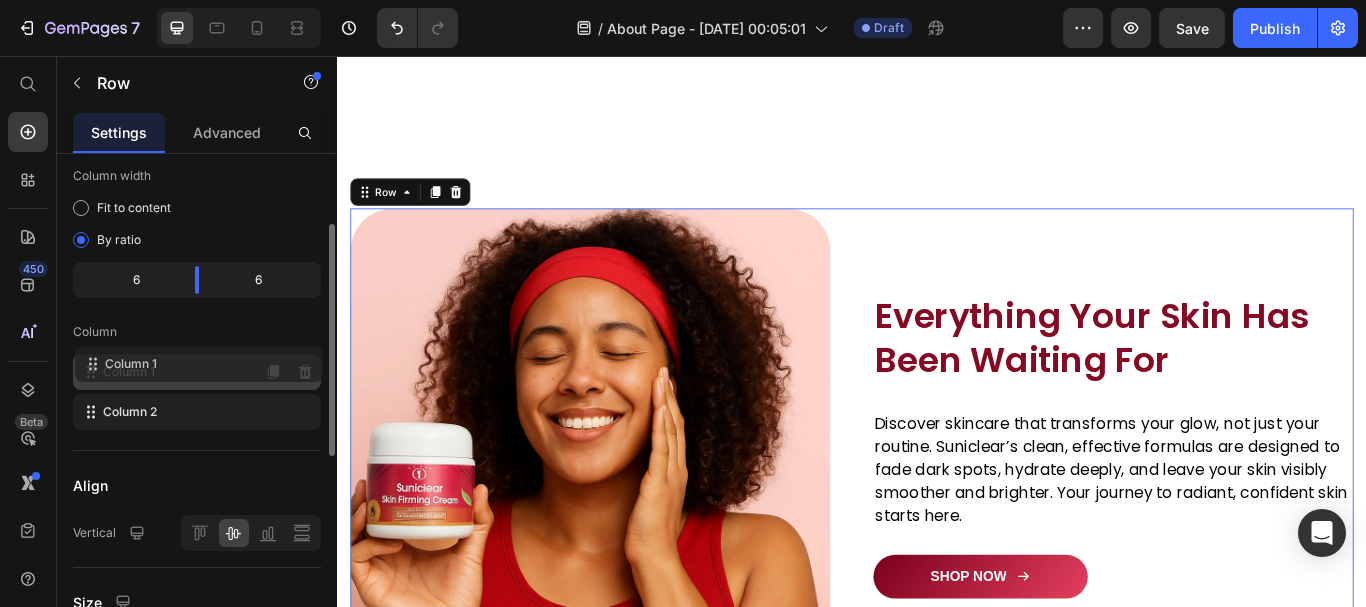 drag, startPoint x: 116, startPoint y: 418, endPoint x: 118, endPoint y: 366, distance: 52.03845 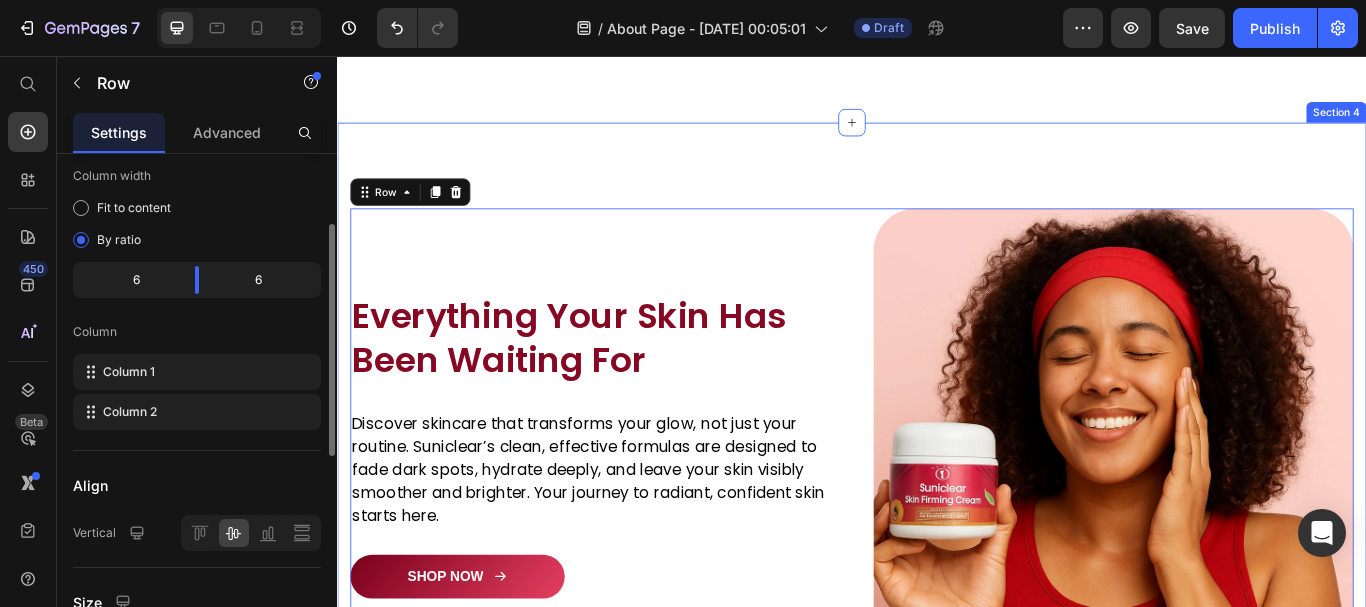 click on "Image Everything Your Skin Has Been Waiting For Heading Discover skincare that transforms your glow, not just your routine. Suniclear’s clean, effective formulas are designed to fade dark spots, hydrate deeply, and leave your skin visibly smoother and brighter. Your journey to radiant, confident skin starts here. Text block Row
SHOP NOW Button Image Row   0 Row Section 4" at bounding box center (937, 504) 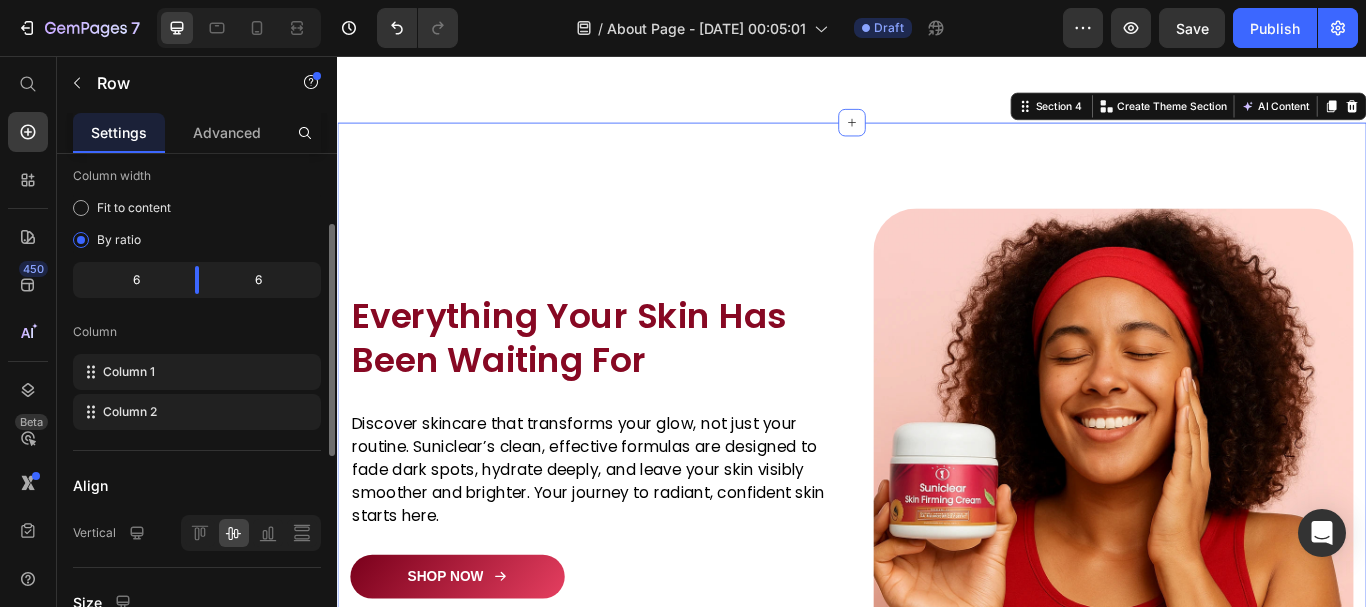 scroll, scrollTop: 0, scrollLeft: 0, axis: both 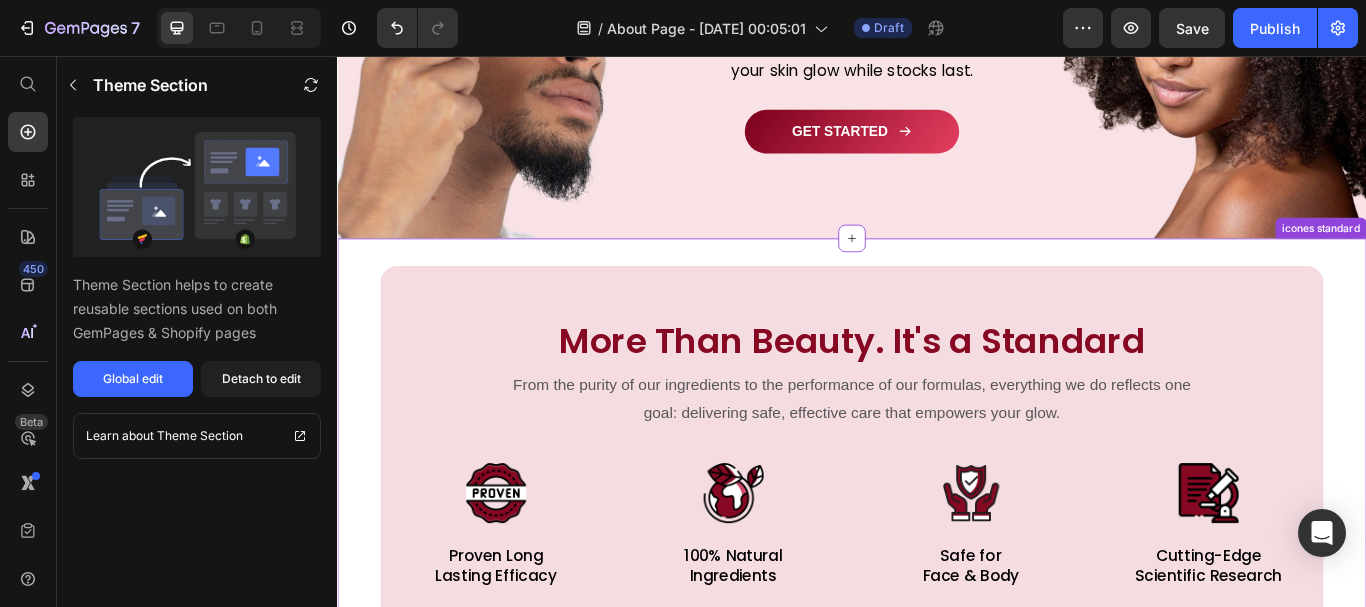 click on "More Than Beauty. It's a Standard Heading From the purity of our ingredients to the performance of our formulas, everything we do reflects one goal: delivering safe, effective care that empowers your glow. Text block Image Proven Long Lasting Efficacy Text Block Image 100% Natural Ingredients Text Block Image Safe for  Face & Body Text Block Image  Cutting-Edge  Scientific Research Text Block Row Row icones standard" at bounding box center (937, 532) 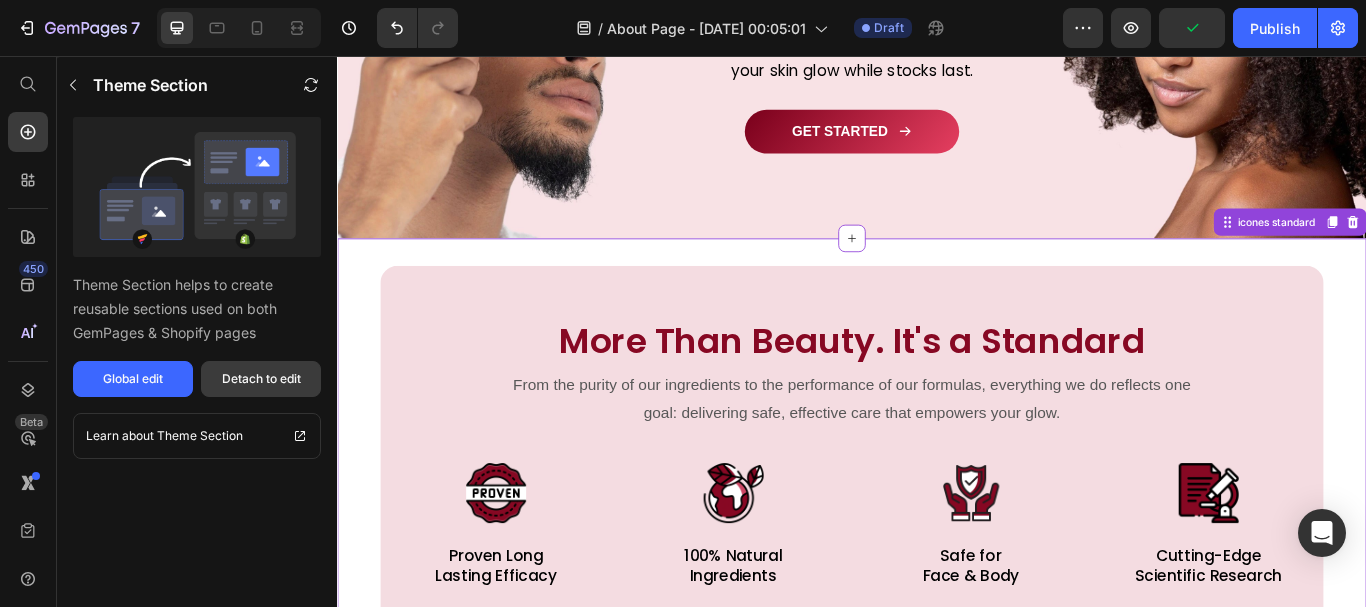 click on "Detach to edit" at bounding box center (261, 379) 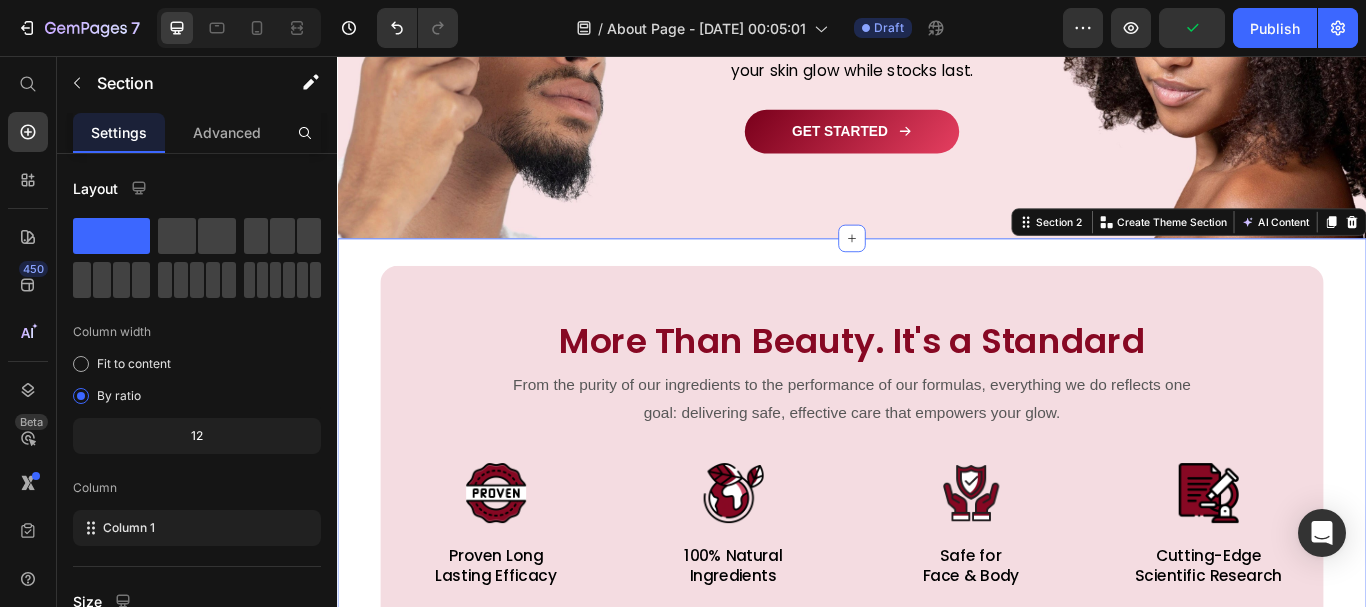 click on "Fit to content By ratio" at bounding box center (197, 380) 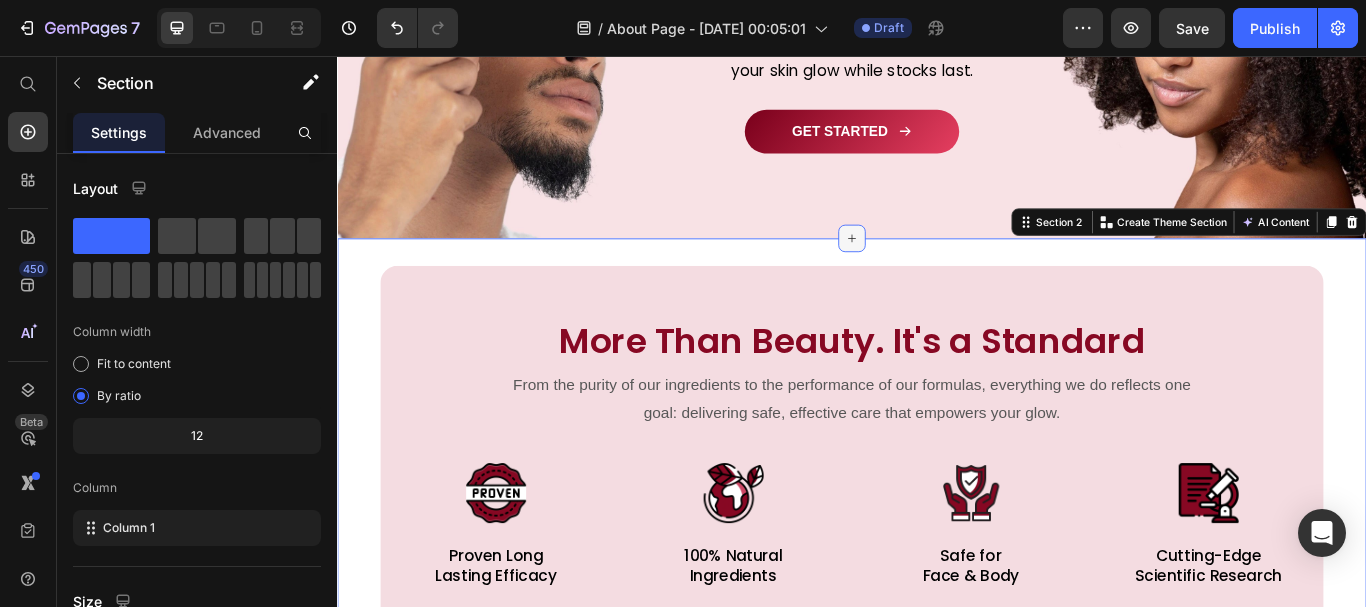 click at bounding box center [937, 269] 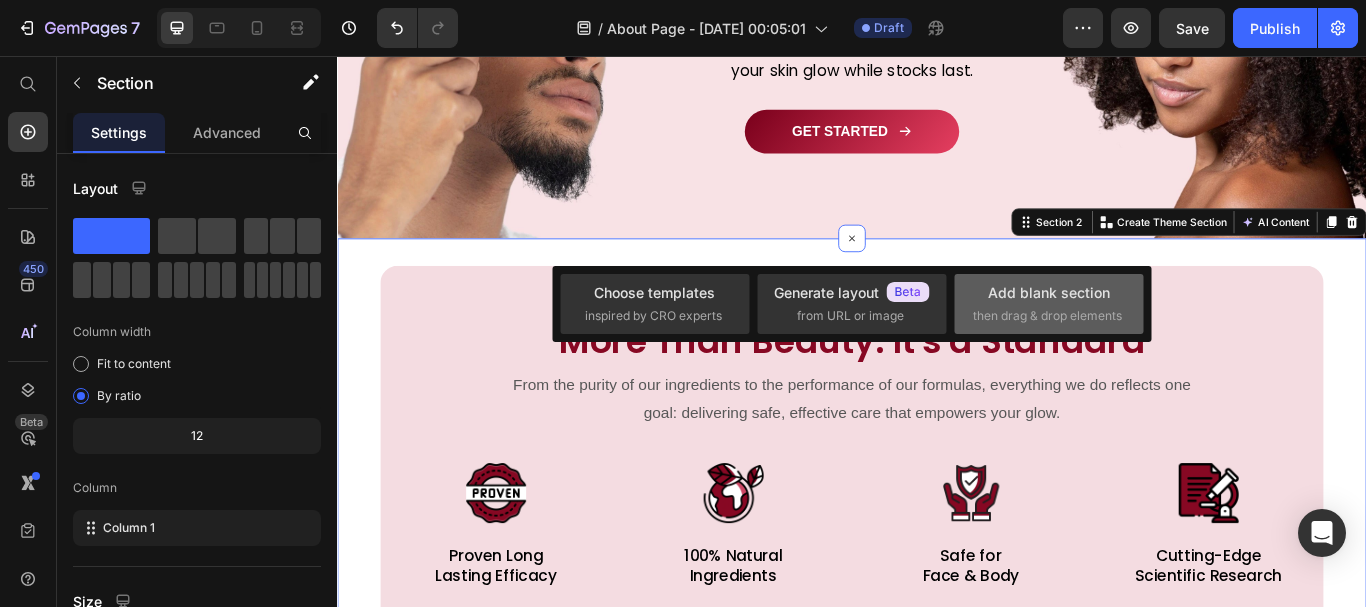 click on "Add blank section" at bounding box center [1049, 292] 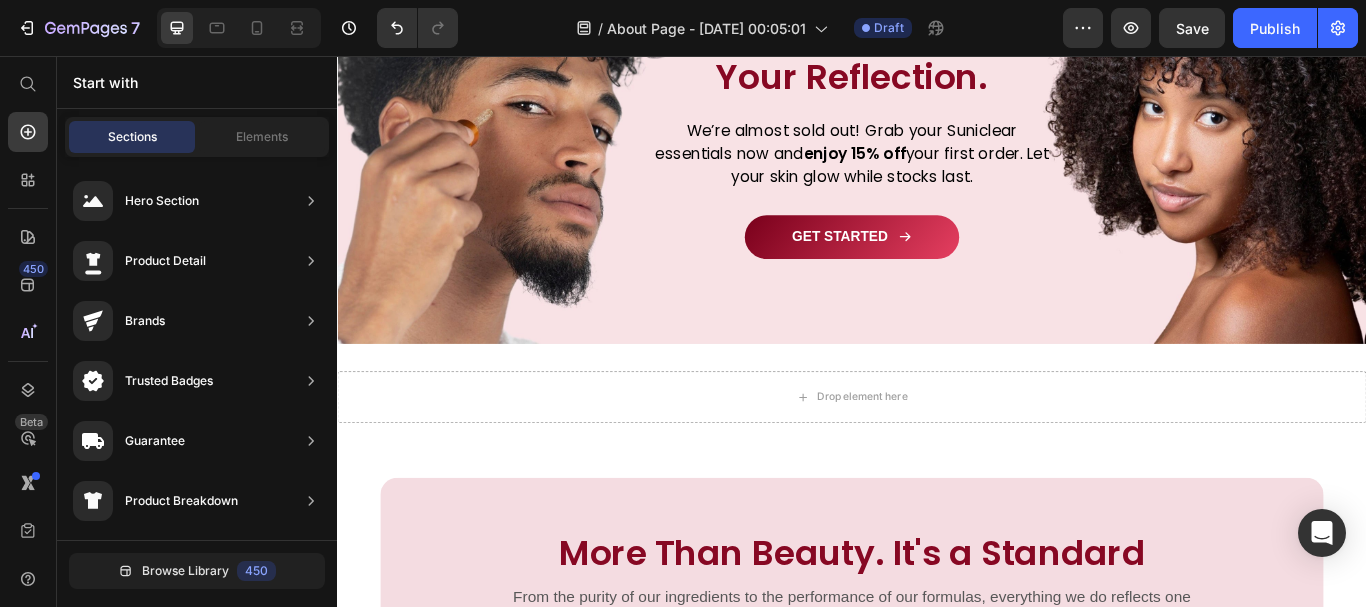 scroll, scrollTop: 157, scrollLeft: 0, axis: vertical 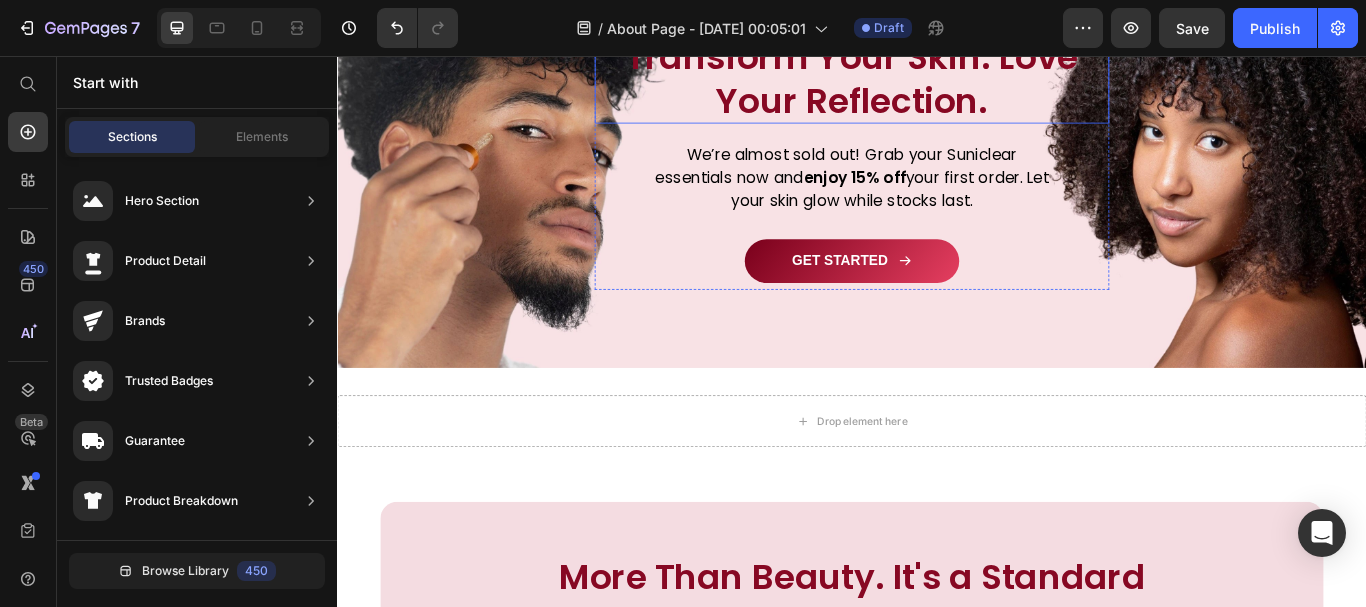 click on "Transform Your Skin. Love Your Reflection." at bounding box center [937, 83] 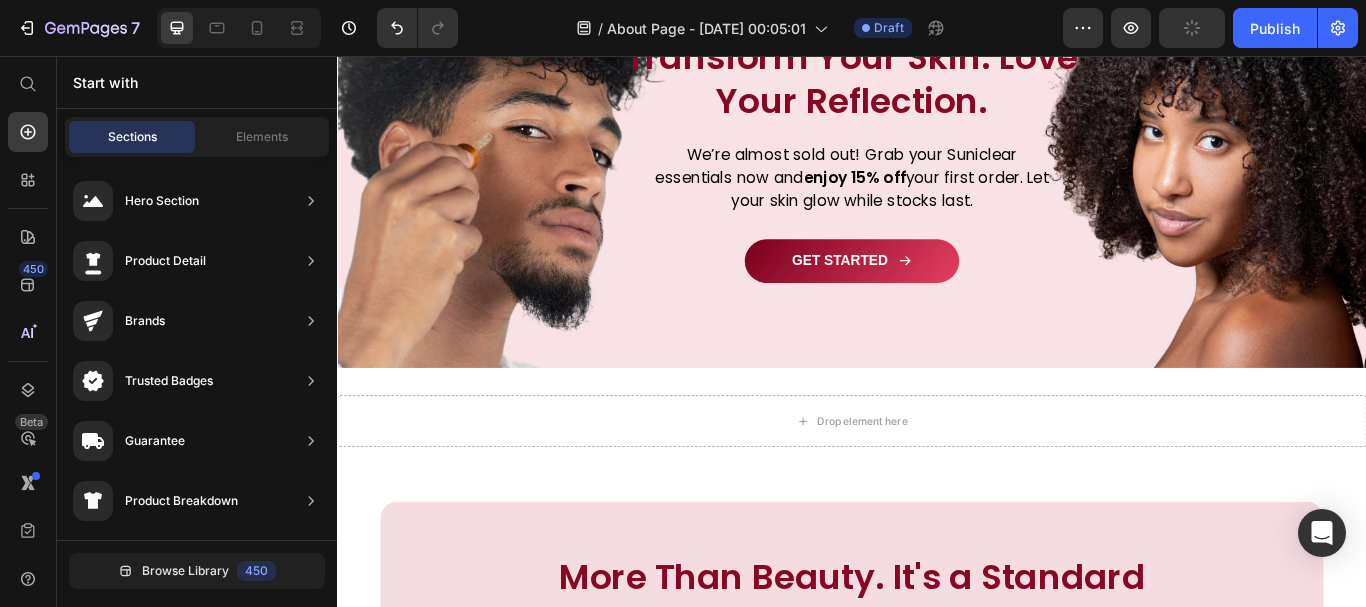 scroll, scrollTop: 106, scrollLeft: 0, axis: vertical 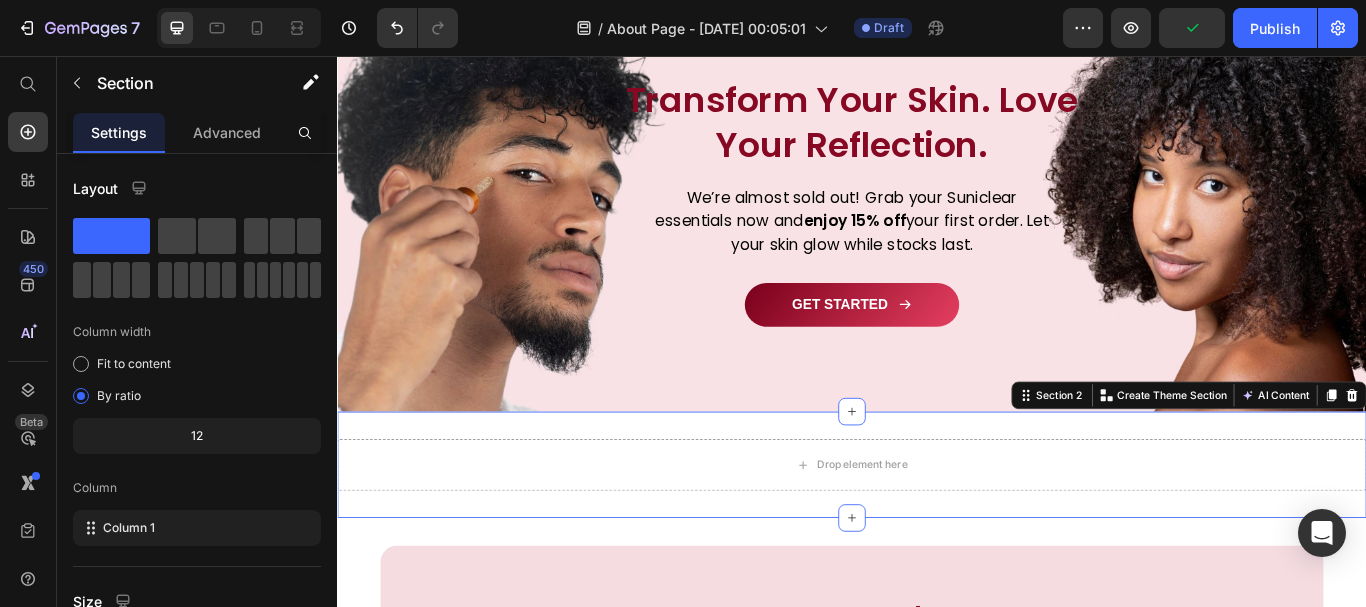 click on "Drop element here Section 2   Create Theme Section AI Content Write with GemAI What would you like to describe here? Tone and Voice Persuasive Product Show more Generate" at bounding box center (937, 533) 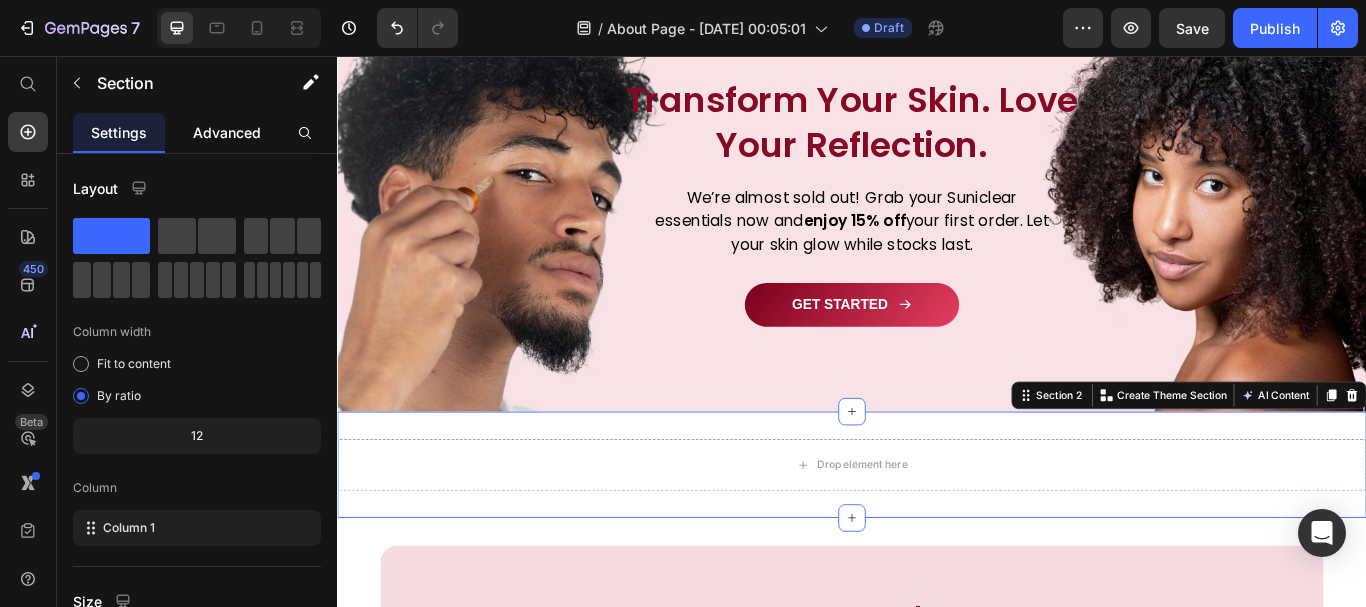 click on "Advanced" 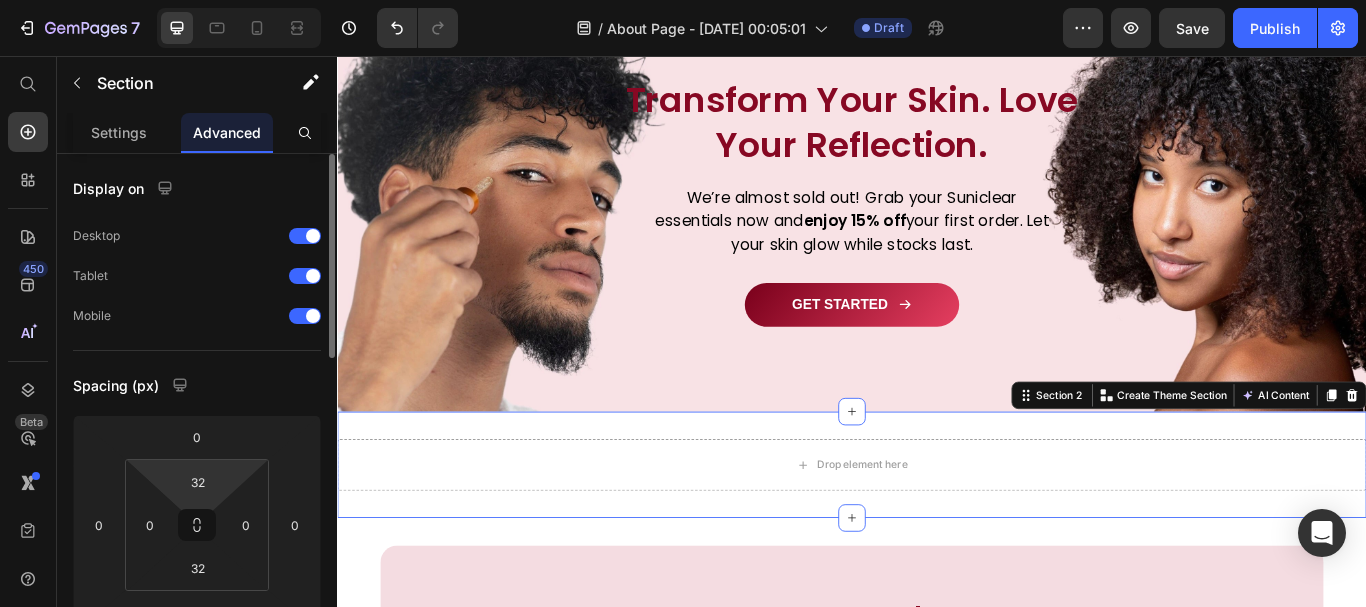 click on "7  Version history  /  About Page - Jul 10, 00:05:01 Draft Preview  Save   Publish  450 Beta Start with Sections Elements Hero Section Product Detail Brands Trusted Badges Guarantee Product Breakdown How to use Testimonials Compare Bundle FAQs Social Proof Brand Story Product List Collection Blog List Contact Sticky Add to Cart Custom Footer Browse Library 450 Layout
Row
Row
Row
Row Text
Heading
Text Block Button
Button
Button
Sticky Back to top Media
Image Image" at bounding box center (683, 0) 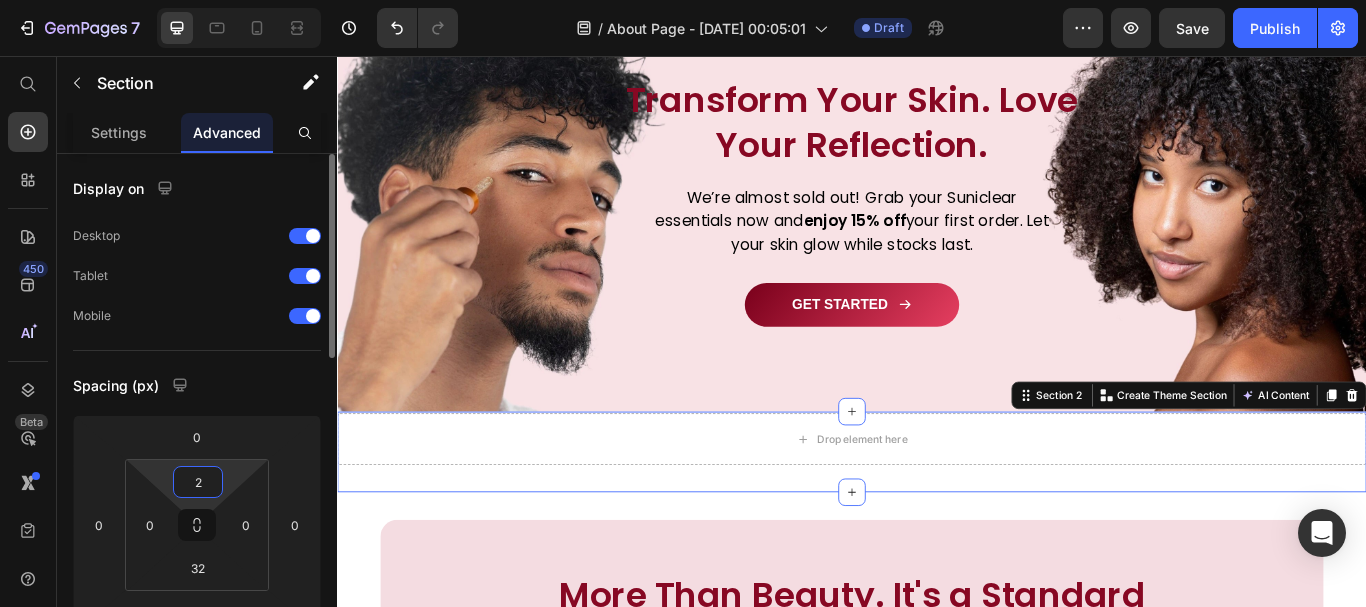 click on "2" at bounding box center [198, 482] 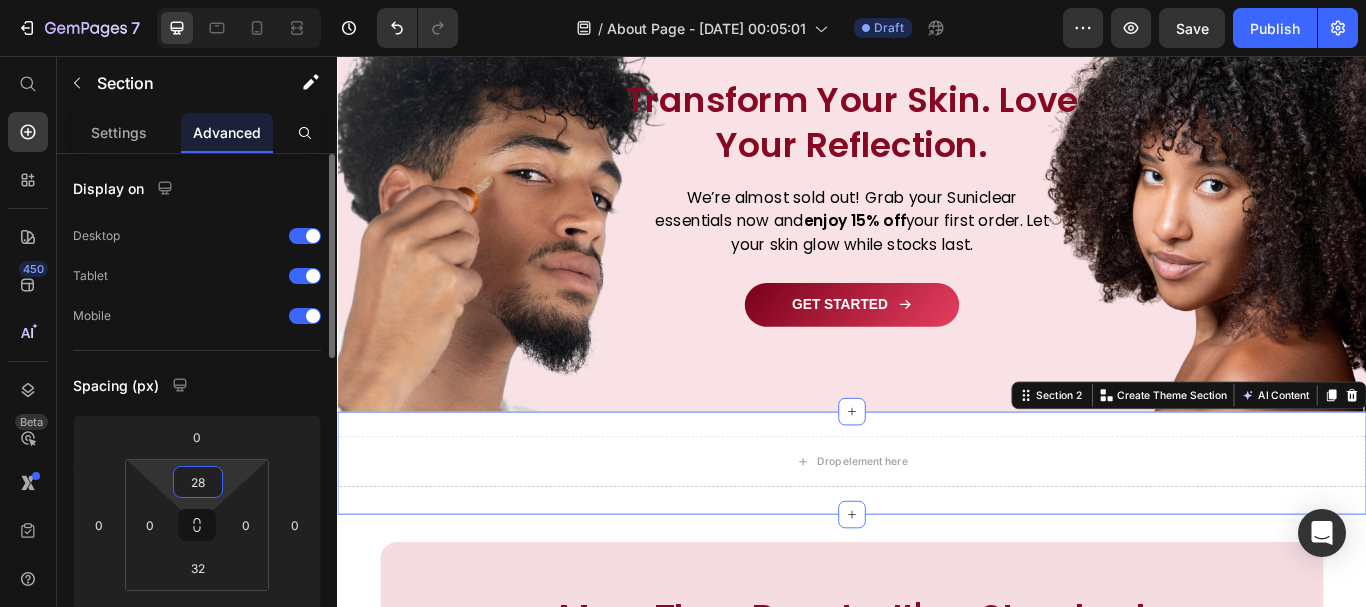type on "2" 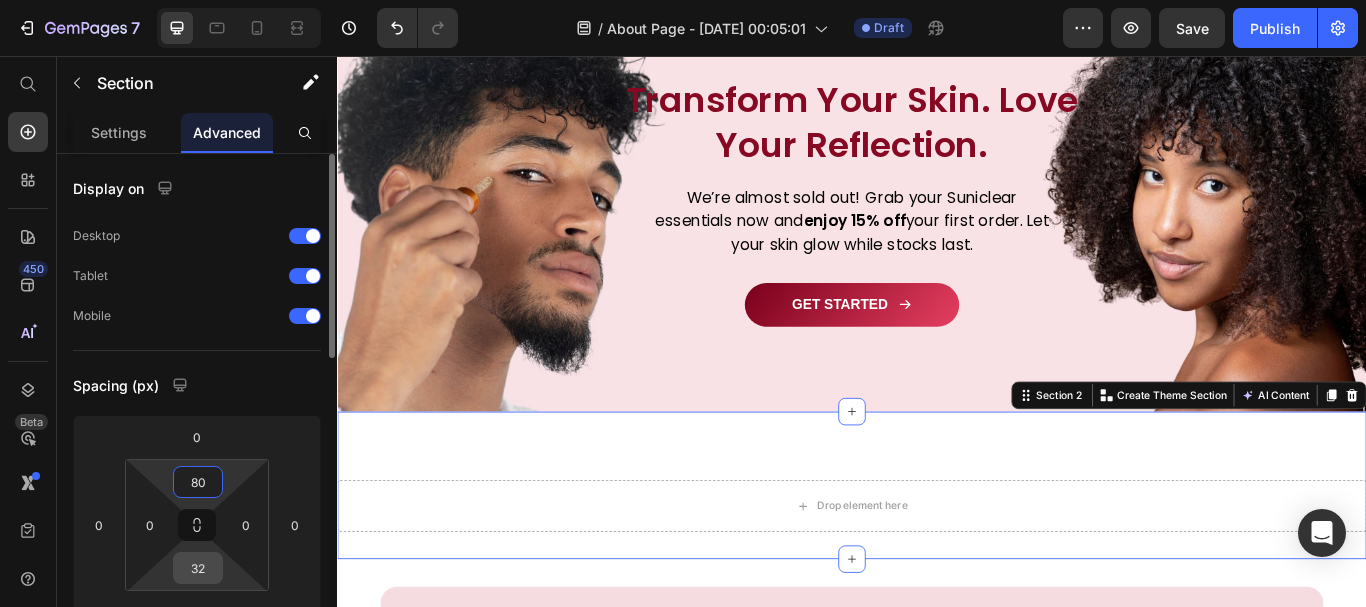 type on "80" 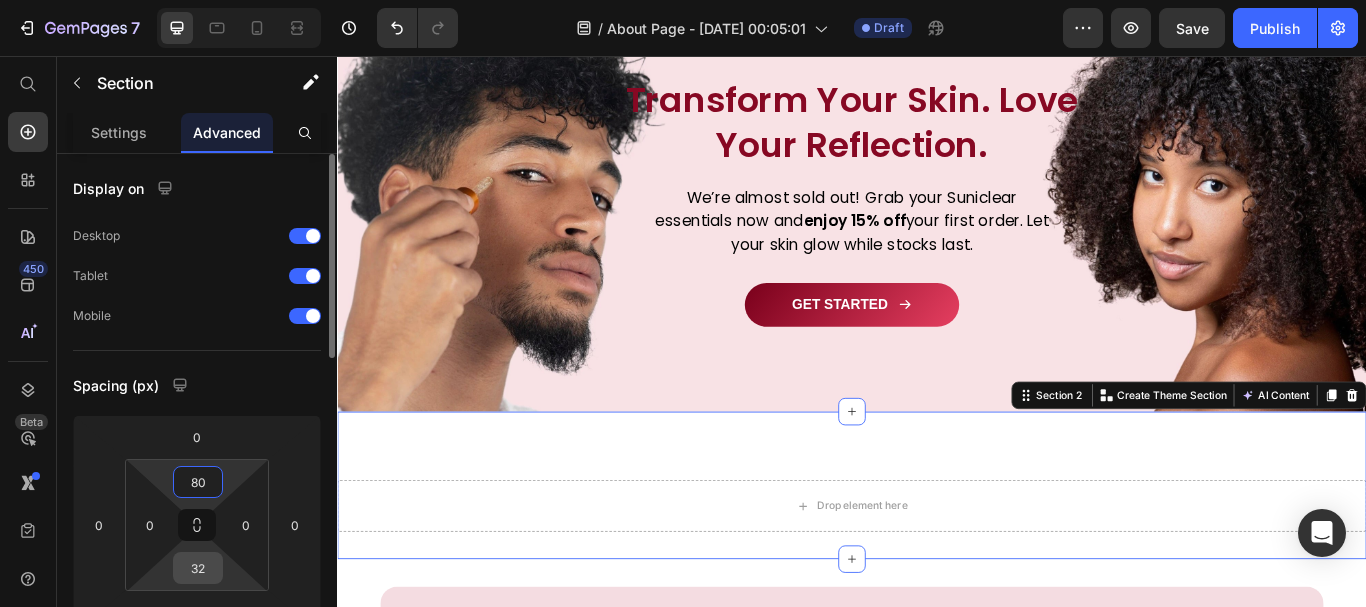 click on "32" at bounding box center [198, 568] 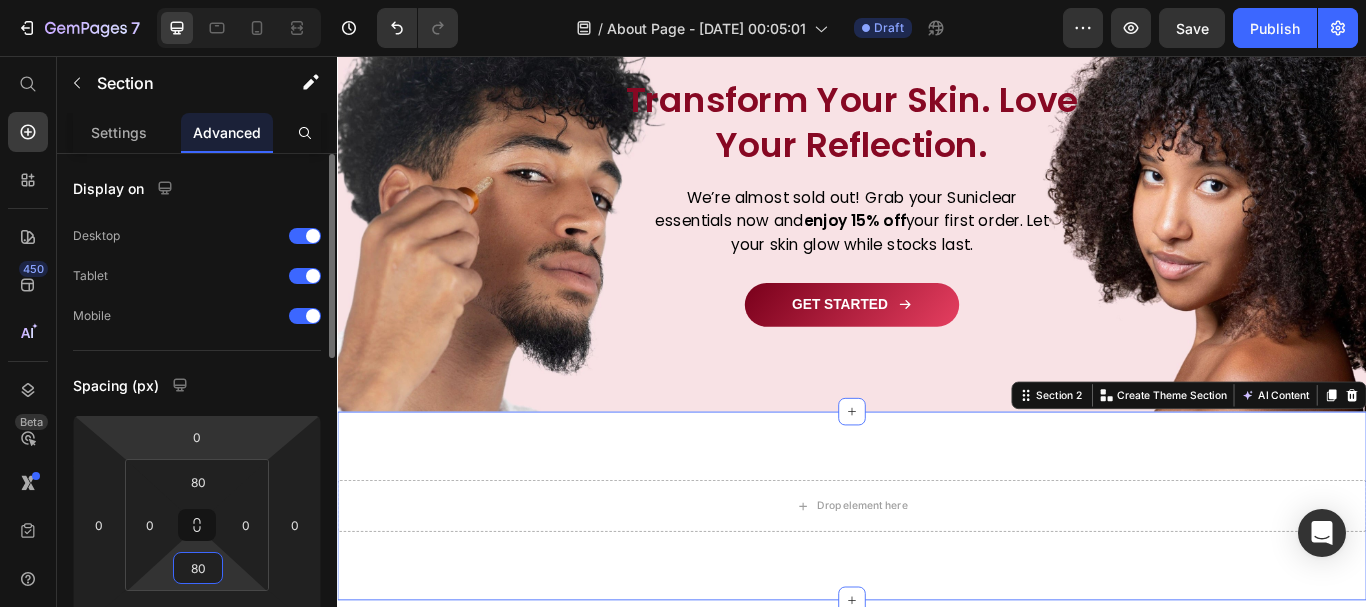 type on "80" 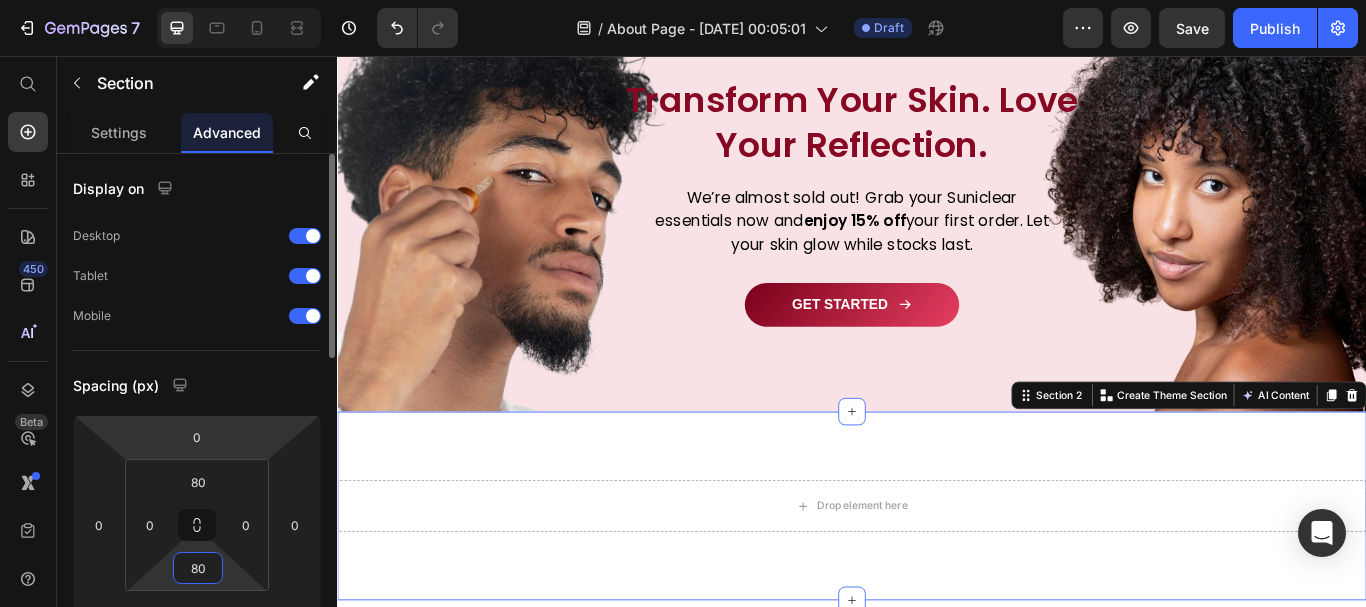 click on "Spacing (px)" at bounding box center (197, 385) 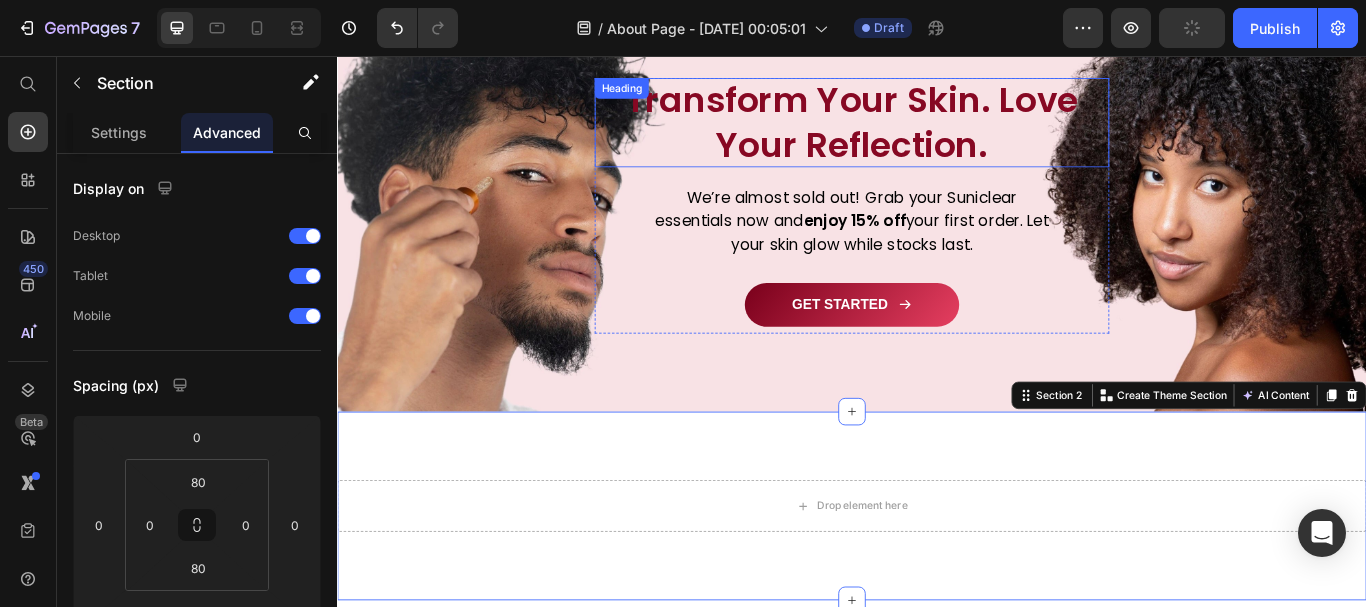 click on "Transform Your Skin. Love Your Reflection." at bounding box center [937, 134] 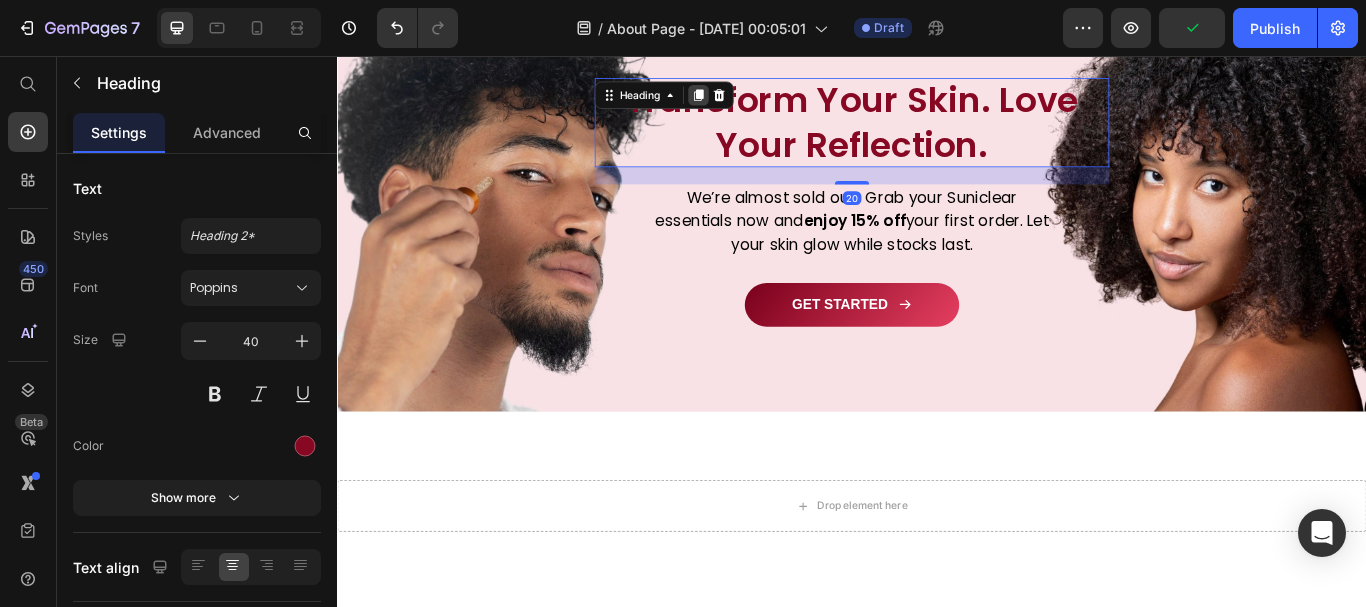 click 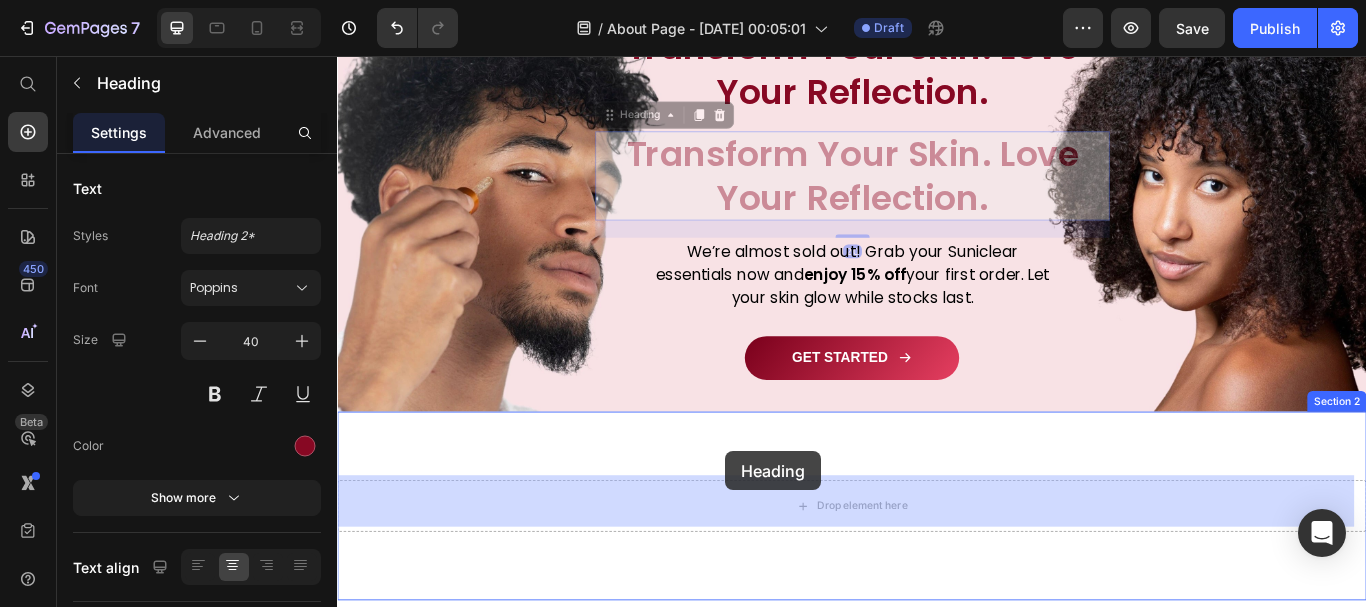 drag, startPoint x: 691, startPoint y: 124, endPoint x: 790, endPoint y: 517, distance: 405.27768 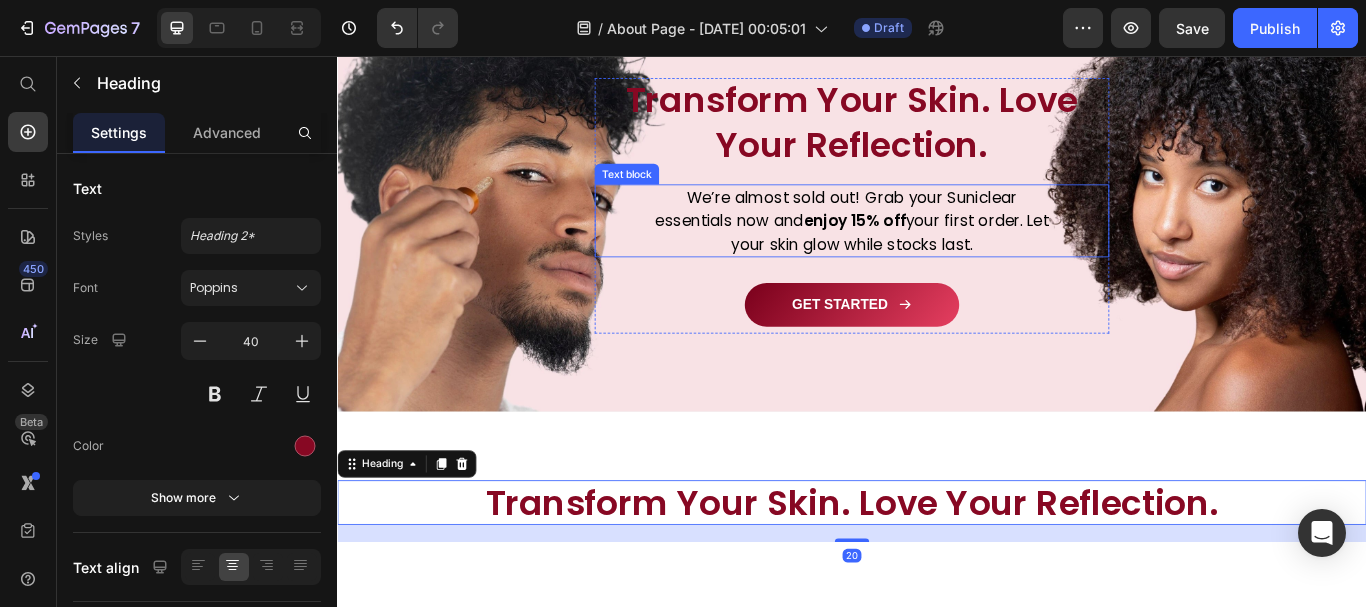 click on "We’re almost sold out! Grab your Suniclear essentials now and  enjoy 15% off  your first order. Let your skin glow while stocks last." at bounding box center (937, 248) 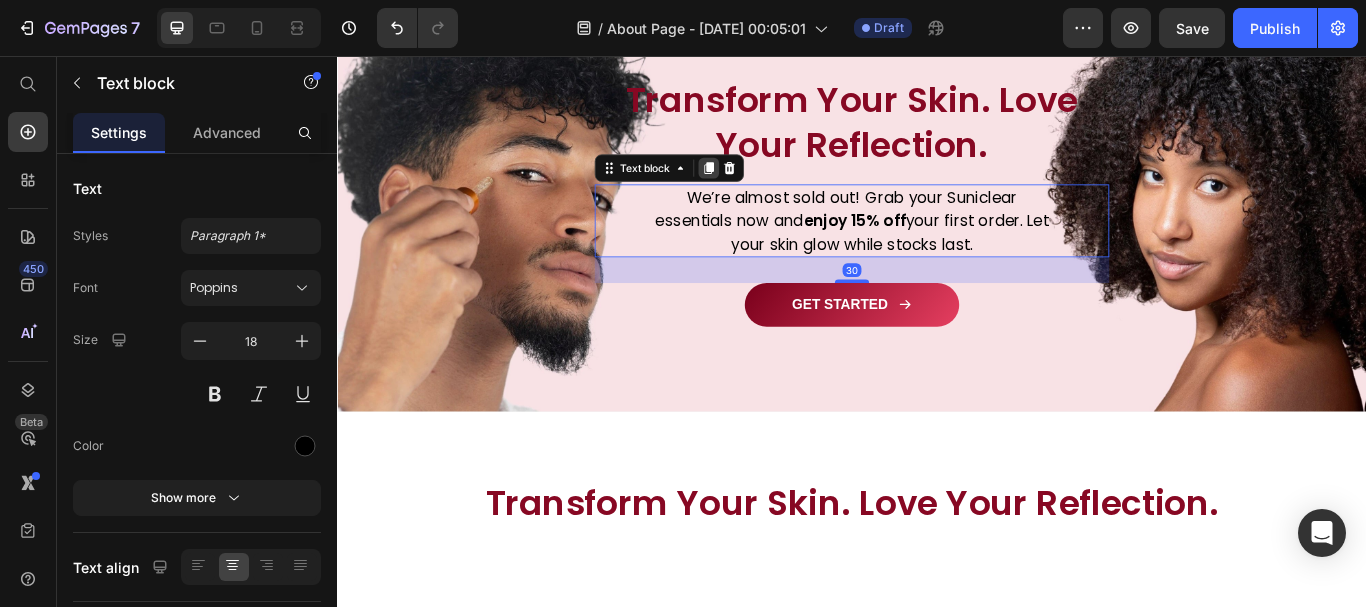 click 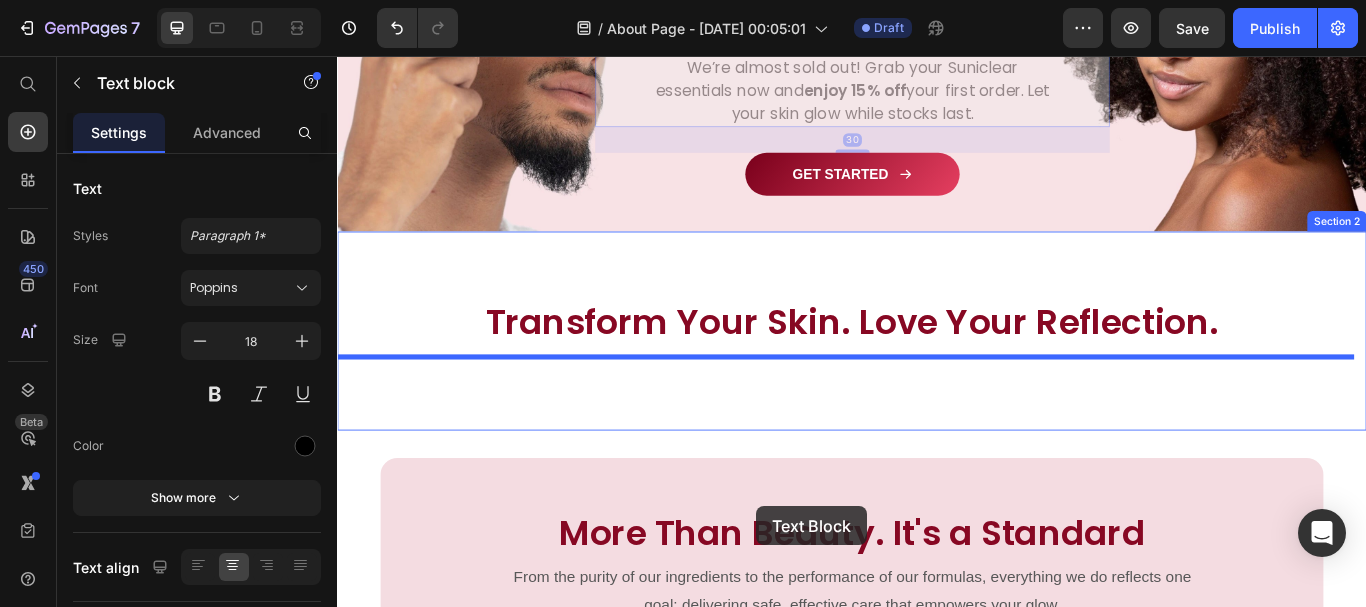 drag, startPoint x: 697, startPoint y: 239, endPoint x: 826, endPoint y: 580, distance: 364.5847 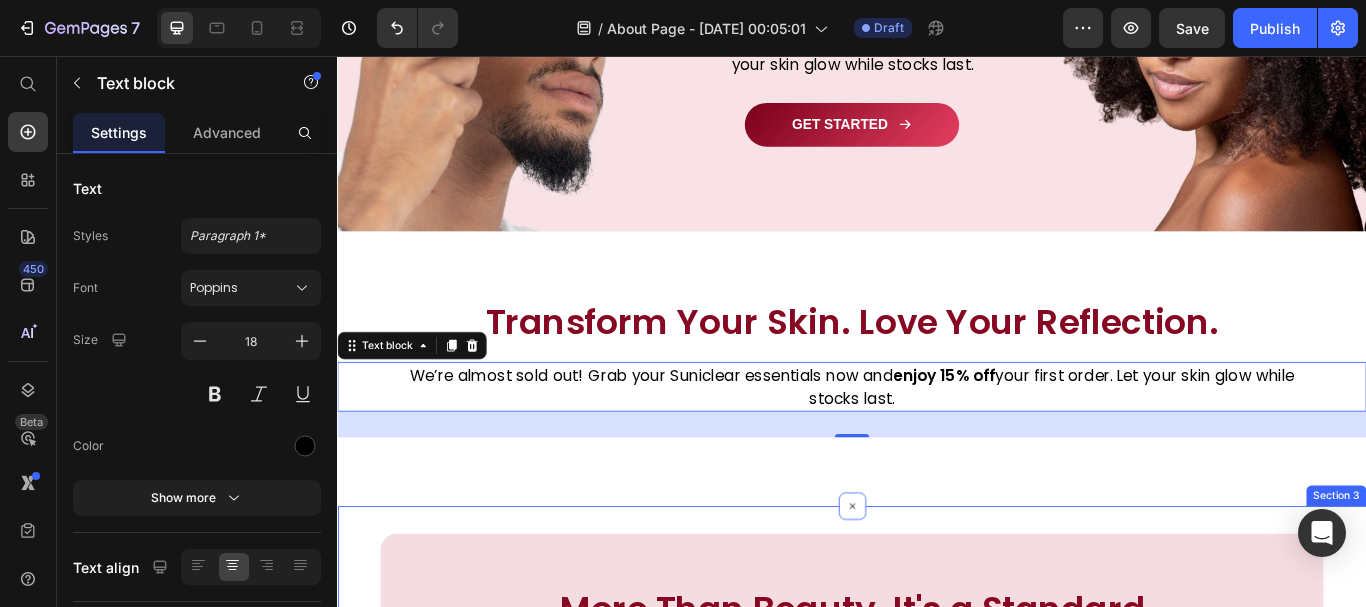 scroll, scrollTop: 330, scrollLeft: 0, axis: vertical 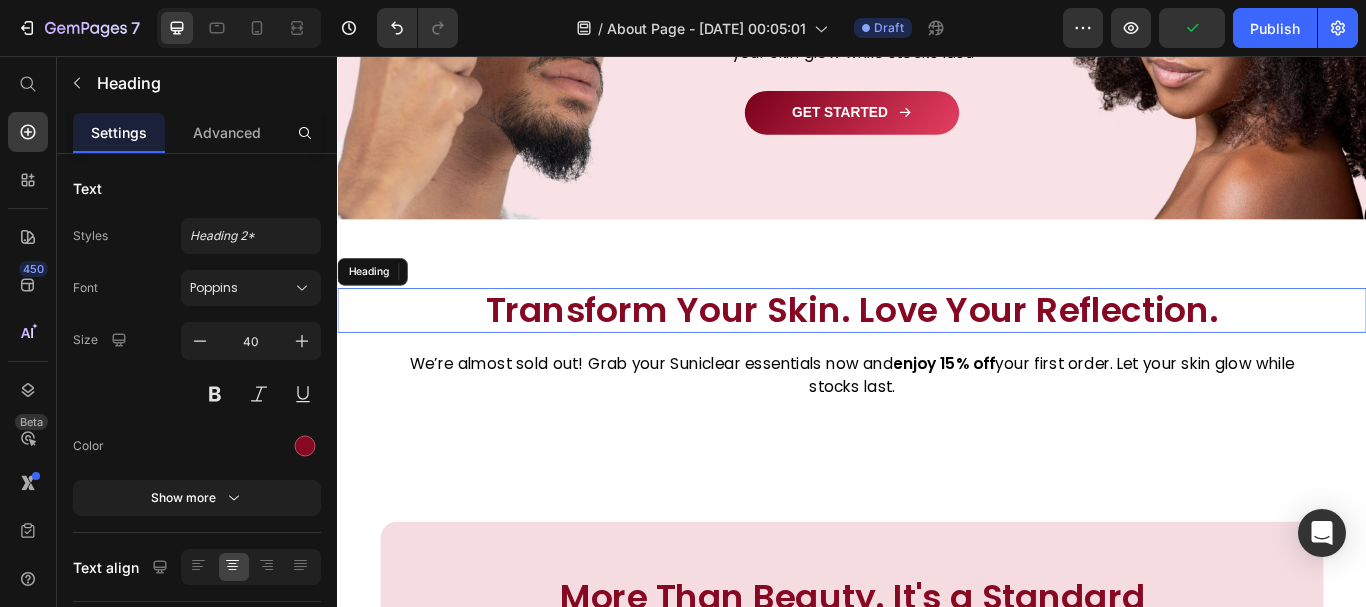 click on "Transform Your Skin. Love Your Reflection." at bounding box center [937, 353] 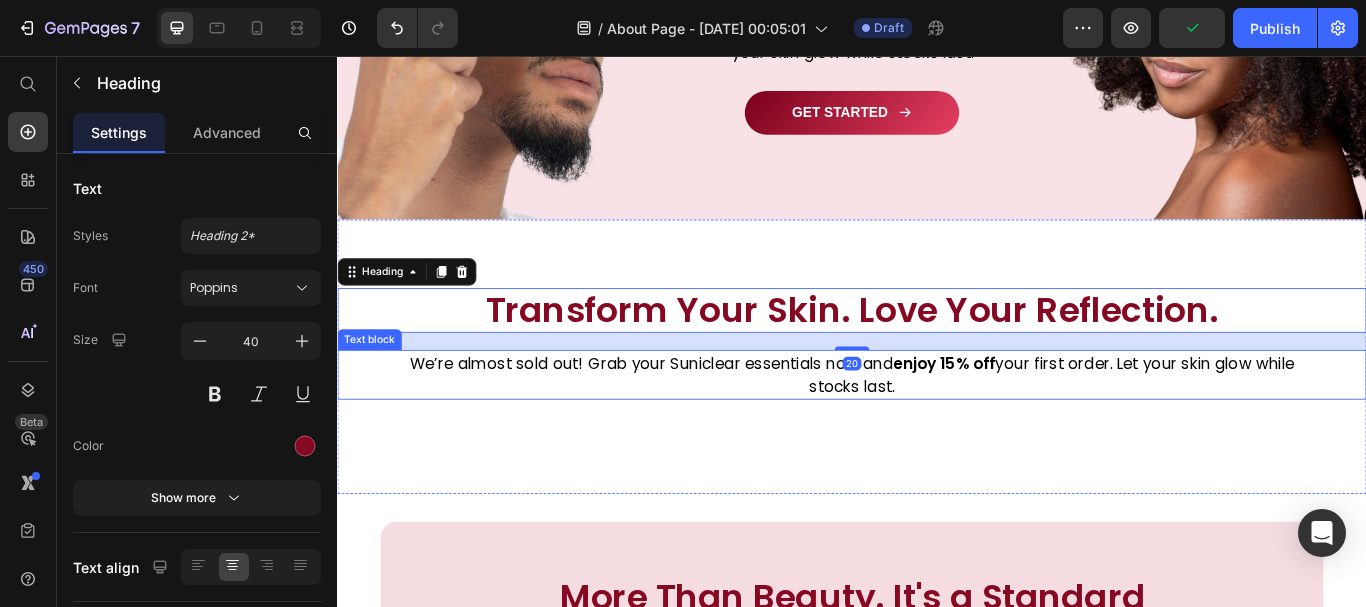 click on "We’re almost sold out! Grab your Suniclear essentials now and  enjoy 15% off  your first order. Let your skin glow while stocks last." at bounding box center [937, 428] 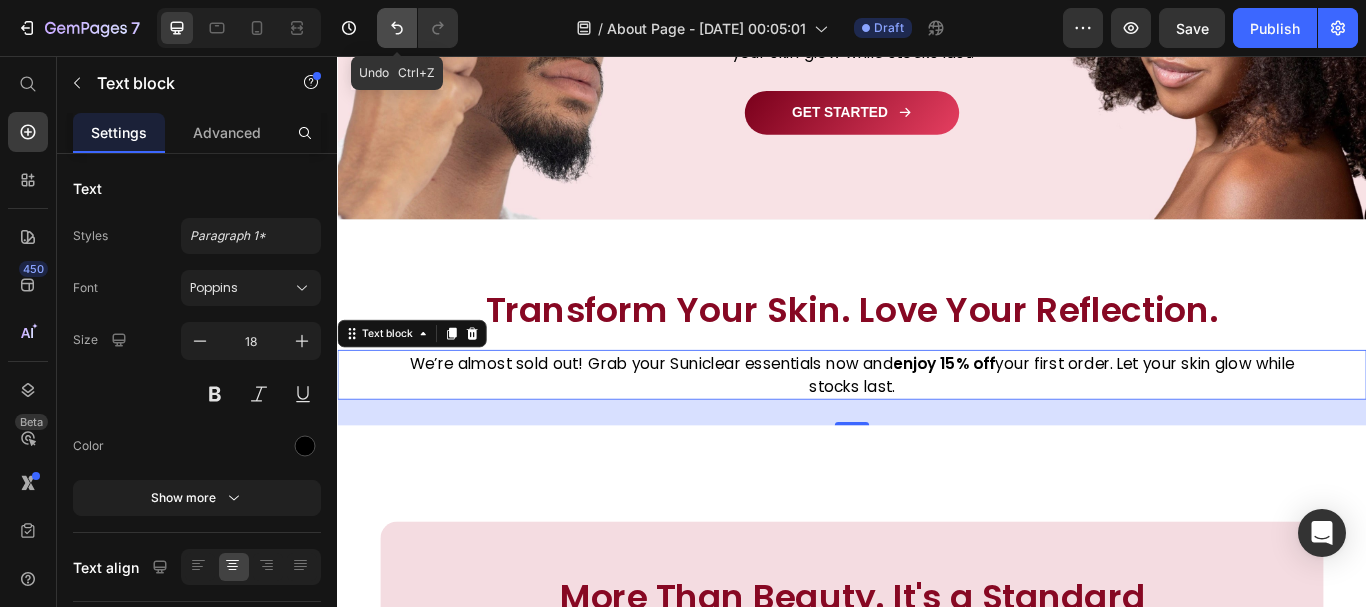 click 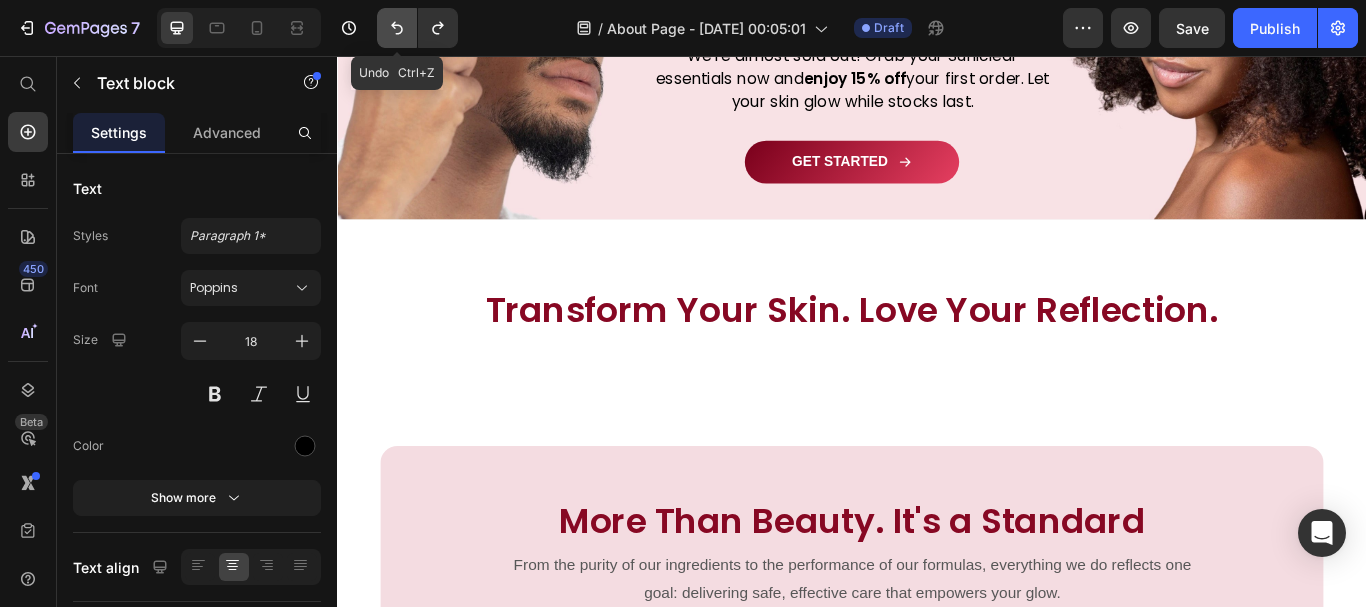 click 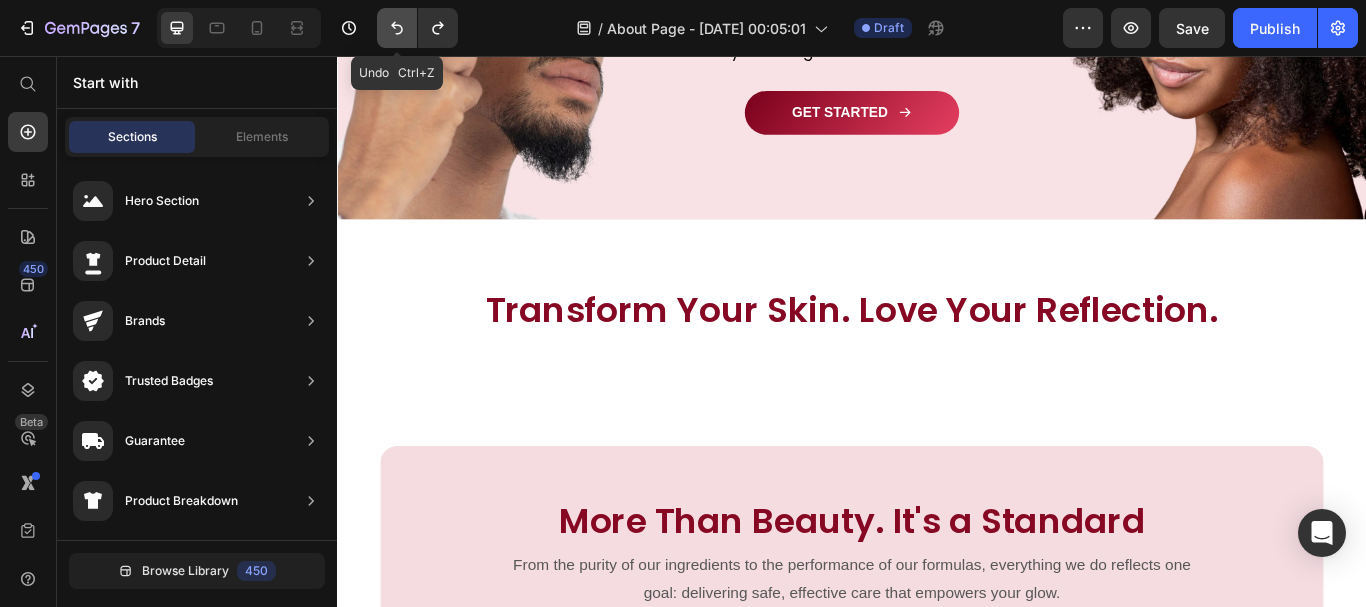 click 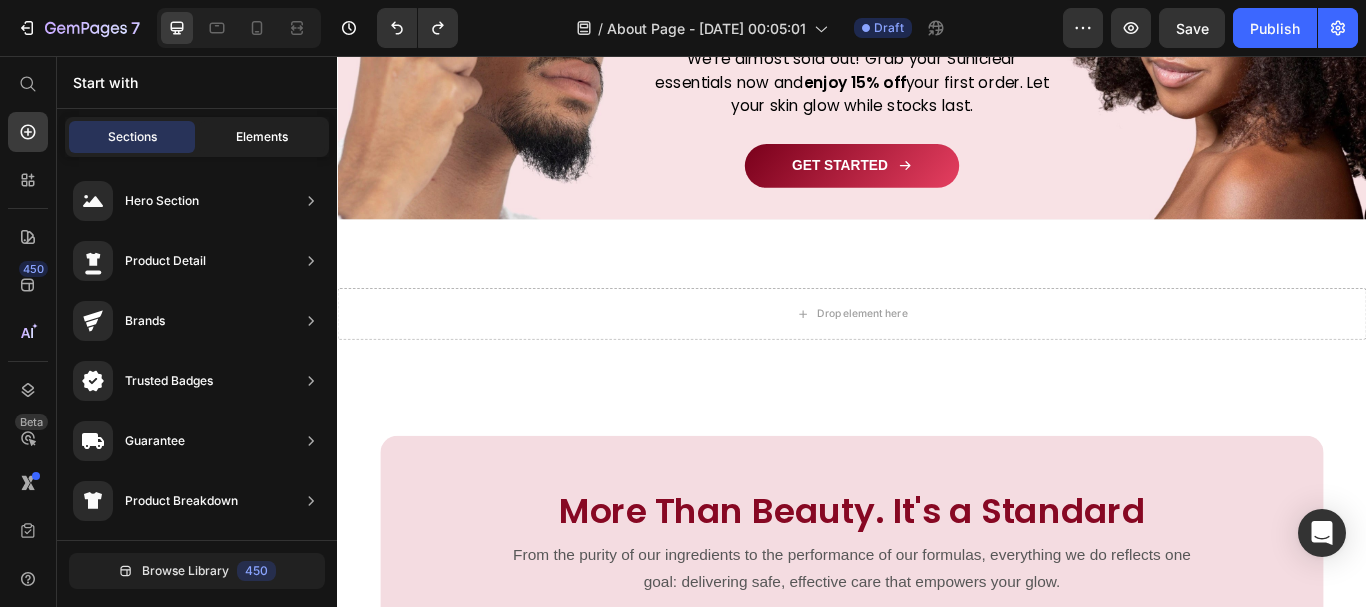 click on "Elements" 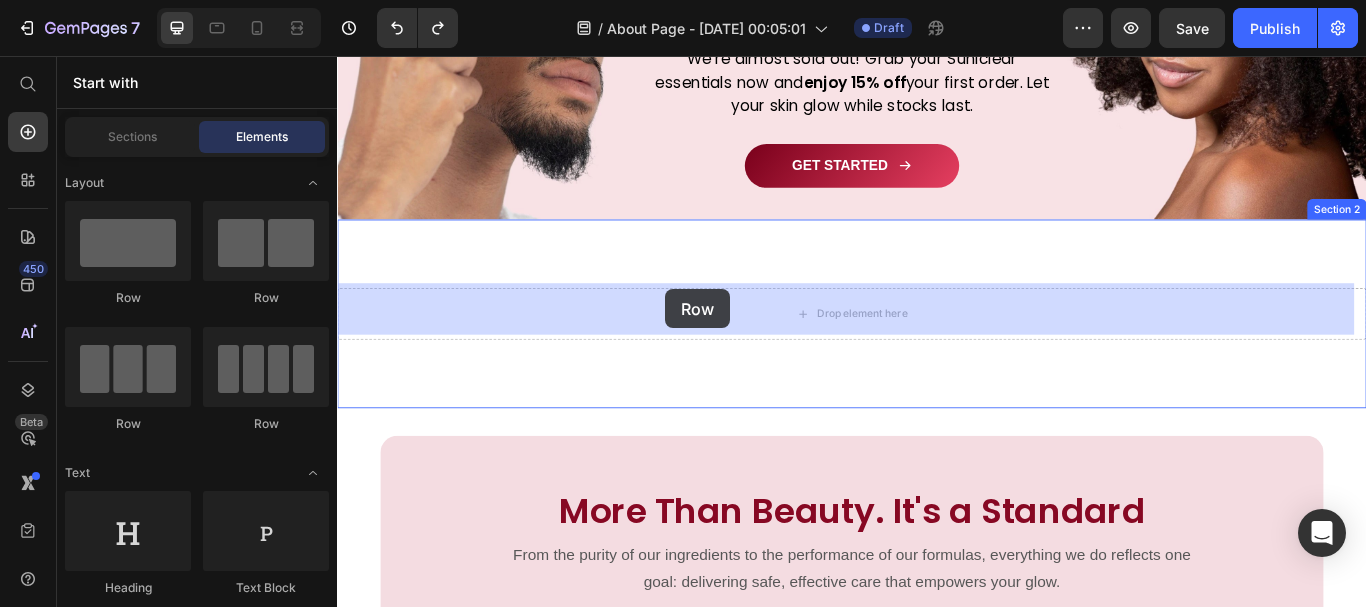 drag, startPoint x: 652, startPoint y: 321, endPoint x: 720, endPoint y: 330, distance: 68.593 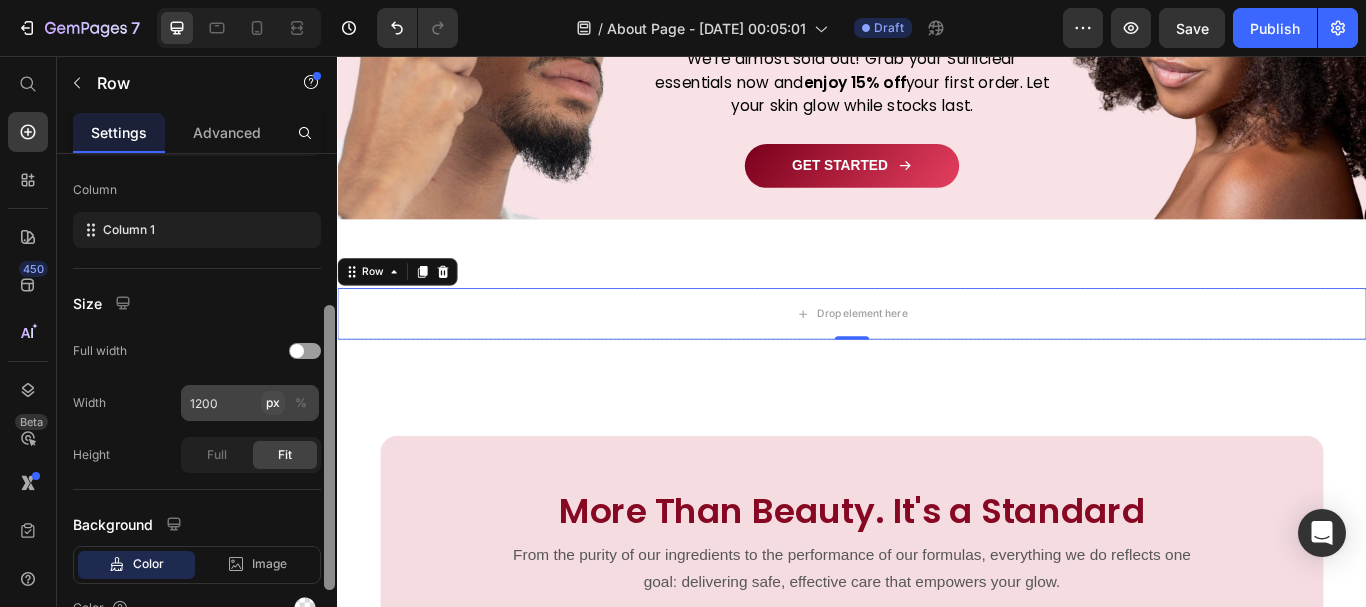 drag, startPoint x: 328, startPoint y: 215, endPoint x: 268, endPoint y: 389, distance: 184.05434 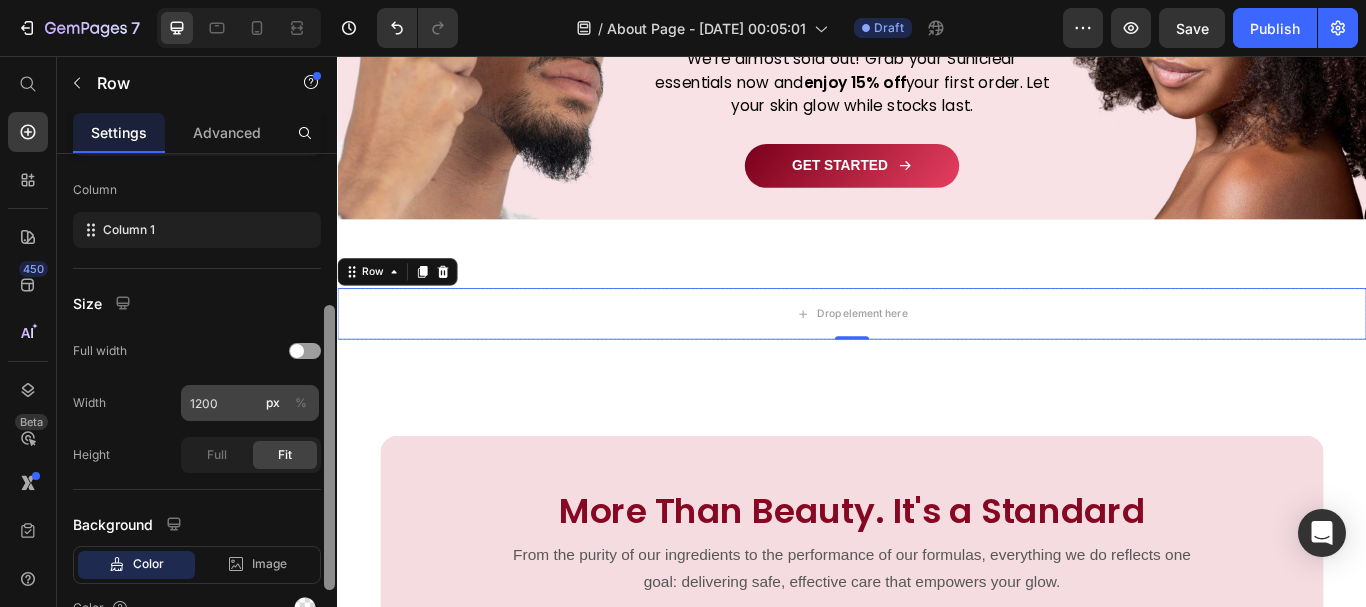 scroll, scrollTop: 302, scrollLeft: 0, axis: vertical 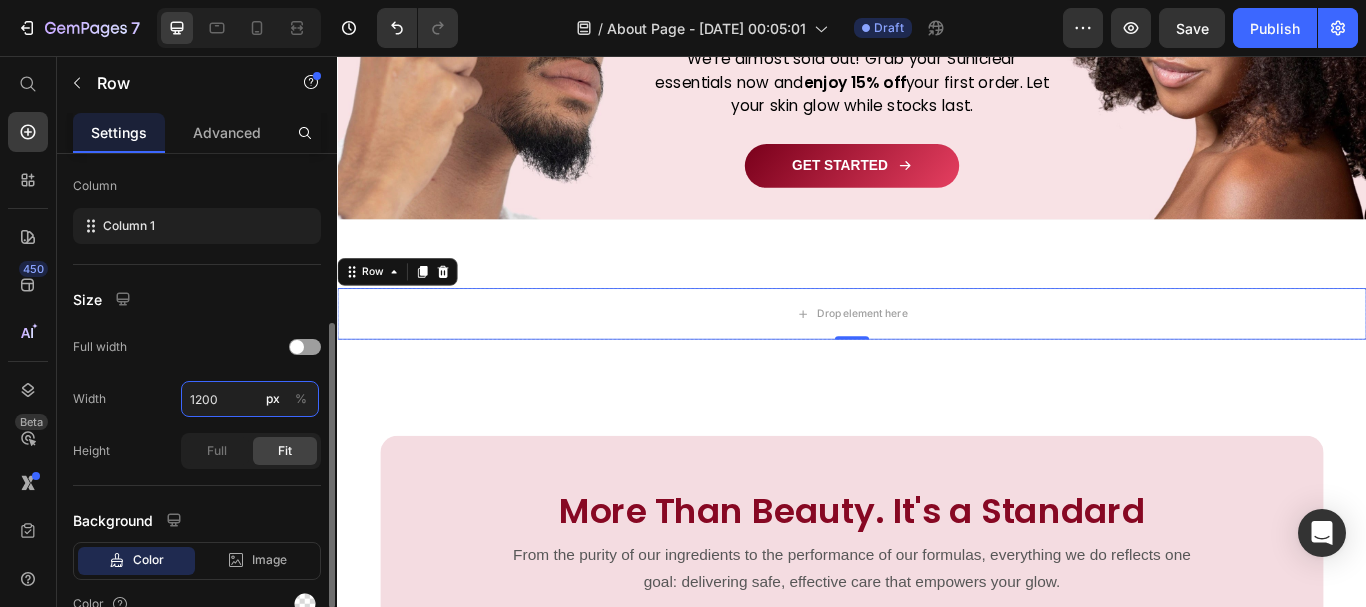 click on "1200" at bounding box center (250, 399) 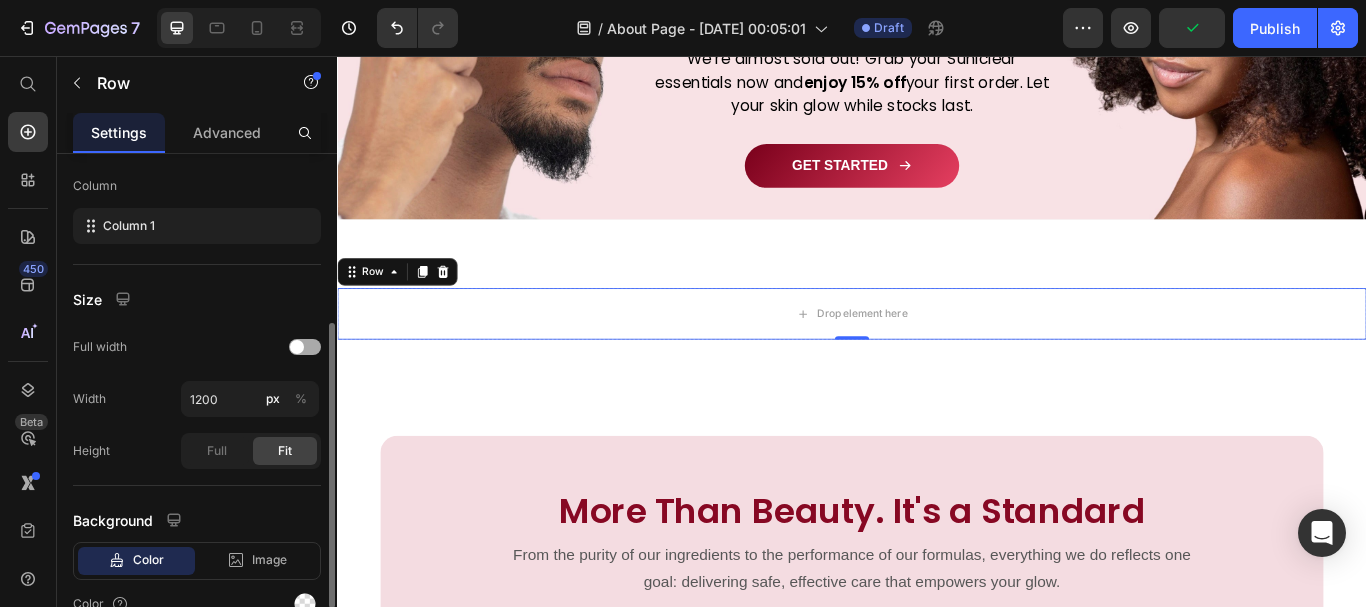 click on "Full width" 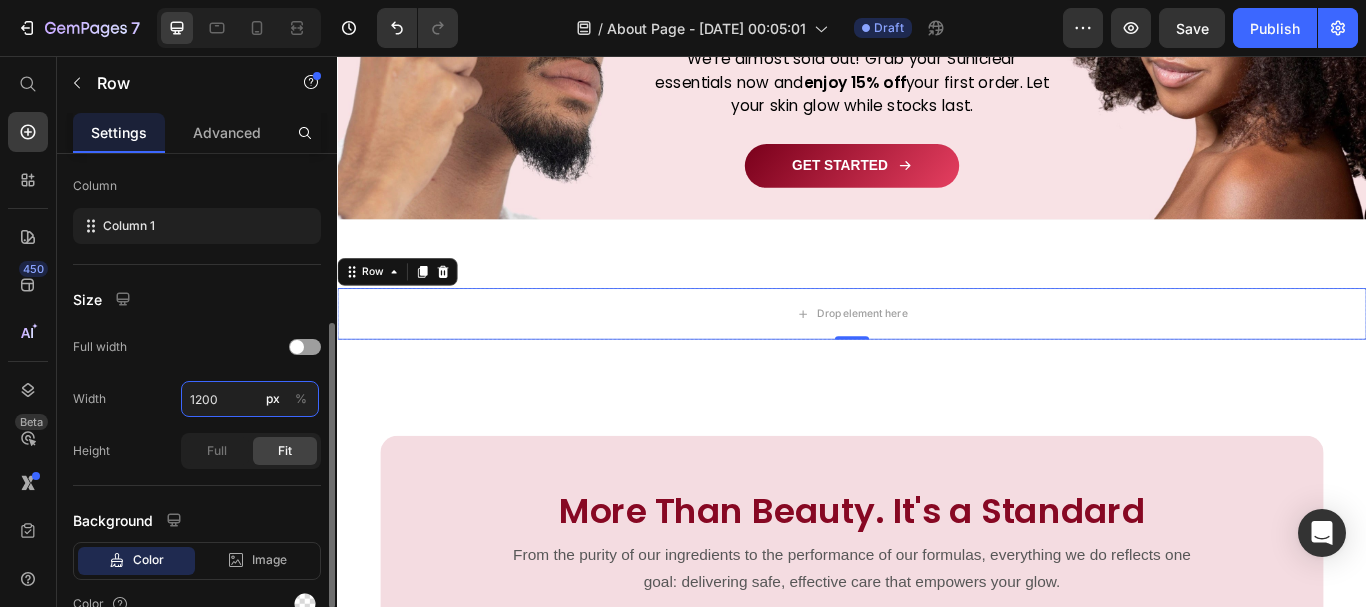 click on "1200" at bounding box center [250, 399] 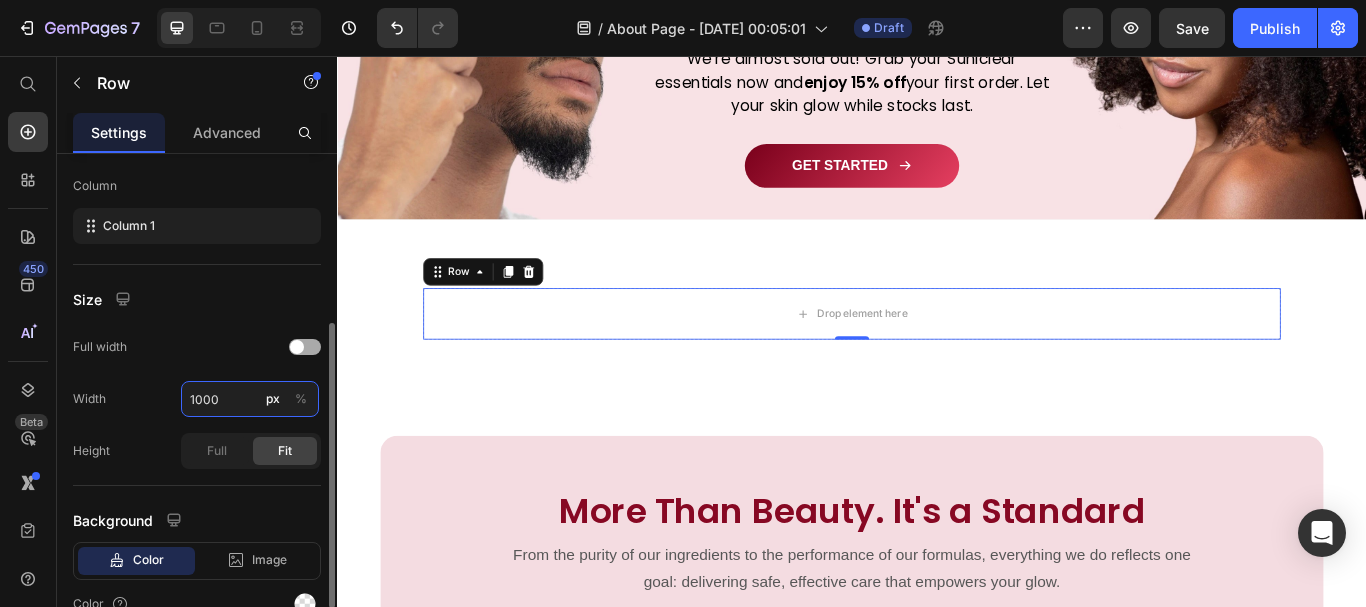 type on "1000" 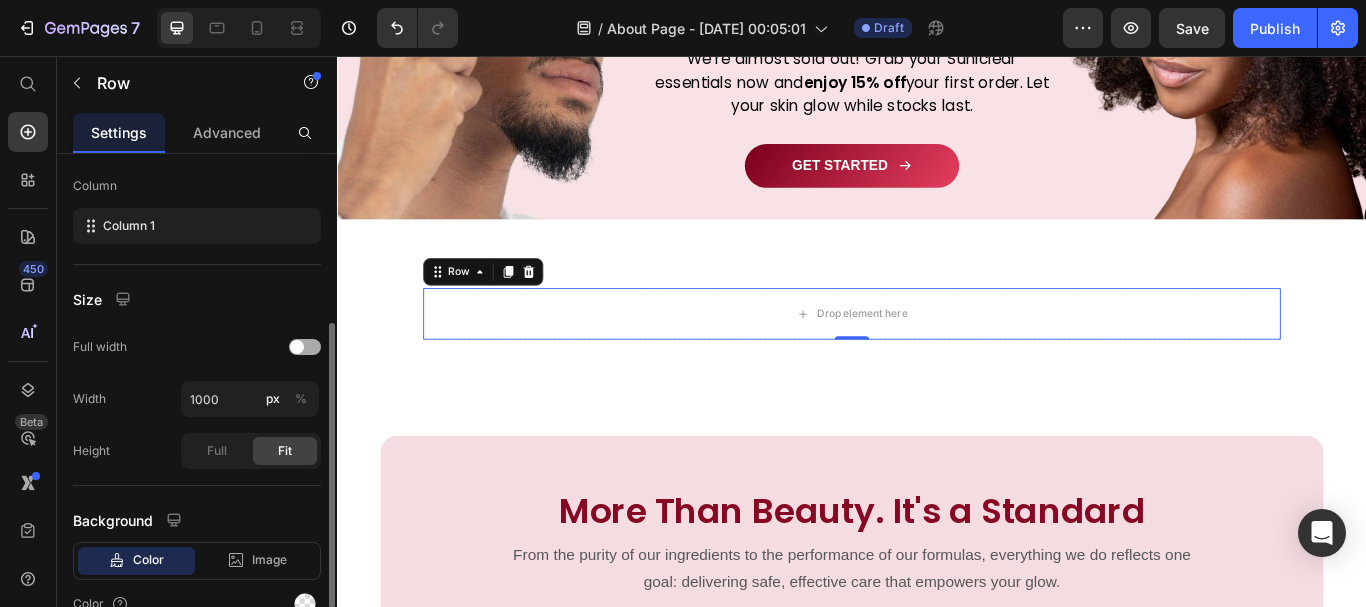 click on "Full width" 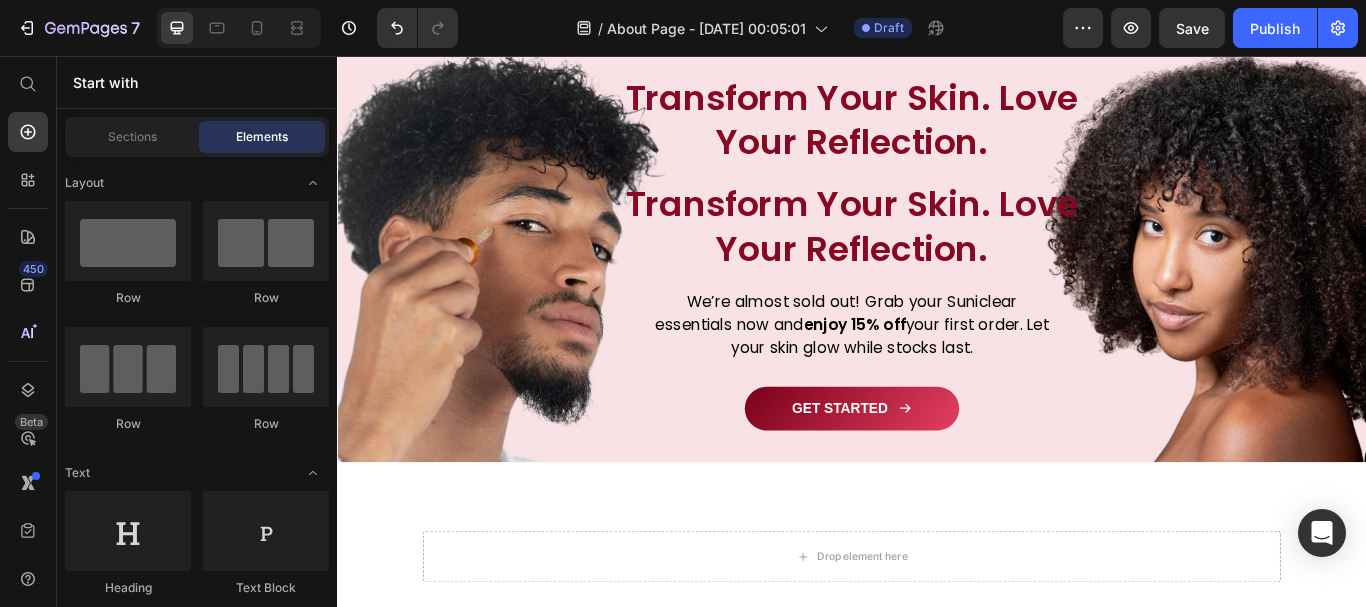 scroll, scrollTop: 24, scrollLeft: 0, axis: vertical 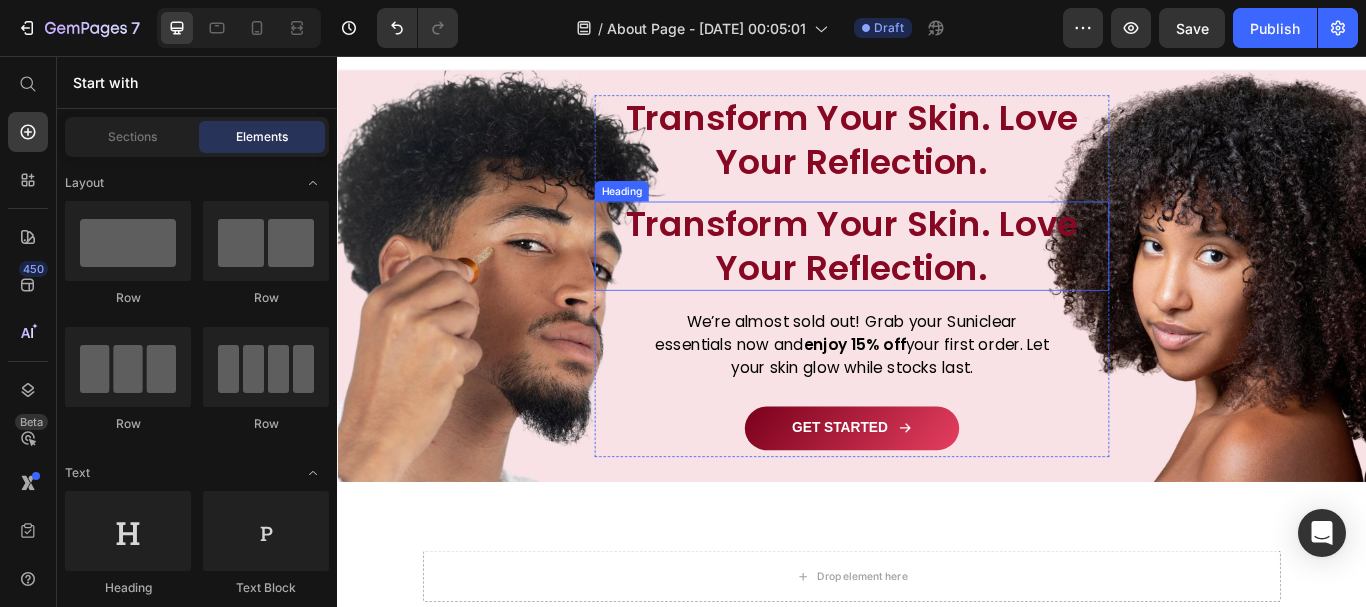 click on "Transform Your Skin. Love Your Reflection." at bounding box center (937, 278) 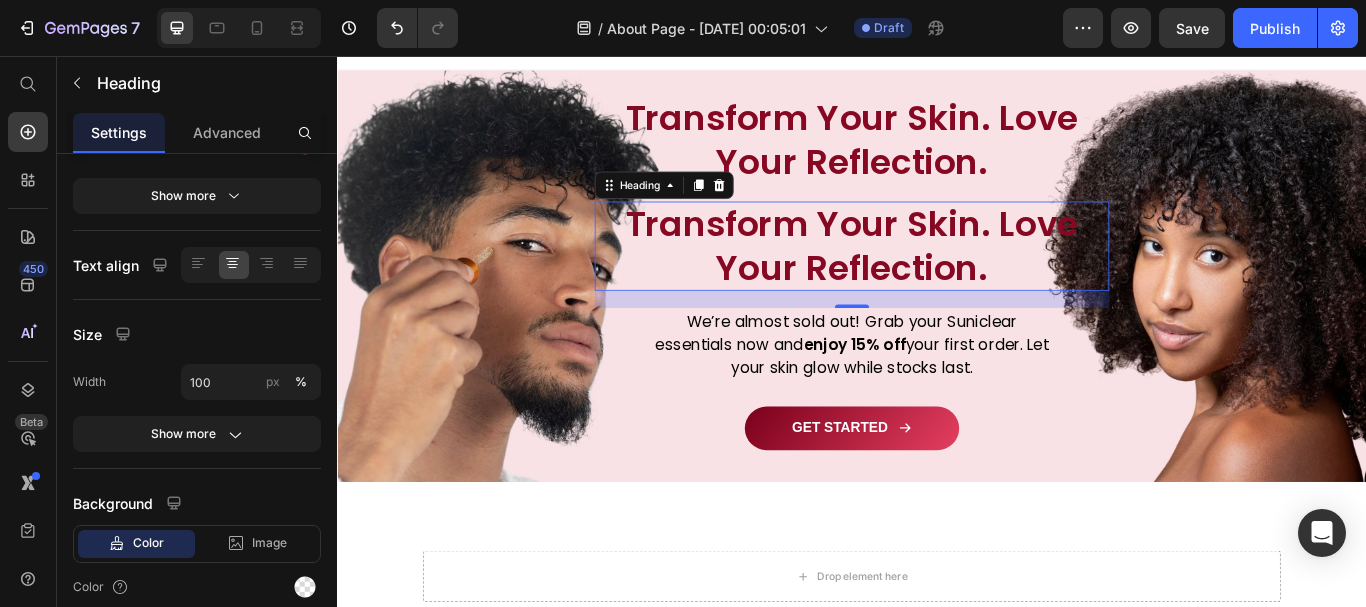 scroll, scrollTop: 0, scrollLeft: 0, axis: both 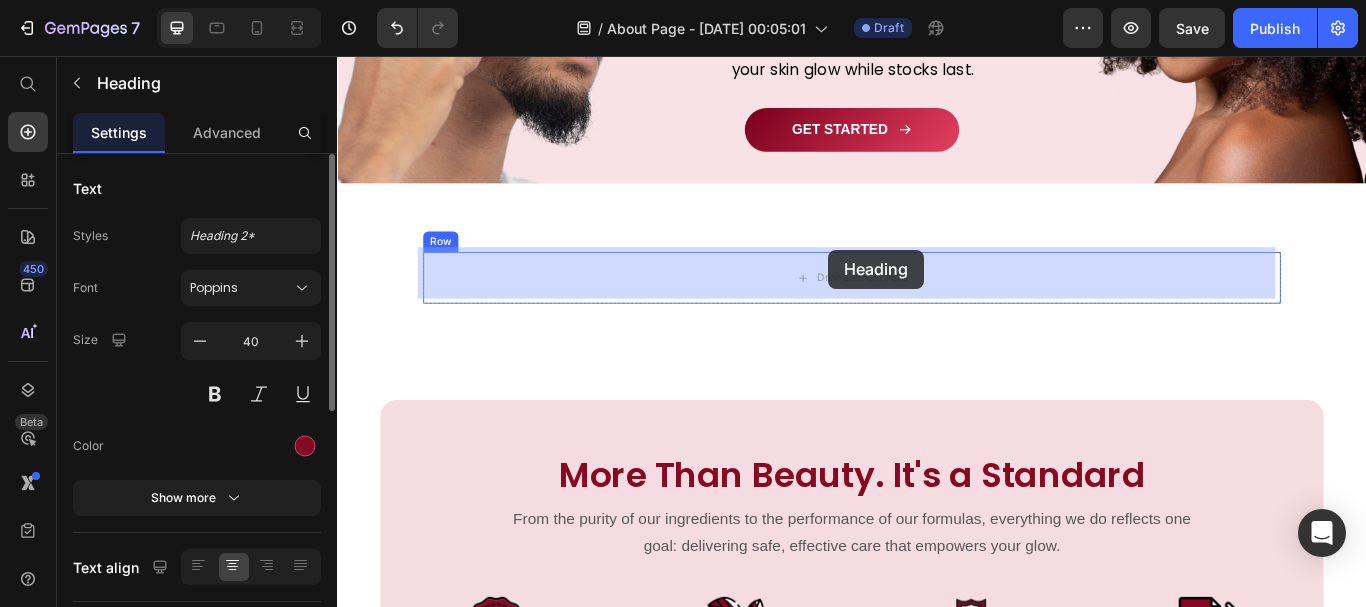 drag, startPoint x: 709, startPoint y: 208, endPoint x: 910, endPoint y: 283, distance: 214.53671 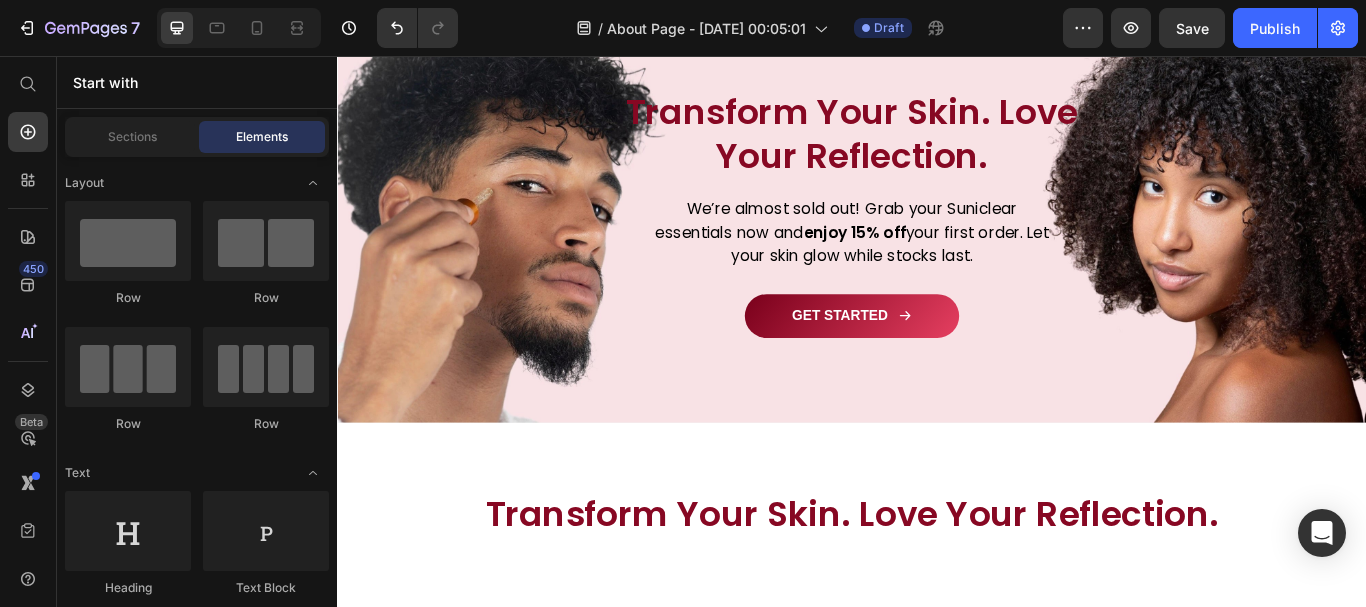 scroll, scrollTop: 0, scrollLeft: 0, axis: both 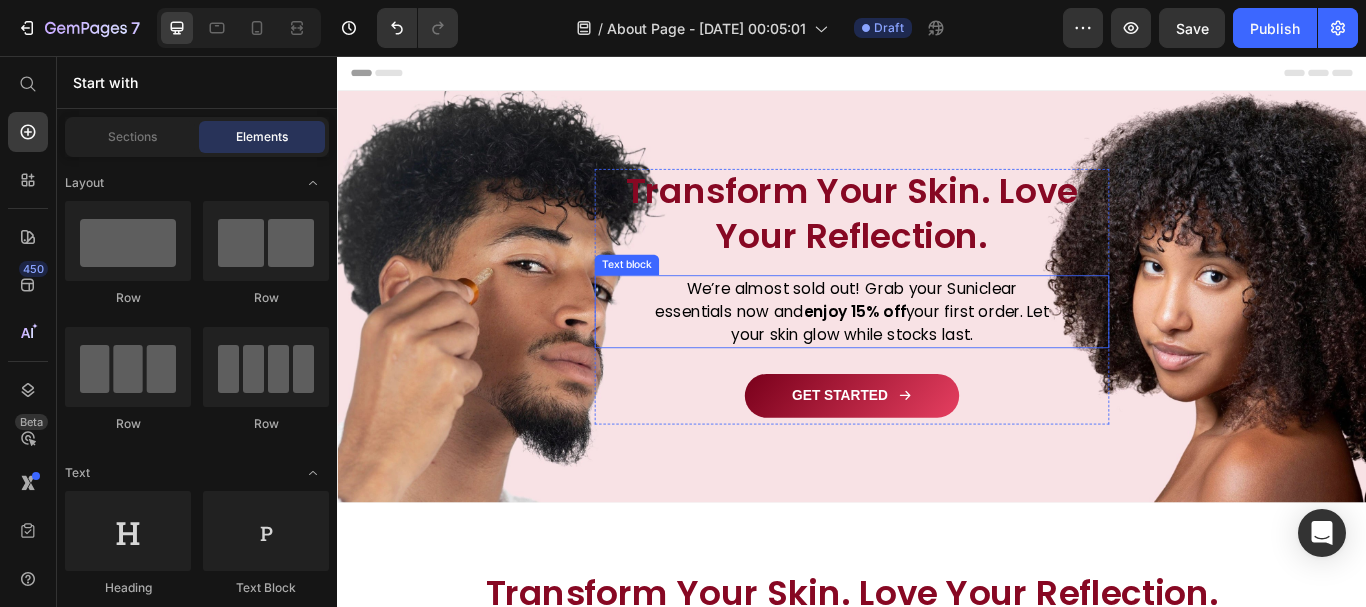 click on "We’re almost sold out! Grab your Suniclear essentials now and  enjoy 15% off  your first order. Let your skin glow while stocks last." at bounding box center [937, 354] 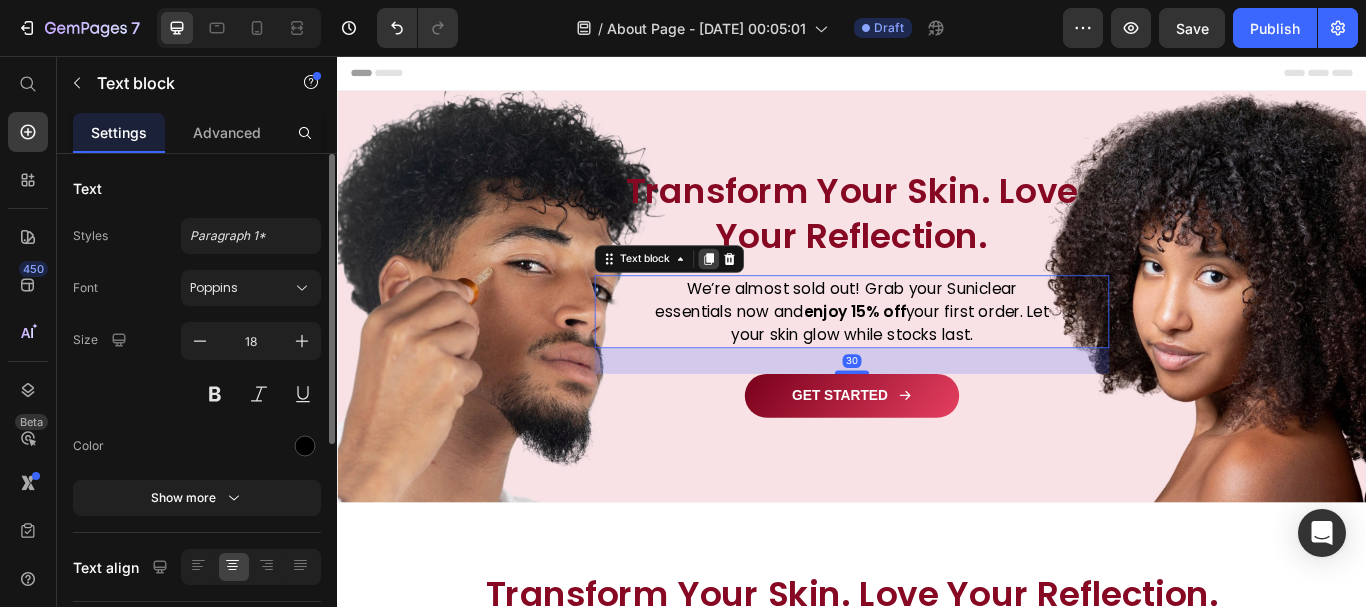 click 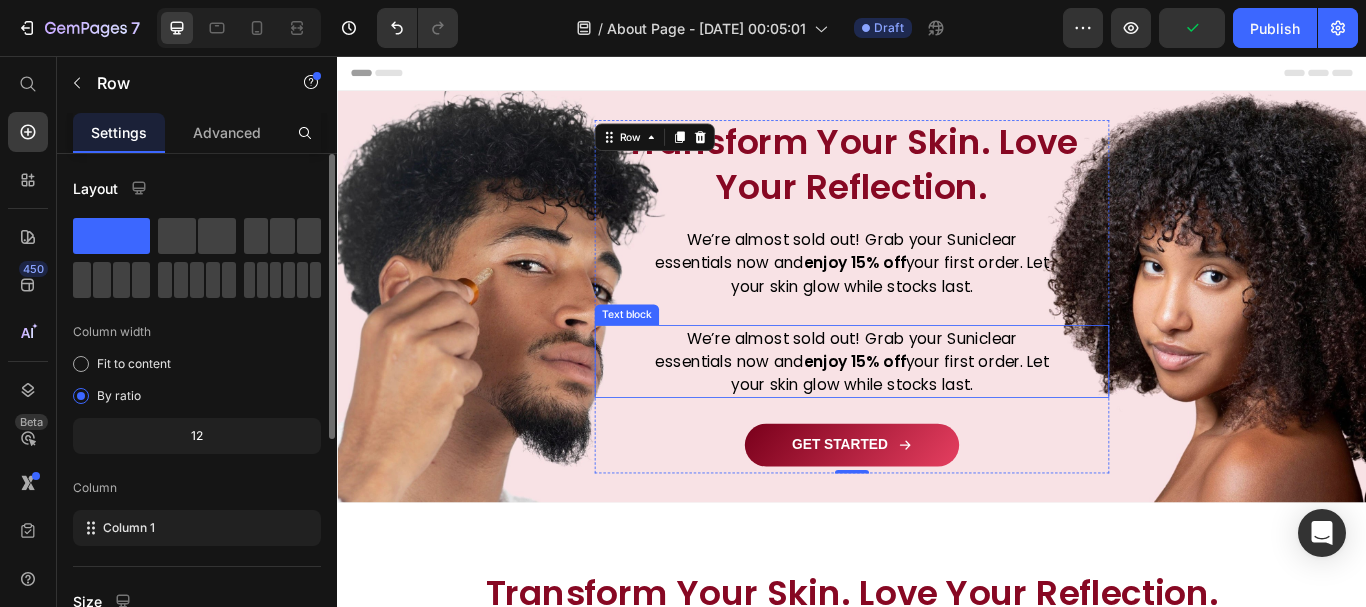 click on "We’re almost sold out! Grab your Suniclear essentials now and  enjoy 15% off  your first order. Let your skin glow while stocks last." at bounding box center [937, 412] 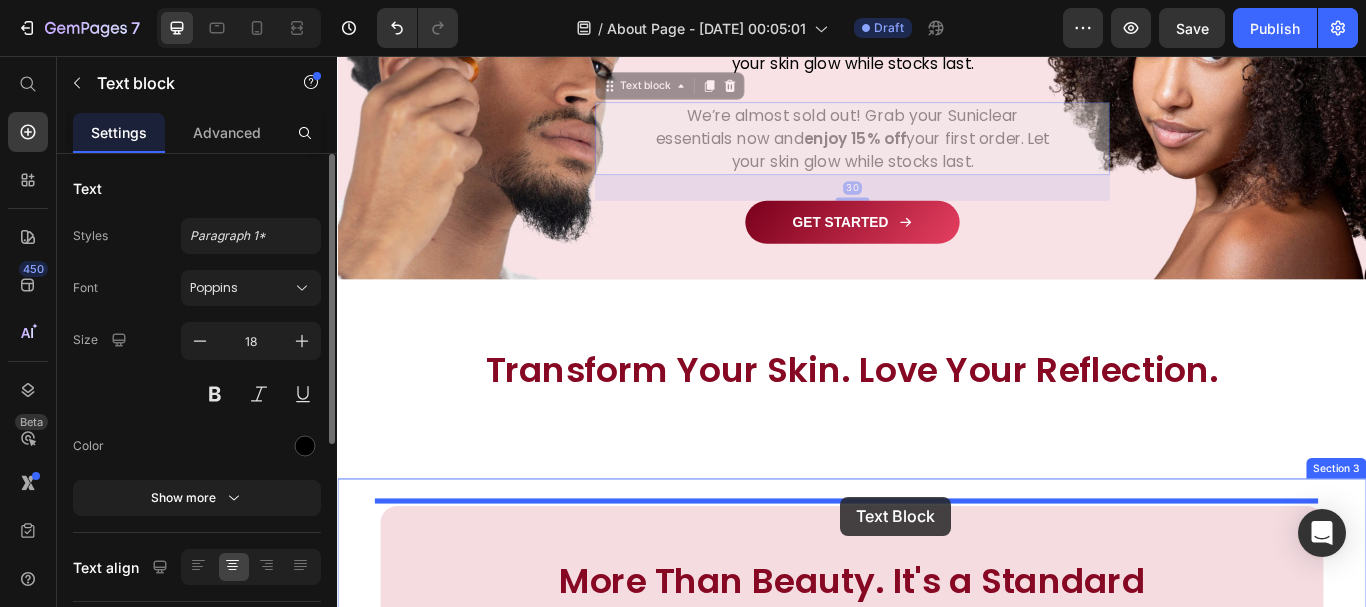 scroll, scrollTop: 296, scrollLeft: 0, axis: vertical 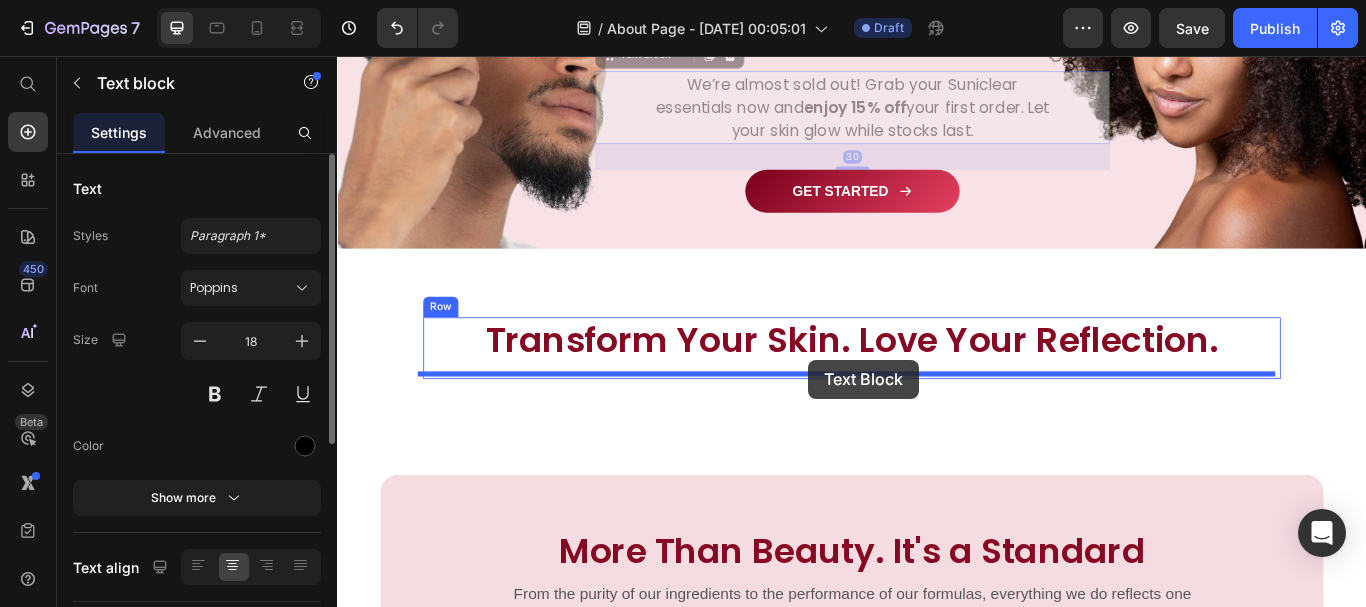 drag, startPoint x: 698, startPoint y: 348, endPoint x: 886, endPoint y: 411, distance: 198.27505 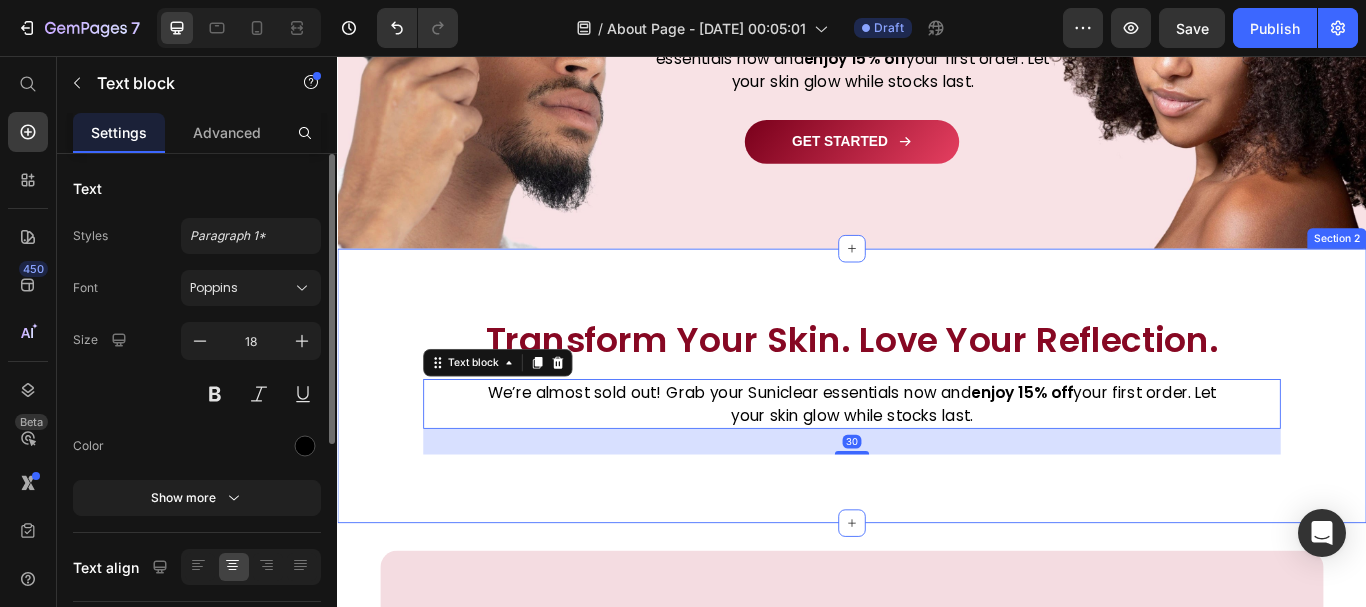 click on "Transform Your Skin. Love Your Reflection. Heading We’re almost sold out! Grab your Suniclear essentials now and  enjoy 15% off  your first order. Let your skin glow while stocks last. Text block   30 Row Section 2" at bounding box center (937, 441) 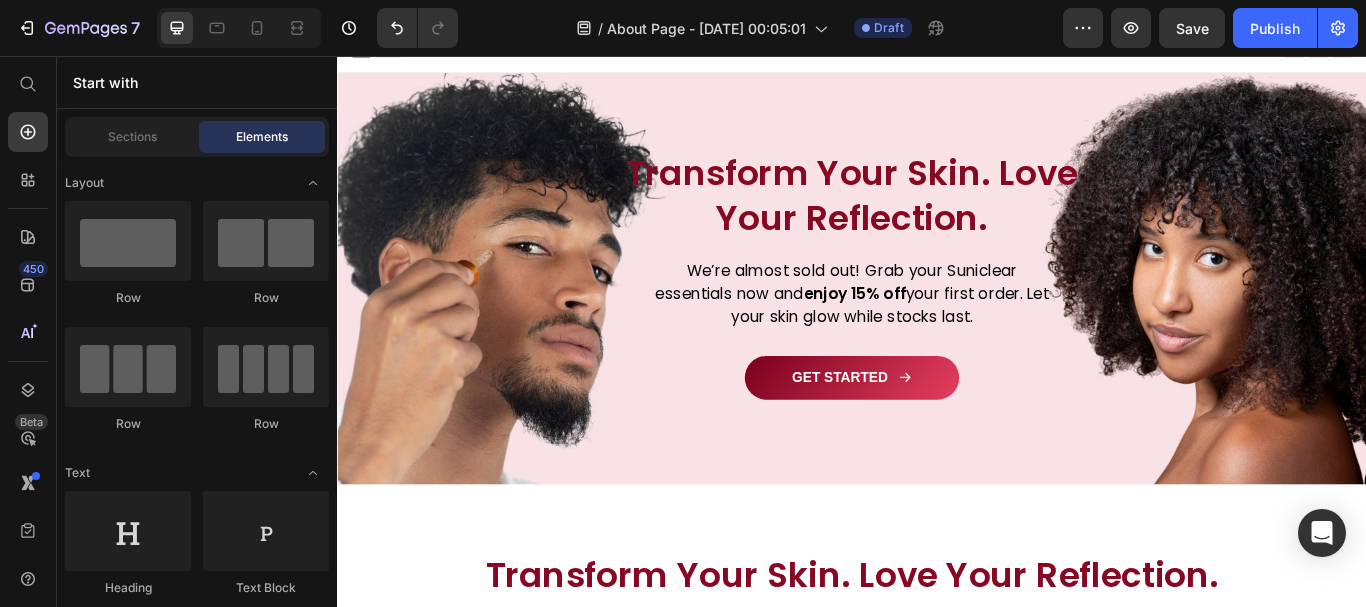 scroll, scrollTop: 0, scrollLeft: 0, axis: both 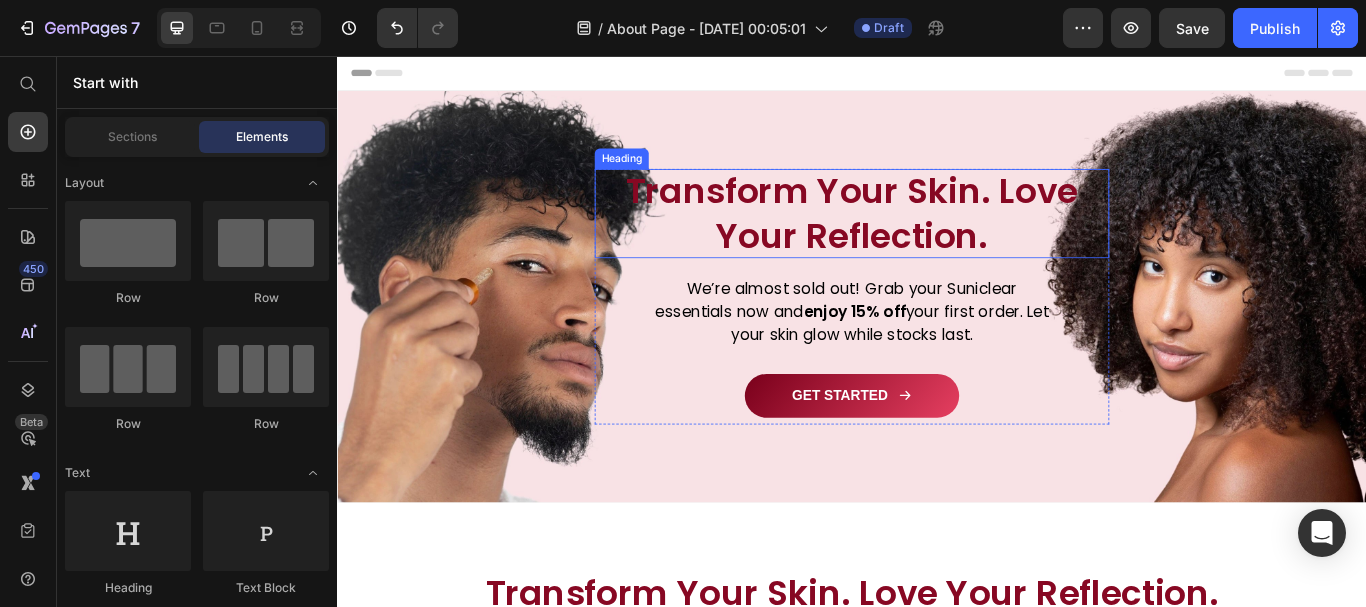 click on "Transform Your Skin. Love Your Reflection." at bounding box center [937, 240] 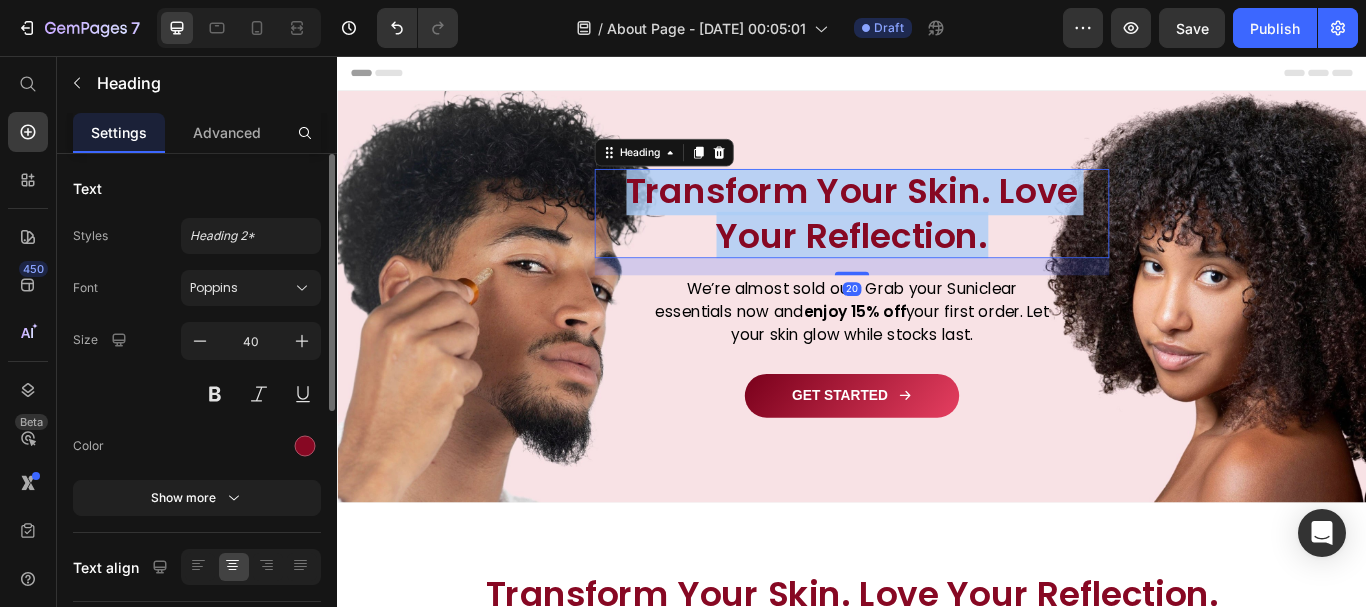 click on "Transform Your Skin. Love Your Reflection." at bounding box center (937, 240) 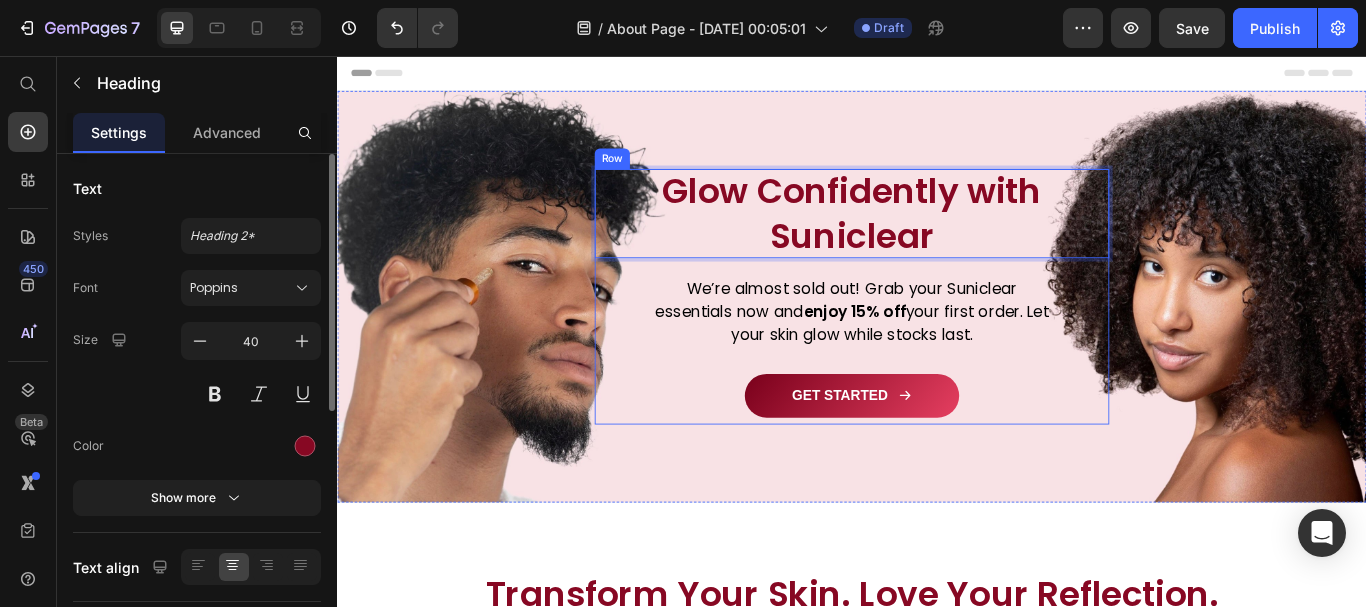 scroll, scrollTop: 2, scrollLeft: 0, axis: vertical 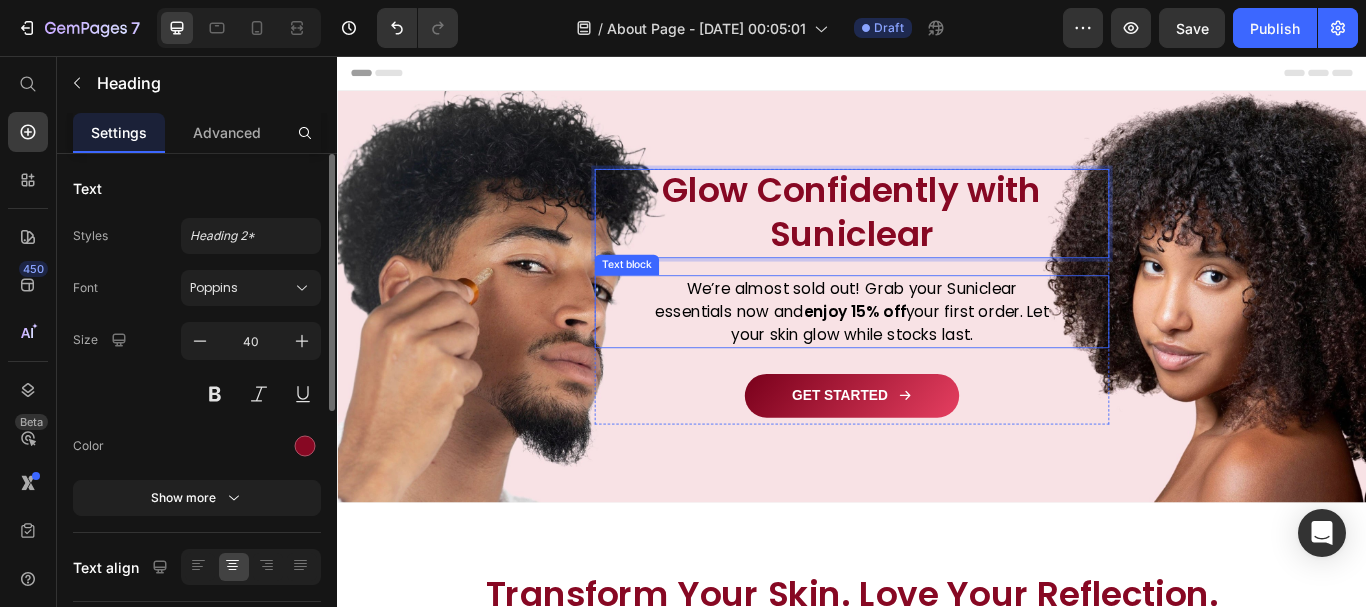 click on "We’re almost sold out! Grab your Suniclear essentials now and  enjoy 15% off  your first order. Let your skin glow while stocks last." at bounding box center (937, 354) 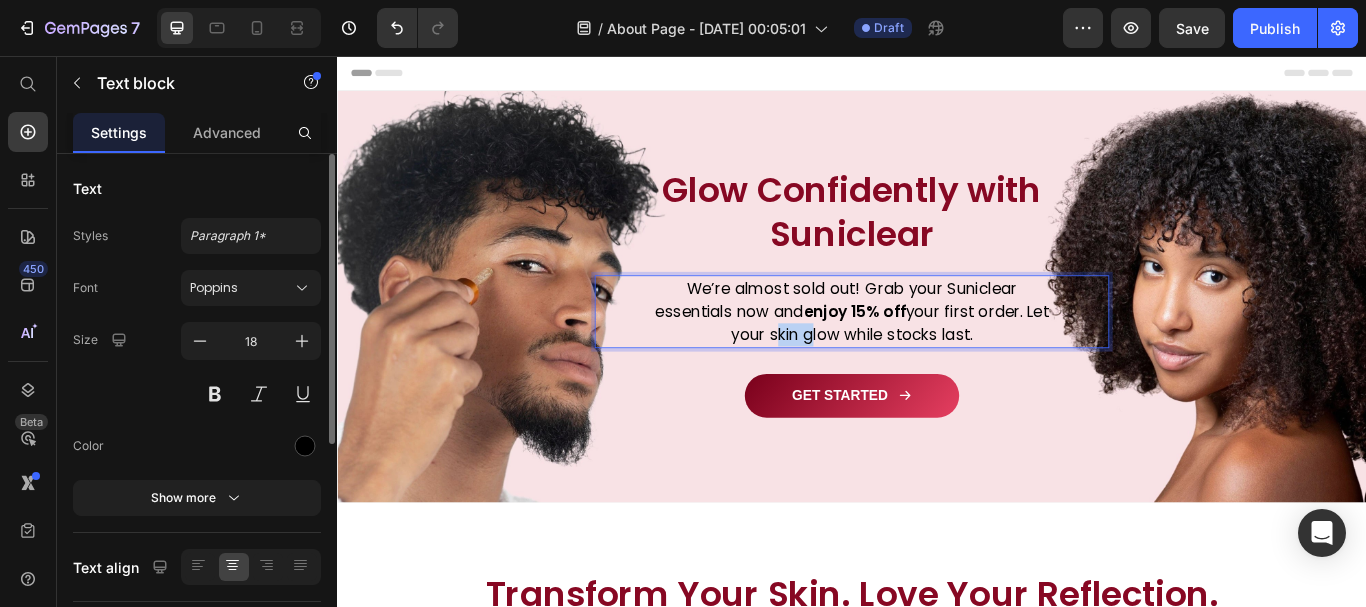click on "We’re almost sold out! Grab your Suniclear essentials now and  enjoy 15% off  your first order. Let your skin glow while stocks last." at bounding box center (937, 354) 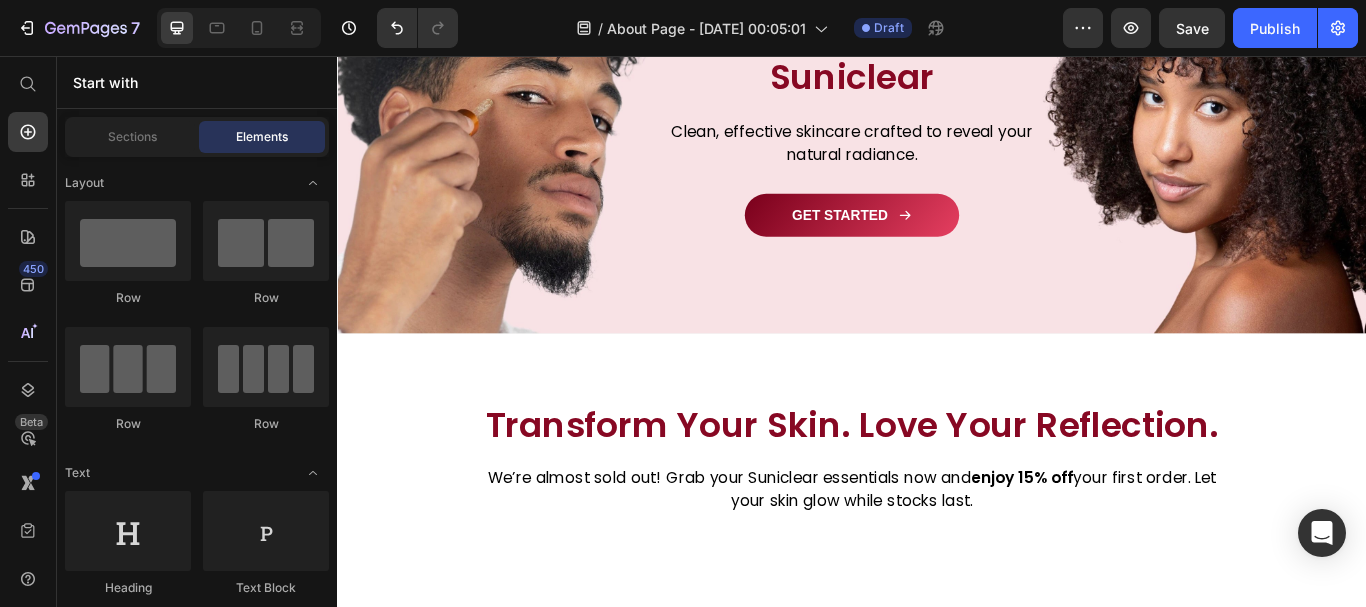 scroll, scrollTop: 245, scrollLeft: 0, axis: vertical 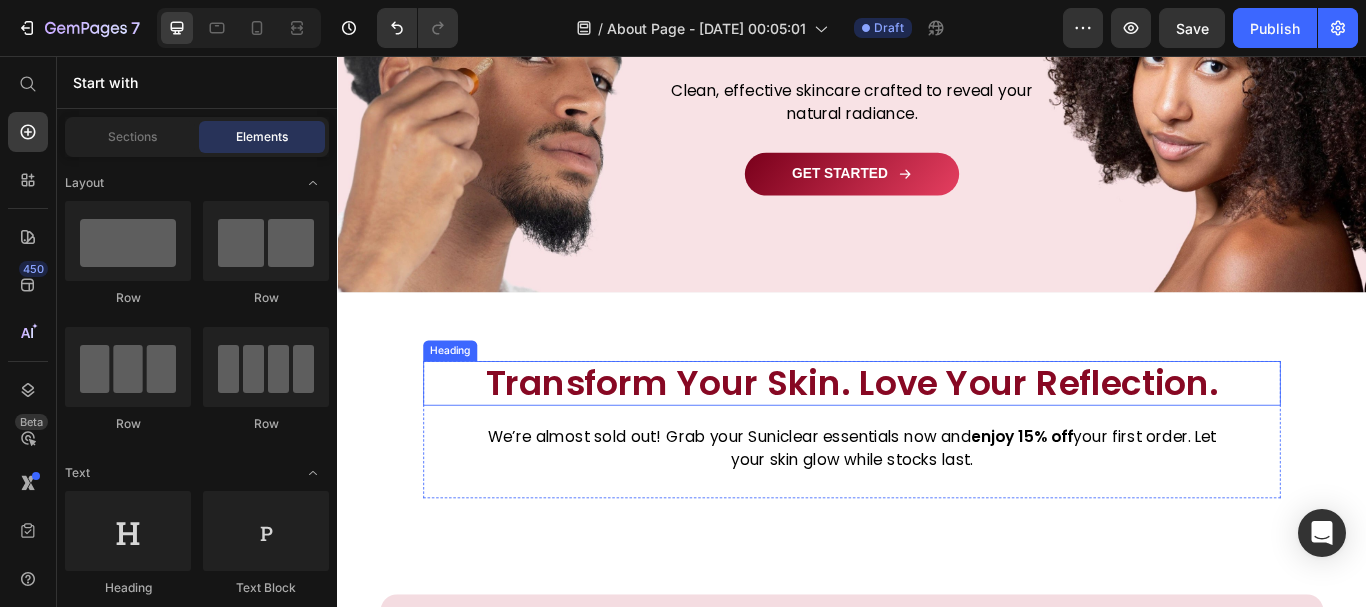 click on "Transform Your Skin. Love Your Reflection." at bounding box center [937, 438] 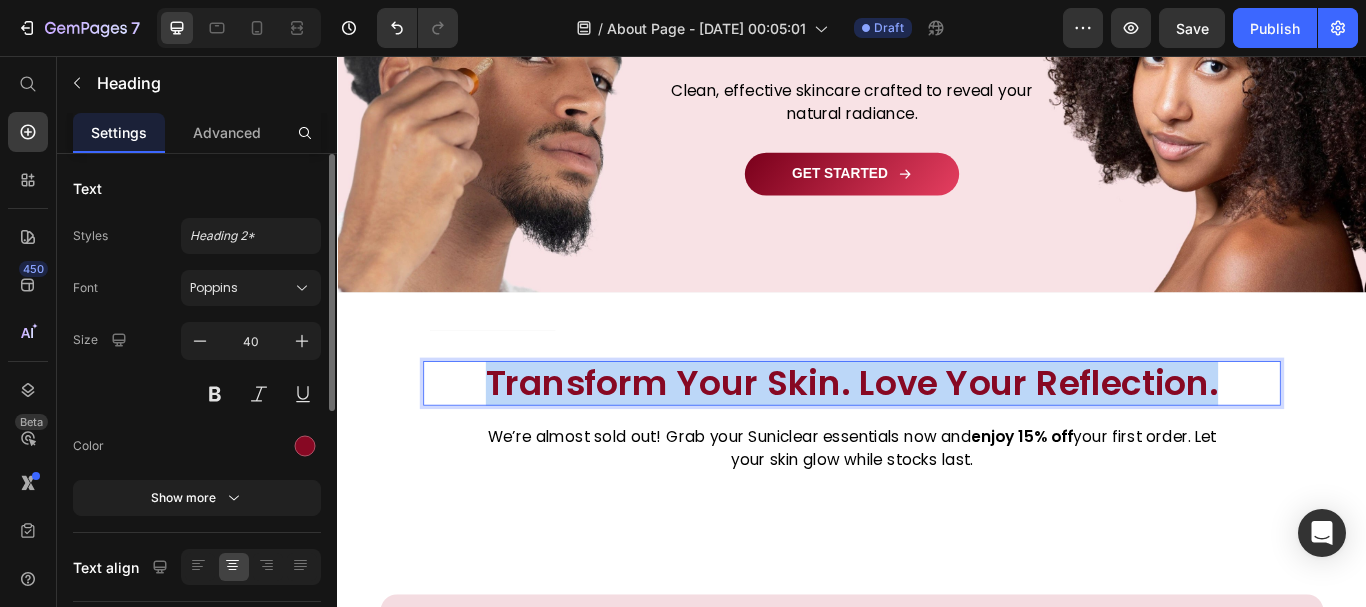 click on "Transform Your Skin. Love Your Reflection." at bounding box center [937, 438] 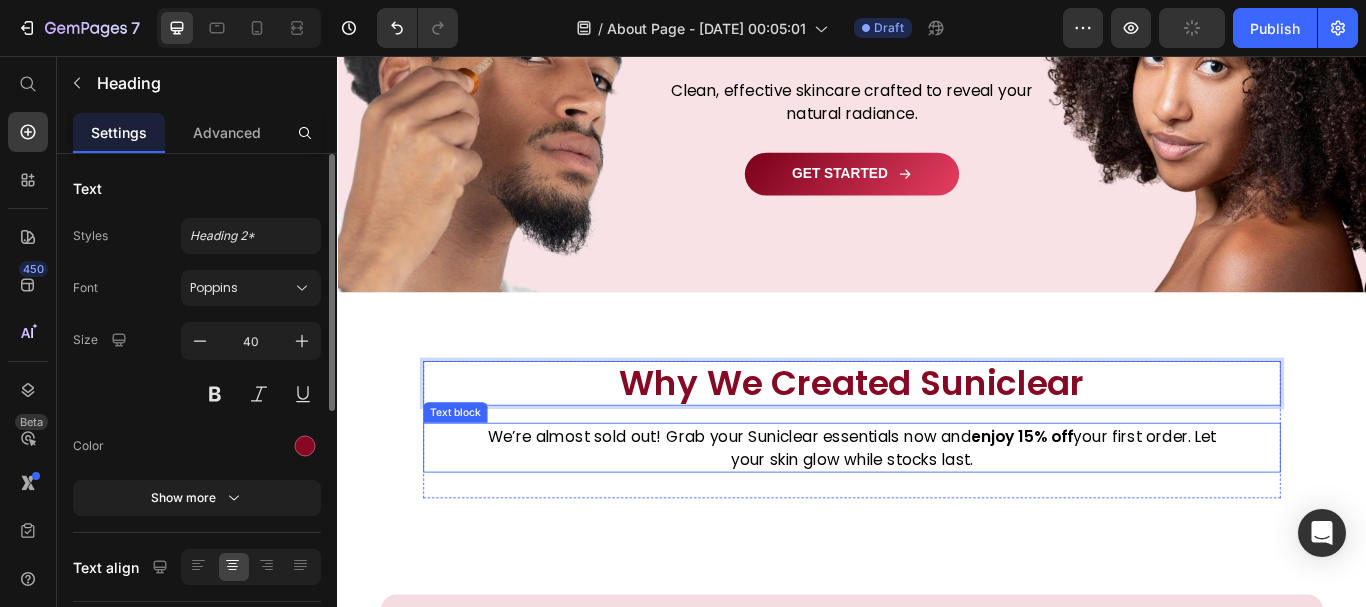 click on "We’re almost sold out! Grab your Suniclear essentials now and  enjoy 15% off  your first order. Let your skin glow while stocks last." at bounding box center (937, 513) 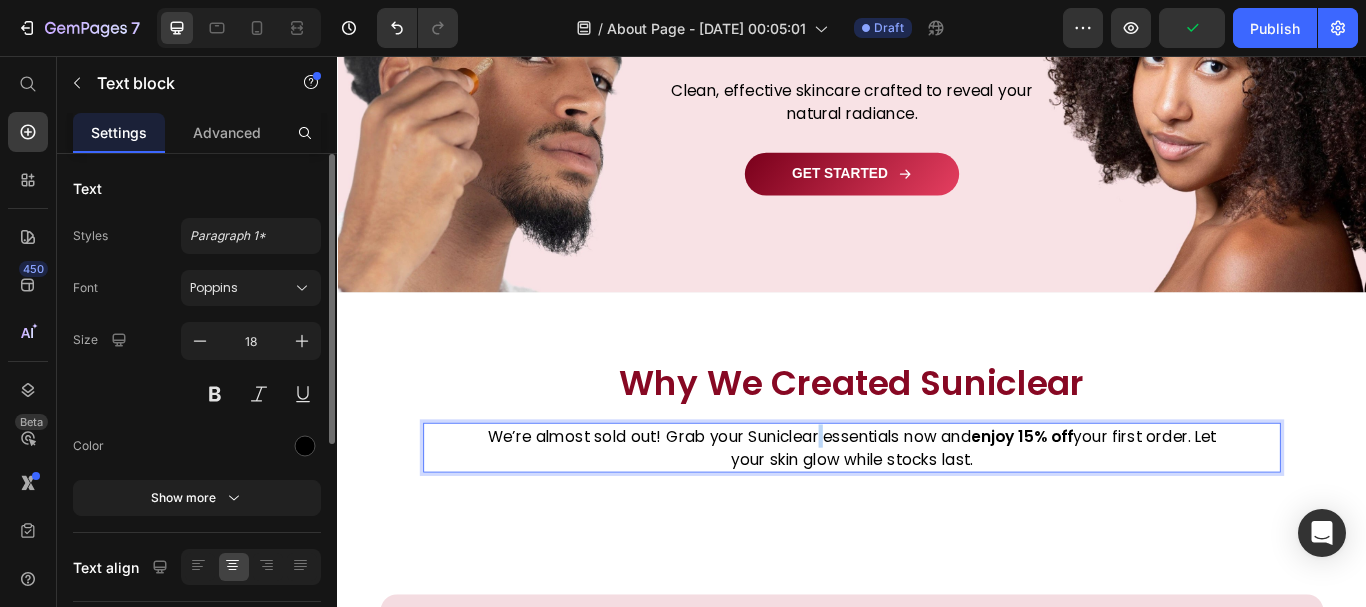 click on "We’re almost sold out! Grab your Suniclear essentials now and  enjoy 15% off  your first order. Let your skin glow while stocks last." at bounding box center (937, 513) 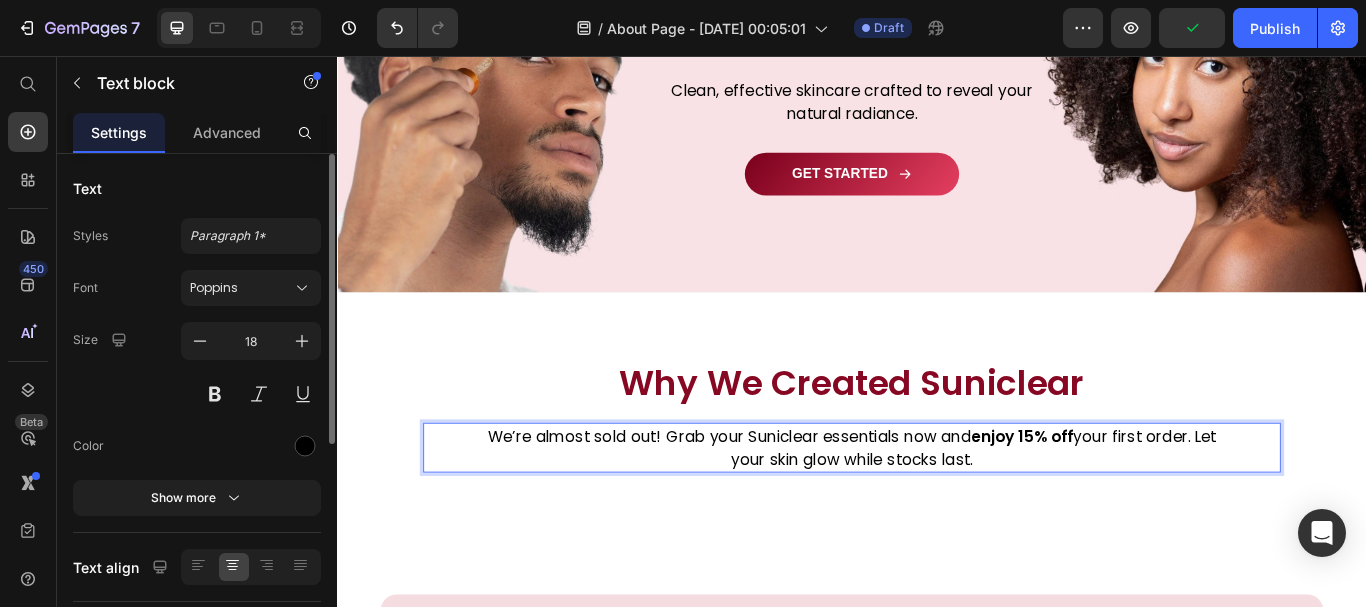 scroll, scrollTop: 27, scrollLeft: 0, axis: vertical 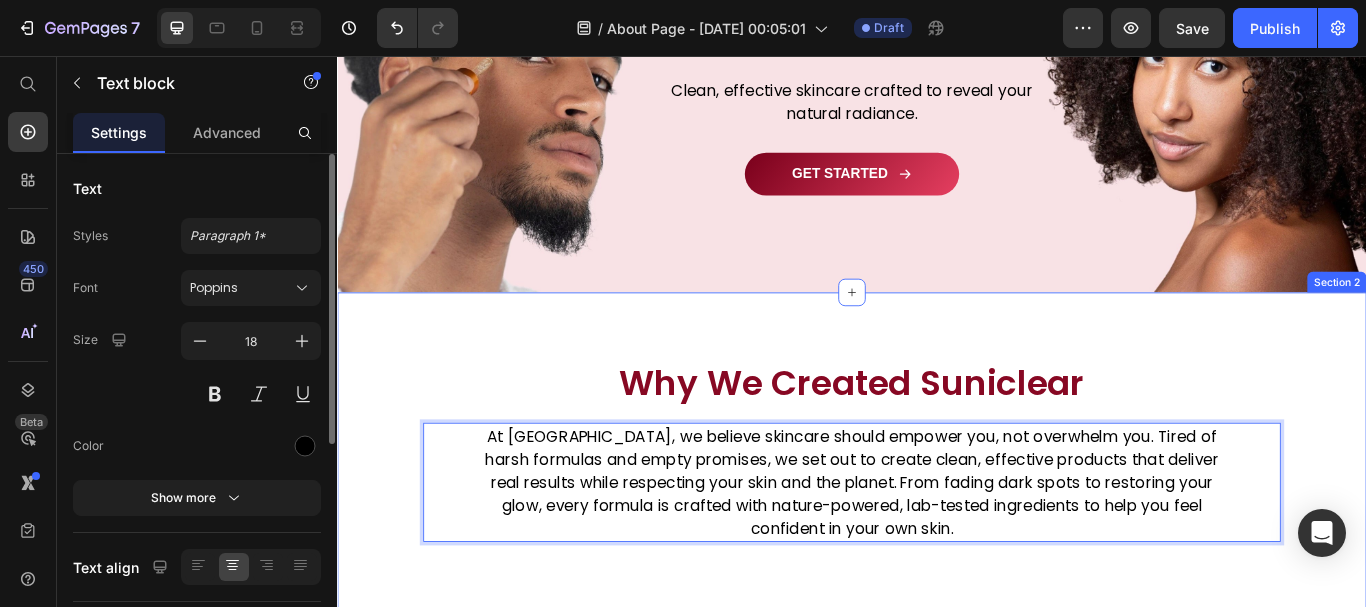click on "Why We Created Suniclear Heading At Suniclear, we believe skincare should empower you, not overwhelm you. Tired of harsh formulas and empty promises, we set out to create clean, effective products that deliver real results while respecting your skin and the planet. From fading dark spots to restoring your glow, every formula is crafted with nature-powered, lab-tested ingredients to help you feel confident in your own skin. Text block   30 Row Section 2" at bounding box center (937, 532) 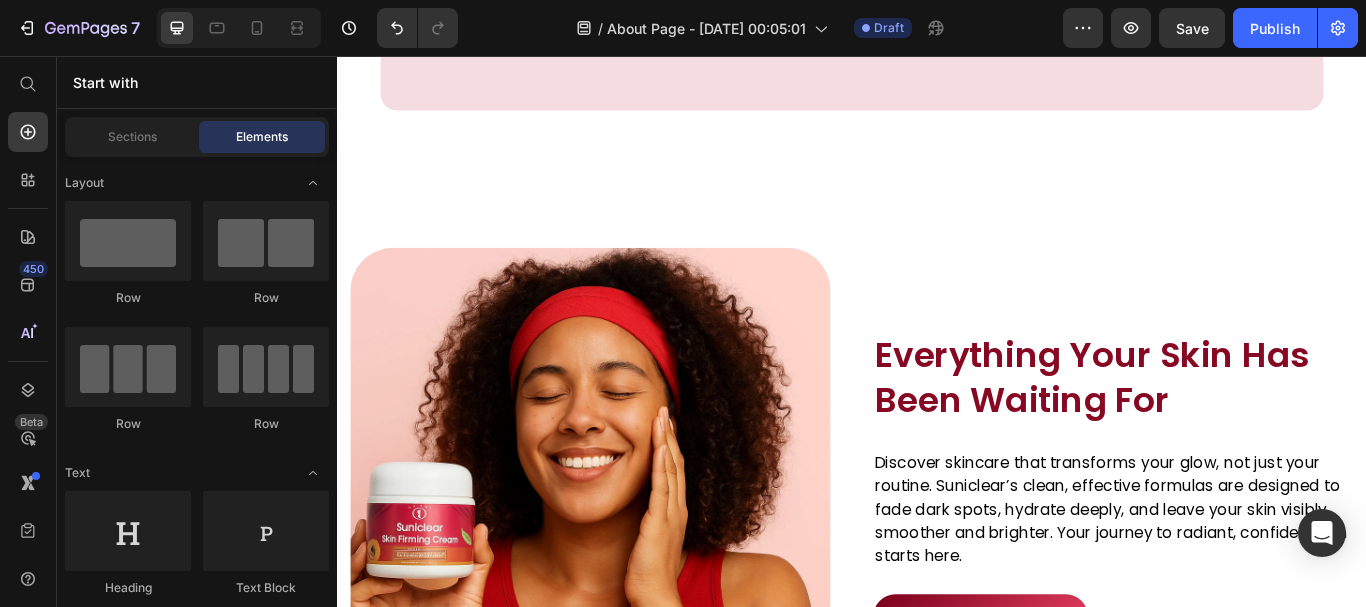 scroll, scrollTop: 1430, scrollLeft: 0, axis: vertical 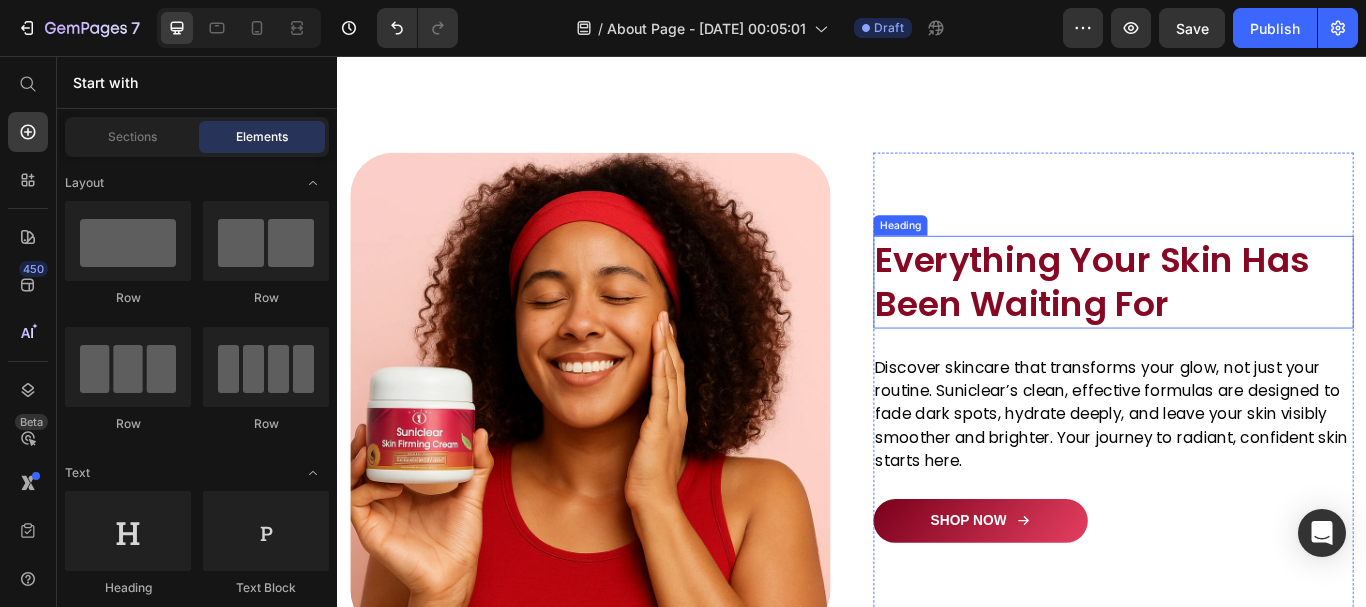 click on "Everything Your Skin Has Been Waiting For" at bounding box center (1242, 320) 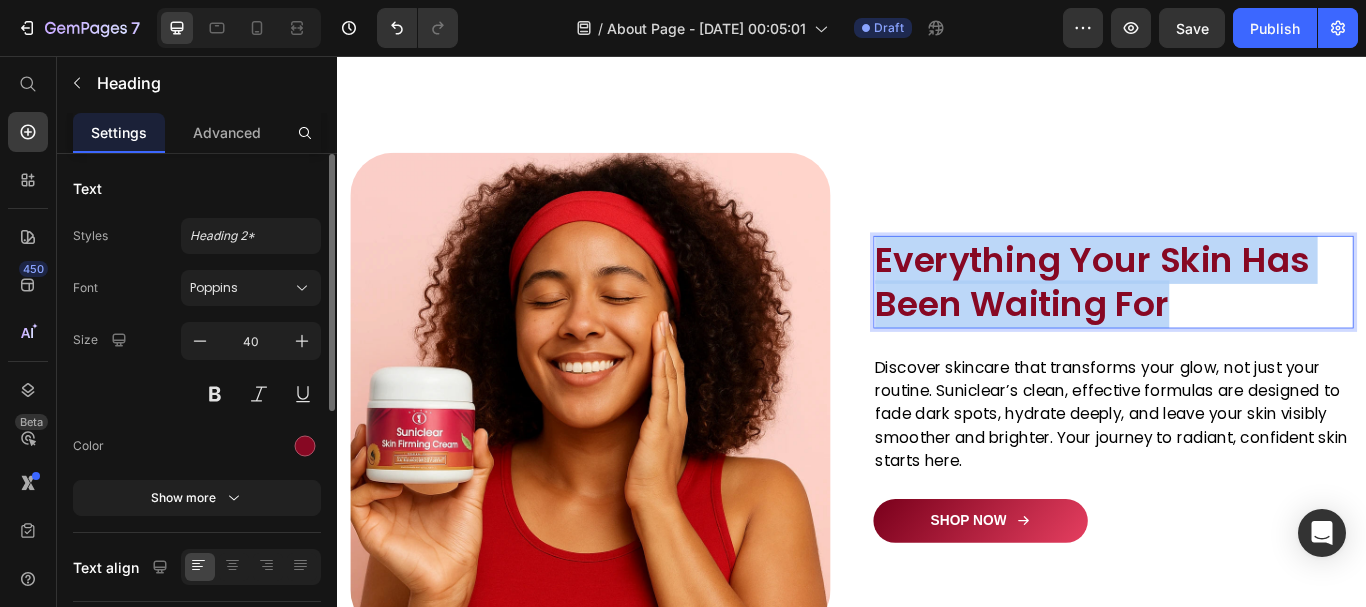 click on "Everything Your Skin Has Been Waiting For" at bounding box center (1242, 320) 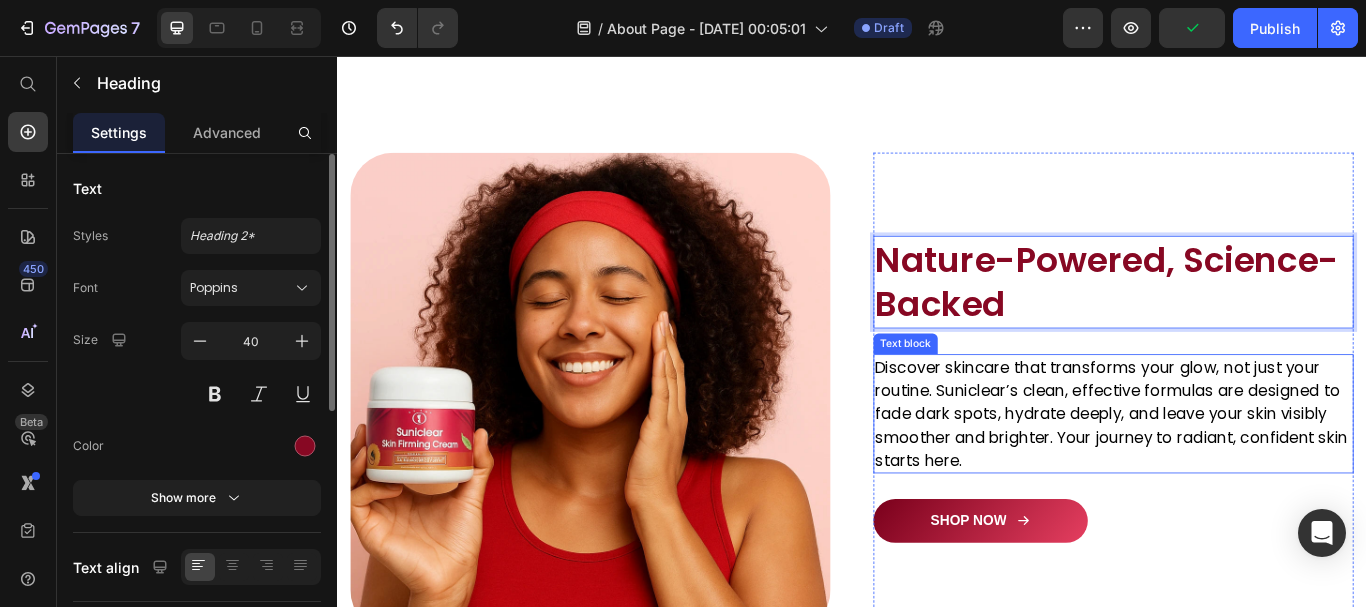 click on "Discover skincare that transforms your glow, not just your routine. Suniclear’s clean, effective formulas are designed to fade dark spots, hydrate deeply, and leave your skin visibly smoother and brighter. Your journey to radiant, confident skin starts here." at bounding box center (1242, 473) 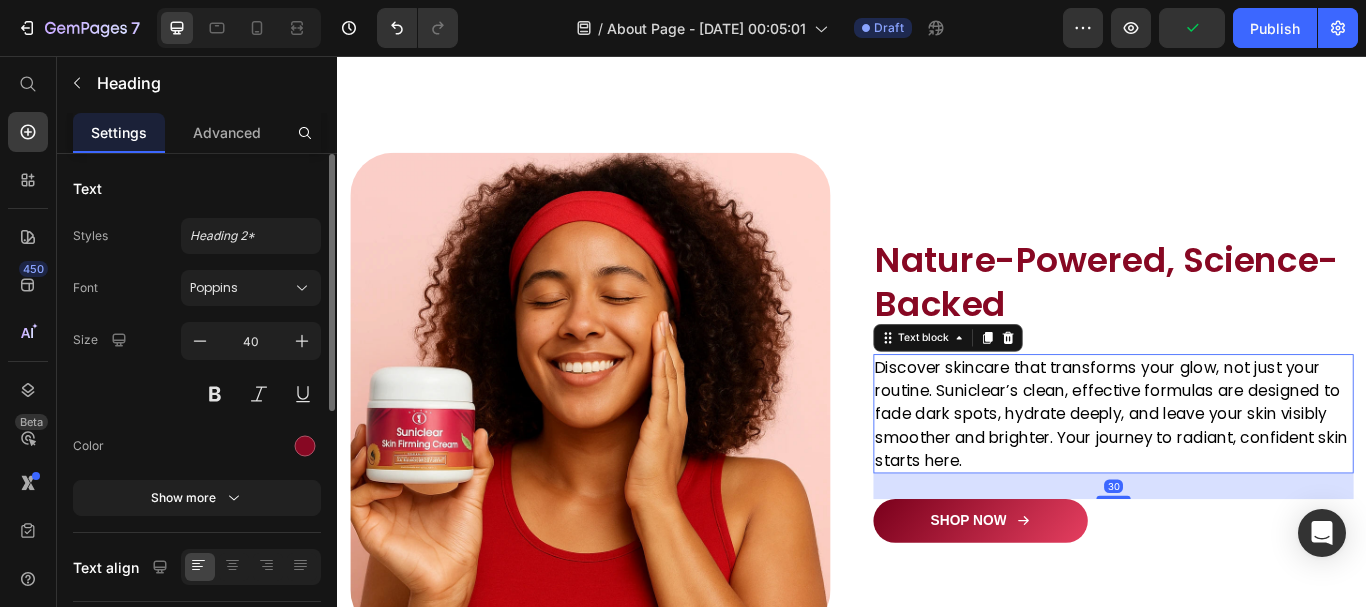 click on "Discover skincare that transforms your glow, not just your routine. Suniclear’s clean, effective formulas are designed to fade dark spots, hydrate deeply, and leave your skin visibly smoother and brighter. Your journey to radiant, confident skin starts here." at bounding box center (1242, 473) 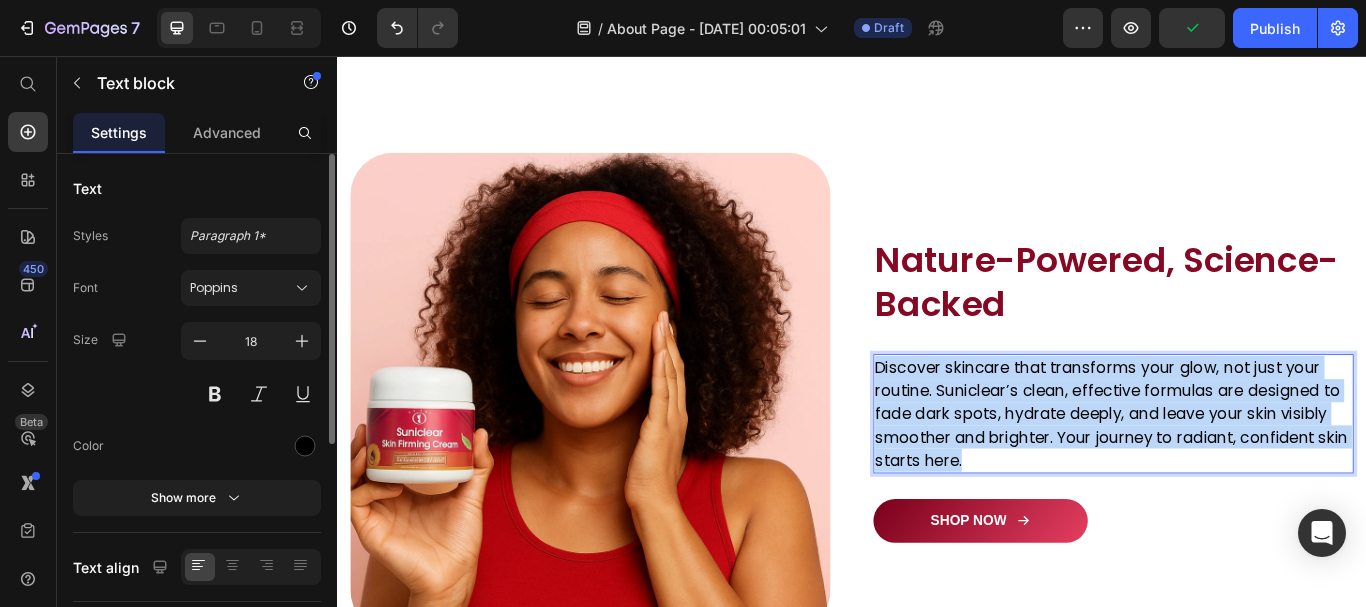 click on "Discover skincare that transforms your glow, not just your routine. Suniclear’s clean, effective formulas are designed to fade dark spots, hydrate deeply, and leave your skin visibly smoother and brighter. Your journey to radiant, confident skin starts here." at bounding box center [1242, 473] 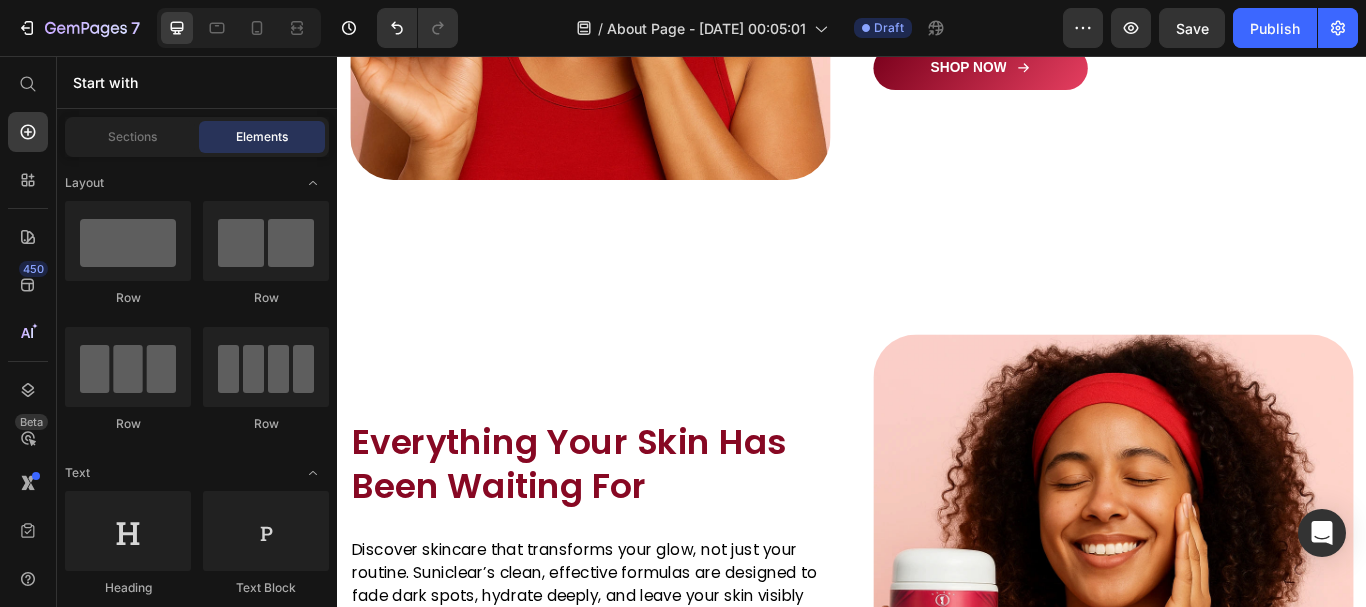 scroll, scrollTop: 2050, scrollLeft: 0, axis: vertical 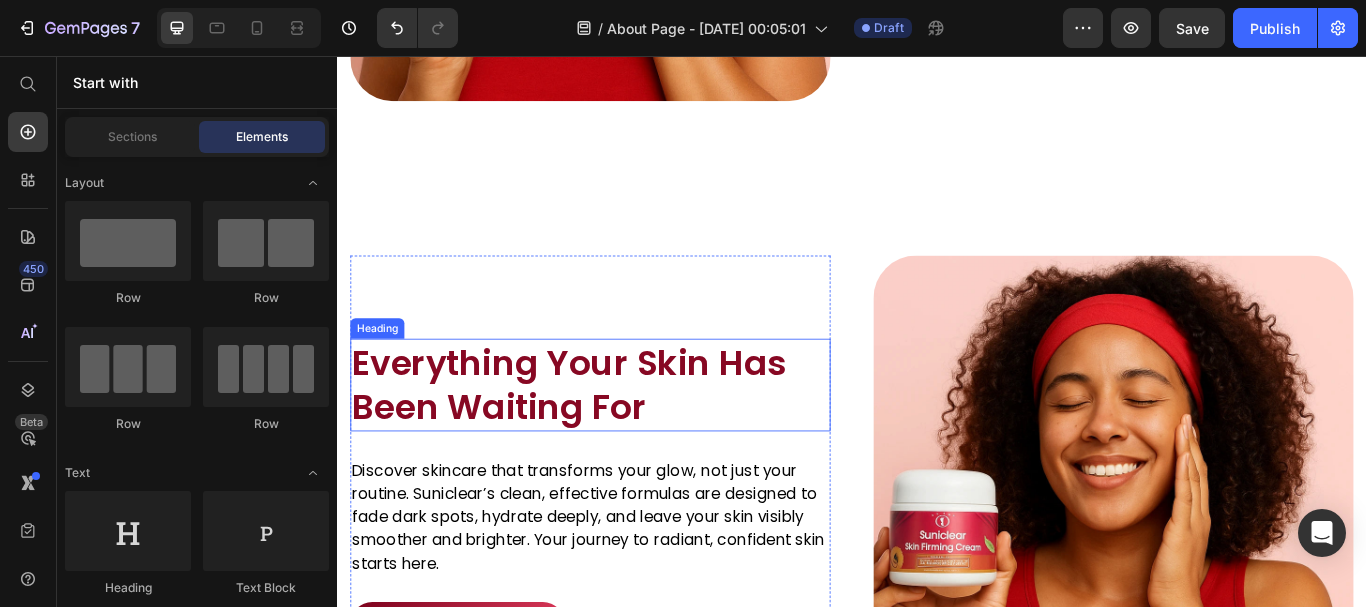 click on "Everything Your Skin Has Been Waiting For" at bounding box center (632, 440) 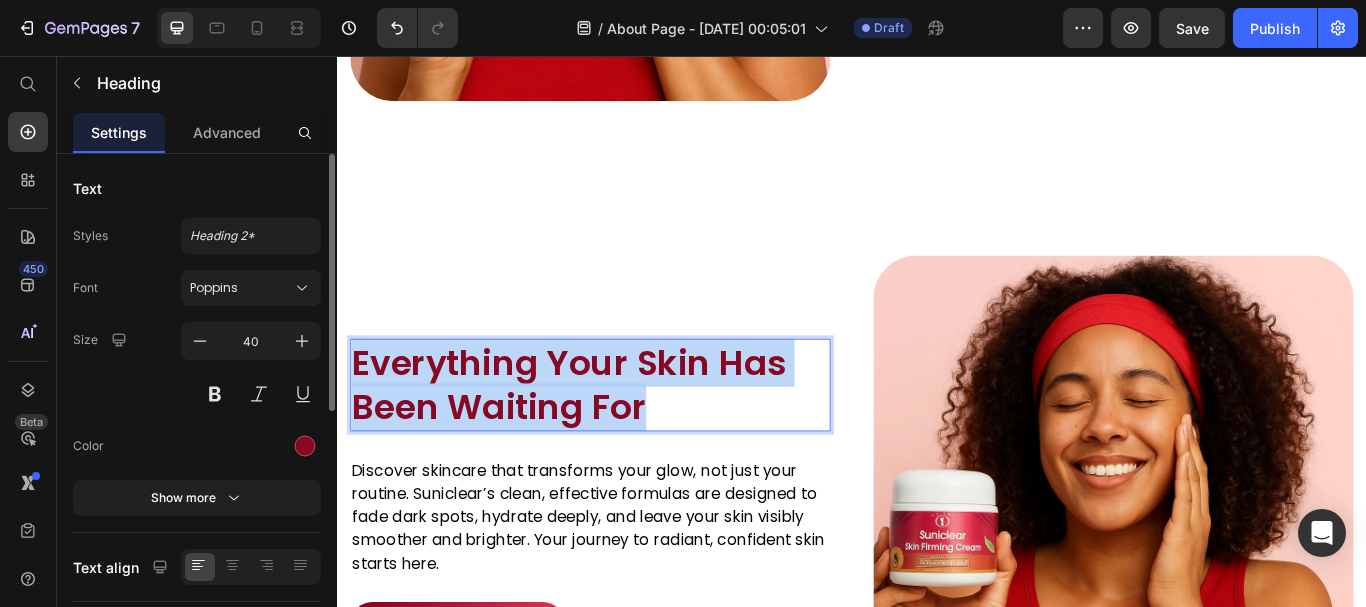 click on "Everything Your Skin Has Been Waiting For" at bounding box center (632, 440) 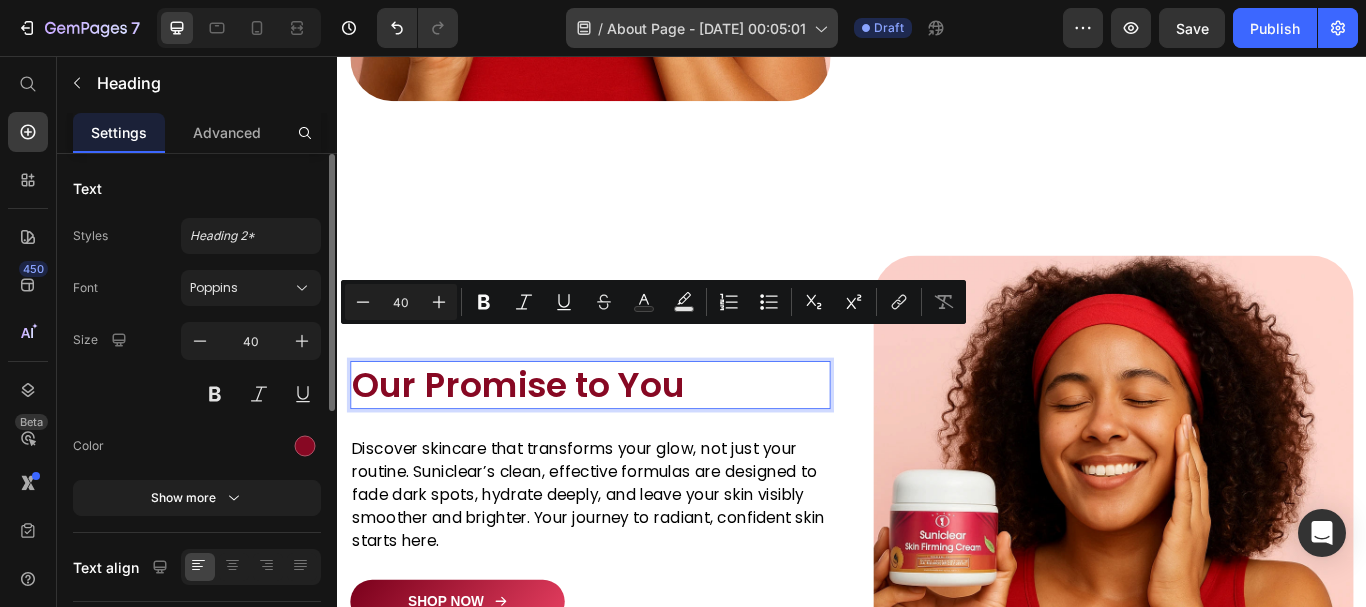 scroll, scrollTop: 2076, scrollLeft: 0, axis: vertical 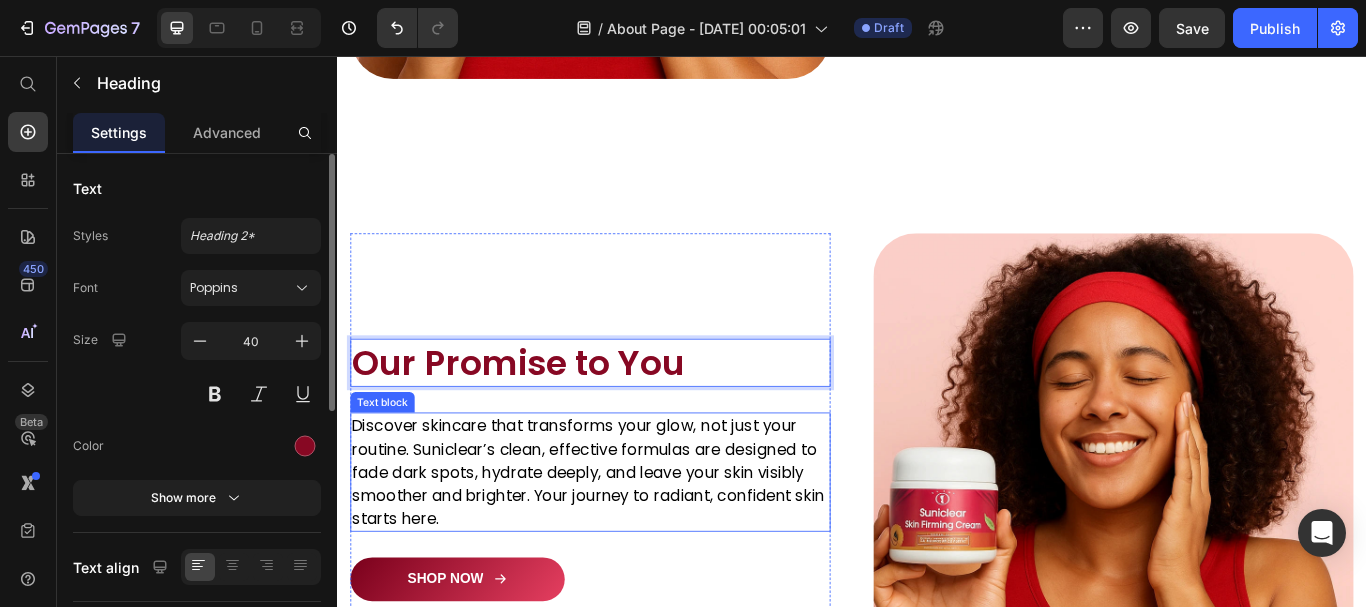 click on "Discover skincare that transforms your glow, not just your routine. Suniclear’s clean, effective formulas are designed to fade dark spots, hydrate deeply, and leave your skin visibly smoother and brighter. Your journey to radiant, confident skin starts here." at bounding box center [632, 541] 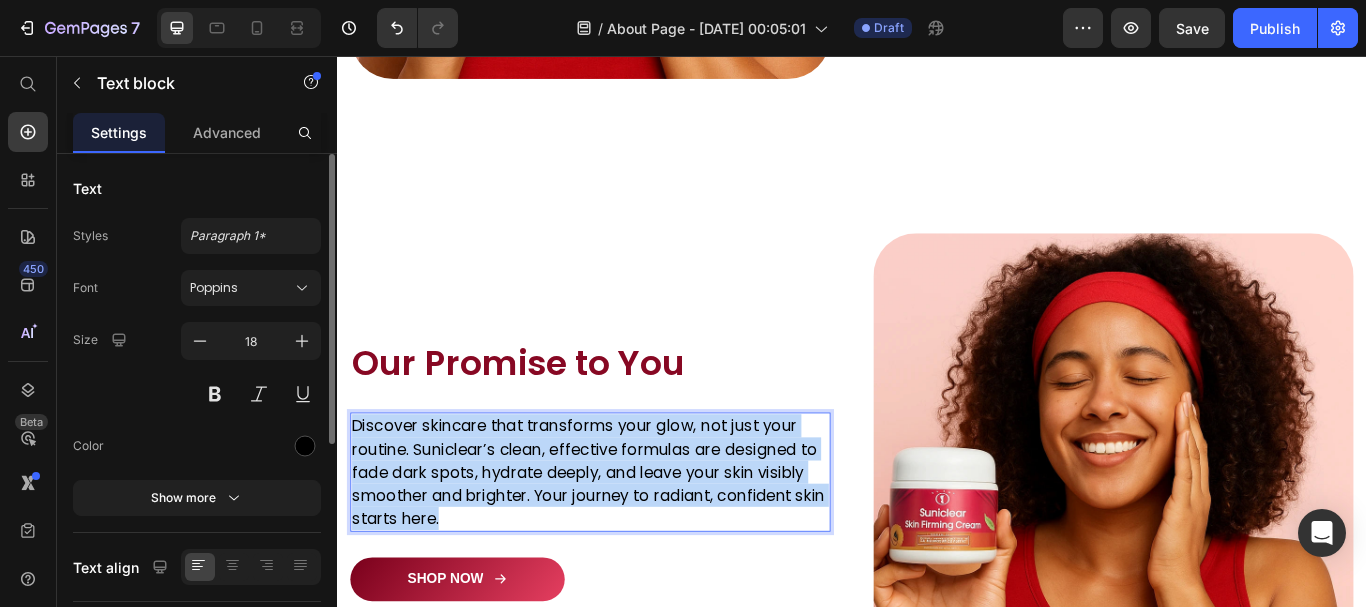 click on "Discover skincare that transforms your glow, not just your routine. Suniclear’s clean, effective formulas are designed to fade dark spots, hydrate deeply, and leave your skin visibly smoother and brighter. Your journey to radiant, confident skin starts here." at bounding box center [632, 541] 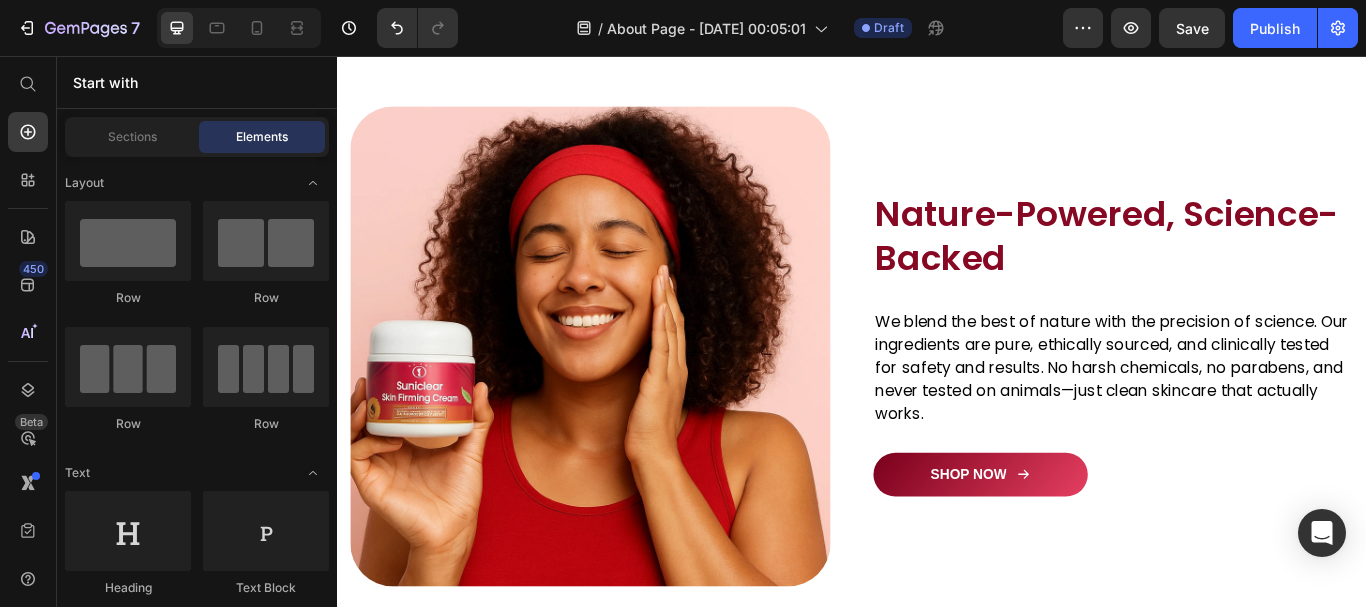 scroll, scrollTop: 1547, scrollLeft: 0, axis: vertical 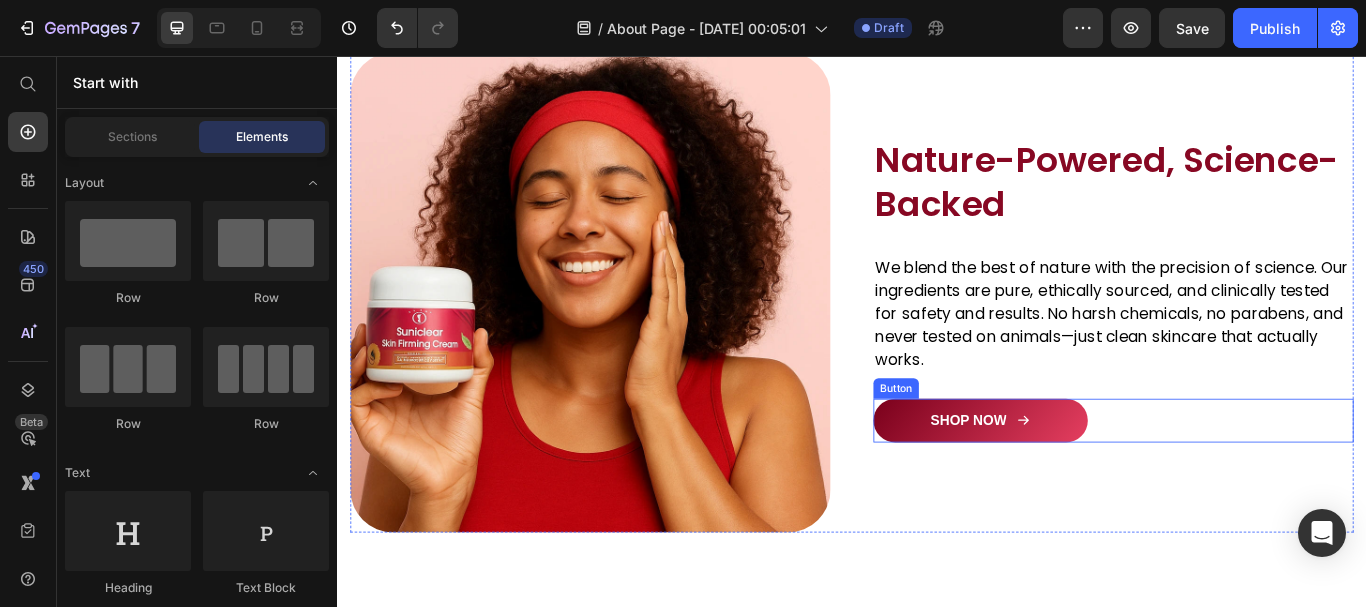 click on "SHOP NOW Button" at bounding box center (1242, 481) 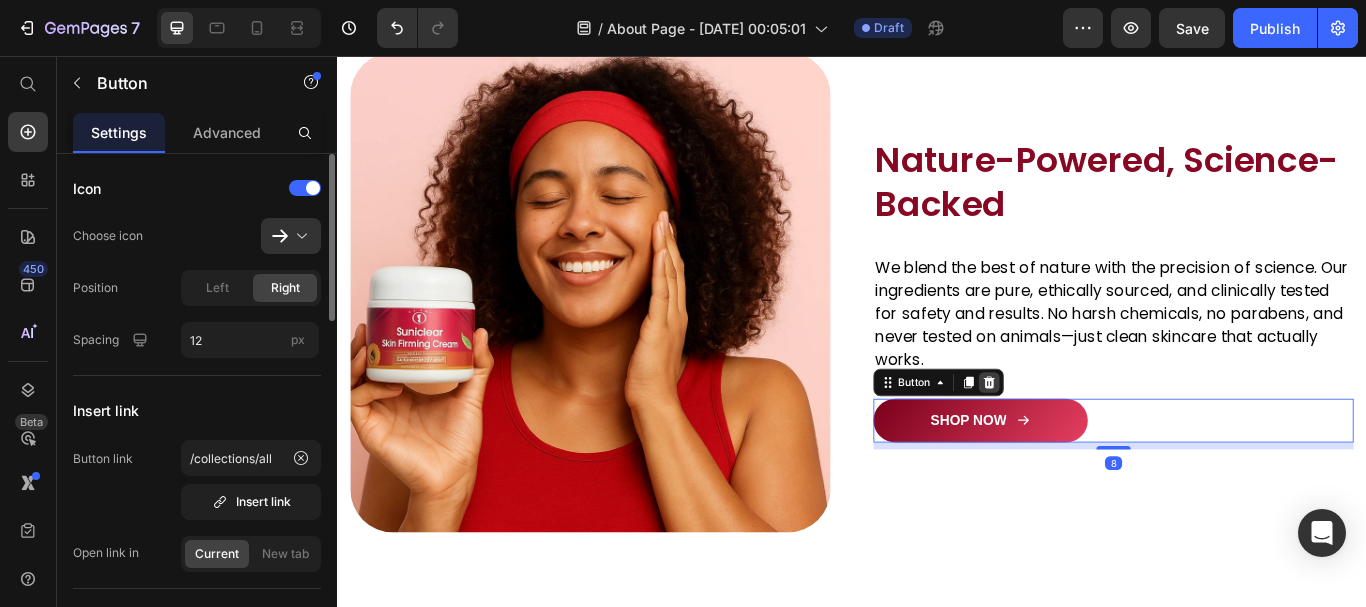 click 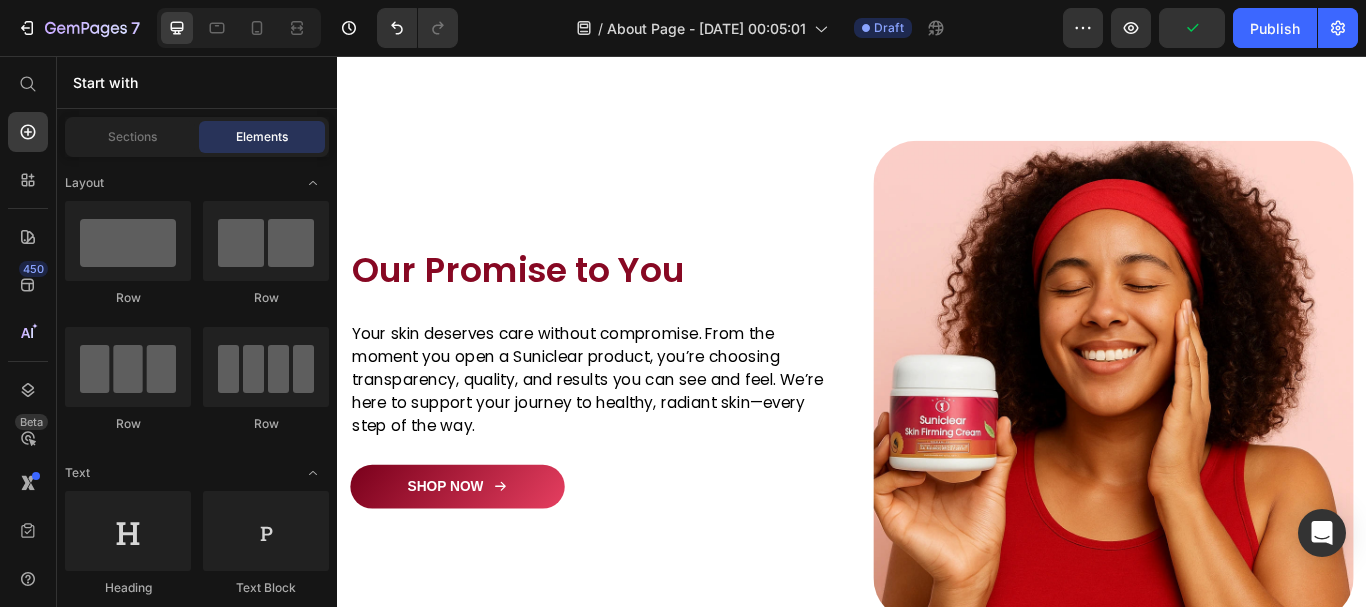 scroll, scrollTop: 2245, scrollLeft: 0, axis: vertical 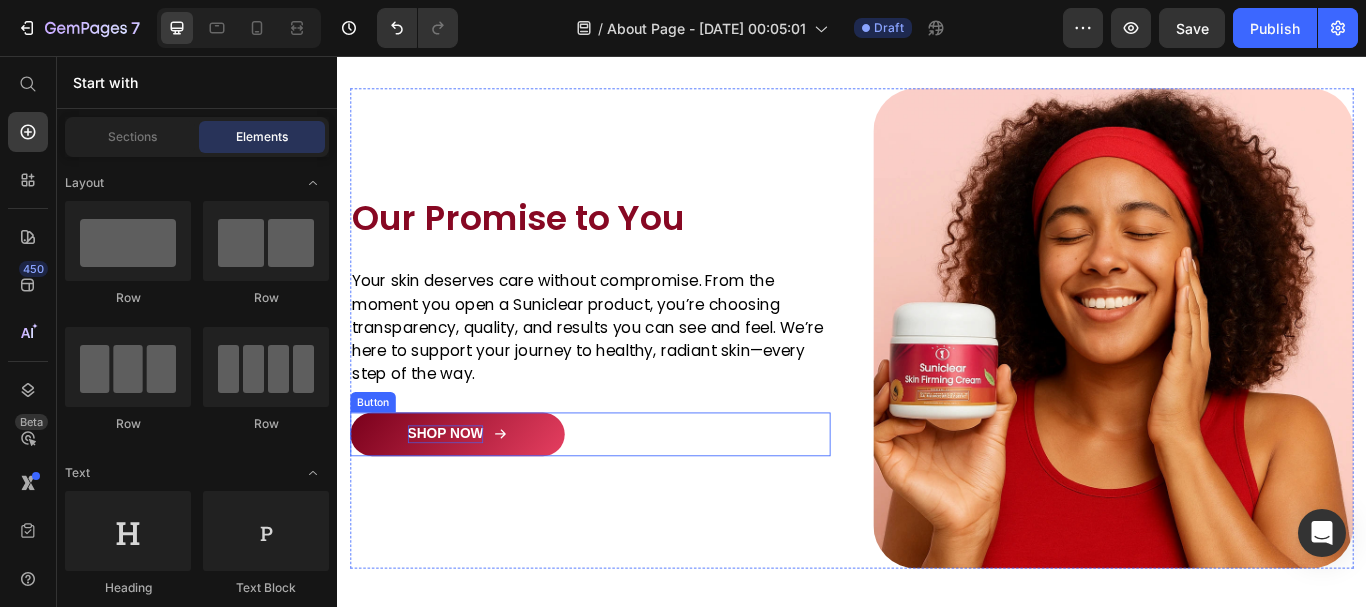 click on "SHOP NOW" at bounding box center (463, 497) 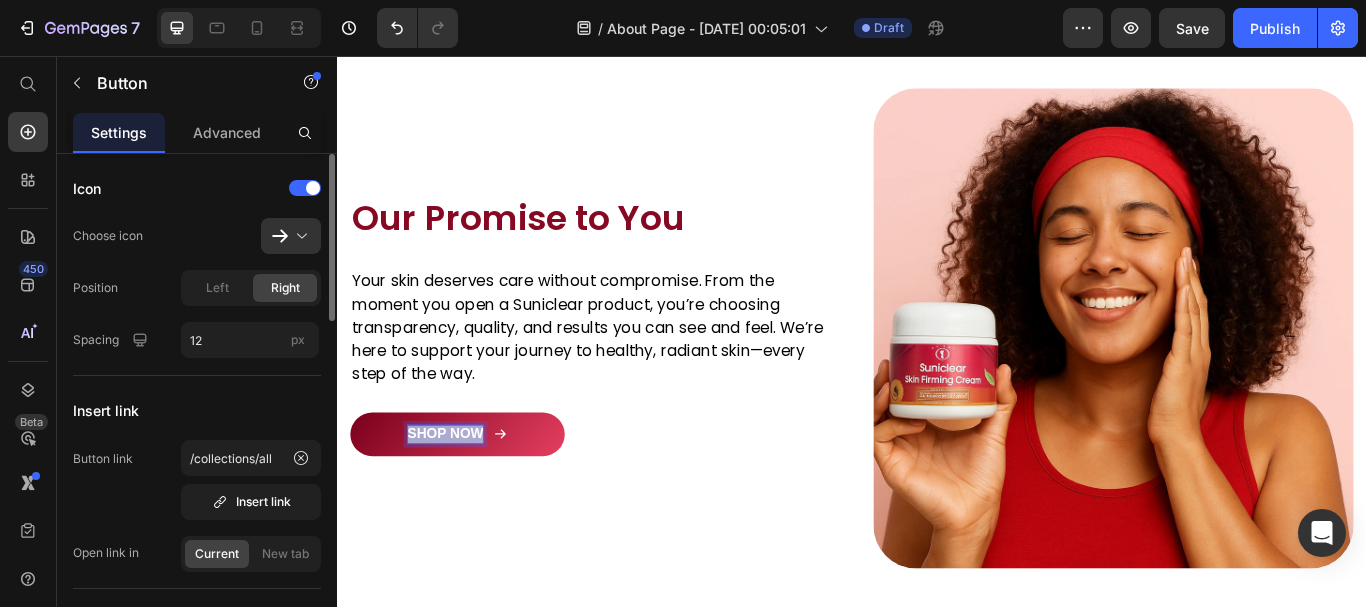 click on "SHOP NOW" at bounding box center (463, 497) 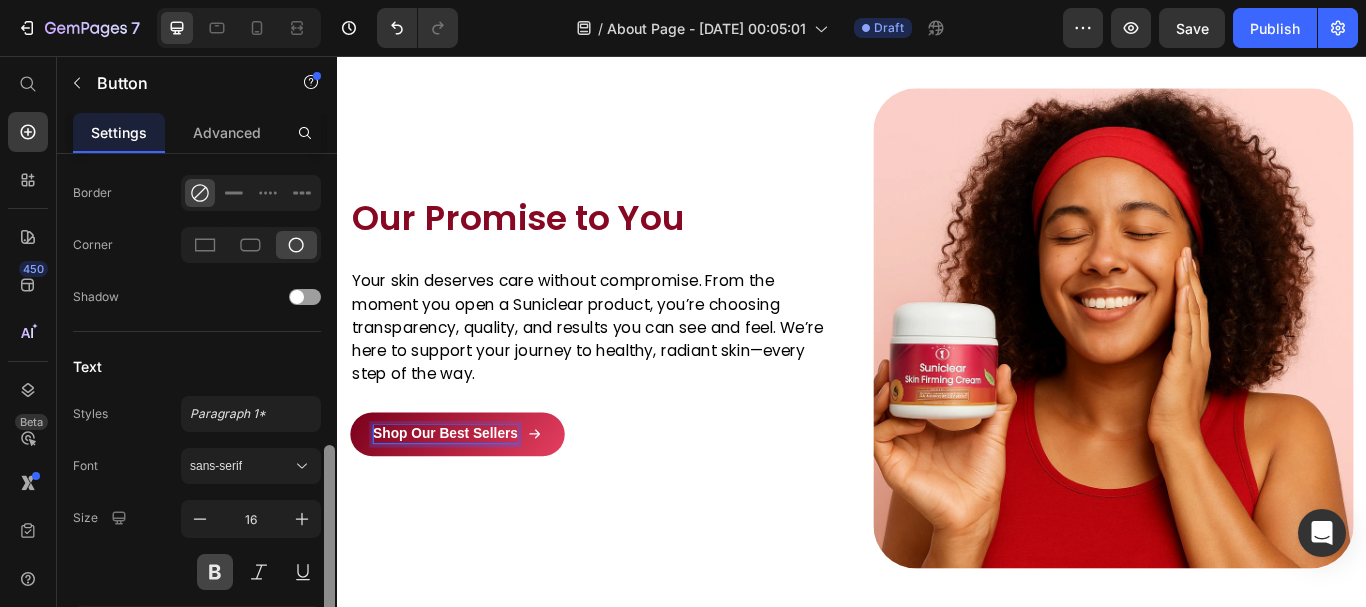 scroll, scrollTop: 858, scrollLeft: 0, axis: vertical 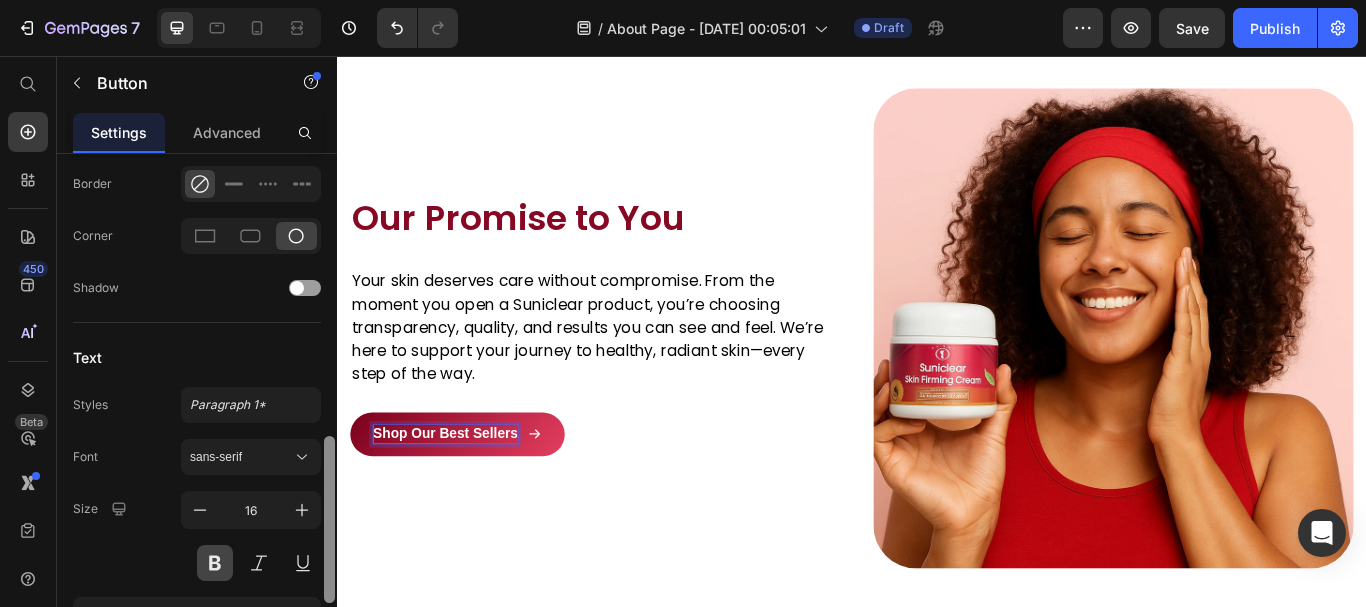 drag, startPoint x: 326, startPoint y: 328, endPoint x: 222, endPoint y: 559, distance: 253.3318 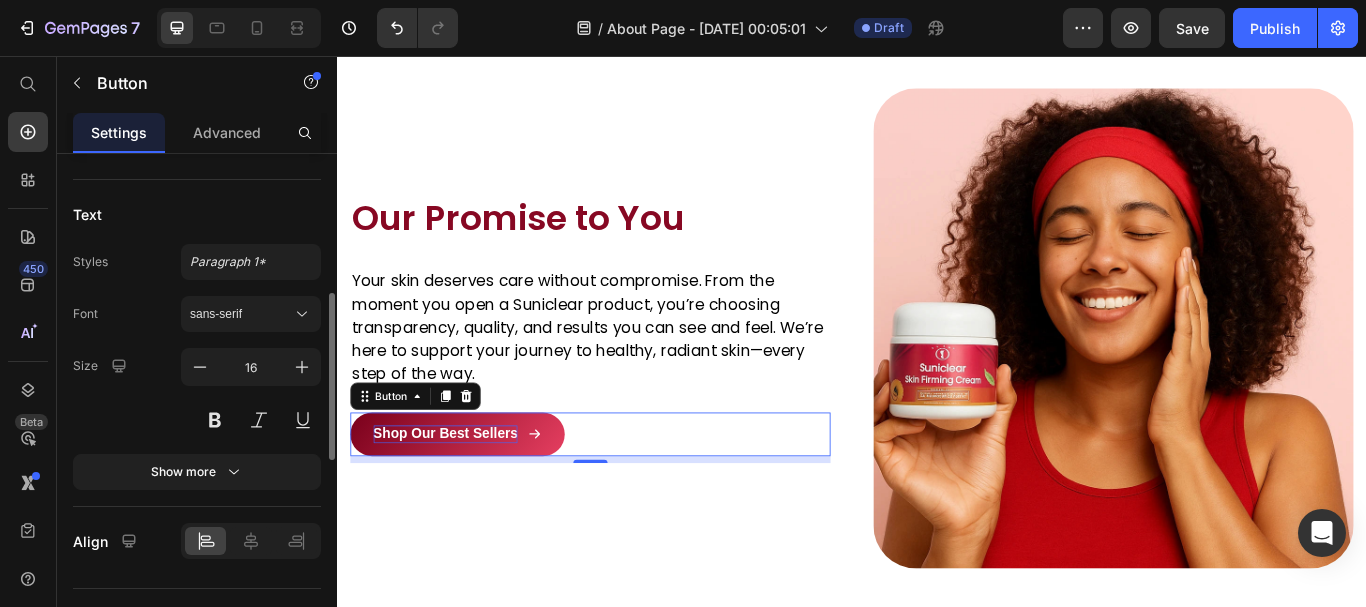 scroll, scrollTop: 1040, scrollLeft: 0, axis: vertical 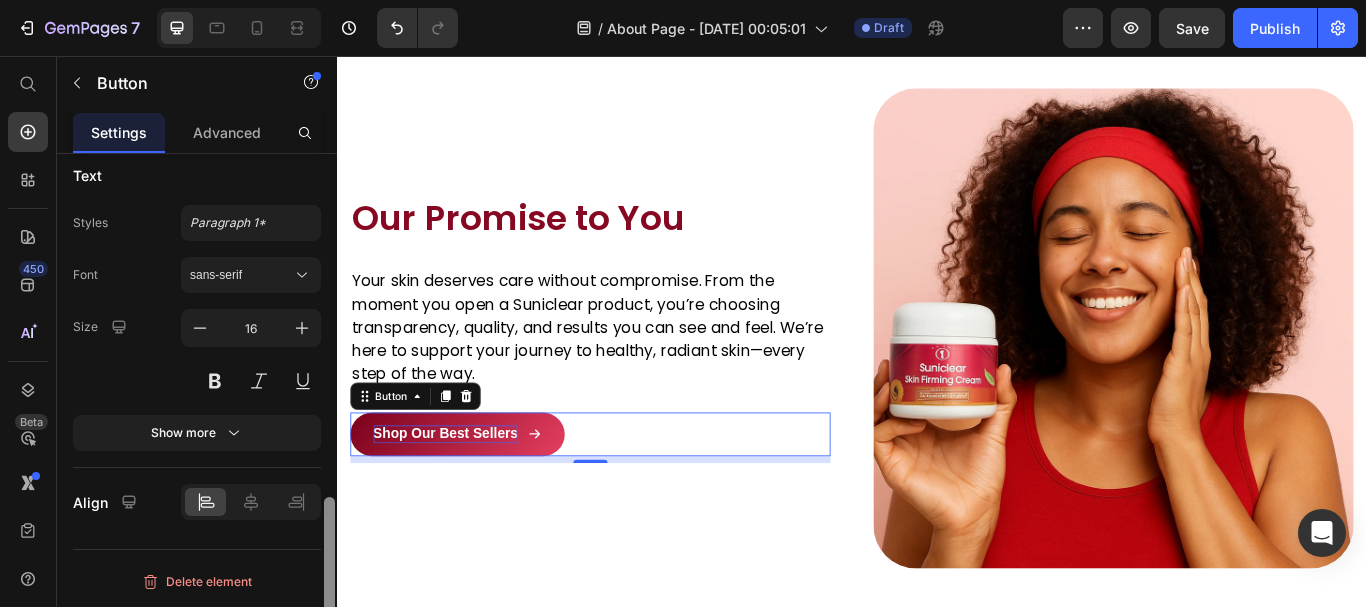 drag, startPoint x: 327, startPoint y: 456, endPoint x: 262, endPoint y: 541, distance: 107.00467 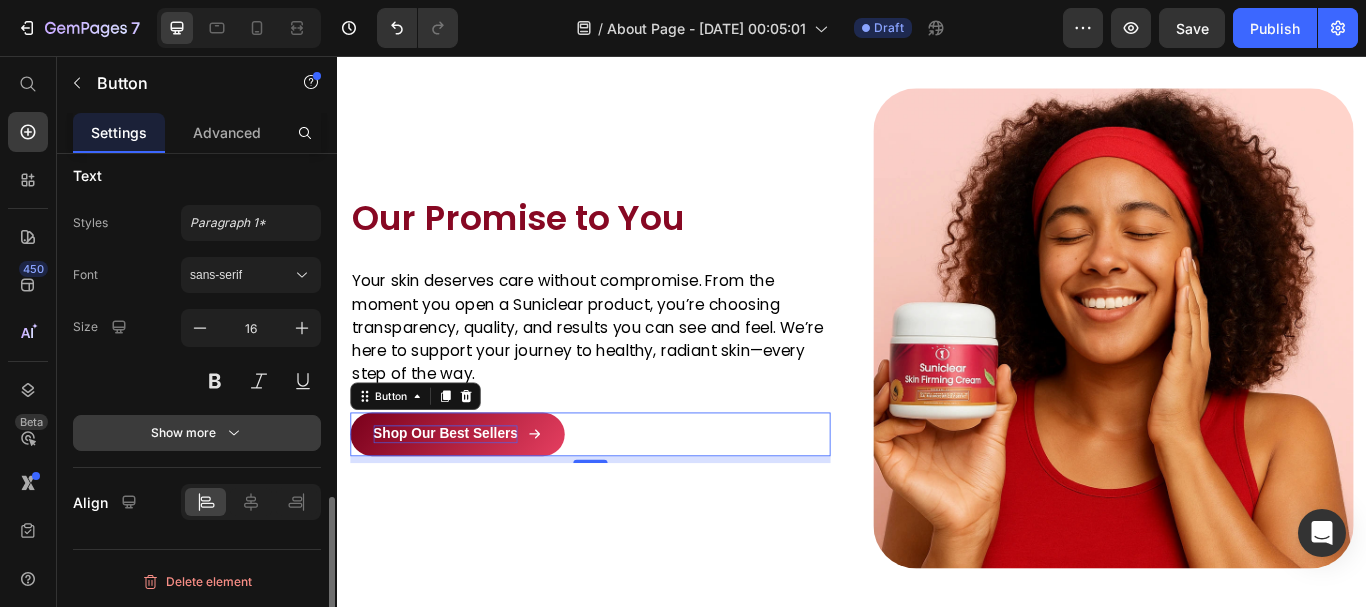 click 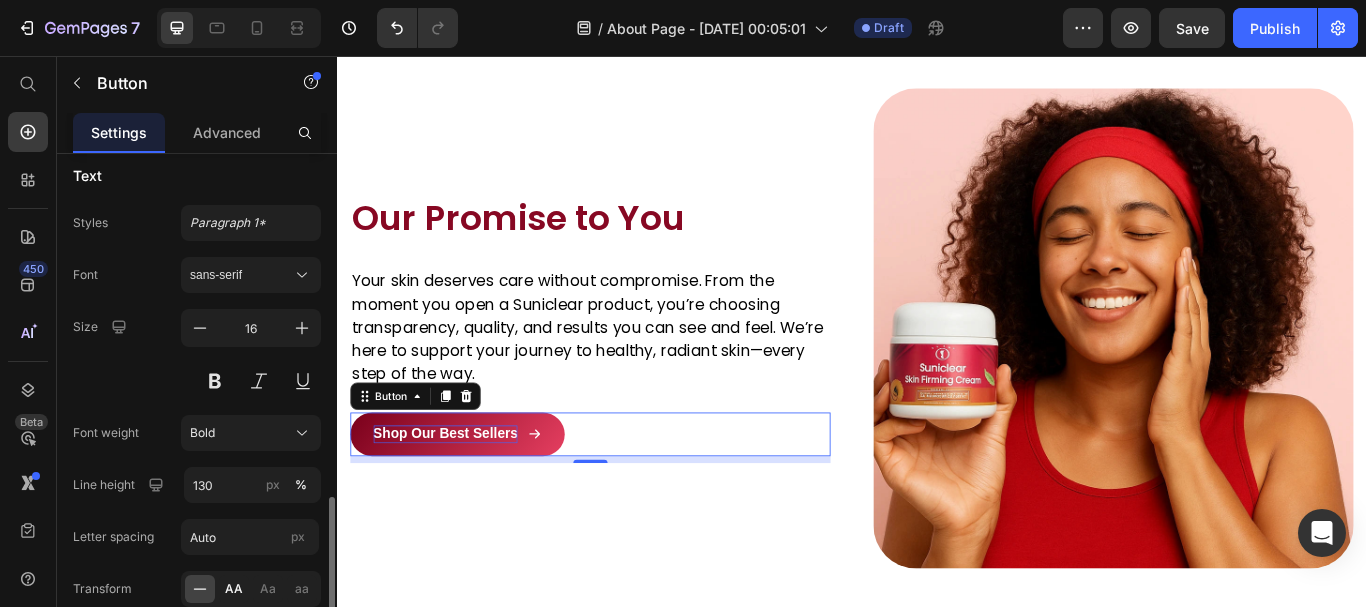 click on "AA" 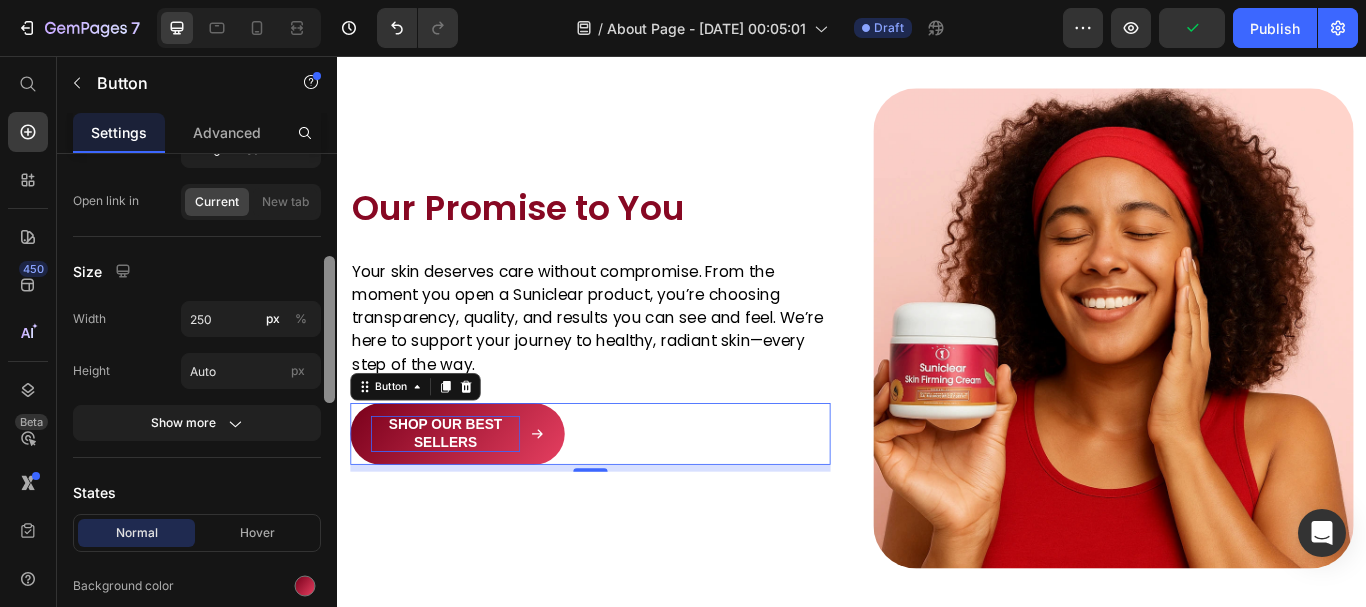 scroll, scrollTop: 349, scrollLeft: 0, axis: vertical 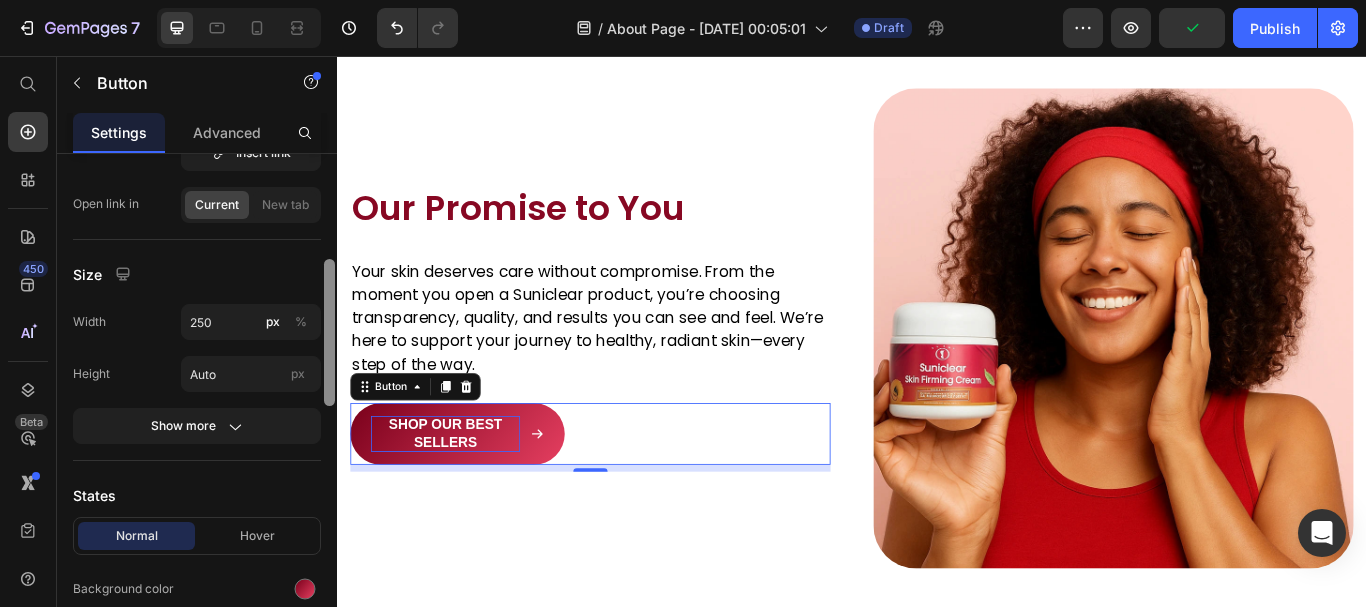 drag, startPoint x: 329, startPoint y: 466, endPoint x: 321, endPoint y: 265, distance: 201.15913 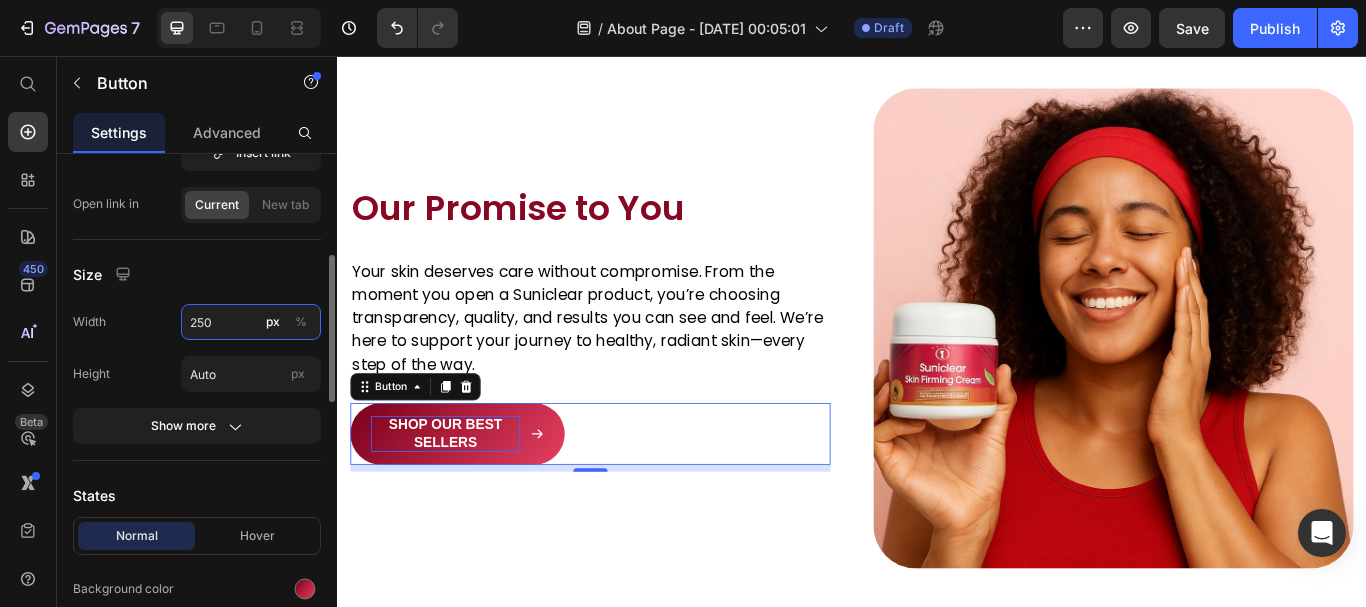 click on "250" at bounding box center [251, 322] 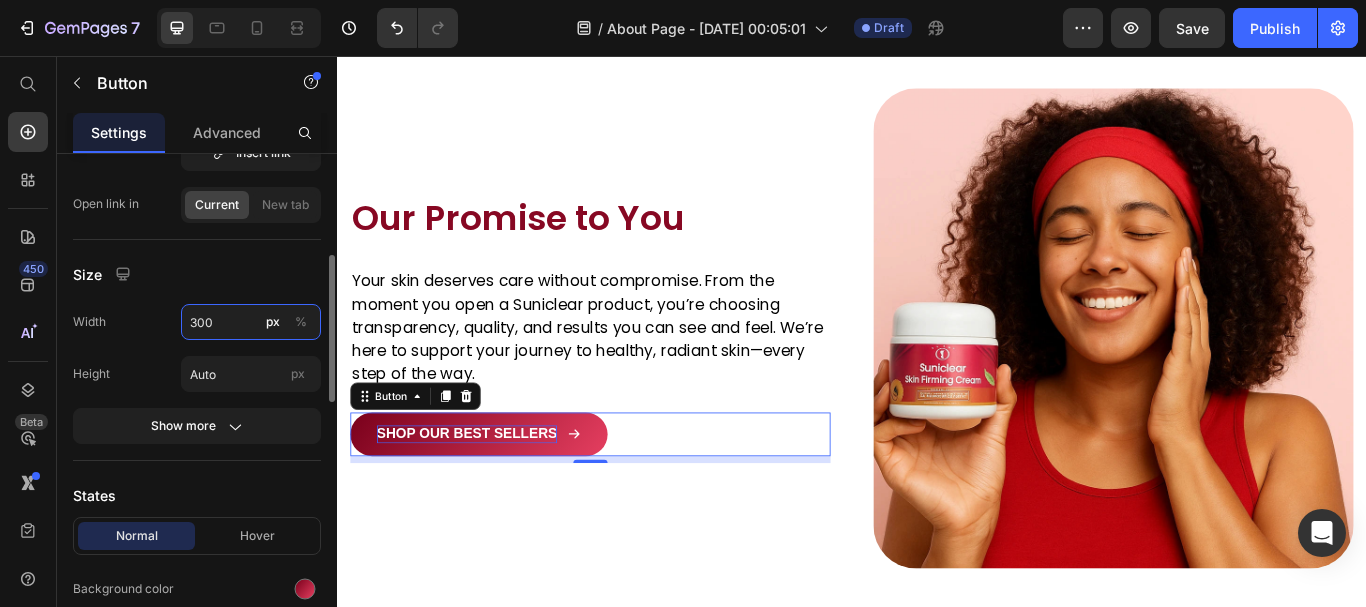 type on "300" 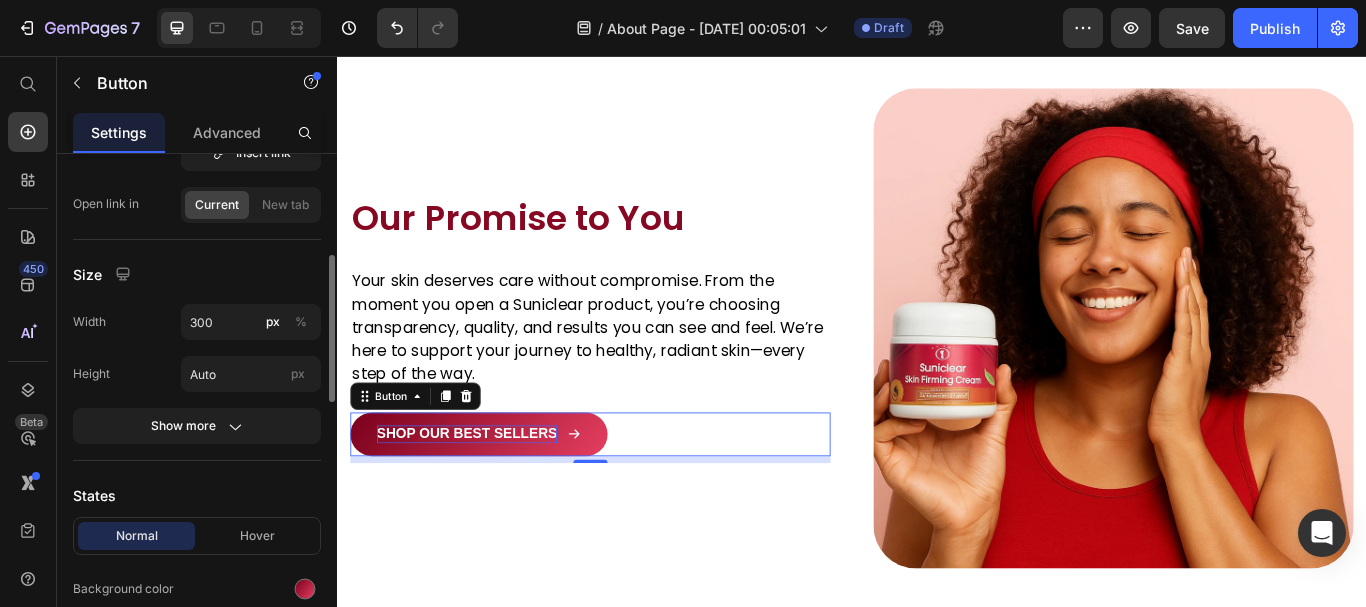 click on "Size Width 300 px % Height Auto px Show more" 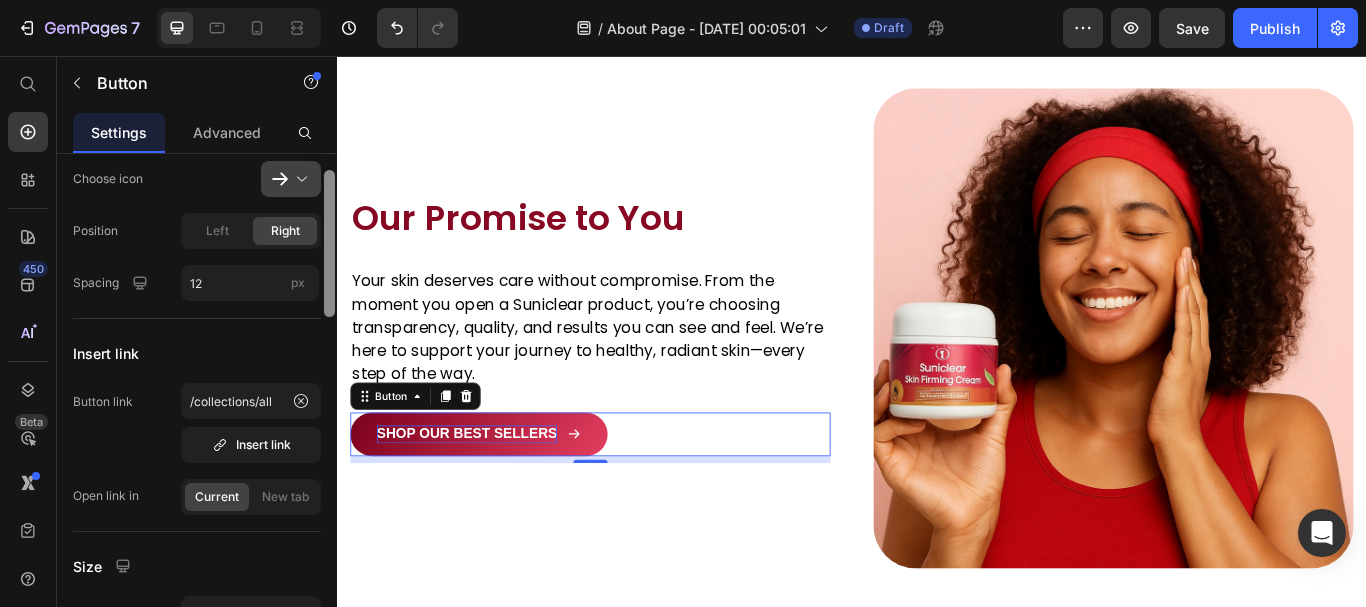 scroll, scrollTop: 0, scrollLeft: 0, axis: both 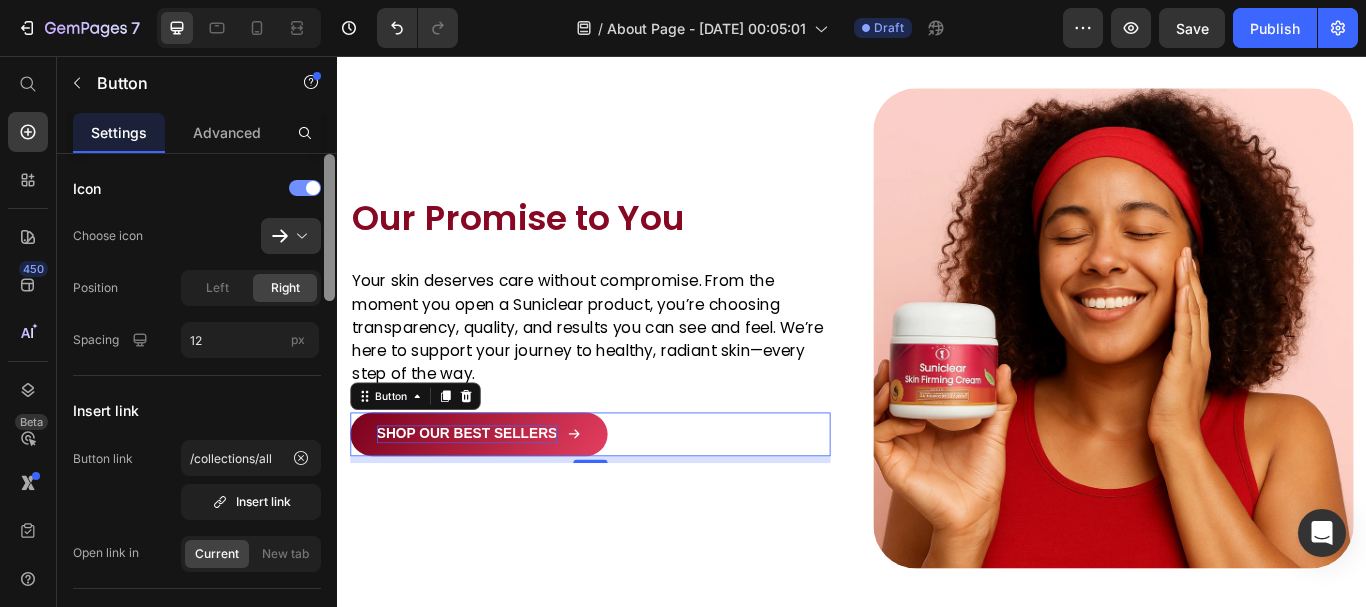 drag, startPoint x: 323, startPoint y: 338, endPoint x: 312, endPoint y: 189, distance: 149.40549 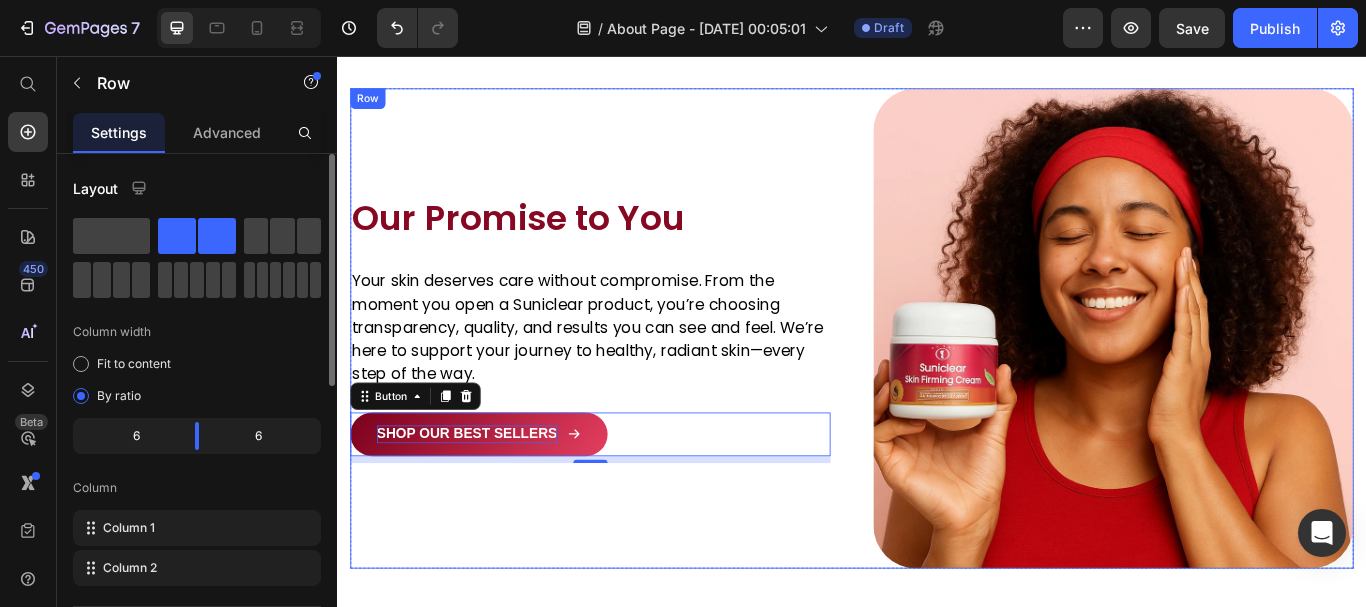 click on "Image Our Promise to You Heading Your skin deserves care without compromise. From the moment you open a Suniclear product, you’re choosing transparency, quality, and results you can see and feel. We’re here to support your journey to healthy, radiant skin—every step of the way. Text block Row
Shop Our Best Sellers Button   8" at bounding box center (632, 374) 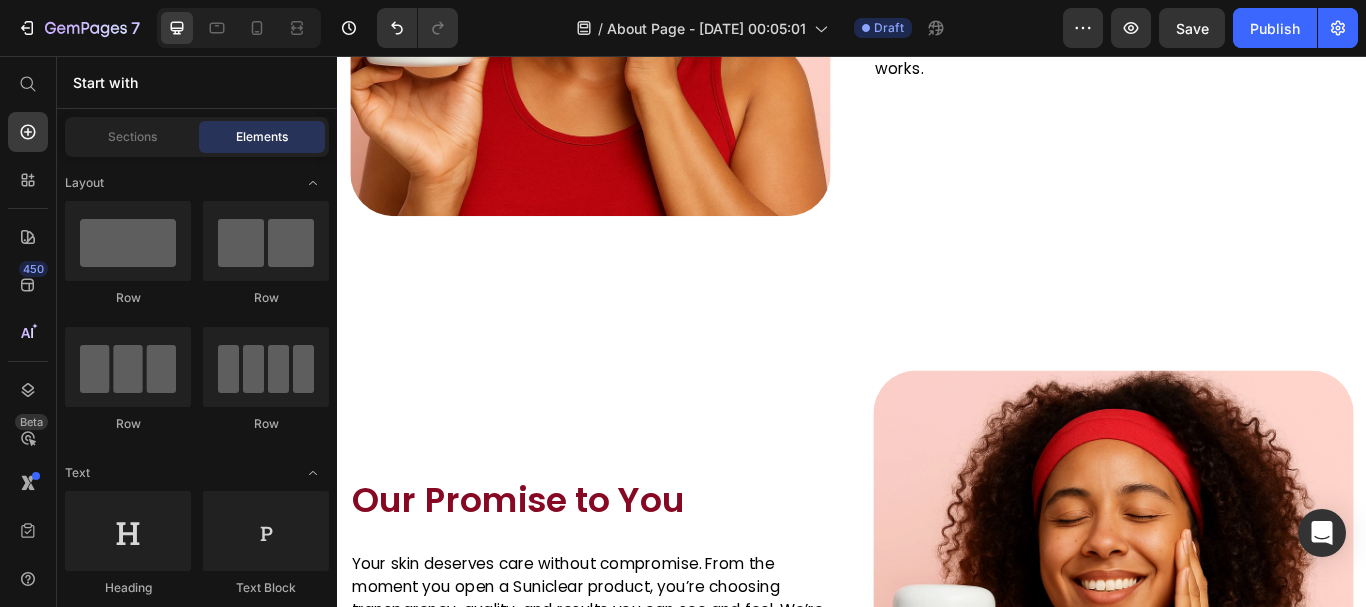 scroll, scrollTop: 1627, scrollLeft: 0, axis: vertical 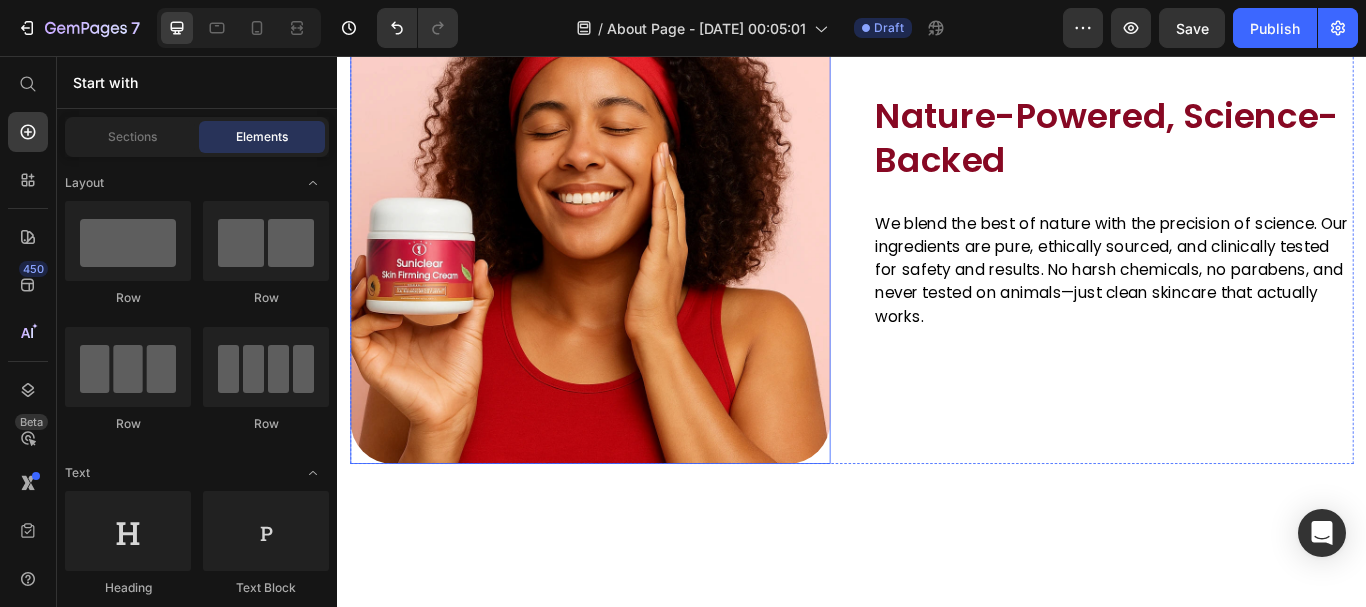 click at bounding box center [632, 252] 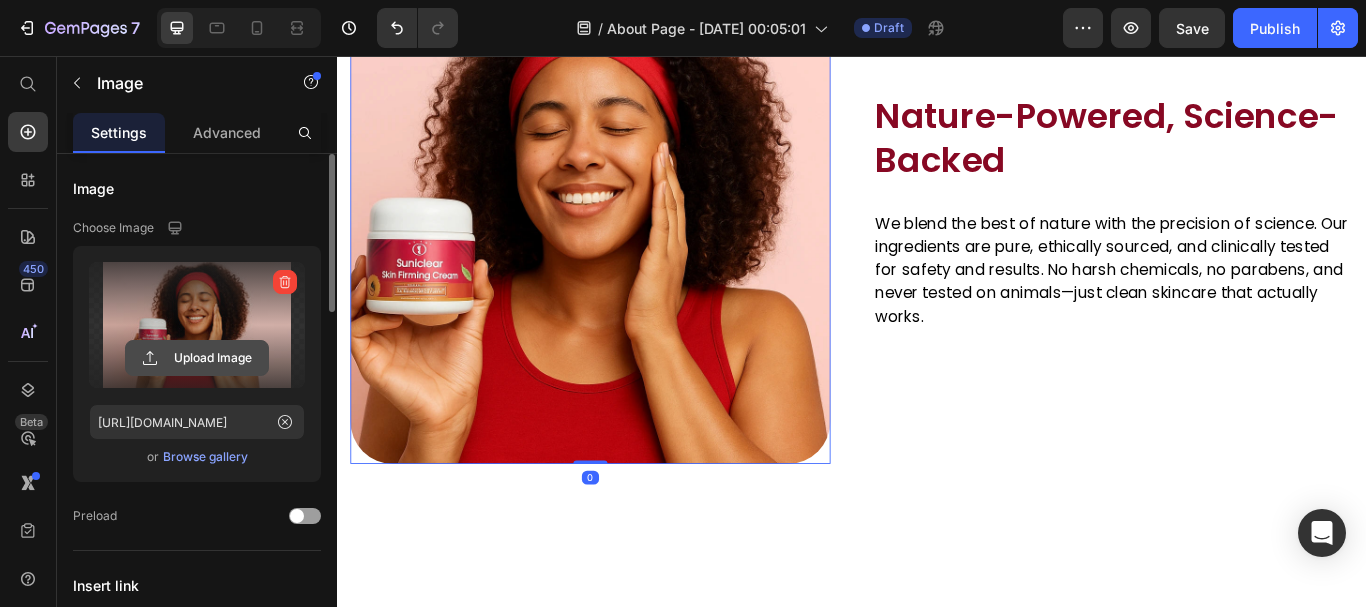 click 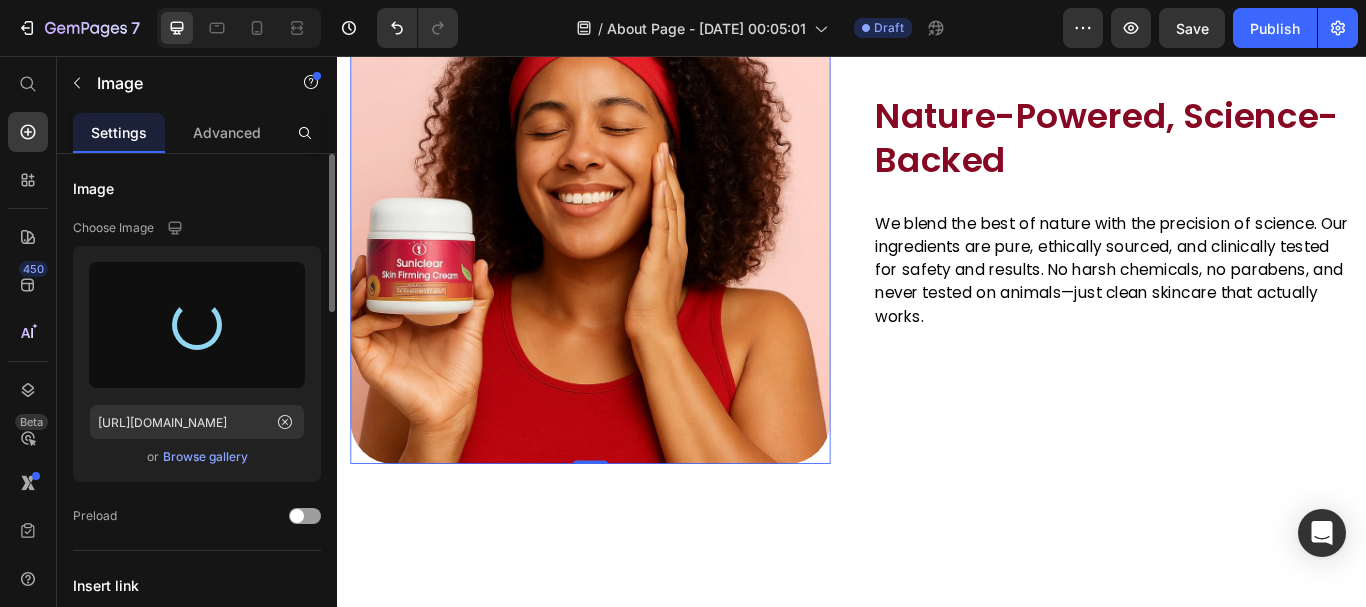 type on "https://cdn.shopify.com/s/files/1/0768/4630/1403/files/gempages_574688803264922853-aebe4b19-3c08-40e3-b702-0a2529204ce3.jpg" 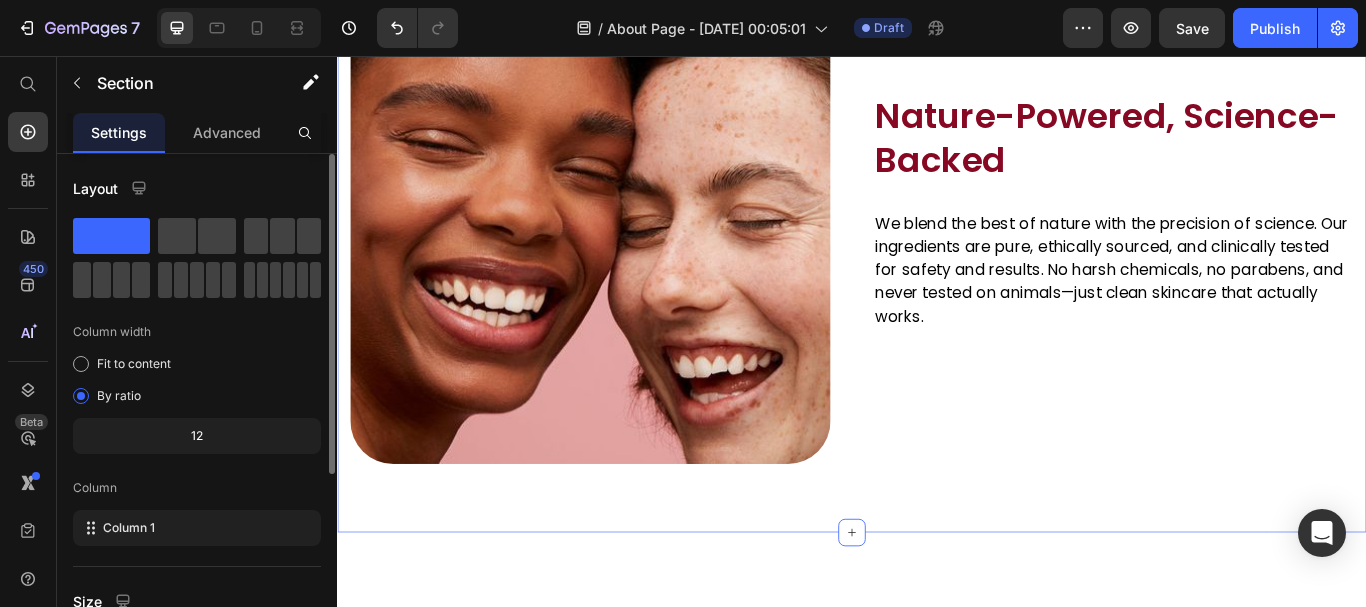 click on "Image Nature-Powered, Science-Backed Heading We blend the best of nature with the precision of science. Our ingredients are pure, ethically sourced, and clinically tested for safety and results. No harsh chemicals, no parabens, and never tested on animals—just clean skincare that actually works. Text block Row Image Row Row Section 4   Create Theme Section AI Content Write with GemAI What would you like to describe here? Tone and Voice Persuasive Product Show more Generate" at bounding box center [937, 242] 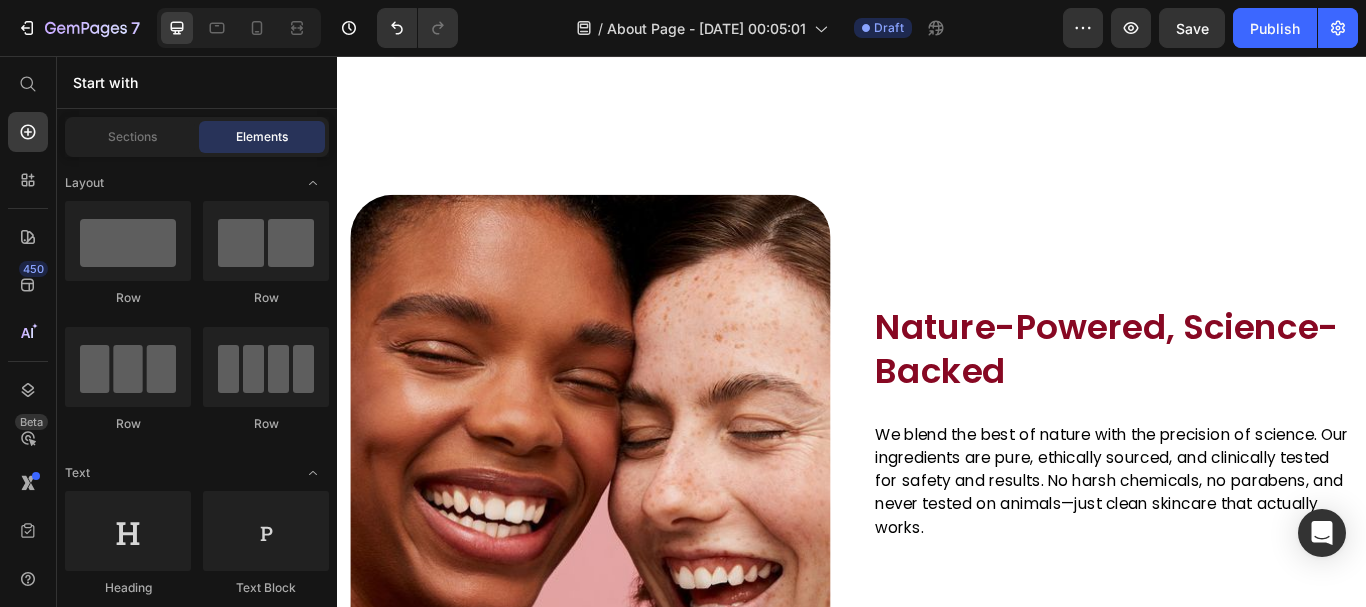scroll, scrollTop: 1467, scrollLeft: 0, axis: vertical 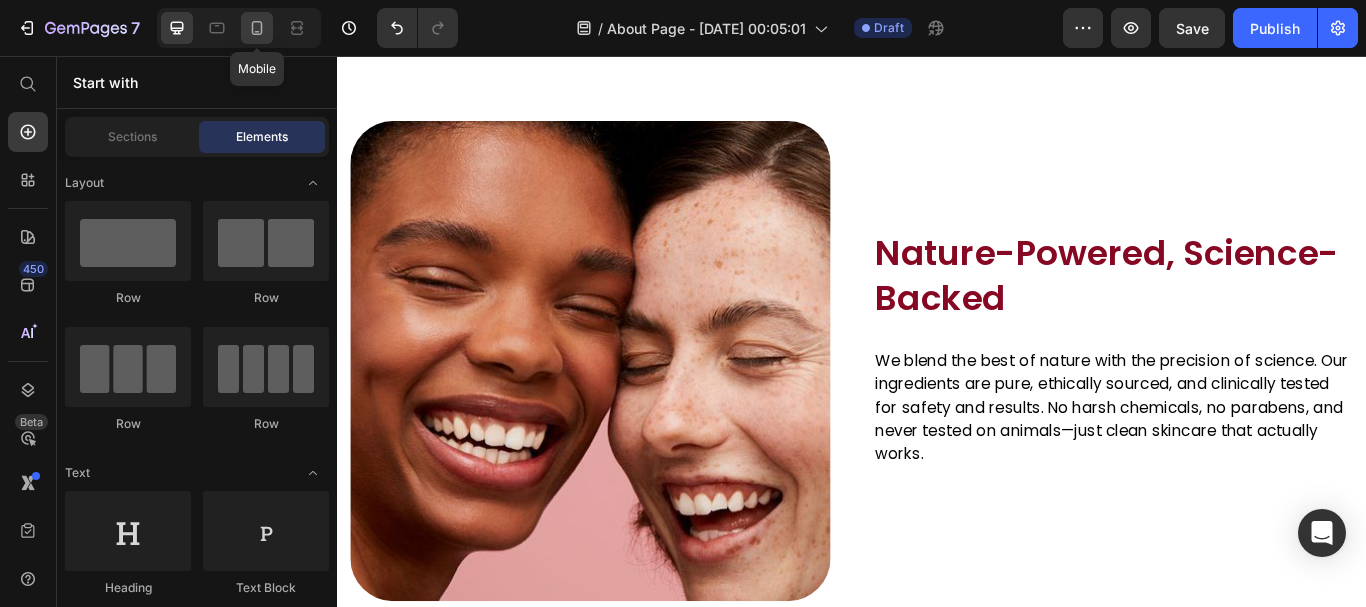 click 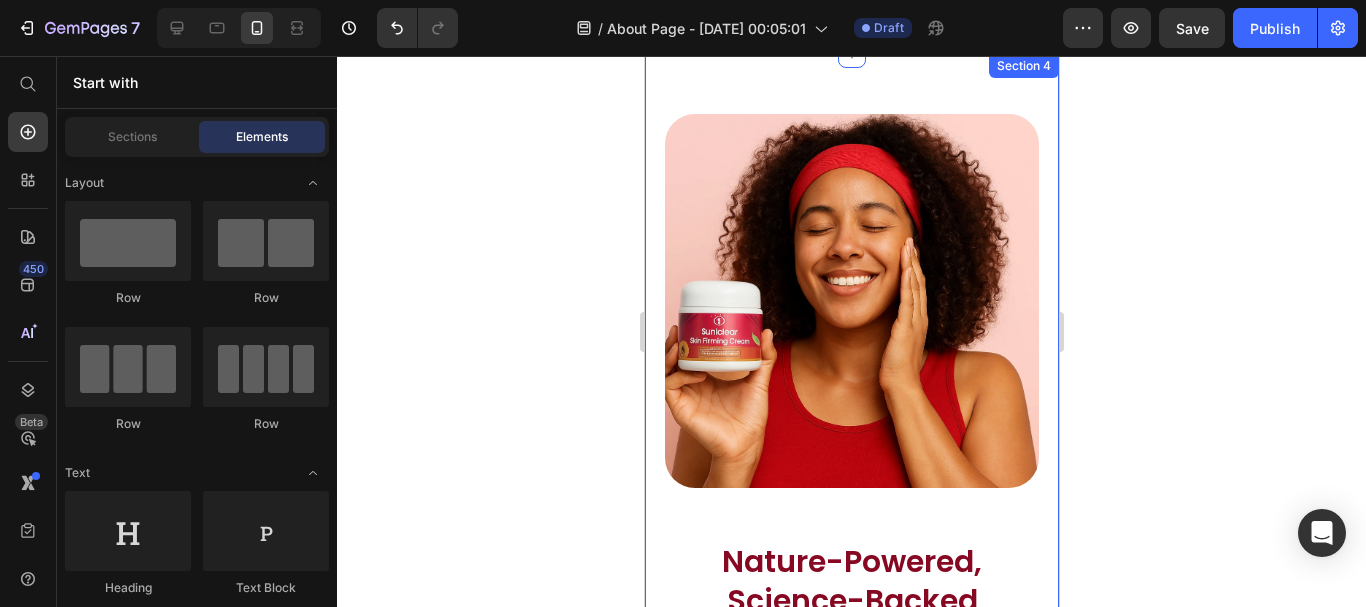 scroll, scrollTop: 1642, scrollLeft: 0, axis: vertical 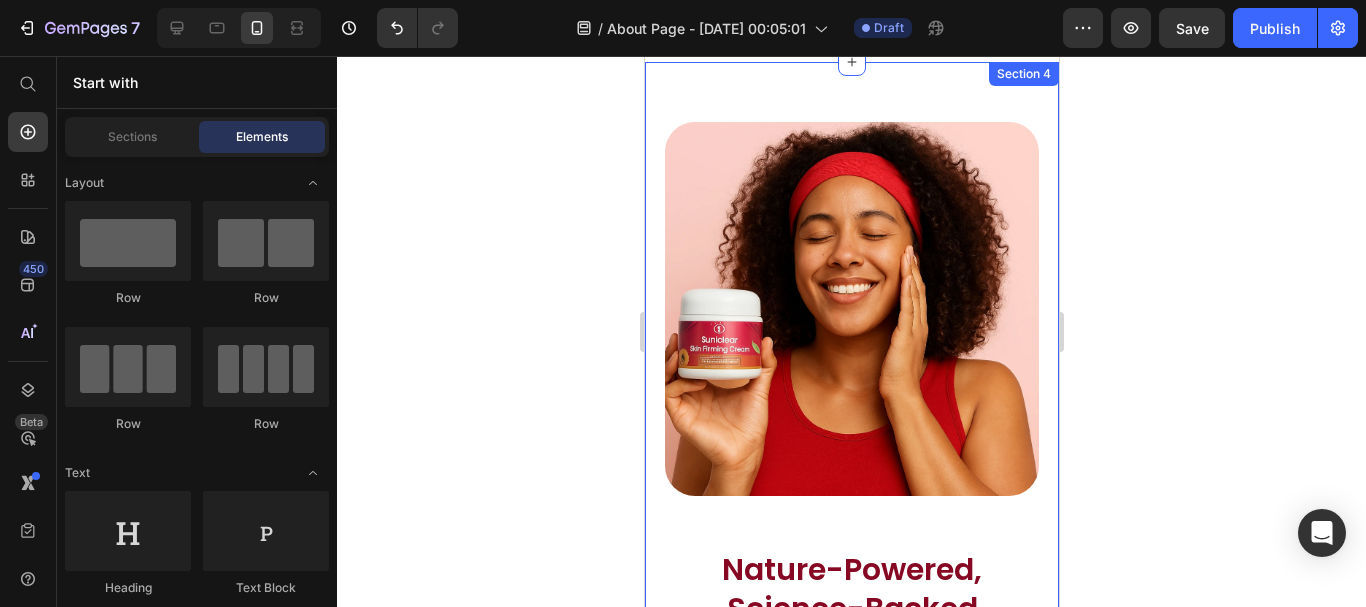 click at bounding box center [851, 309] 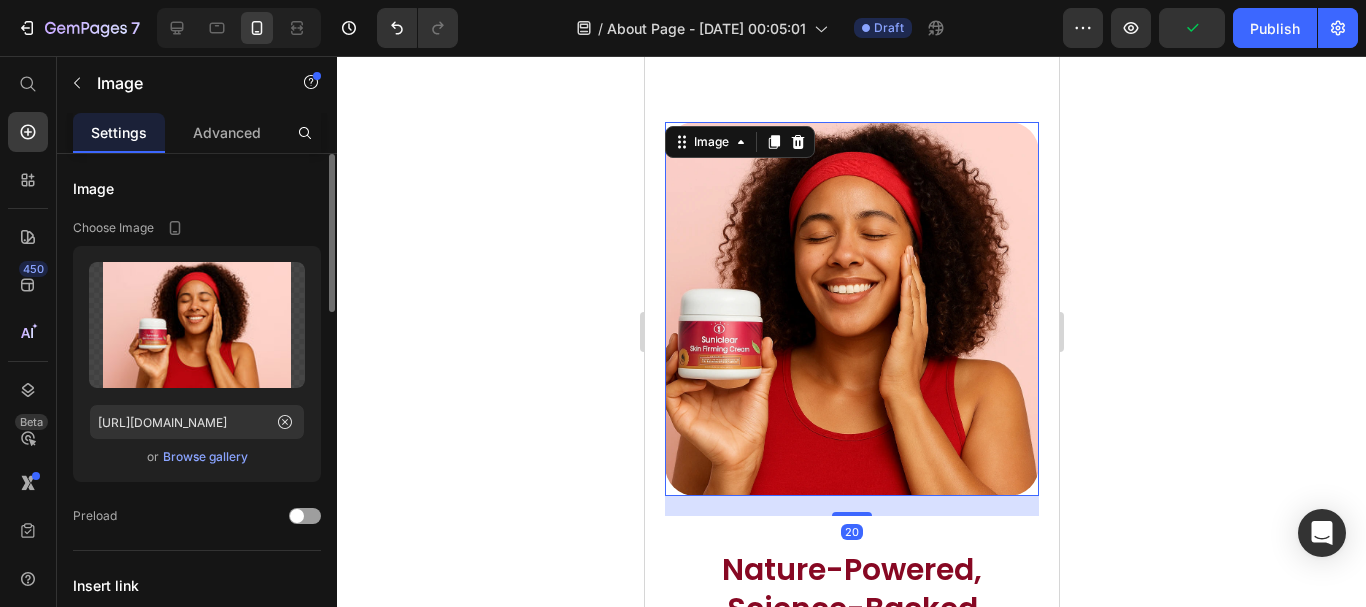 click on "Browse gallery" at bounding box center [205, 457] 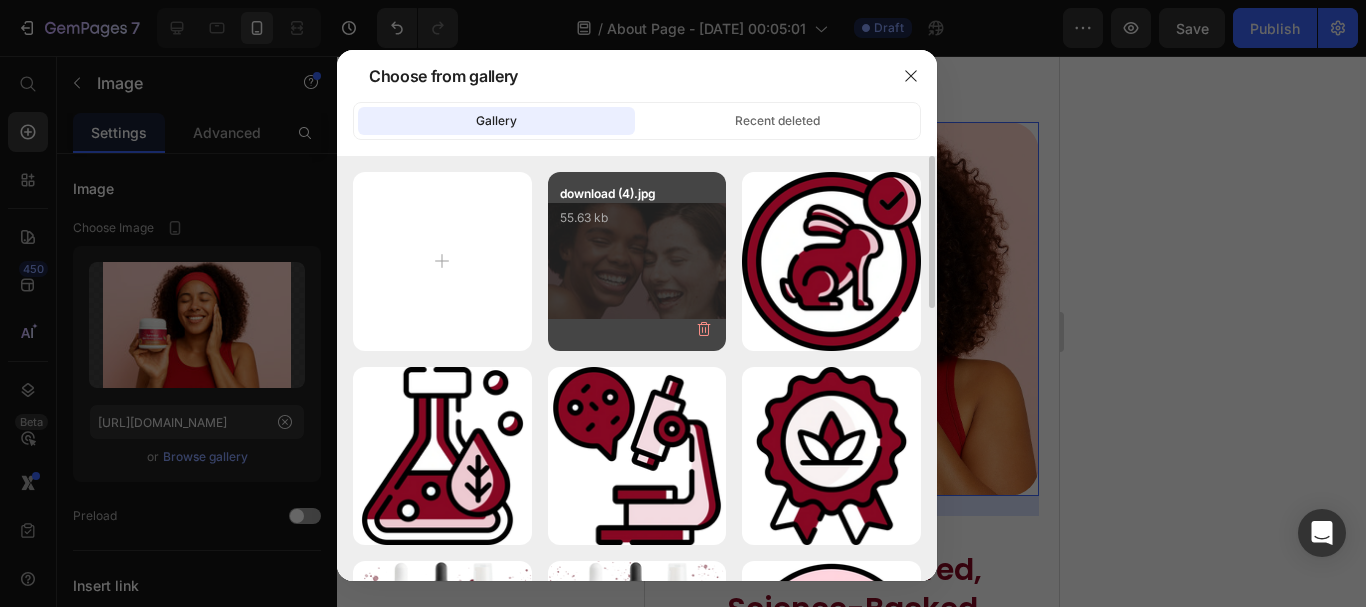 click on "download (4).jpg 55.63 kb" at bounding box center (637, 224) 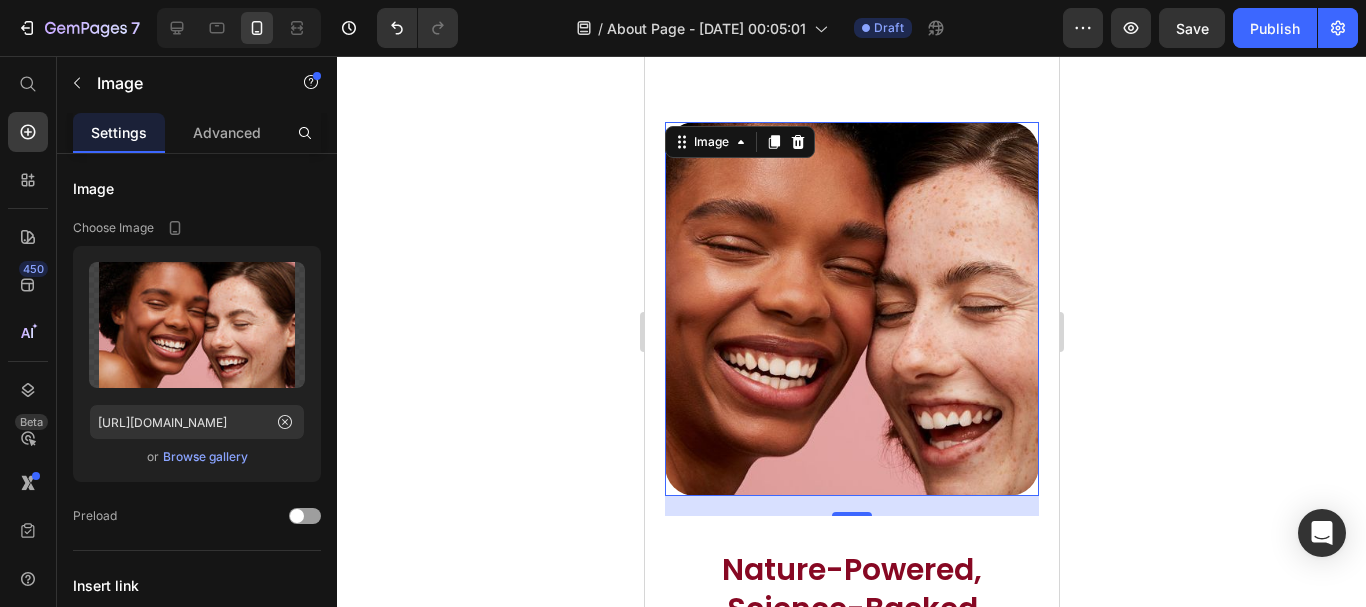 click 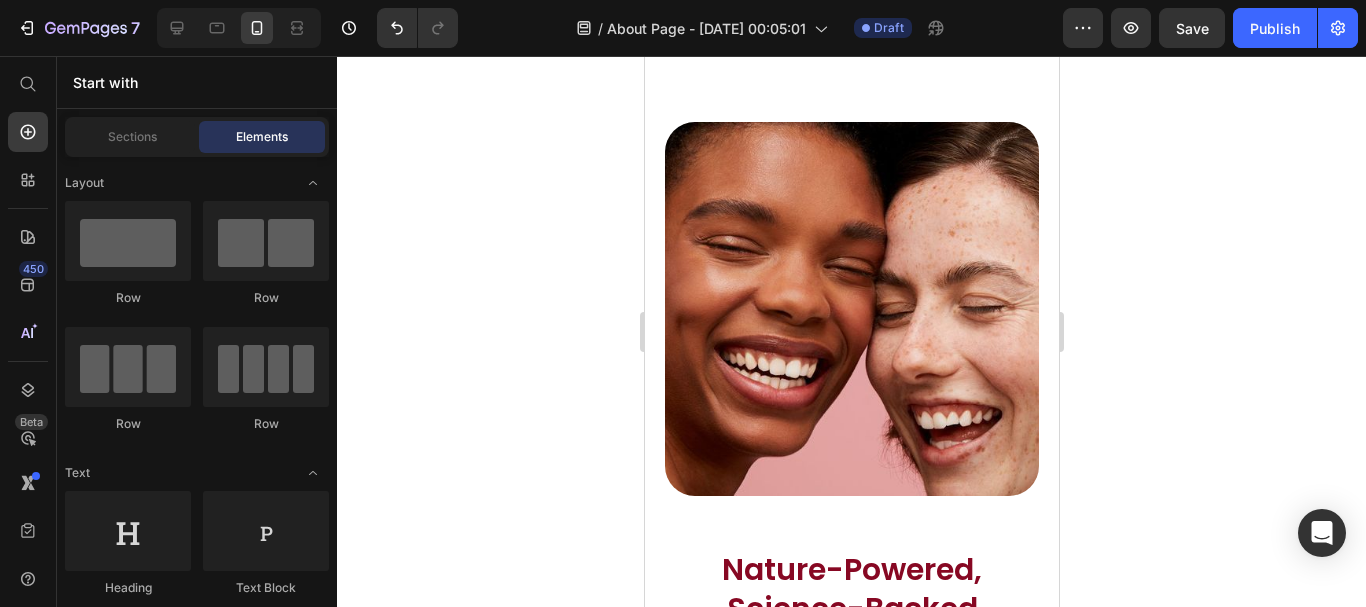 click at bounding box center [239, 28] 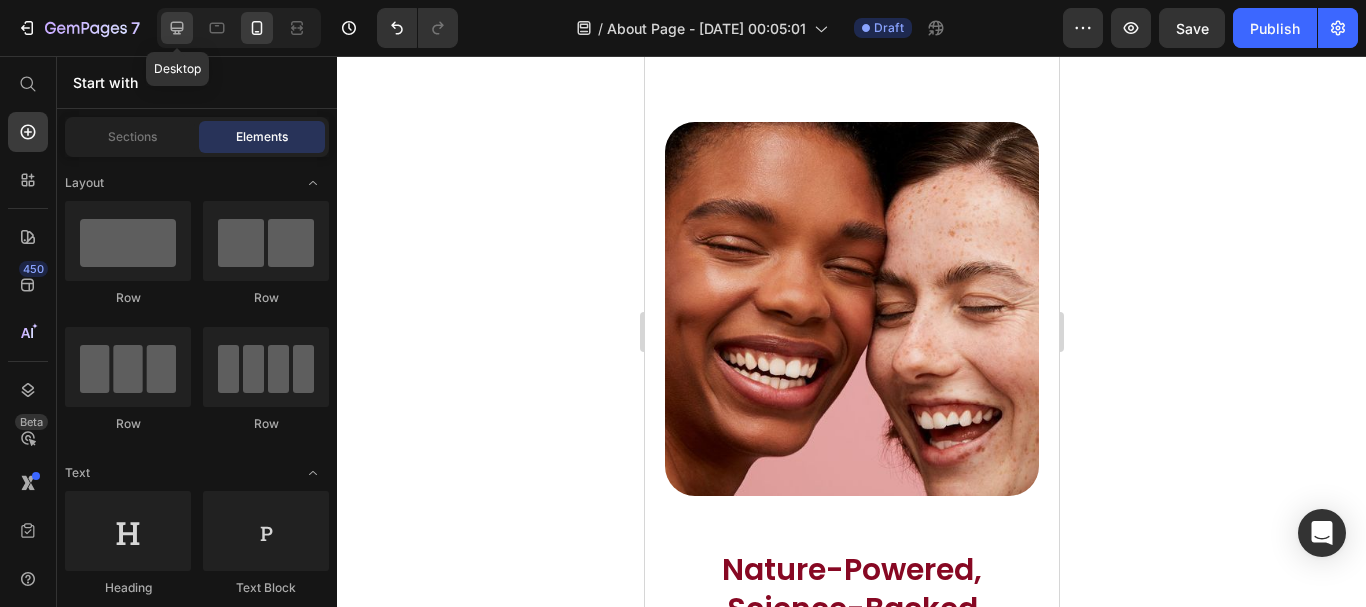 click 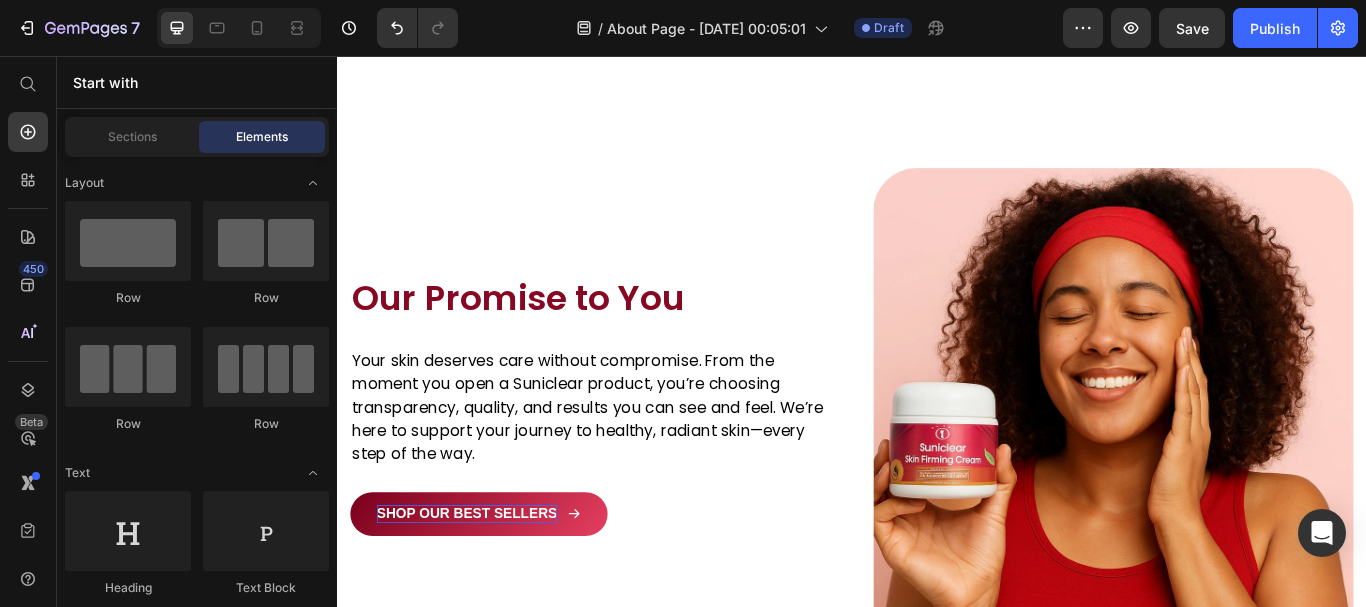 scroll, scrollTop: 2170, scrollLeft: 0, axis: vertical 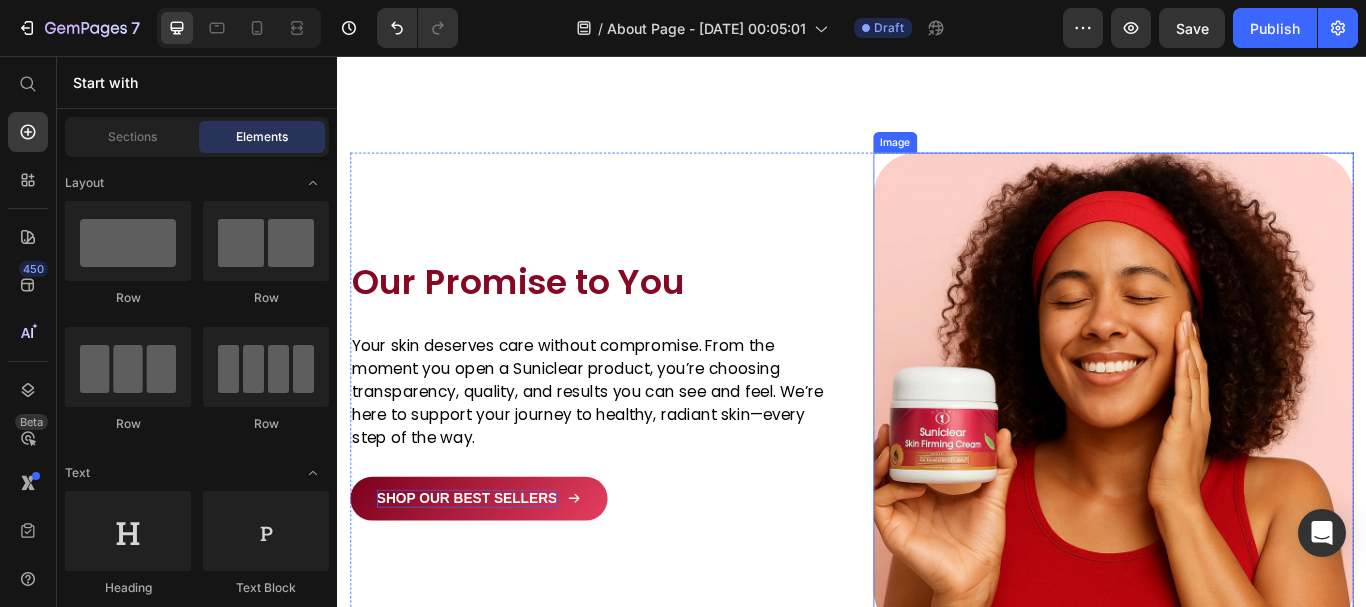 click at bounding box center (1242, 449) 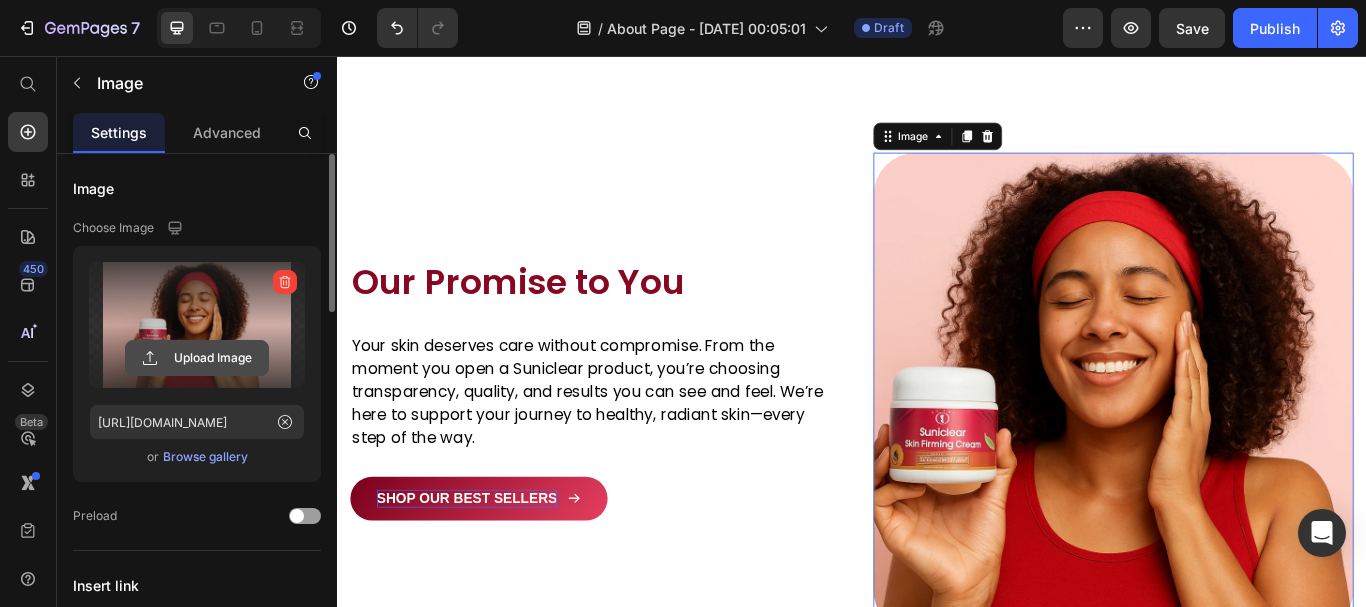 click 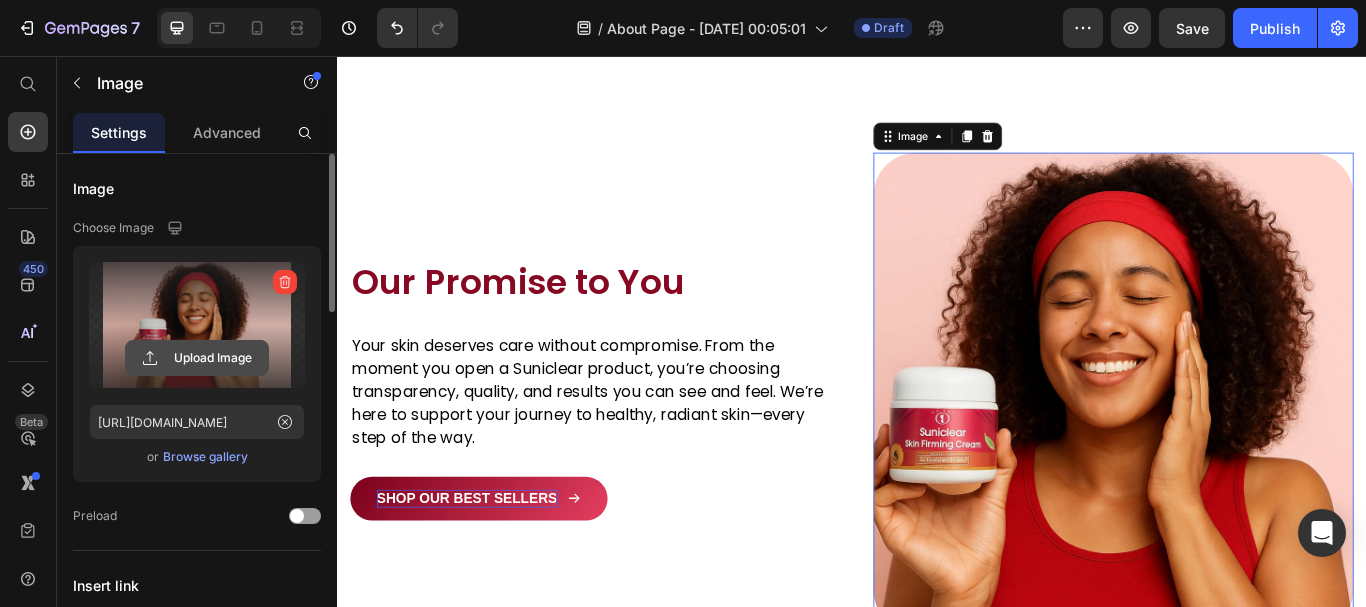 click 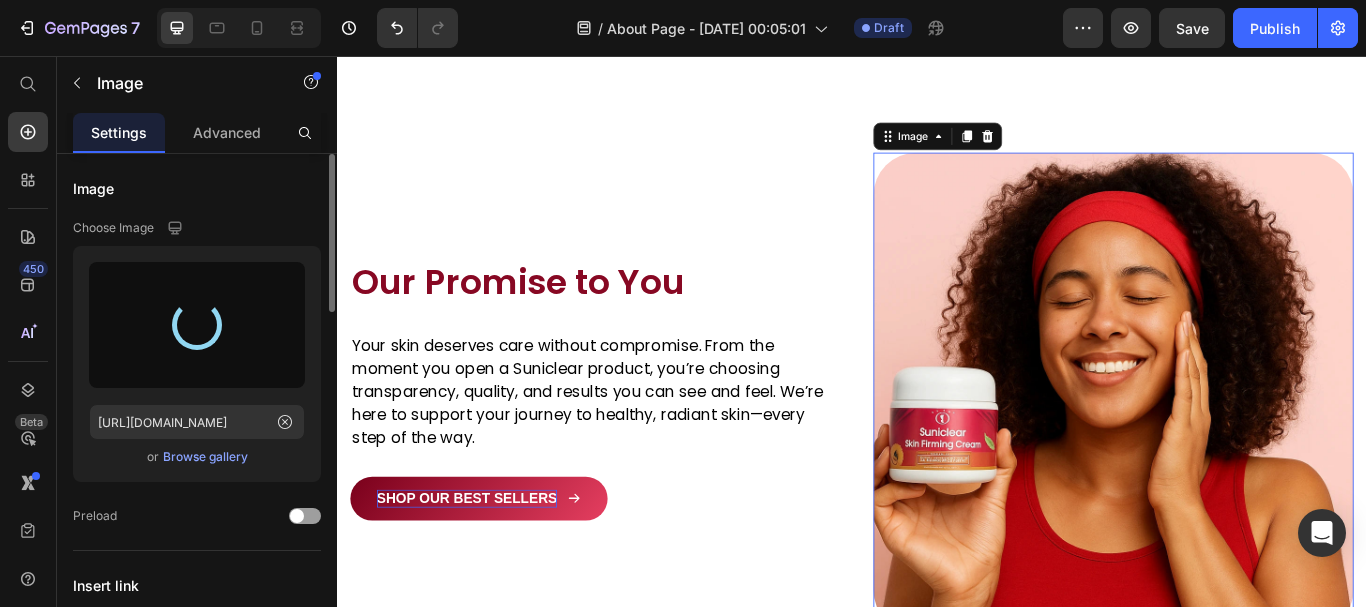 type on "https://cdn.shopify.com/s/files/1/0768/4630/1403/files/gempages_574688803264922853-2db8c5fb-adbc-43a0-b03c-e1871d451931.jpg" 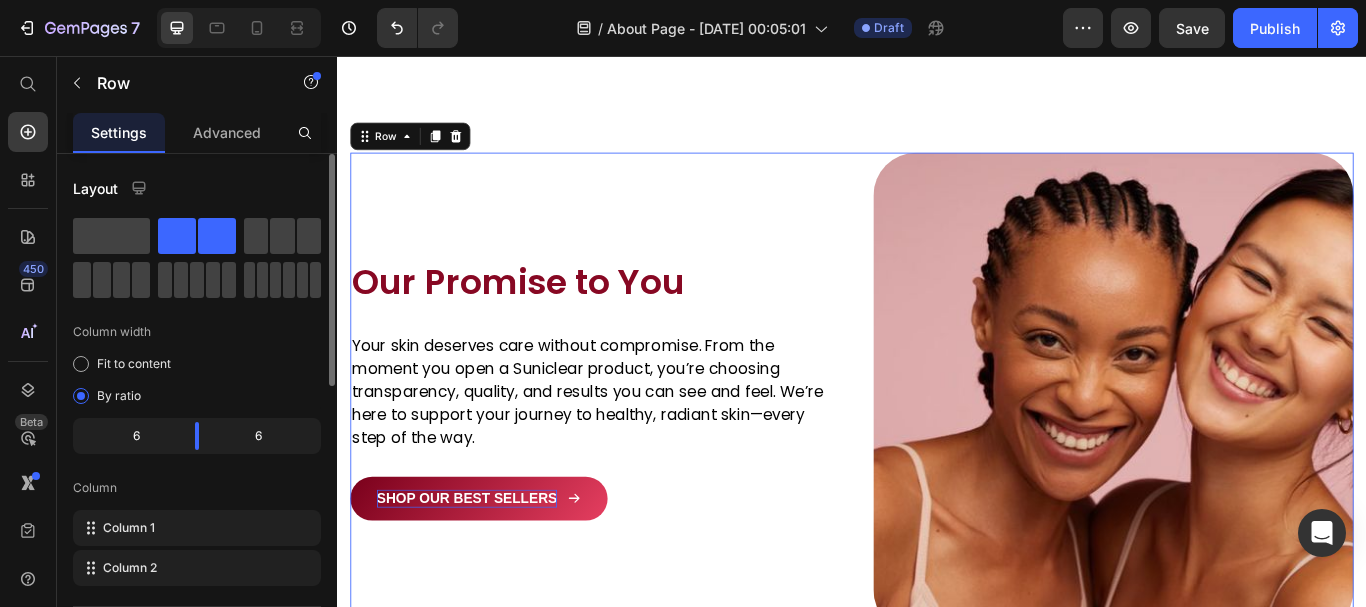 click on "Image Our Promise to You Heading Your skin deserves care without compromise. From the moment you open a Suniclear product, you’re choosing transparency, quality, and results you can see and feel. We’re here to support your journey to healthy, radiant skin—every step of the way. Text block Row
Shop Our Best Sellers Button" at bounding box center (632, 449) 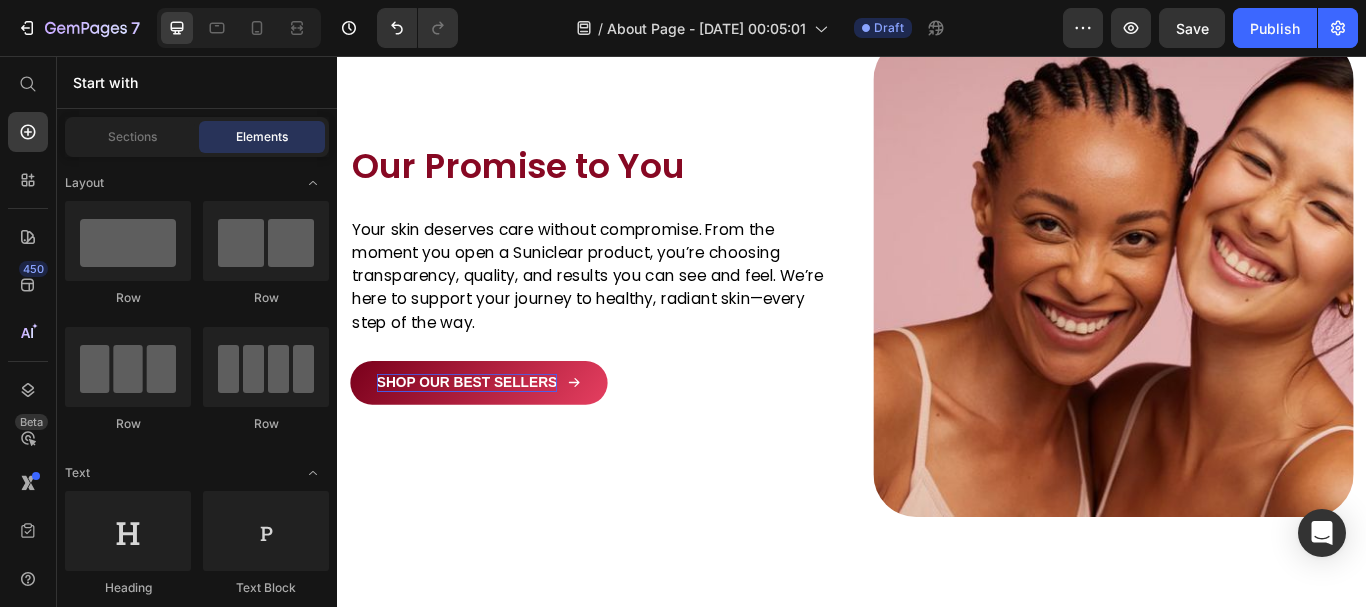 scroll, scrollTop: 2281, scrollLeft: 0, axis: vertical 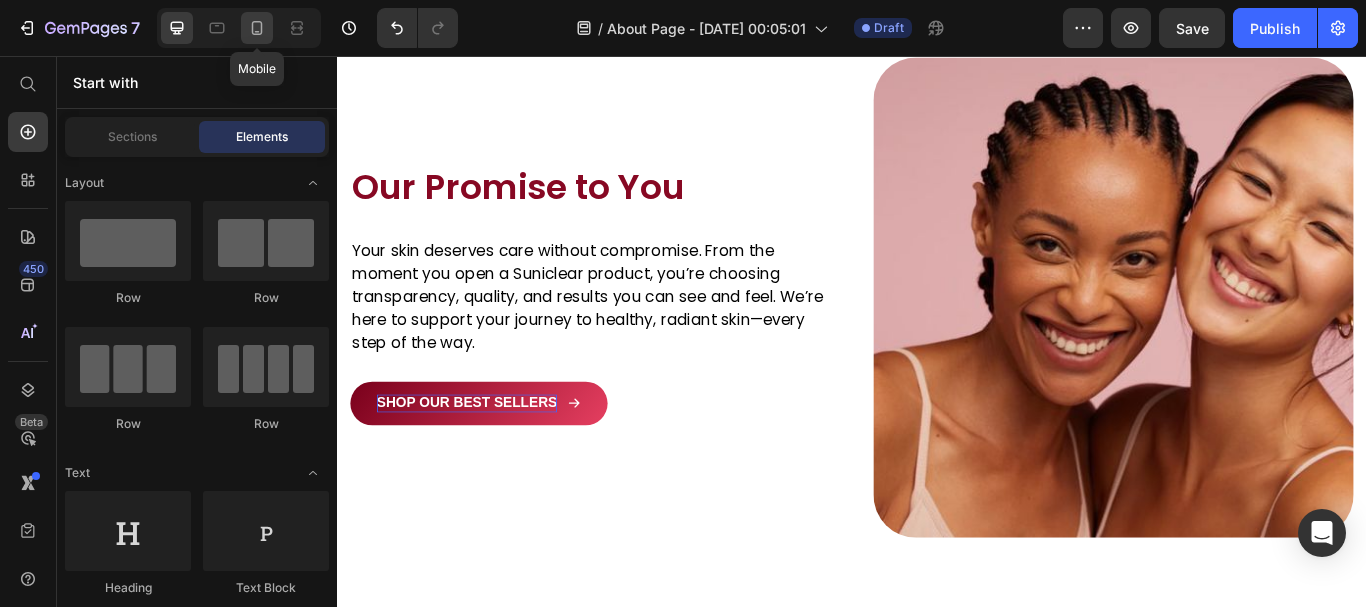 click 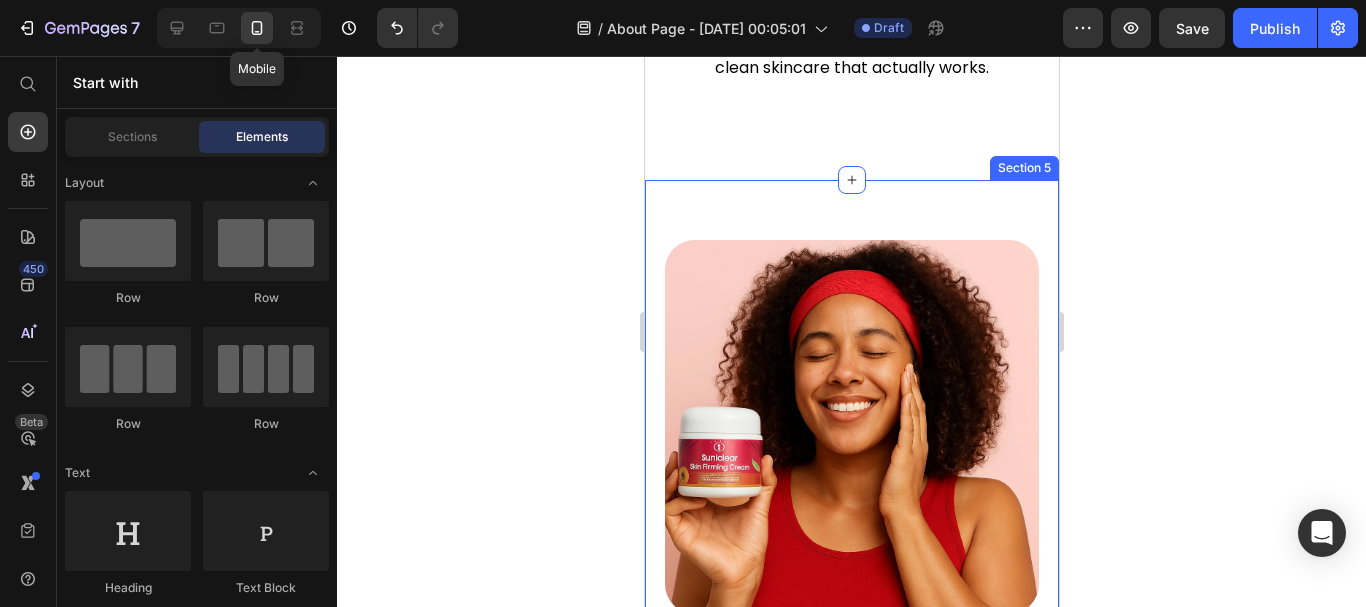 scroll, scrollTop: 2109, scrollLeft: 0, axis: vertical 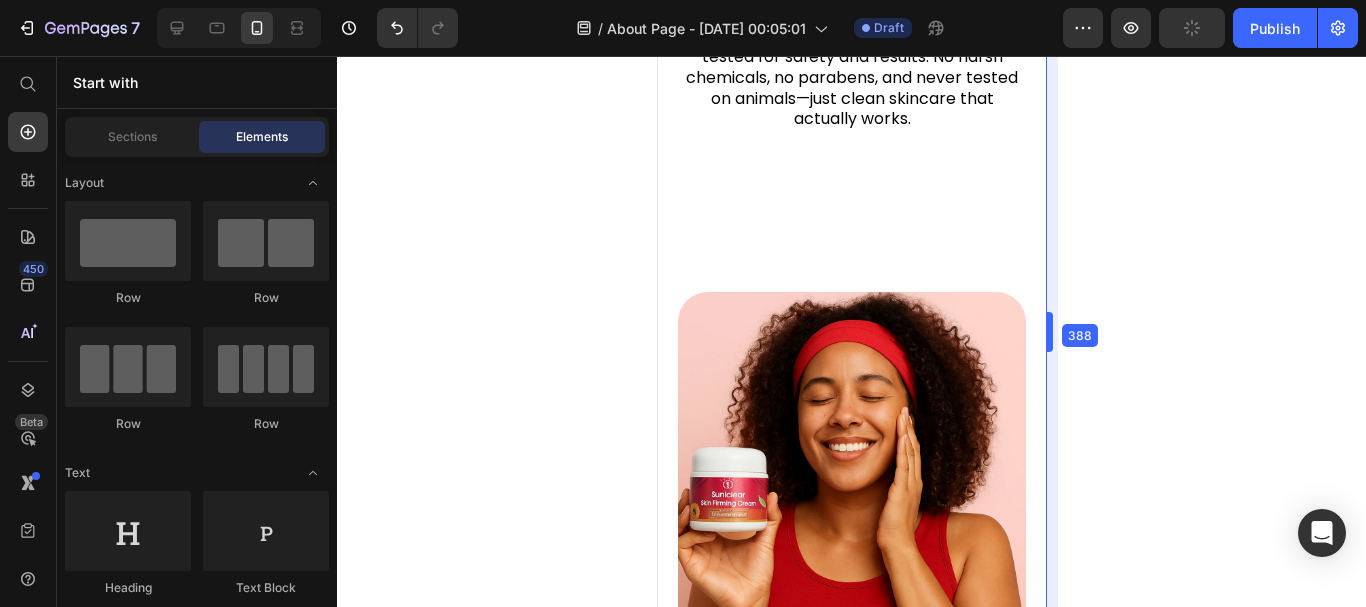 drag, startPoint x: 1058, startPoint y: 407, endPoint x: 377, endPoint y: 408, distance: 681.00073 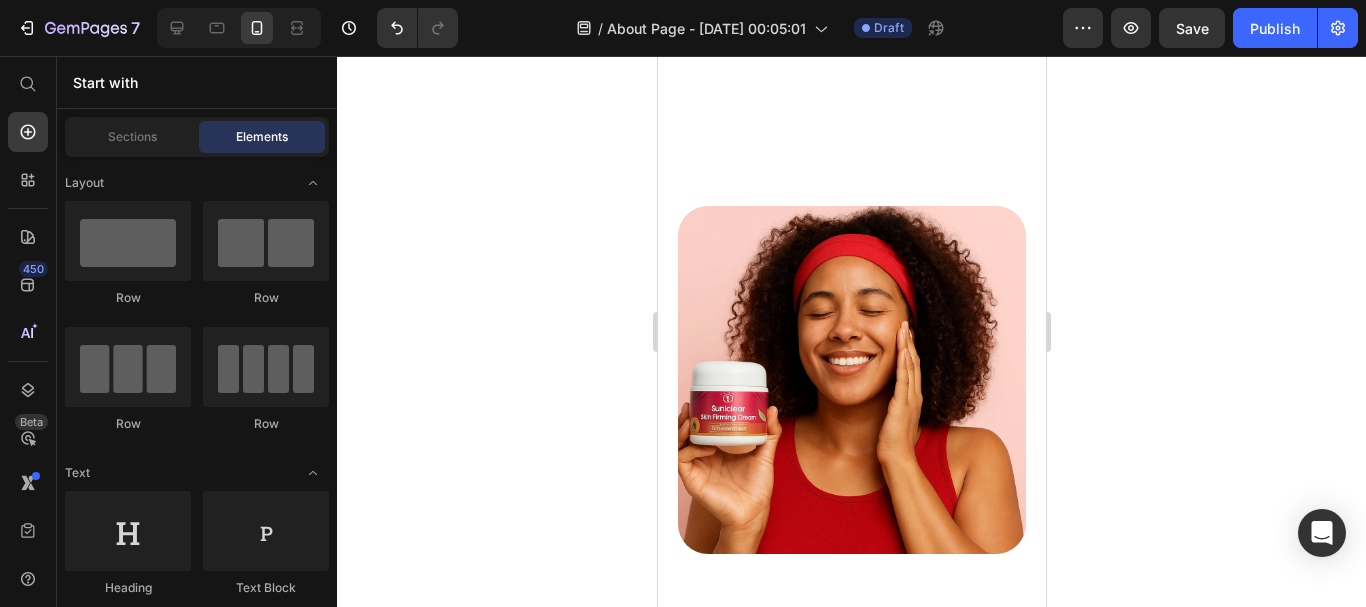 scroll, scrollTop: 2451, scrollLeft: 0, axis: vertical 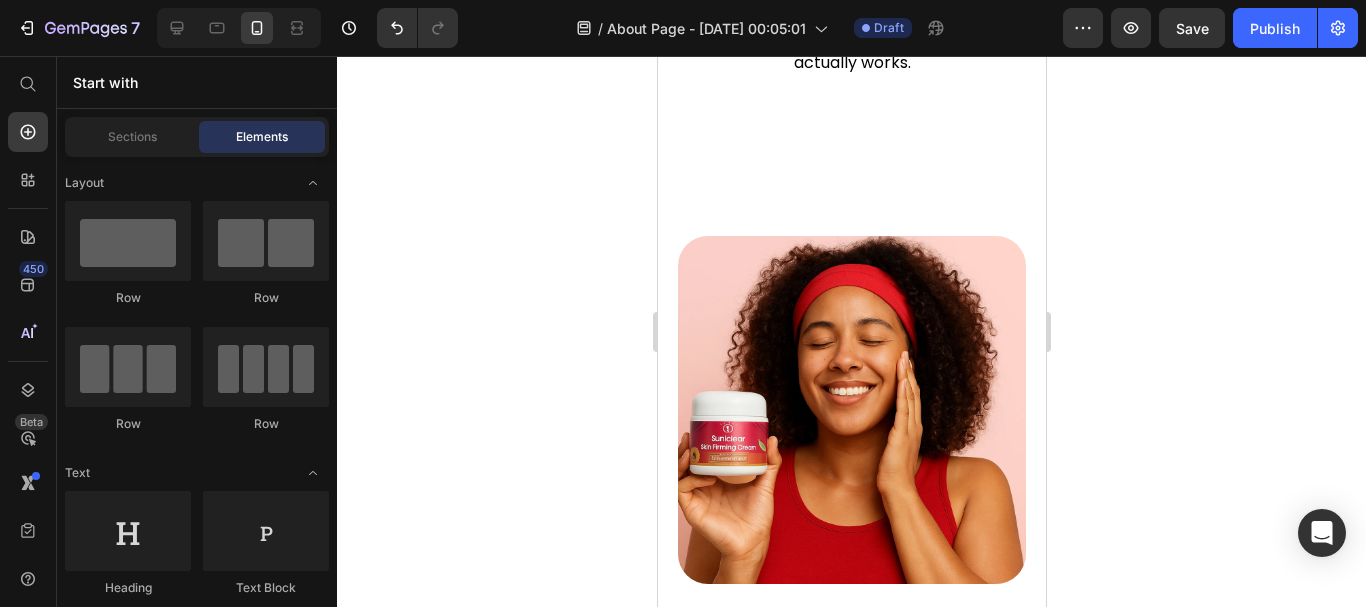 click at bounding box center [851, 410] 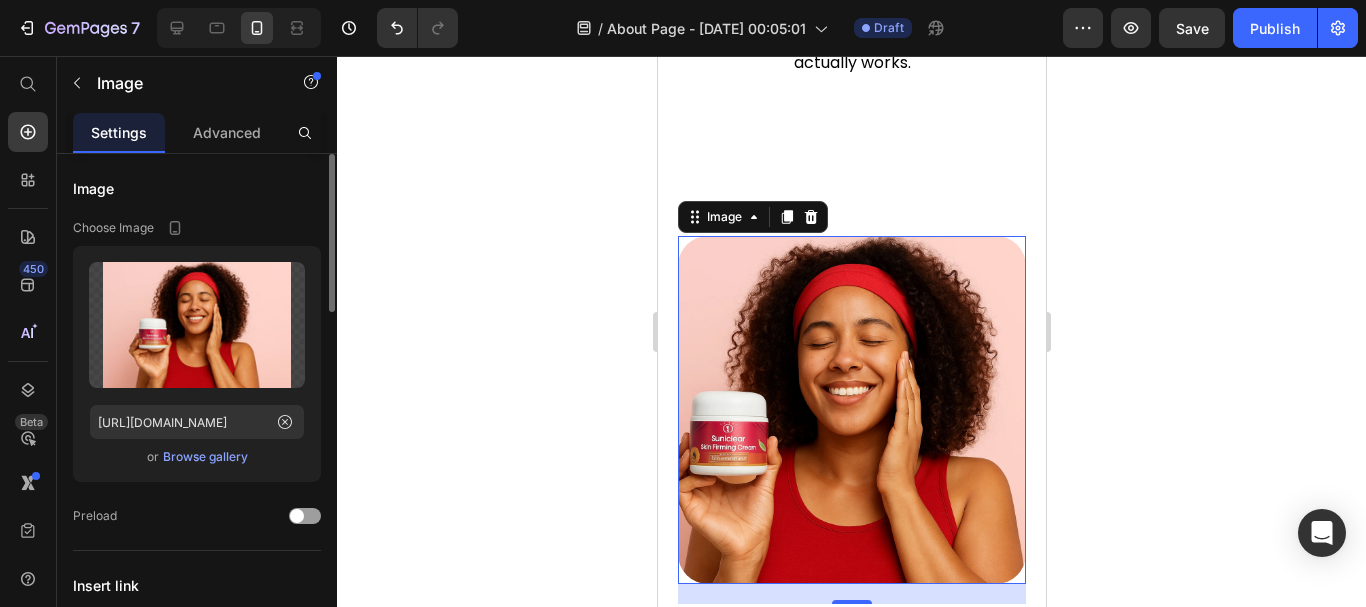 click on "Browse gallery" at bounding box center (205, 457) 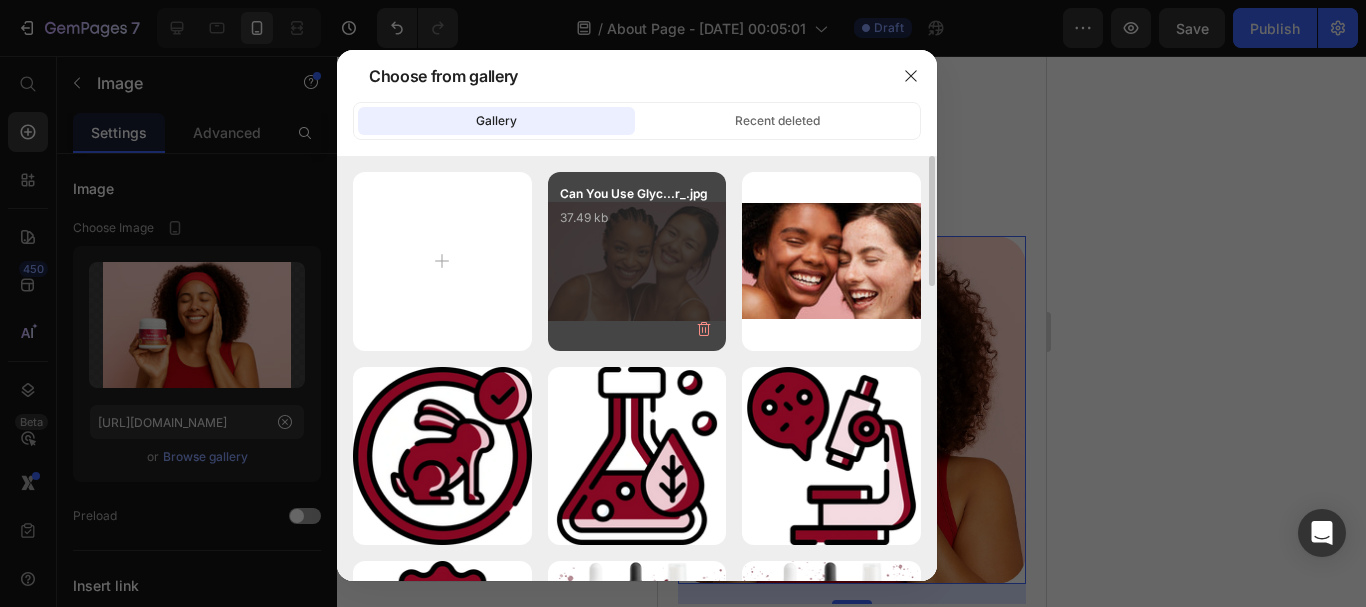 click on "Can You Use Glyc...r_.jpg 37.49 kb" at bounding box center (637, 224) 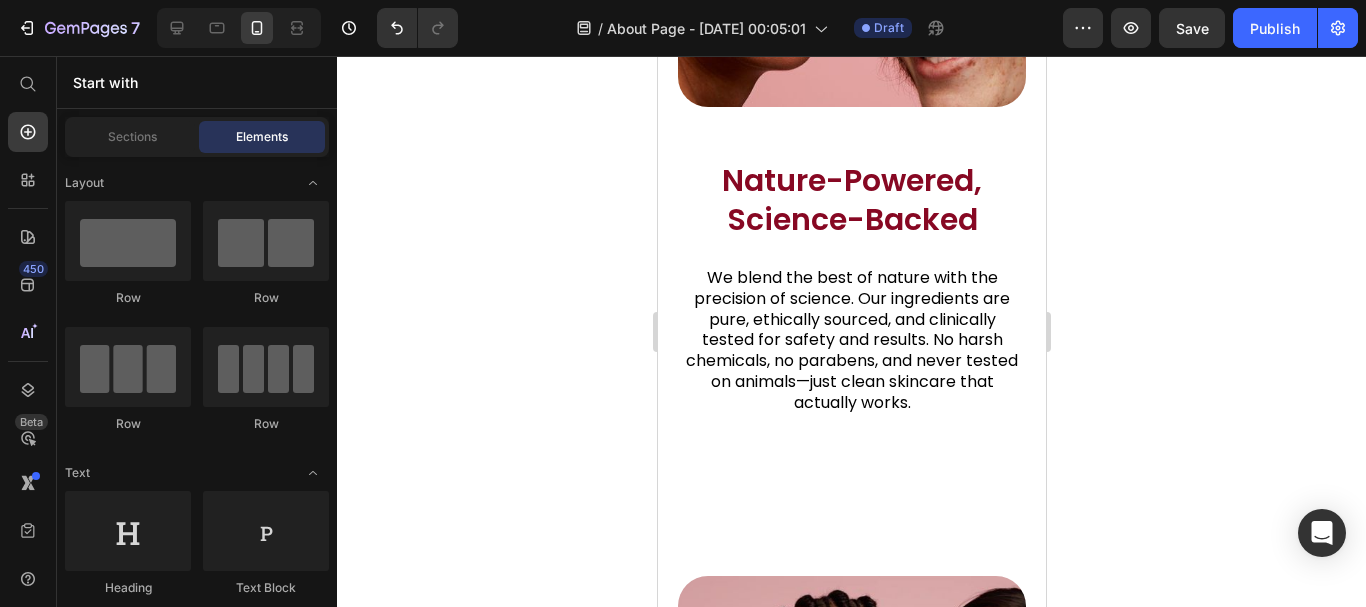 scroll, scrollTop: 2259, scrollLeft: 0, axis: vertical 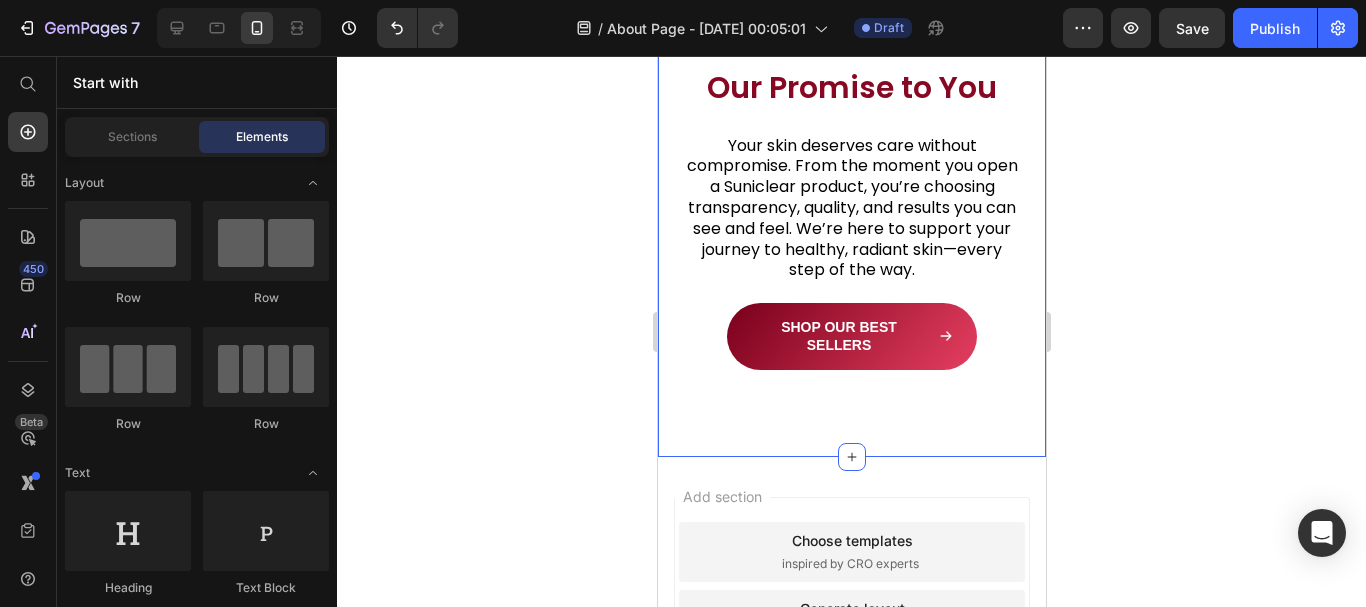 click on "Image Our Promise to You Heading Your skin deserves care without compromise. From the moment you open a Suniclear product, you’re choosing transparency, quality, and results you can see and feel. We’re here to support your journey to healthy, radiant skin—every step of the way. Text block Row
Shop Our Best Sellers Button Image Row Row Section 5   Create Theme Section AI Content Write with GemAI What would you like to describe here? Tone and Voice Persuasive Product Show more Generate" at bounding box center [851, 31] 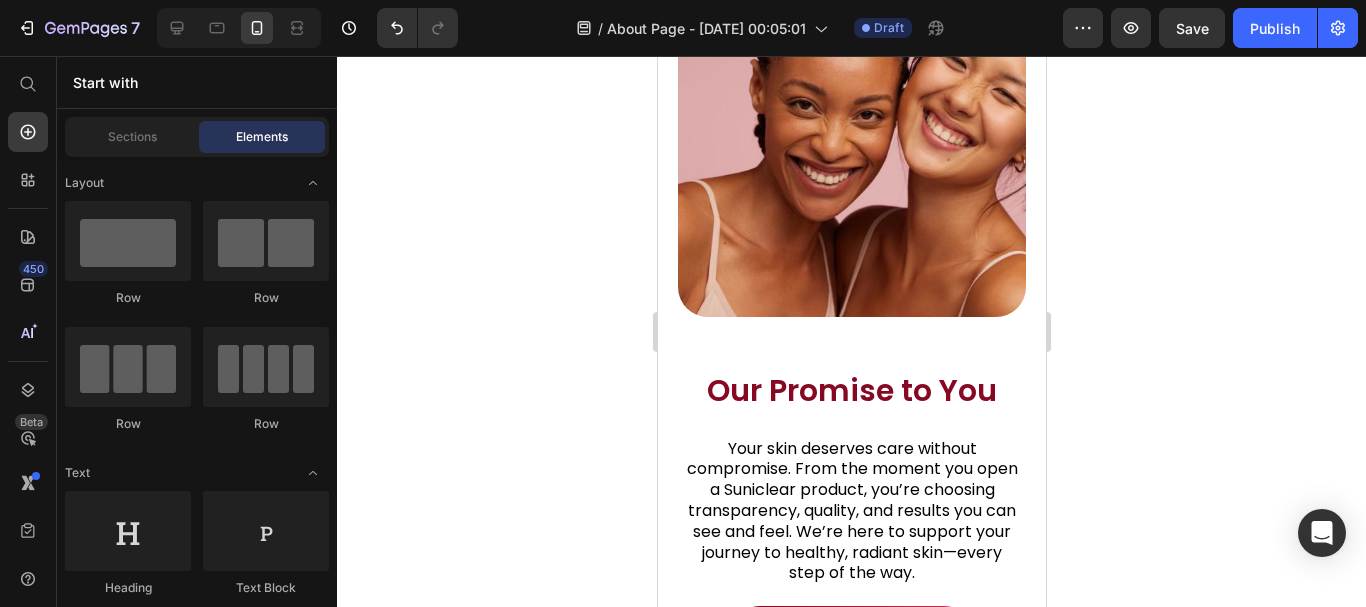 scroll, scrollTop: 2629, scrollLeft: 0, axis: vertical 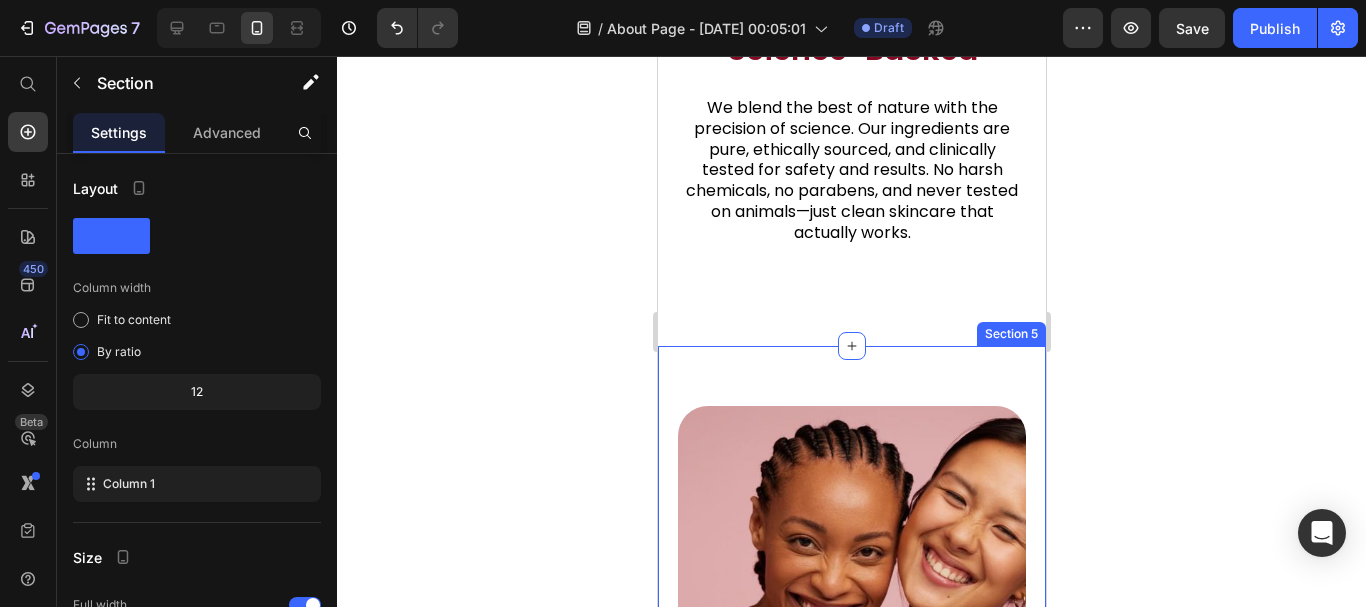 click on "Image Our Promise to You Heading Your skin deserves care without compromise. From the moment you open a Suniclear product, you’re choosing transparency, quality, and results you can see and feel. We’re here to support your journey to healthy, radiant skin—every step of the way. Text block Row
Shop Our Best Sellers Button Image Row Row Section 5" at bounding box center (851, 771) 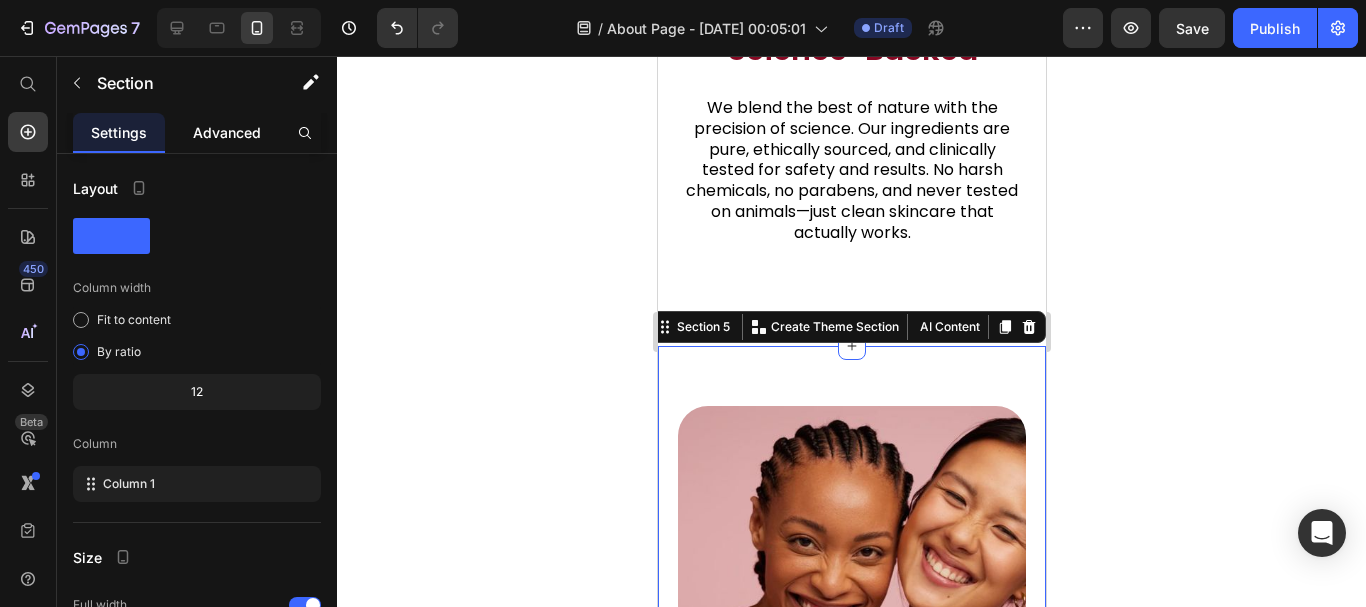 click on "Advanced" 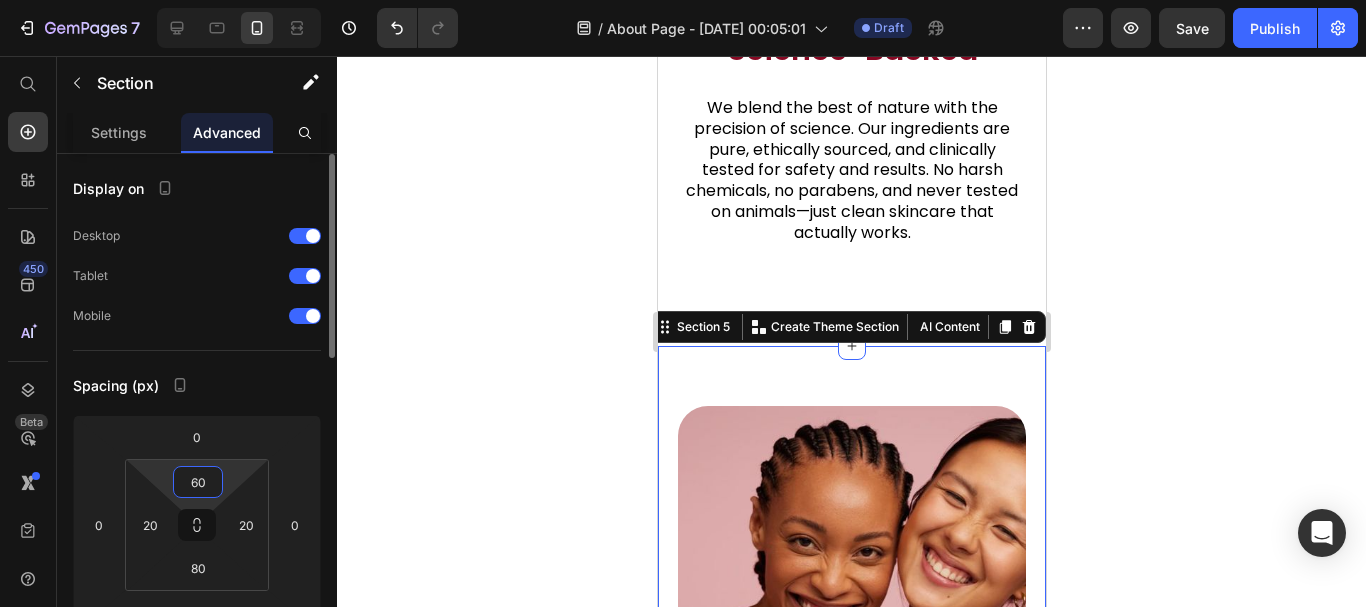 click on "7  Version history  /  About Page - Jul 10, 00:05:01 Draft Preview  Save   Publish  450 Beta Start with Sections Elements Hero Section Product Detail Brands Trusted Badges Guarantee Product Breakdown How to use Testimonials Compare Bundle FAQs Social Proof Brand Story Product List Collection Blog List Contact Sticky Add to Cart Custom Footer Browse Library 450 Layout
Row
Row
Row
Row Text
Heading
Text Block Button
Button
Button
Sticky Back to top Media
Image Image" at bounding box center [683, 0] 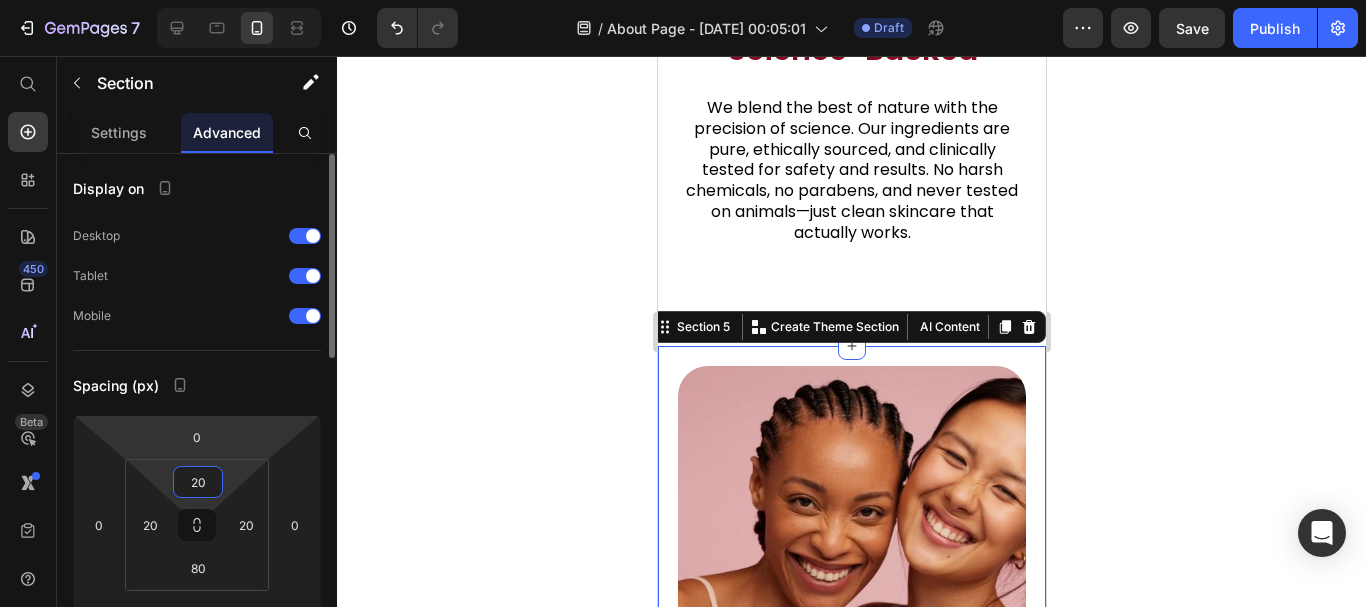 type on "20" 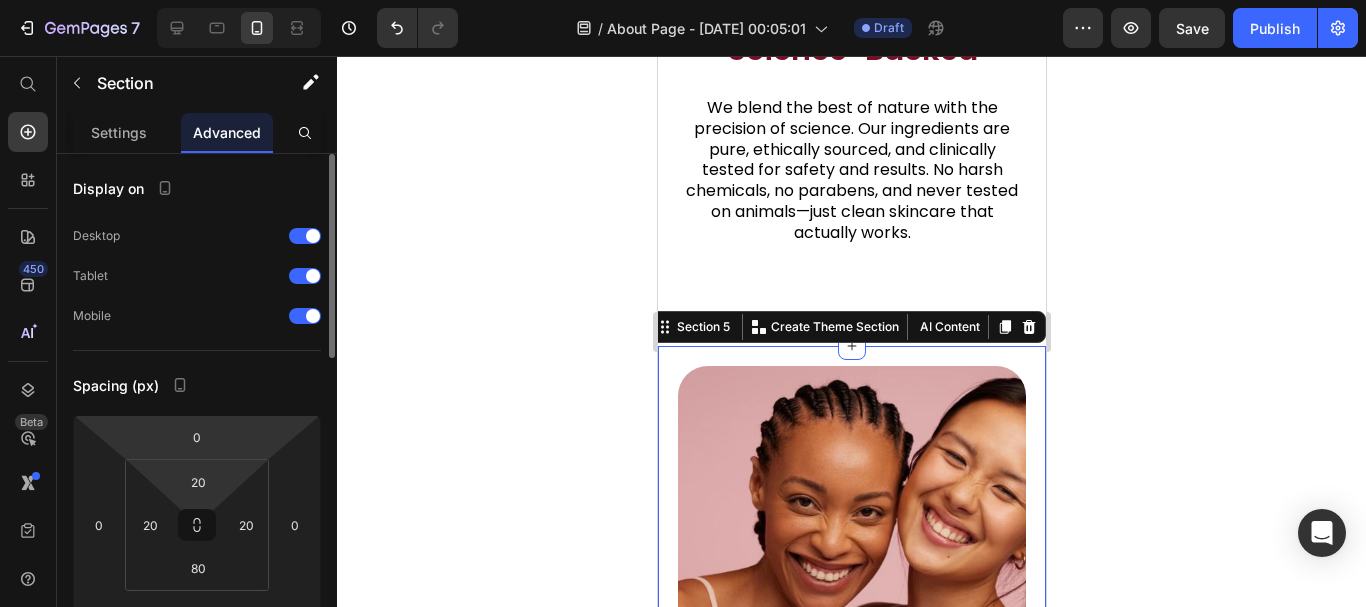 click on "Display on Desktop Tablet Mobile Spacing (px) 0 0 0 0 20 20 80 20 Shape Border Corner Shadow Position Opacity 100 % Animation Interaction Upgrade to Optimize plan  to unlock Interaction & other premium features. CSS class" at bounding box center [197, 739] 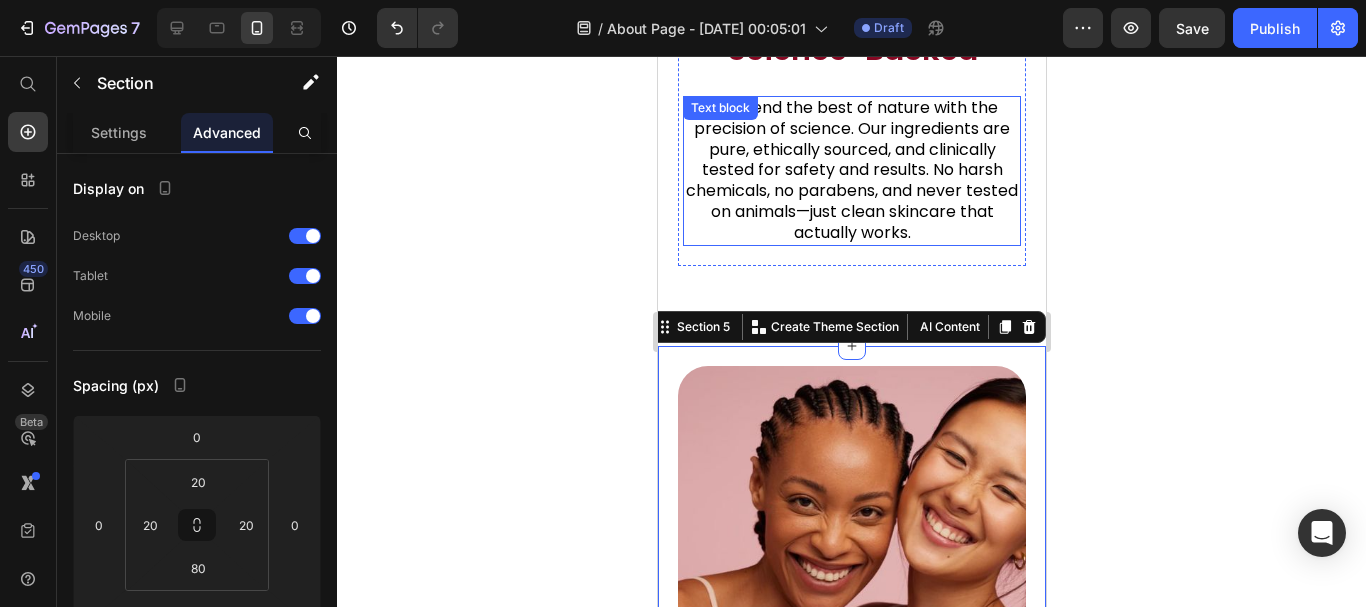 click on "We blend the best of nature with the precision of science. Our ingredients are pure, ethically sourced, and clinically tested for safety and results. No harsh chemicals, no parabens, and never tested on animals—just clean skincare that actually works." at bounding box center [851, 171] 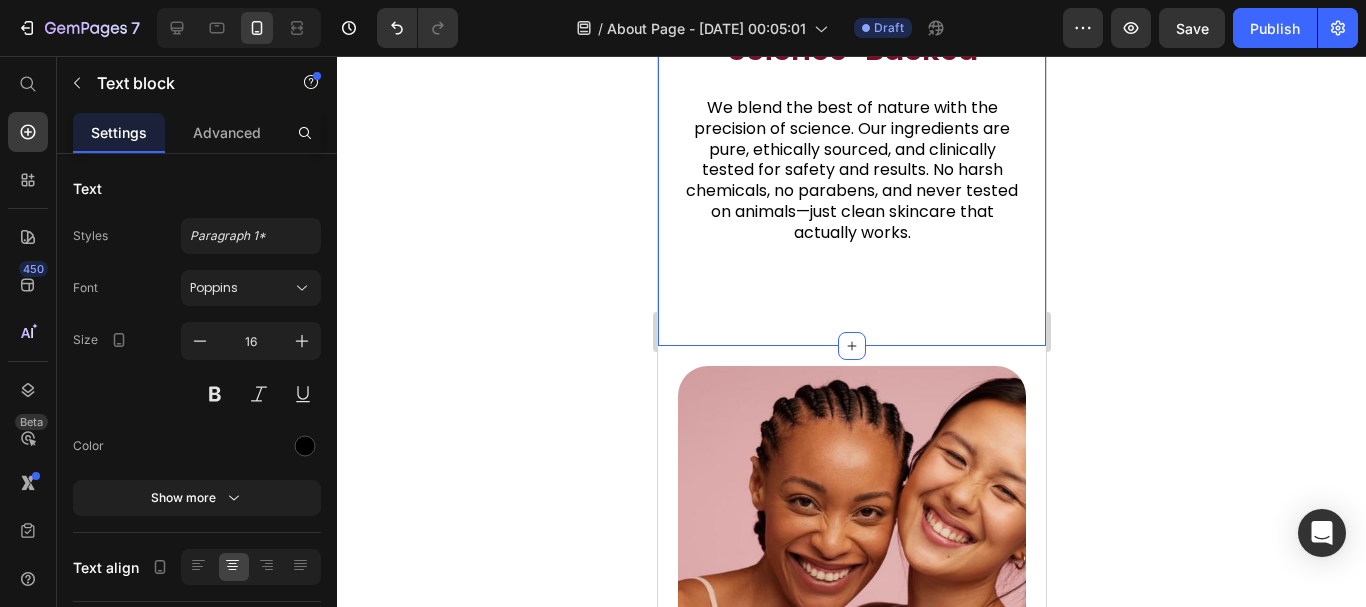 click on "Image Nature-Powered, Science-Backed Heading We blend the best of nature with the precision of science. Our ingredients are pure, ethically sourced, and clinically tested for safety and results. No harsh chemicals, no parabens, and never tested on animals—just clean skincare that actually works. Text block Row Image Row Row Section 4   Create Theme Section AI Content Write with GemAI What would you like to describe here? Tone and Voice Persuasive Product Suniclear Signature Set Show more Generate" at bounding box center [851, -63] 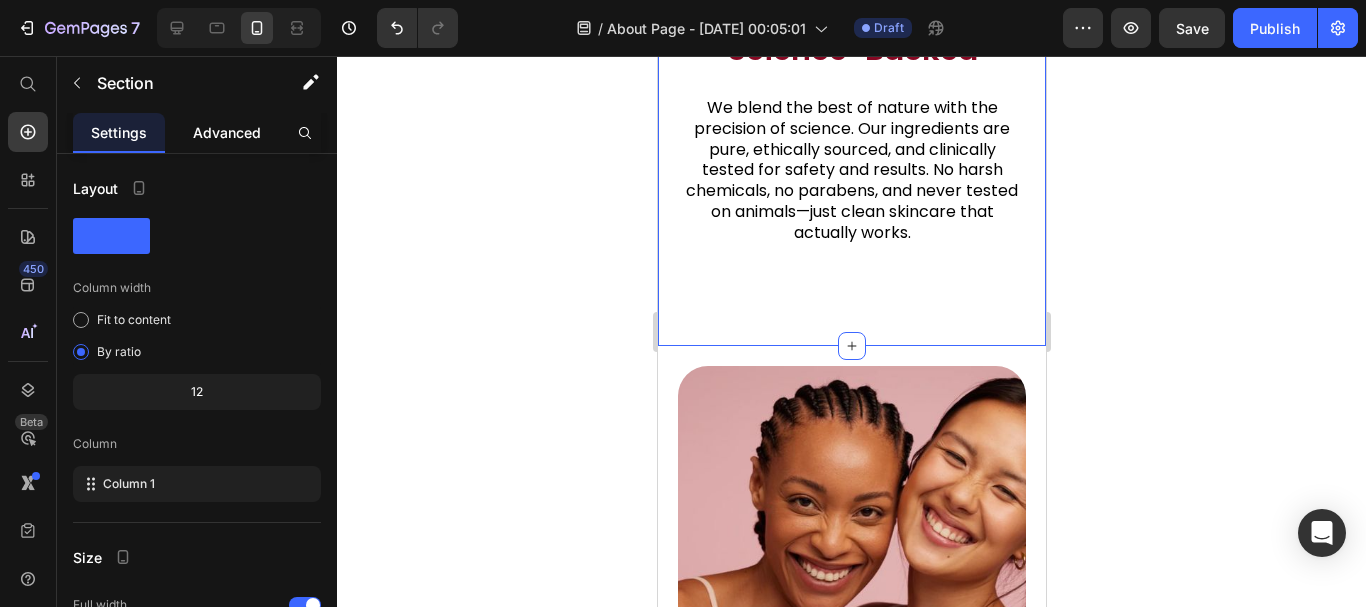 click on "Advanced" at bounding box center (227, 132) 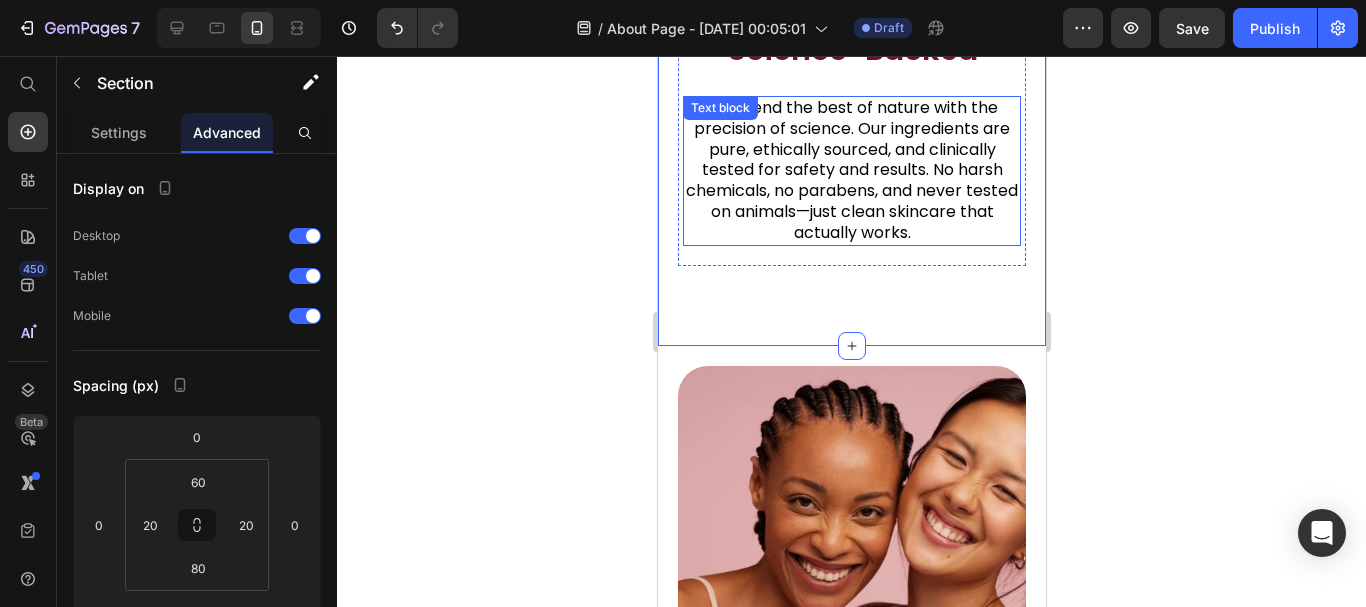click on "We blend the best of nature with the precision of science. Our ingredients are pure, ethically sourced, and clinically tested for safety and results. No harsh chemicals, no parabens, and never tested on animals—just clean skincare that actually works." at bounding box center (851, 171) 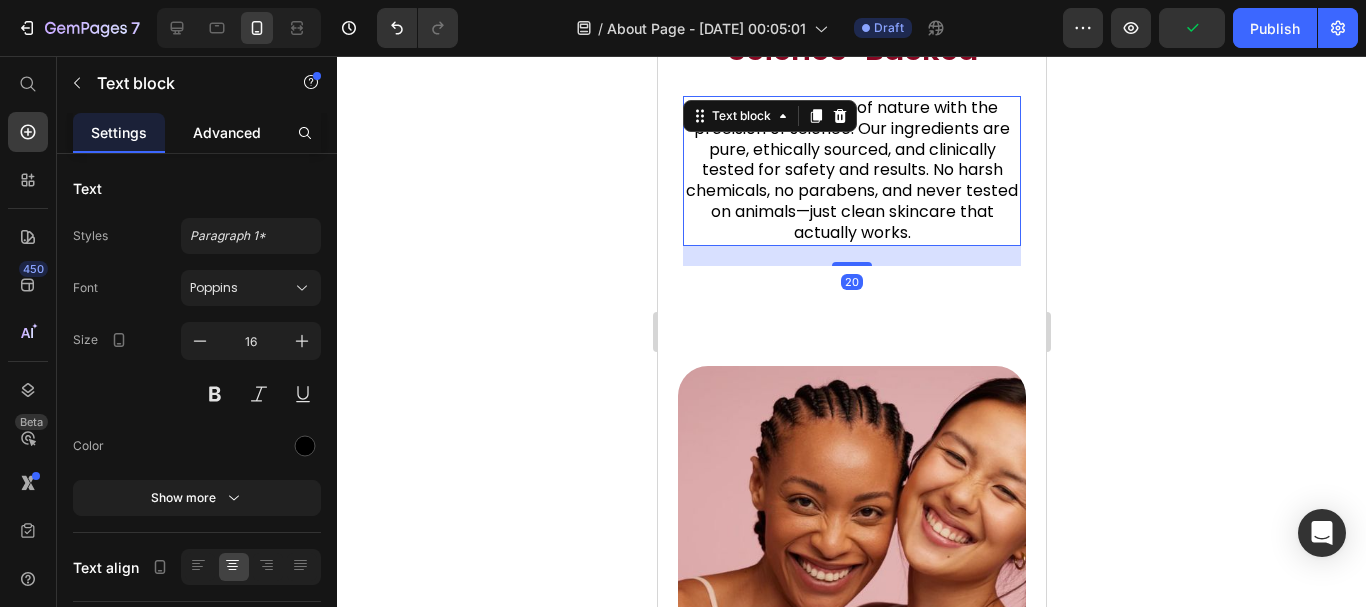 click on "Advanced" at bounding box center (227, 132) 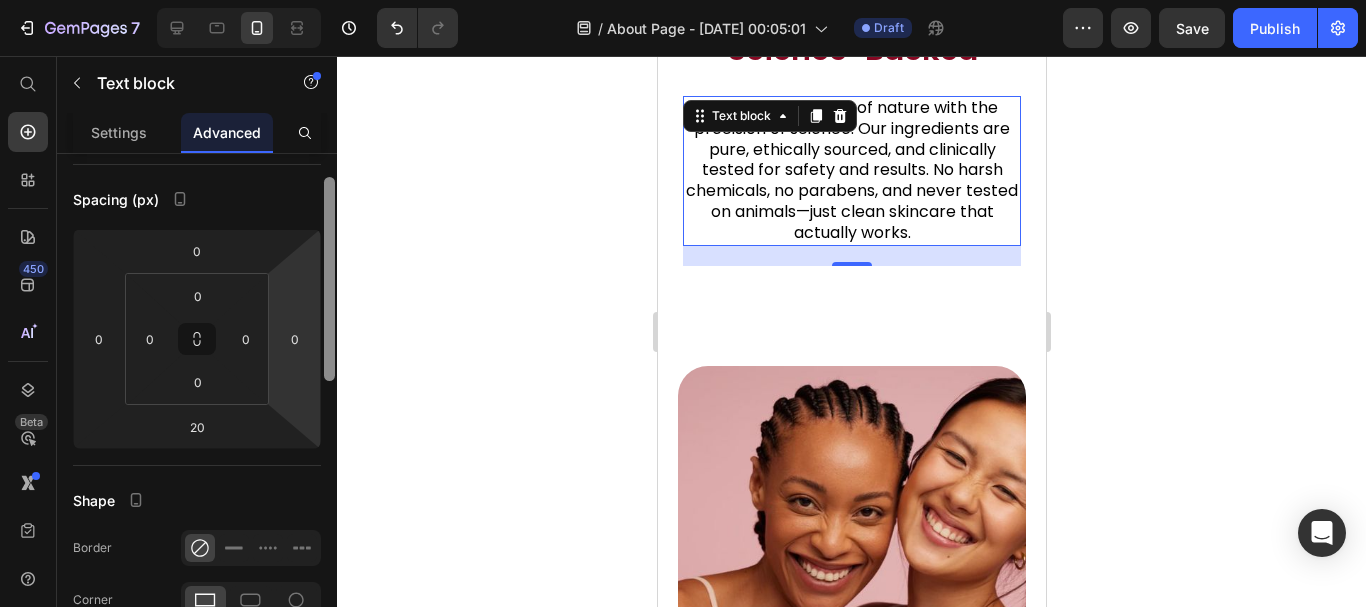 drag, startPoint x: 328, startPoint y: 307, endPoint x: 281, endPoint y: 381, distance: 87.66413 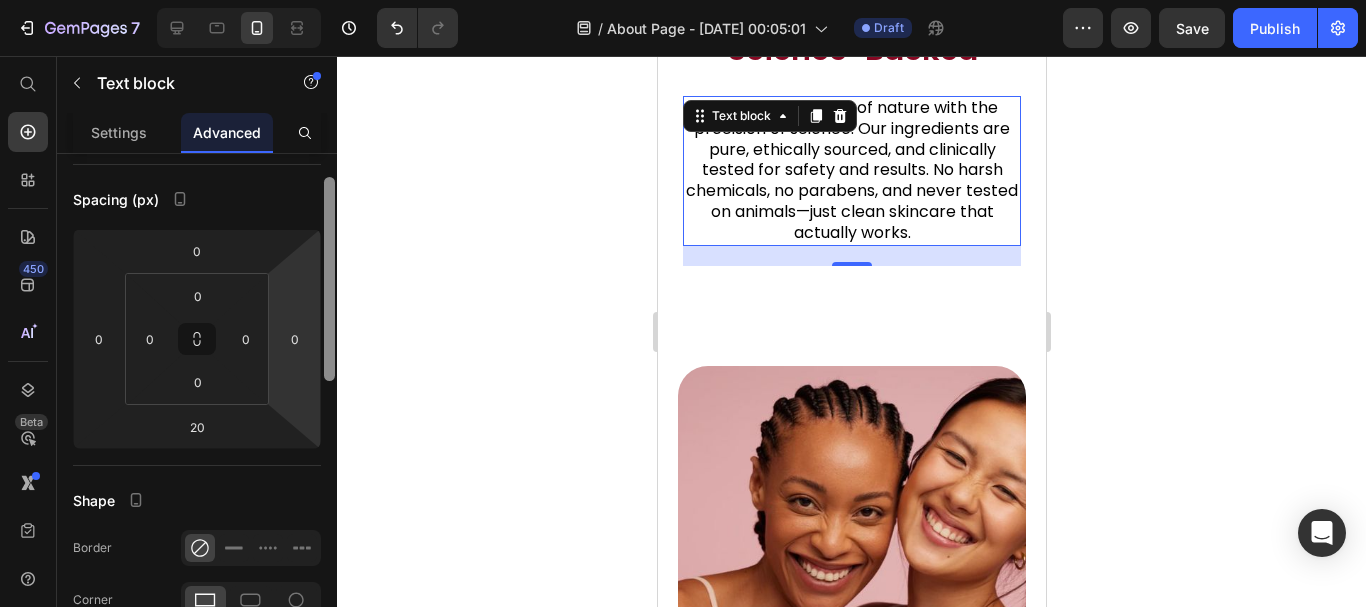 click on "Display on Desktop Tablet Mobile Spacing (px) 0 0 20 0 0 0 0 0 Shape Border Corner Shadow Position Opacity 100 % Animation Interaction Upgrade to Optimize plan  to unlock Interaction & other premium features. CSS class  Delete element" at bounding box center [197, 409] 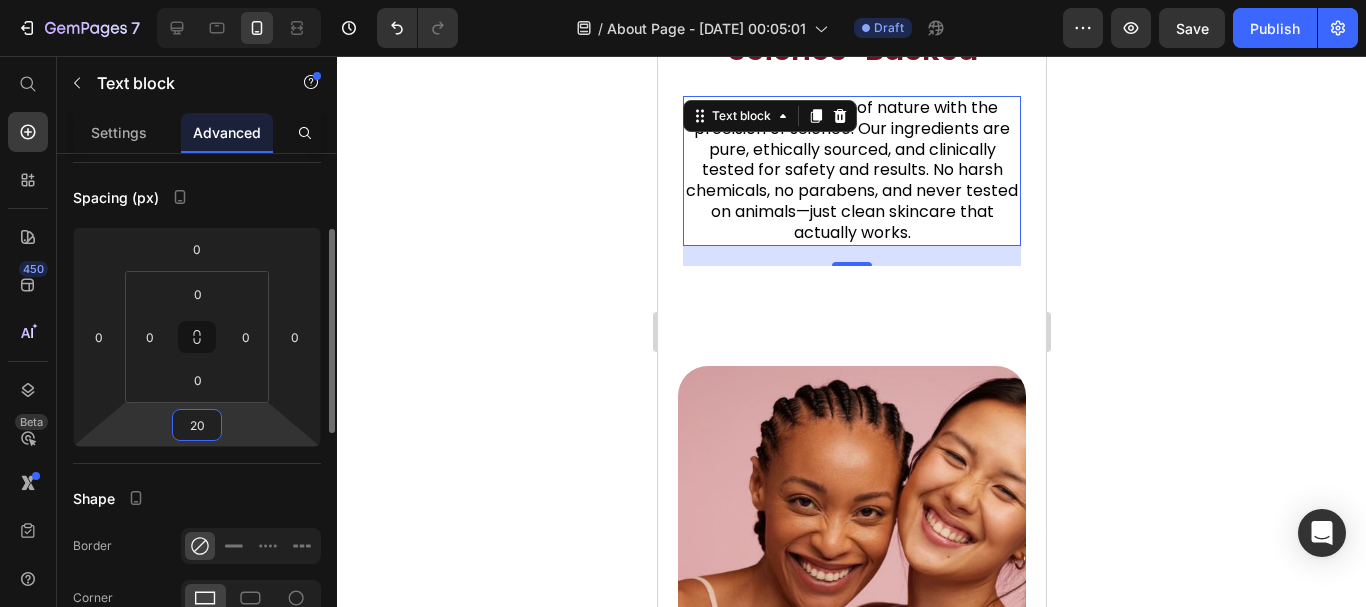 click on "20" at bounding box center [197, 425] 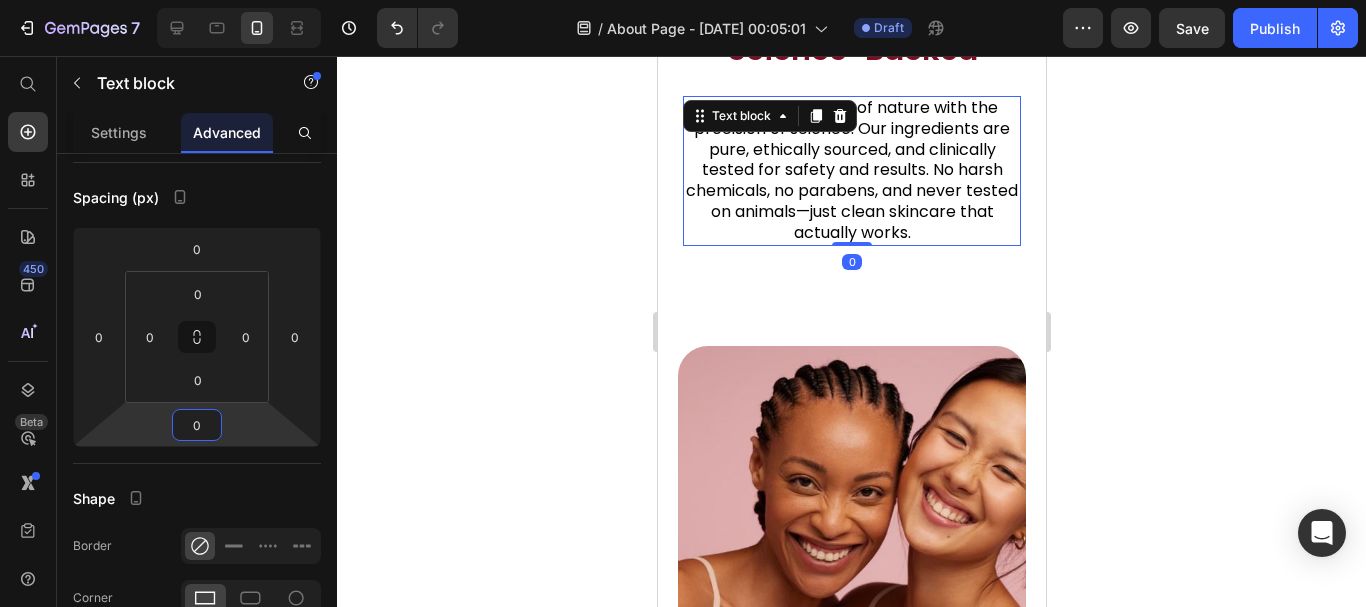type on "0" 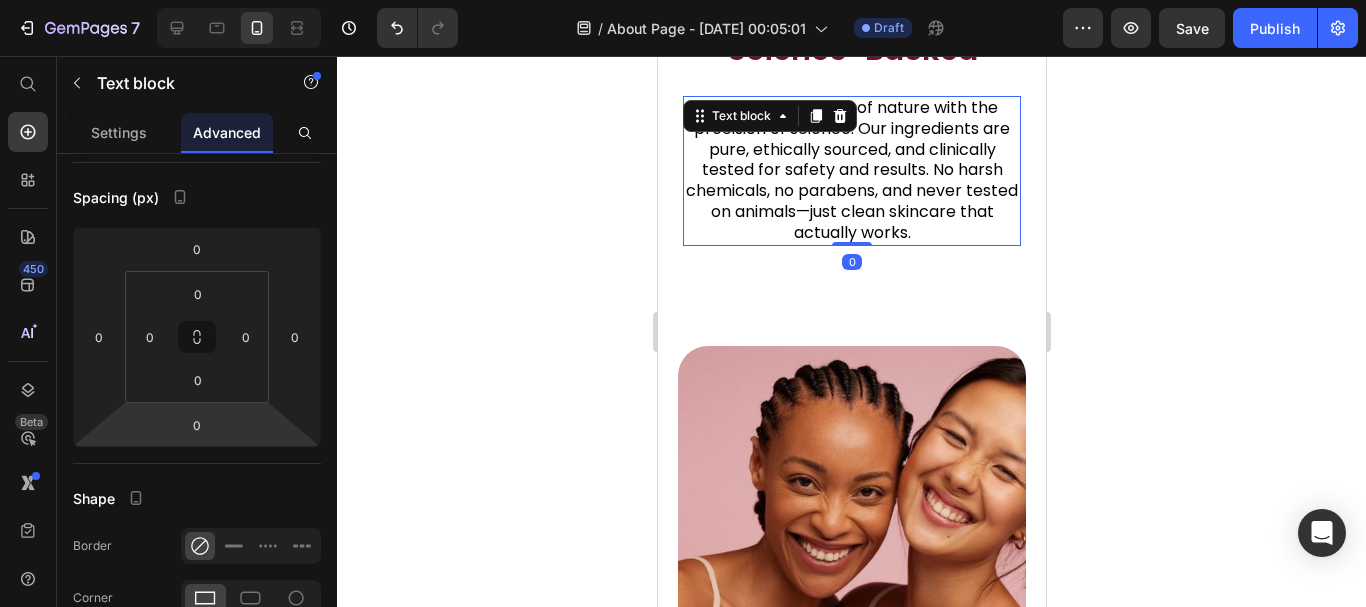 click 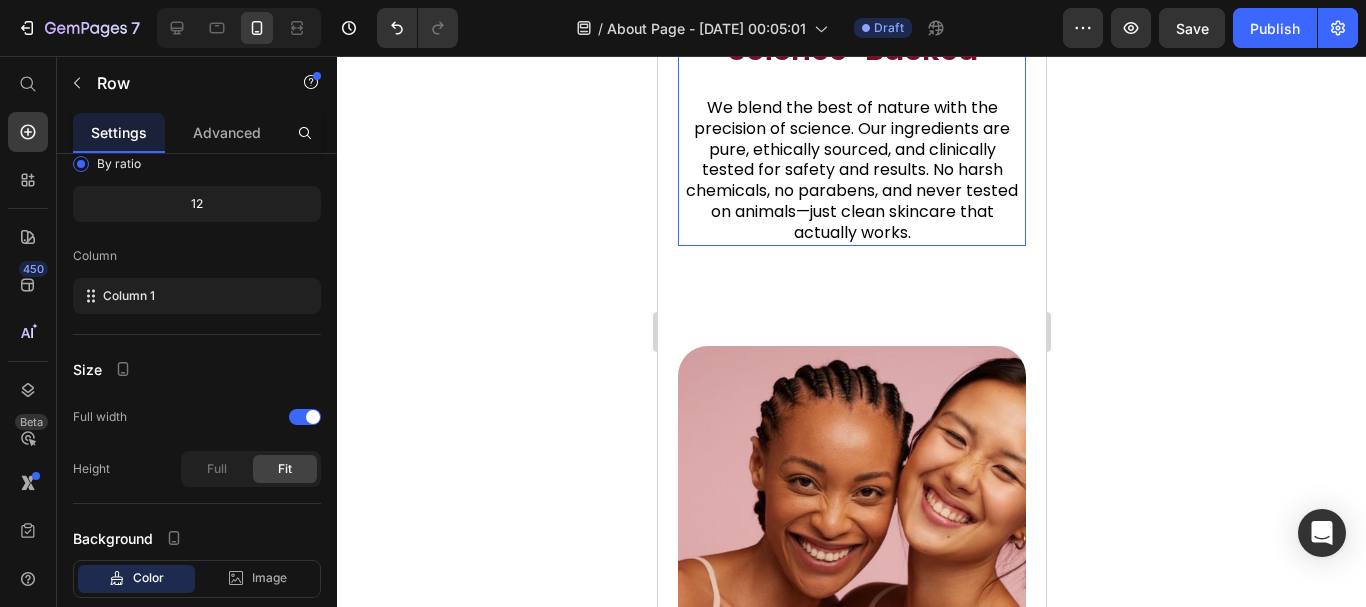 click on "Nature-Powered, Science-Backed Heading We blend the best of nature with the precision of science. Our ingredients are pure, ethically sourced, and clinically tested for safety and results. No harsh chemicals, no parabens, and never tested on animals—just clean skincare that actually works. Text block Row" at bounding box center [851, 101] 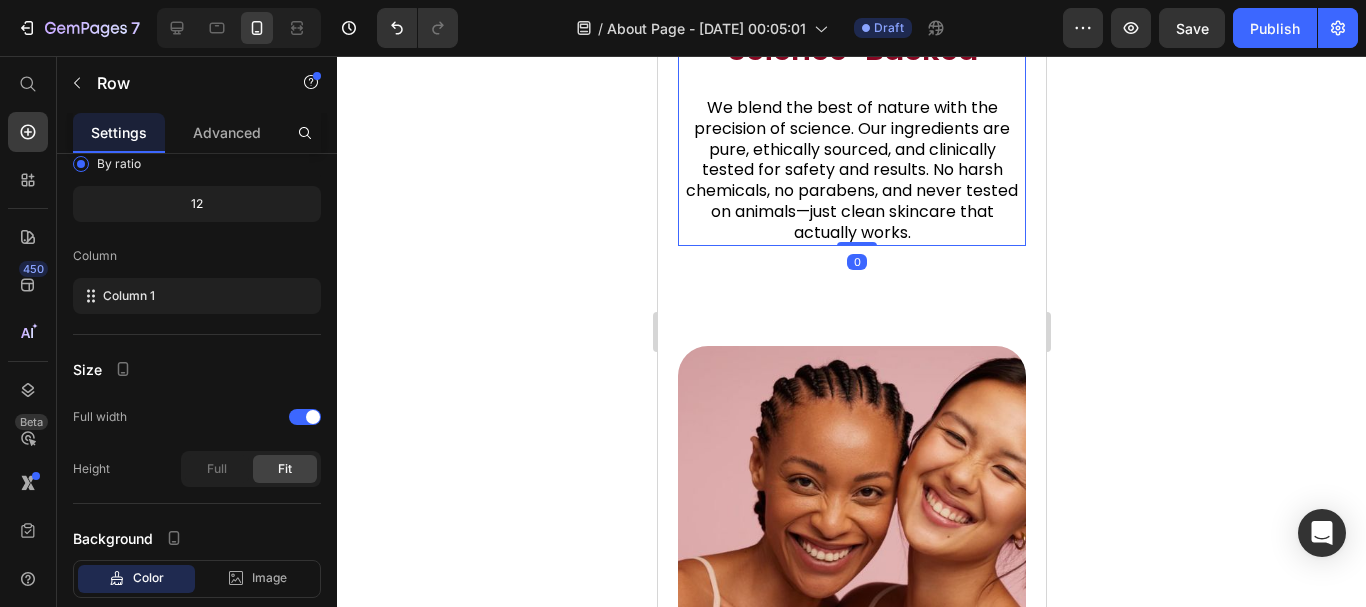 scroll, scrollTop: 0, scrollLeft: 0, axis: both 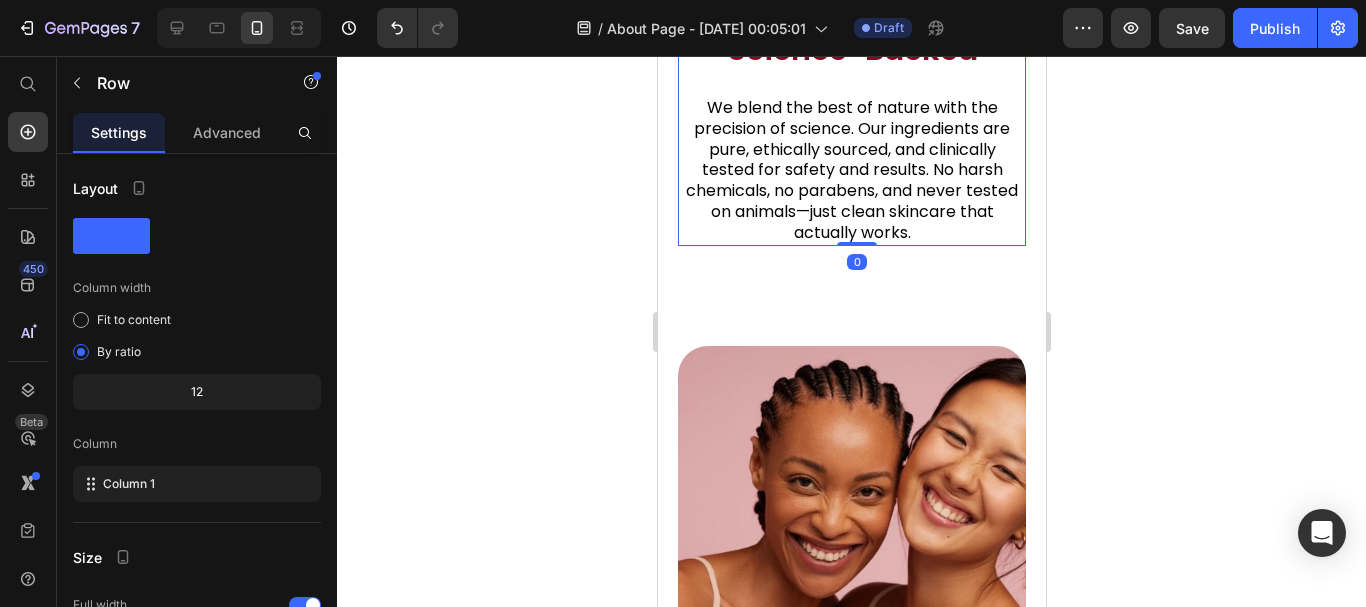 click 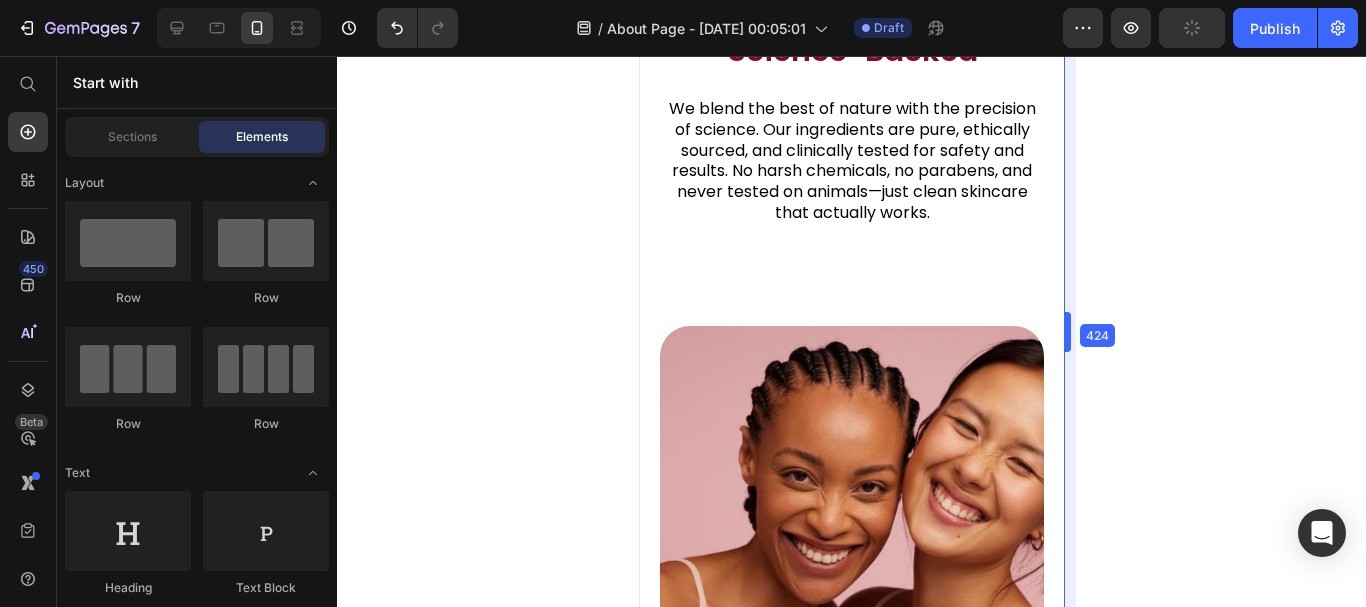 scroll, scrollTop: 2317, scrollLeft: 0, axis: vertical 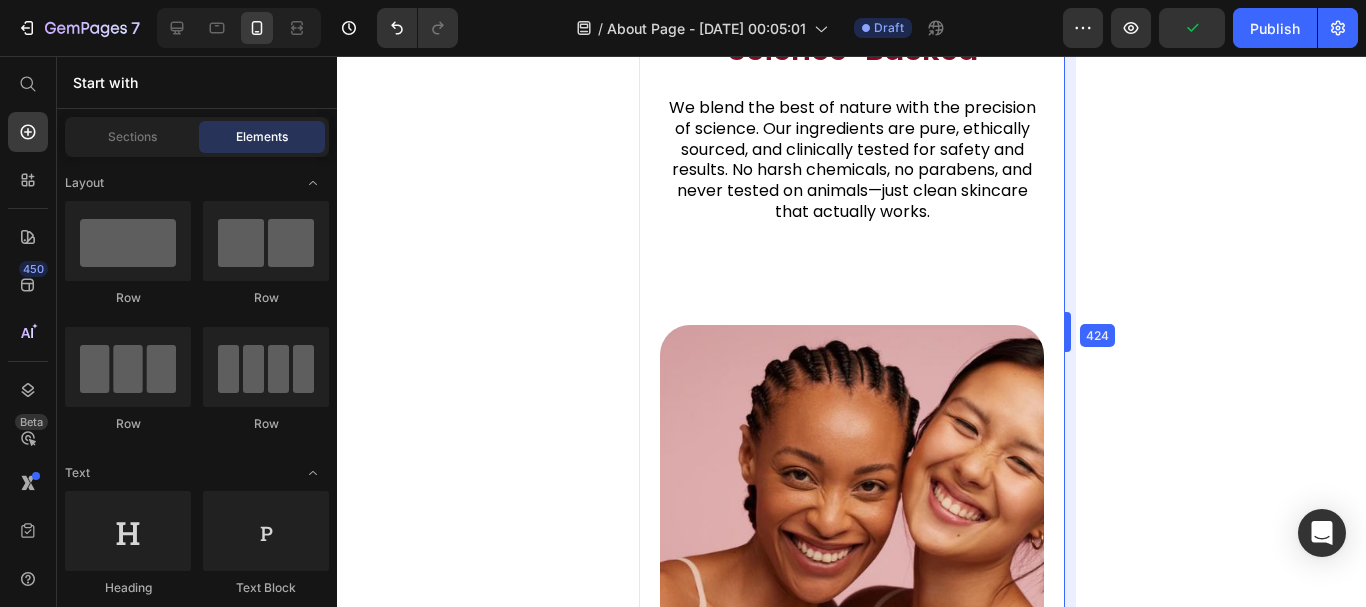 drag, startPoint x: 1048, startPoint y: 351, endPoint x: 1084, endPoint y: 346, distance: 36.345562 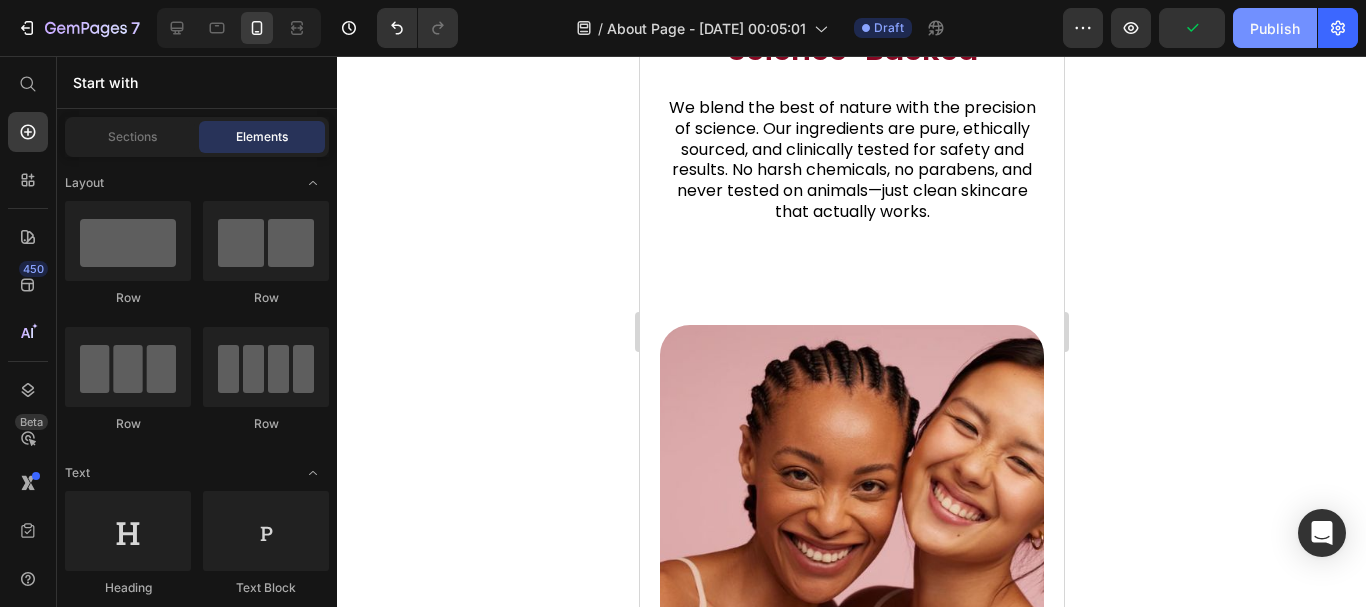 click on "Publish" 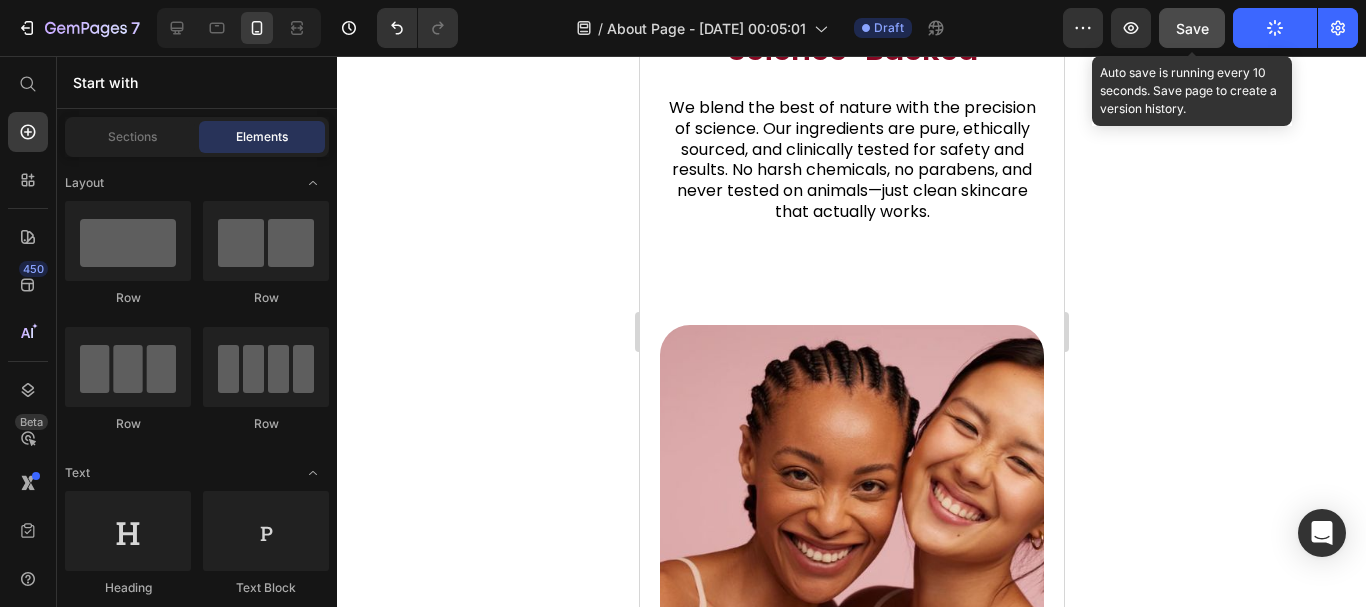 click on "Save" 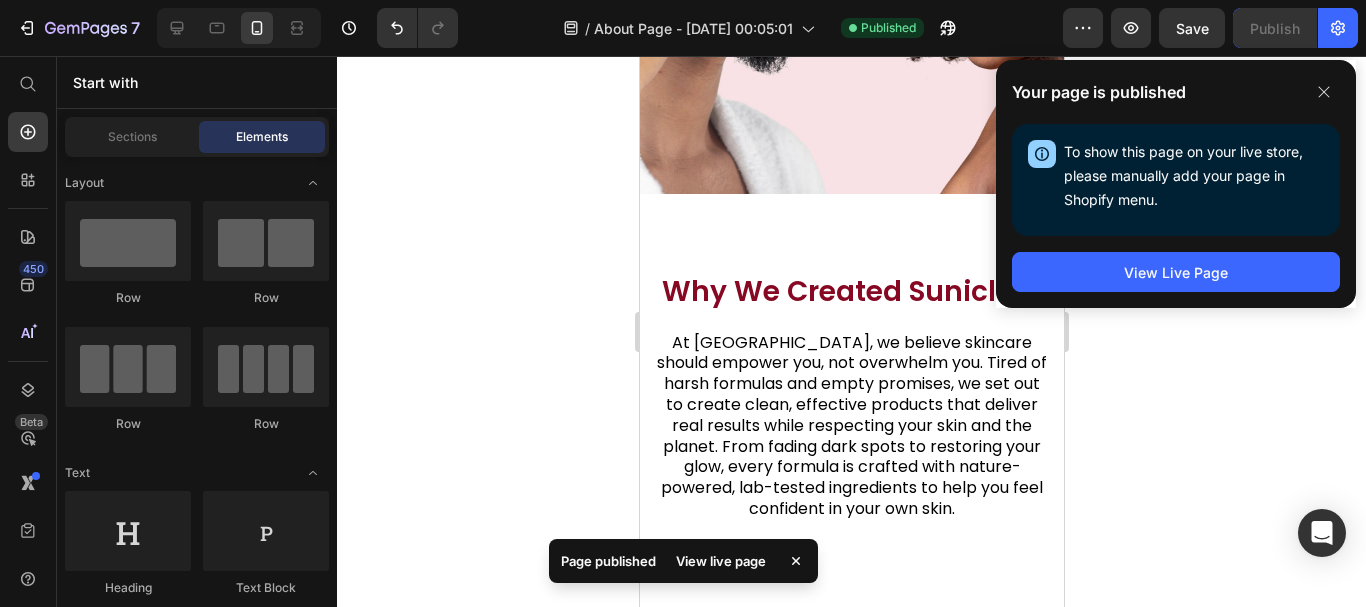 scroll, scrollTop: 564, scrollLeft: 0, axis: vertical 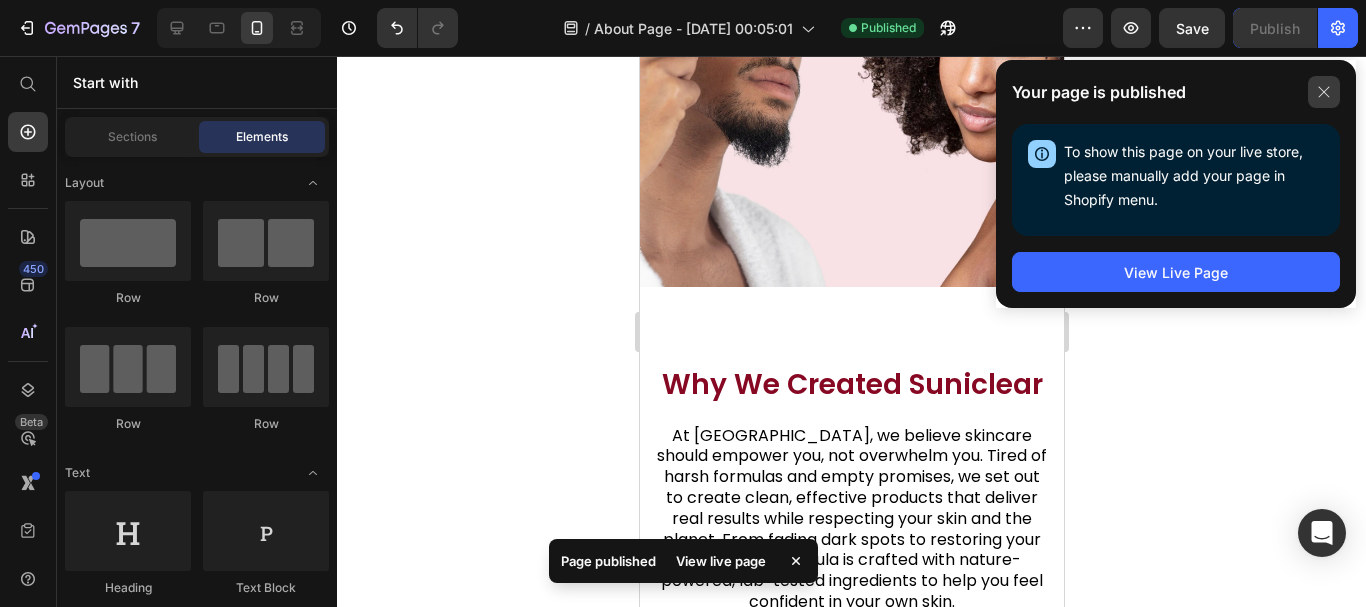 click 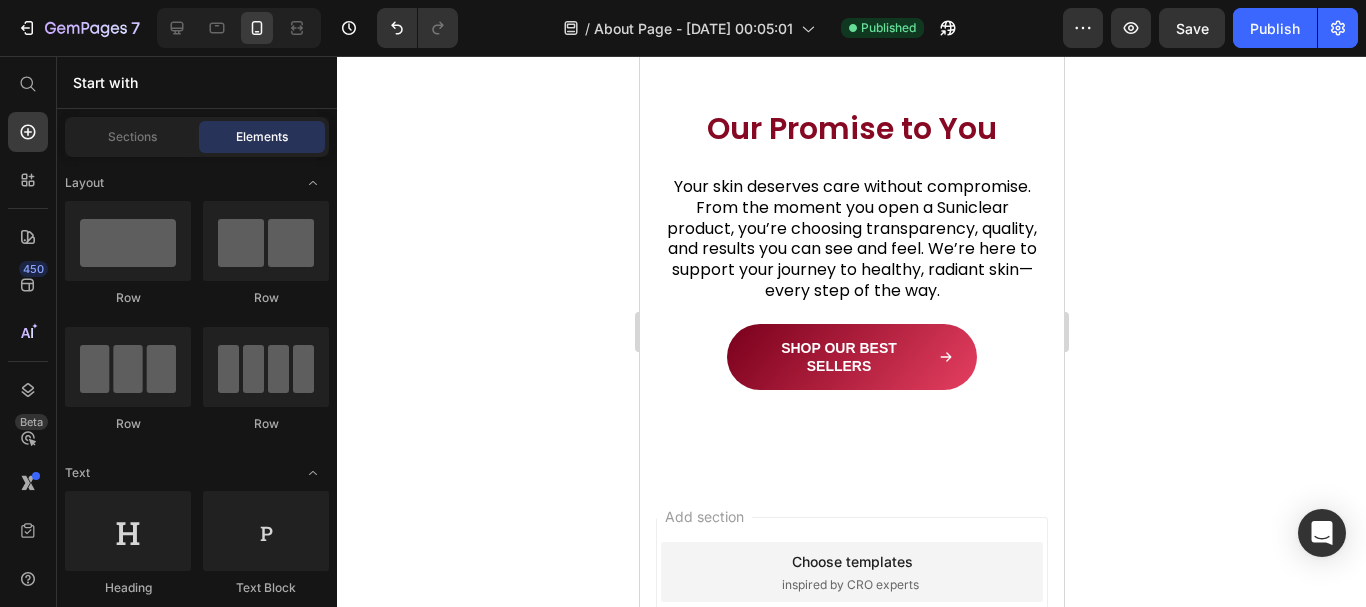 scroll, scrollTop: 3091, scrollLeft: 0, axis: vertical 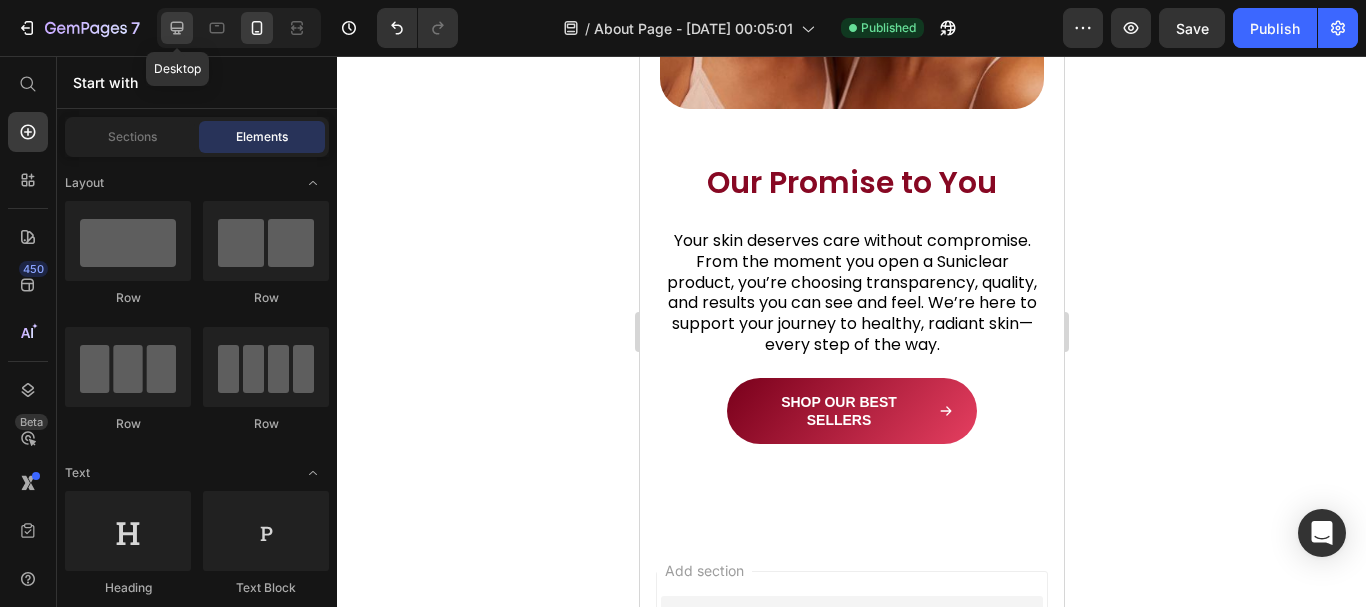 click 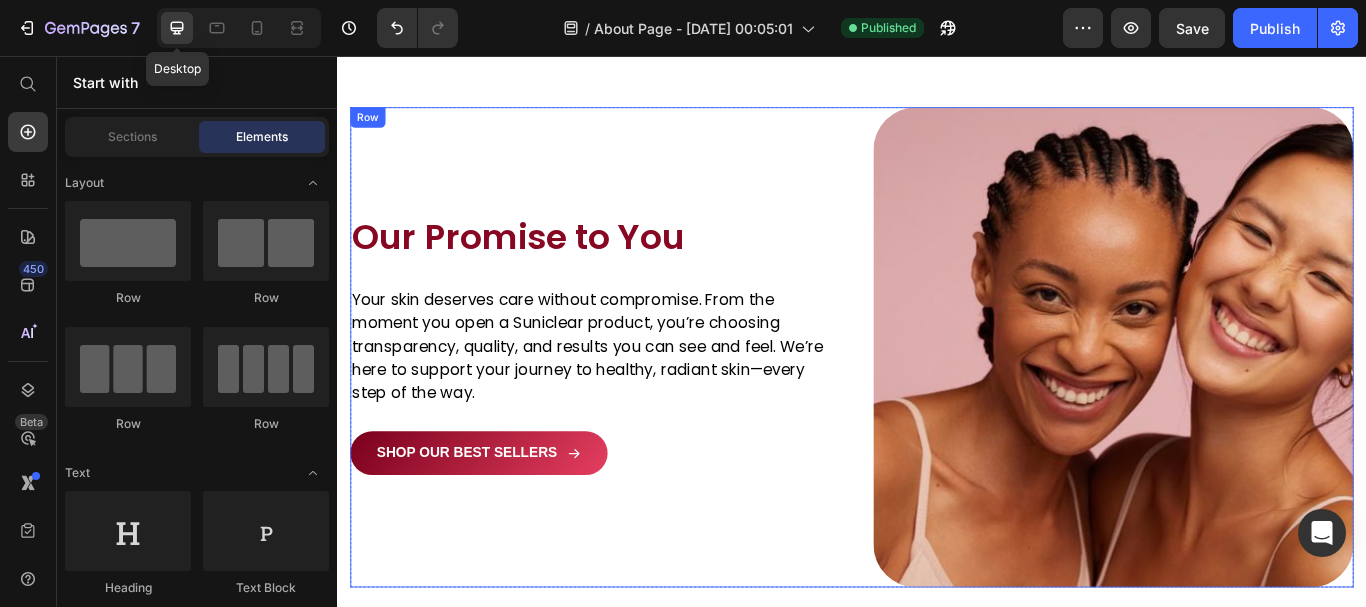 scroll, scrollTop: 2715, scrollLeft: 0, axis: vertical 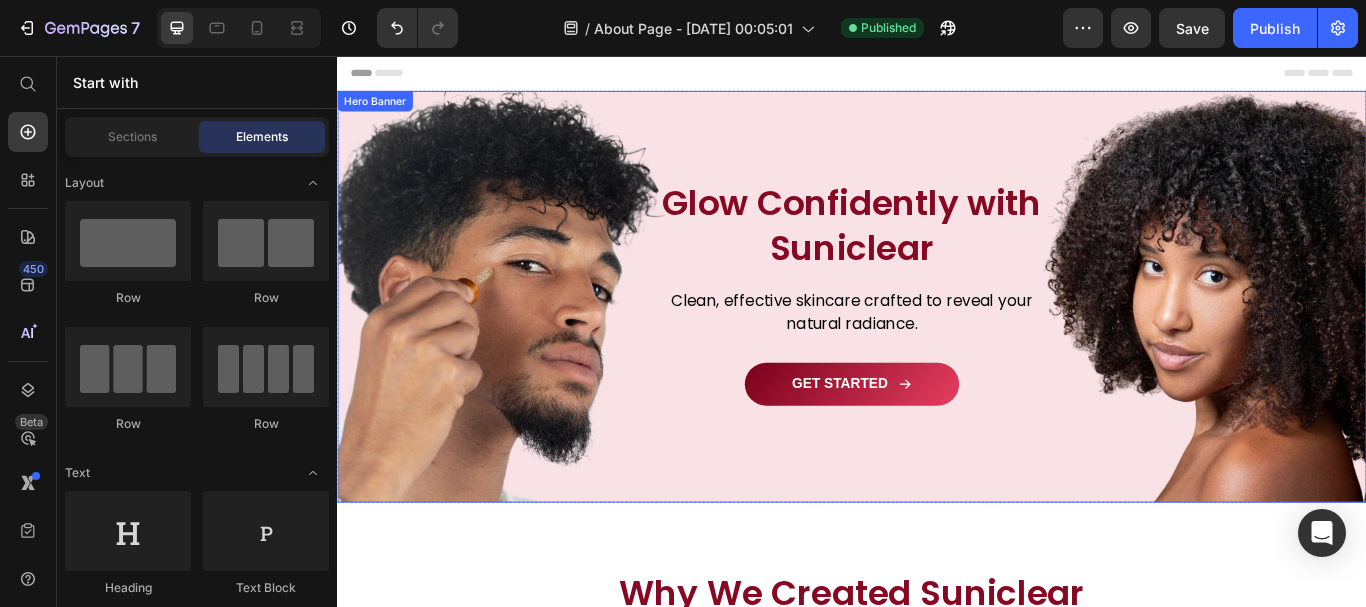 click at bounding box center (937, 337) 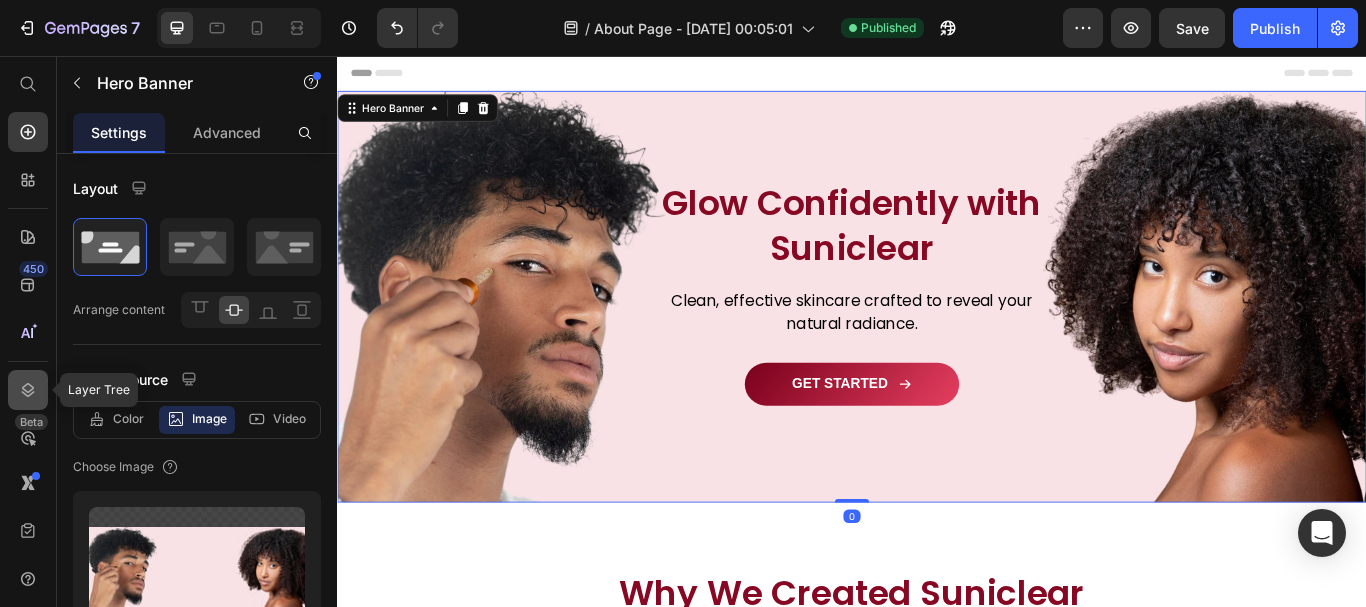 click 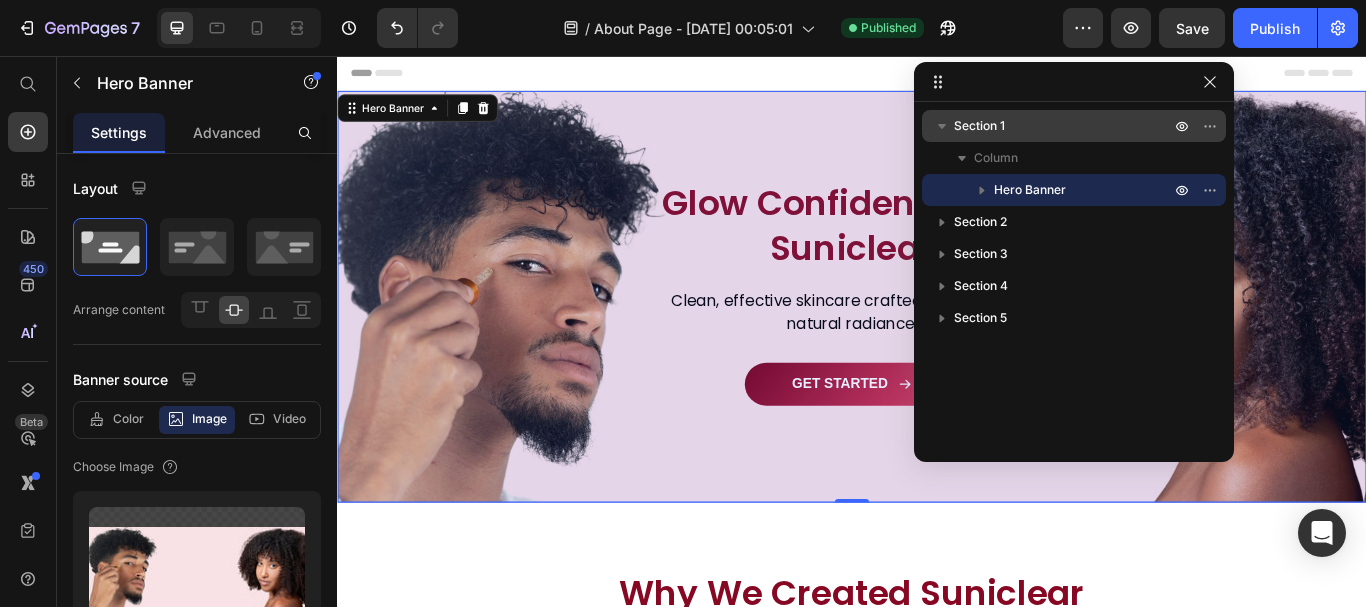 click 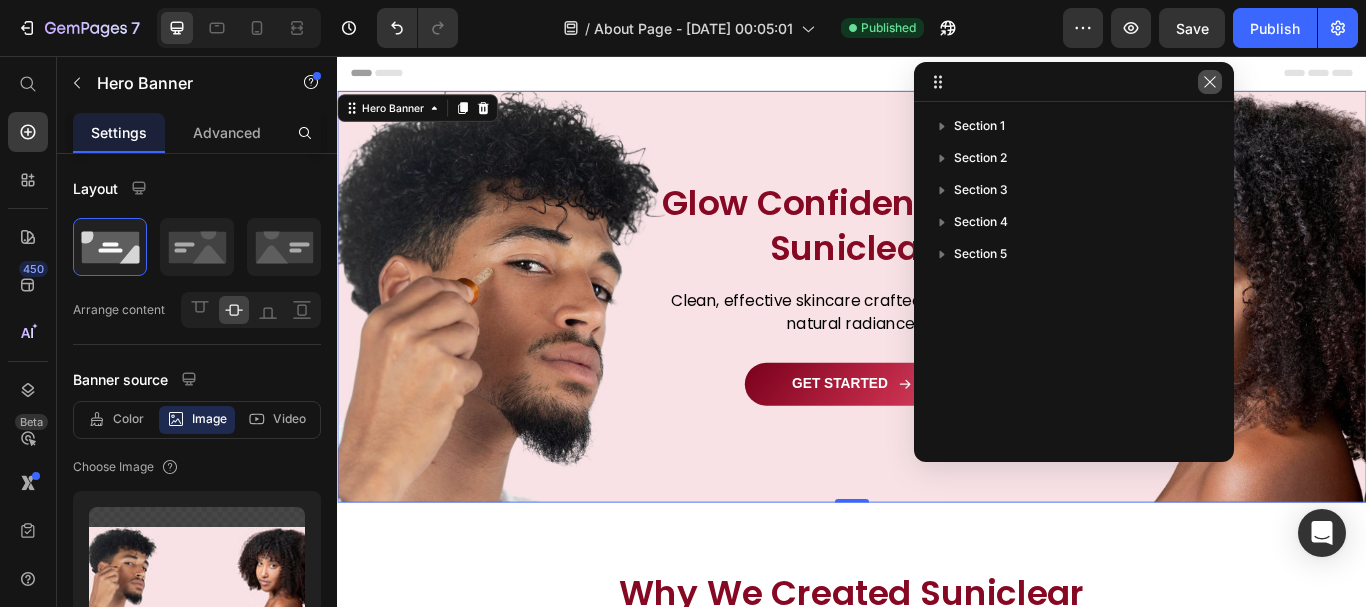 click 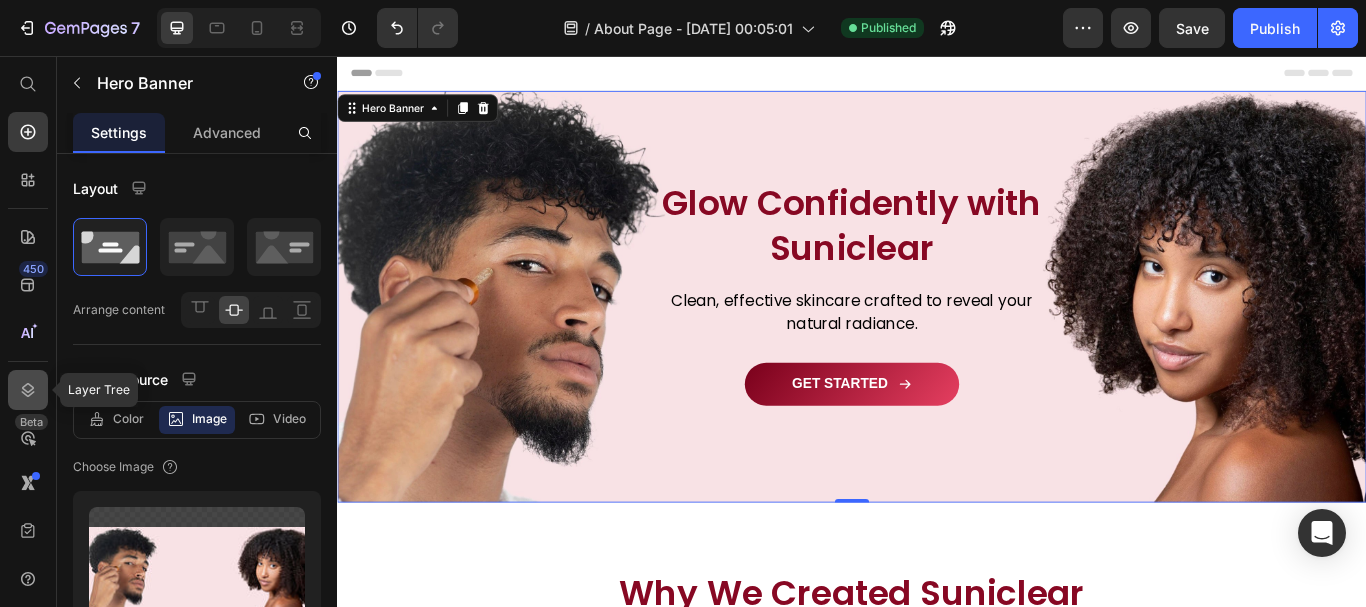 click 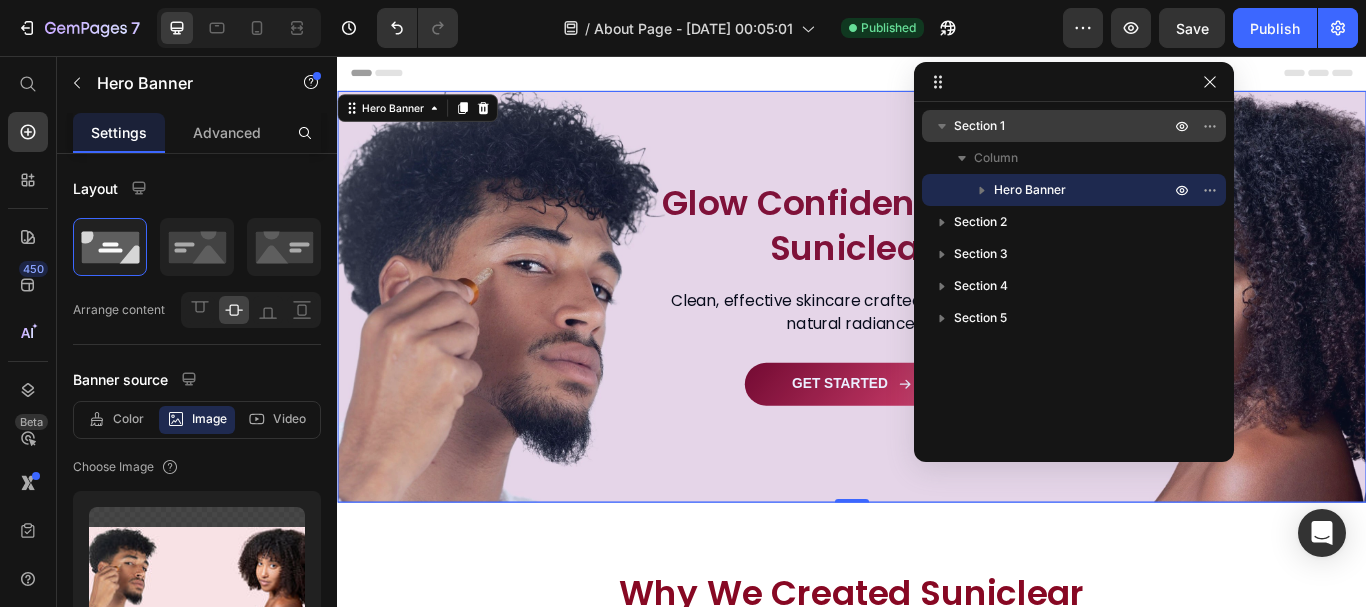 click on "Section 1" at bounding box center (1074, 126) 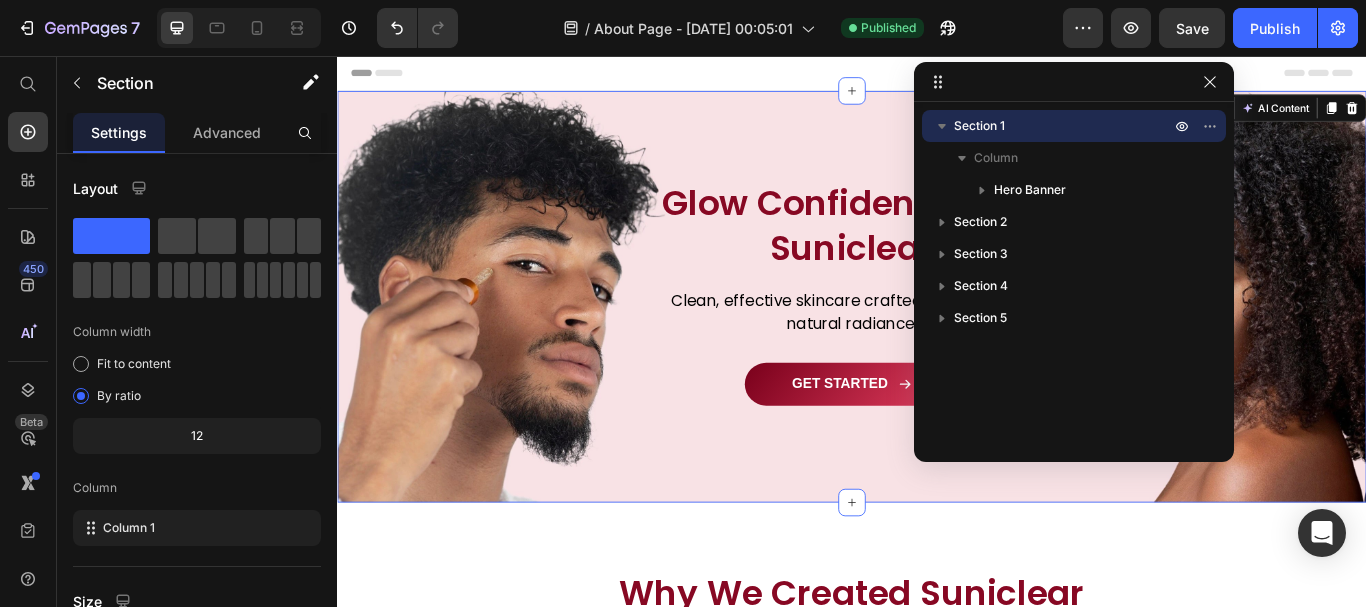 click on "Section 1" at bounding box center [1074, 126] 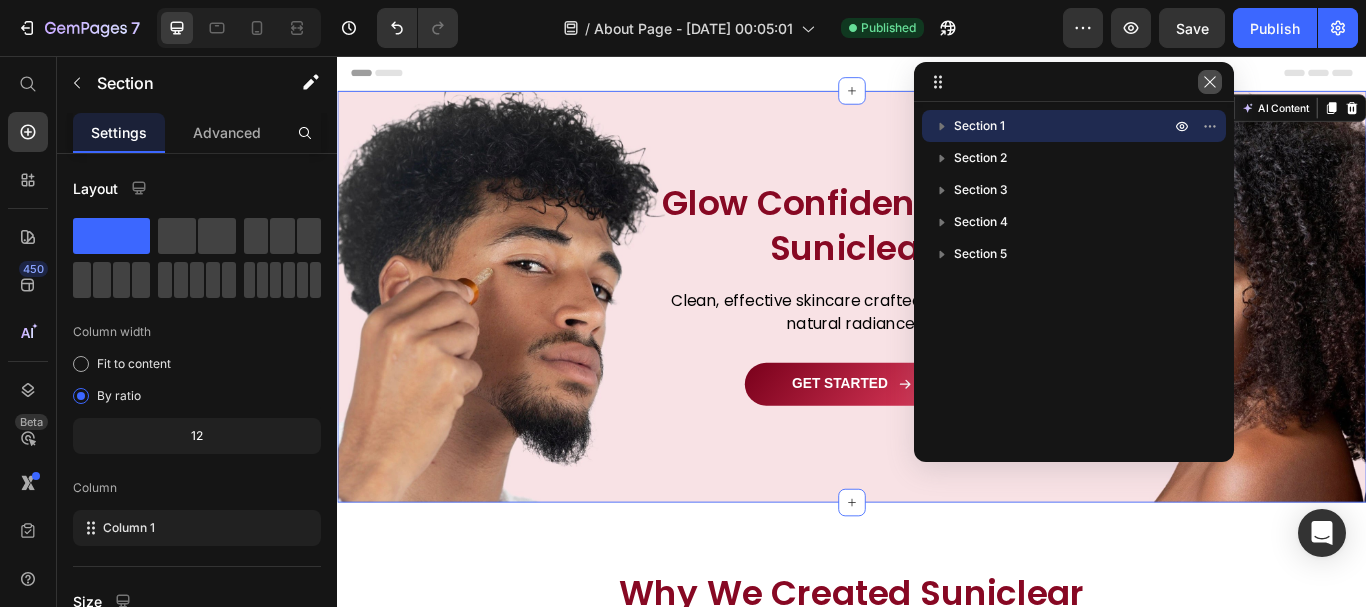 click 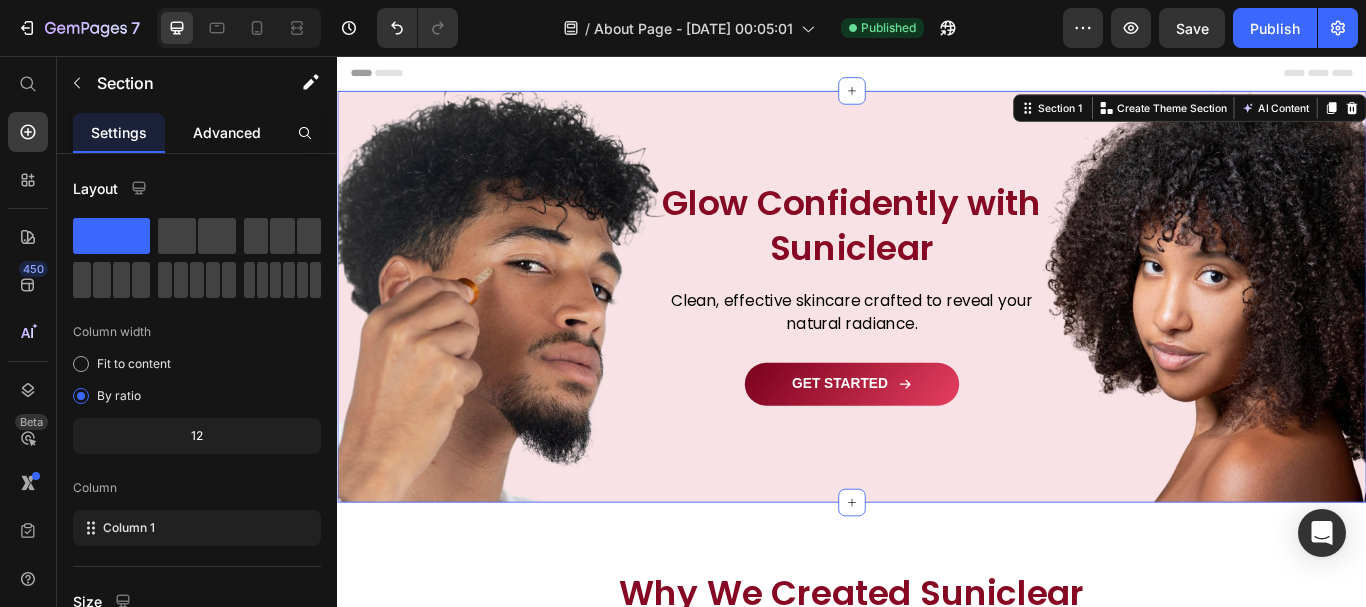 click on "Advanced" at bounding box center [227, 132] 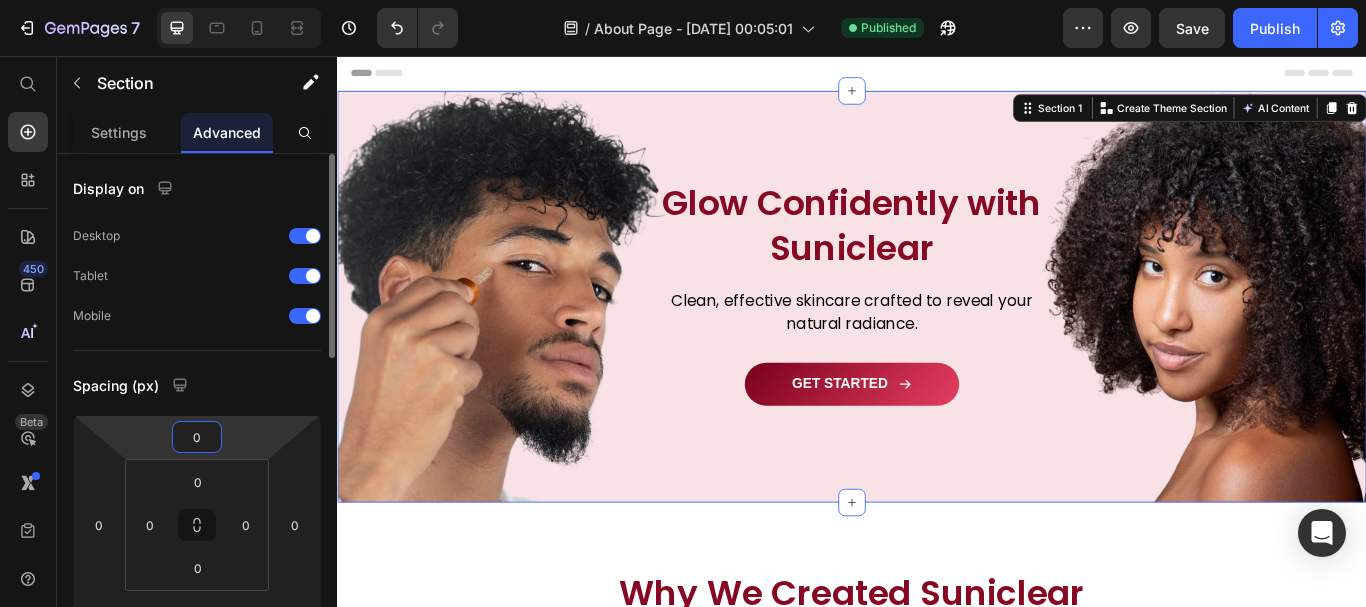 click on "0" at bounding box center [197, 437] 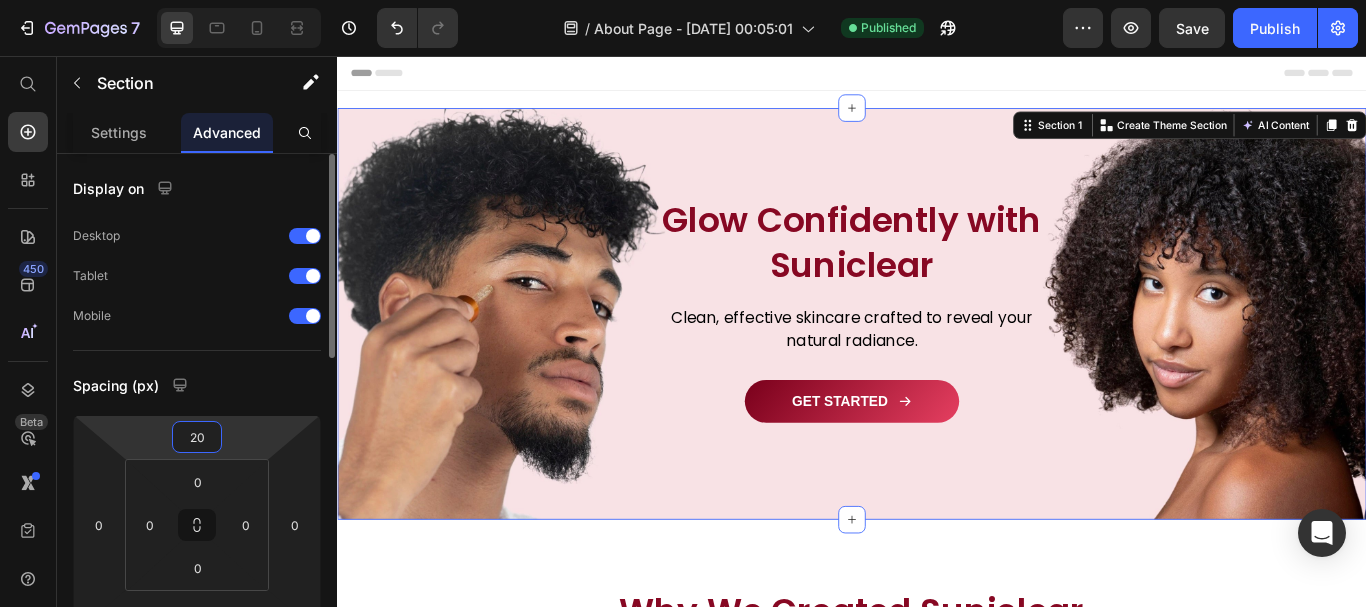 type on "20" 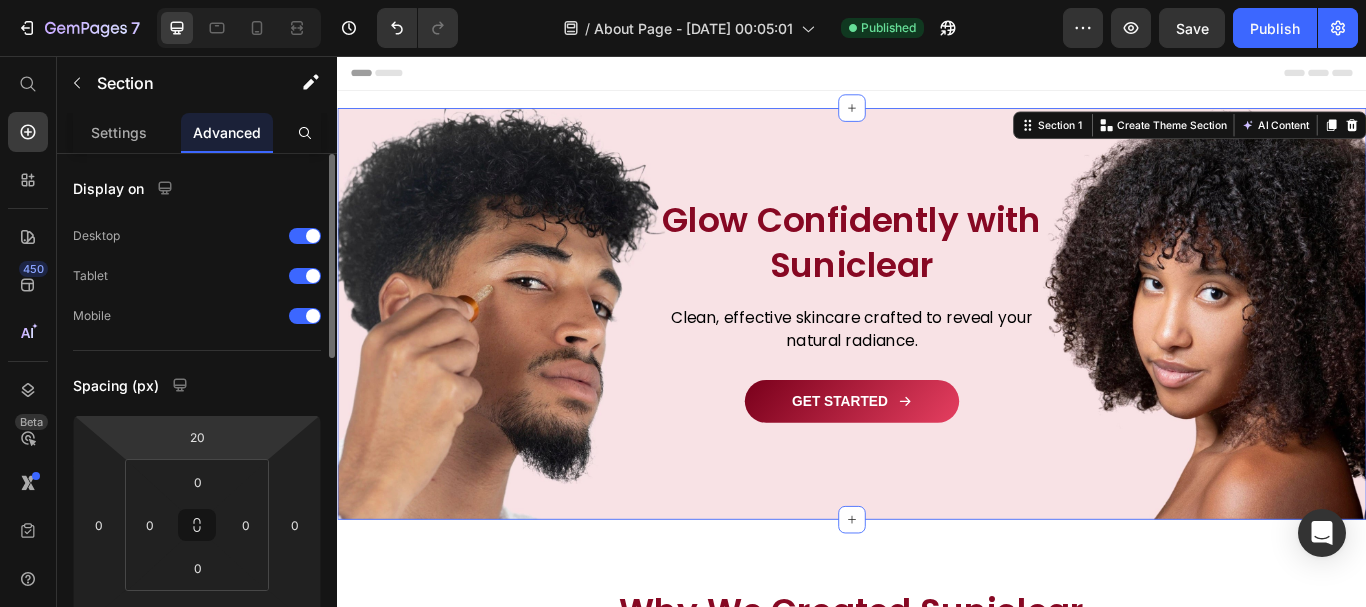click on "Display on Desktop Tablet Mobile Spacing (px) 20 0 0 0 0 0 0 0 Shape Border Corner Shadow Position Opacity 100 % Animation Interaction Upgrade to Optimize plan  to unlock Interaction & other premium features. CSS class" at bounding box center [197, 739] 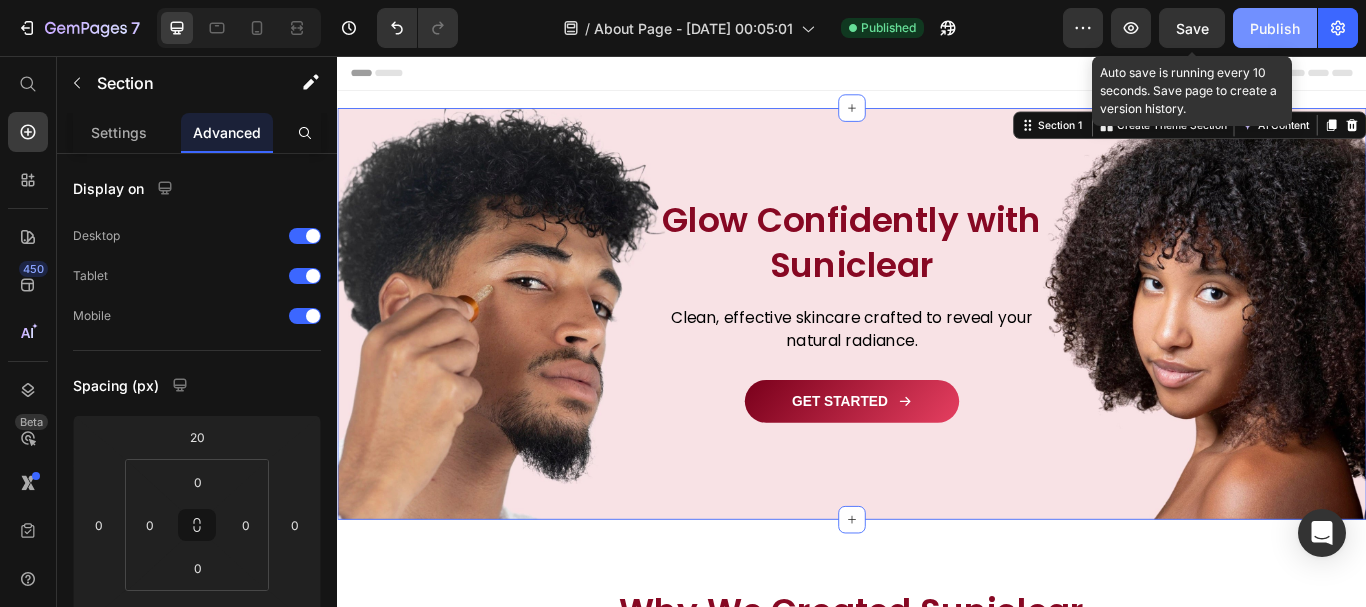 drag, startPoint x: 1201, startPoint y: 27, endPoint x: 1276, endPoint y: 19, distance: 75.42546 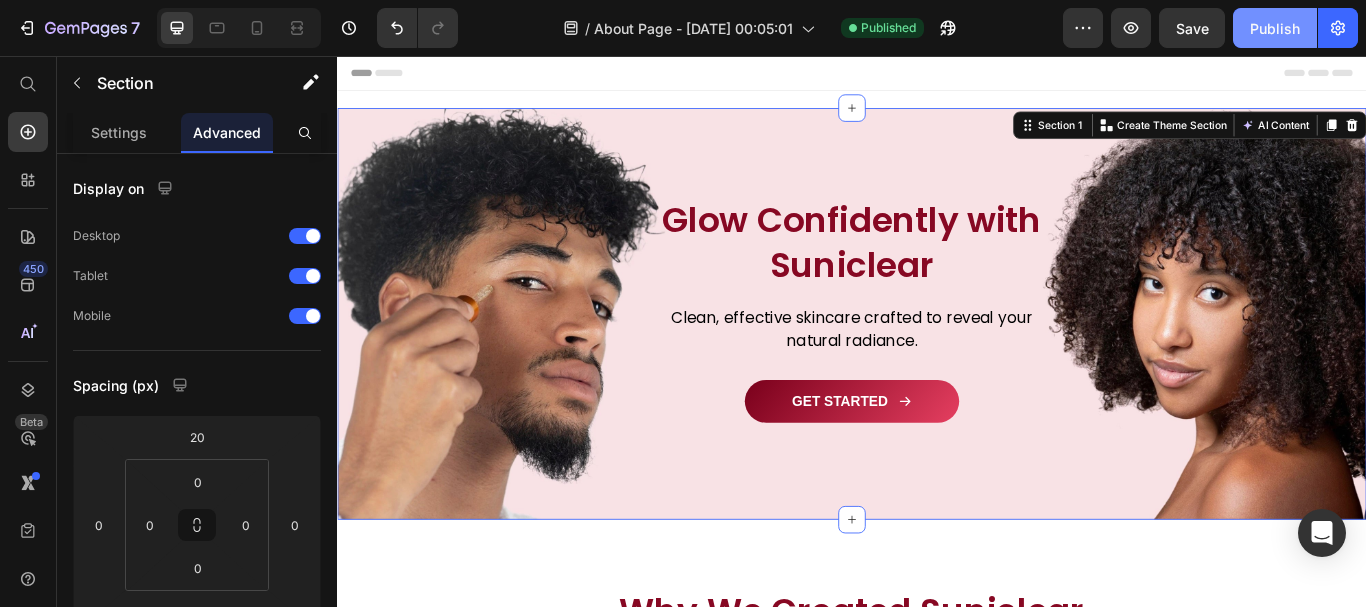 click on "Publish" at bounding box center (1275, 28) 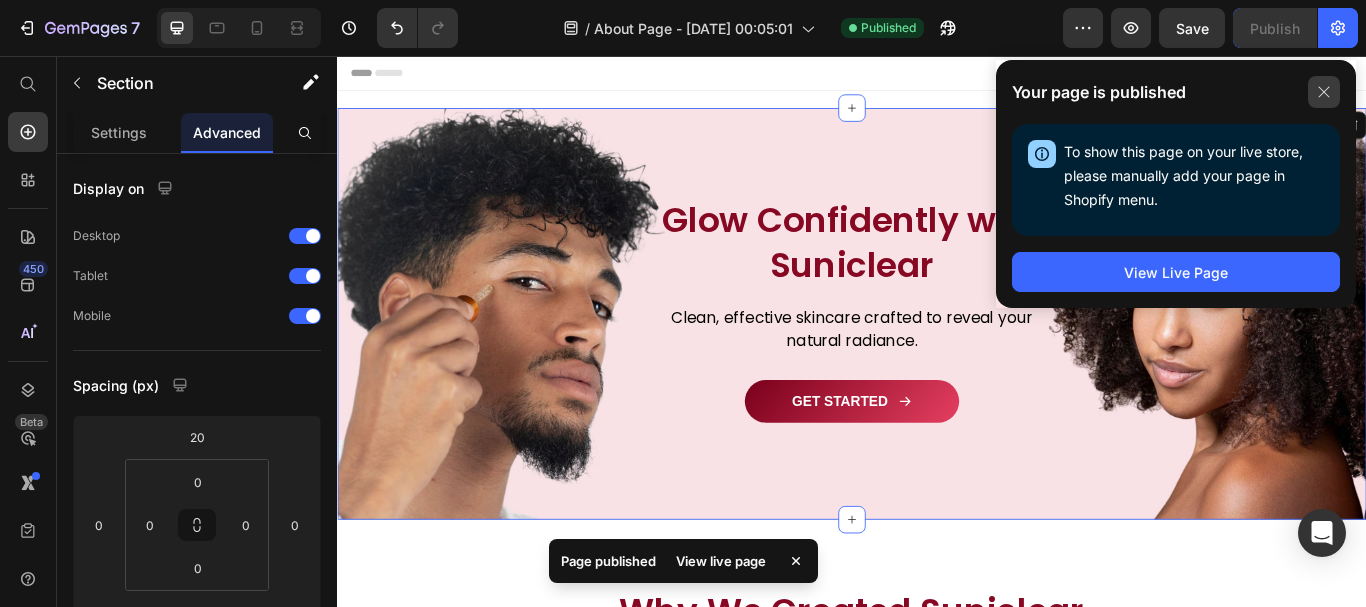 click 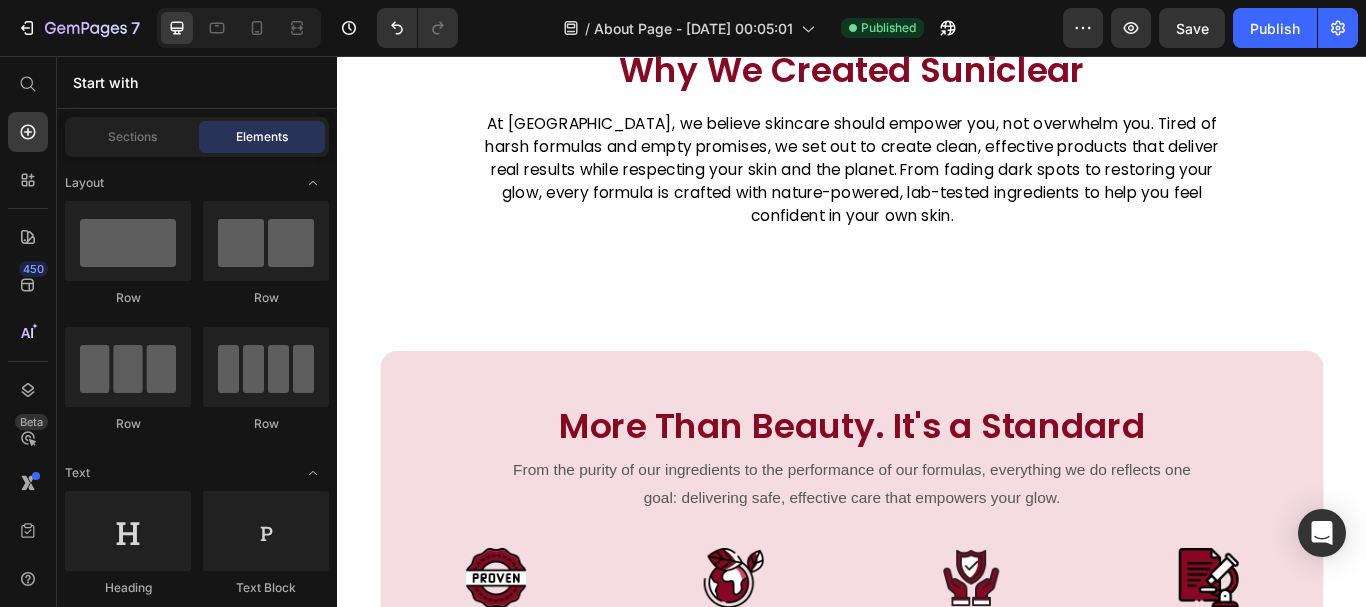 scroll, scrollTop: 655, scrollLeft: 0, axis: vertical 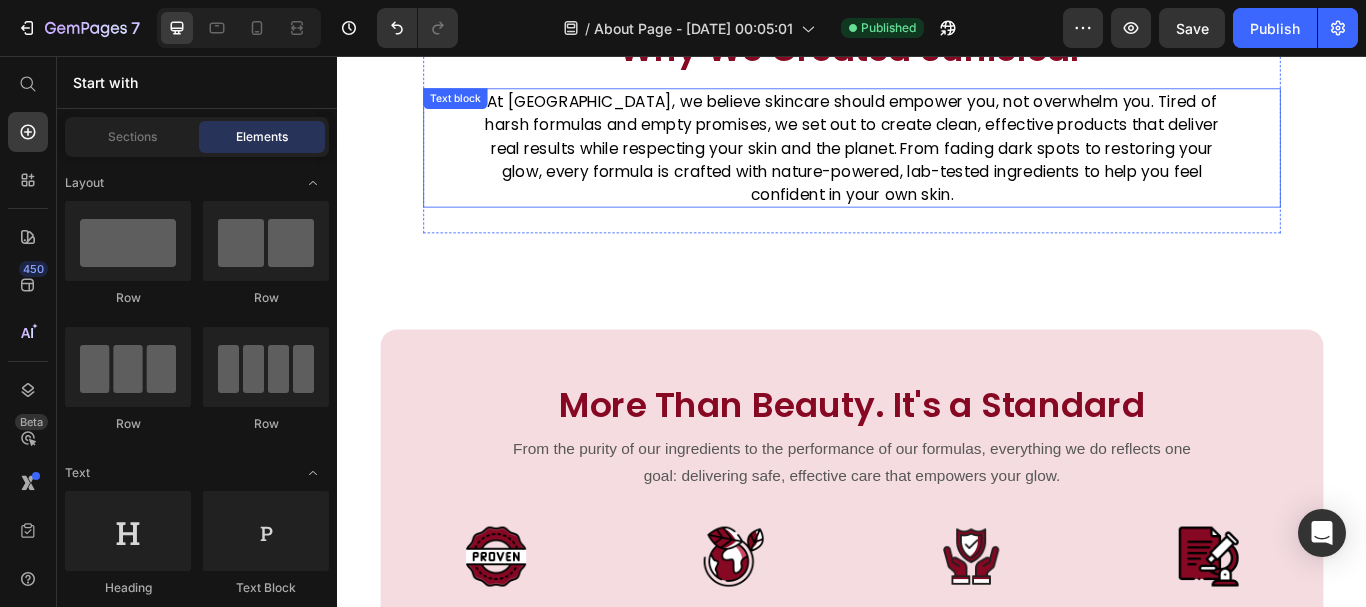 click on "At Suniclear, we believe skincare should empower you, not overwhelm you. Tired of harsh formulas and empty promises, we set out to create clean, effective products that deliver real results while respecting your skin and the planet. From fading dark spots to restoring your glow, every formula is crafted with nature-powered, lab-tested ingredients to help you feel confident in your own skin." at bounding box center (937, 163) 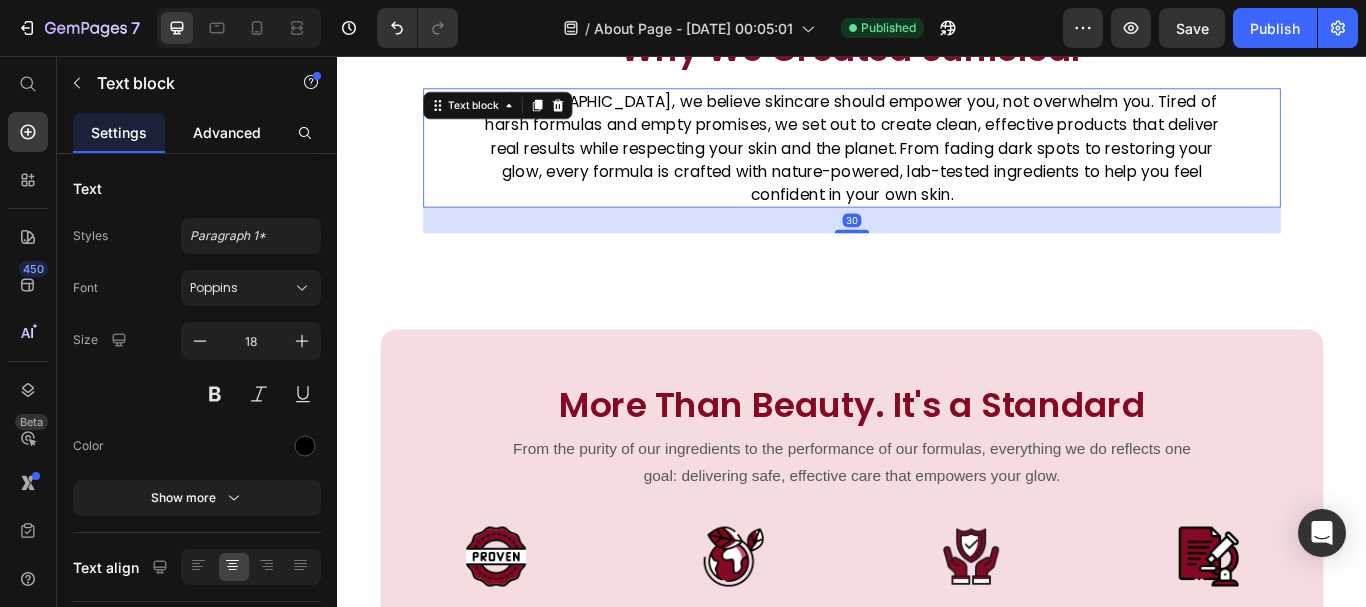 click on "Advanced" at bounding box center [227, 132] 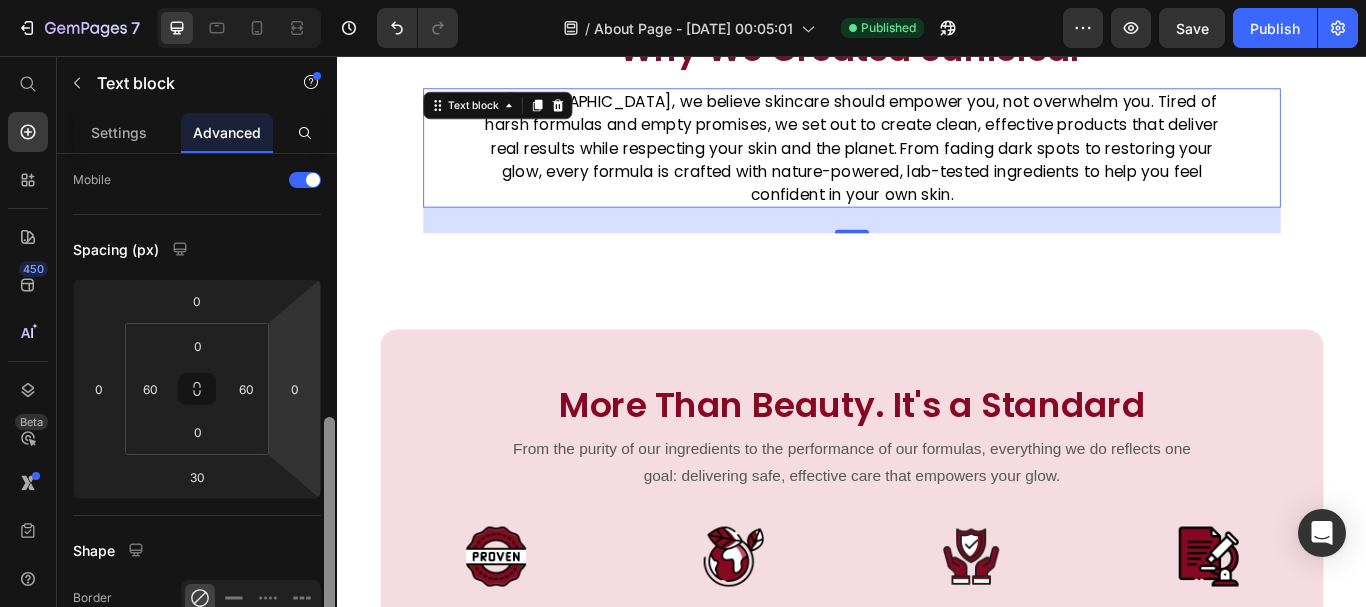 scroll, scrollTop: 287, scrollLeft: 0, axis: vertical 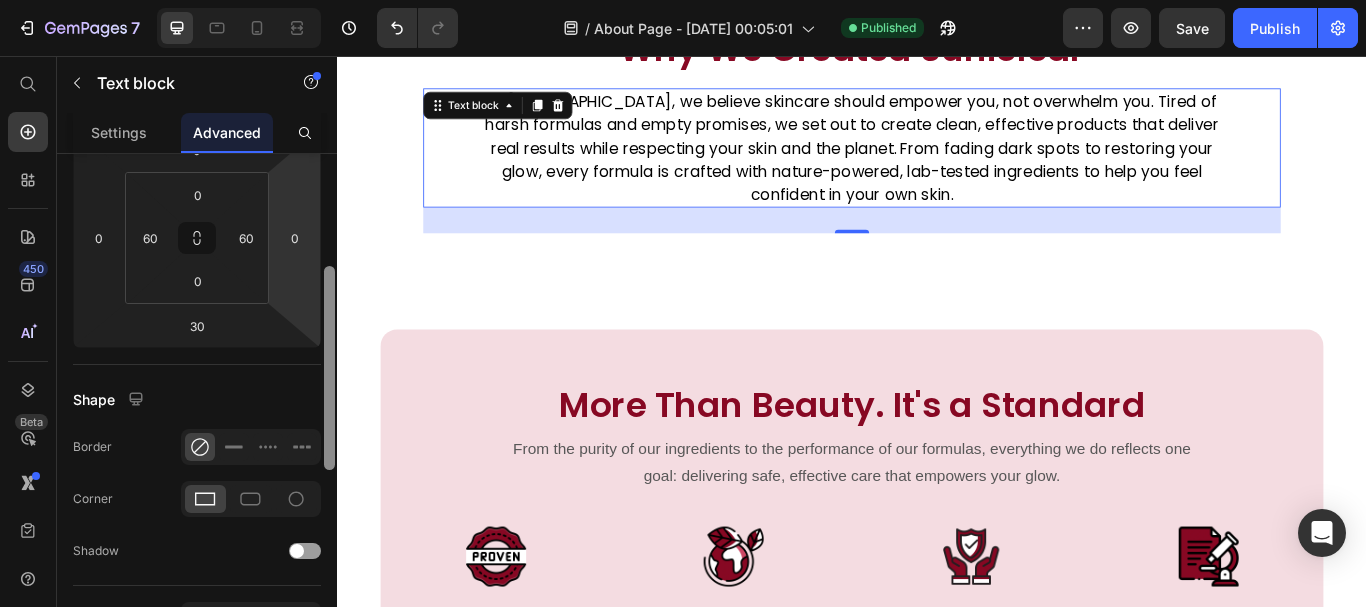 drag, startPoint x: 330, startPoint y: 191, endPoint x: 280, endPoint y: 307, distance: 126.31706 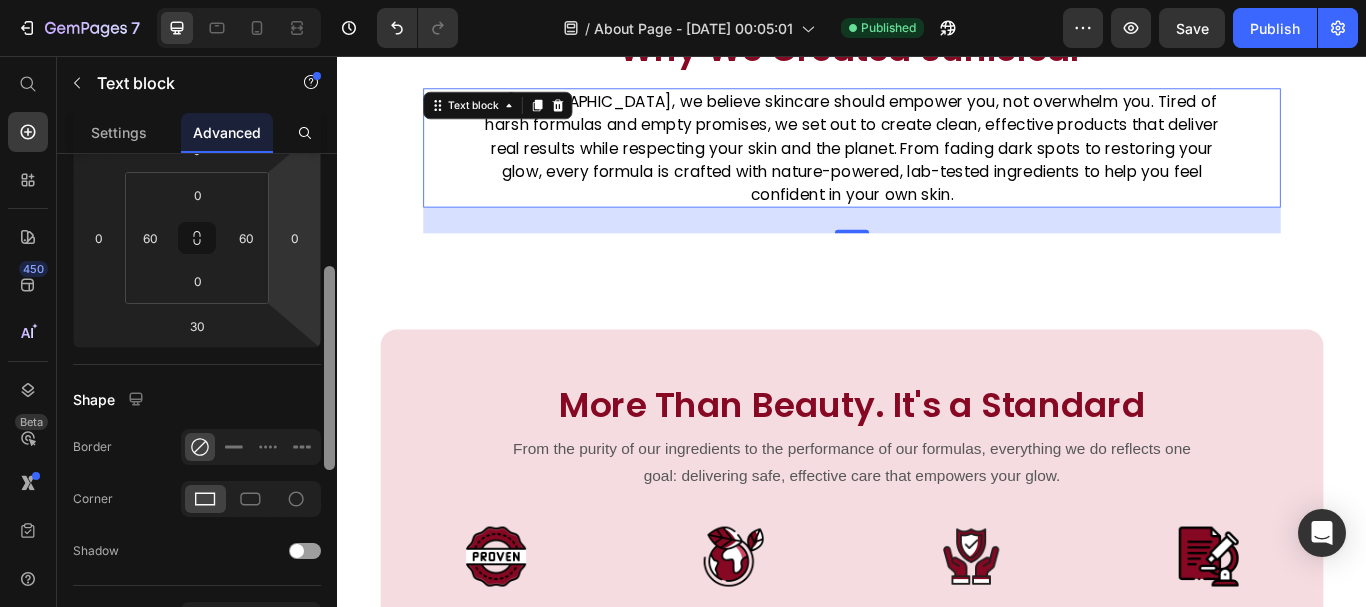 click on "Display on Desktop Tablet Mobile Spacing (px) 0 0 30 0 0 60 0 60 Shape Border Corner Shadow Position Opacity 100 % Animation Interaction Upgrade to Optimize plan  to unlock Interaction & other premium features. CSS class  Delete element" at bounding box center (197, 409) 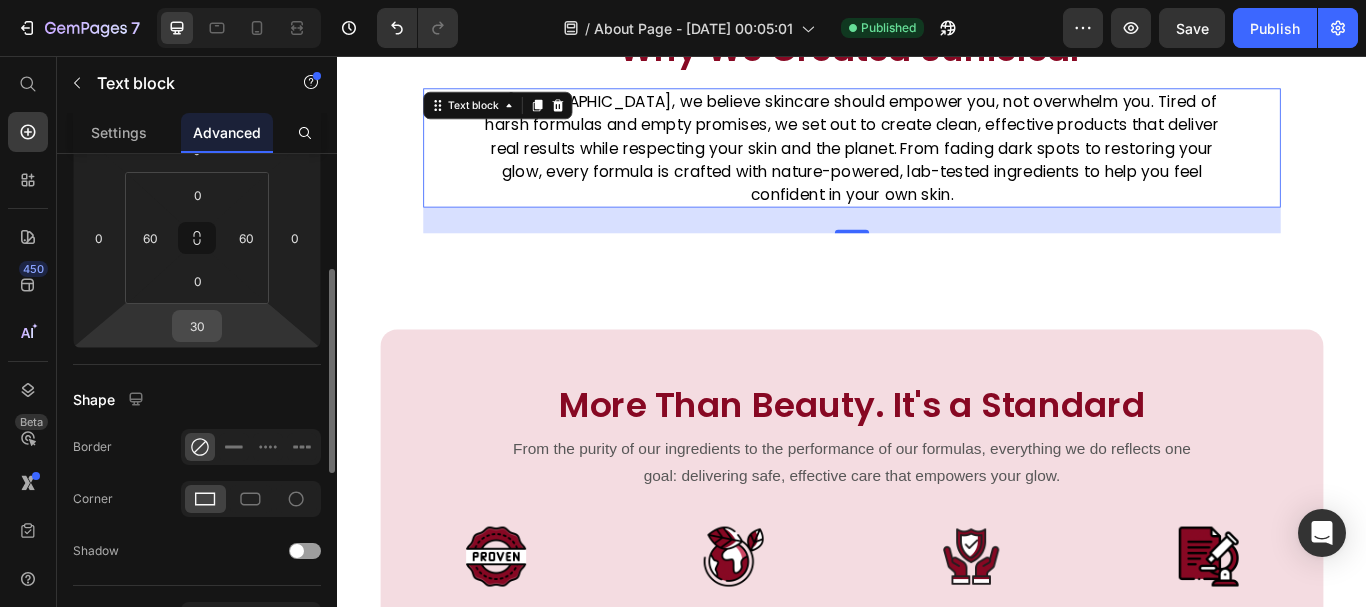 click on "30" at bounding box center [197, 326] 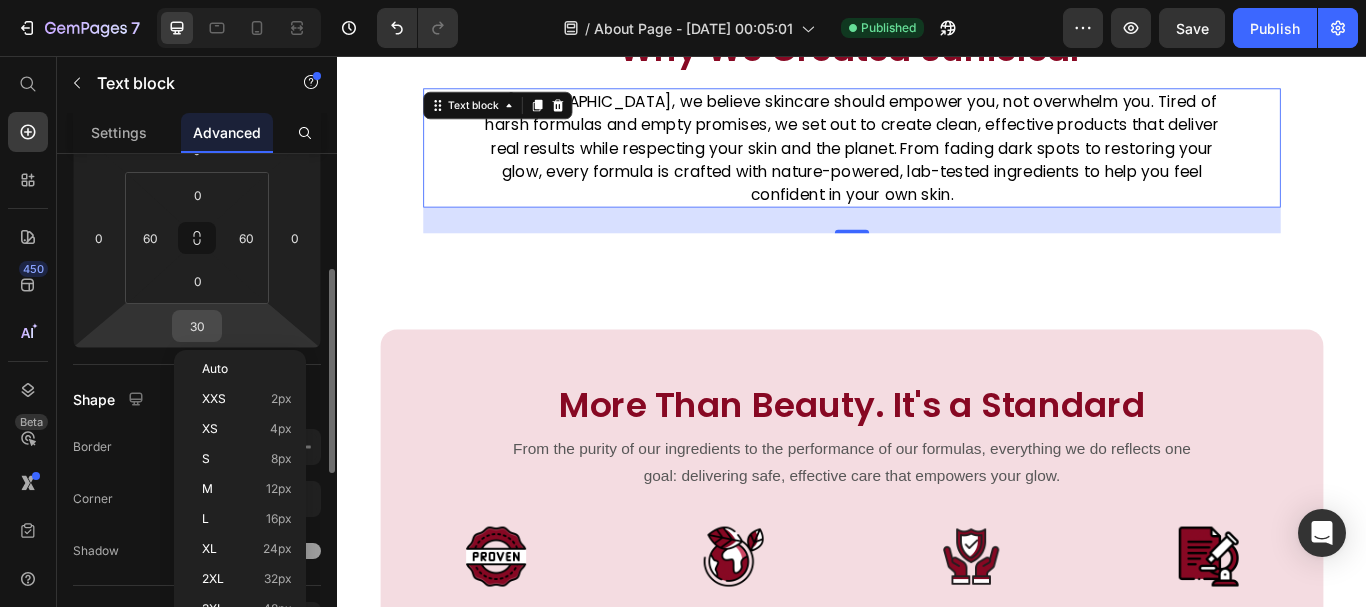 click on "30" at bounding box center [197, 326] 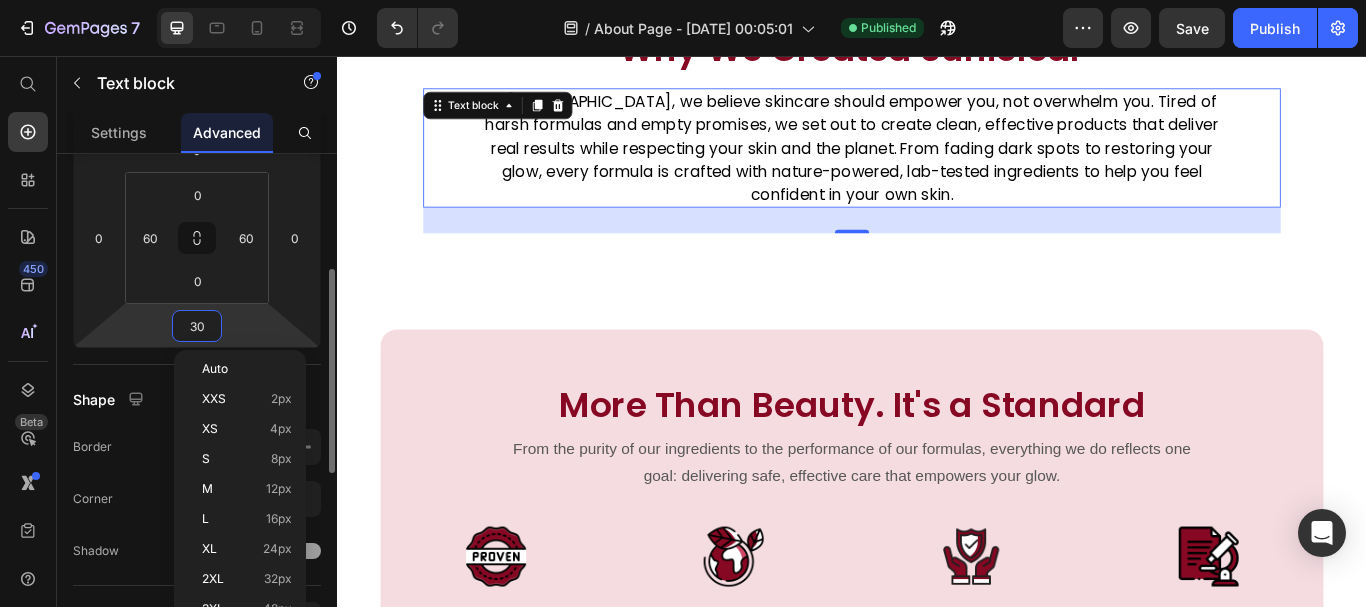 type on "0" 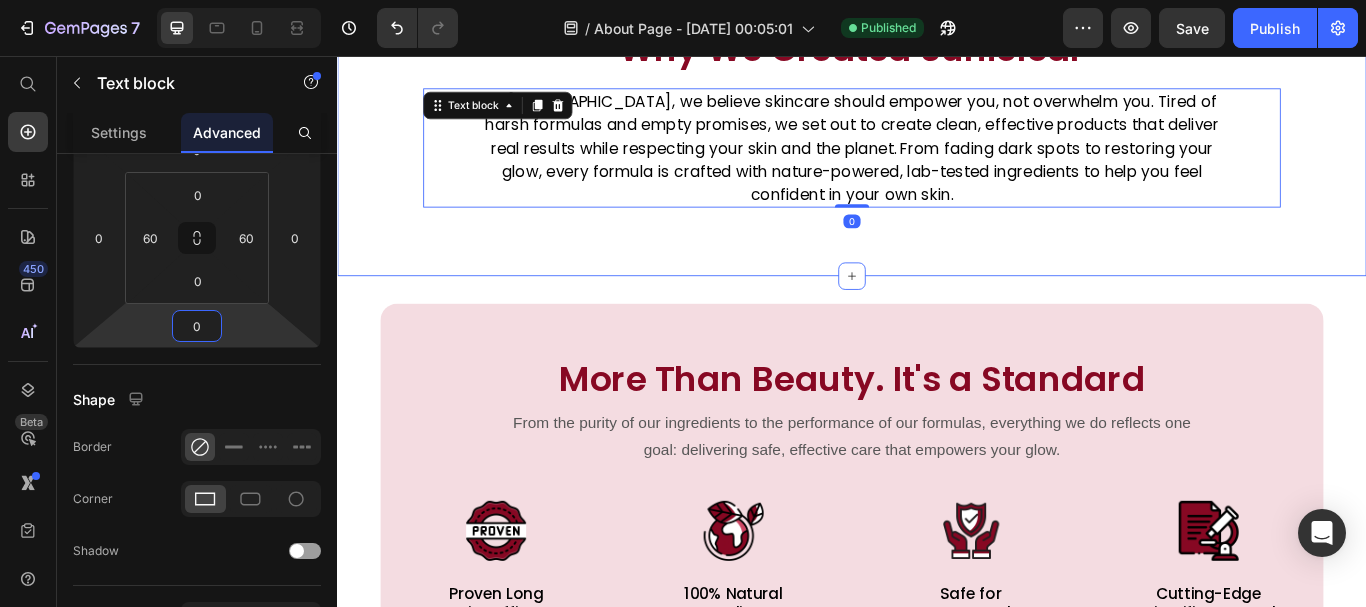 click on "Why We Created Suniclear Heading At Suniclear, we believe skincare should empower you, not overwhelm you. Tired of harsh formulas and empty promises, we set out to create clean, effective products that deliver real results while respecting your skin and the planet. From fading dark spots to restoring your glow, every formula is crafted with nature-powered, lab-tested ingredients to help you feel confident in your own skin. Text block   0 Row Section 2" at bounding box center [937, 127] 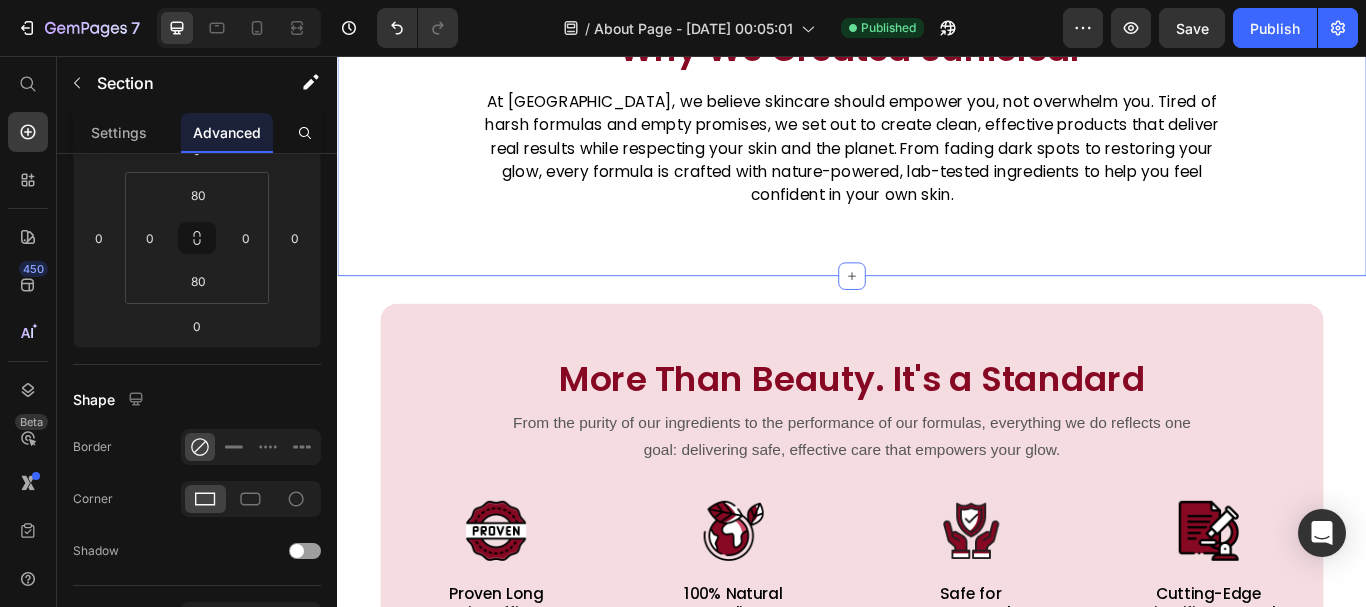 scroll, scrollTop: 0, scrollLeft: 0, axis: both 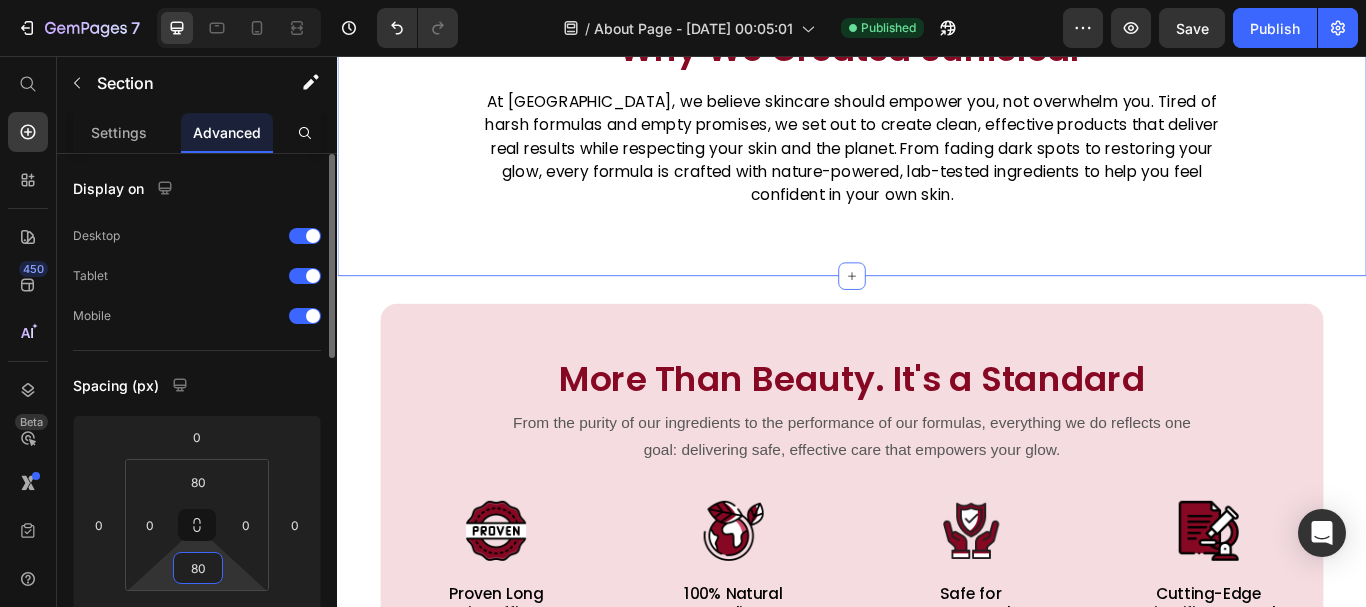 click on "80" at bounding box center (198, 568) 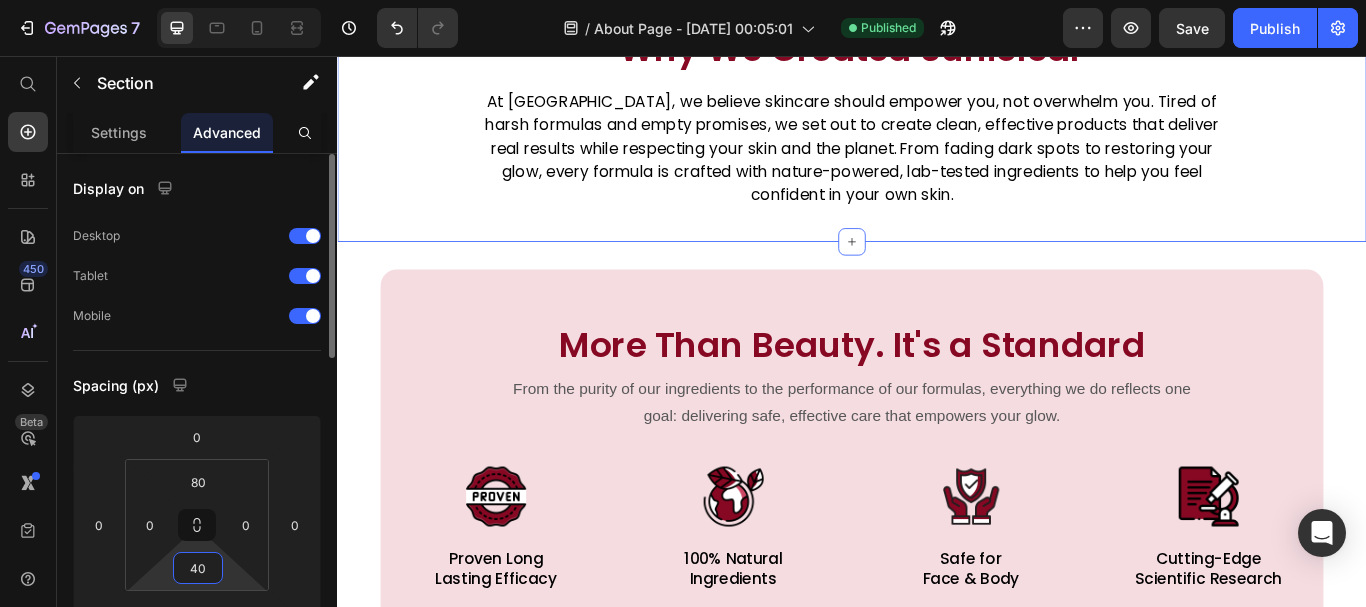 type on "4" 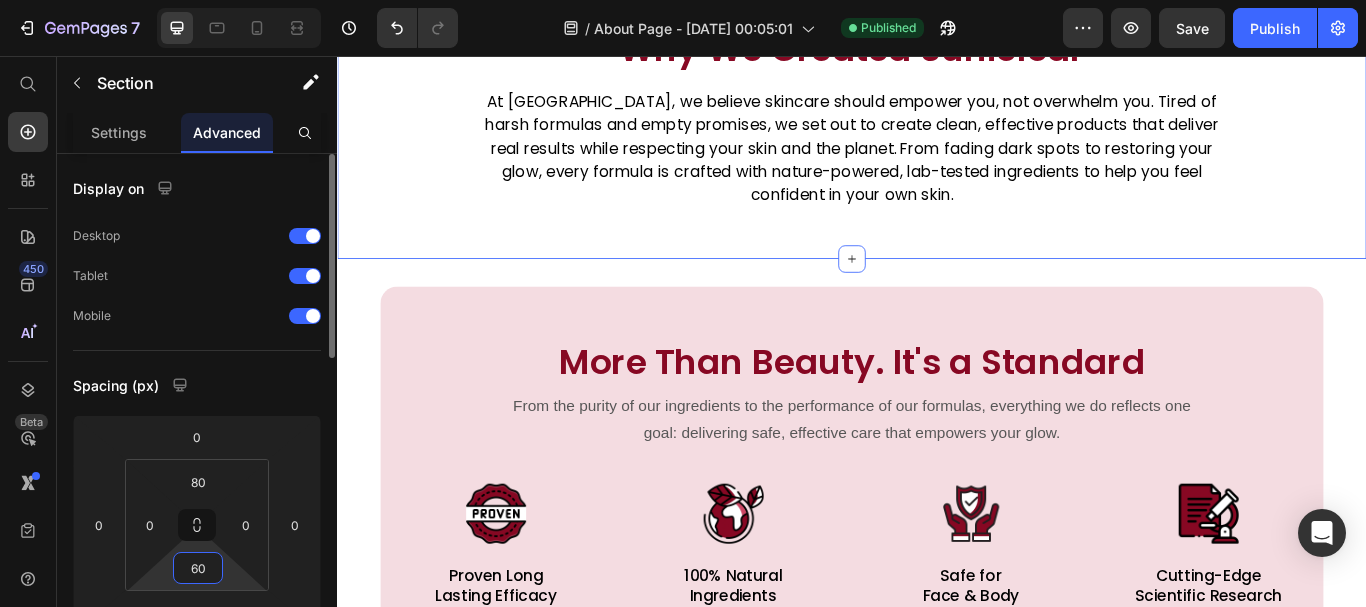 type on "60" 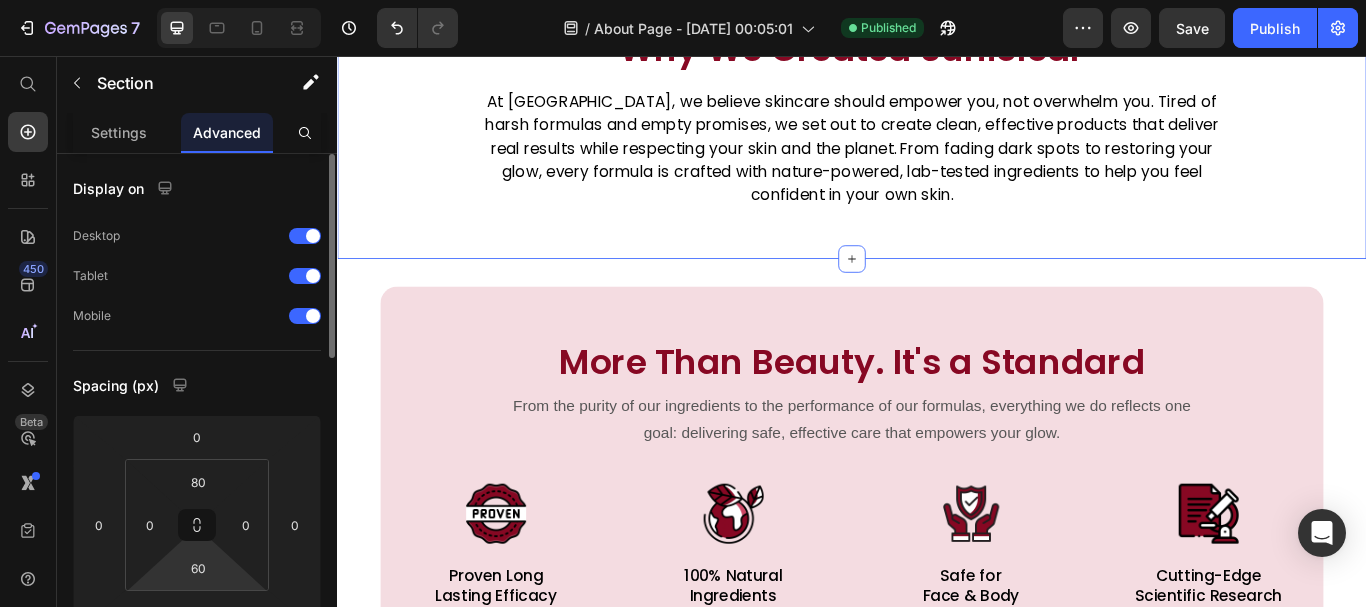 click on "Spacing (px)" at bounding box center (197, 385) 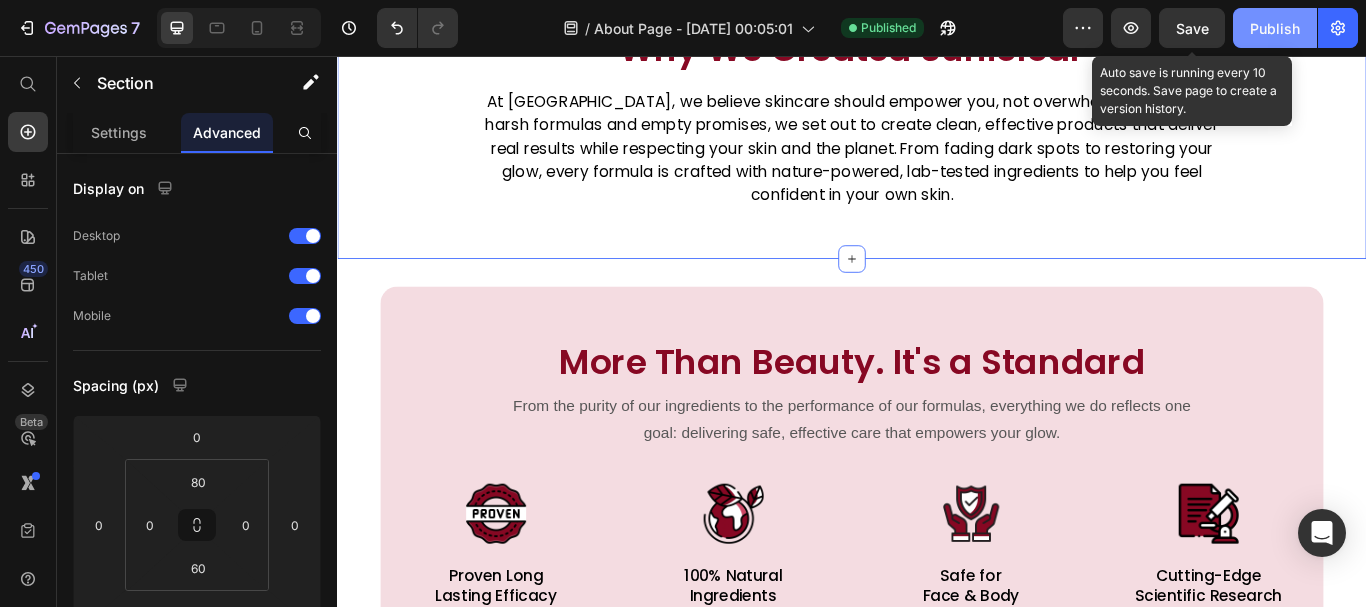drag, startPoint x: 1199, startPoint y: 31, endPoint x: 1234, endPoint y: 28, distance: 35.128338 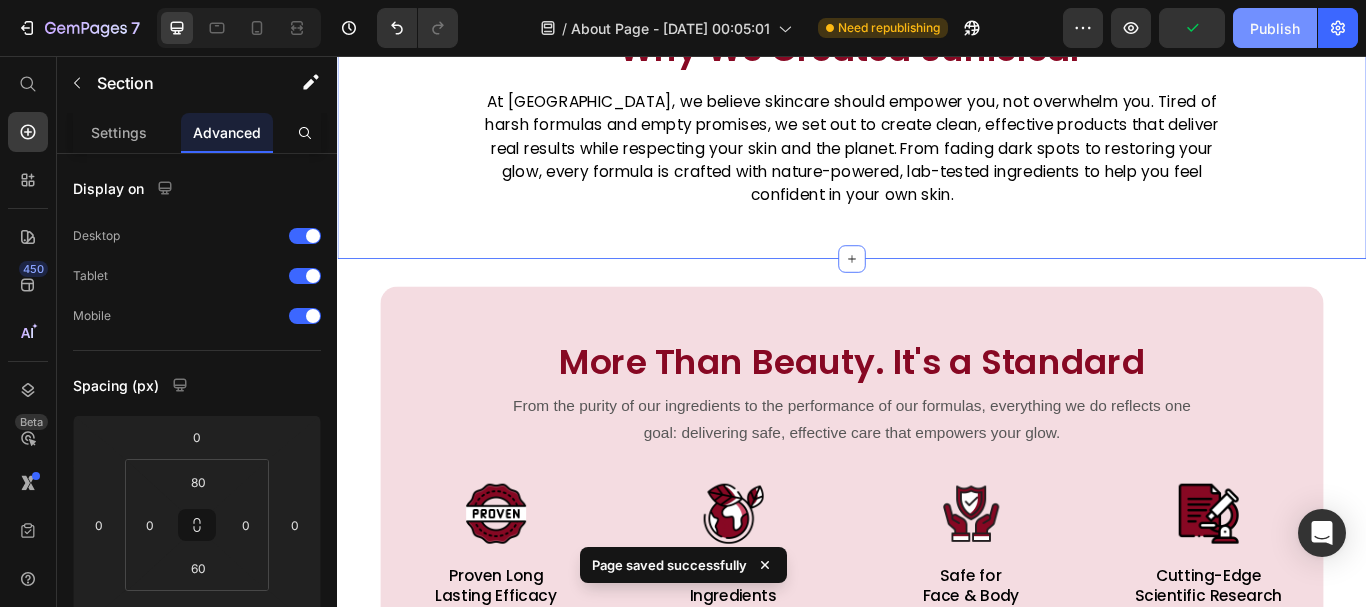 click on "Publish" at bounding box center [1275, 28] 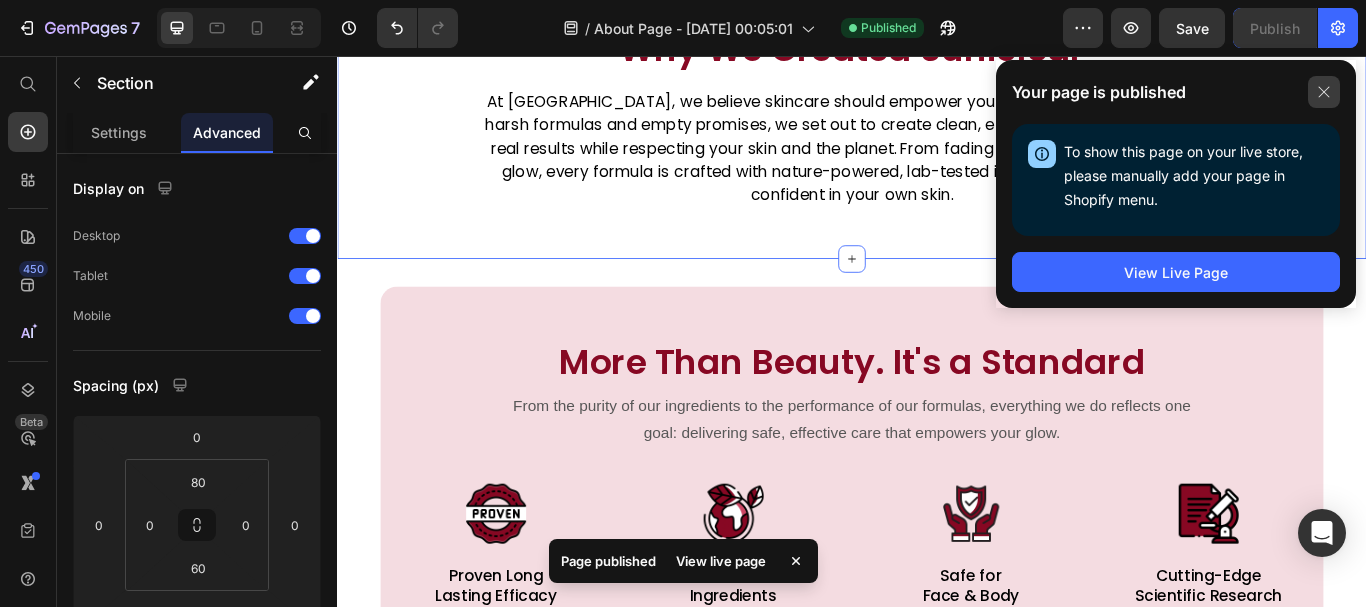click 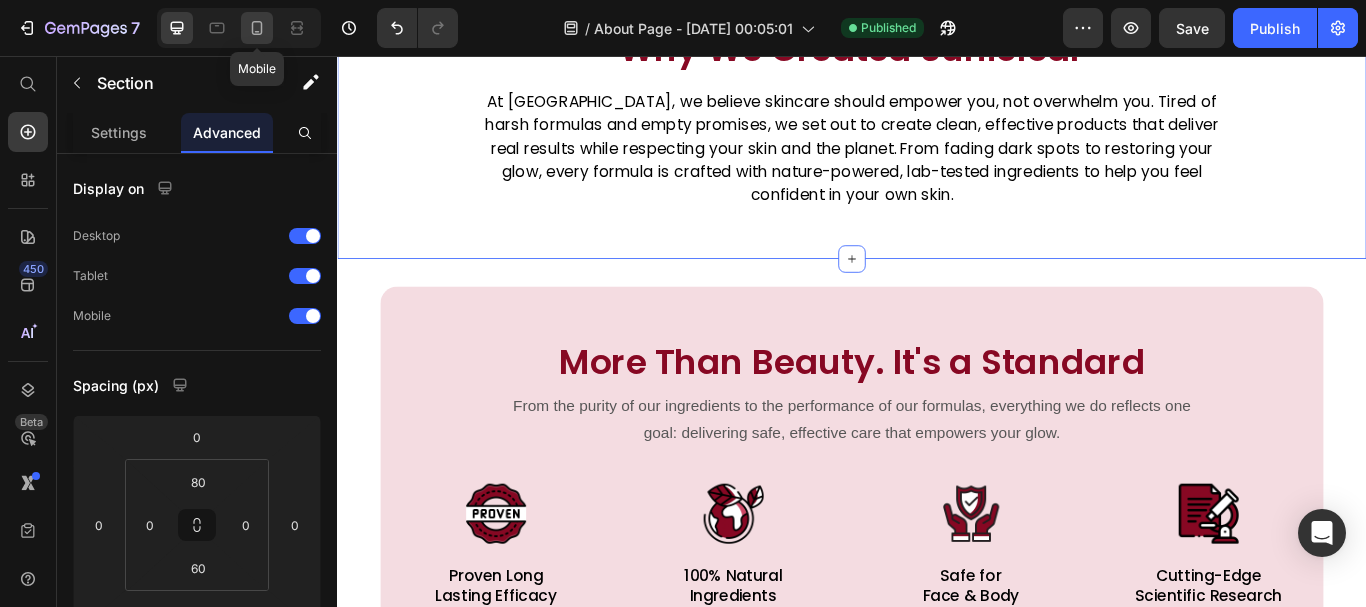 drag, startPoint x: 251, startPoint y: 28, endPoint x: 543, endPoint y: 97, distance: 300.04166 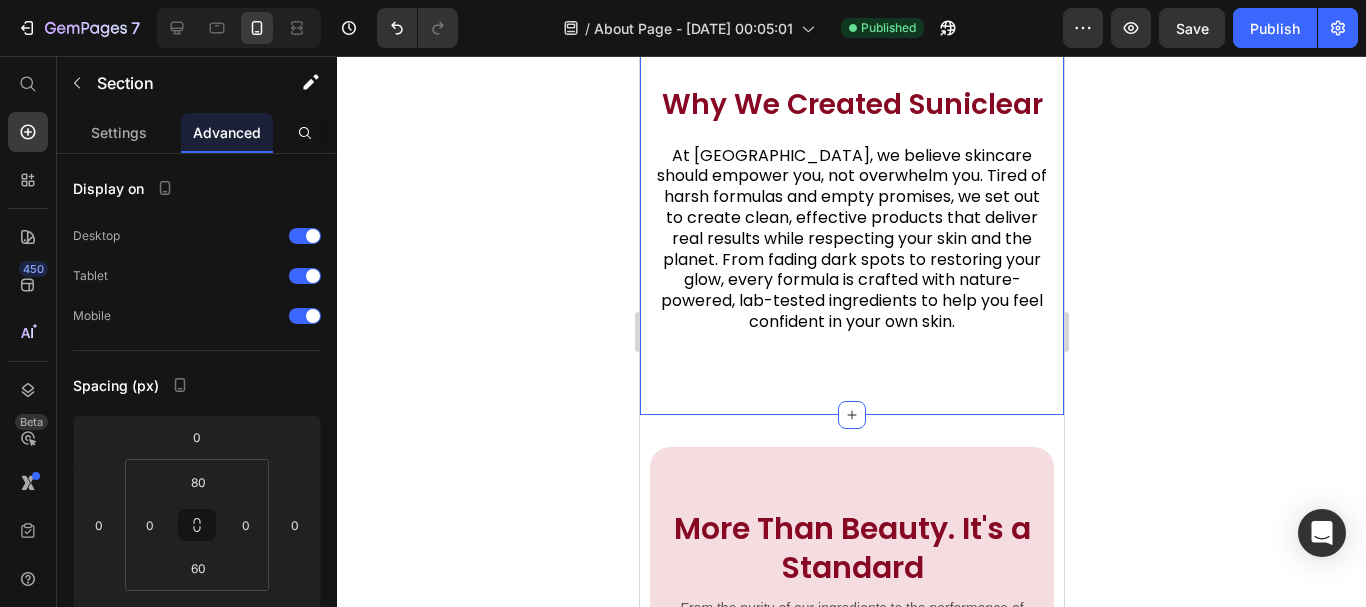 scroll, scrollTop: 718, scrollLeft: 0, axis: vertical 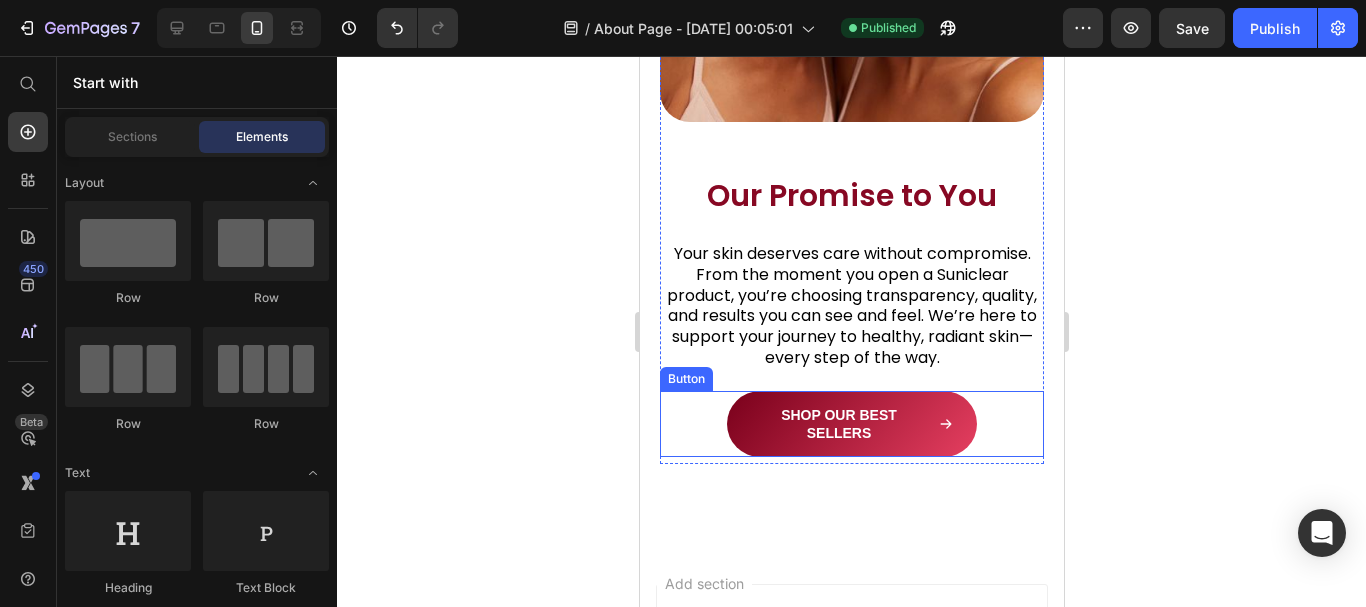 click on "Shop Our Best Sellers" at bounding box center [851, 424] 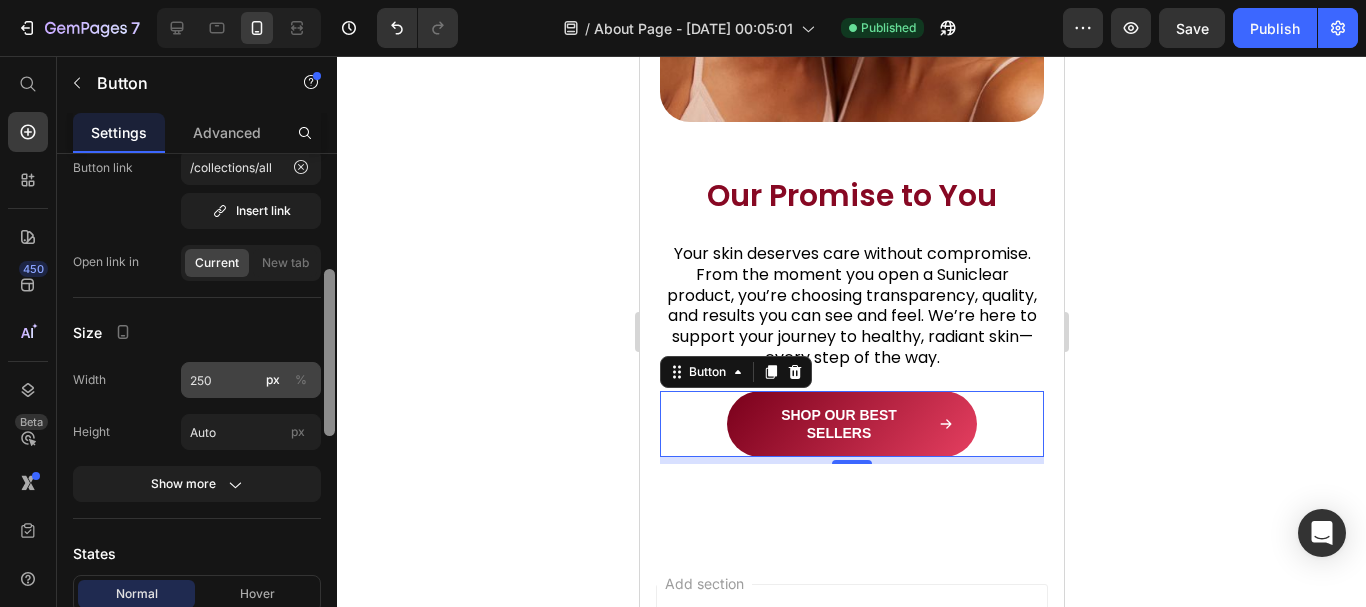 scroll, scrollTop: 309, scrollLeft: 0, axis: vertical 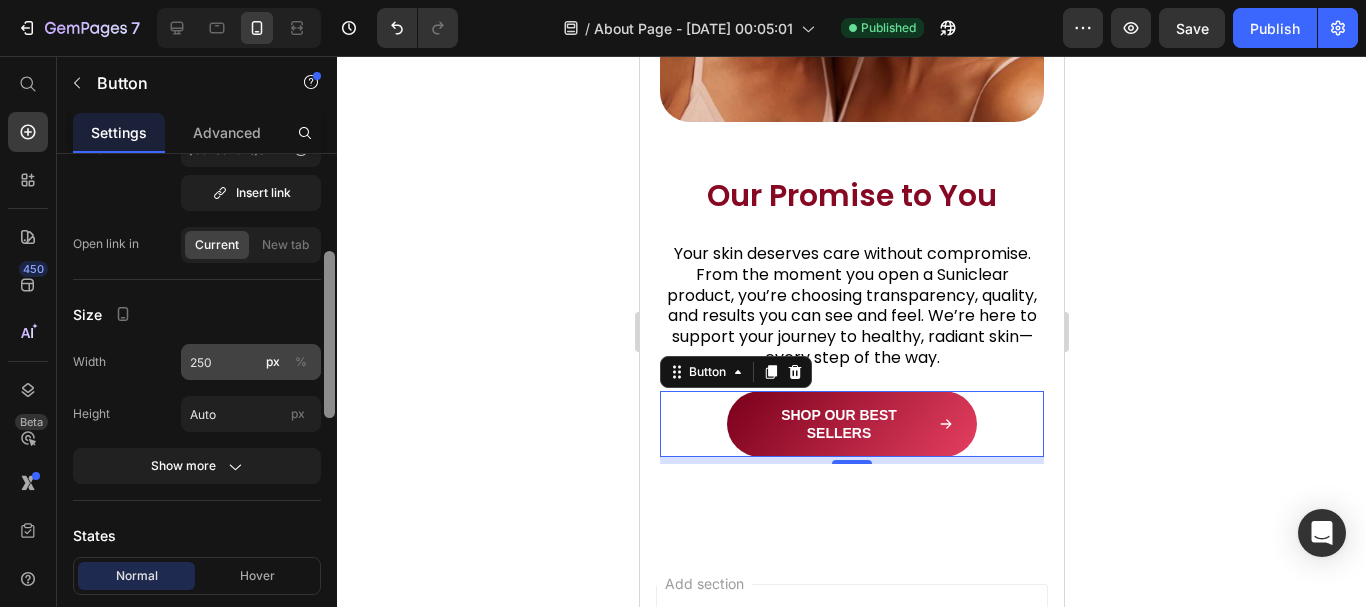 drag, startPoint x: 330, startPoint y: 268, endPoint x: 316, endPoint y: 370, distance: 102.9563 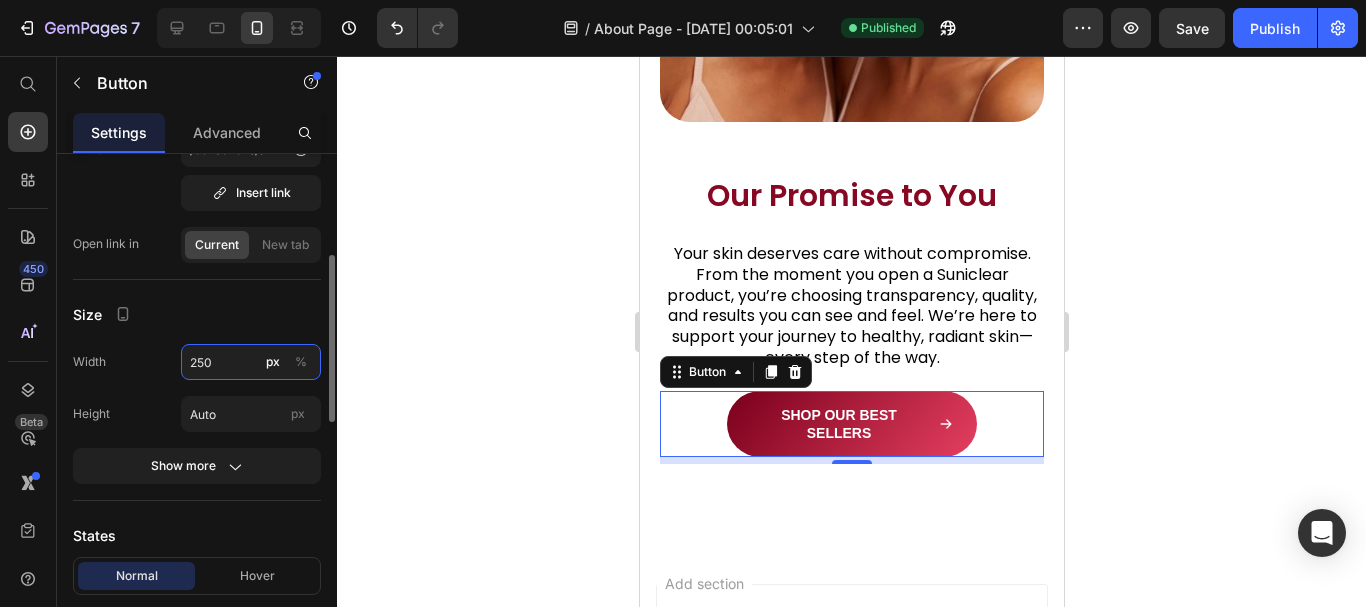 click on "250" at bounding box center [251, 362] 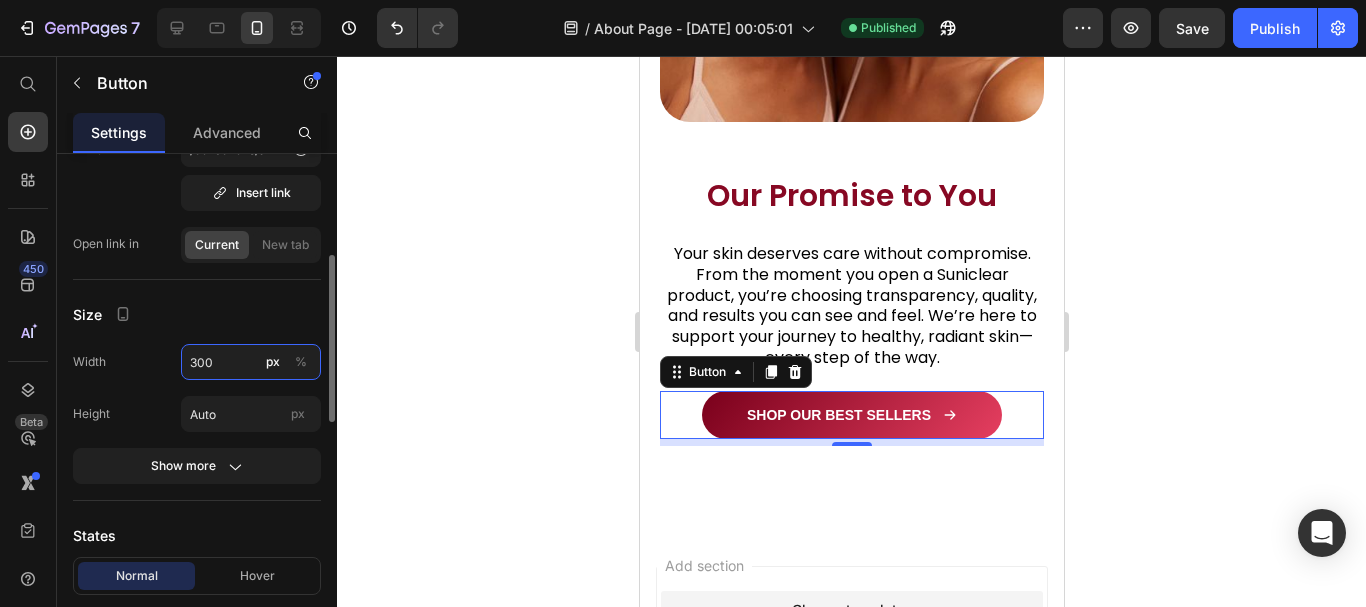 type on "300" 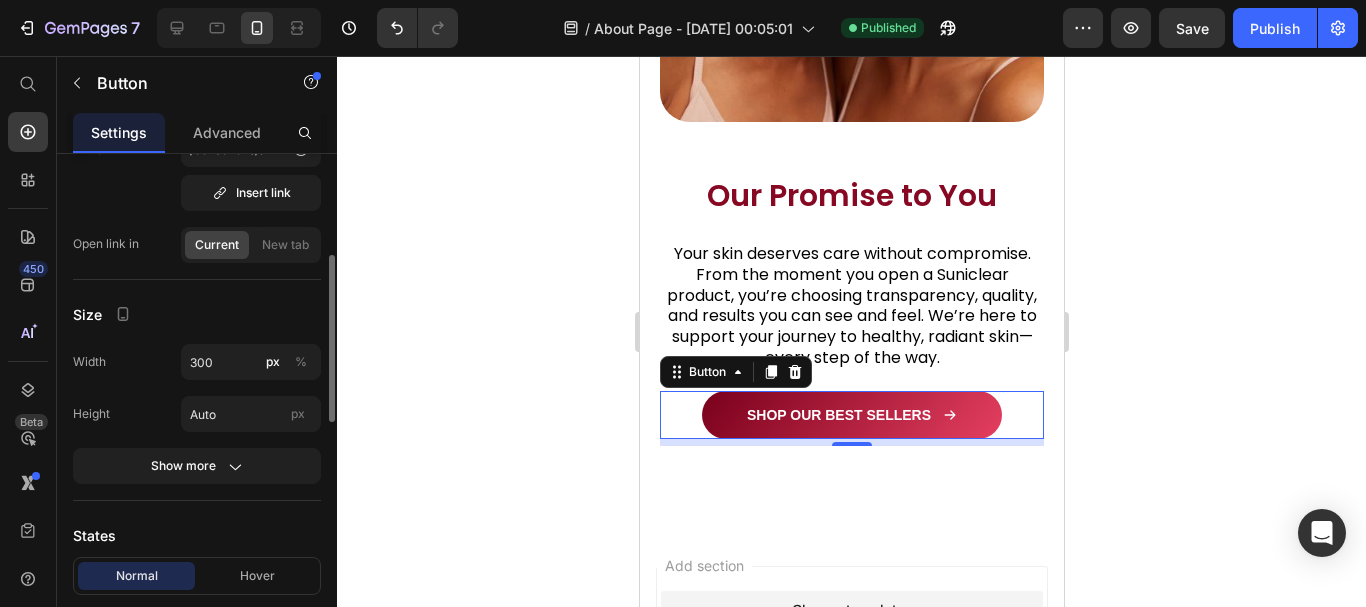 click on "Width 300 px % Height Auto px" 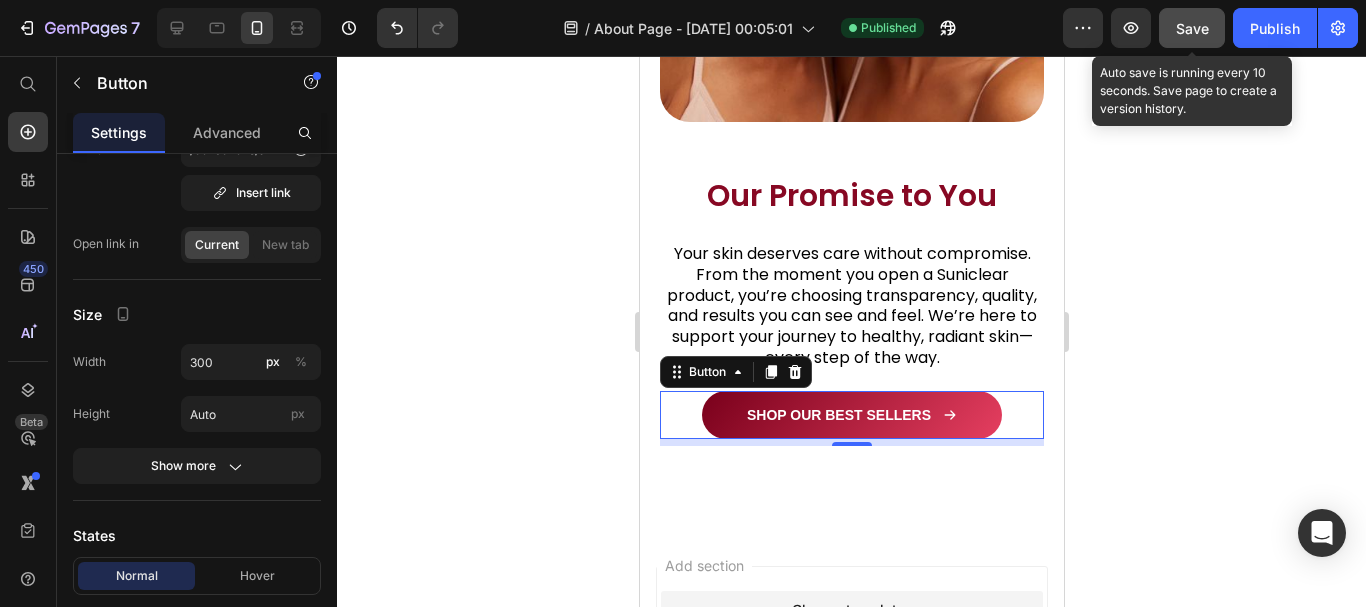 click on "Save" at bounding box center [1192, 28] 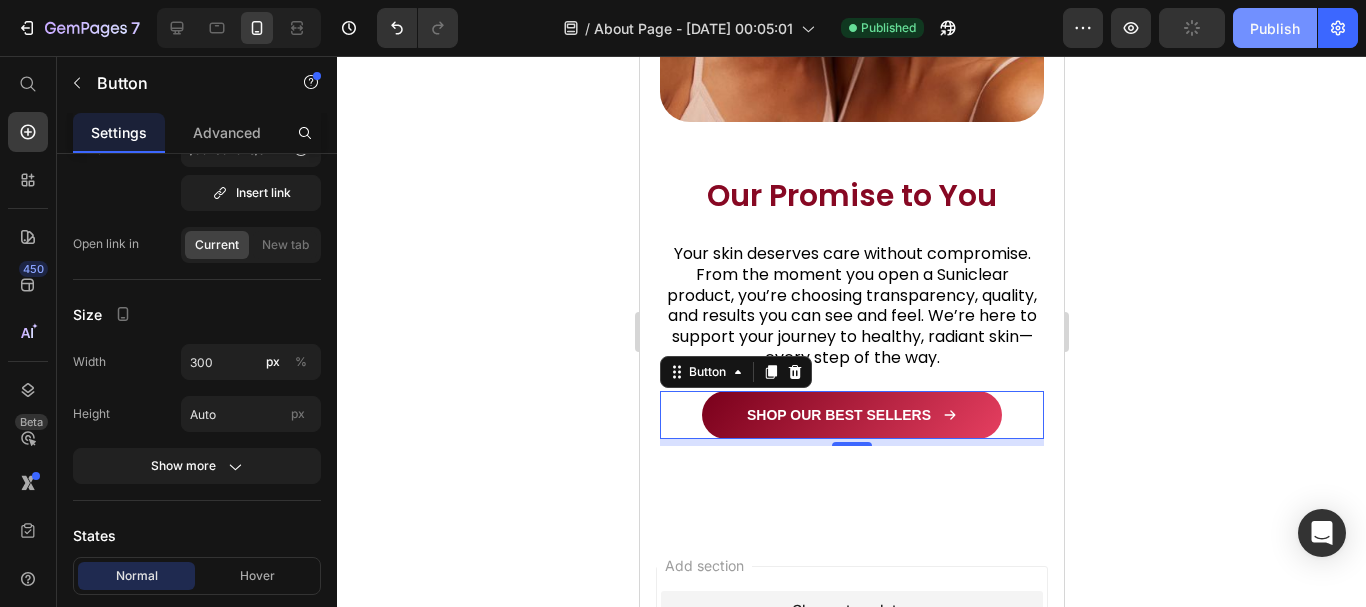 click on "Publish" at bounding box center [1275, 28] 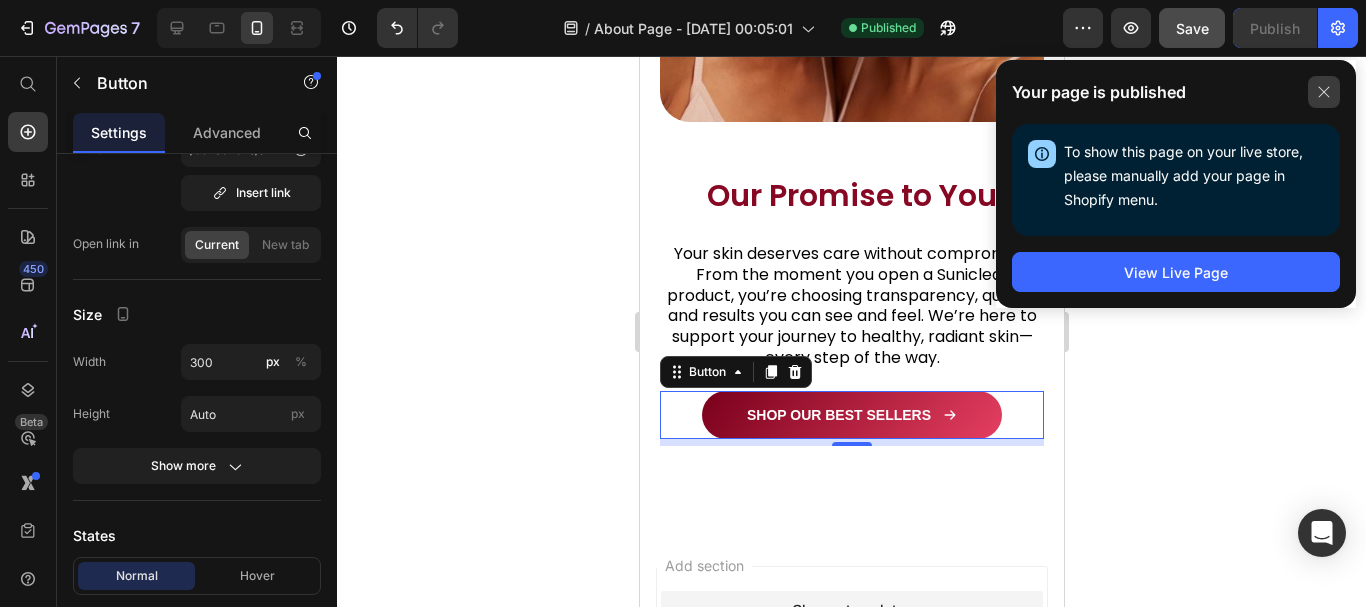 click 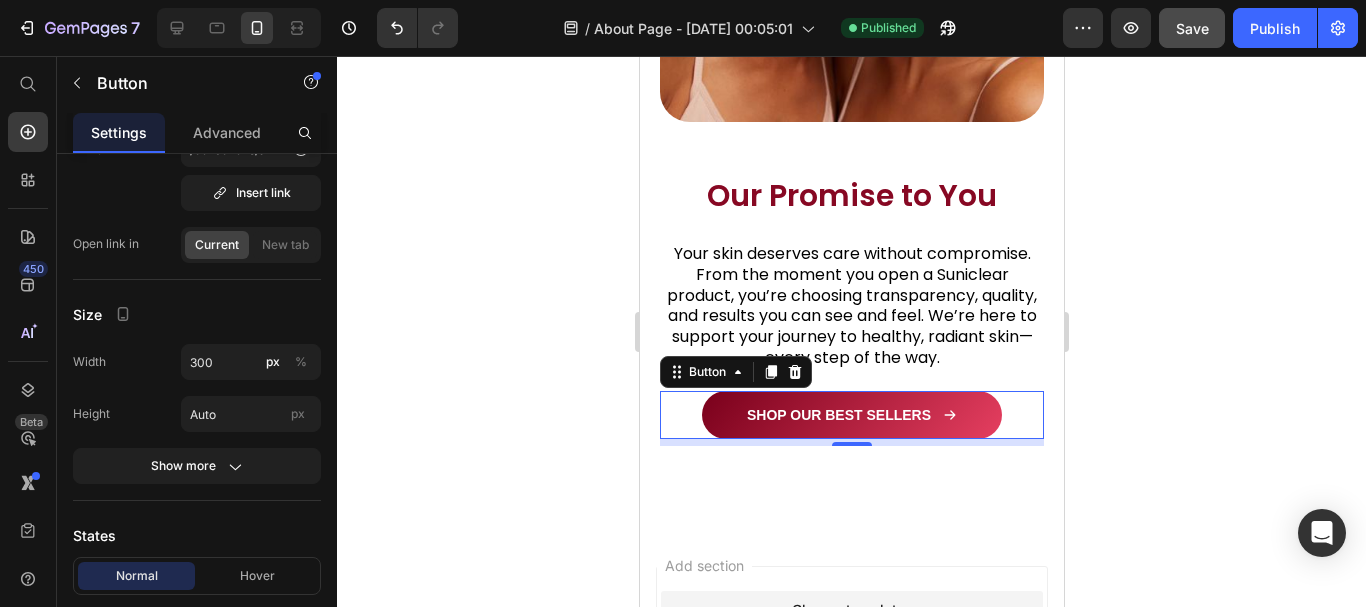 click 